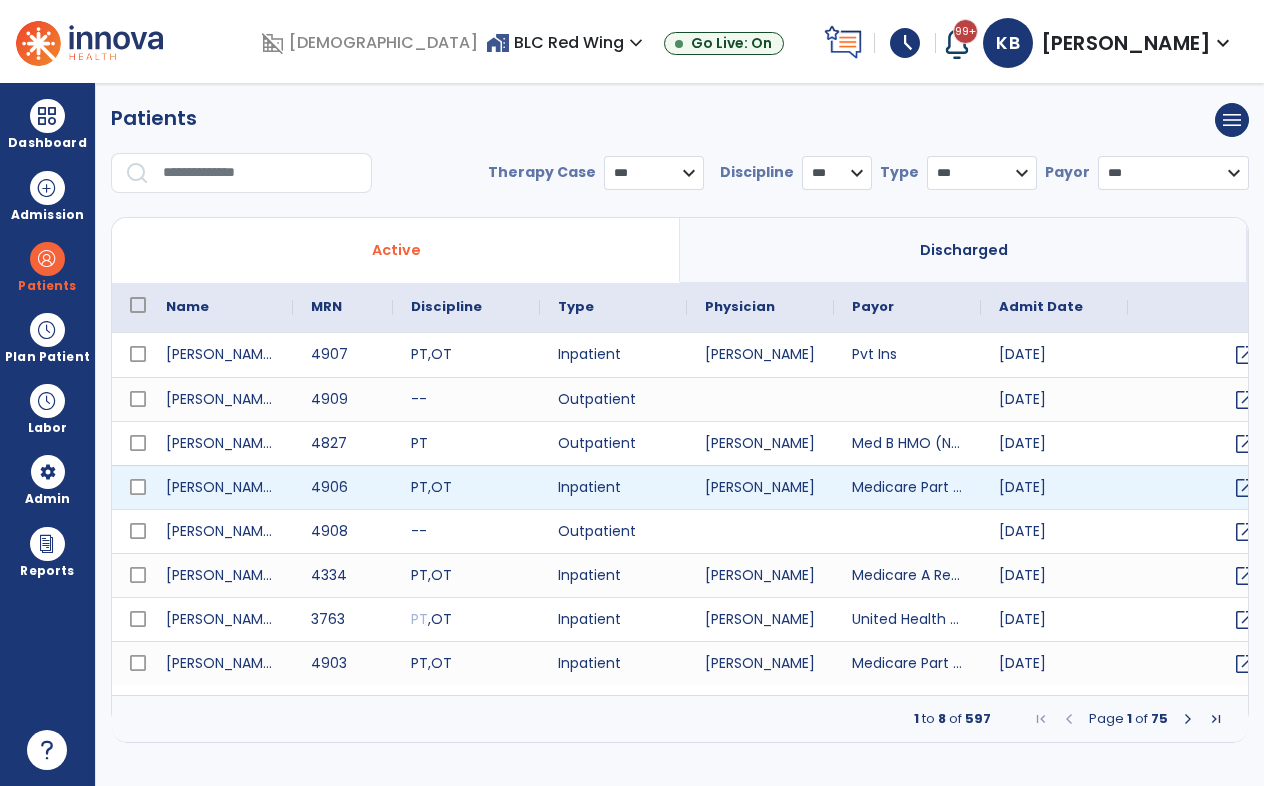 scroll, scrollTop: 0, scrollLeft: 0, axis: both 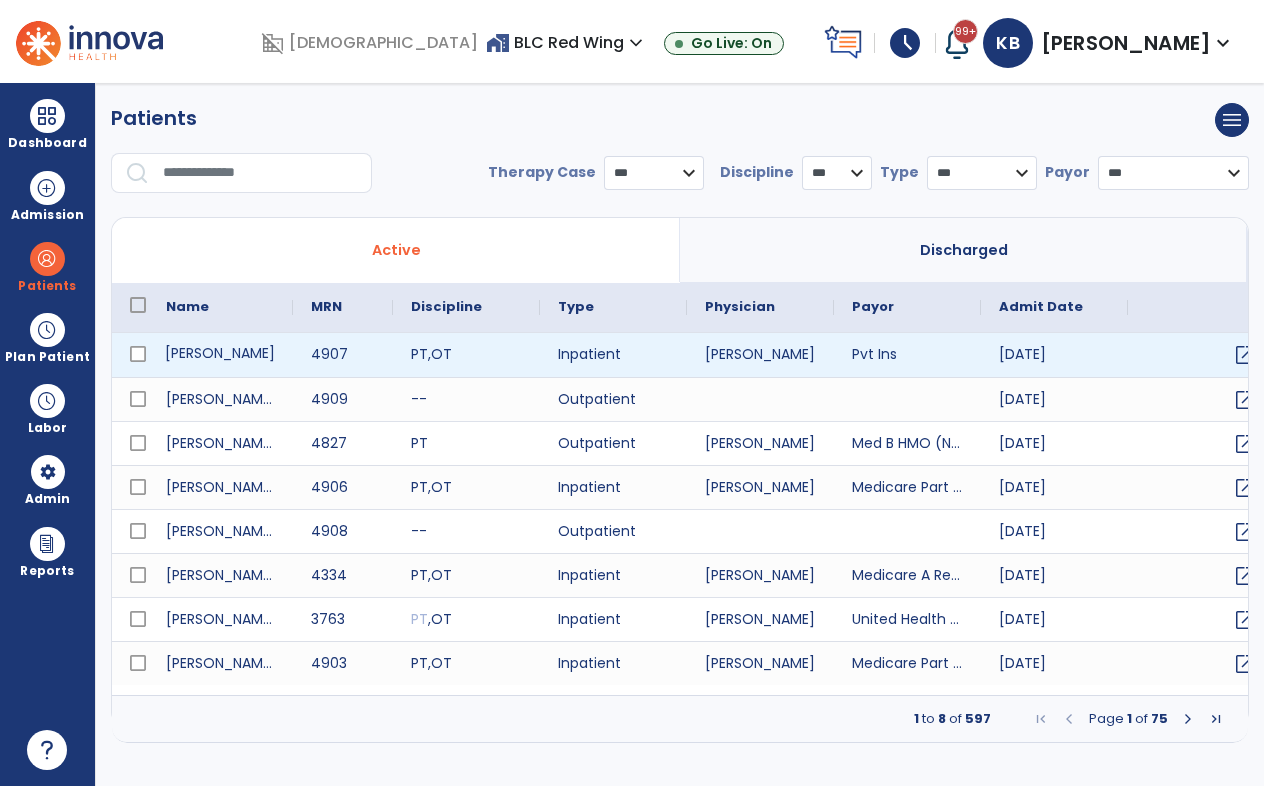 click on "[PERSON_NAME]" at bounding box center [220, 355] 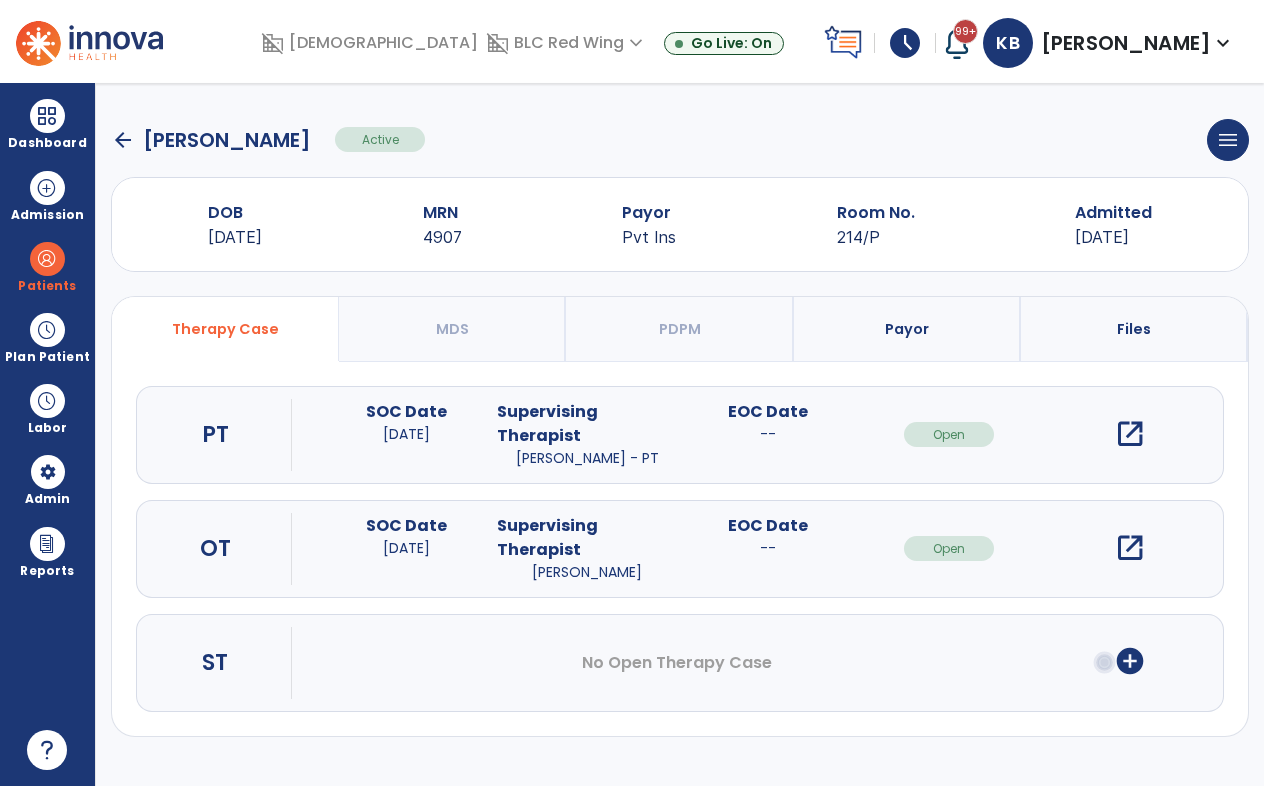 click on "open_in_new" at bounding box center (1130, 434) 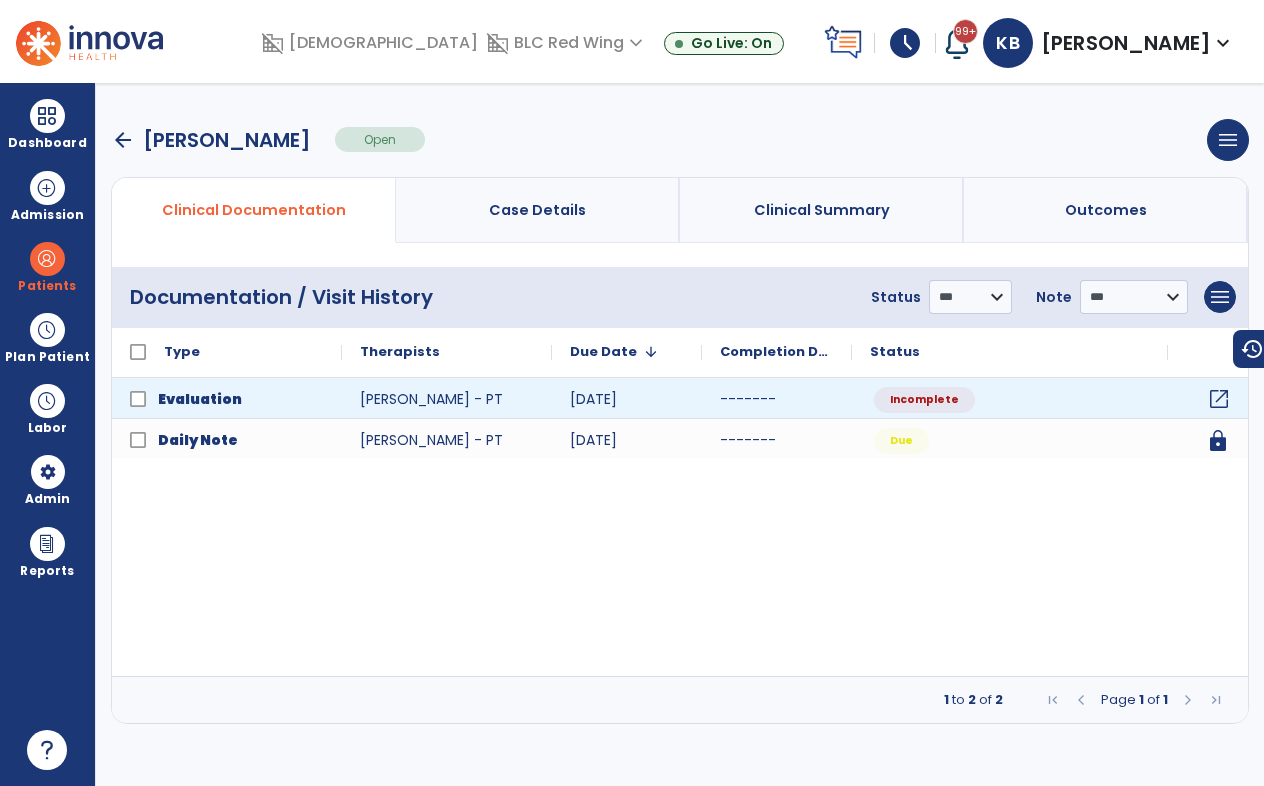 click on "open_in_new" 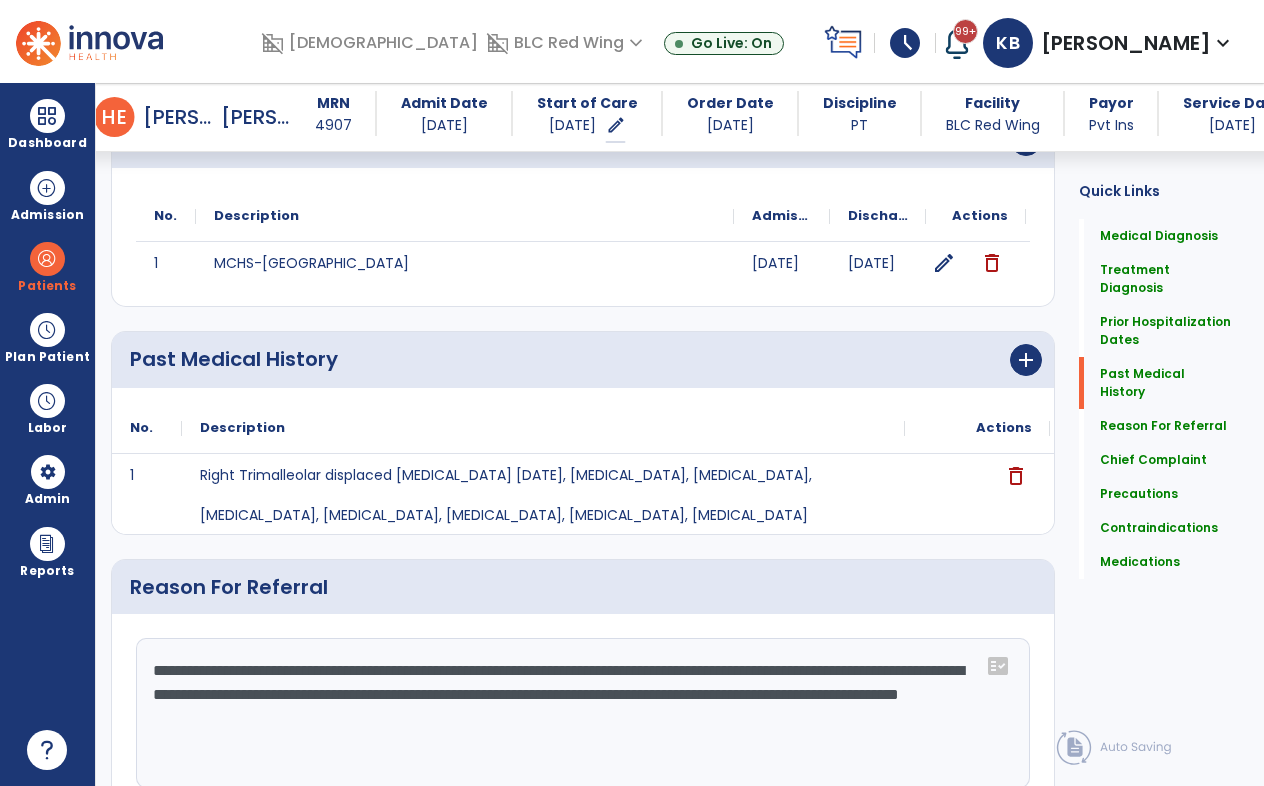 scroll, scrollTop: 800, scrollLeft: 0, axis: vertical 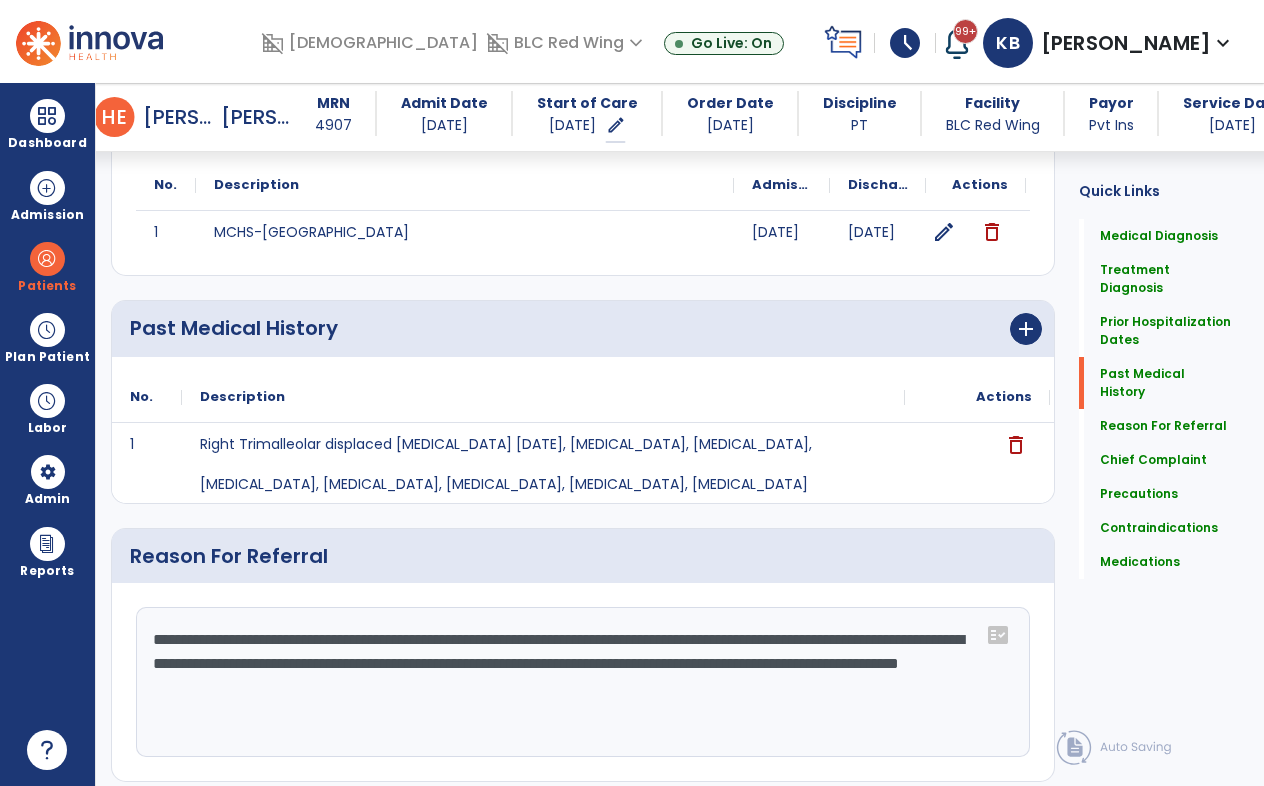 drag, startPoint x: 522, startPoint y: 659, endPoint x: 480, endPoint y: 668, distance: 42.953465 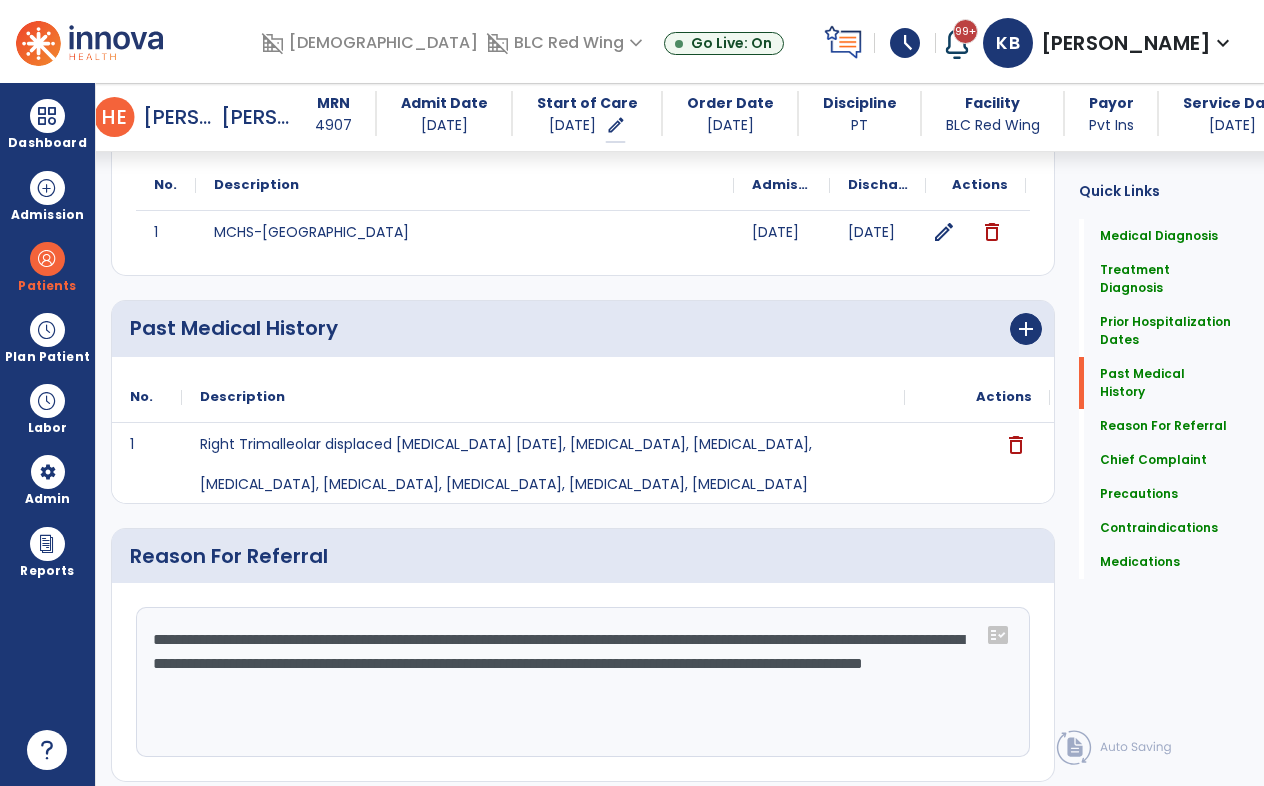 click on "**********" 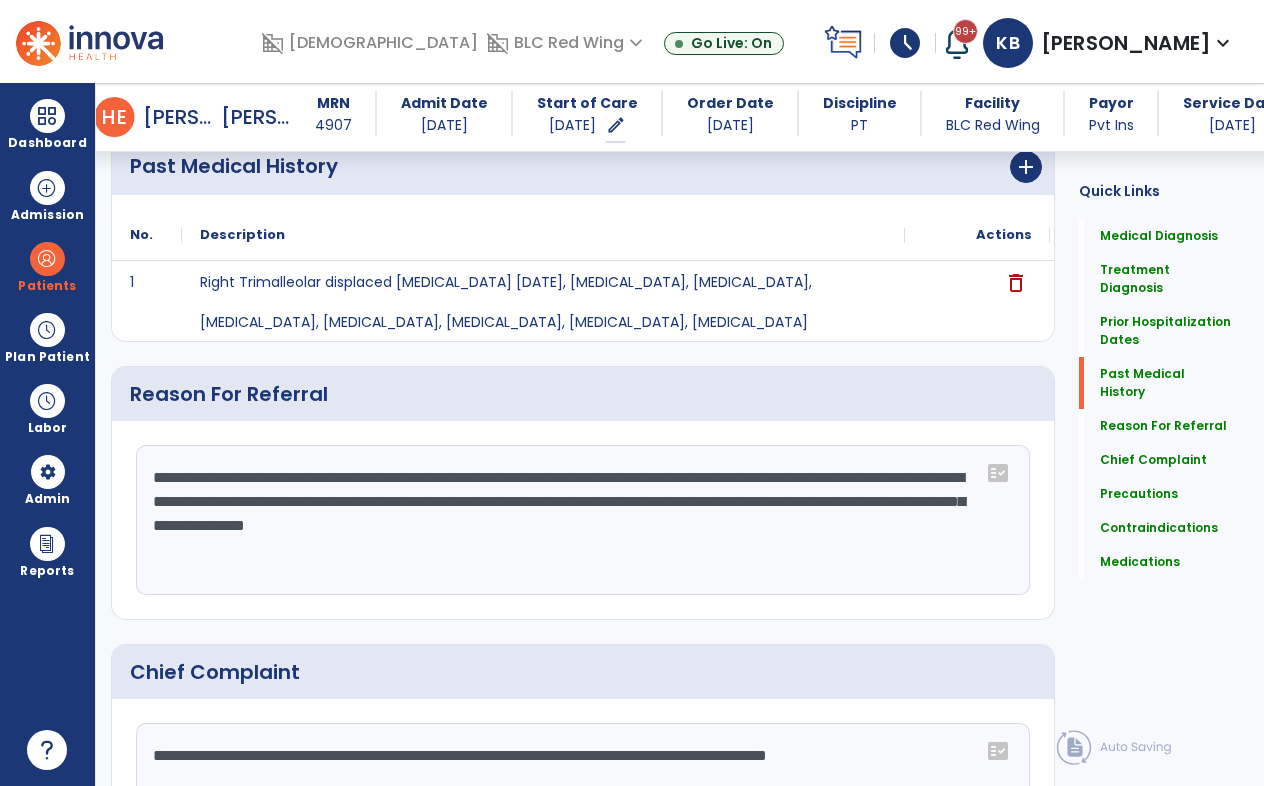 scroll, scrollTop: 1000, scrollLeft: 0, axis: vertical 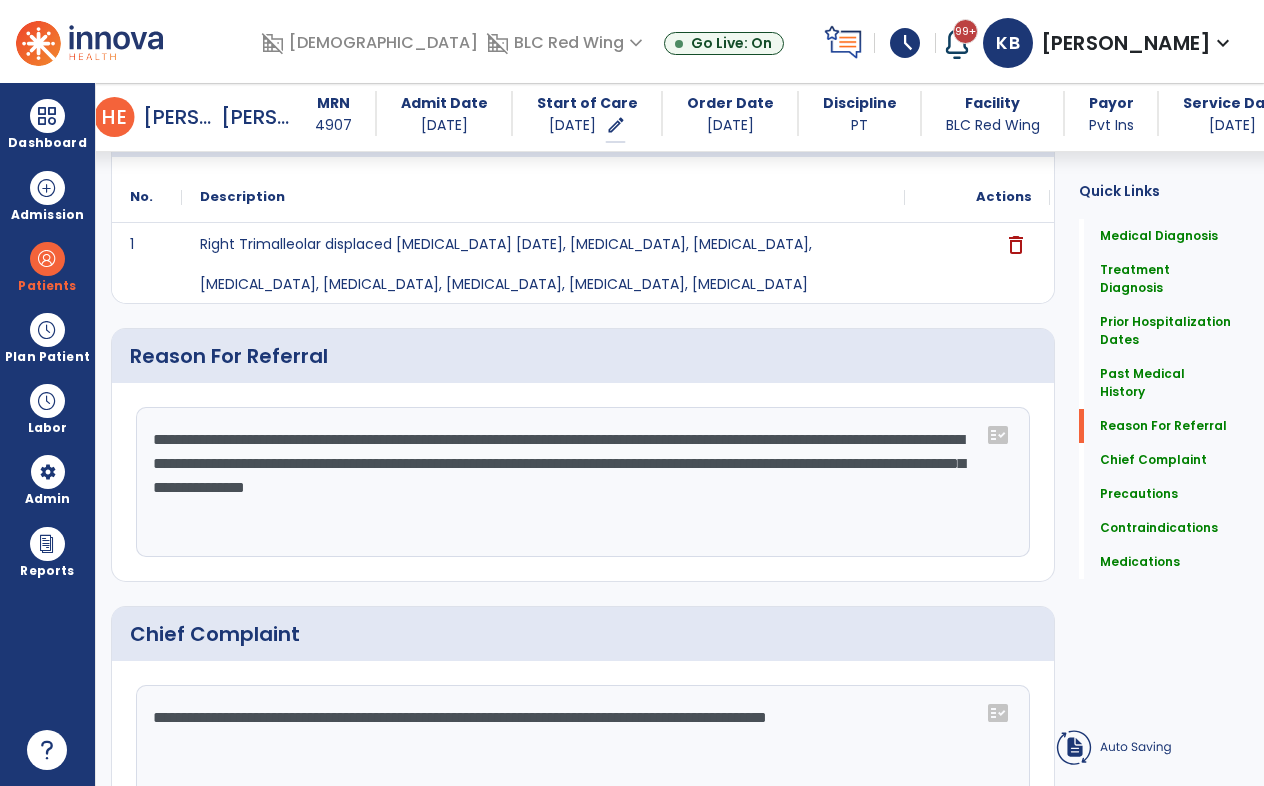 click on "**********" 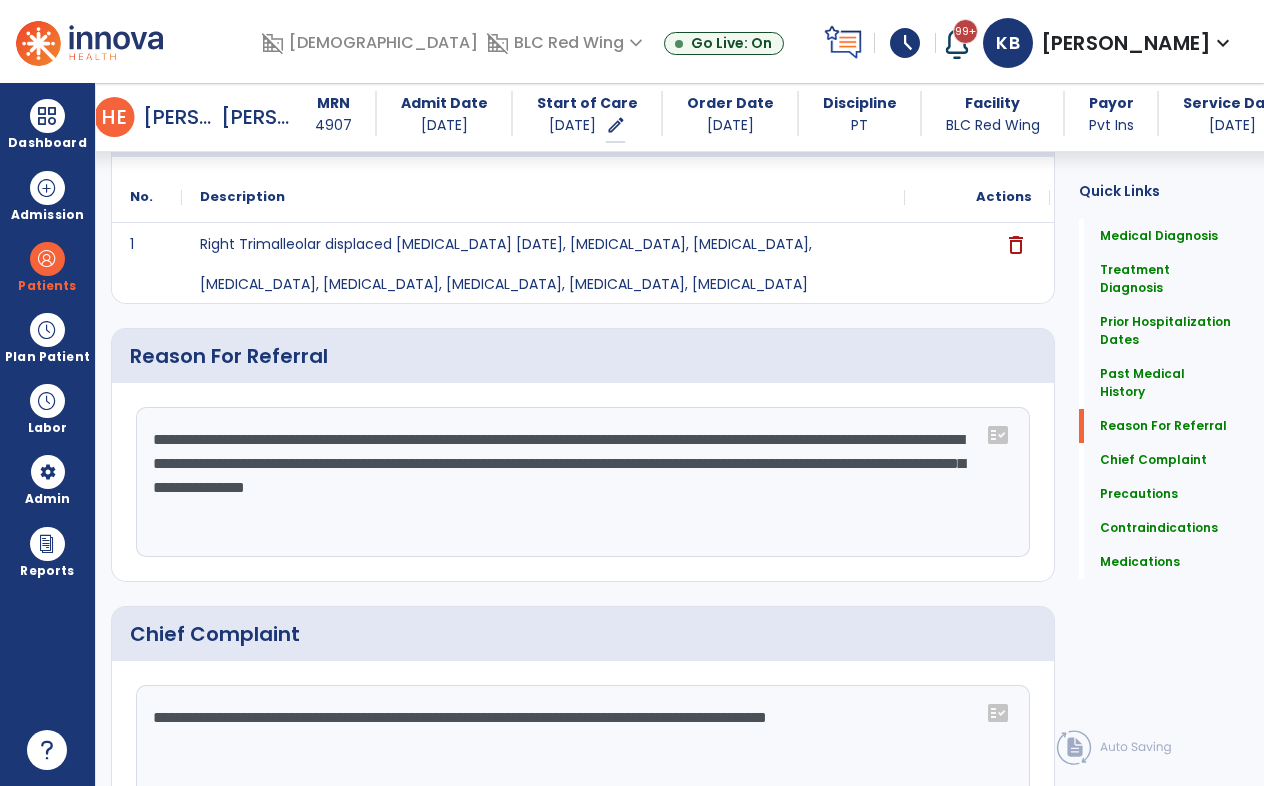 type on "**********" 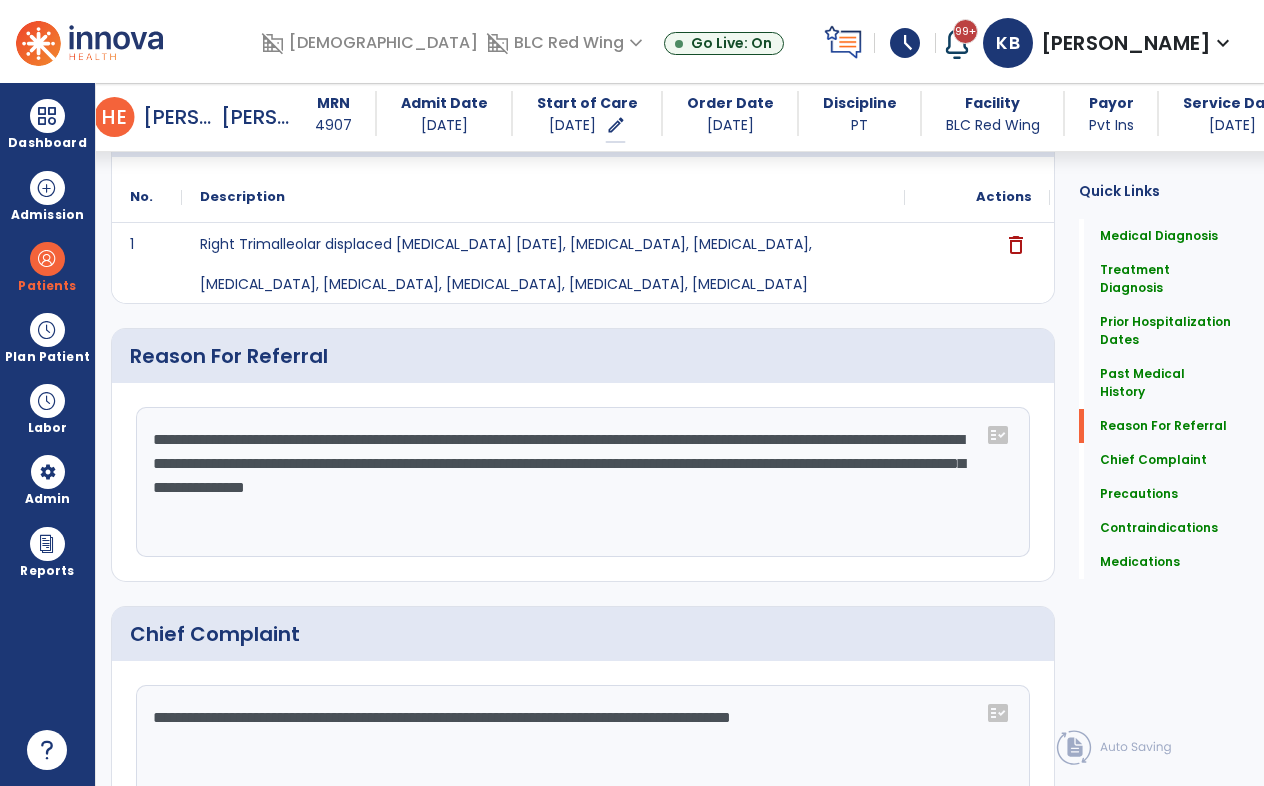 drag, startPoint x: 860, startPoint y: 711, endPoint x: 840, endPoint y: 712, distance: 20.024984 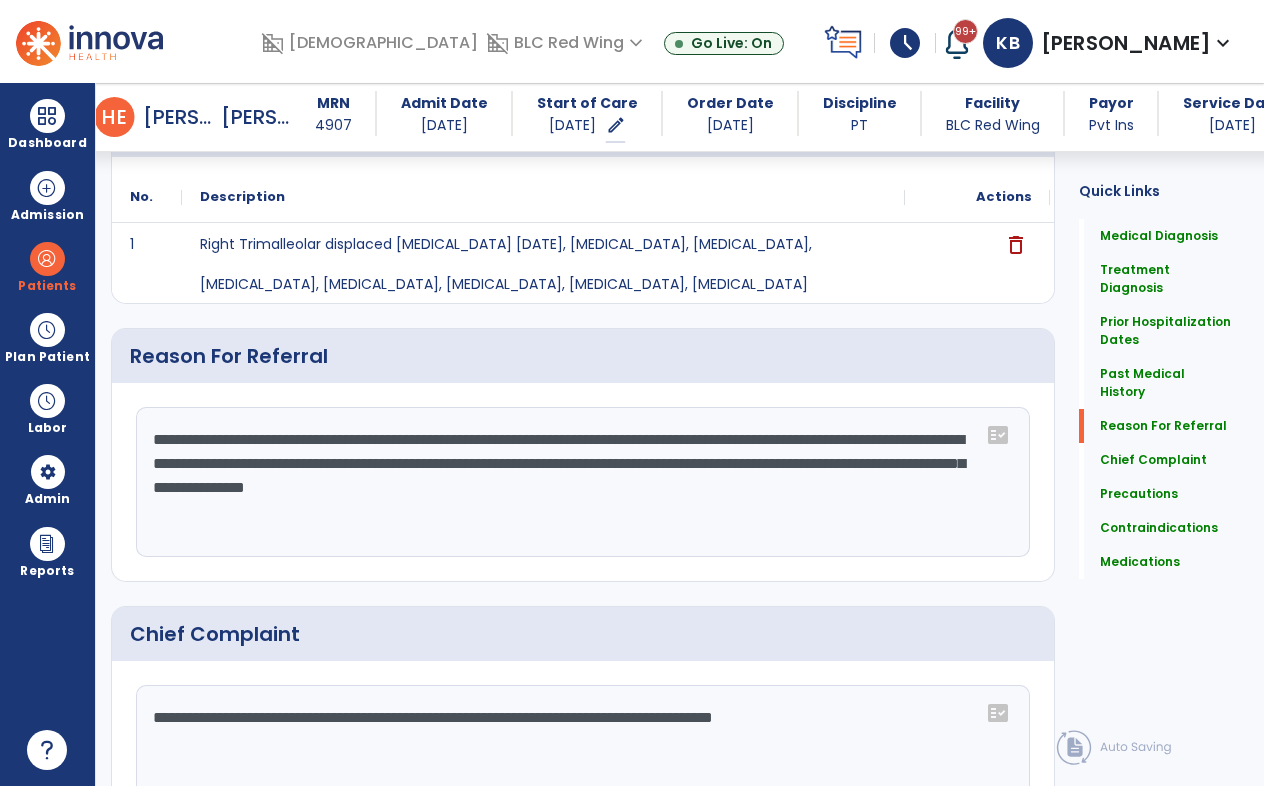 click on "**********" 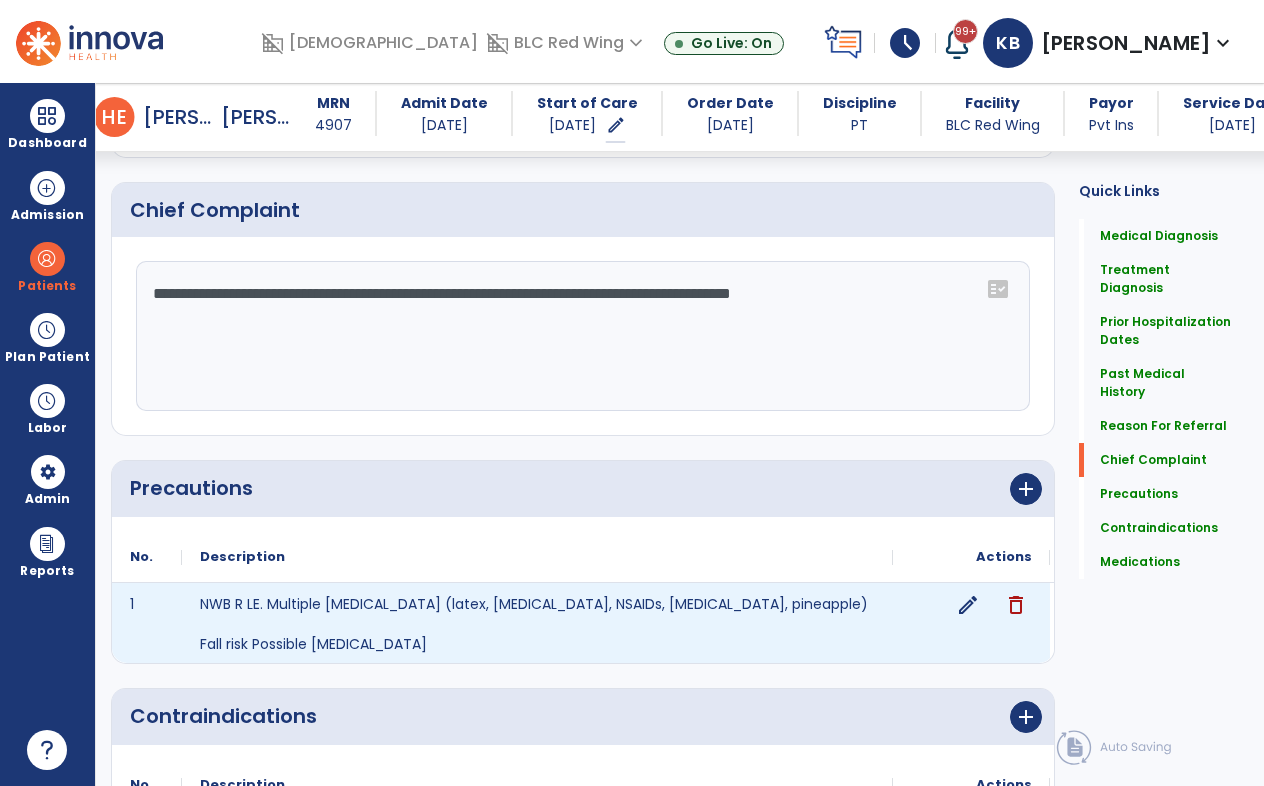 scroll, scrollTop: 1540, scrollLeft: 0, axis: vertical 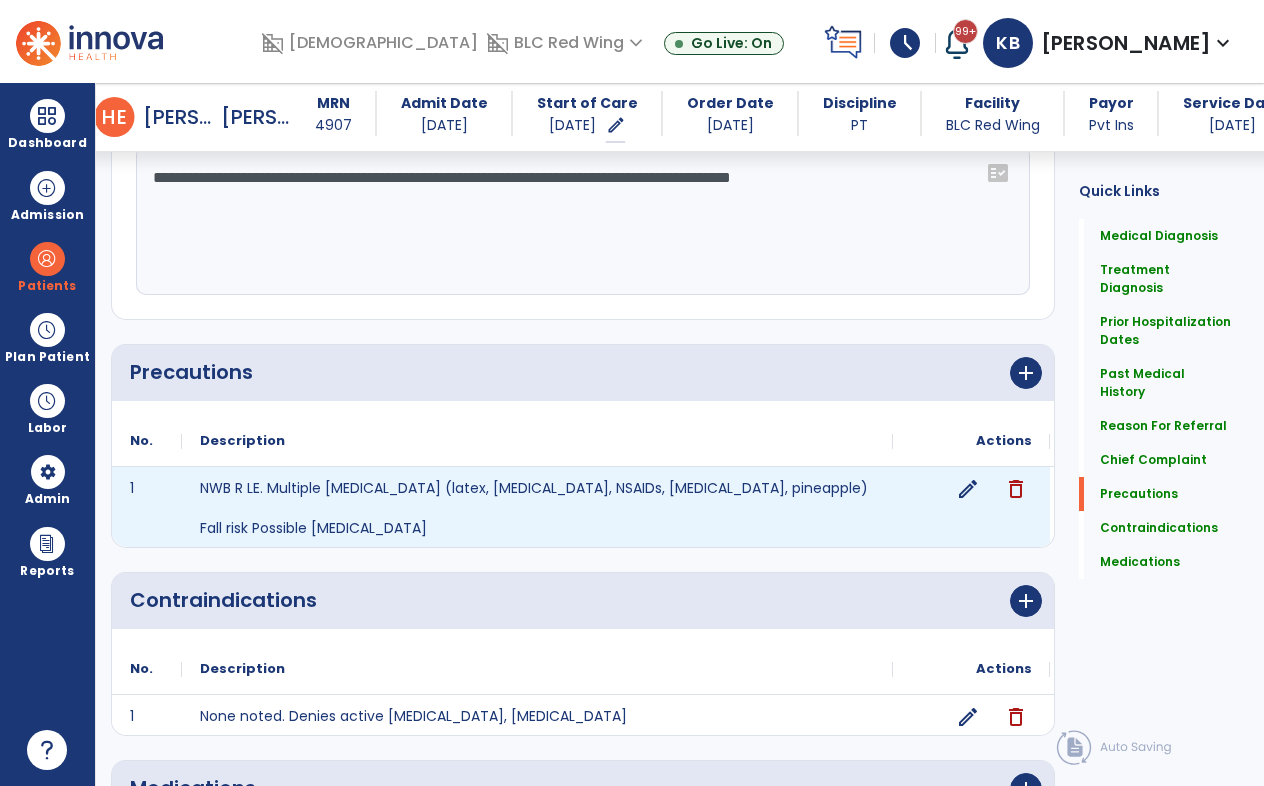 type on "**********" 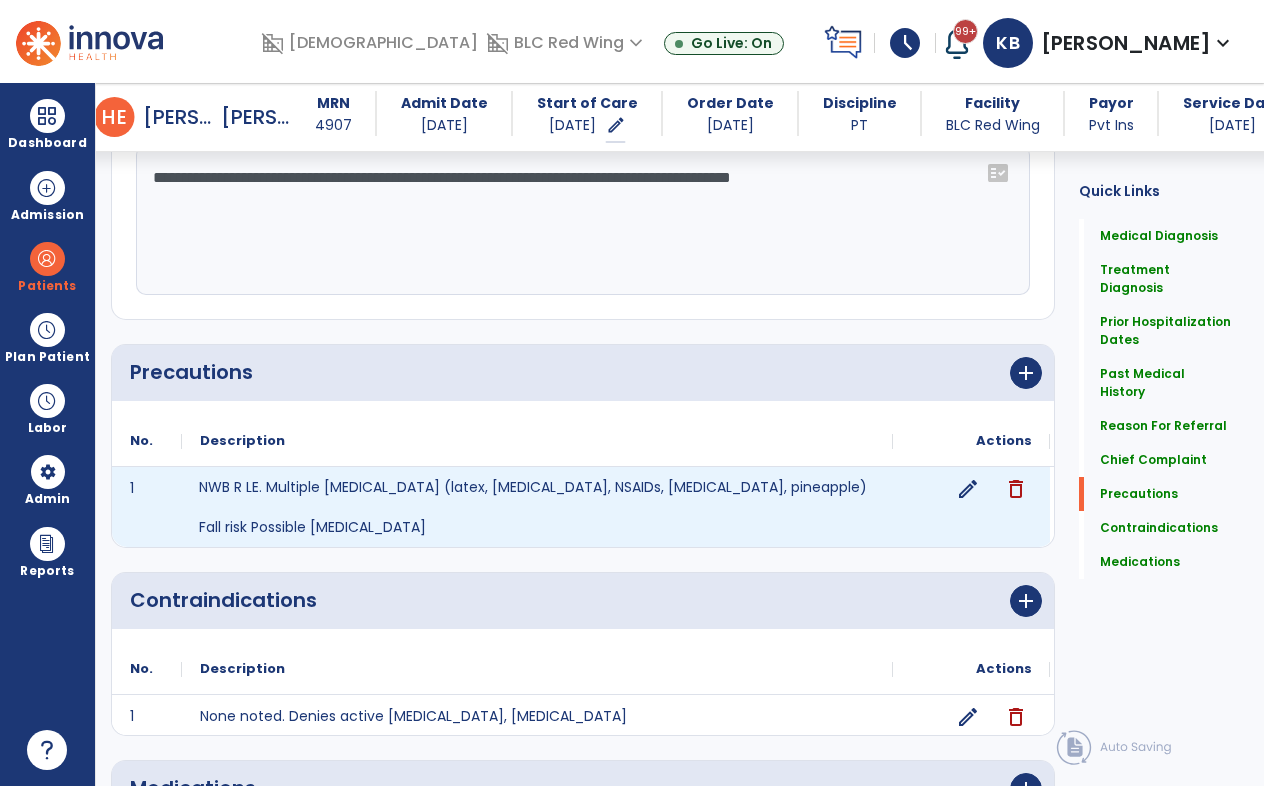 click on "NWB R LE.
Multiple [MEDICAL_DATA] (latex, [MEDICAL_DATA], NSAIDs, [MEDICAL_DATA], pineapple)
Fall risk
Possible [MEDICAL_DATA]" 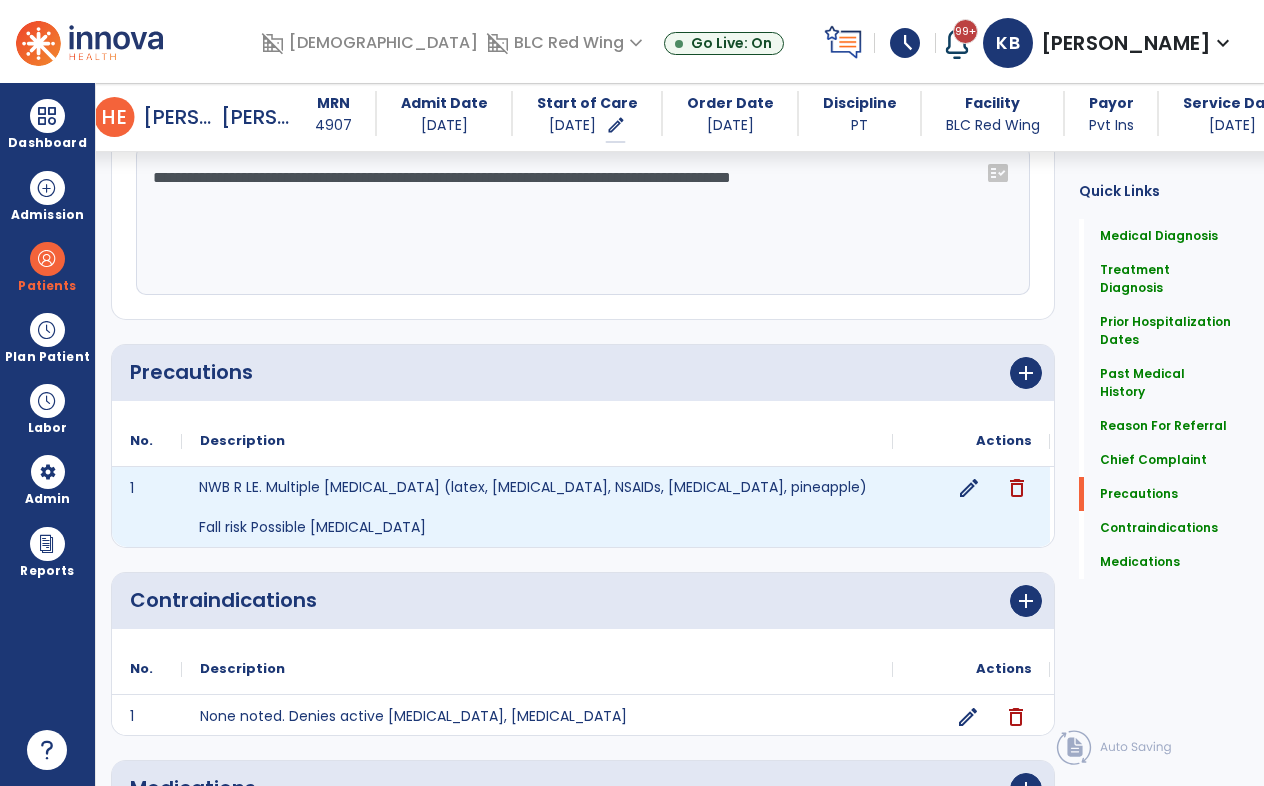 click on "edit" 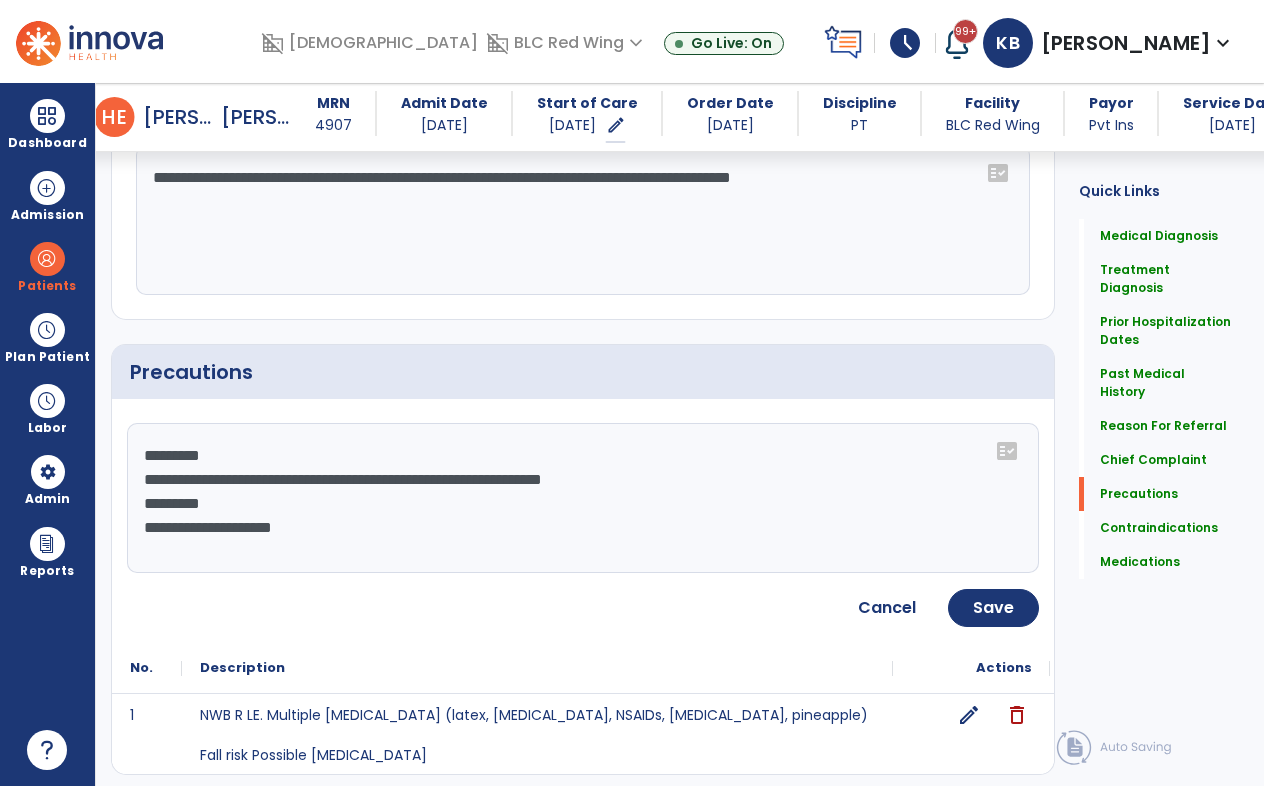 click on "**********" 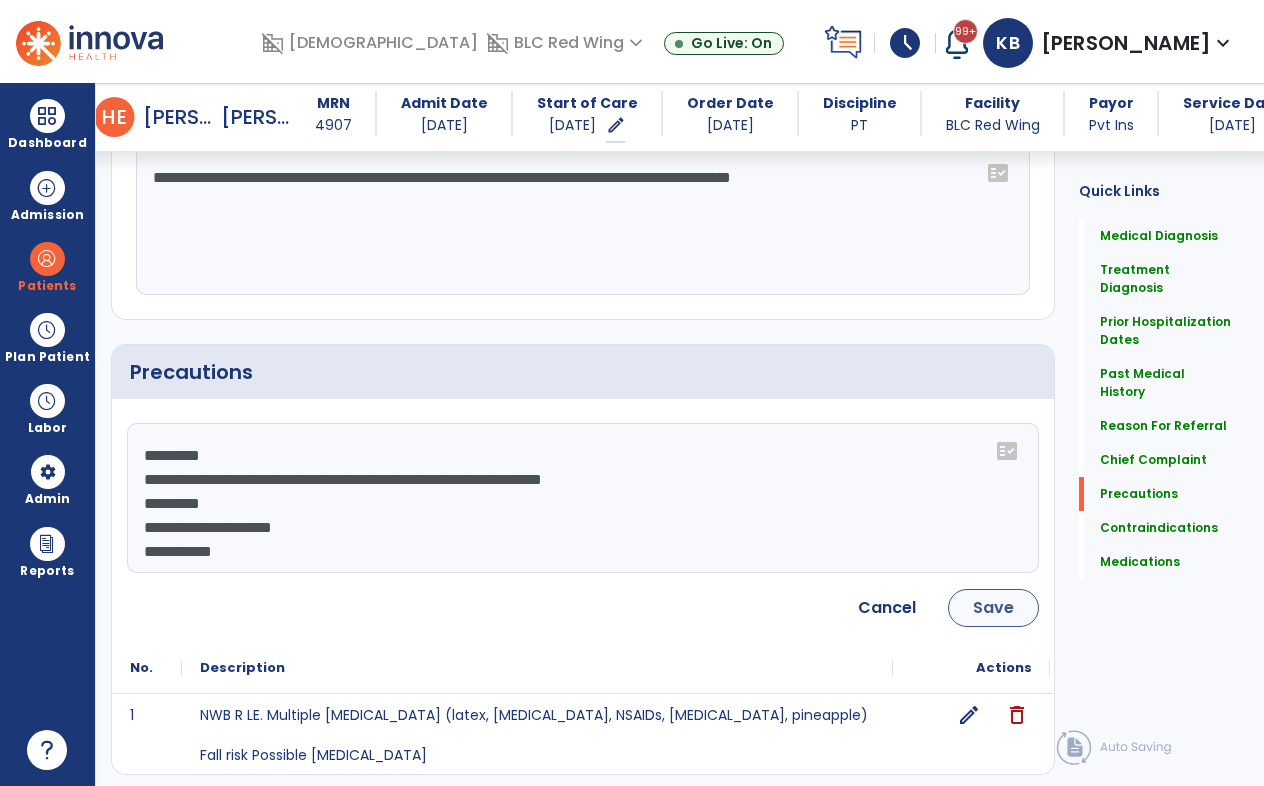 type on "**********" 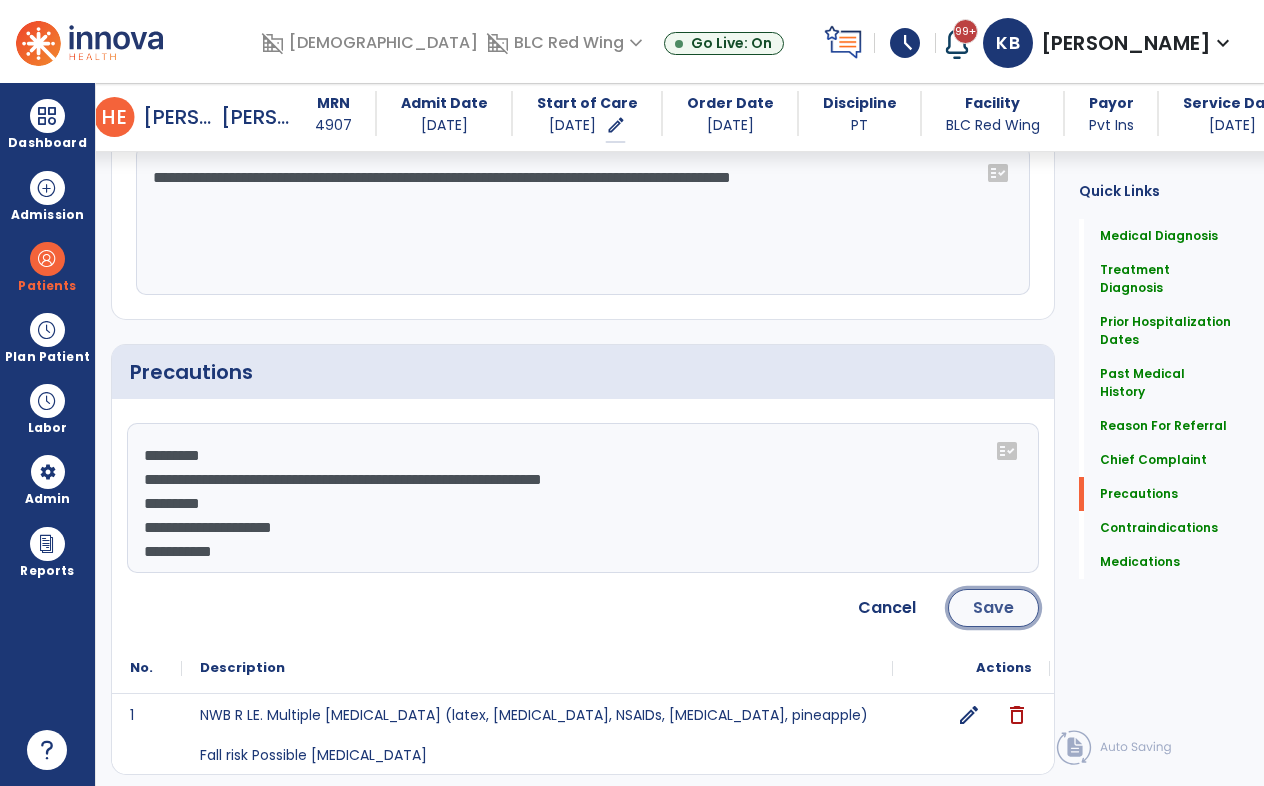 click on "Save" 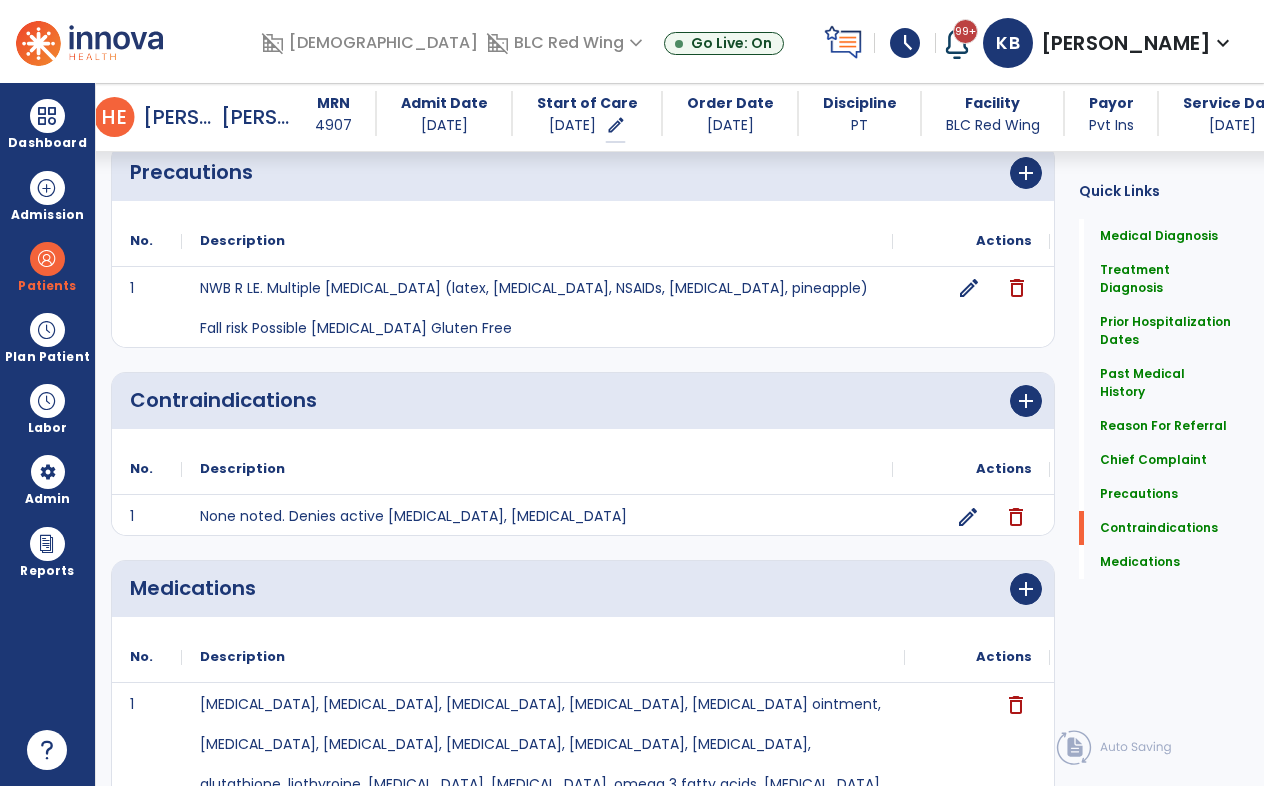 scroll, scrollTop: 1828, scrollLeft: 0, axis: vertical 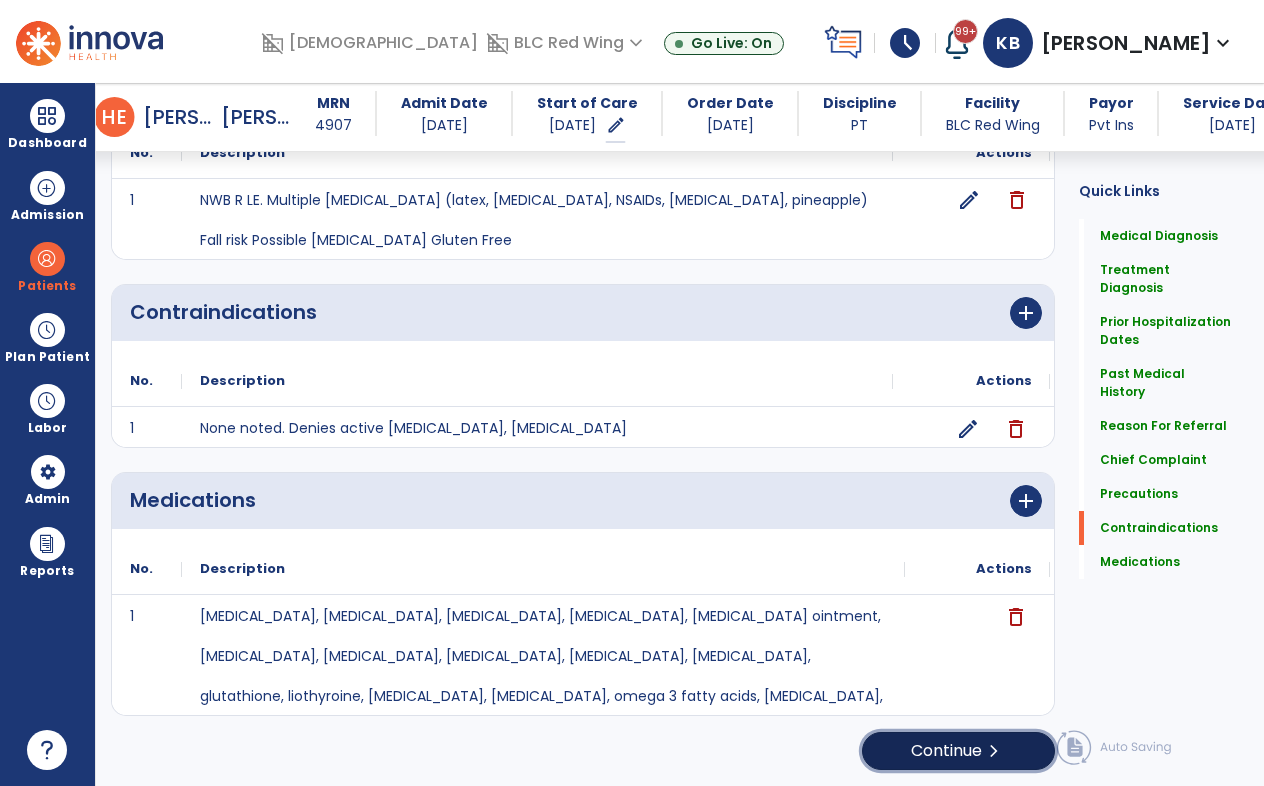 click on "Continue  chevron_right" 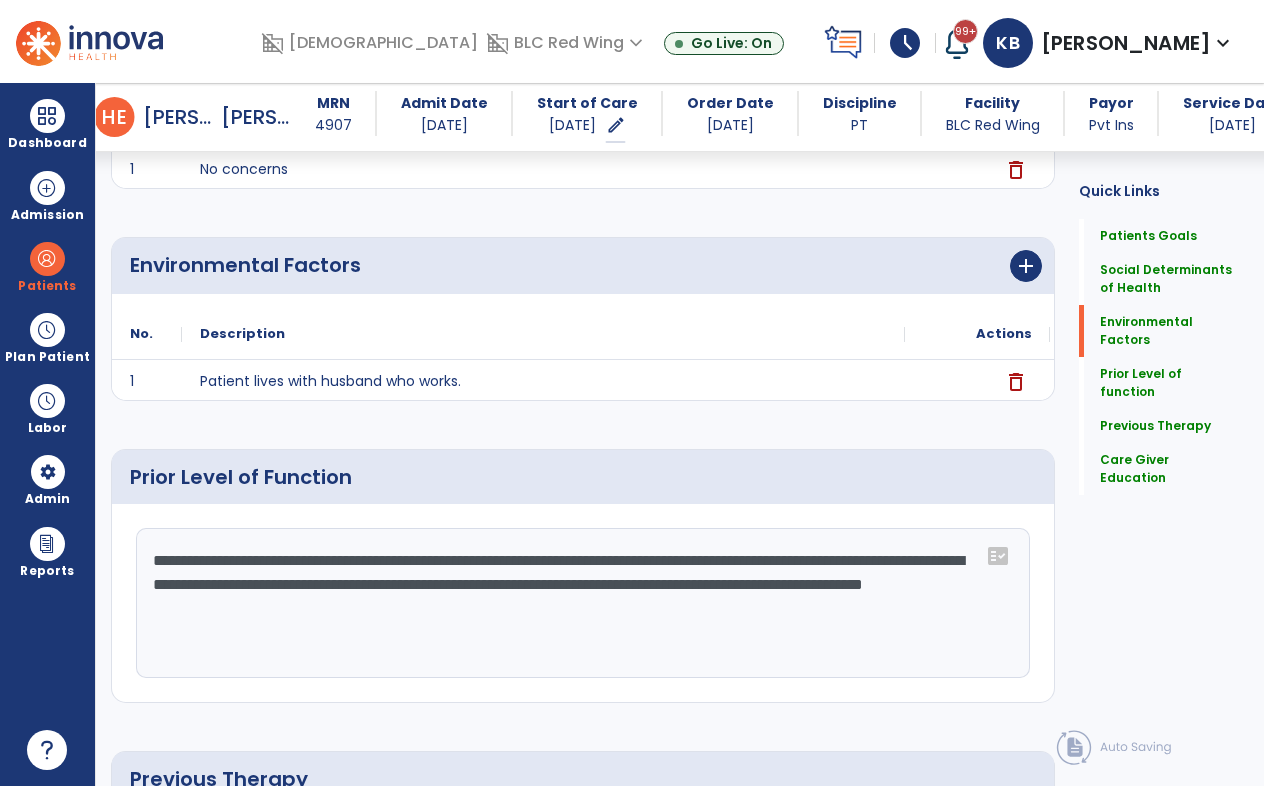 scroll, scrollTop: 522, scrollLeft: 0, axis: vertical 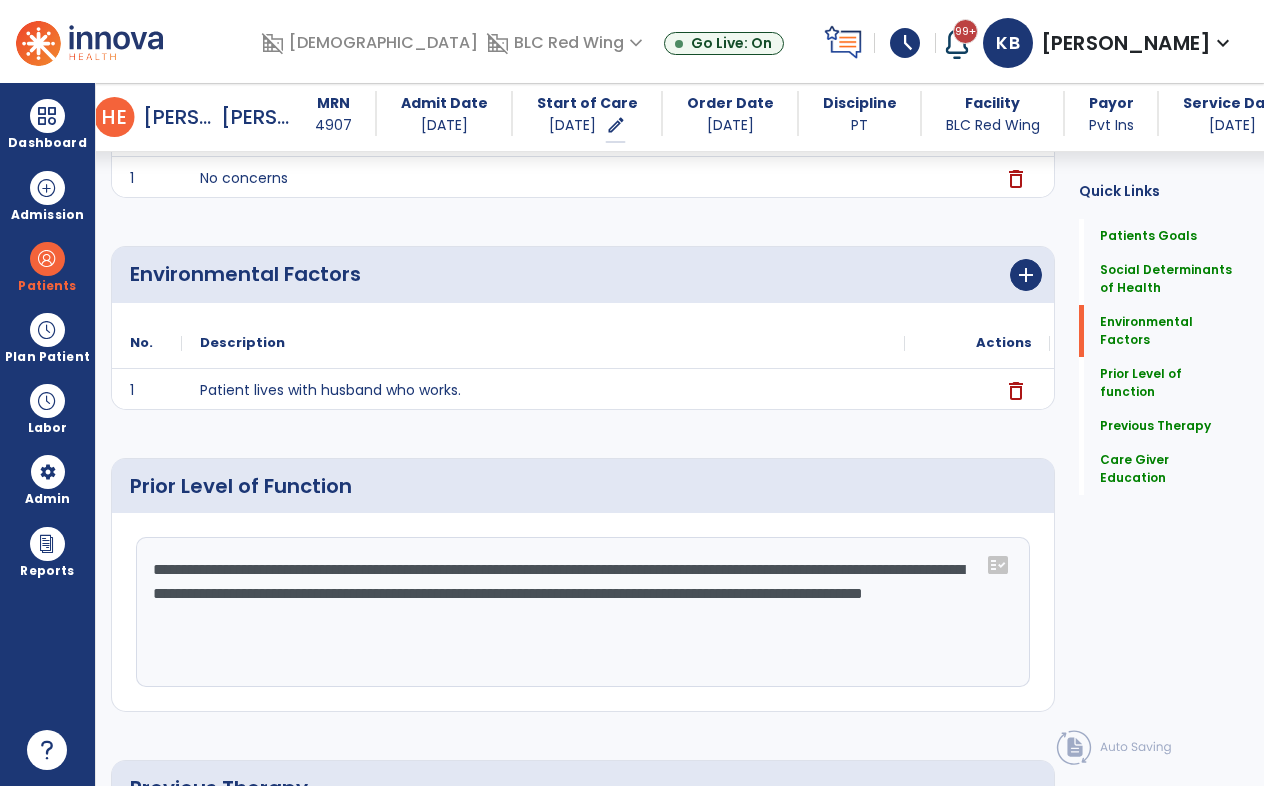 click on "**********" 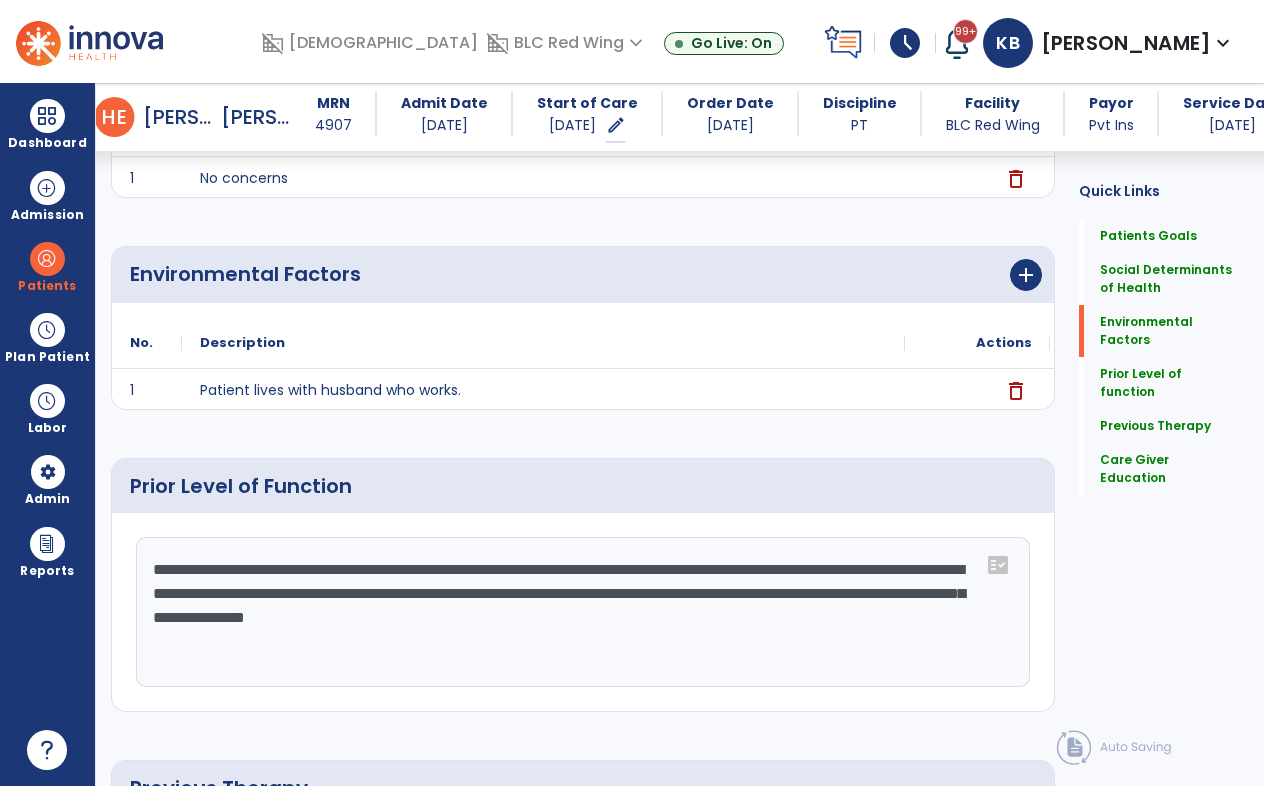click on "**********" 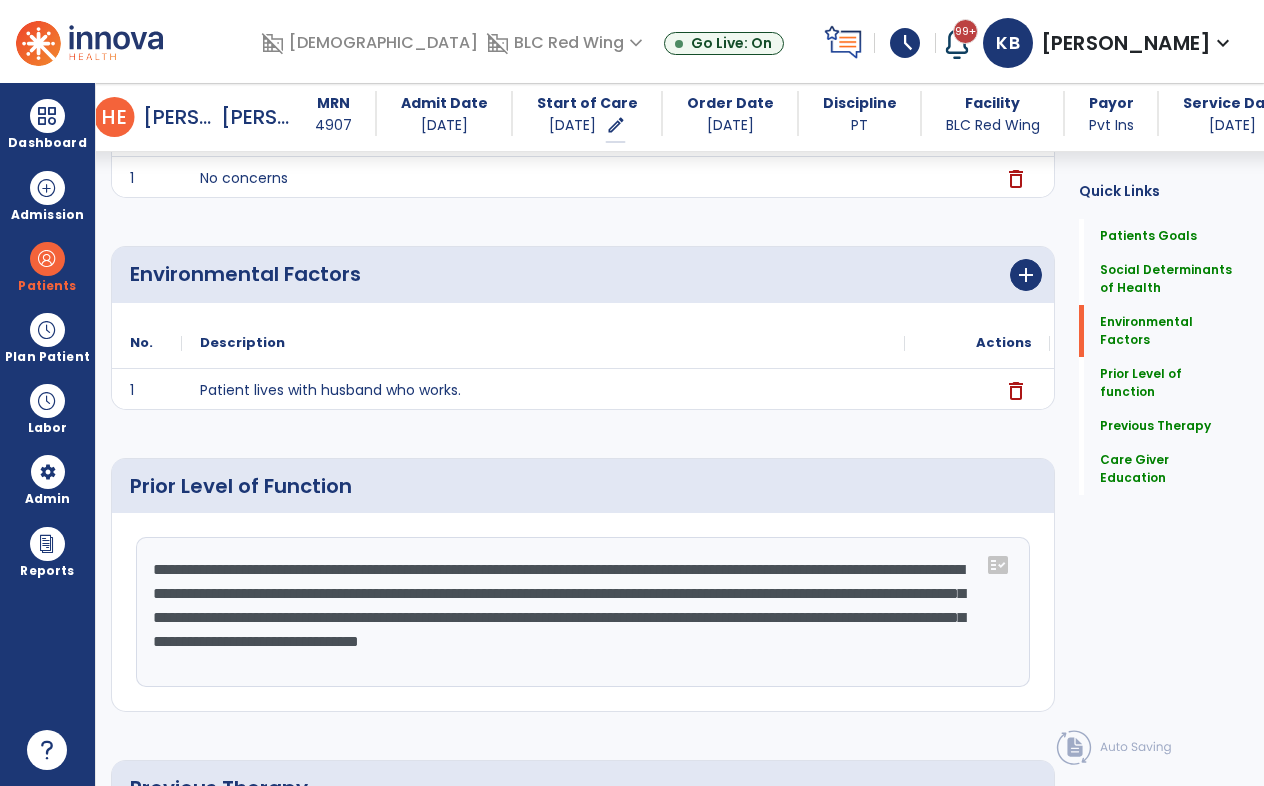 click on "**********" 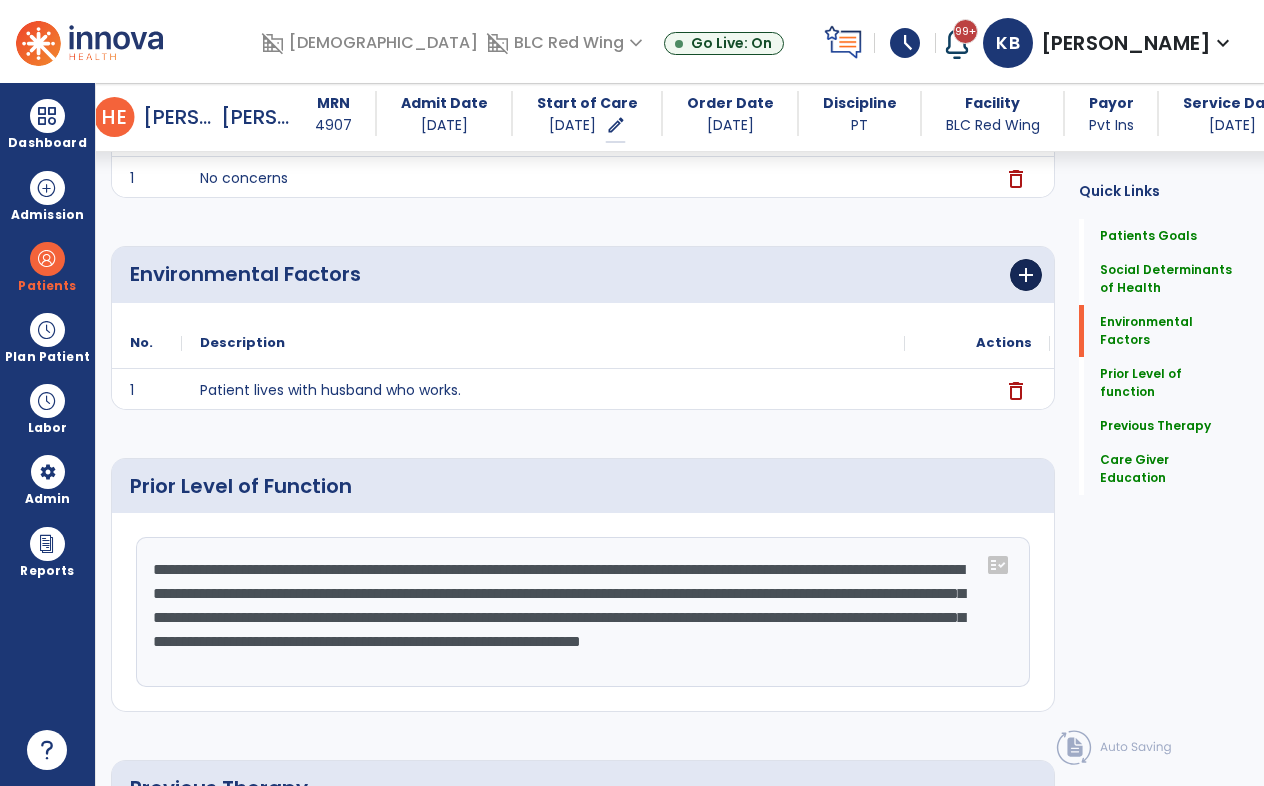 type on "**********" 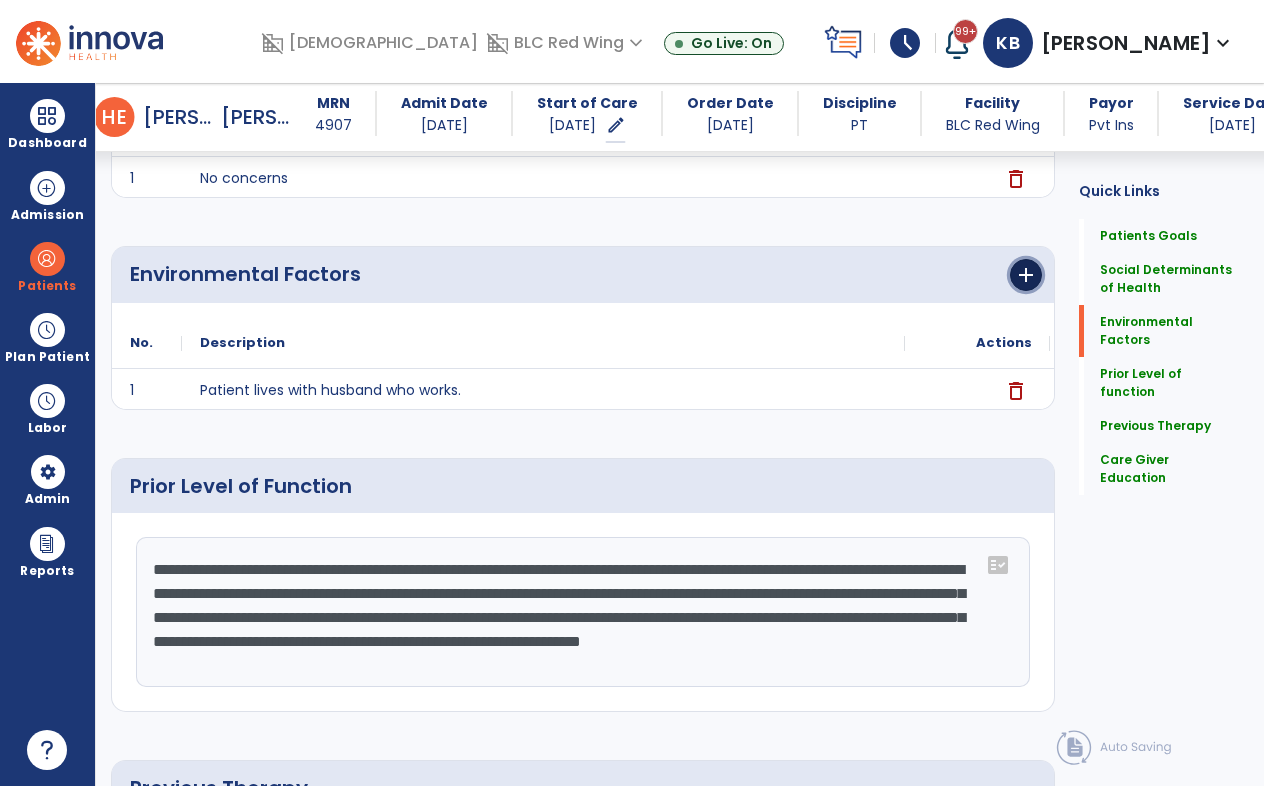 click on "add" 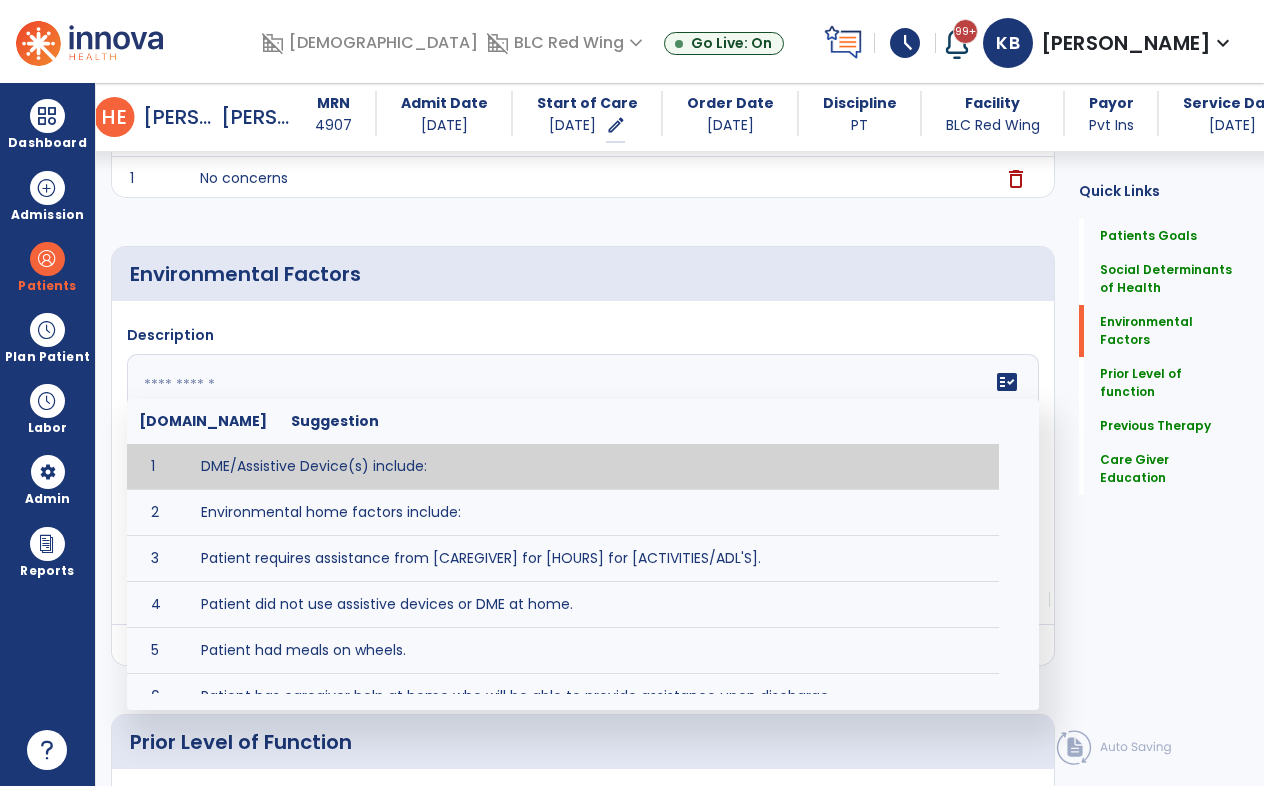click 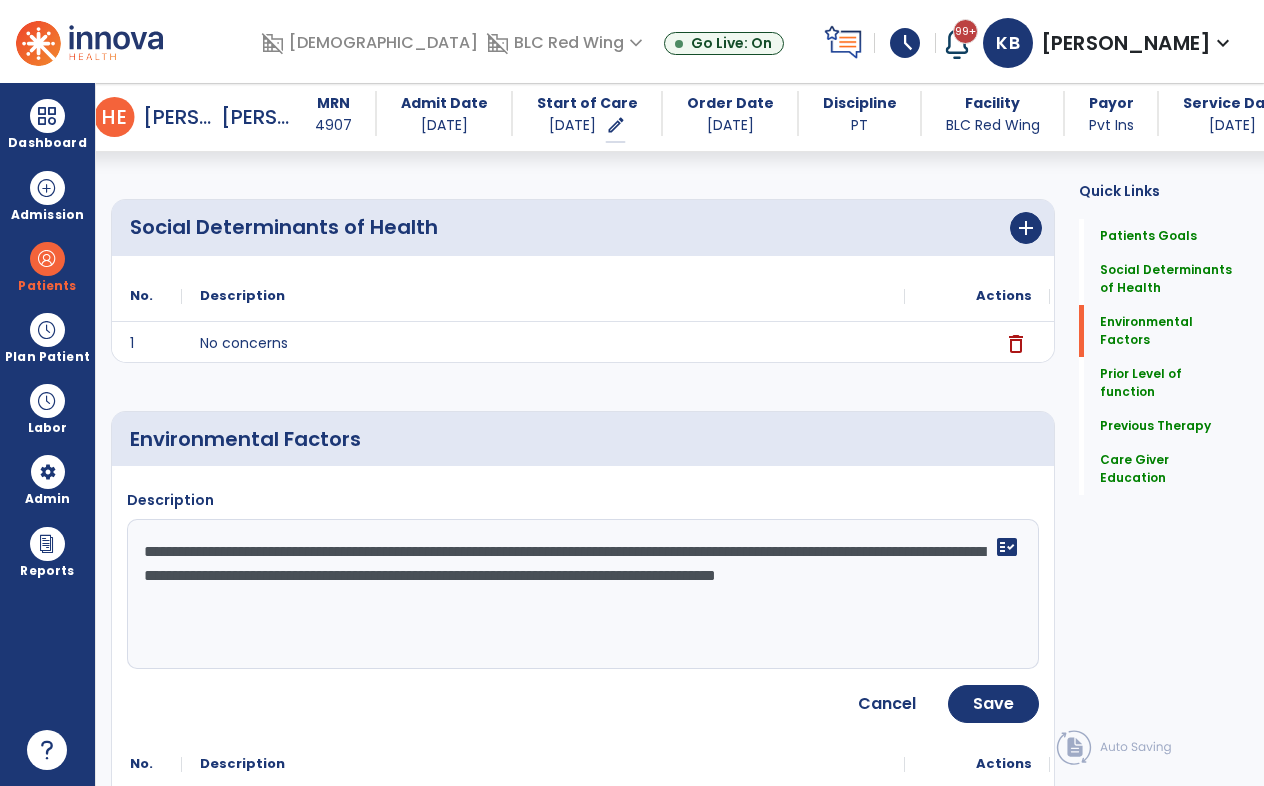 scroll, scrollTop: 322, scrollLeft: 0, axis: vertical 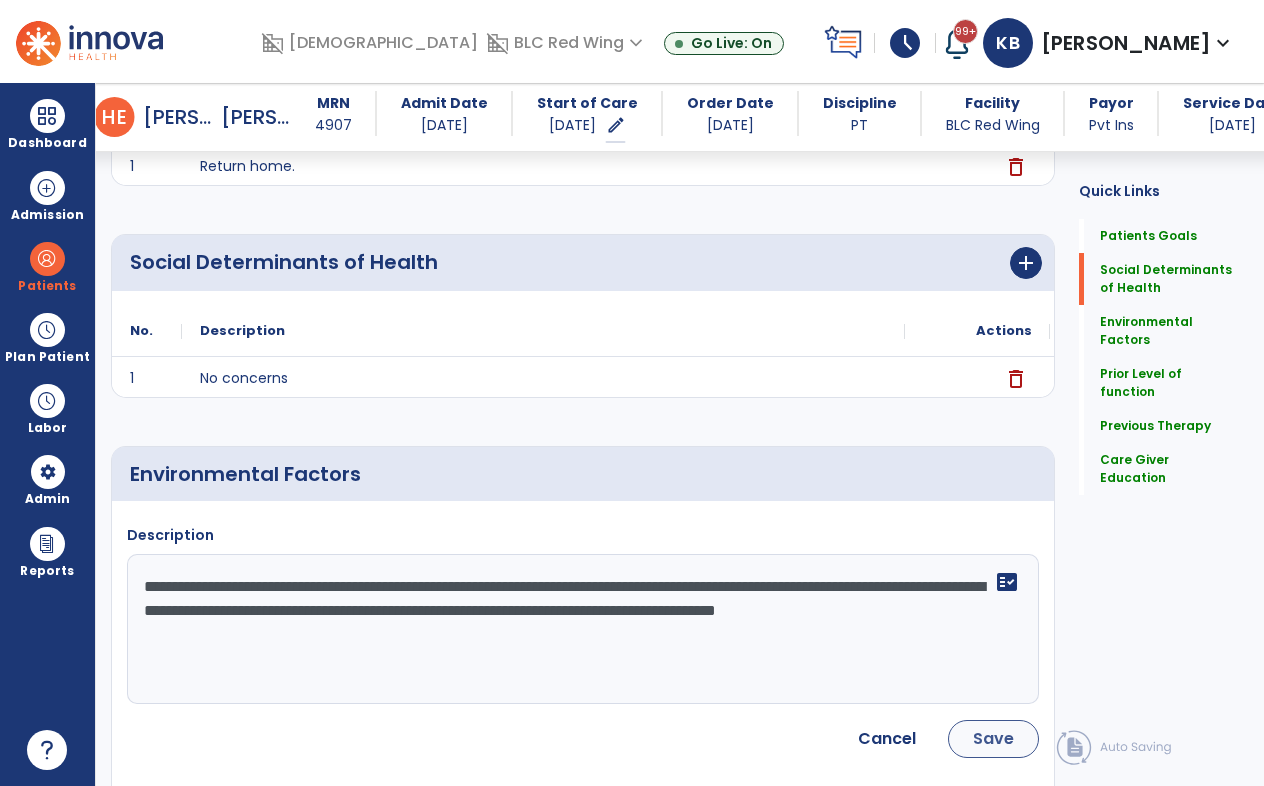 type on "**********" 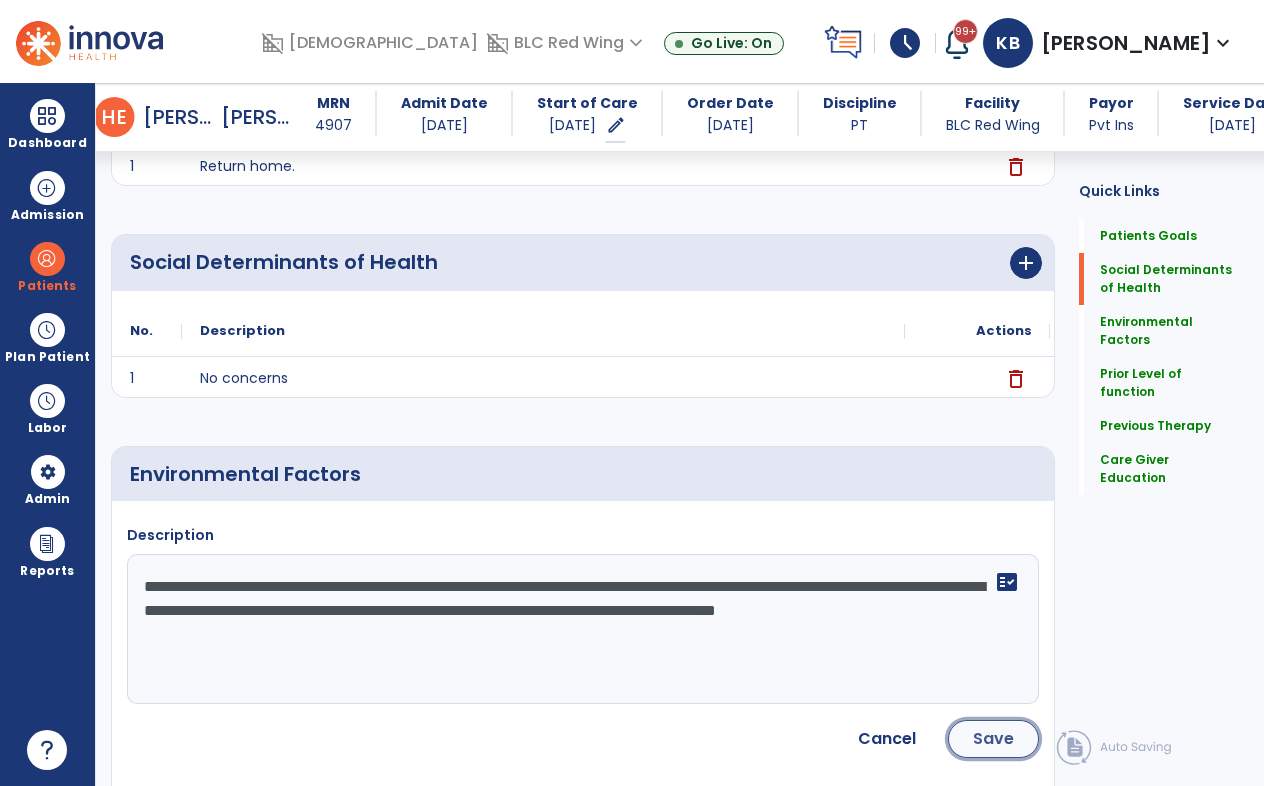 click on "Save" 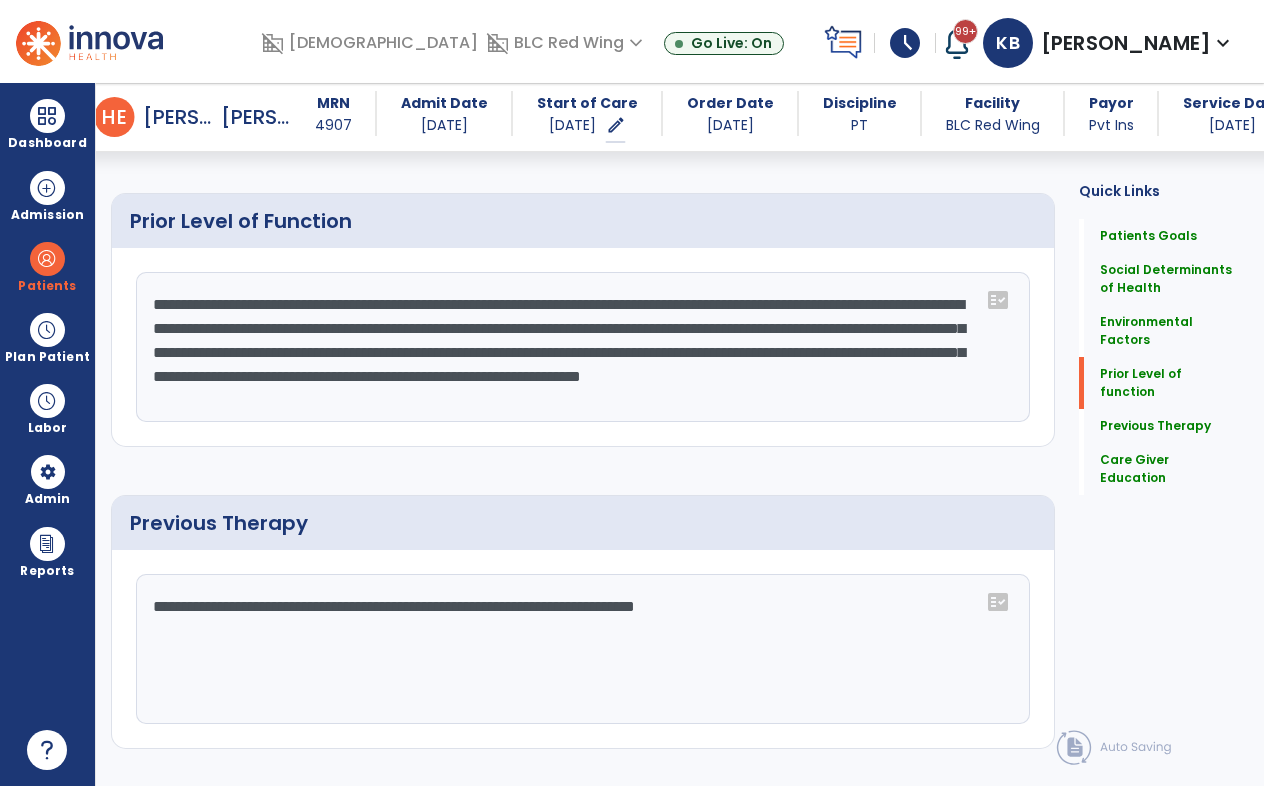 scroll, scrollTop: 922, scrollLeft: 0, axis: vertical 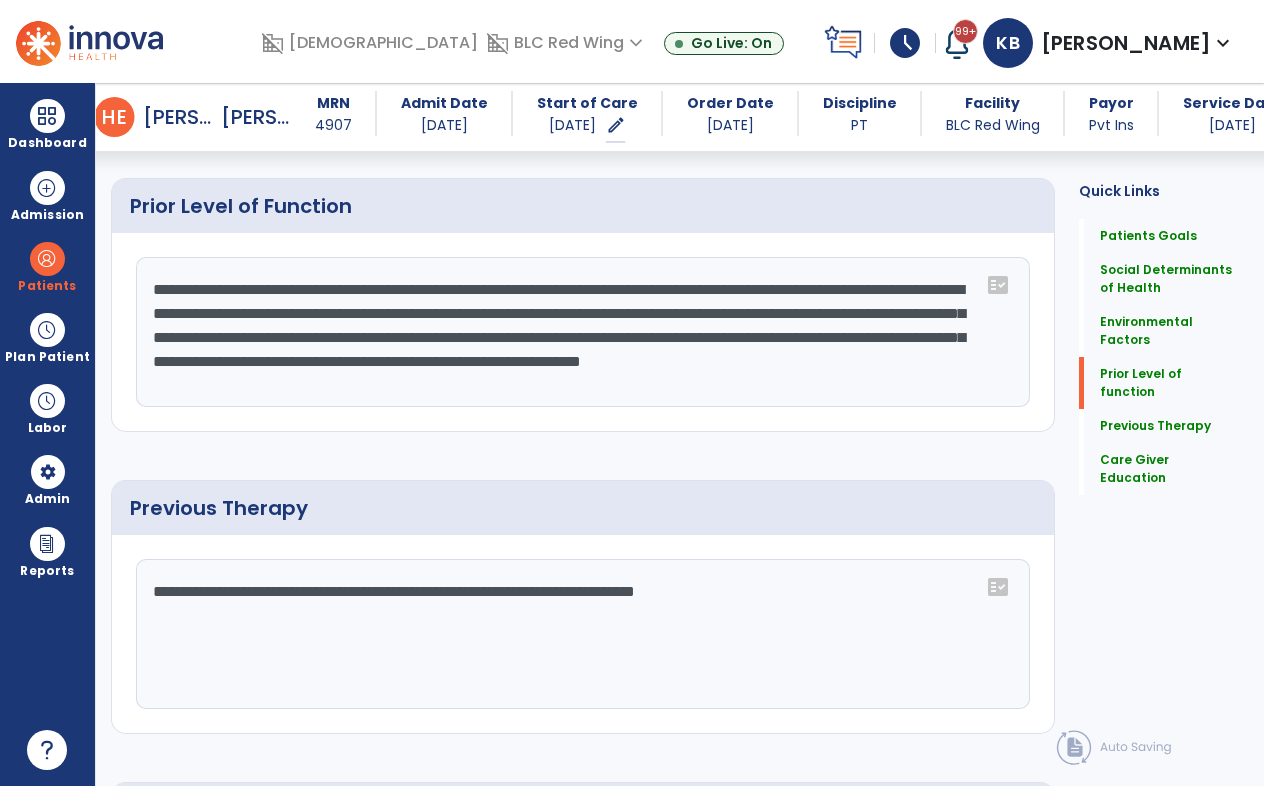 click on "**********" 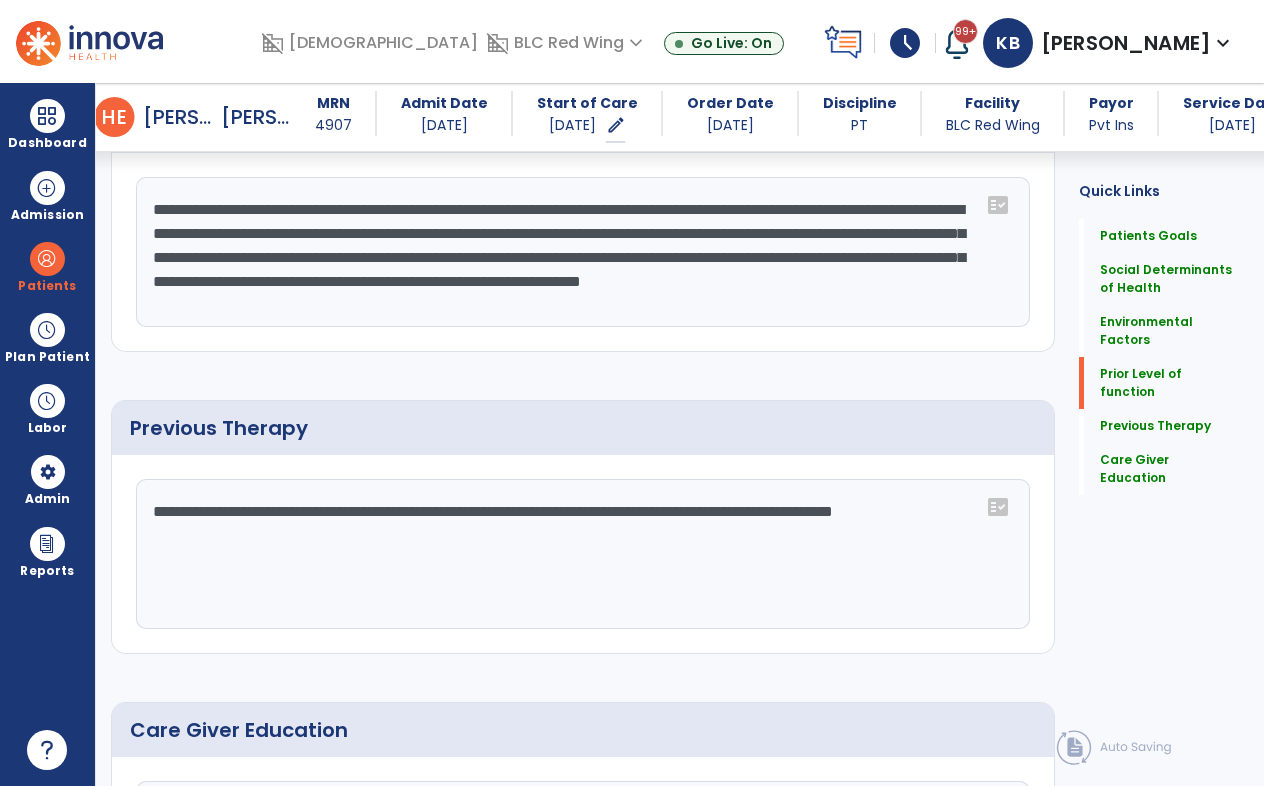 scroll, scrollTop: 1002, scrollLeft: 0, axis: vertical 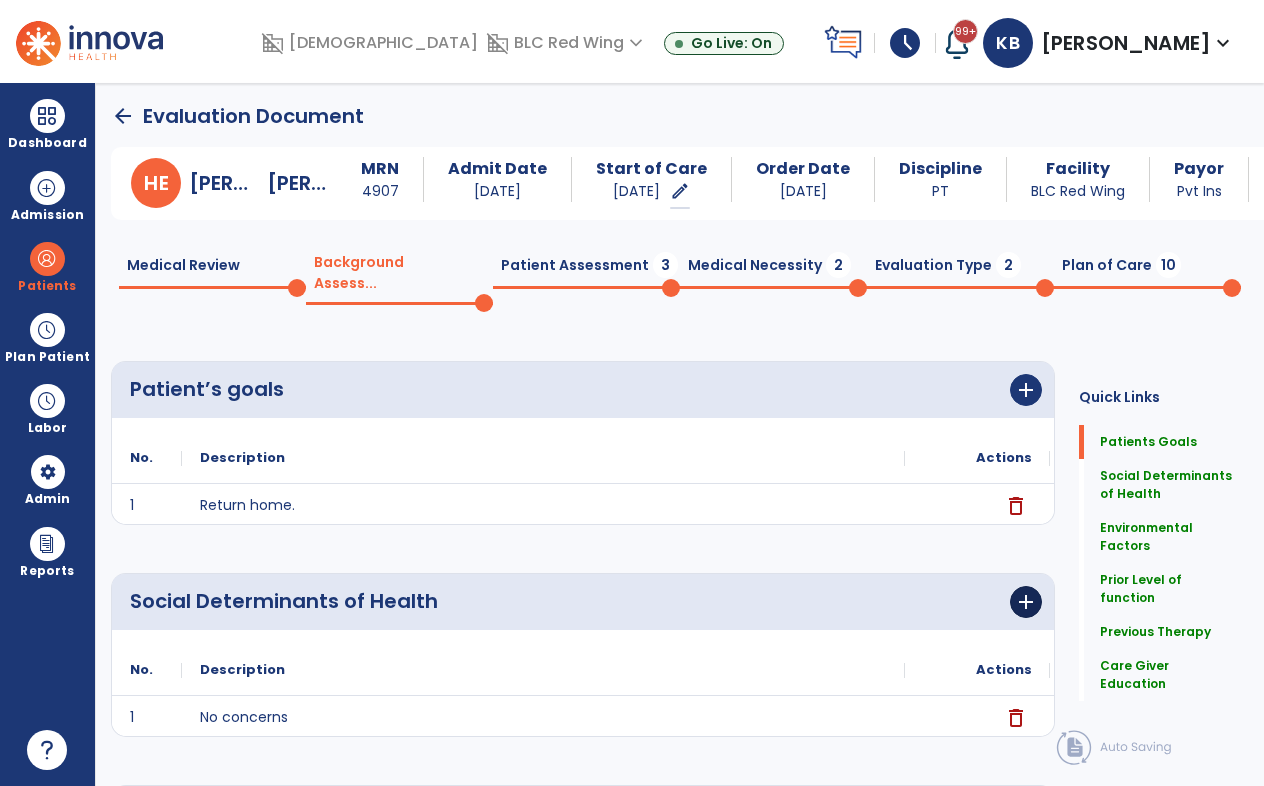 type on "**********" 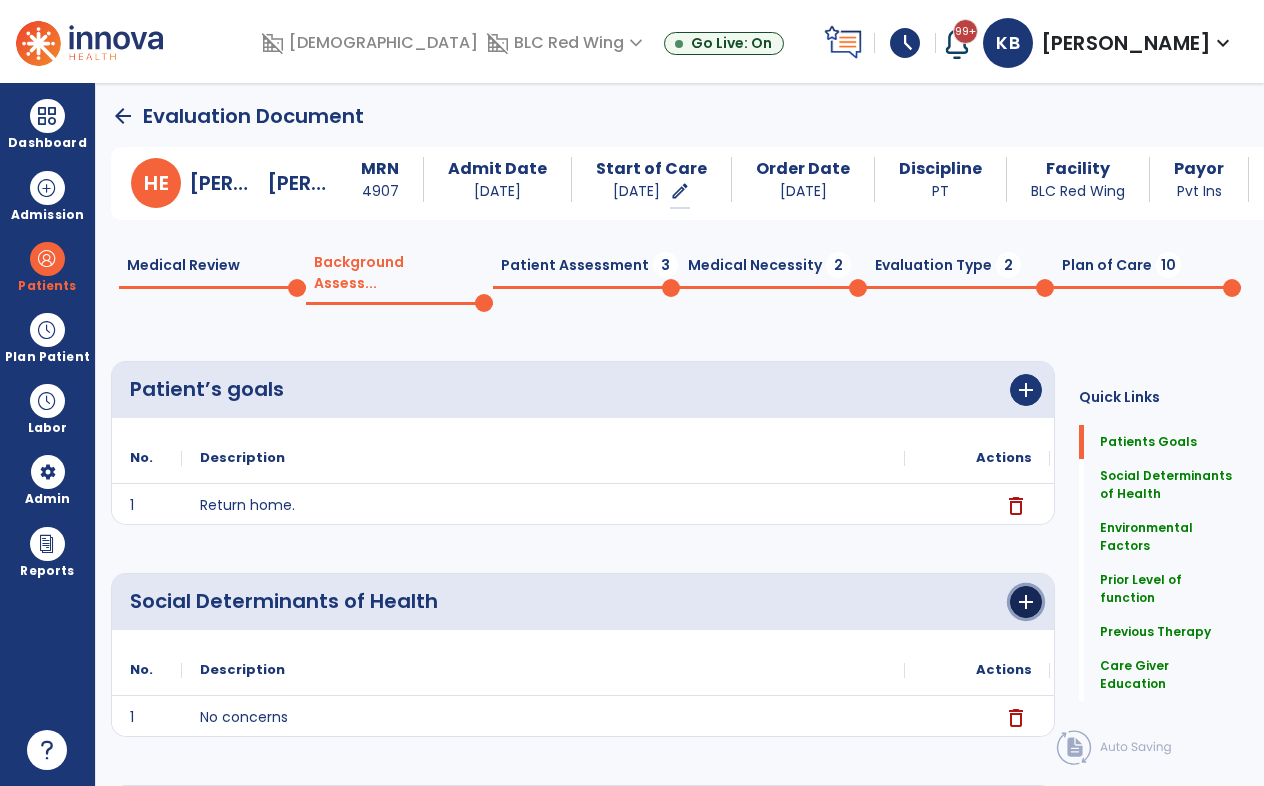 click on "add" 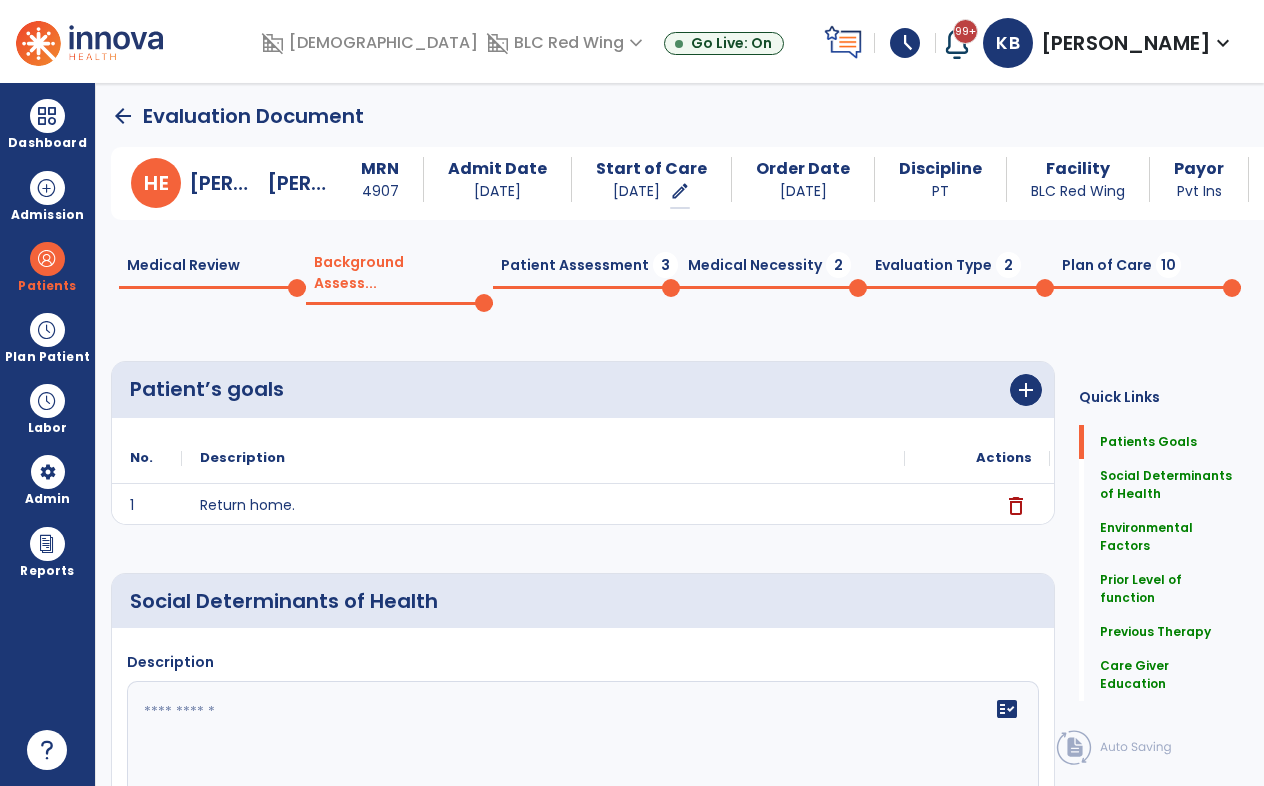 click on "fact_check" 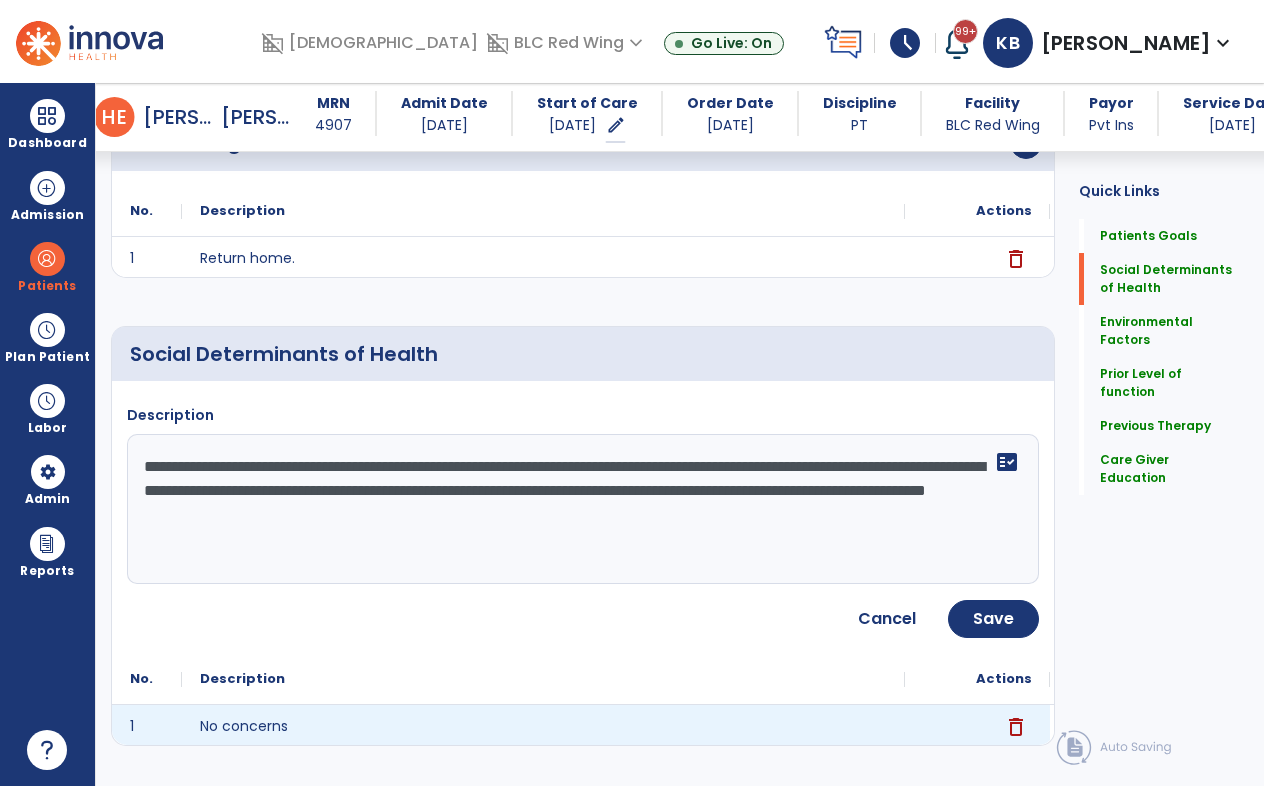 scroll, scrollTop: 232, scrollLeft: 0, axis: vertical 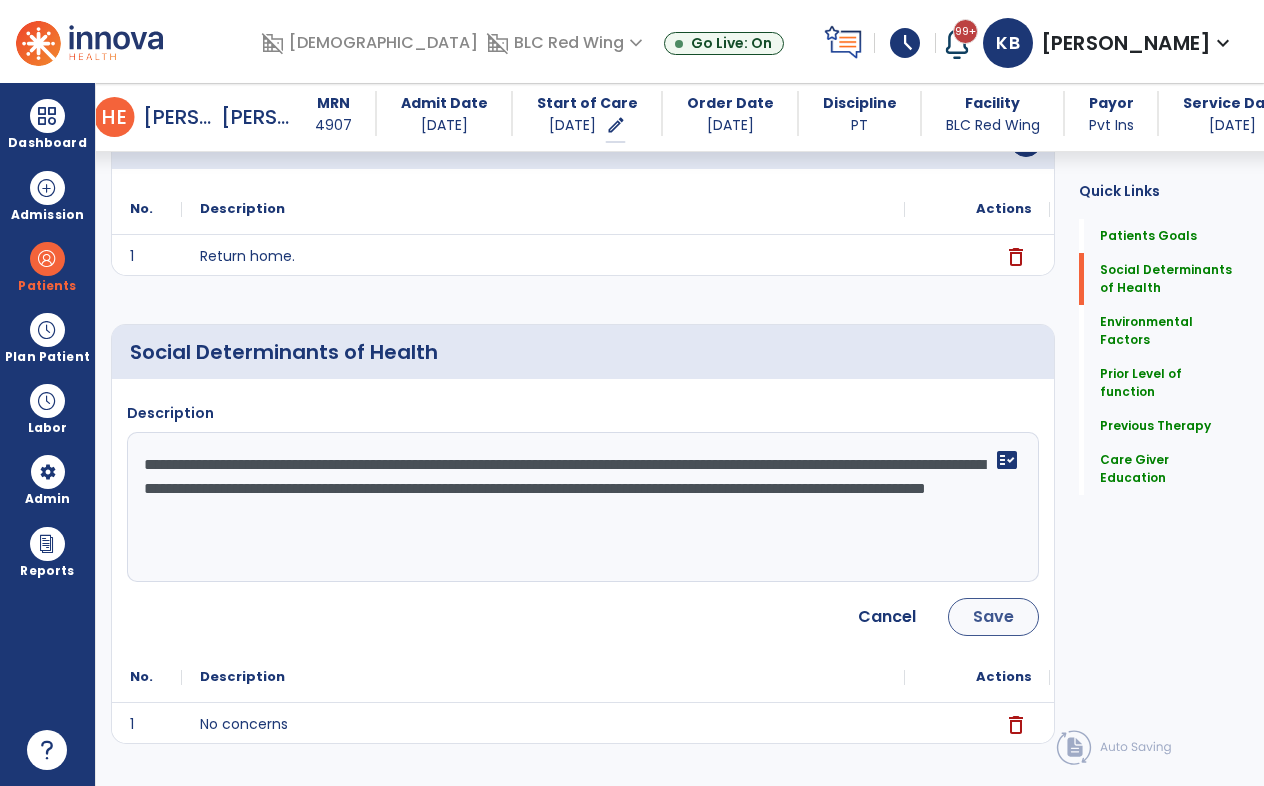 type on "**********" 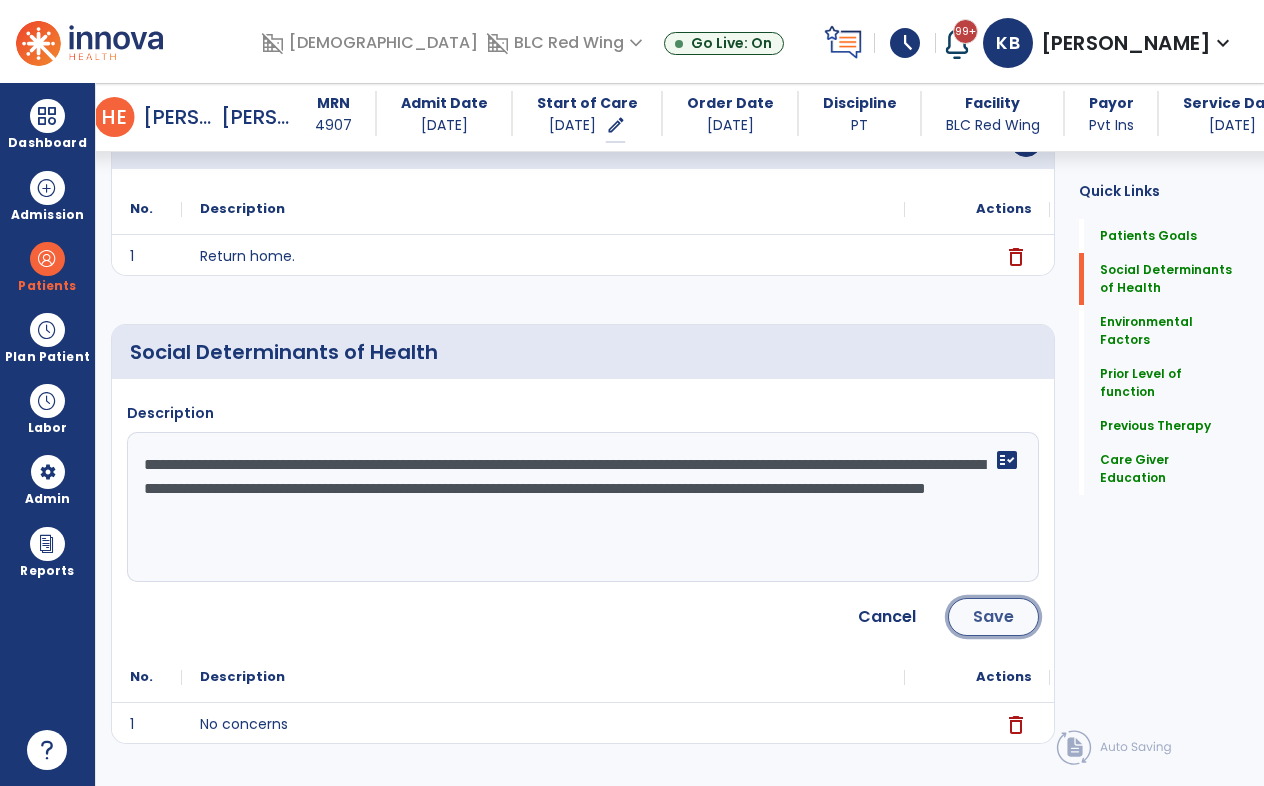 click on "Save" 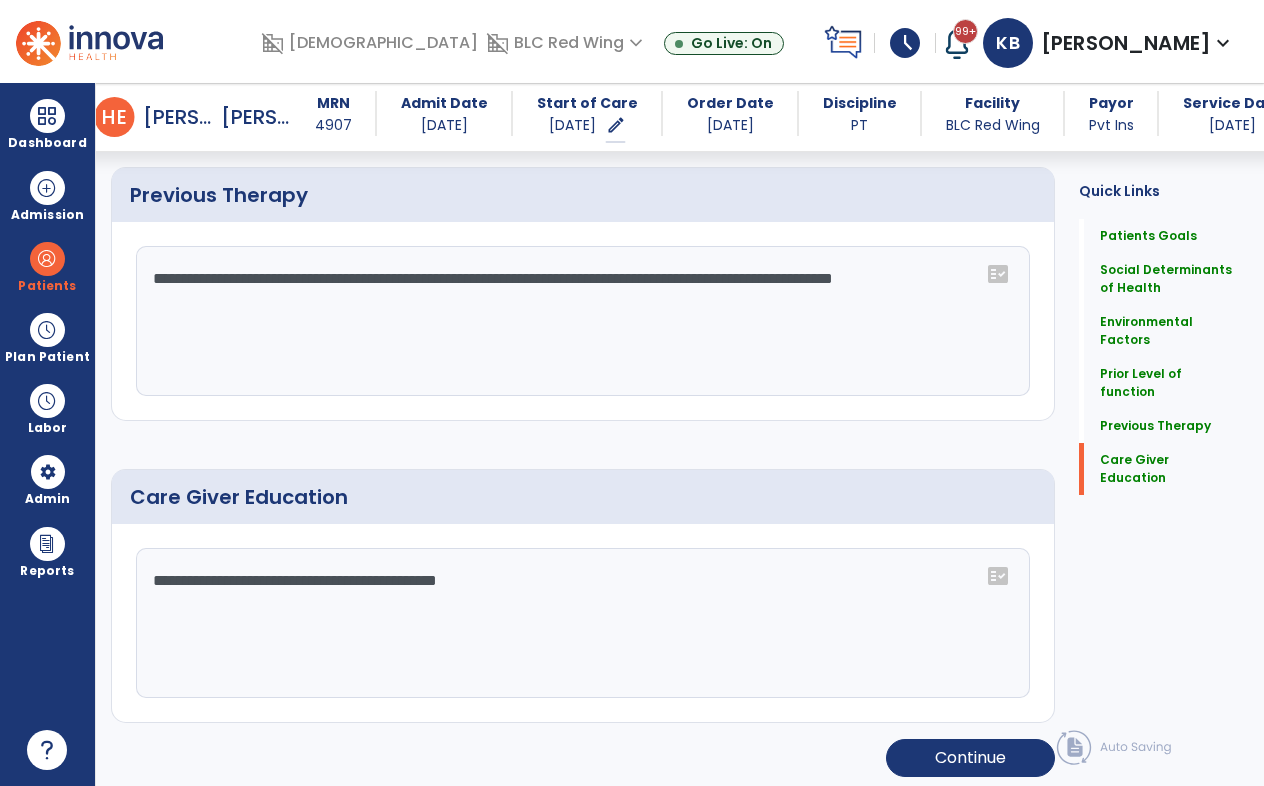 scroll, scrollTop: 1362, scrollLeft: 0, axis: vertical 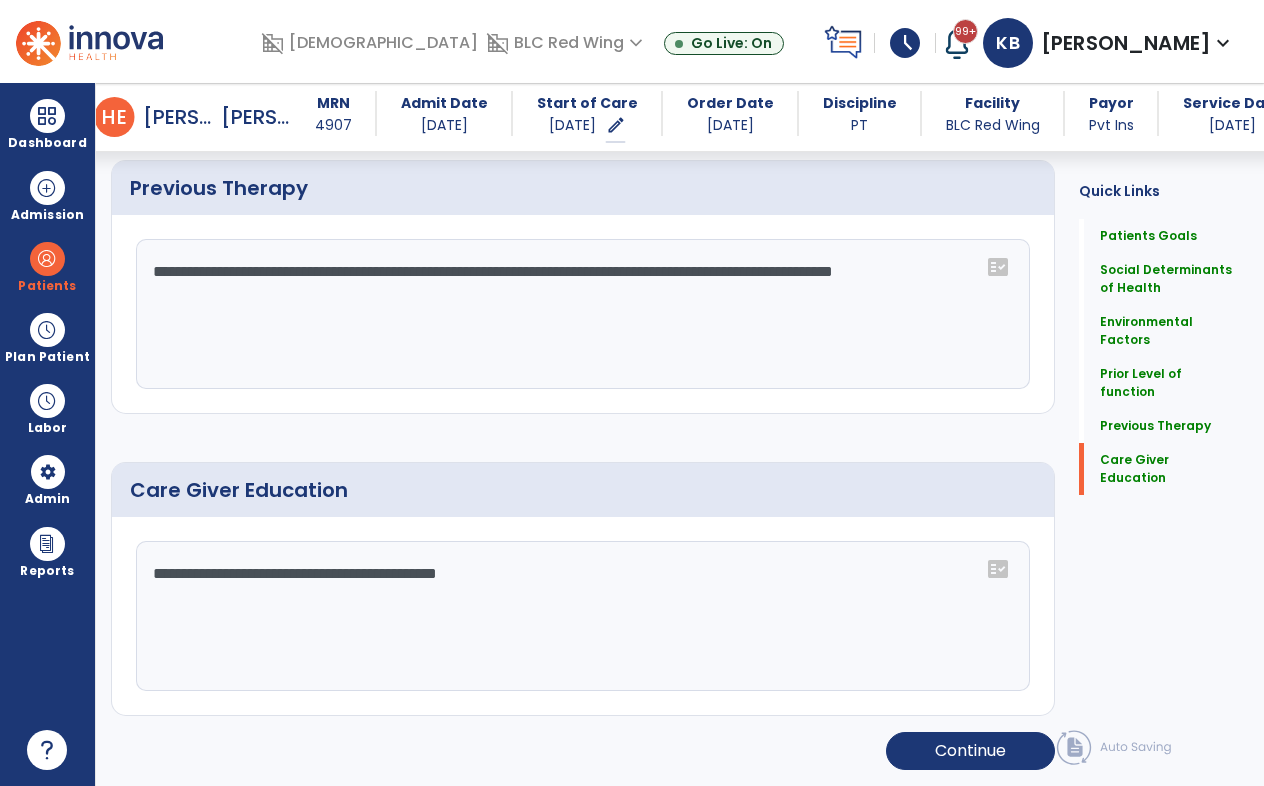 drag, startPoint x: 555, startPoint y: 576, endPoint x: 150, endPoint y: 566, distance: 405.12344 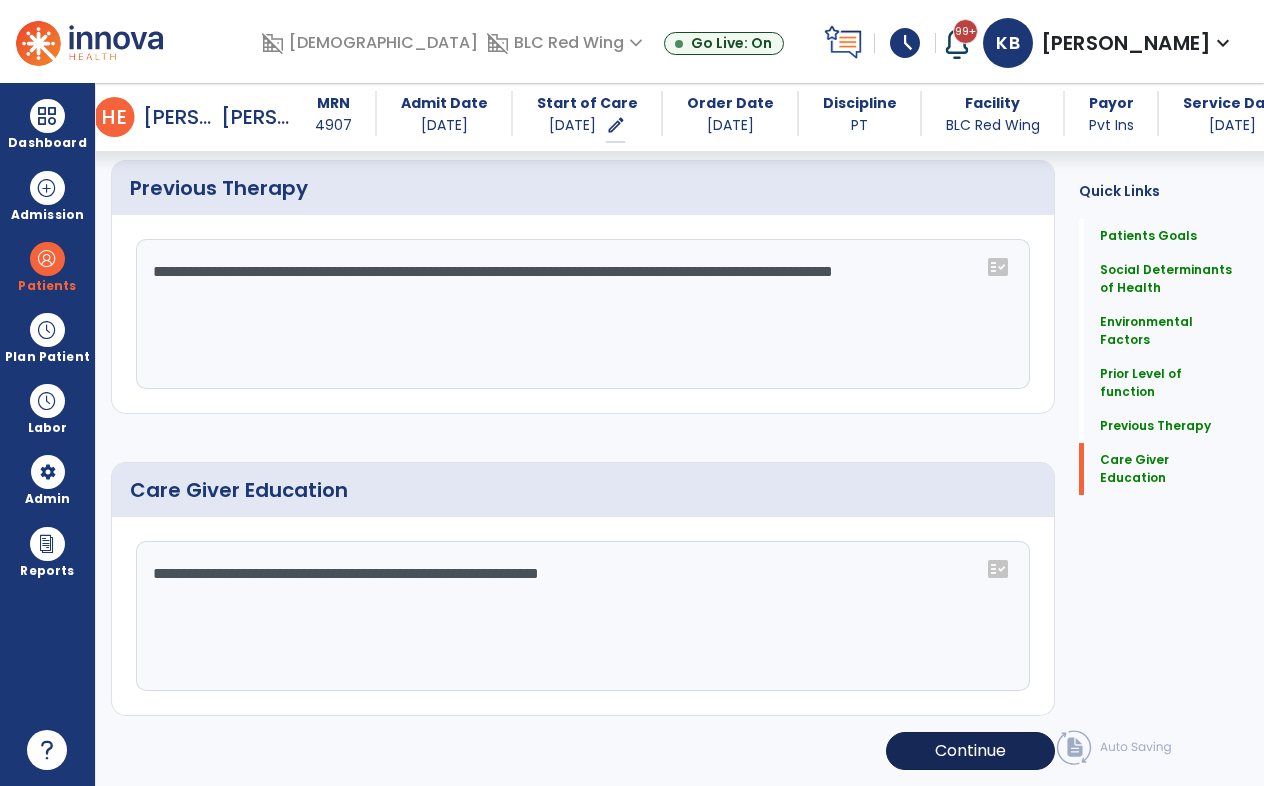 type on "**********" 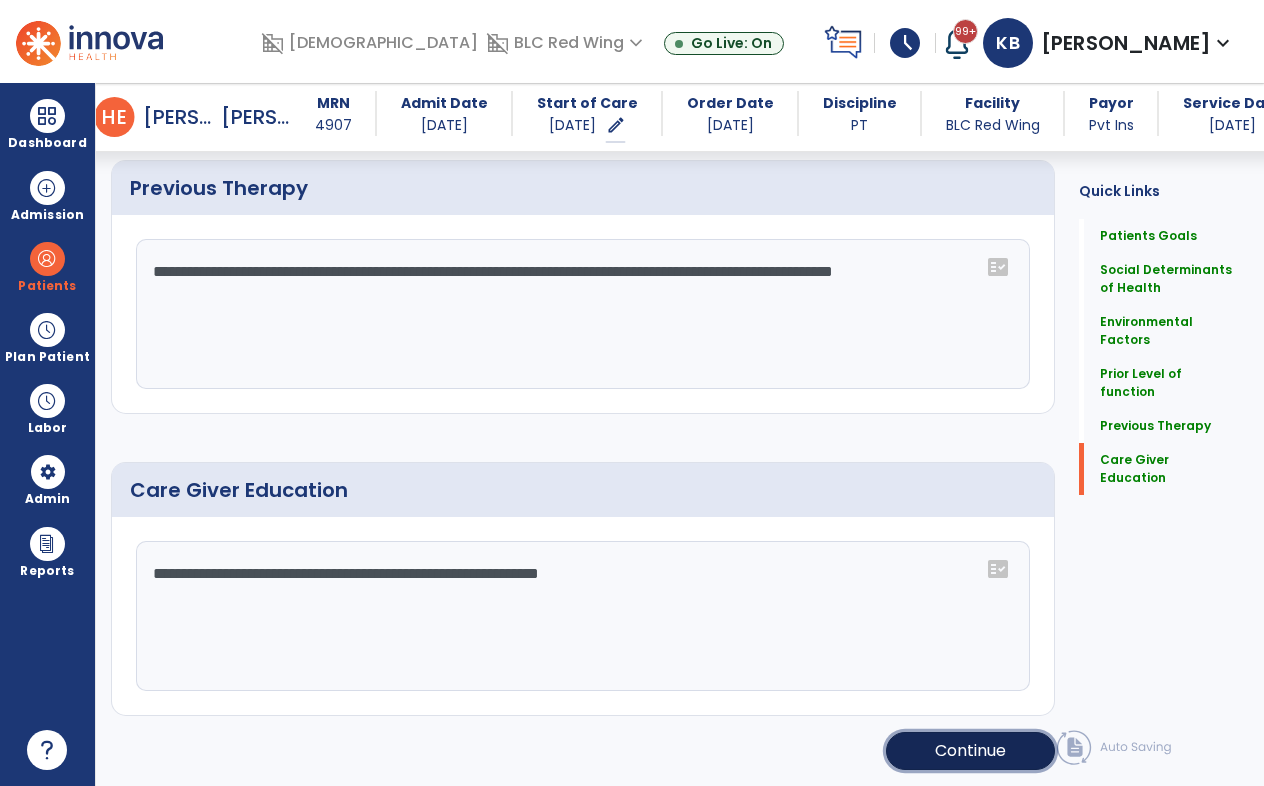 click on "Continue" 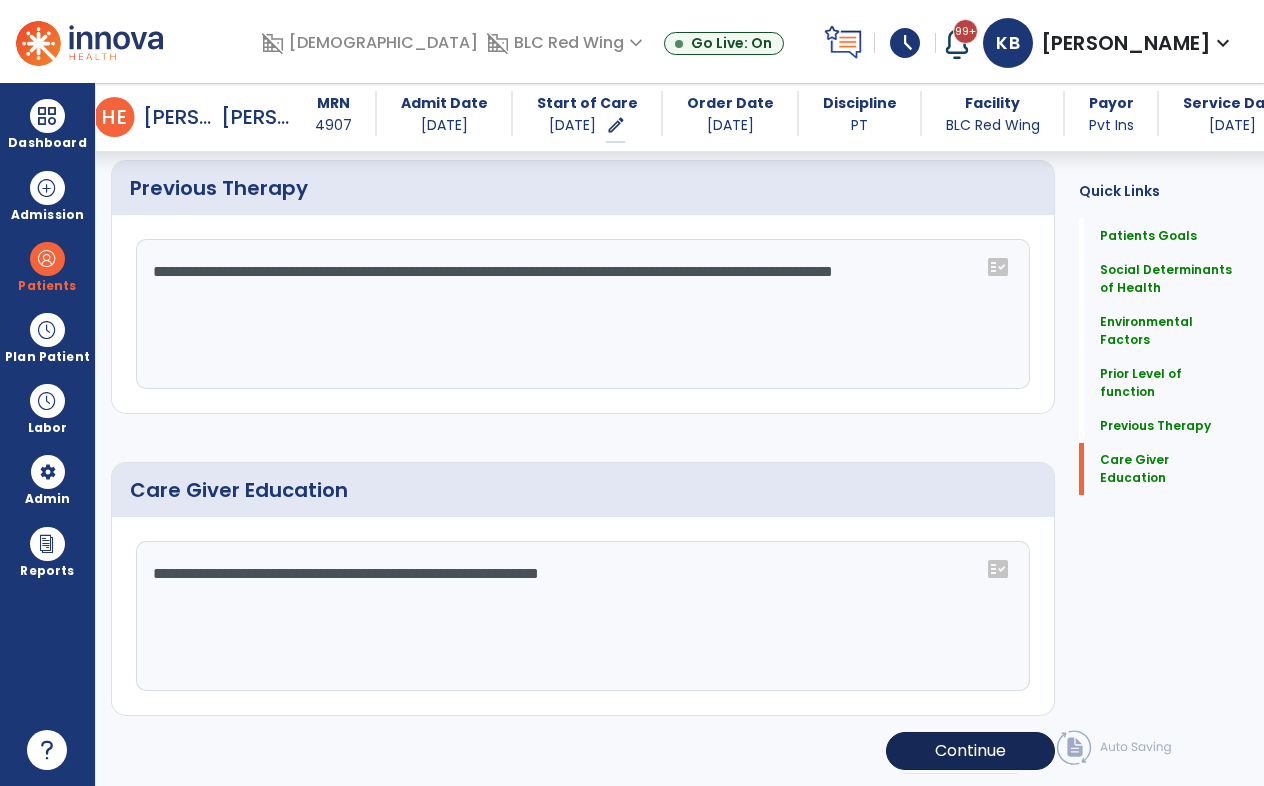 scroll, scrollTop: 180, scrollLeft: 0, axis: vertical 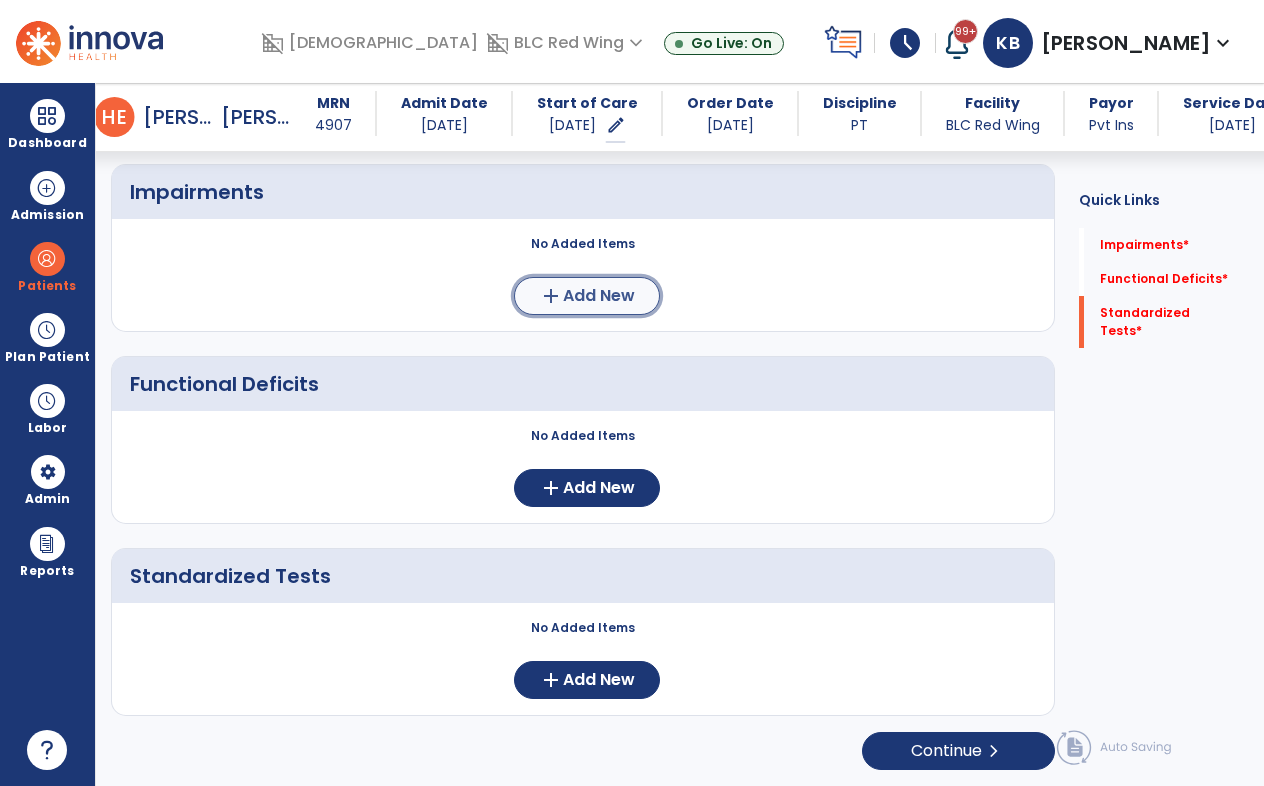 click on "Add New" 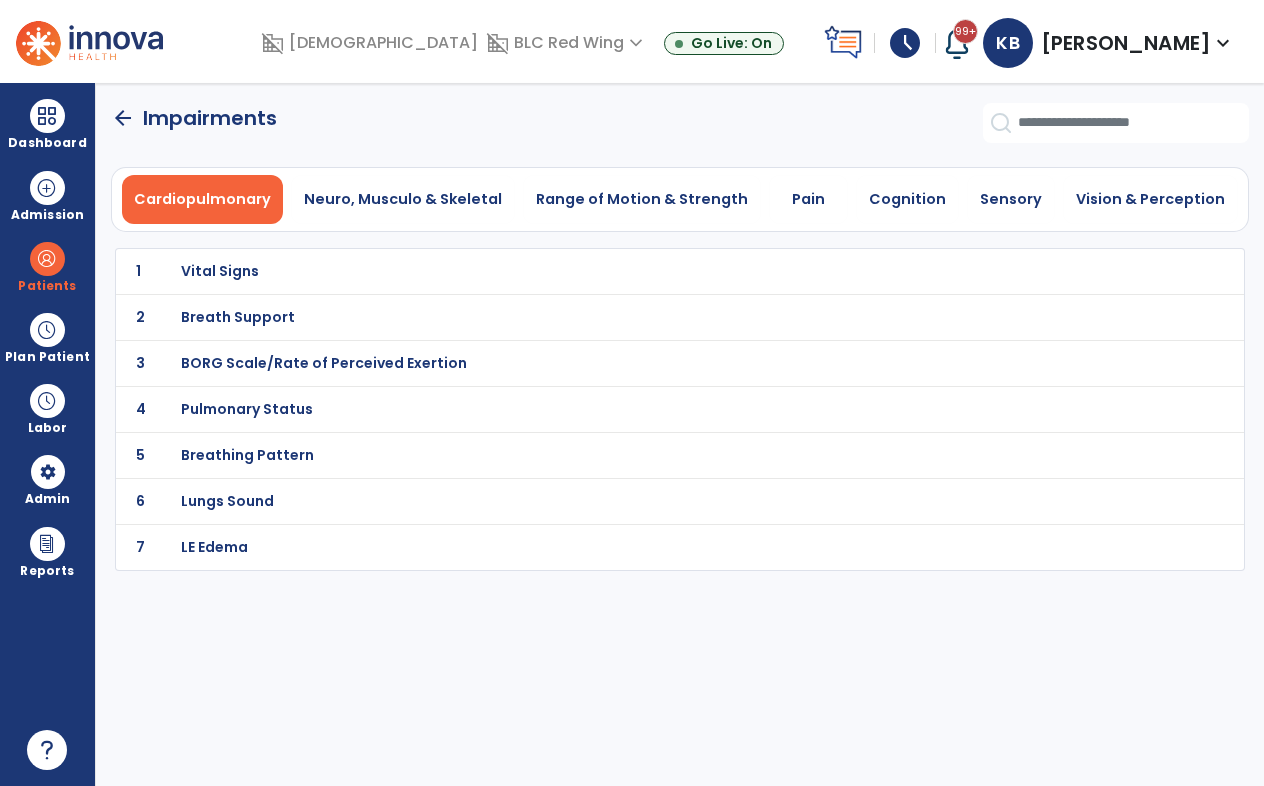 scroll, scrollTop: 0, scrollLeft: 0, axis: both 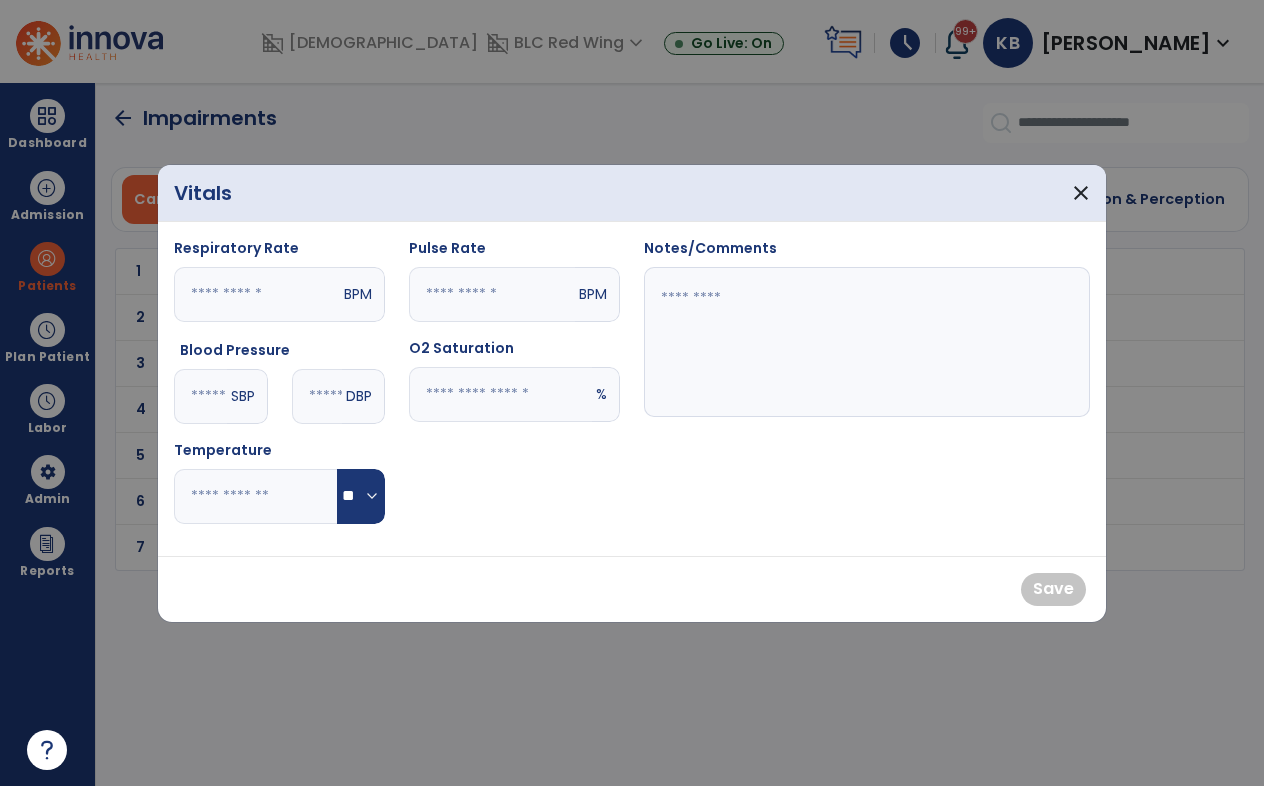 click at bounding box center [200, 396] 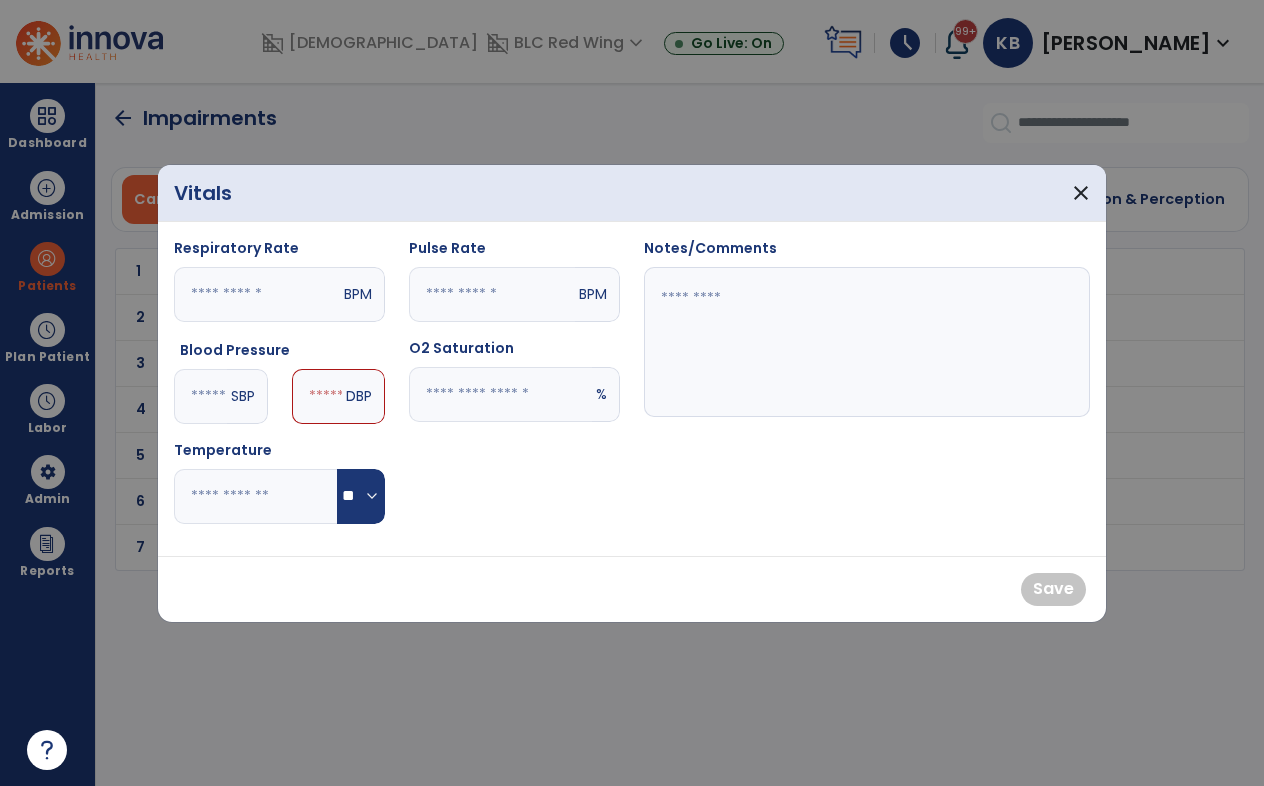 type on "***" 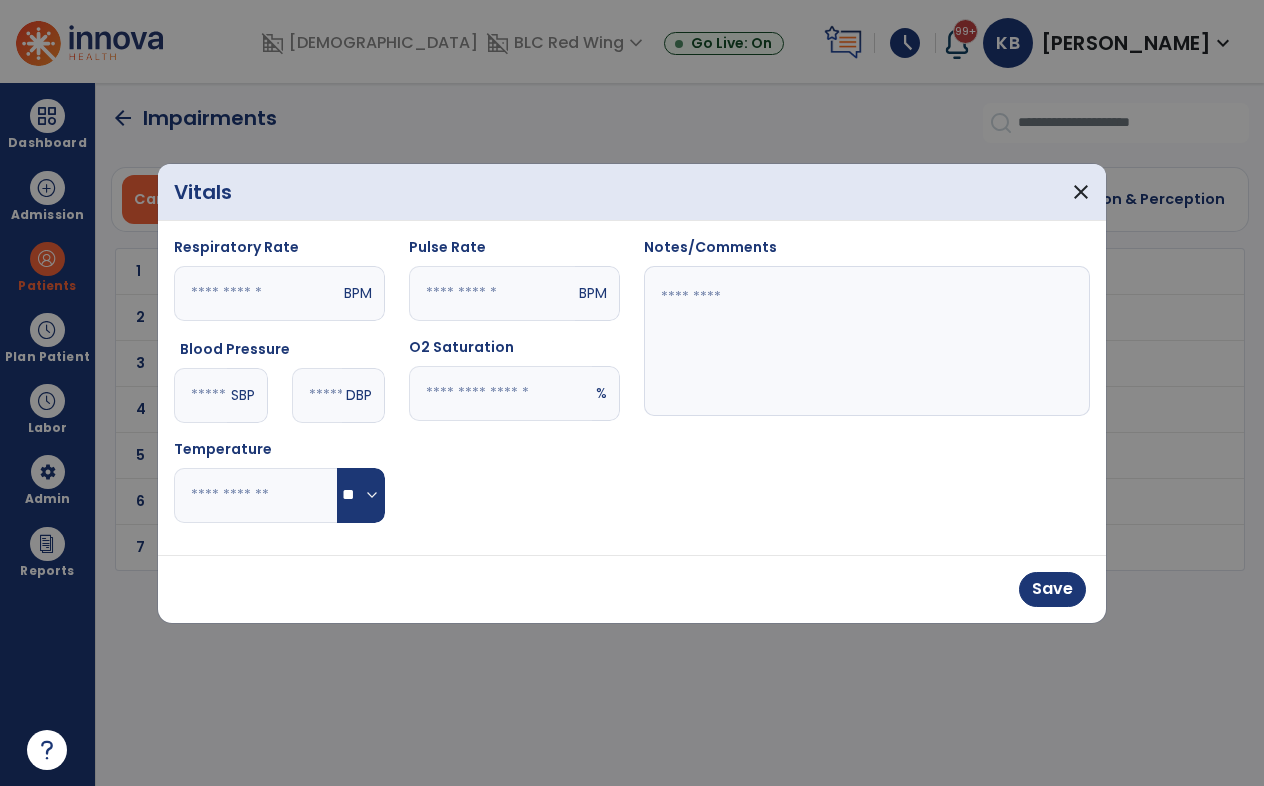 type on "**" 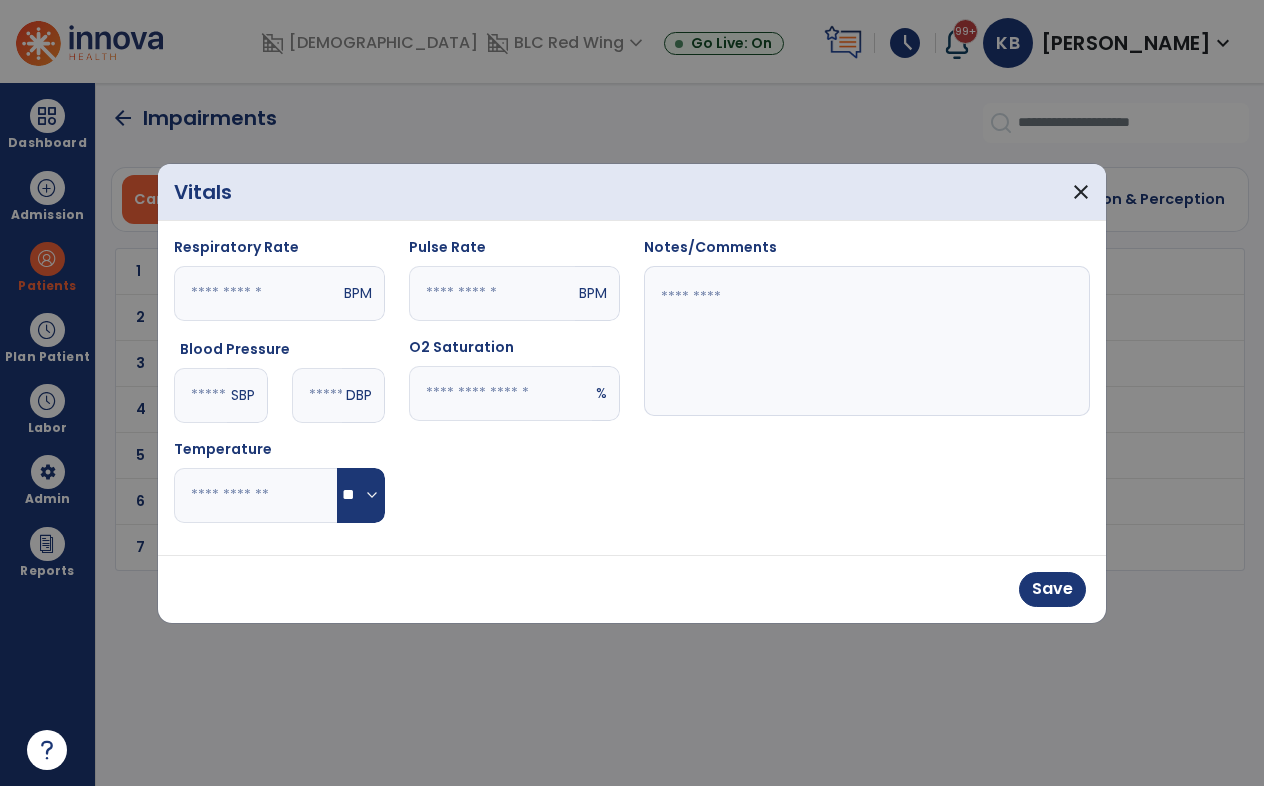 click at bounding box center (500, 393) 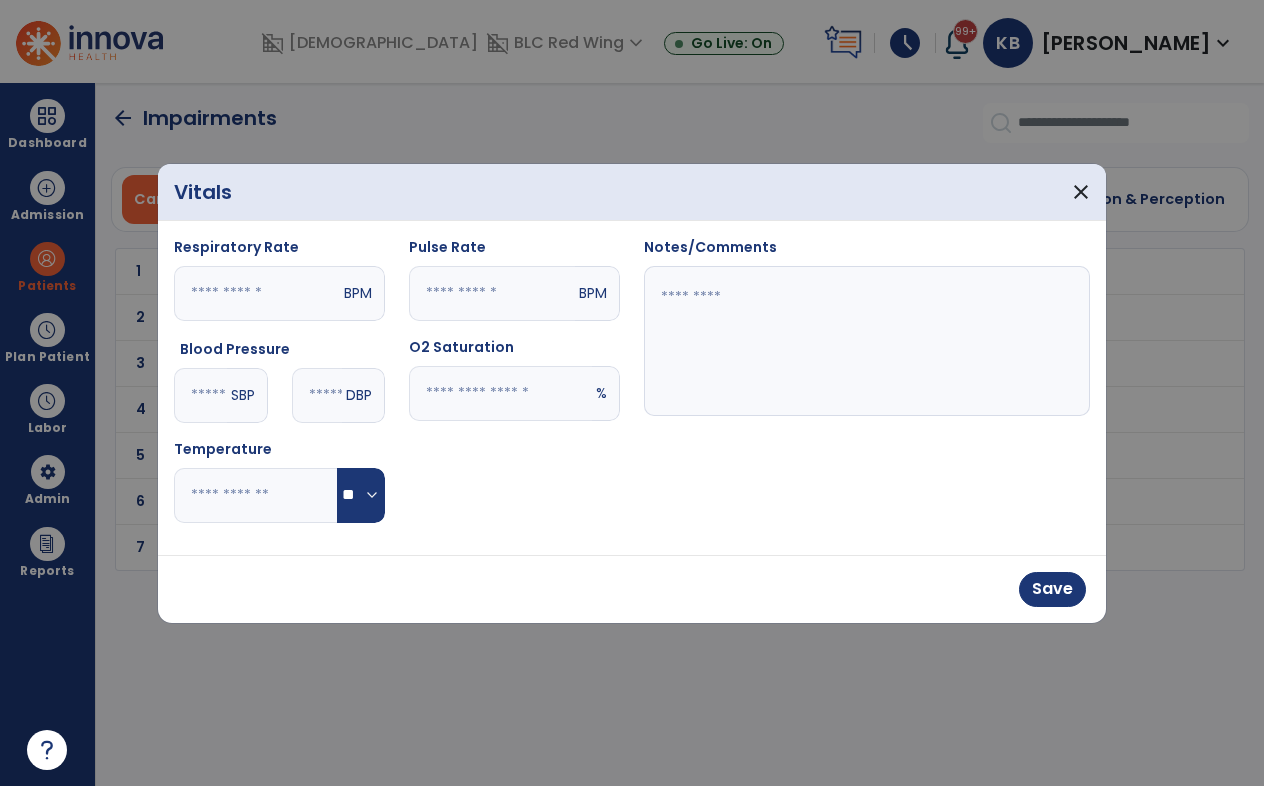 type on "**" 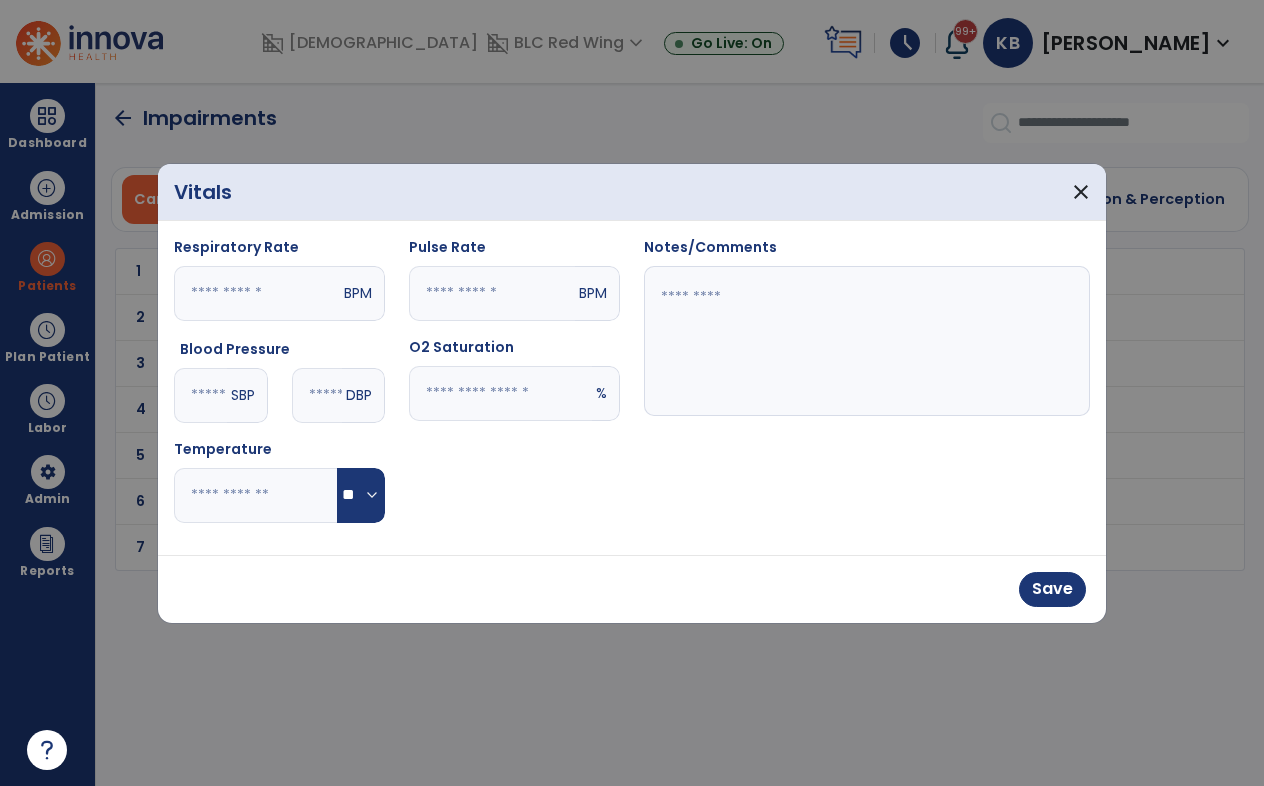 click at bounding box center (492, 293) 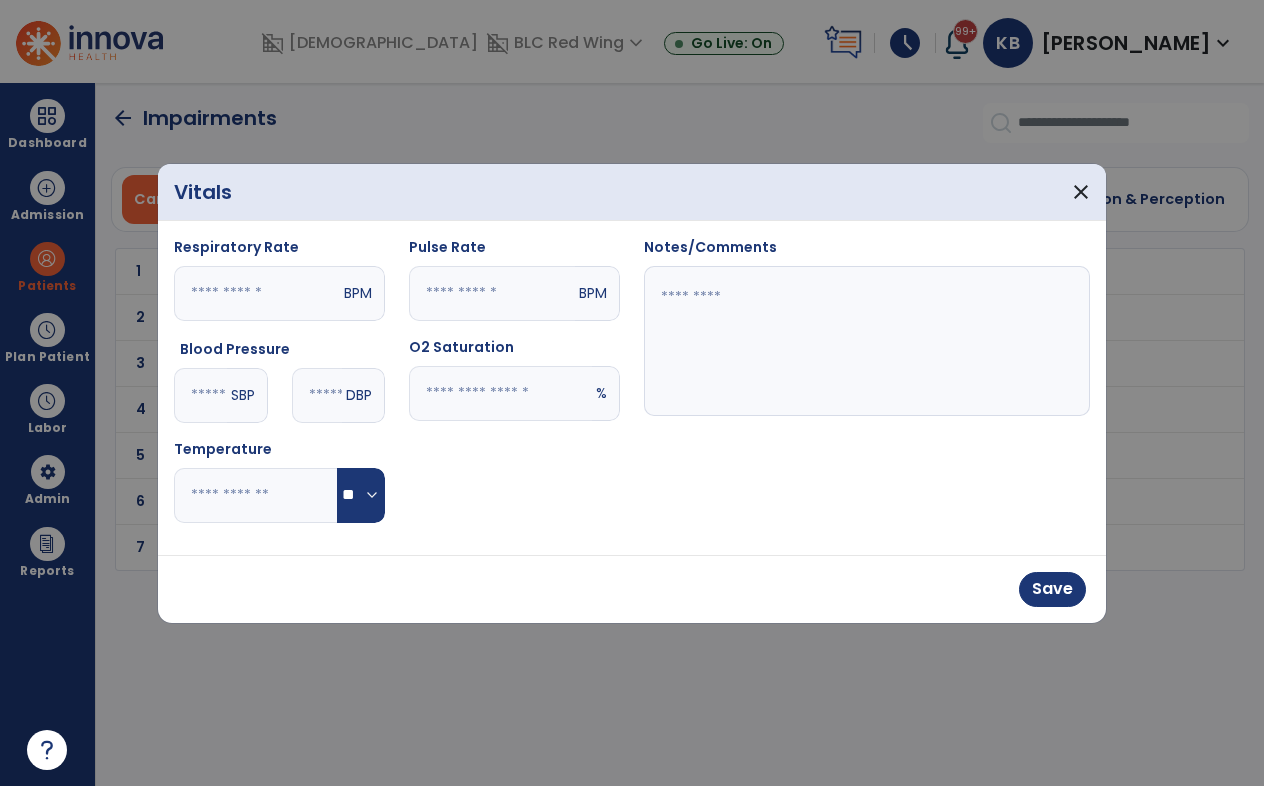 type on "**" 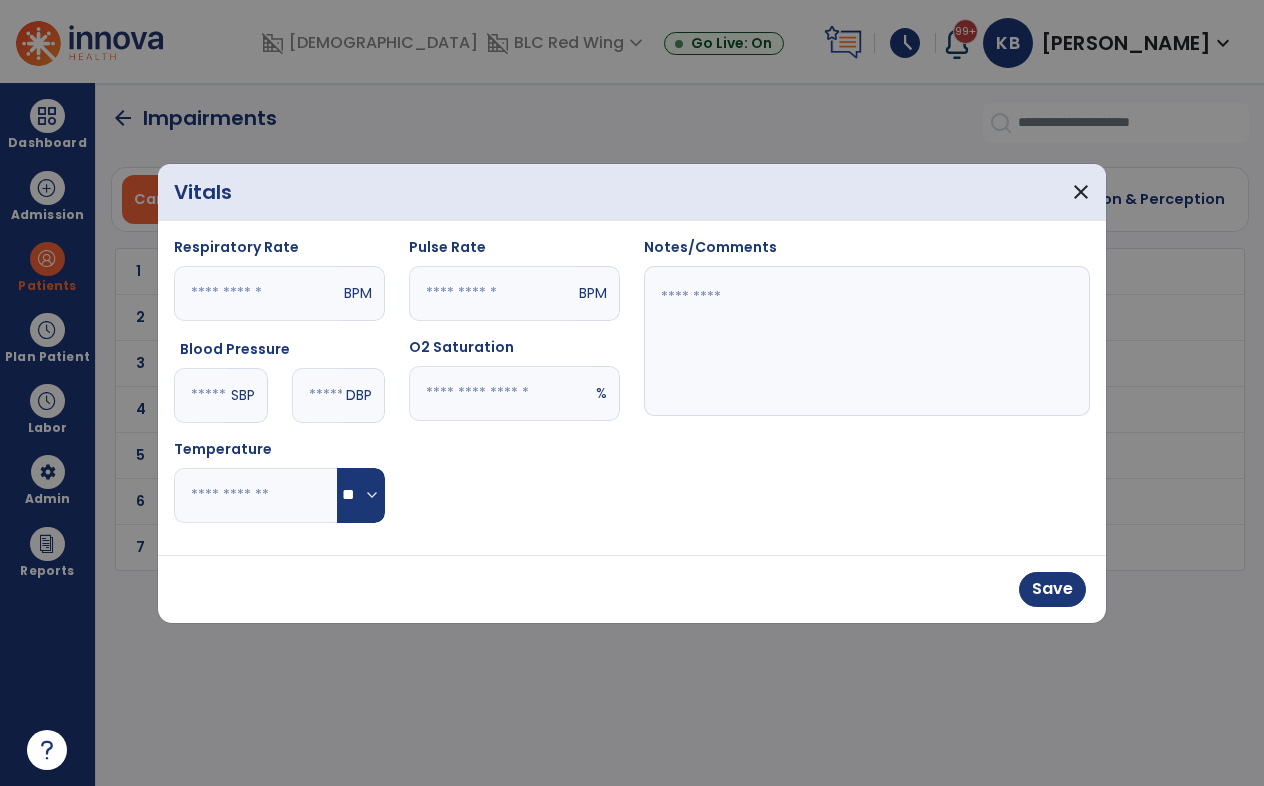 click at bounding box center (867, 341) 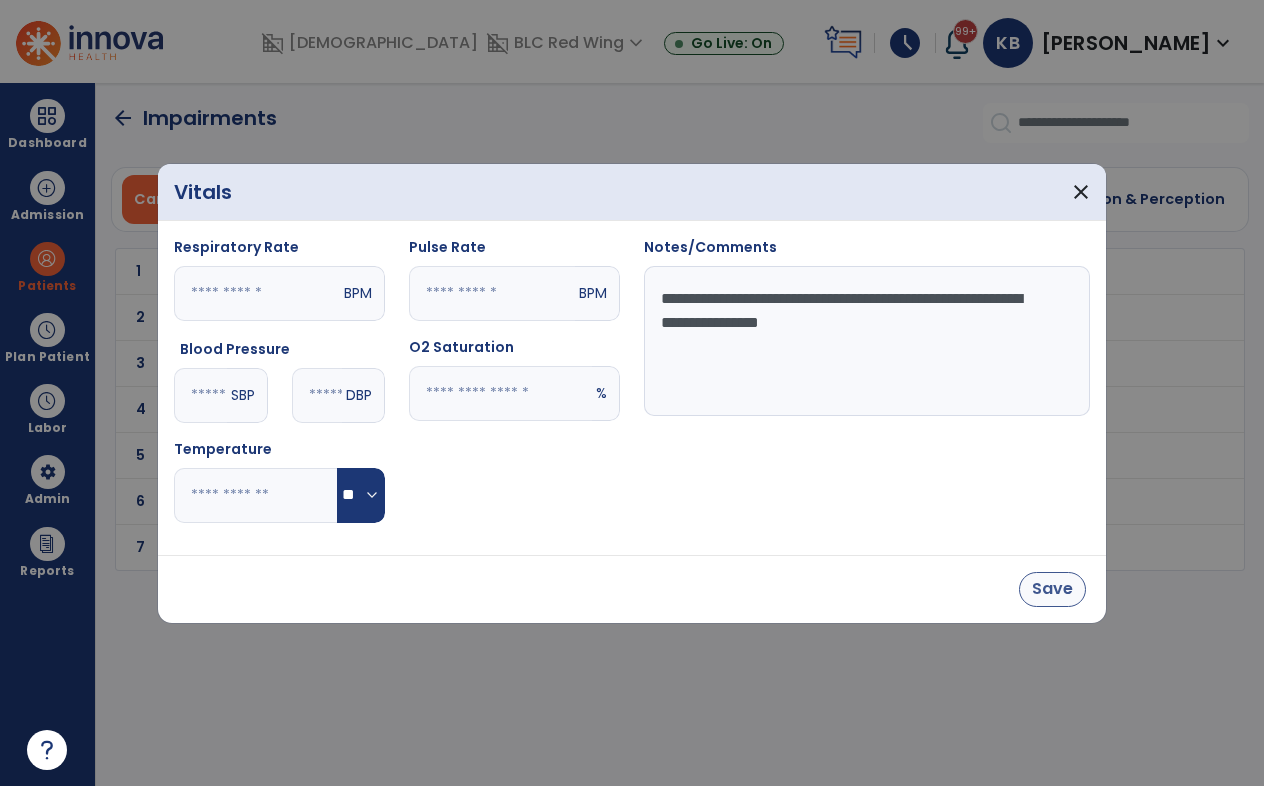 type on "**********" 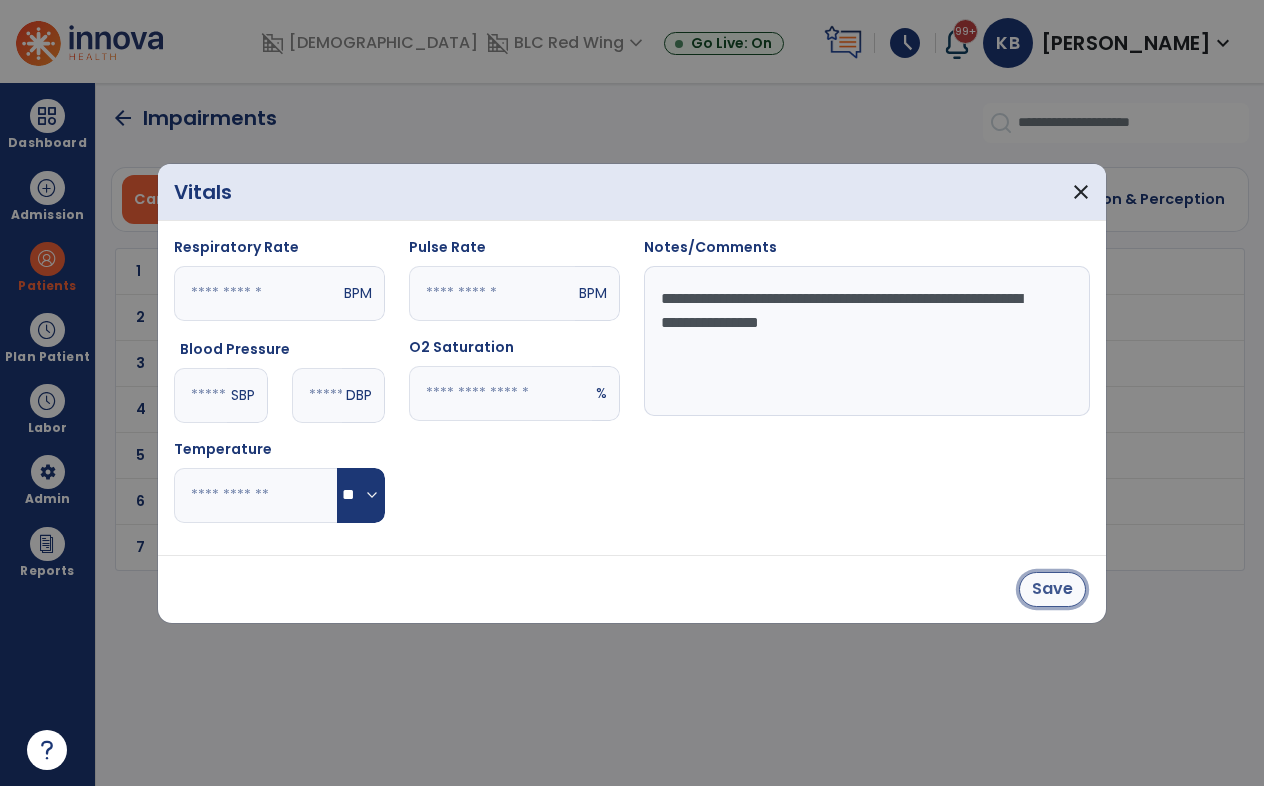 click on "Save" at bounding box center [1052, 589] 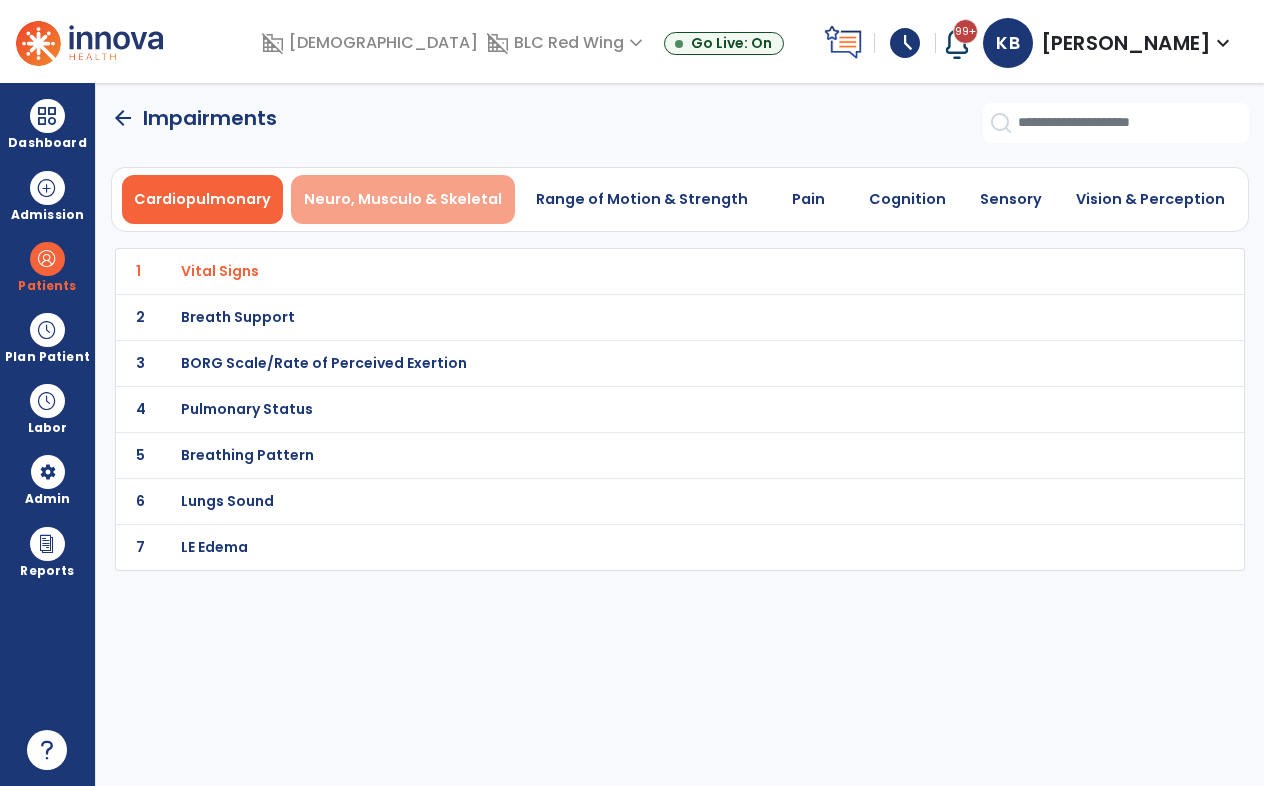 click on "Neuro, Musculo & Skeletal" at bounding box center (403, 199) 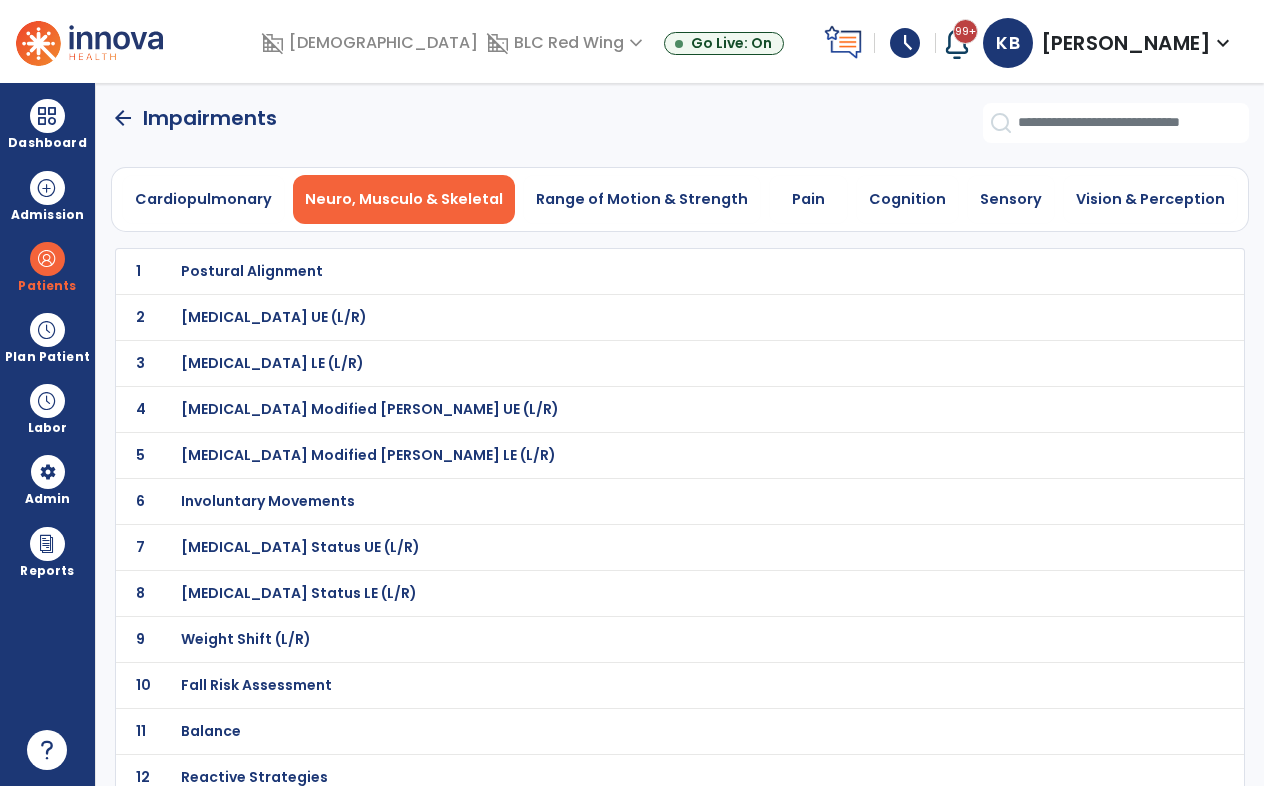 click on "[MEDICAL_DATA] Status UE (L/R)" at bounding box center [252, 271] 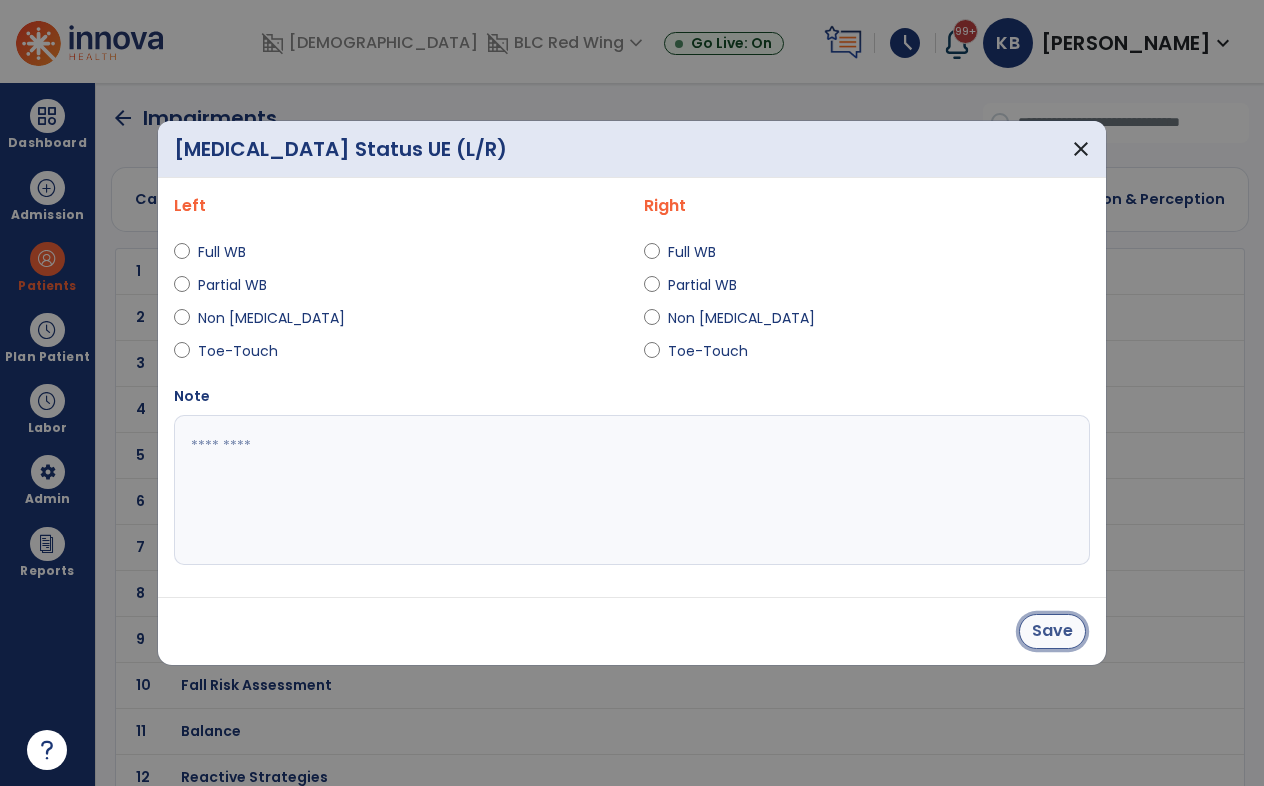 click on "Save" at bounding box center [1052, 631] 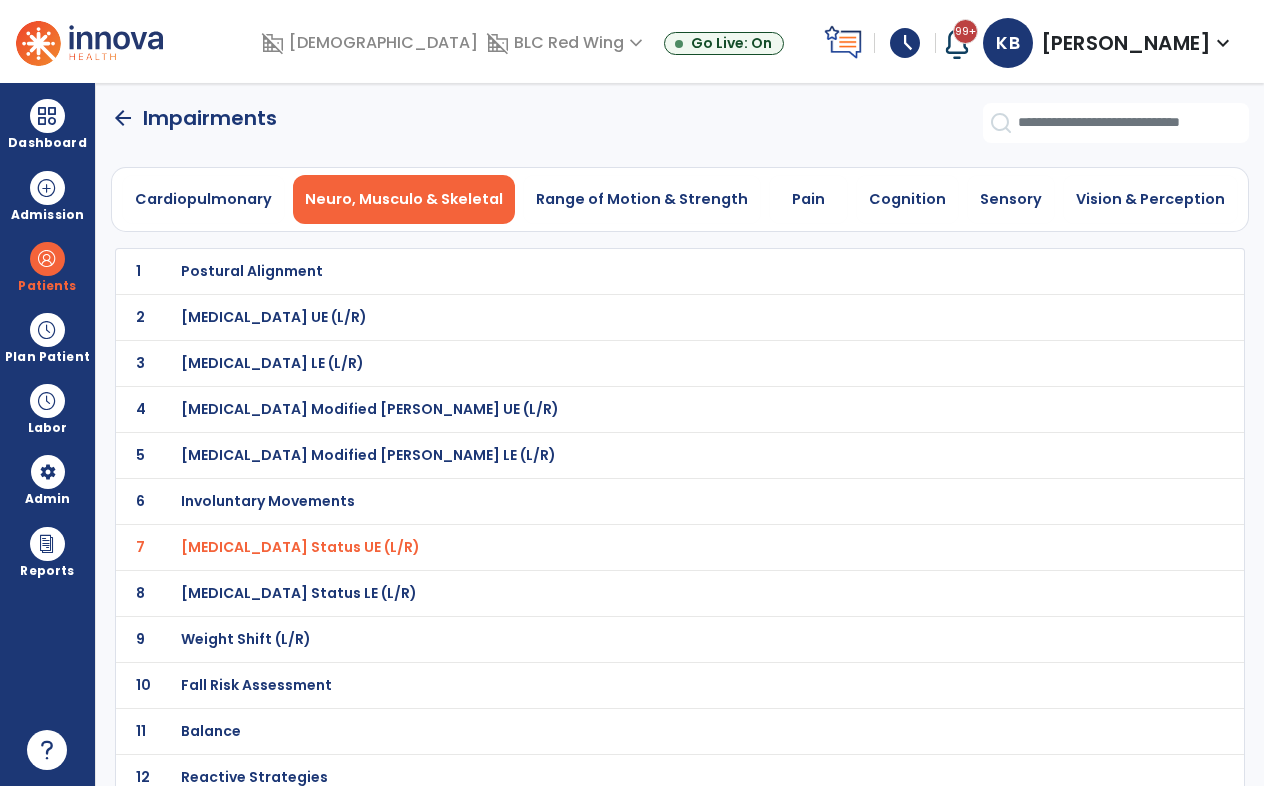 click on "[MEDICAL_DATA] Status LE (L/R)" at bounding box center (252, 271) 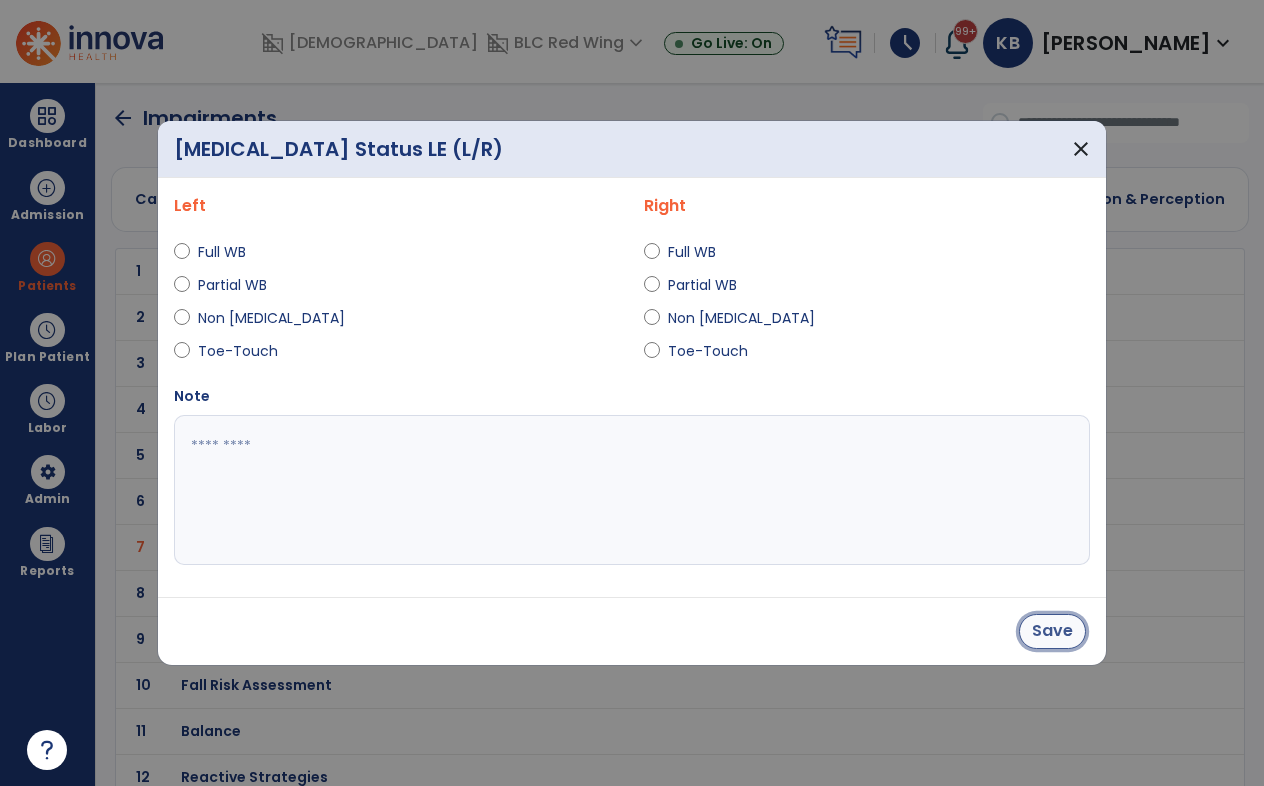 click on "Save" at bounding box center [1052, 631] 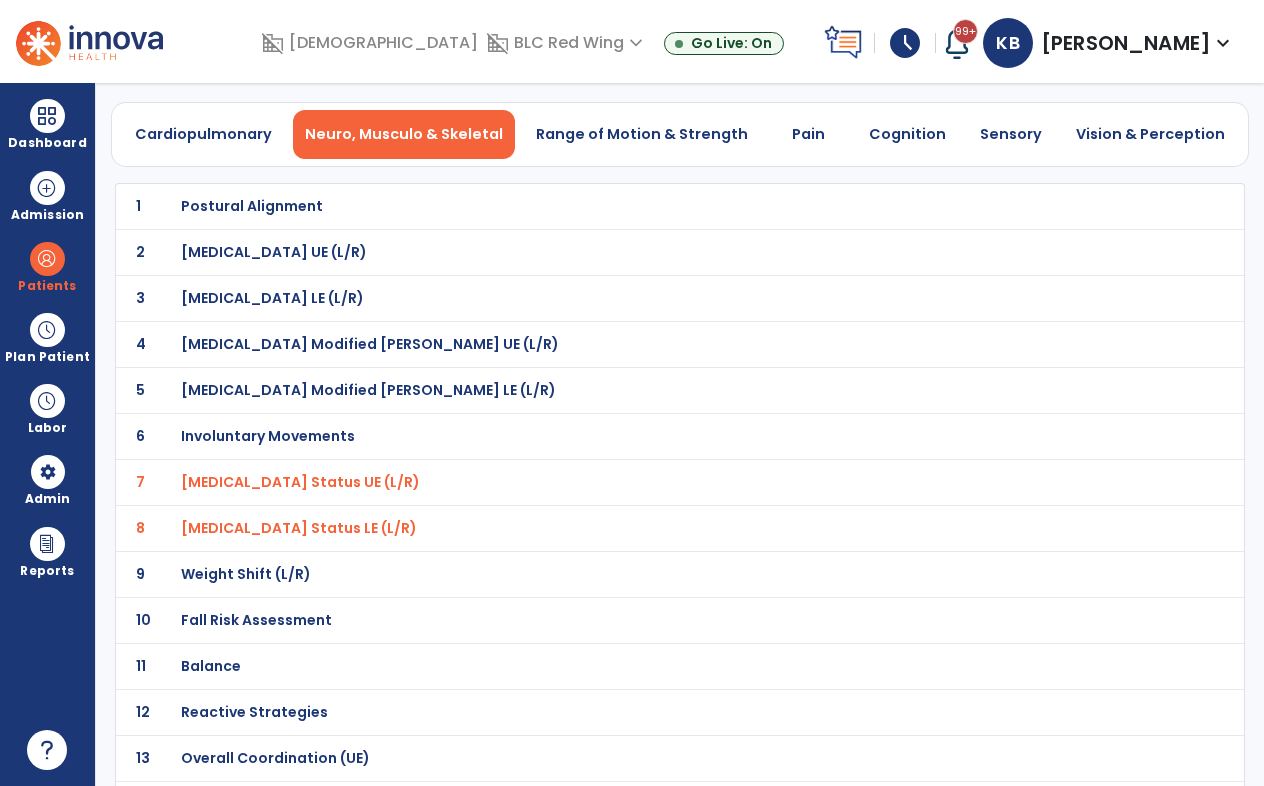 scroll, scrollTop: 100, scrollLeft: 0, axis: vertical 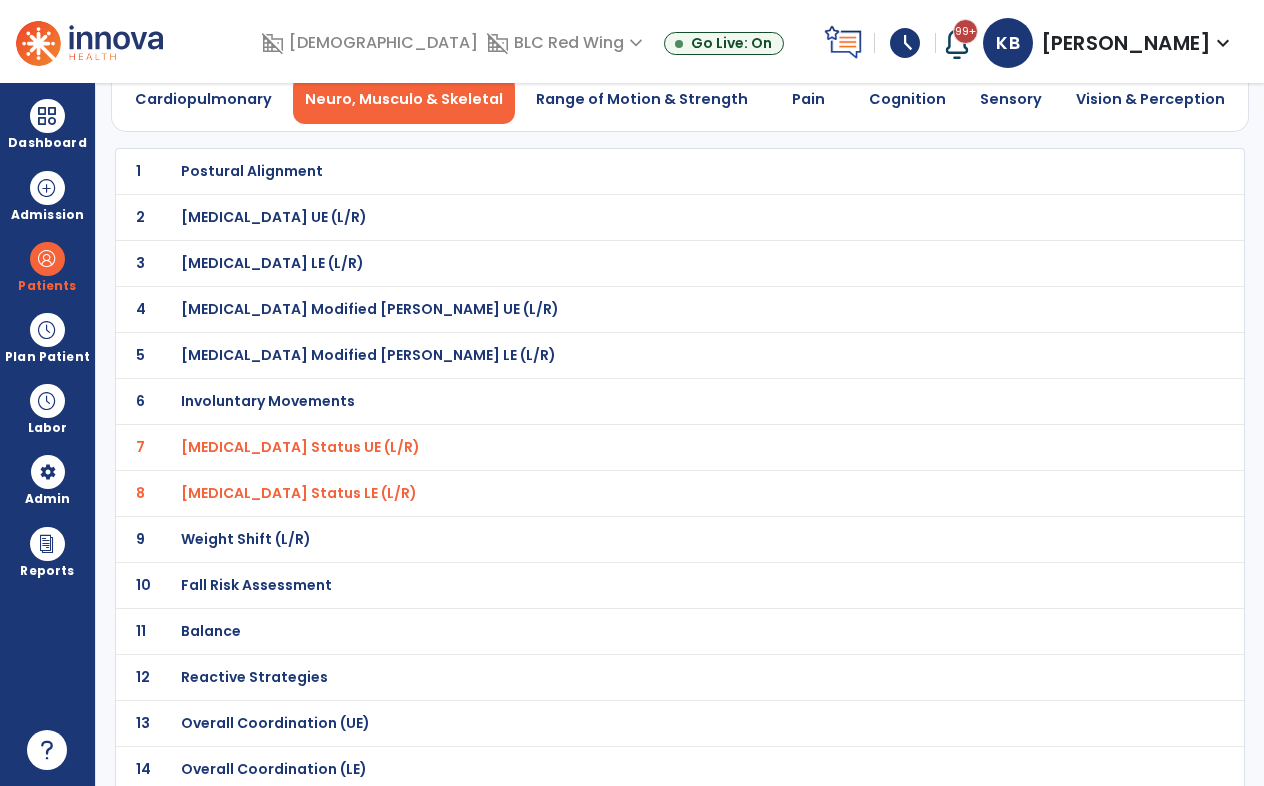 click on "Fall Risk Assessment" at bounding box center (252, 171) 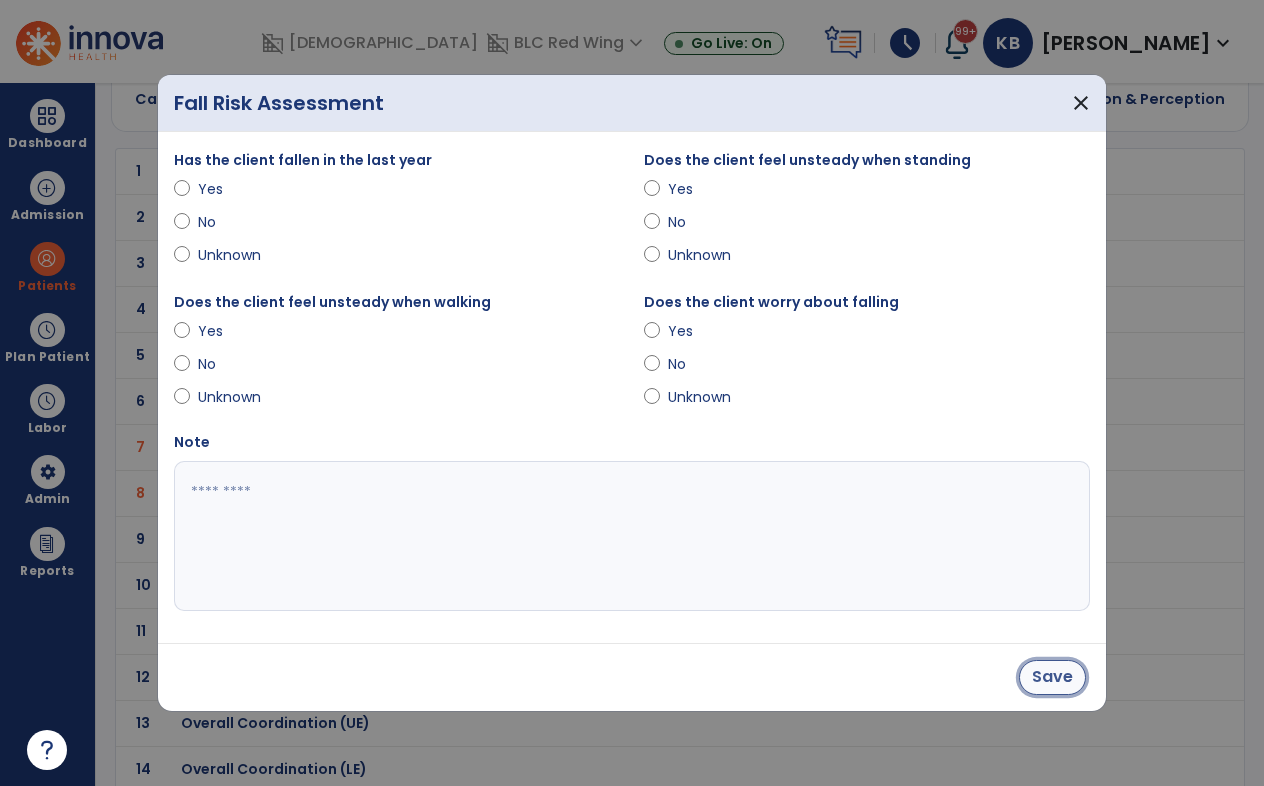 click on "Save" at bounding box center (1052, 677) 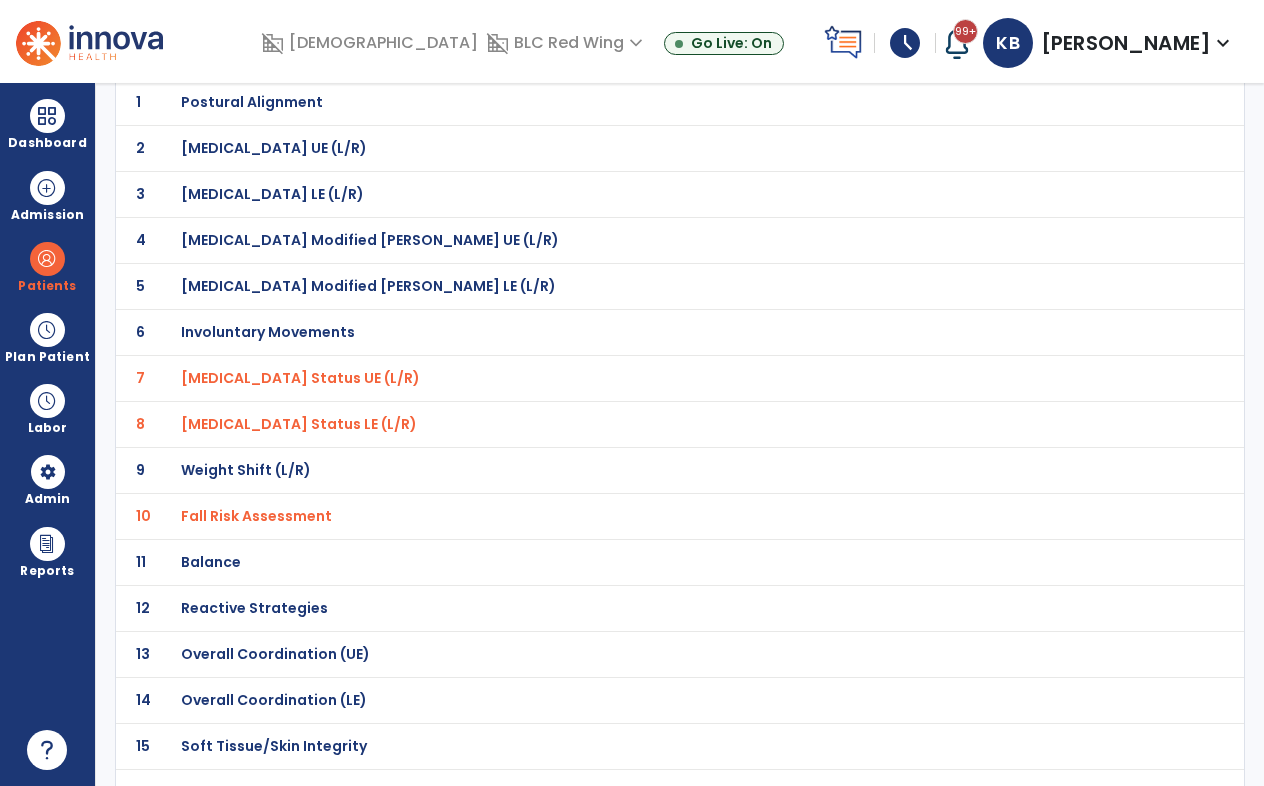 scroll, scrollTop: 200, scrollLeft: 0, axis: vertical 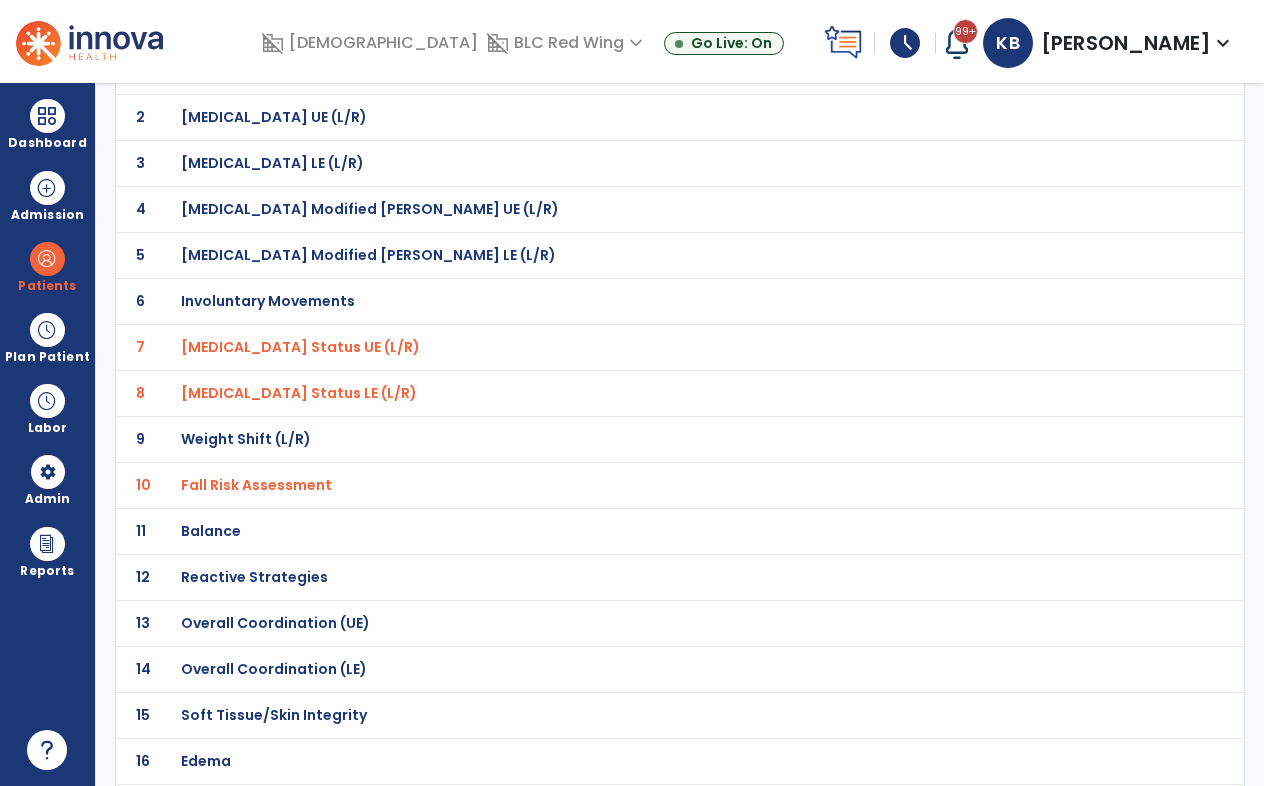 click on "Reactive Strategies" at bounding box center [252, 71] 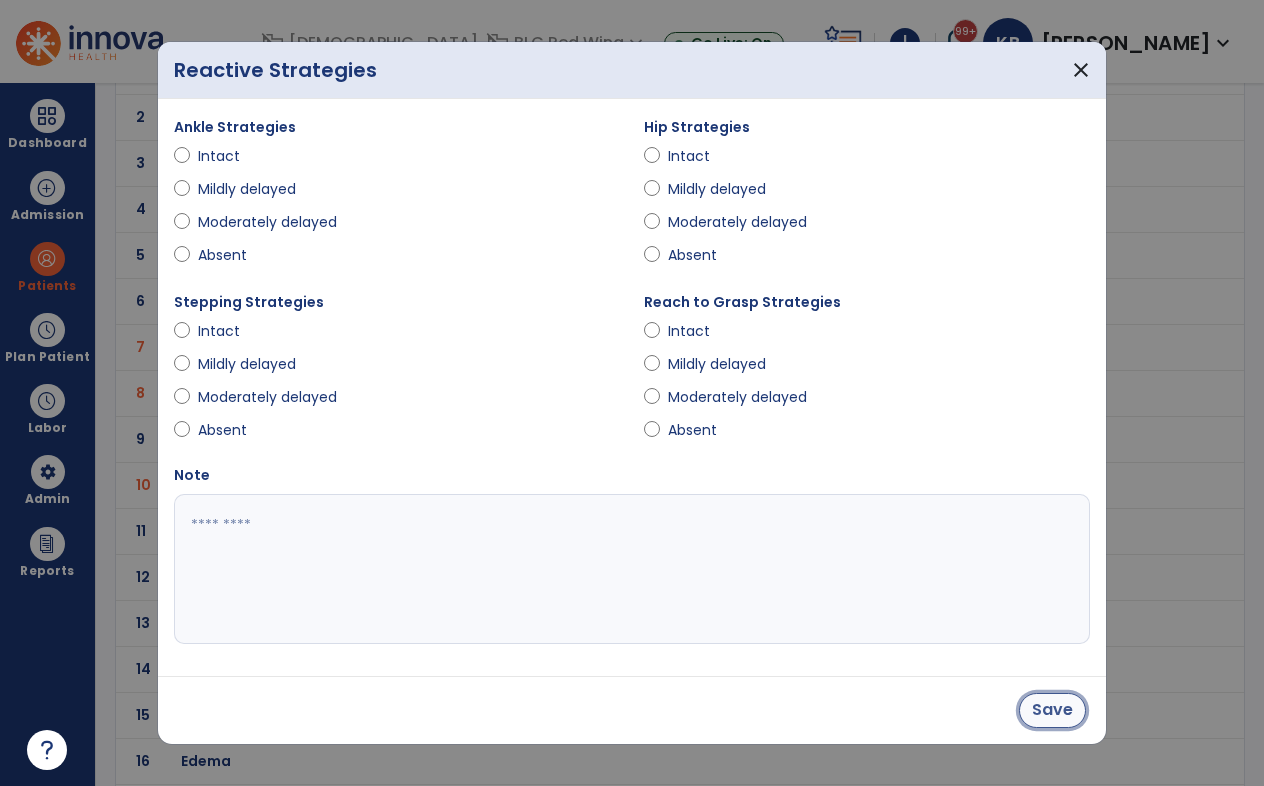 click on "Save" at bounding box center [1052, 710] 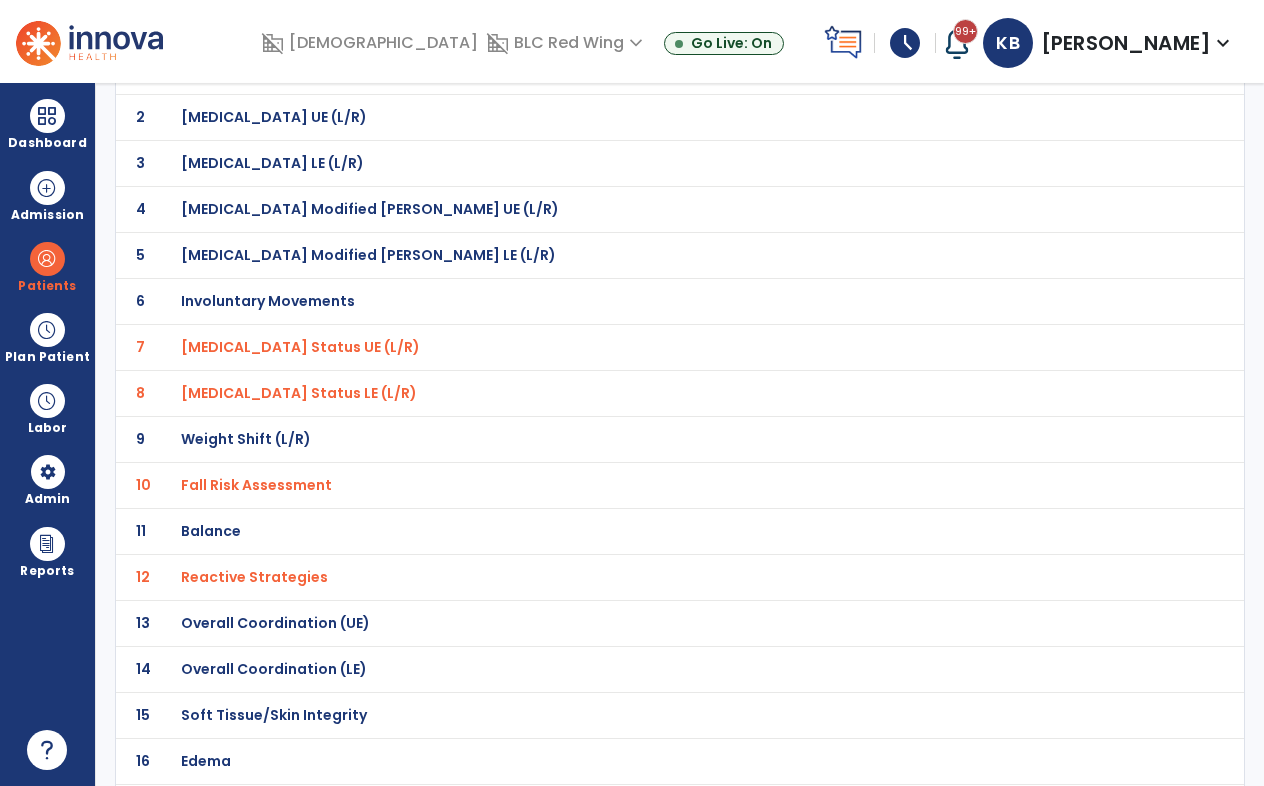 click on "Soft Tissue/Skin Integrity" at bounding box center [252, 71] 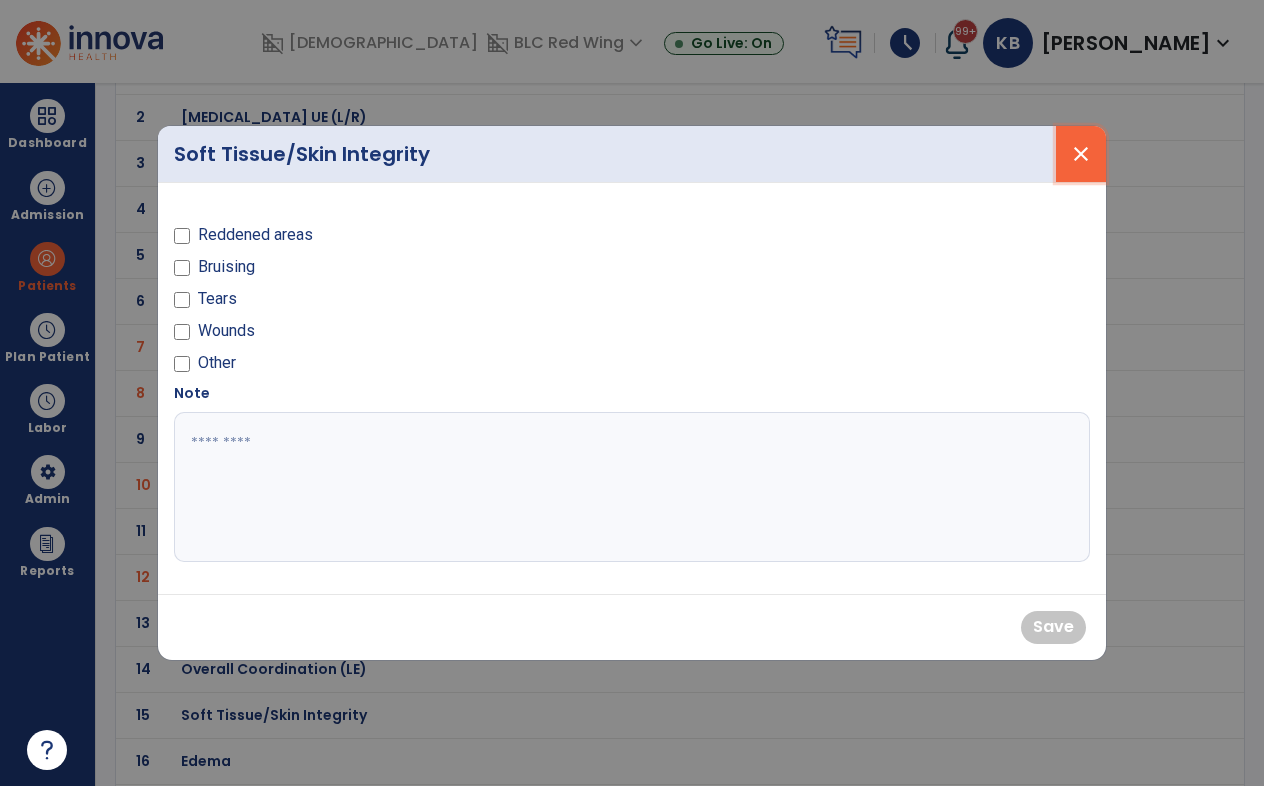 click on "close" at bounding box center [1081, 154] 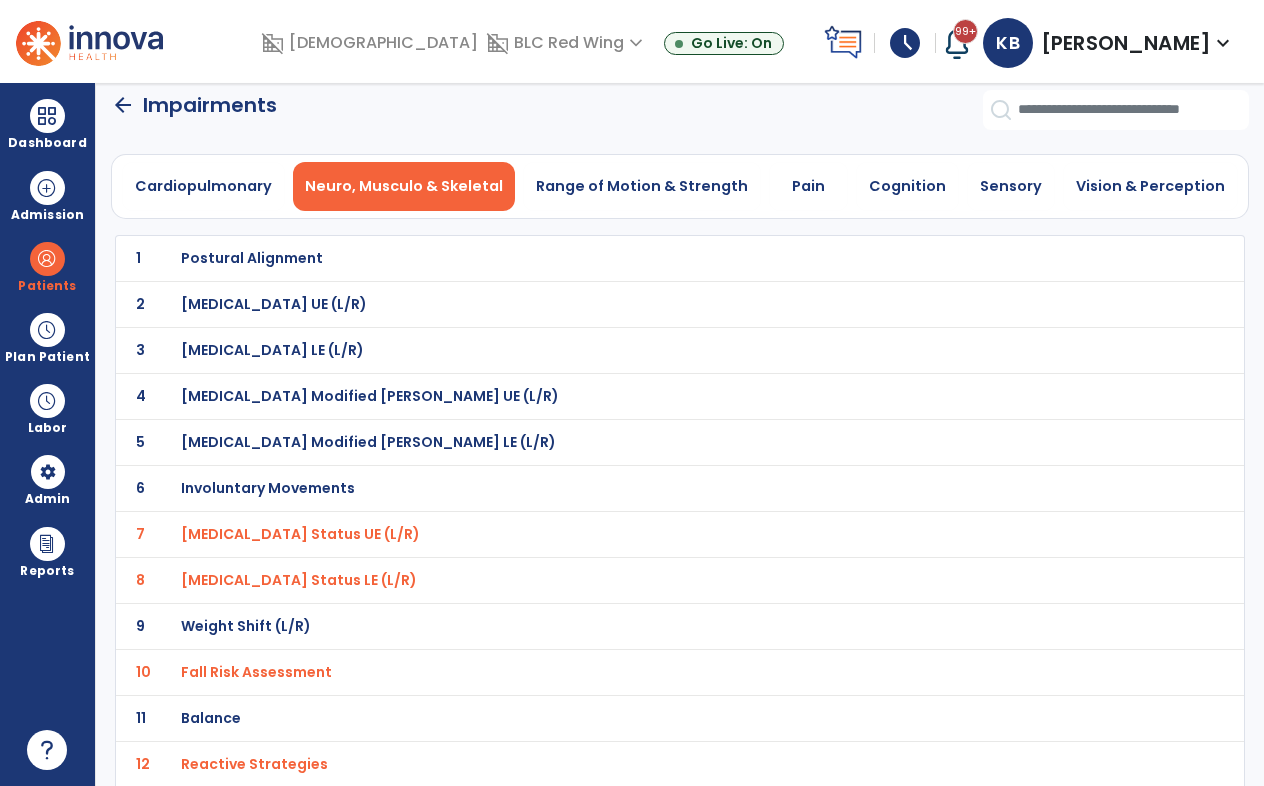 scroll, scrollTop: 0, scrollLeft: 0, axis: both 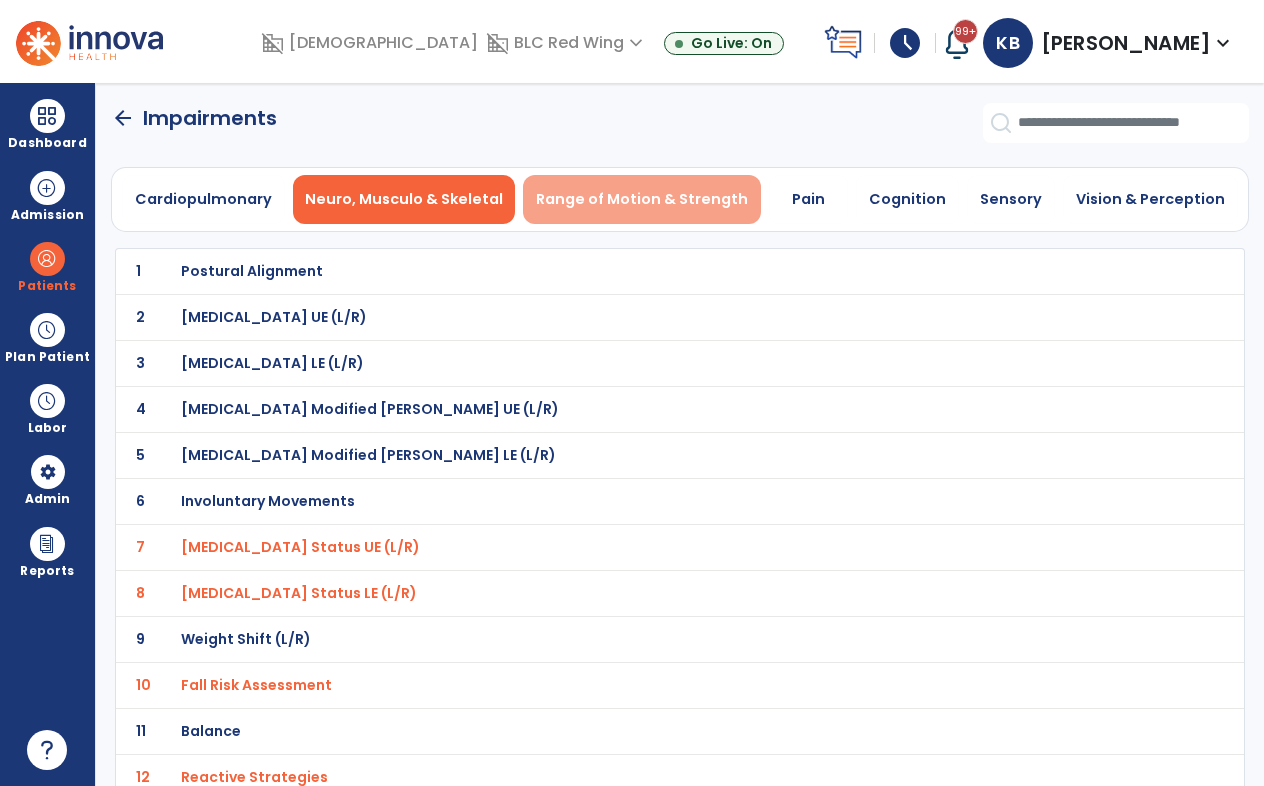 click on "Range of Motion & Strength" at bounding box center [642, 199] 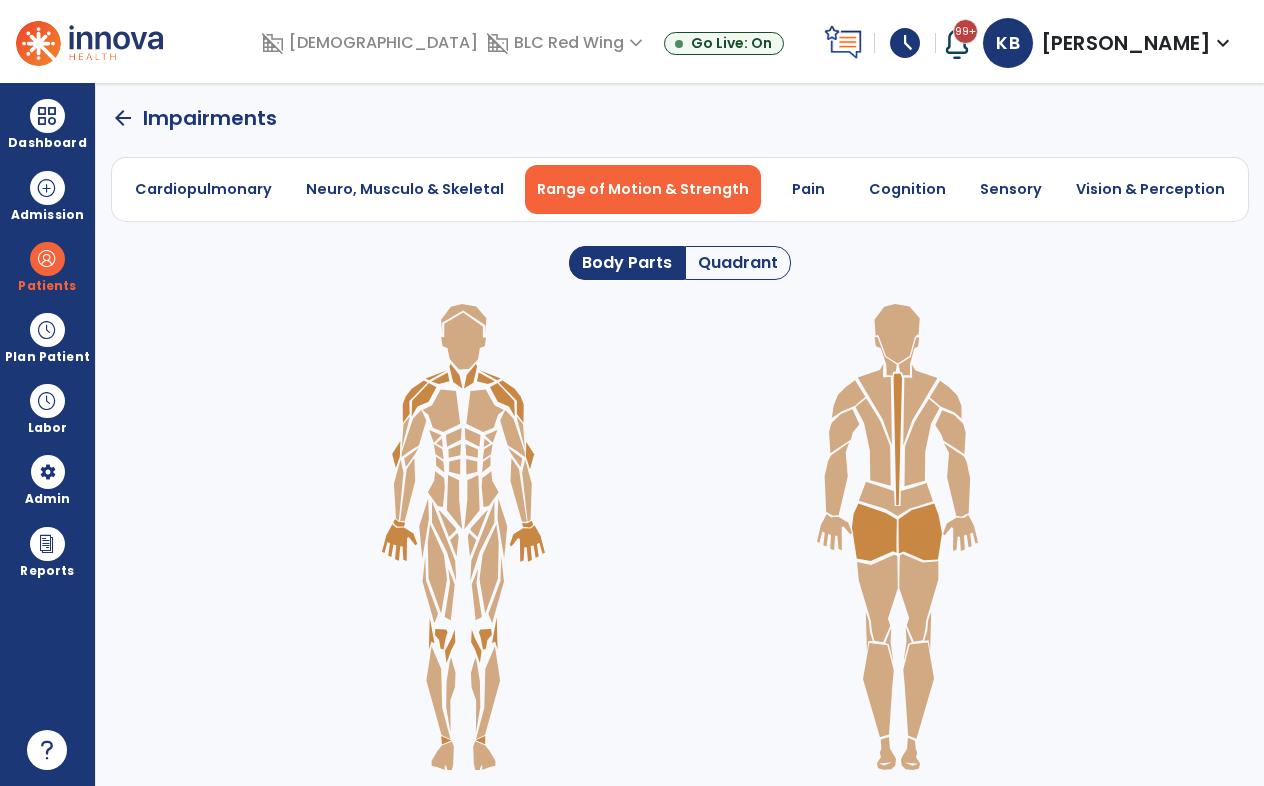 click on "Quadrant" 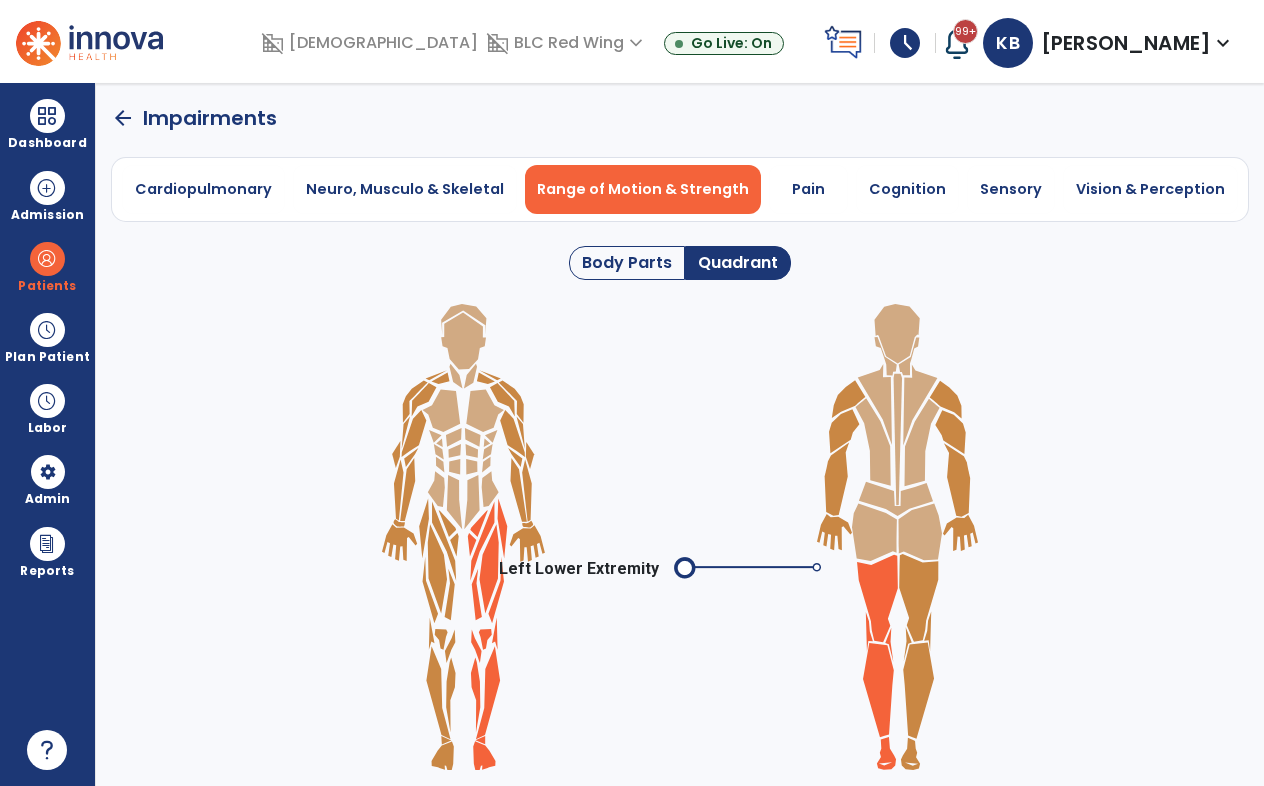 click 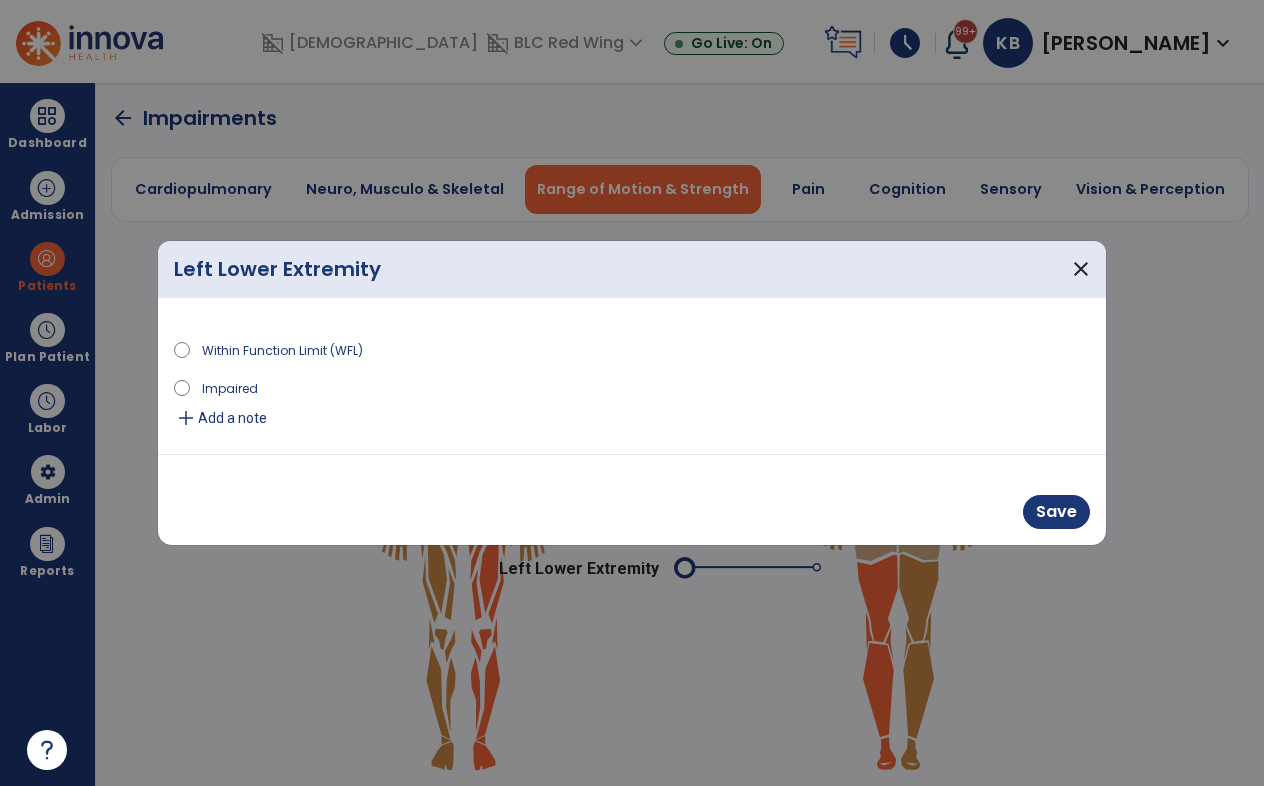 click on "add" at bounding box center [186, 418] 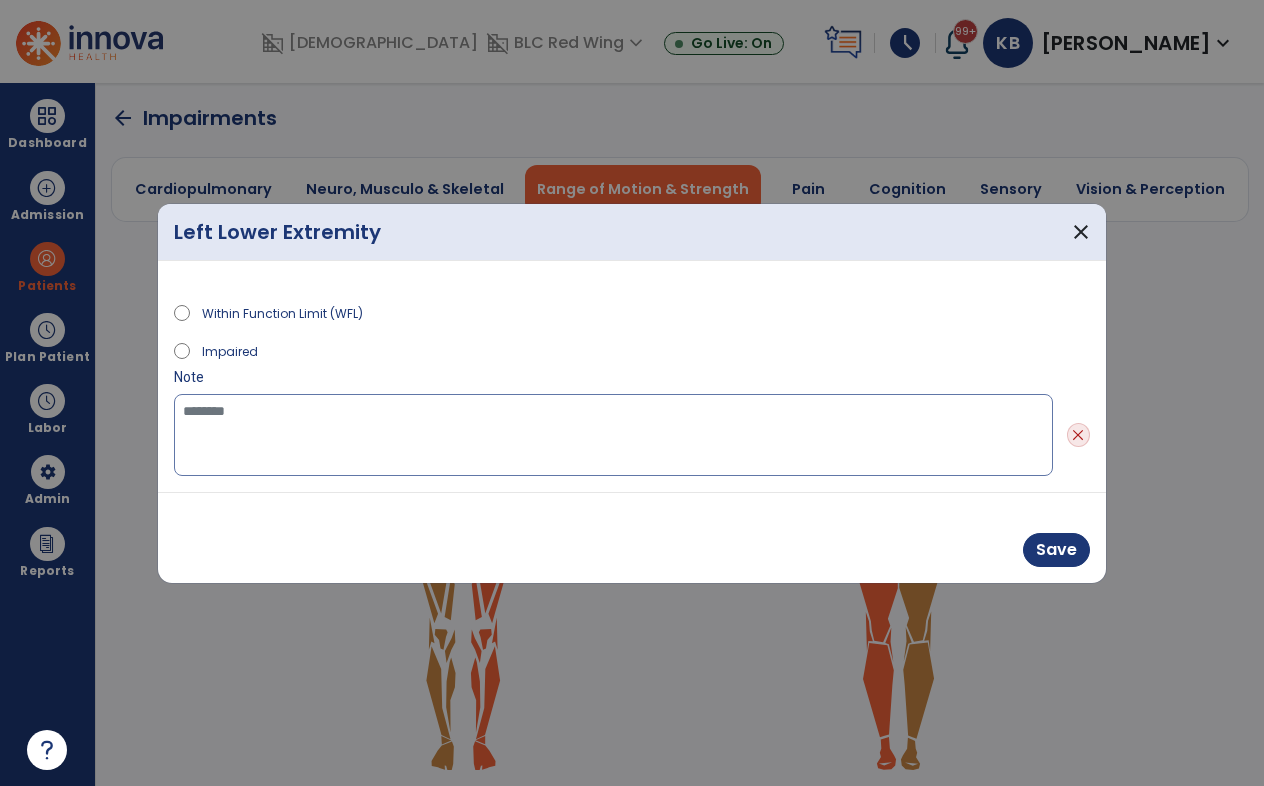 drag, startPoint x: 264, startPoint y: 446, endPoint x: 347, endPoint y: 414, distance: 88.95505 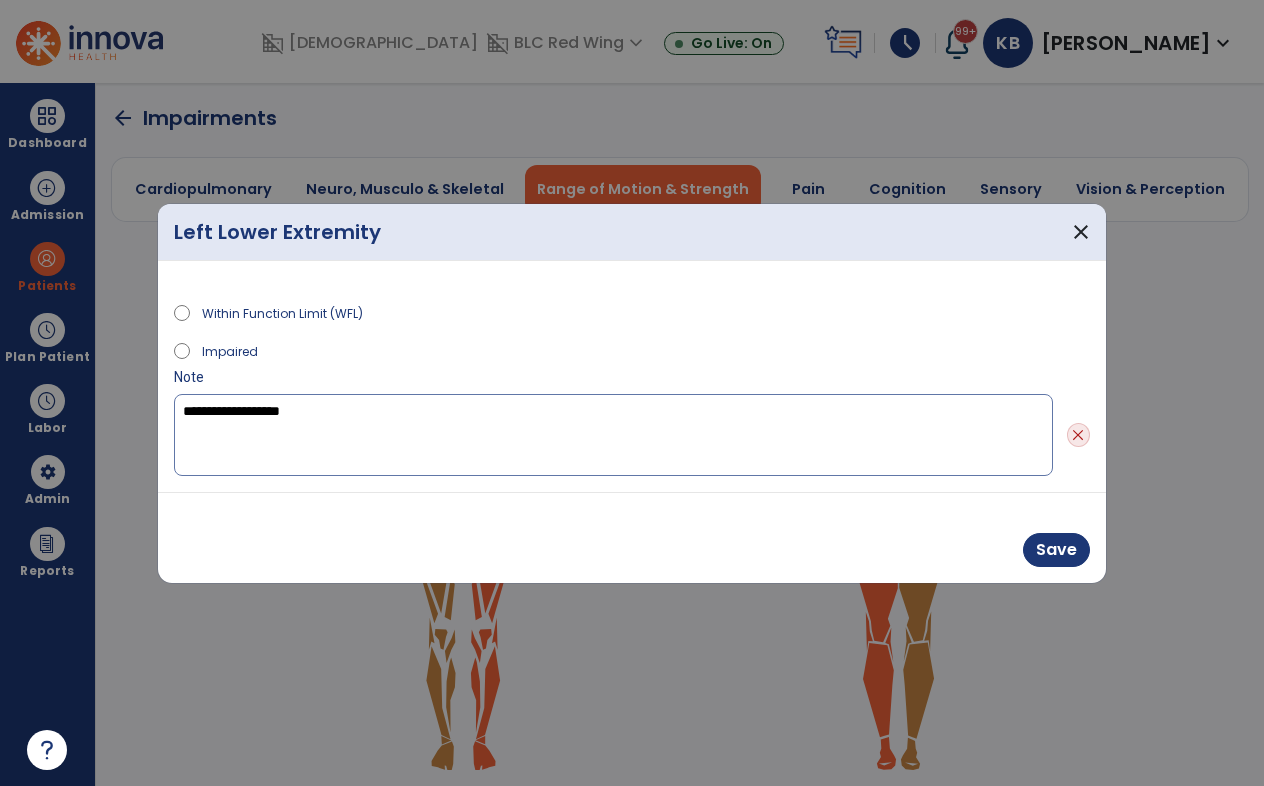 drag, startPoint x: 346, startPoint y: 412, endPoint x: 146, endPoint y: 425, distance: 200.42206 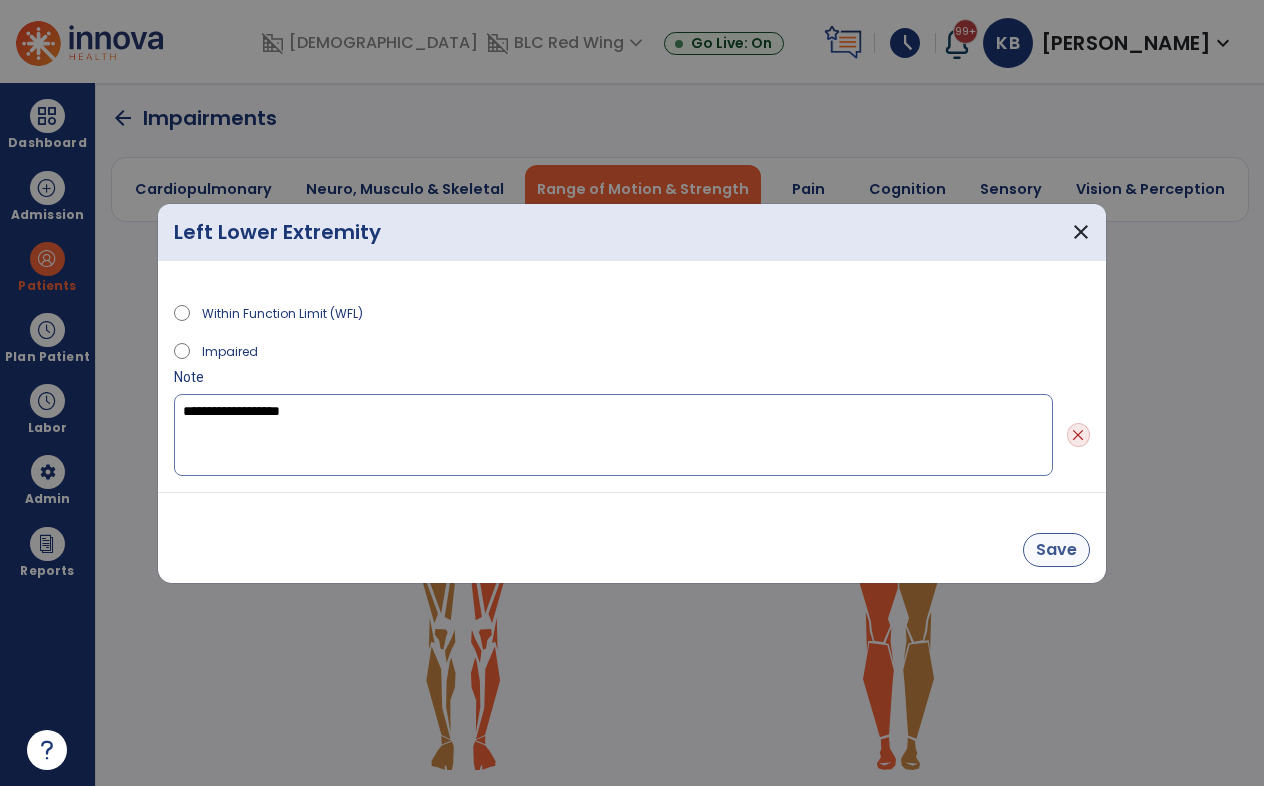 type on "**********" 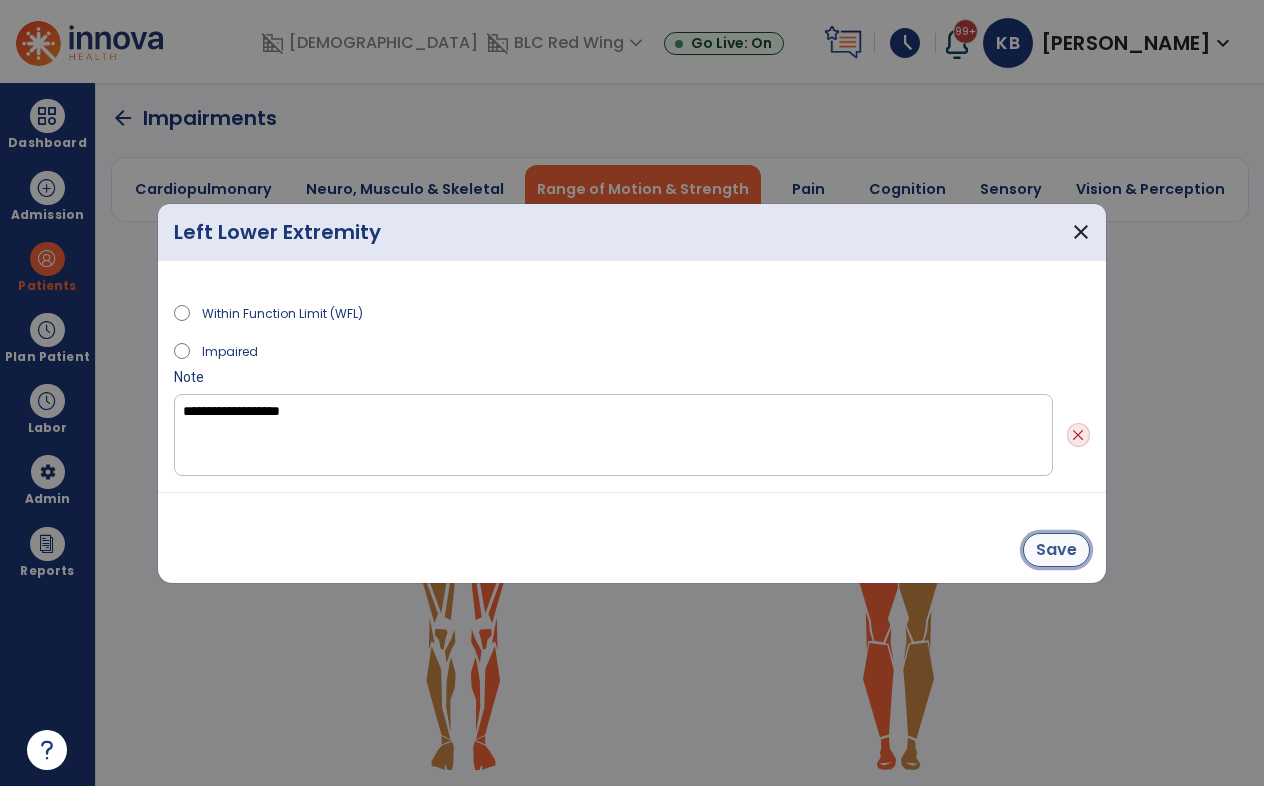 click on "Save" at bounding box center [1056, 550] 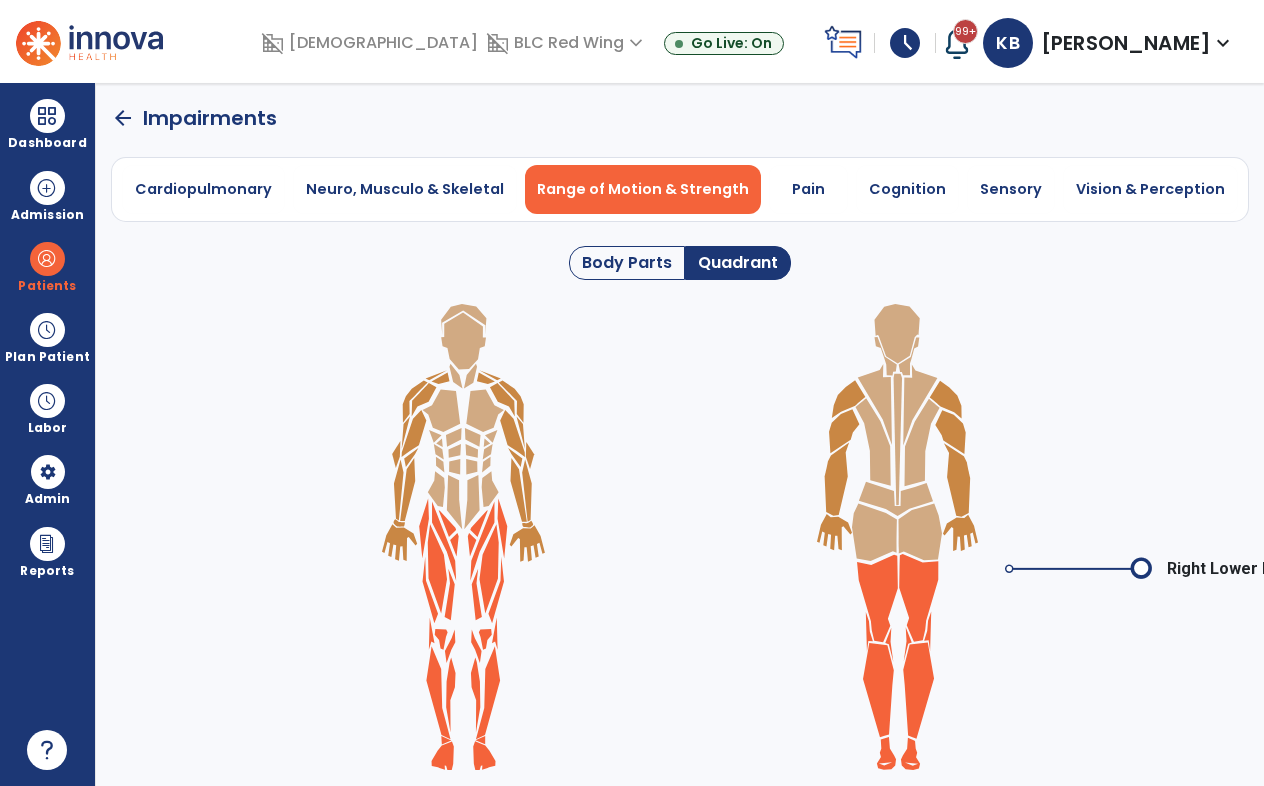 click 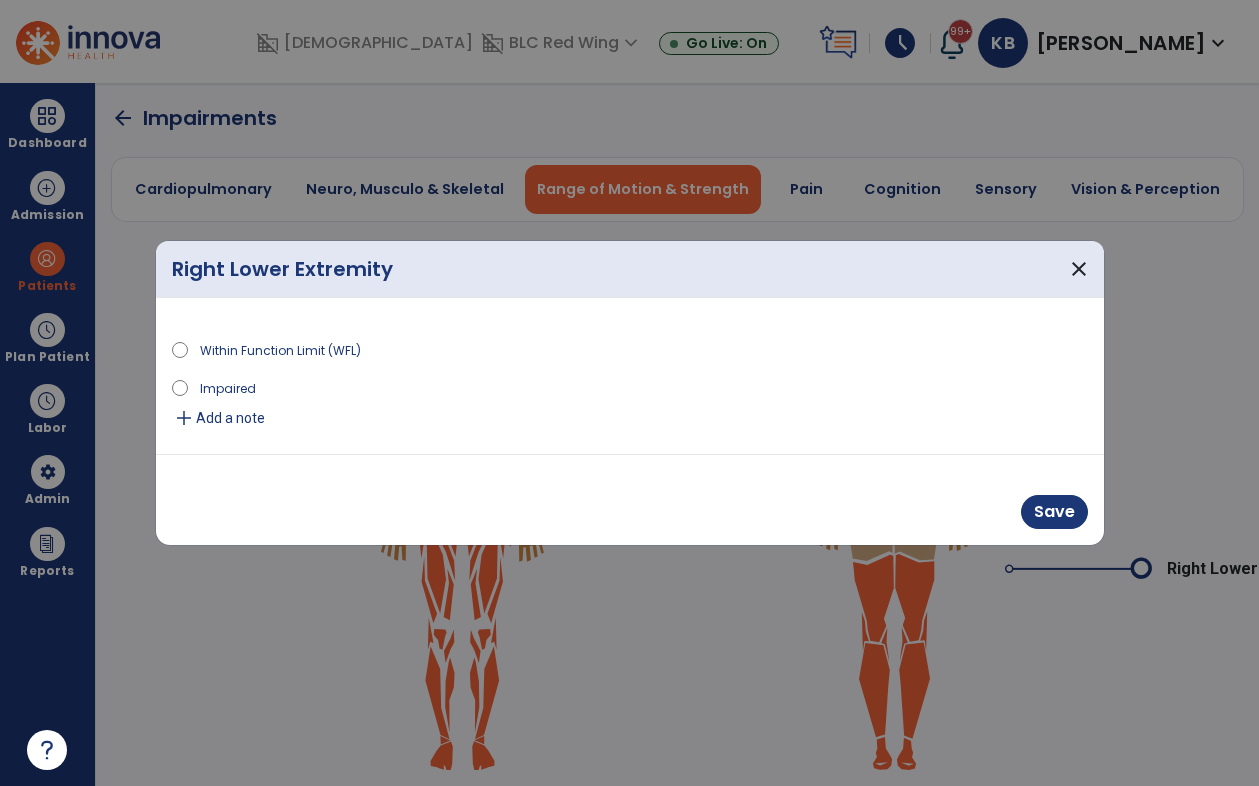 click on "add" at bounding box center (184, 418) 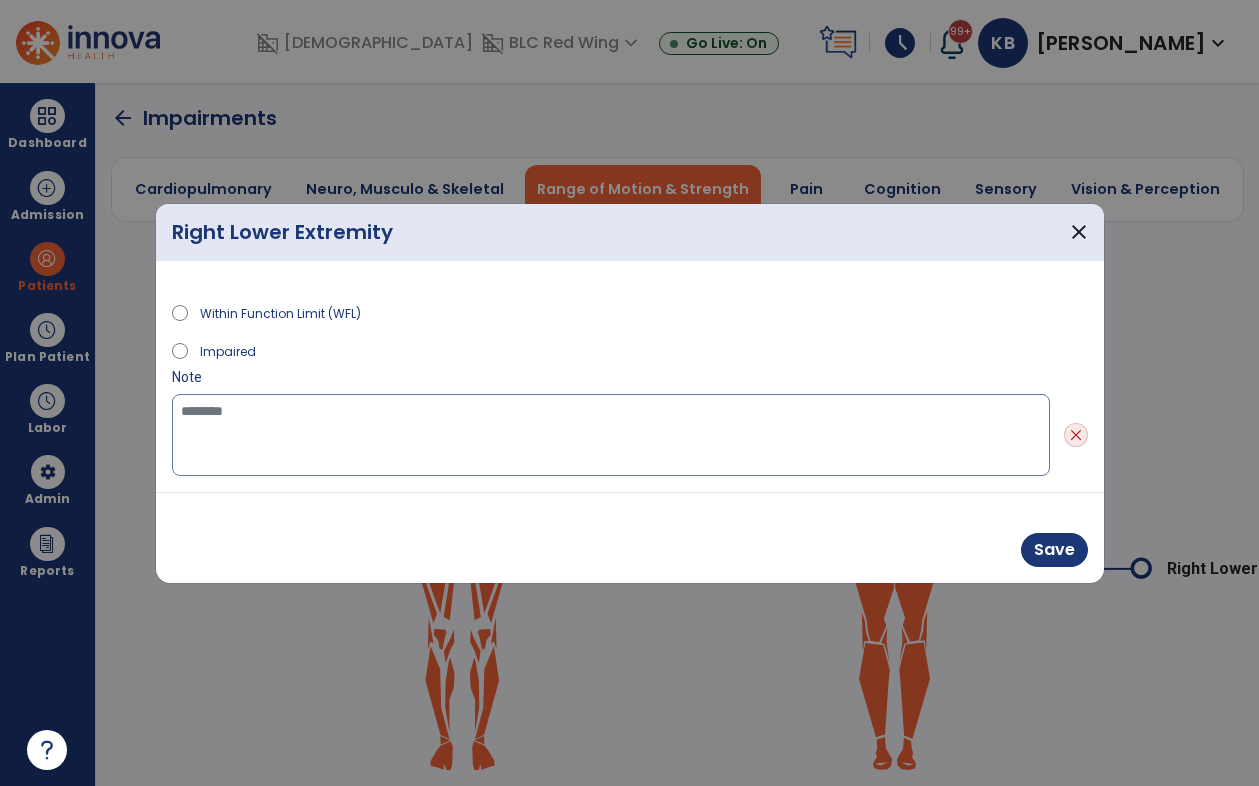 click at bounding box center (611, 435) 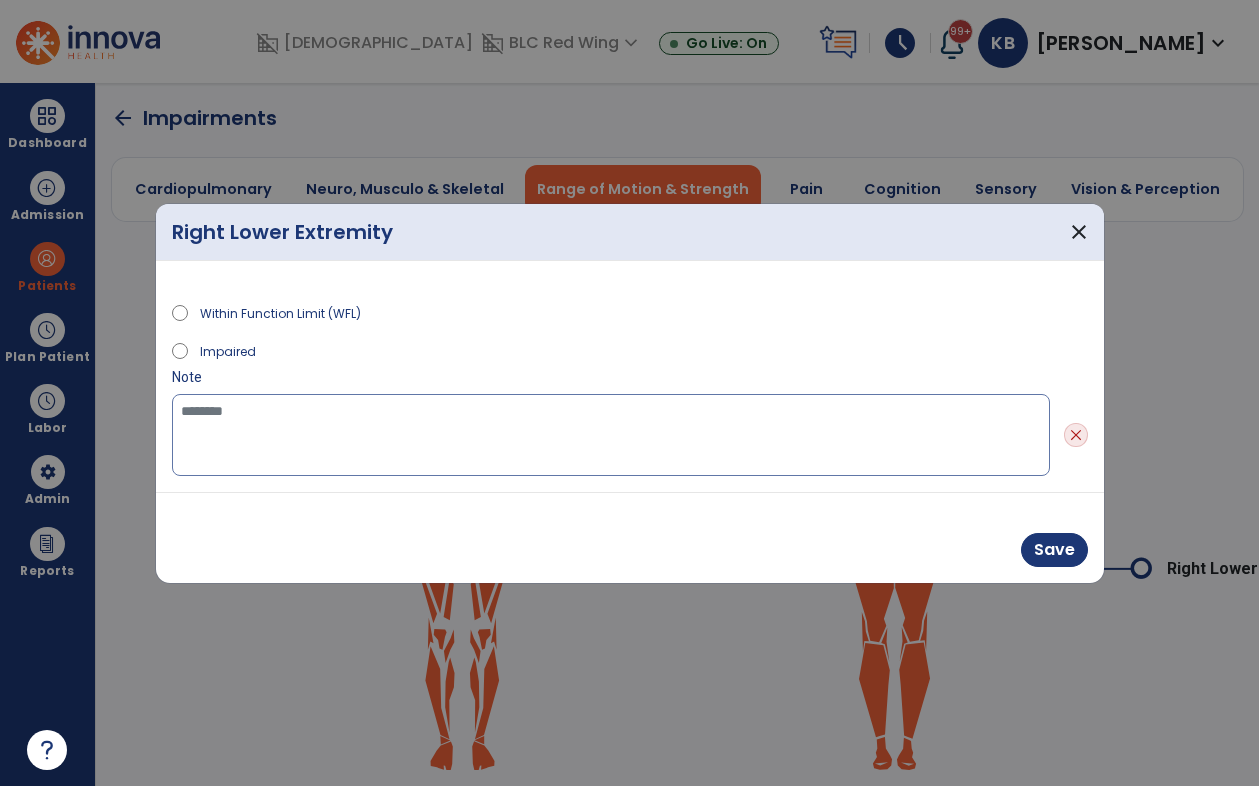 paste on "**********" 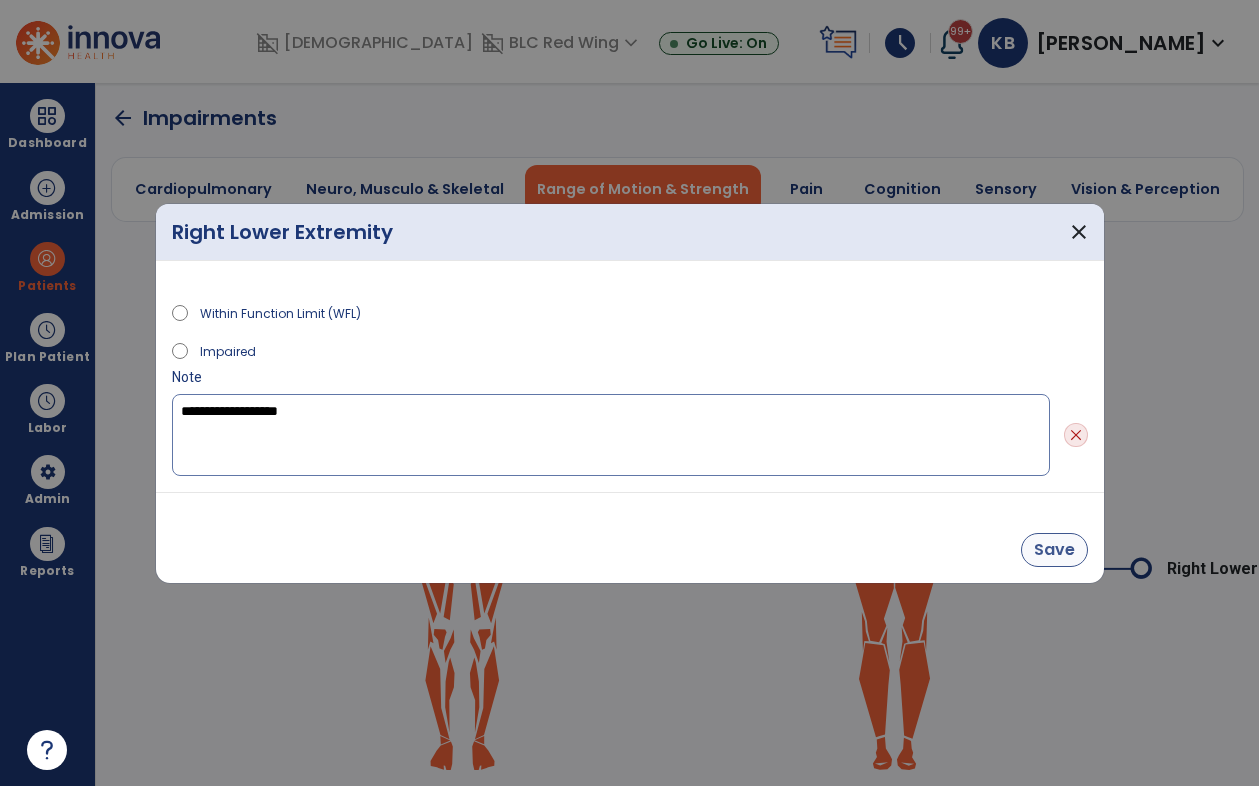 type on "**********" 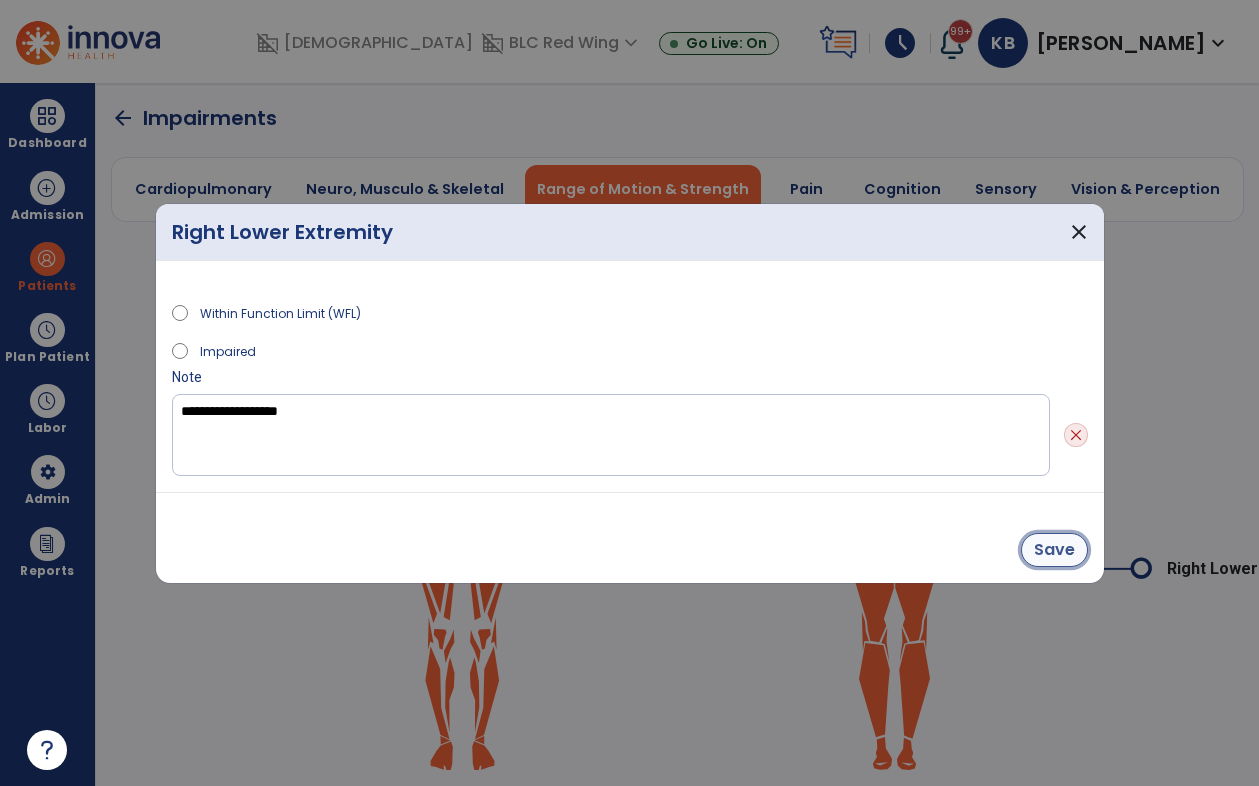 click on "Save" at bounding box center [1054, 550] 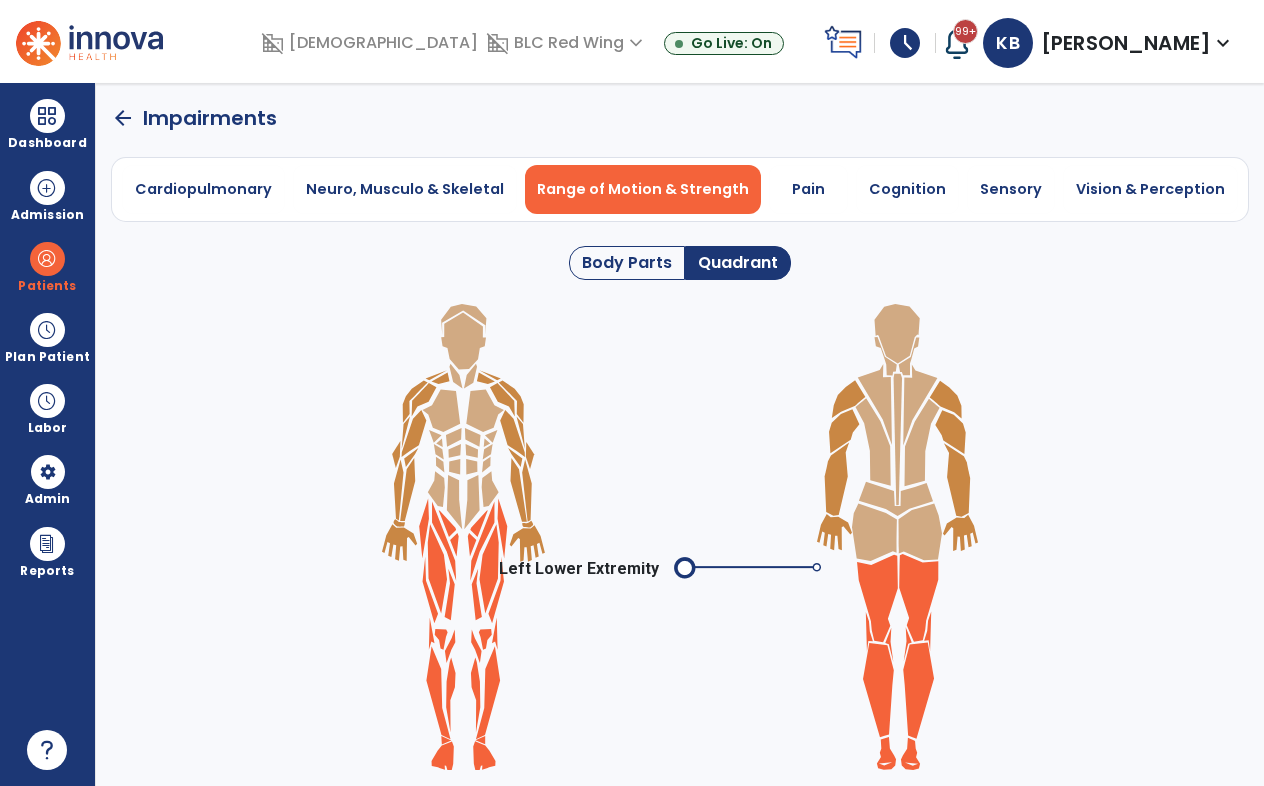 click 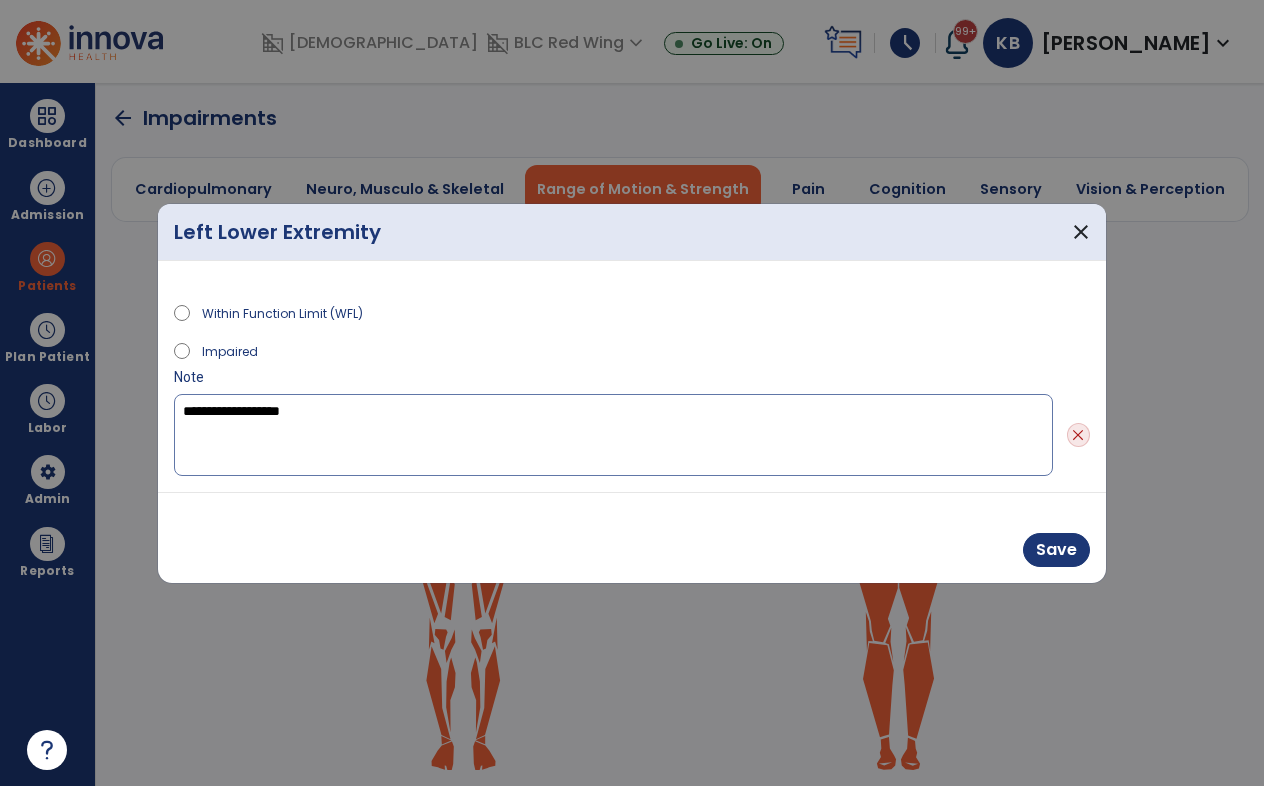 click on "**********" at bounding box center [613, 435] 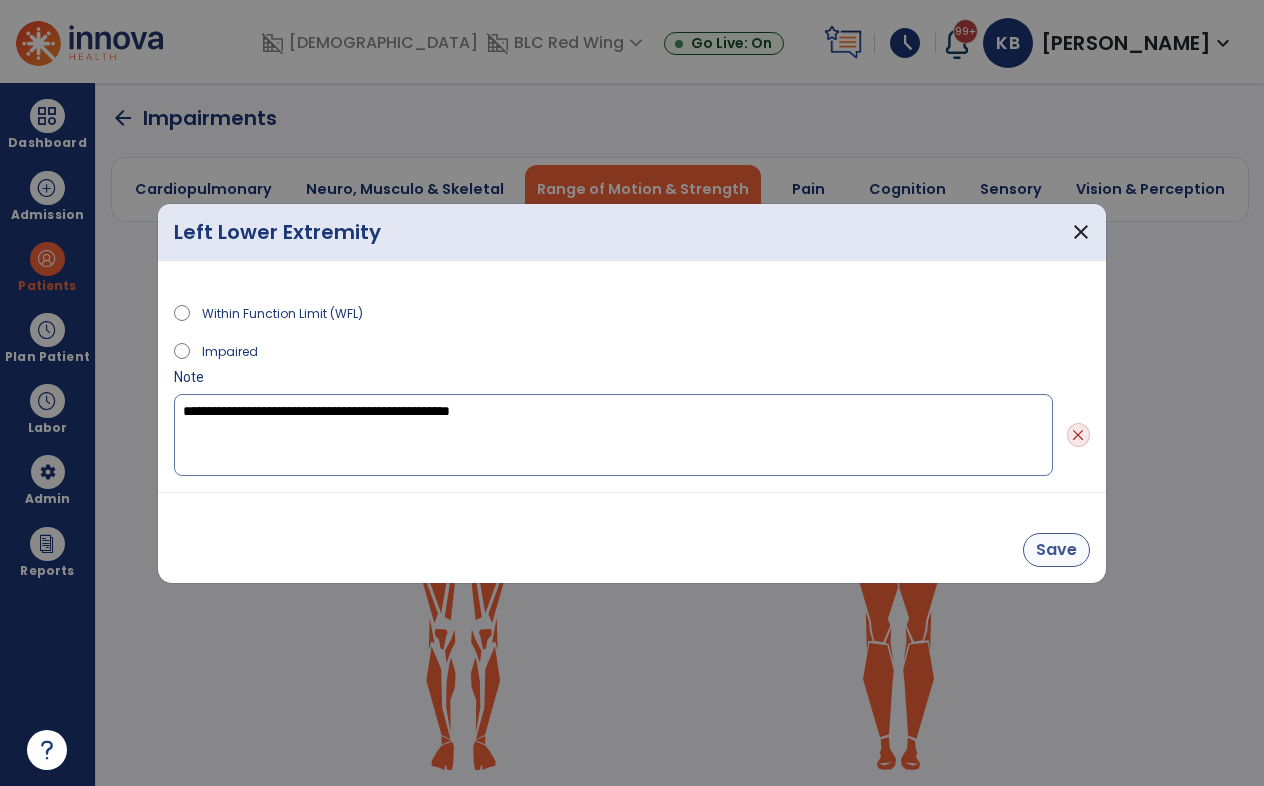 type on "**********" 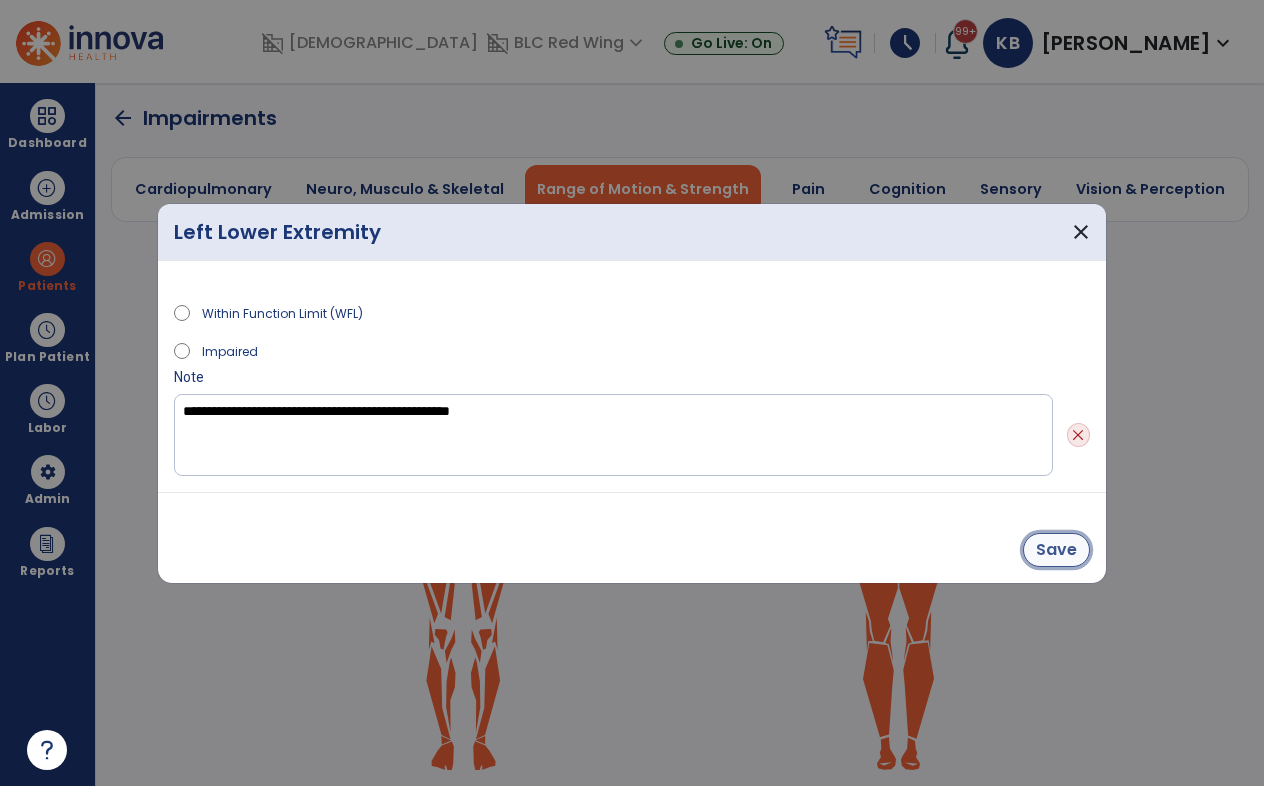 click on "Save" at bounding box center (1056, 550) 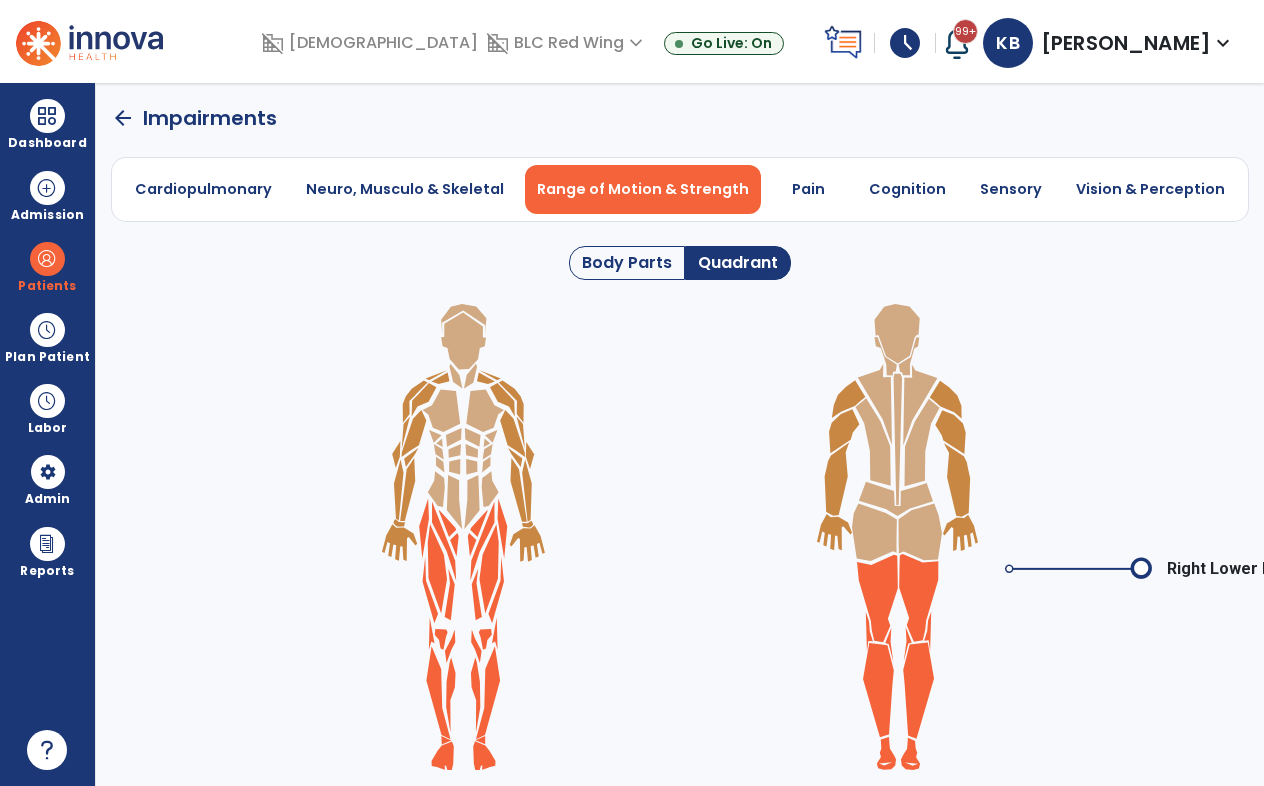 click 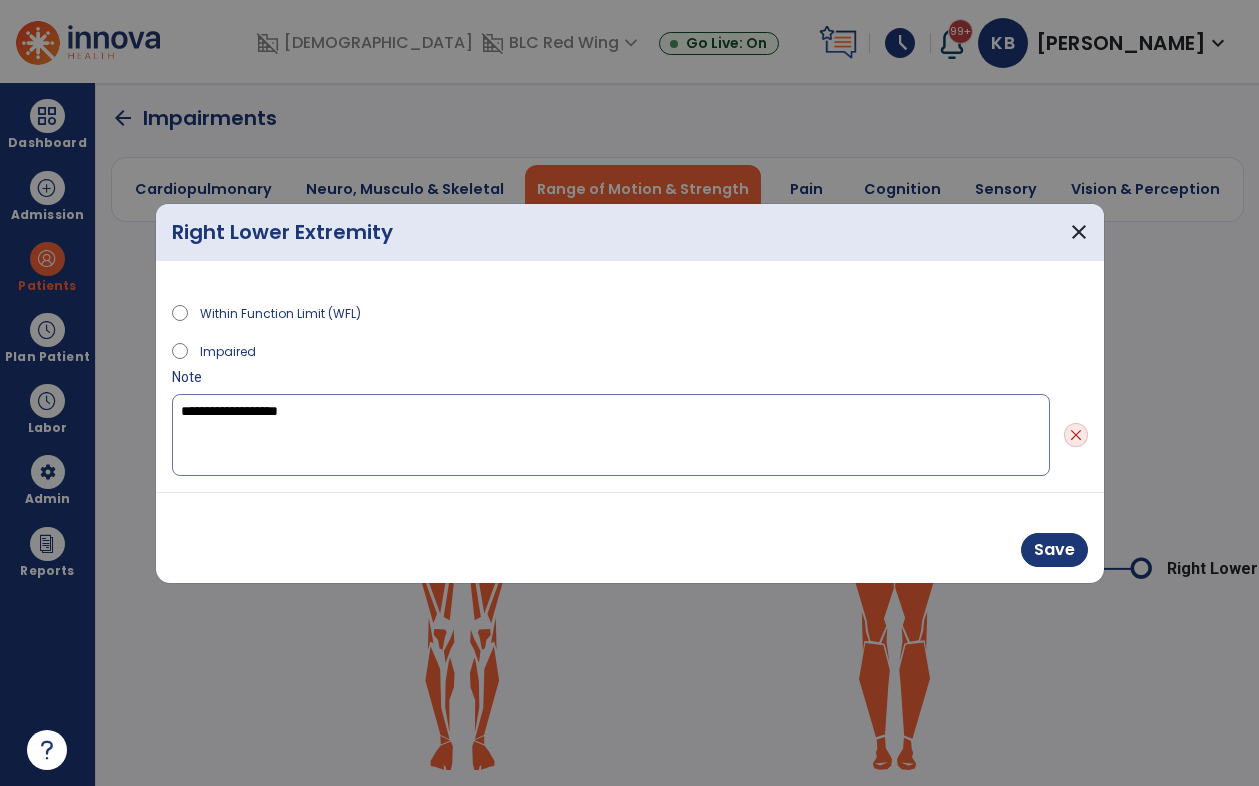 click on "**********" at bounding box center (611, 435) 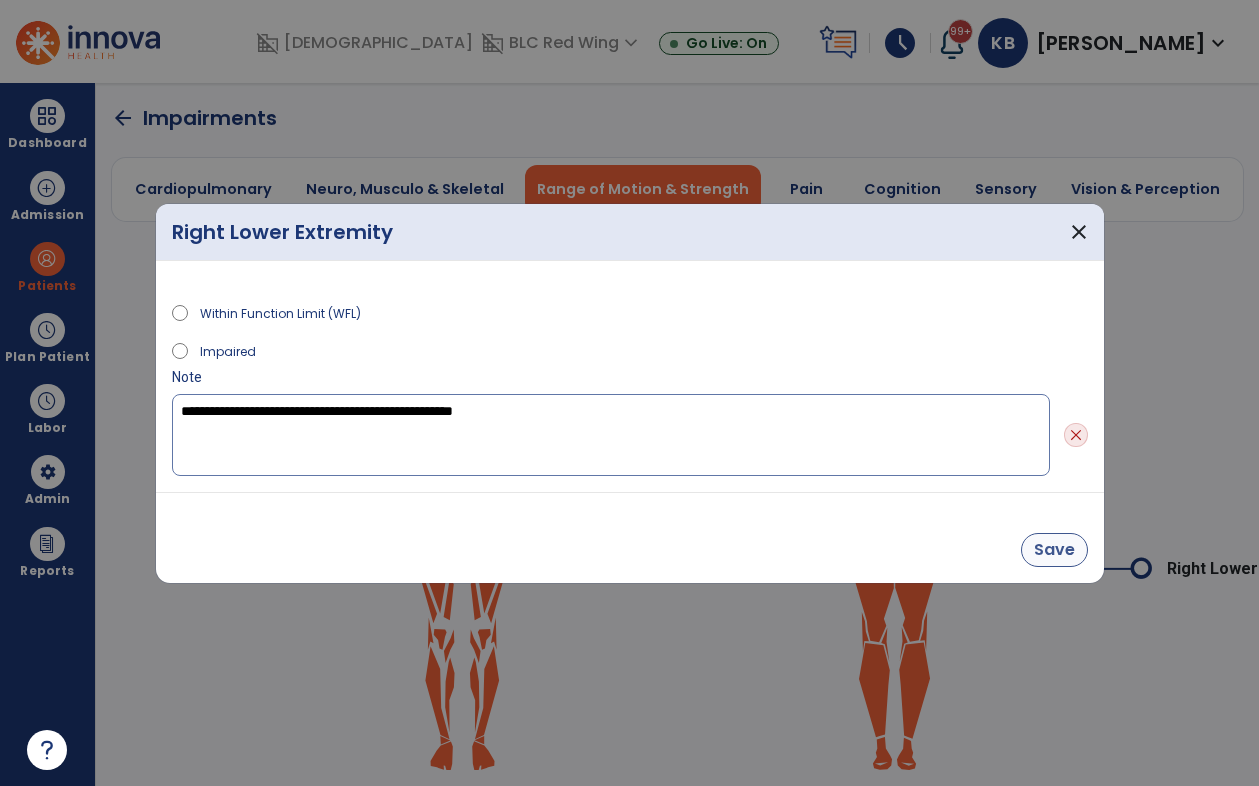 type on "**********" 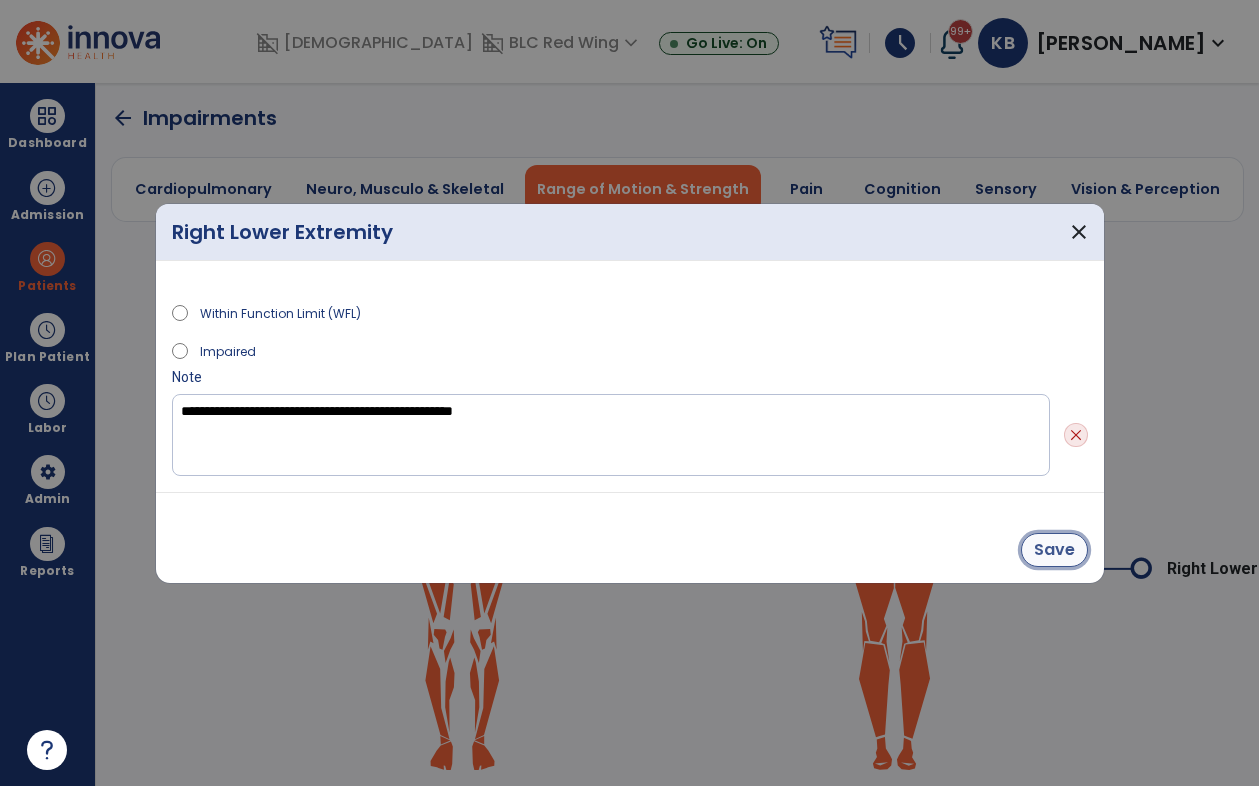 click on "Save" at bounding box center (1054, 550) 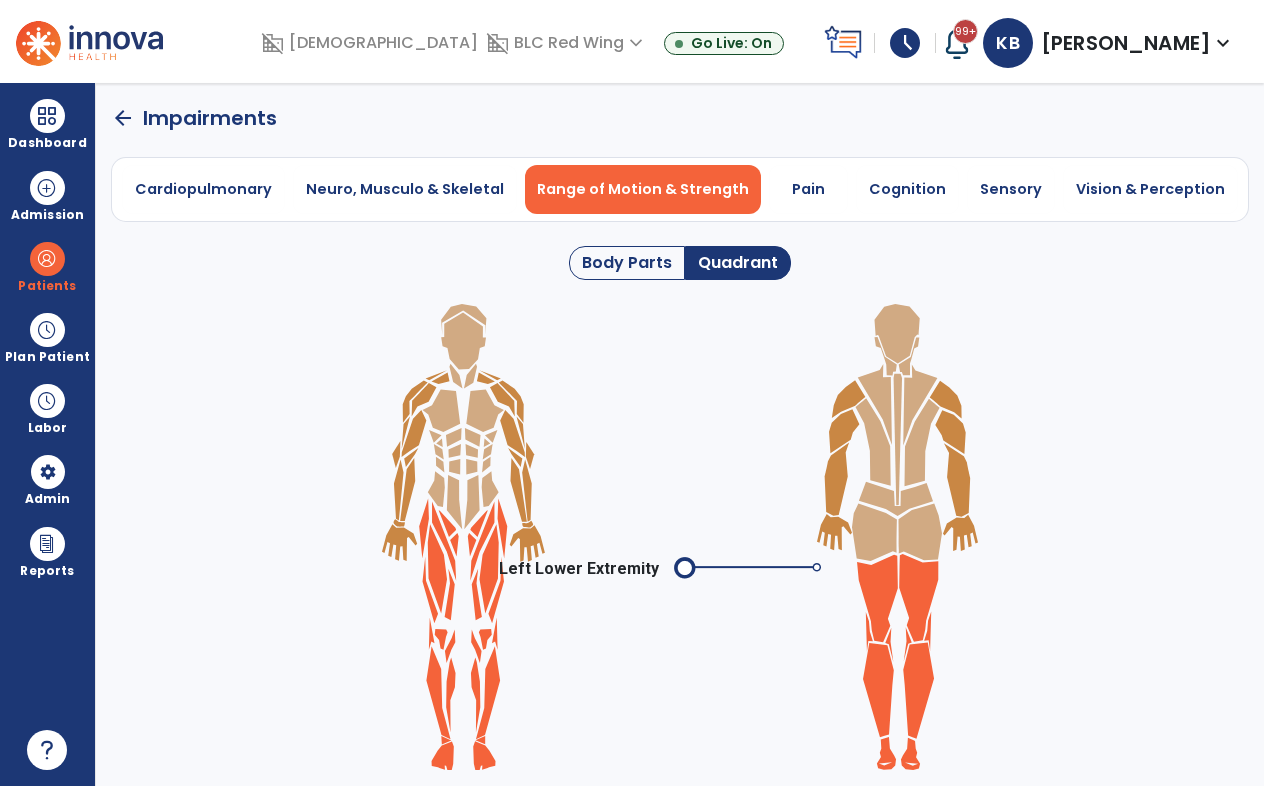click 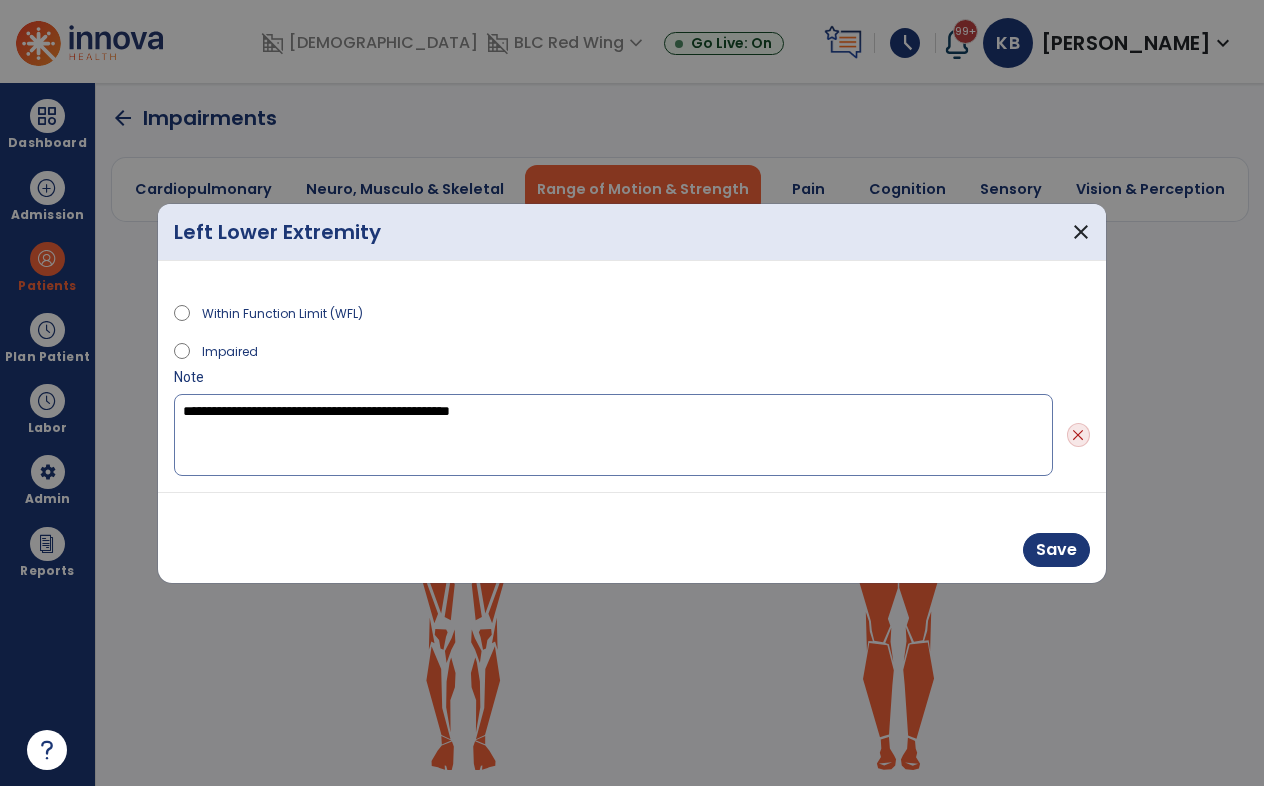click on "**********" at bounding box center (613, 435) 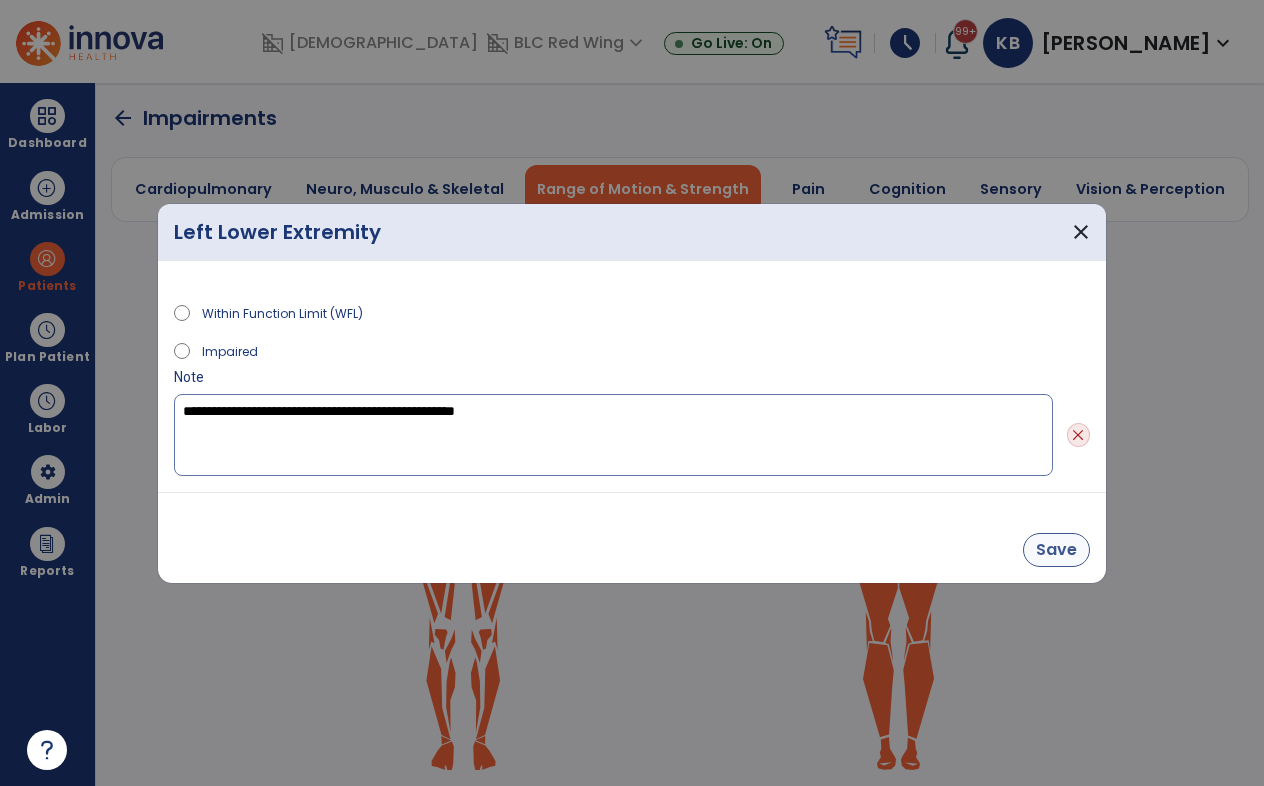 type on "**********" 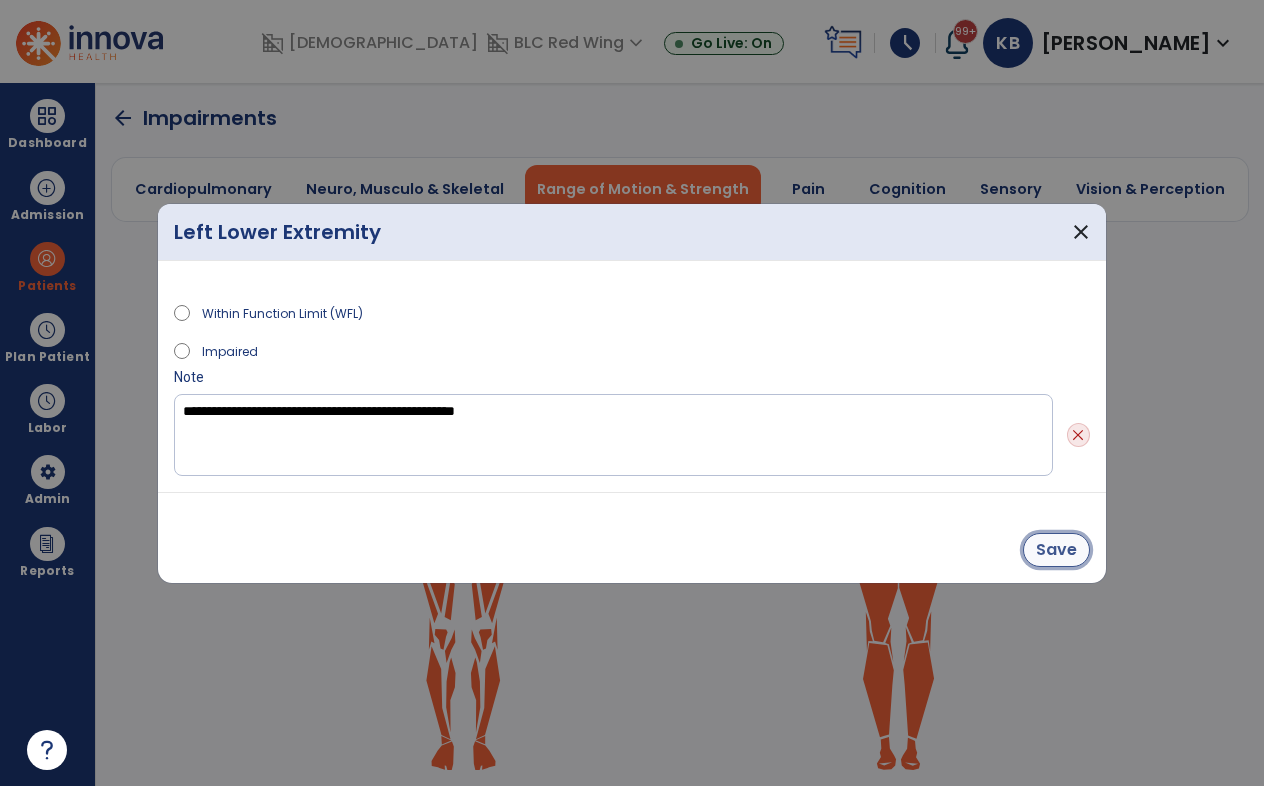 click on "Save" at bounding box center (1056, 550) 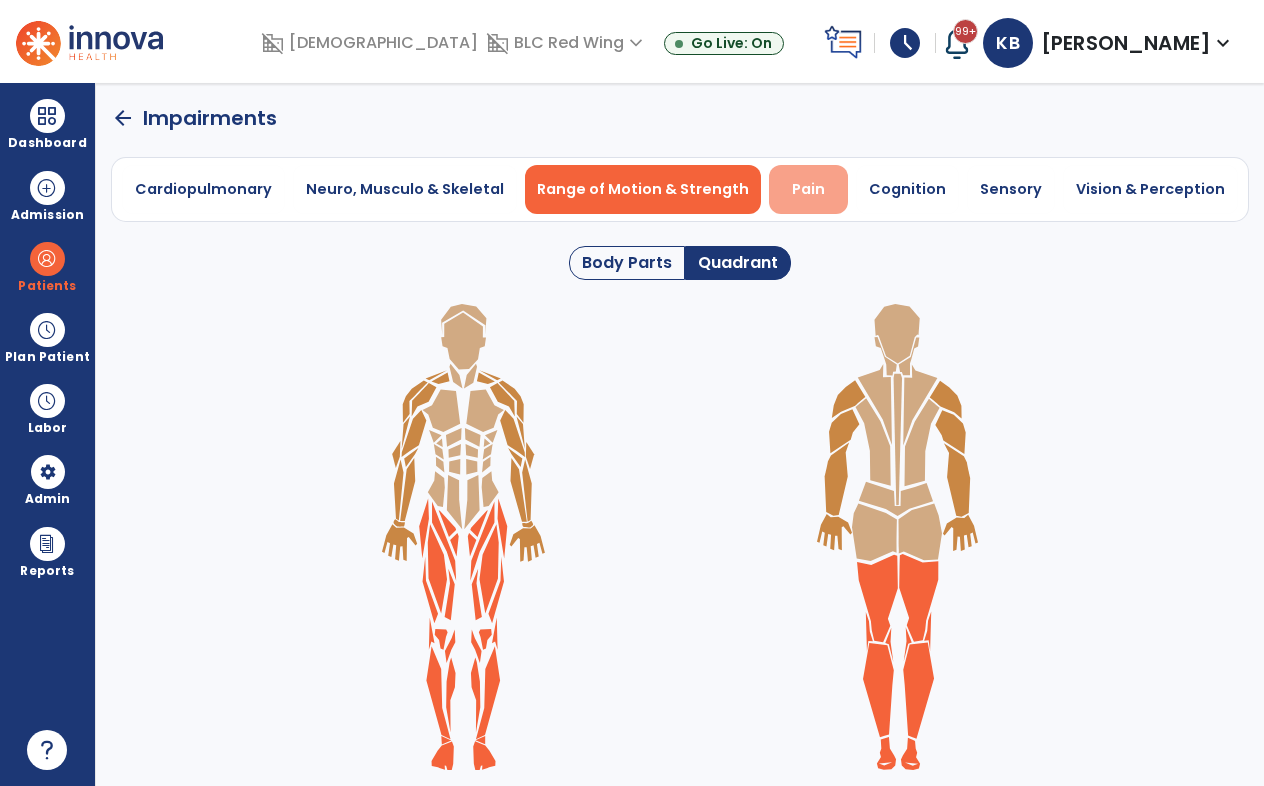 click on "Pain" at bounding box center [808, 189] 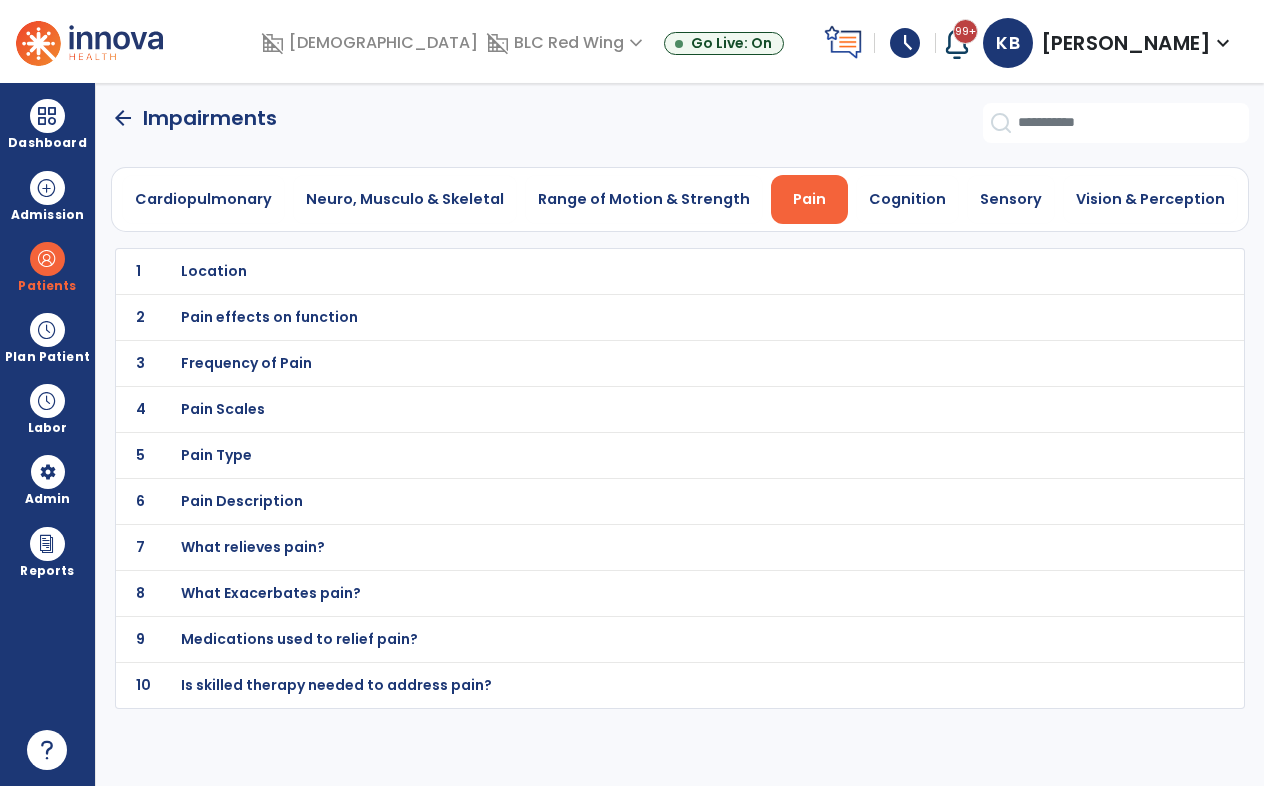 click on "Location" at bounding box center [635, 271] 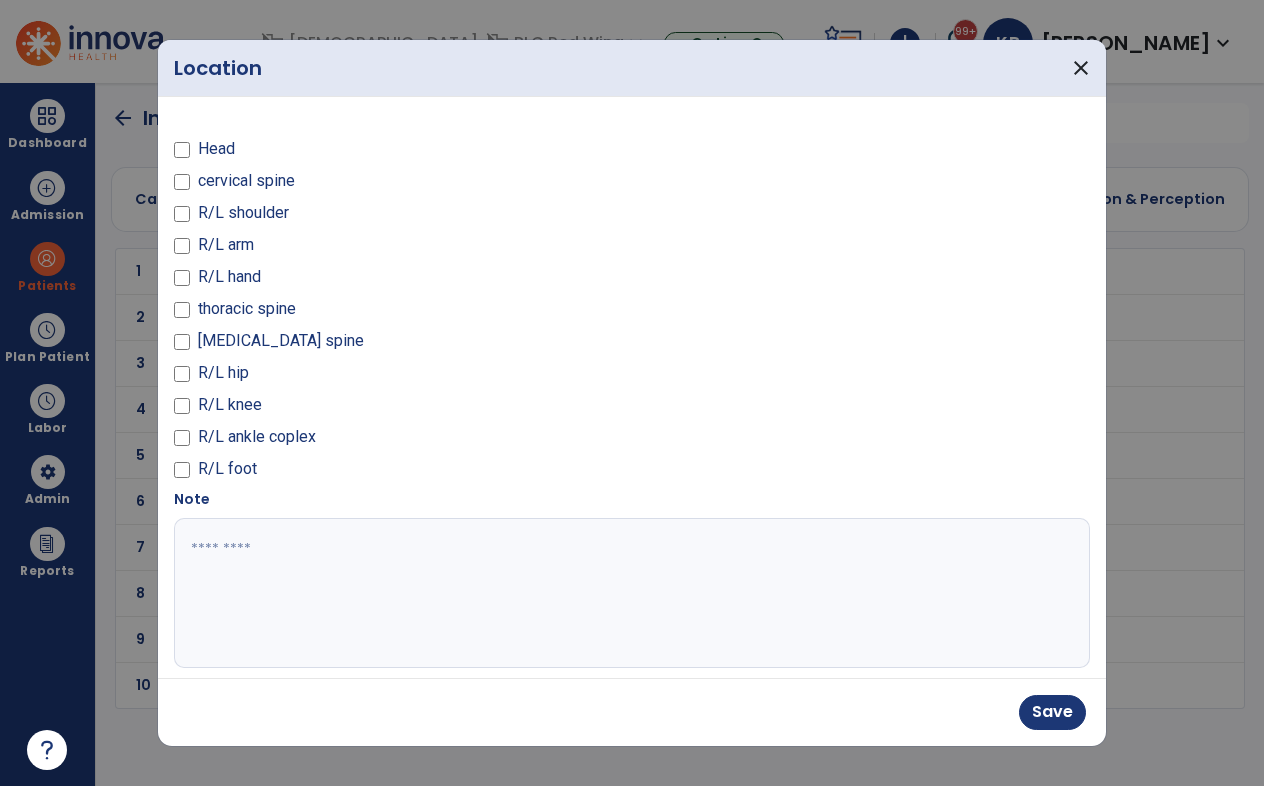 click at bounding box center [629, 593] 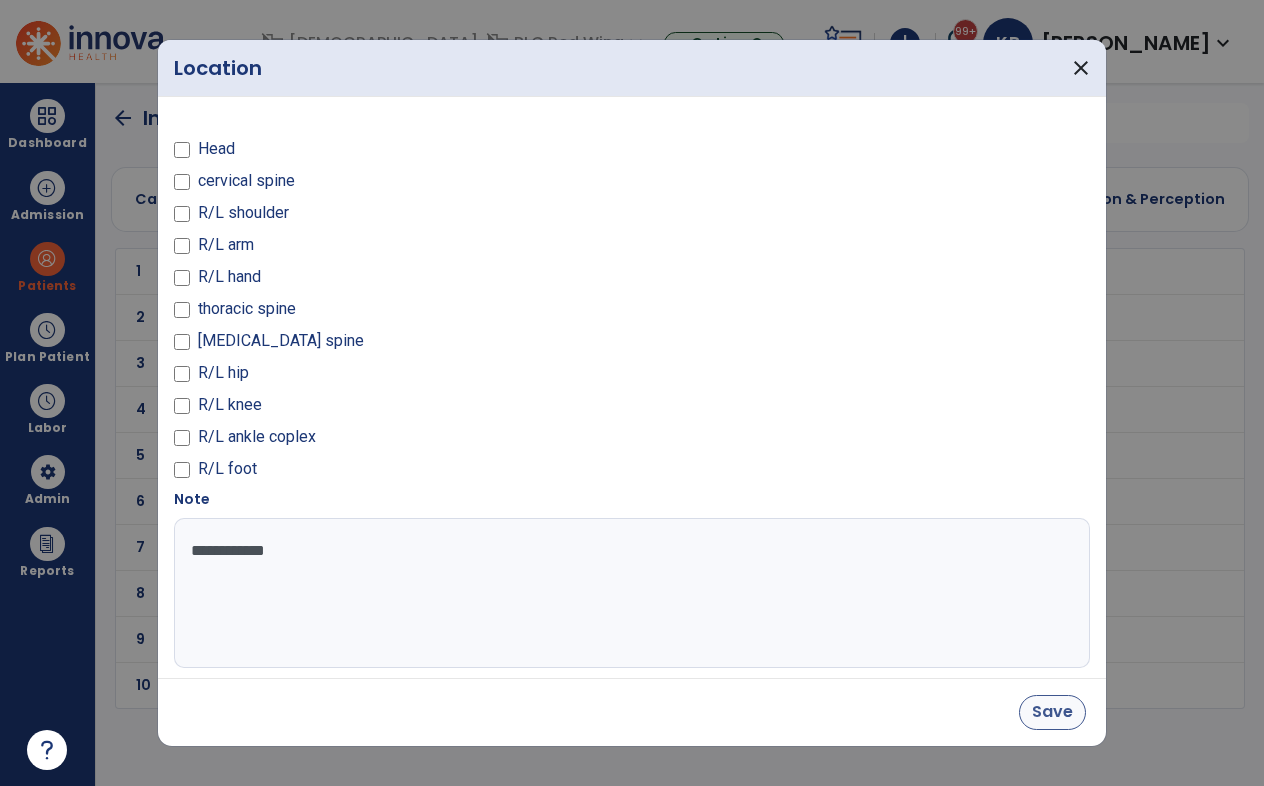 type on "**********" 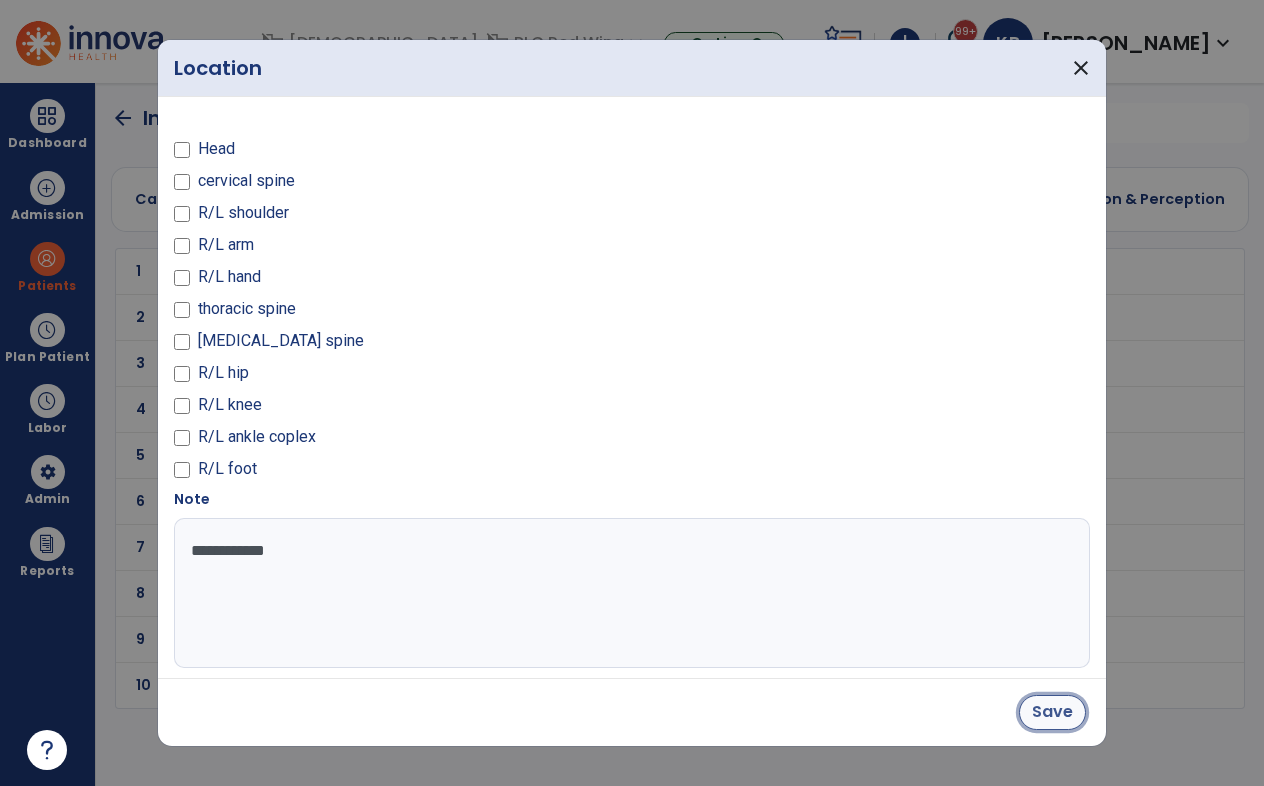 click on "Save" at bounding box center [1052, 712] 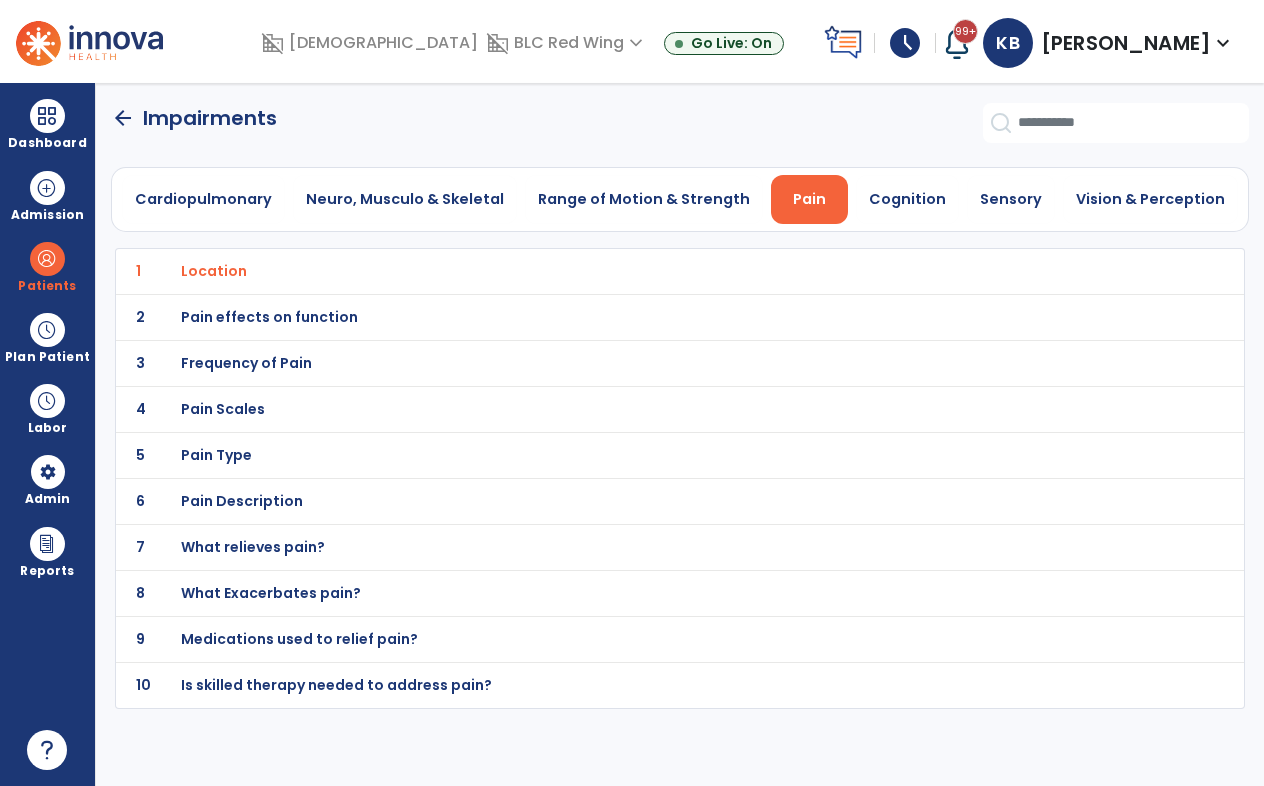 click on "Pain effects on function" at bounding box center (214, 271) 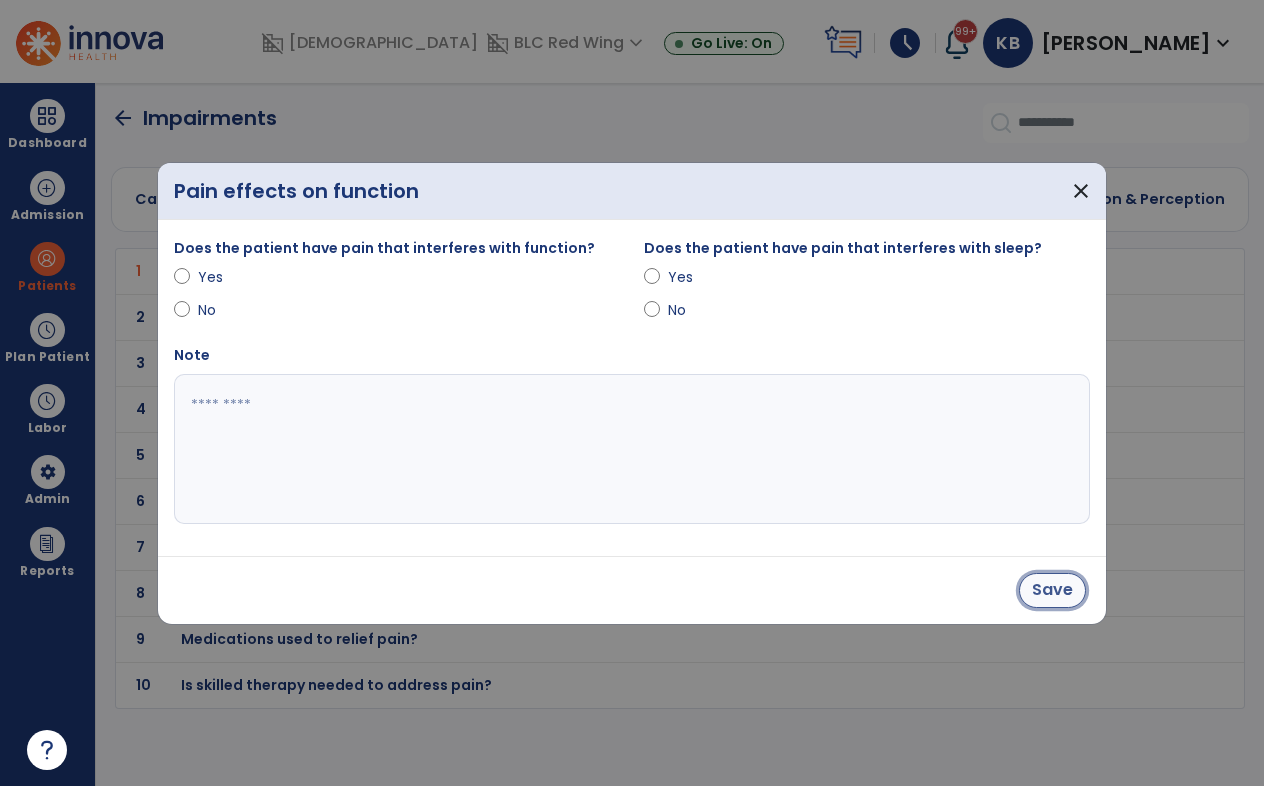click on "Save" at bounding box center [1052, 590] 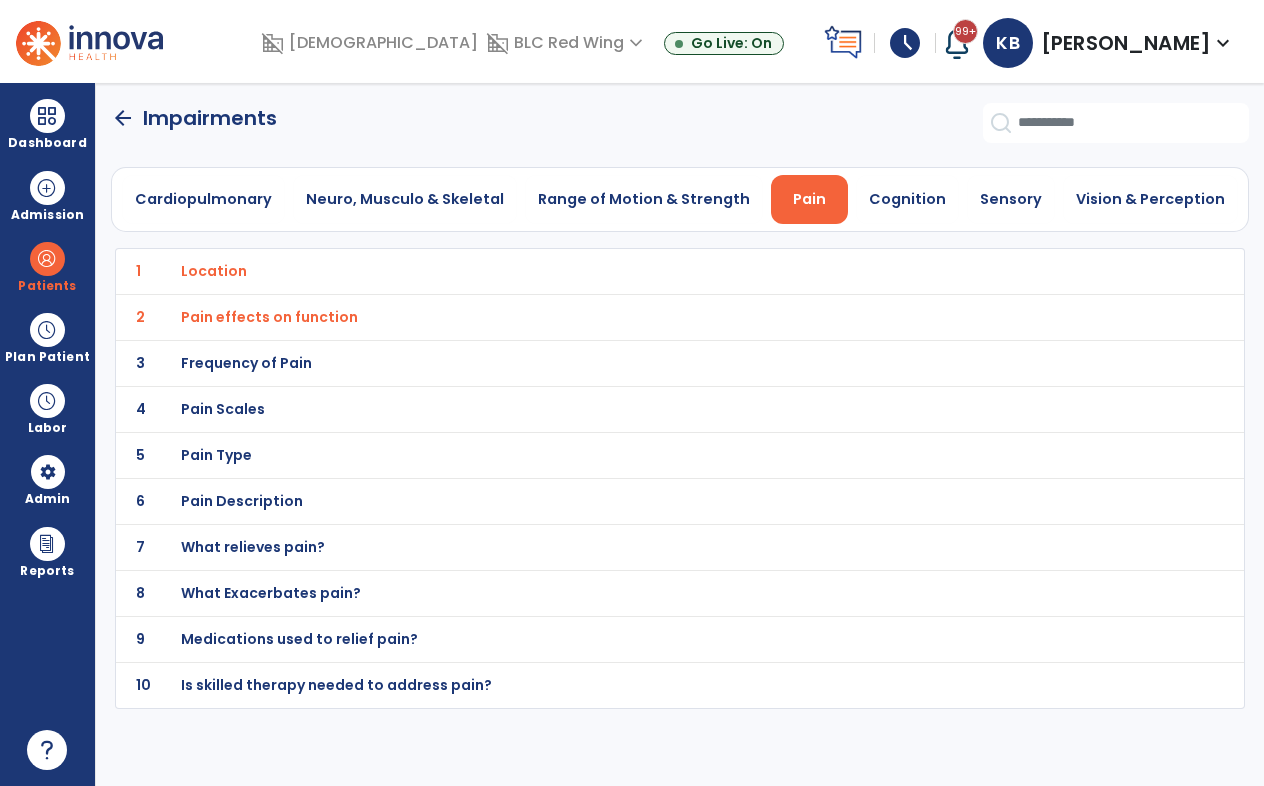 click on "Frequency of Pain" at bounding box center (214, 271) 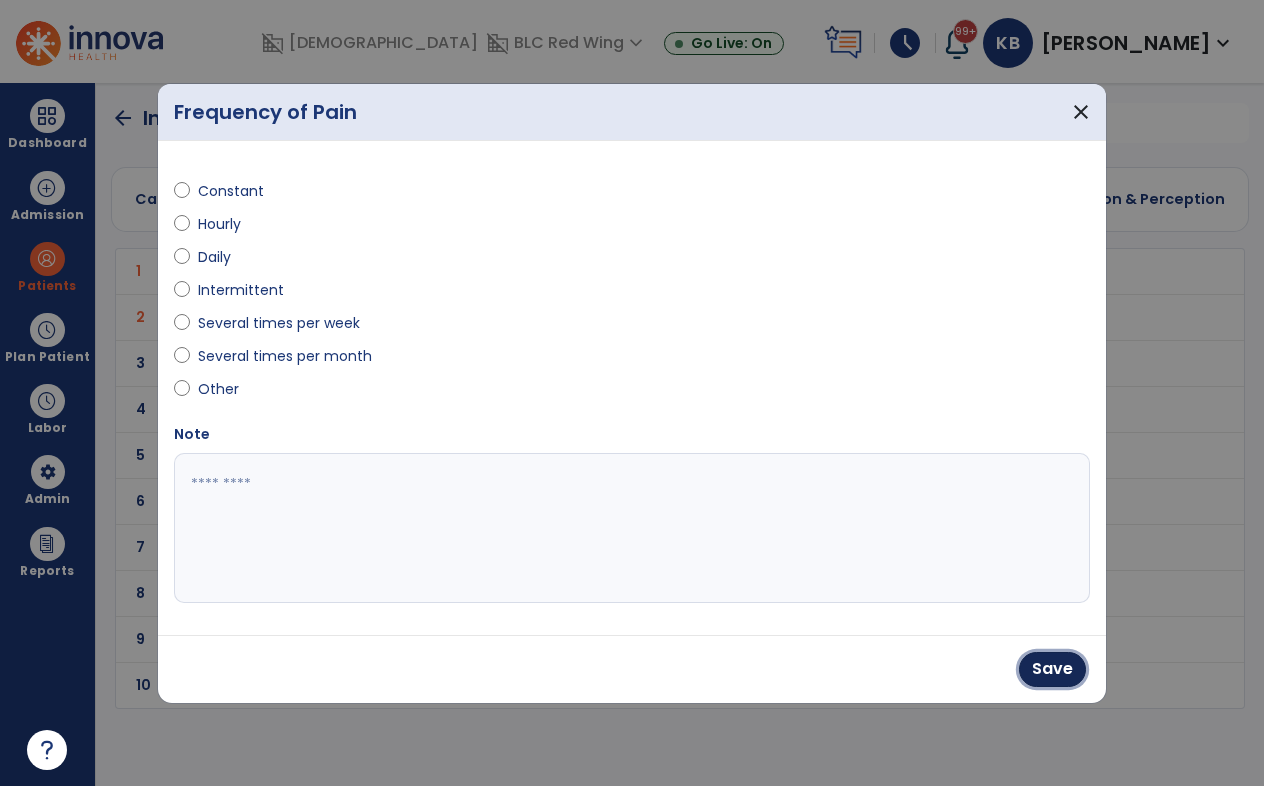 drag, startPoint x: 1038, startPoint y: 673, endPoint x: 872, endPoint y: 615, distance: 175.84084 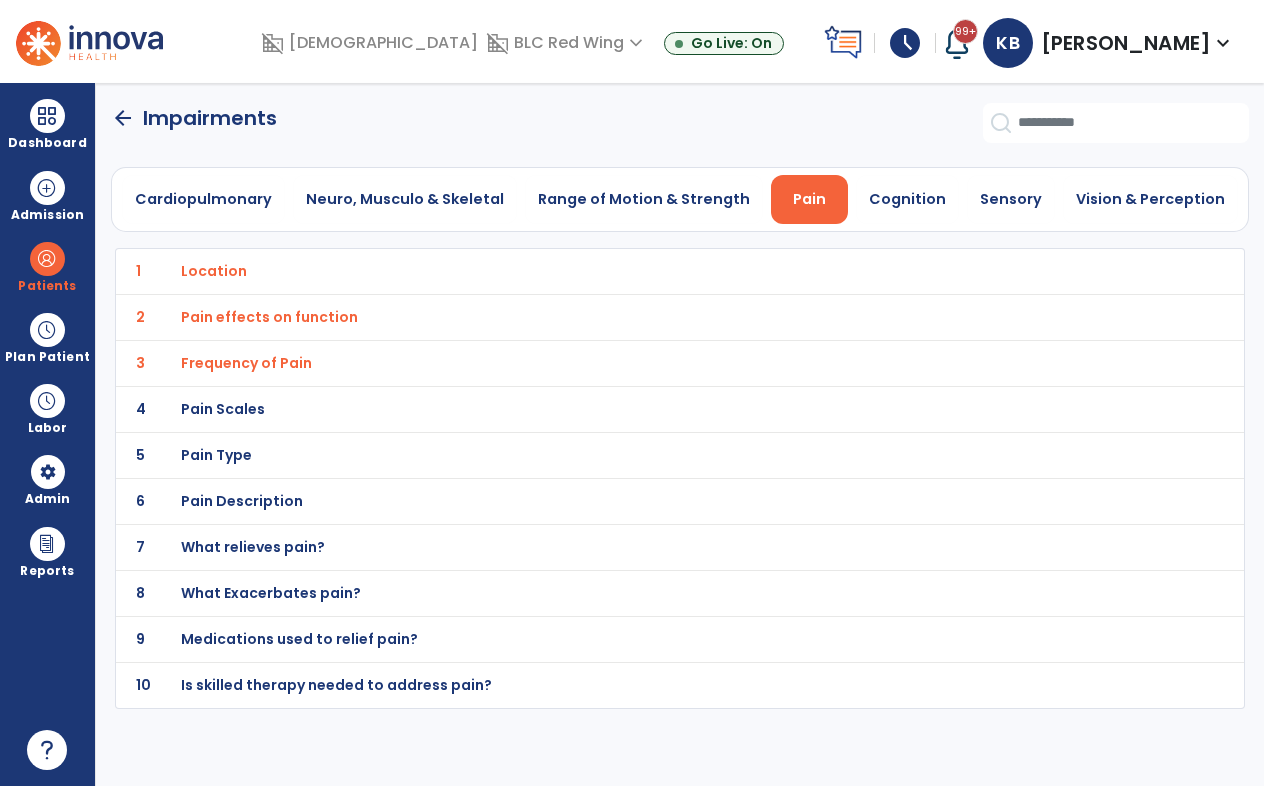 click on "Pain Scales" at bounding box center [214, 271] 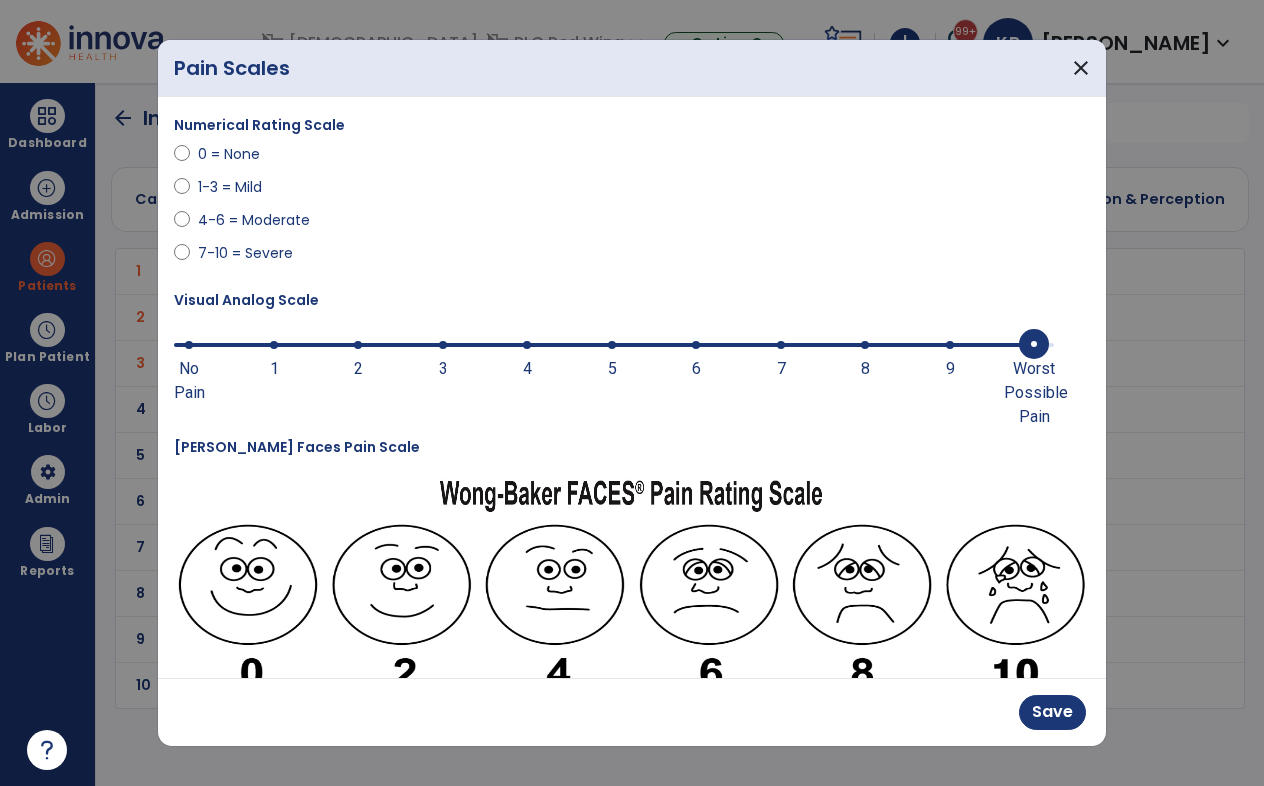 click at bounding box center (614, 343) 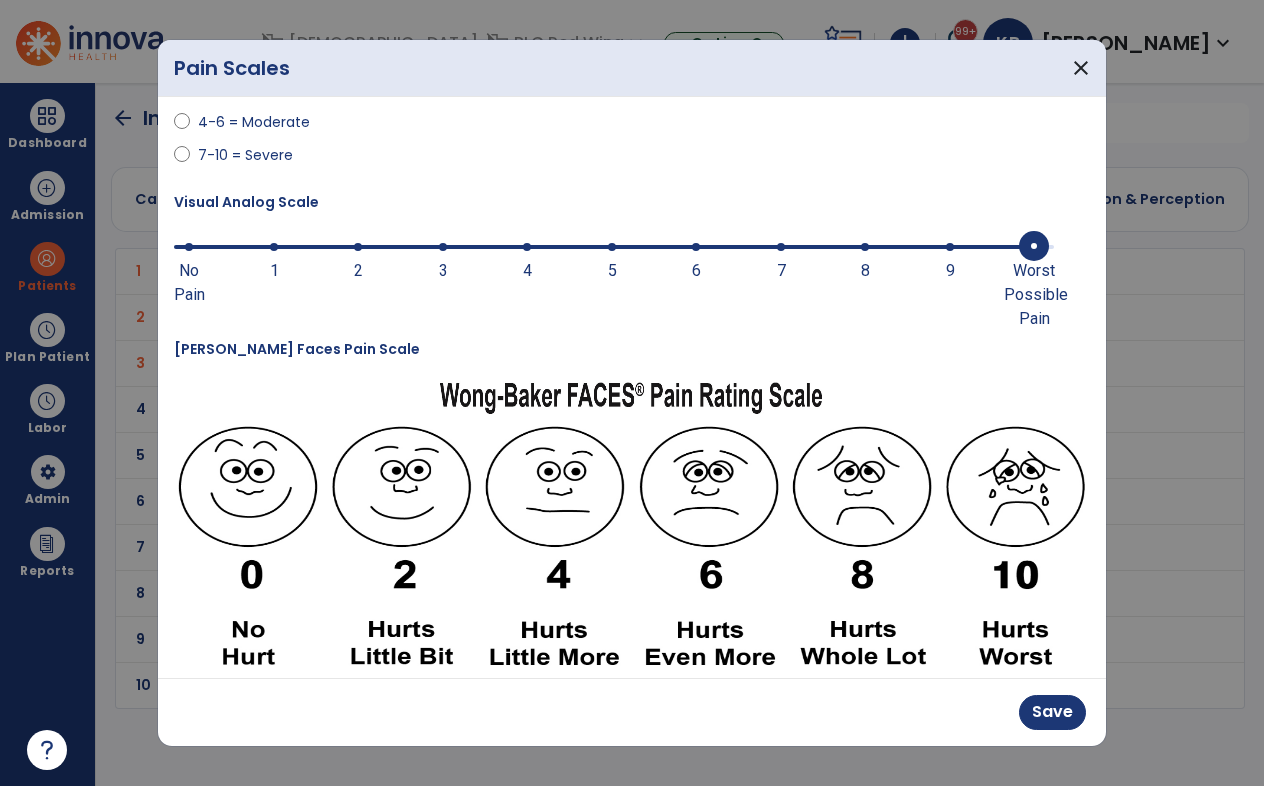 scroll, scrollTop: 300, scrollLeft: 0, axis: vertical 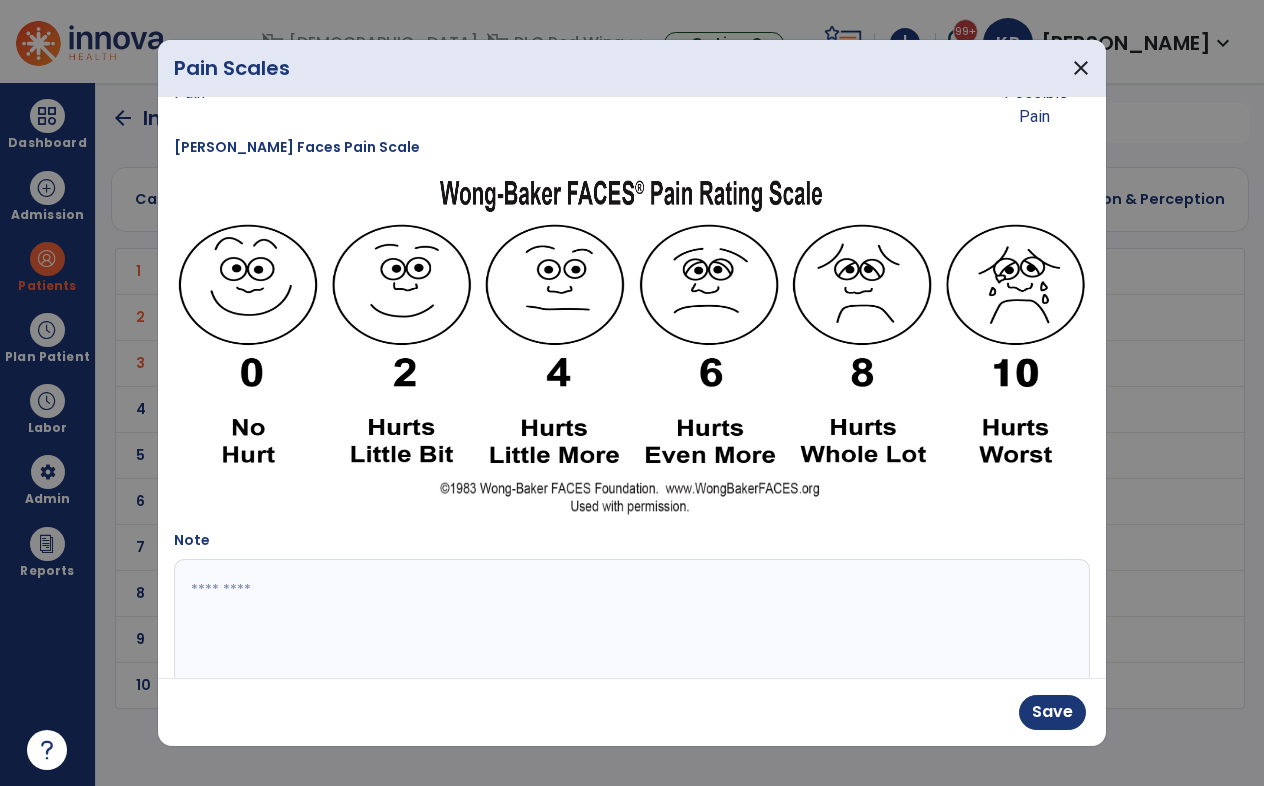 click at bounding box center (629, 634) 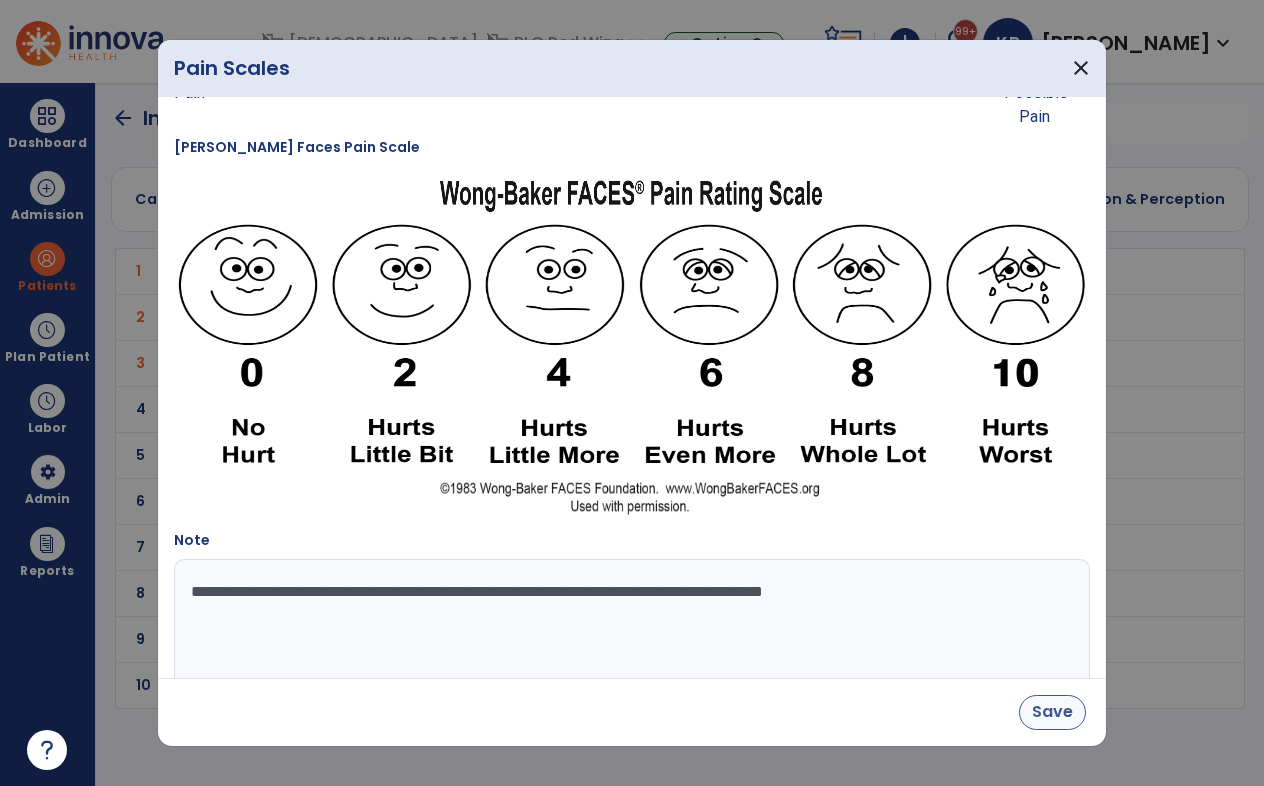 type on "**********" 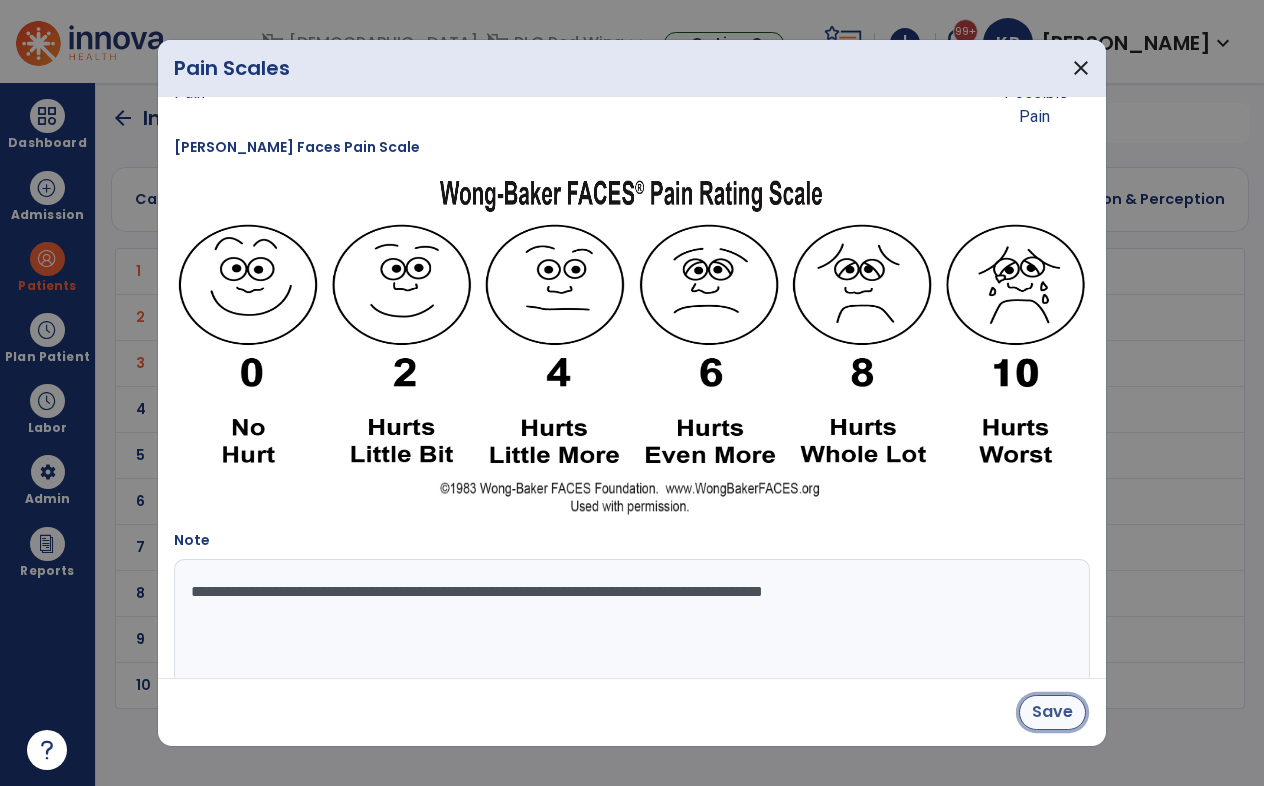 click on "Save" at bounding box center (1052, 712) 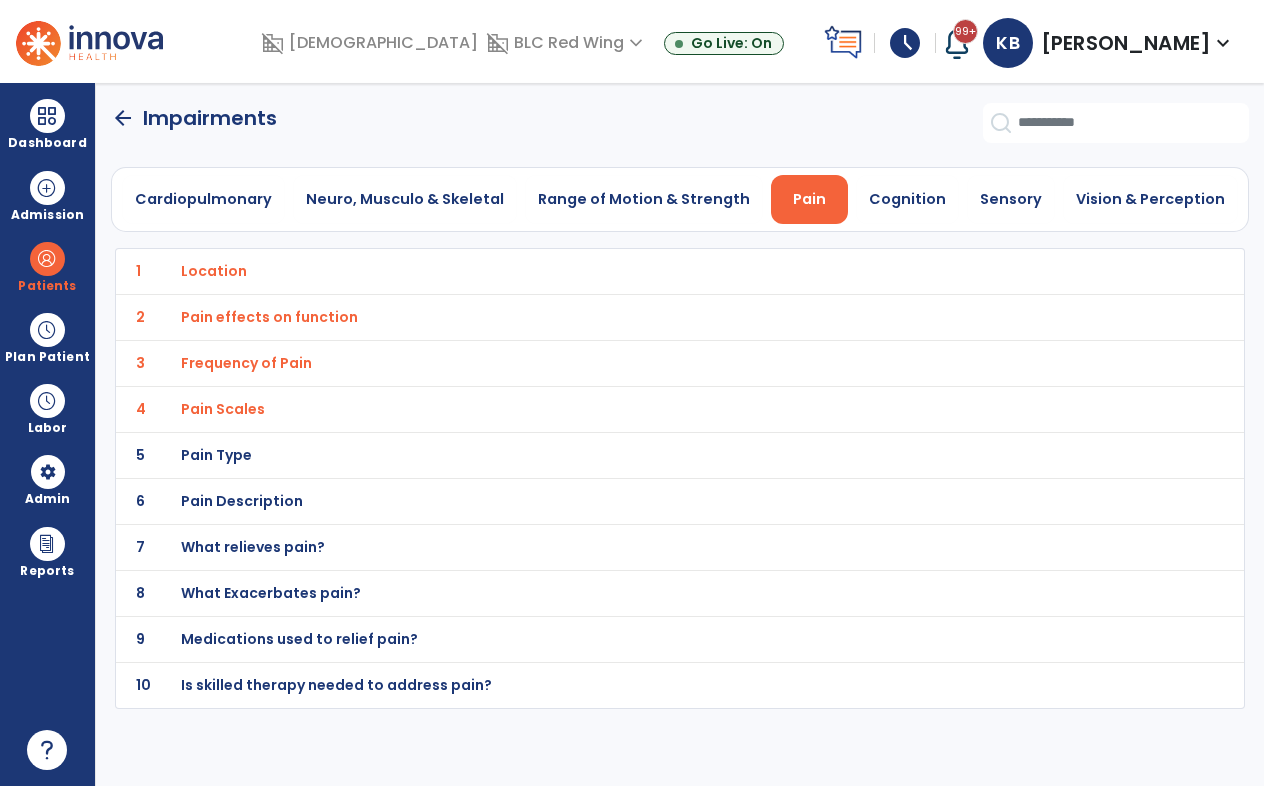 click on "Pain Type" at bounding box center (214, 271) 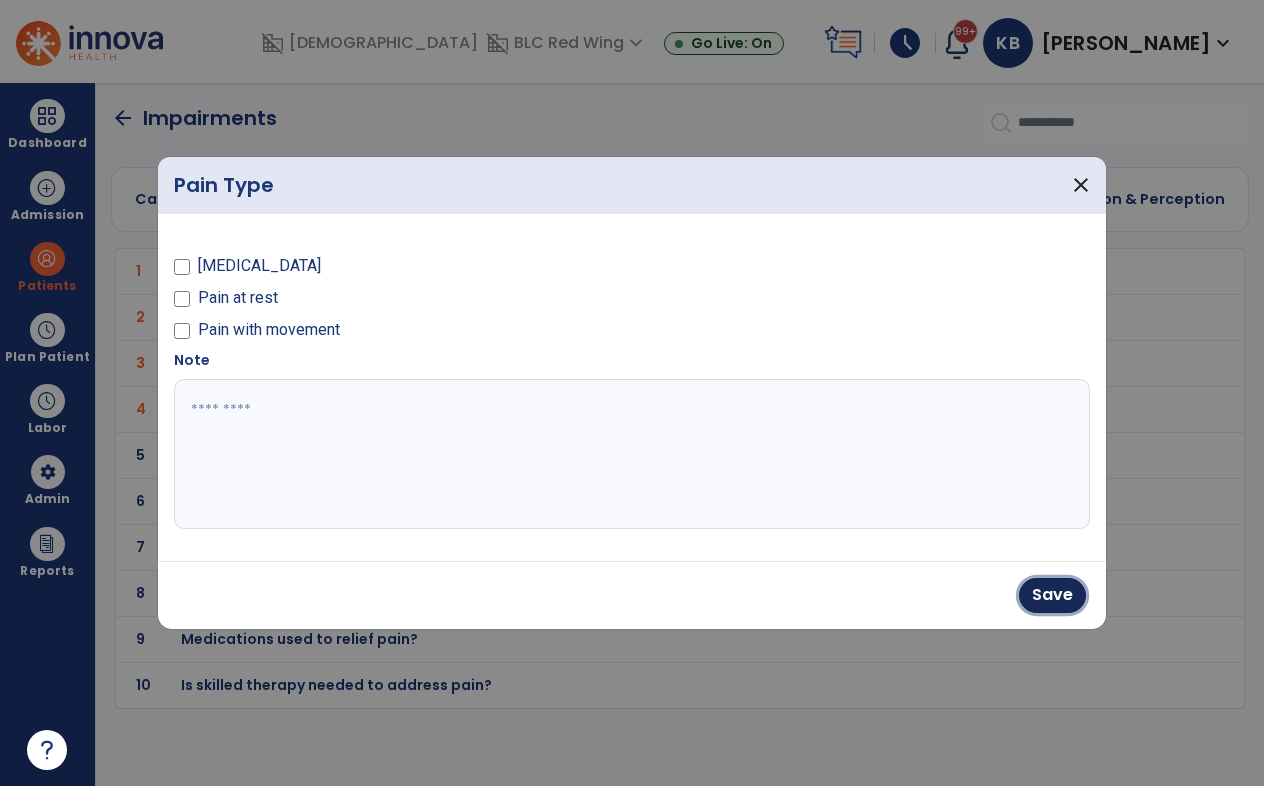 click on "Save" at bounding box center [1052, 595] 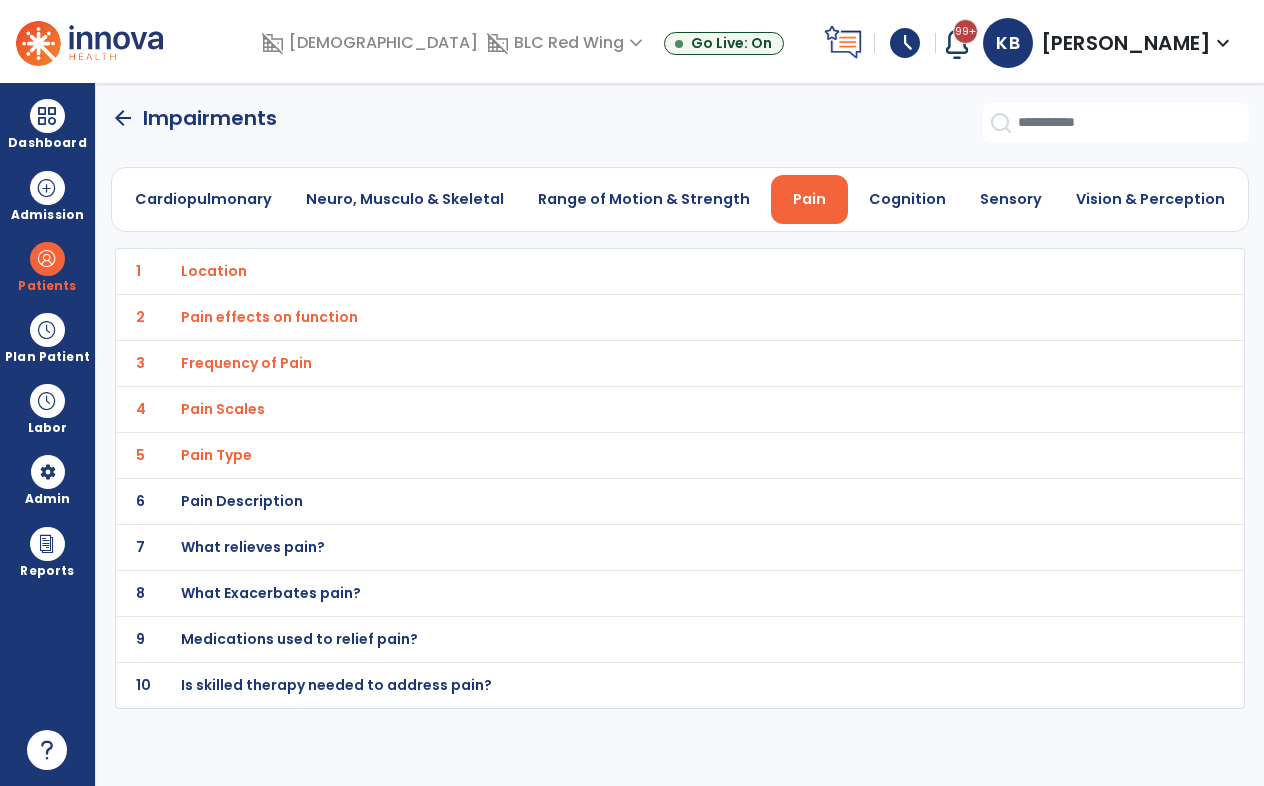 click on "Pain Description" at bounding box center (214, 271) 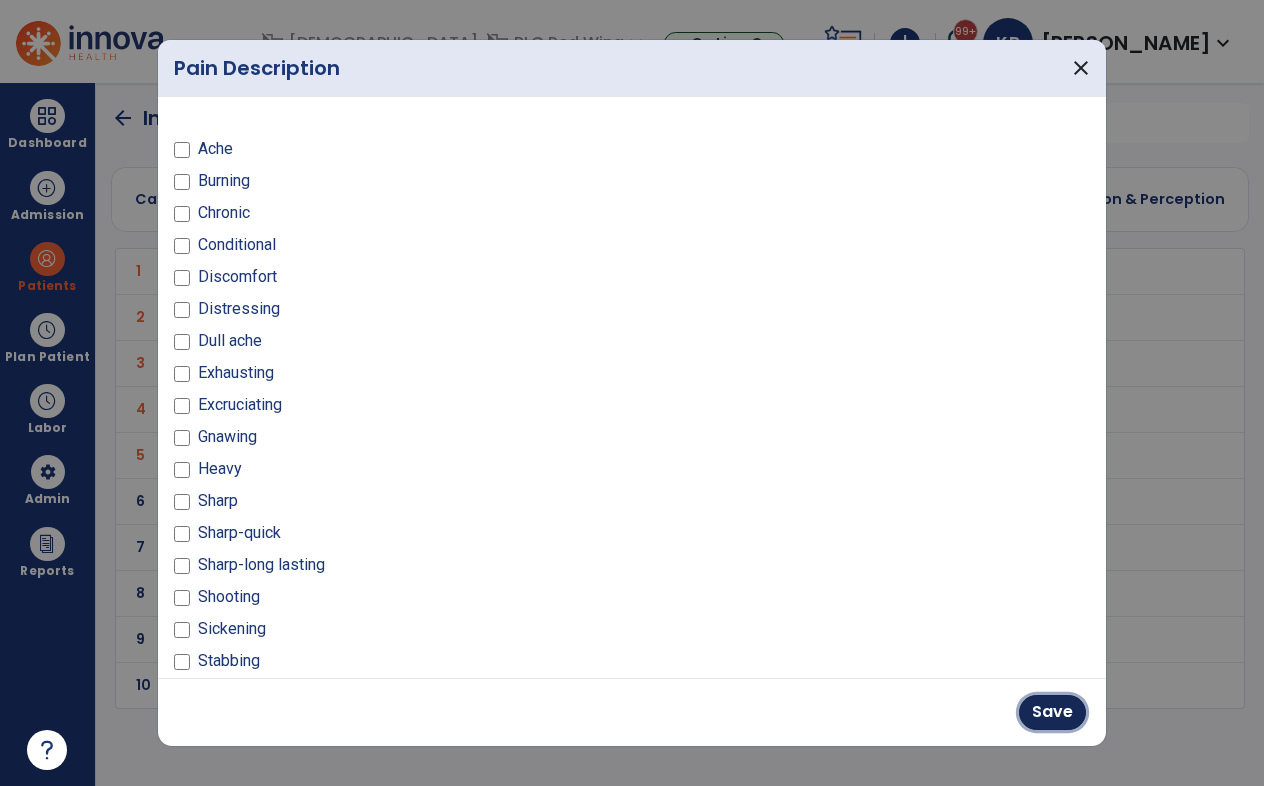 click on "Save" at bounding box center (1052, 712) 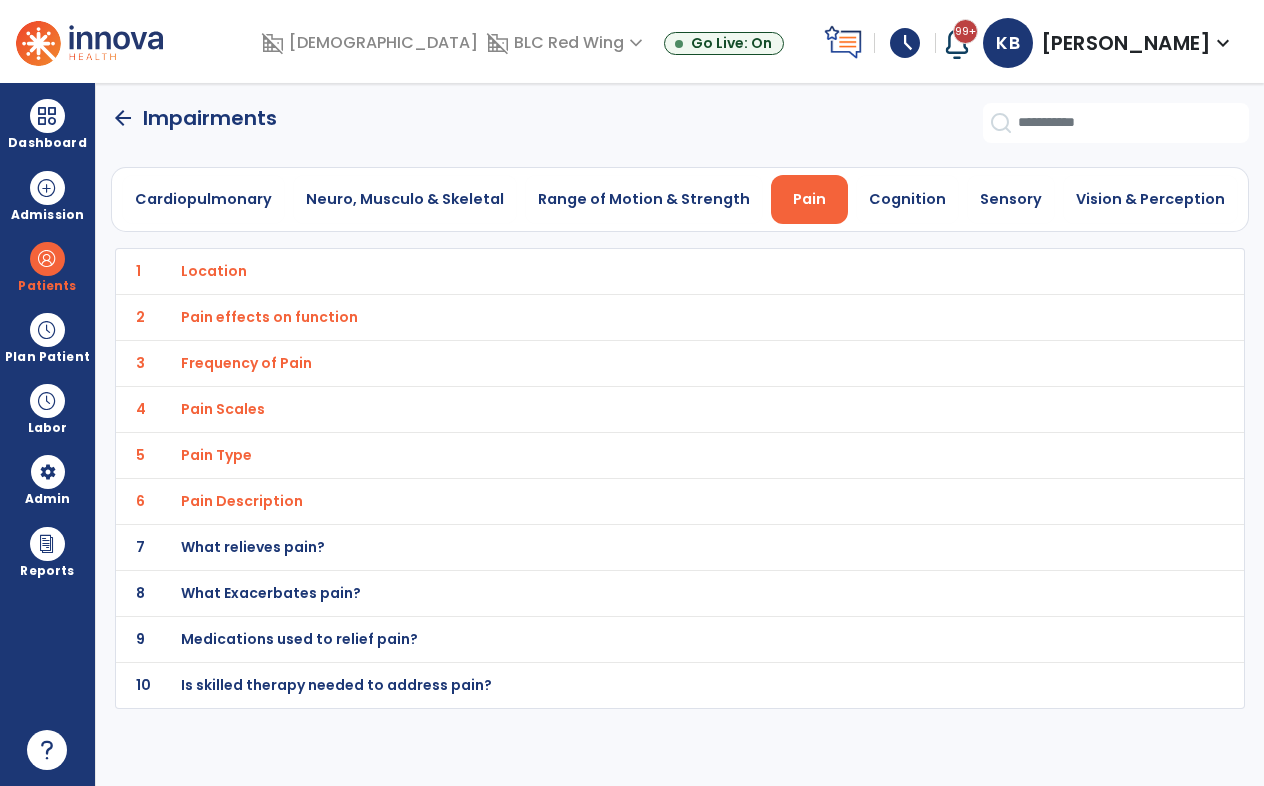 click on "What relieves pain?" at bounding box center (214, 271) 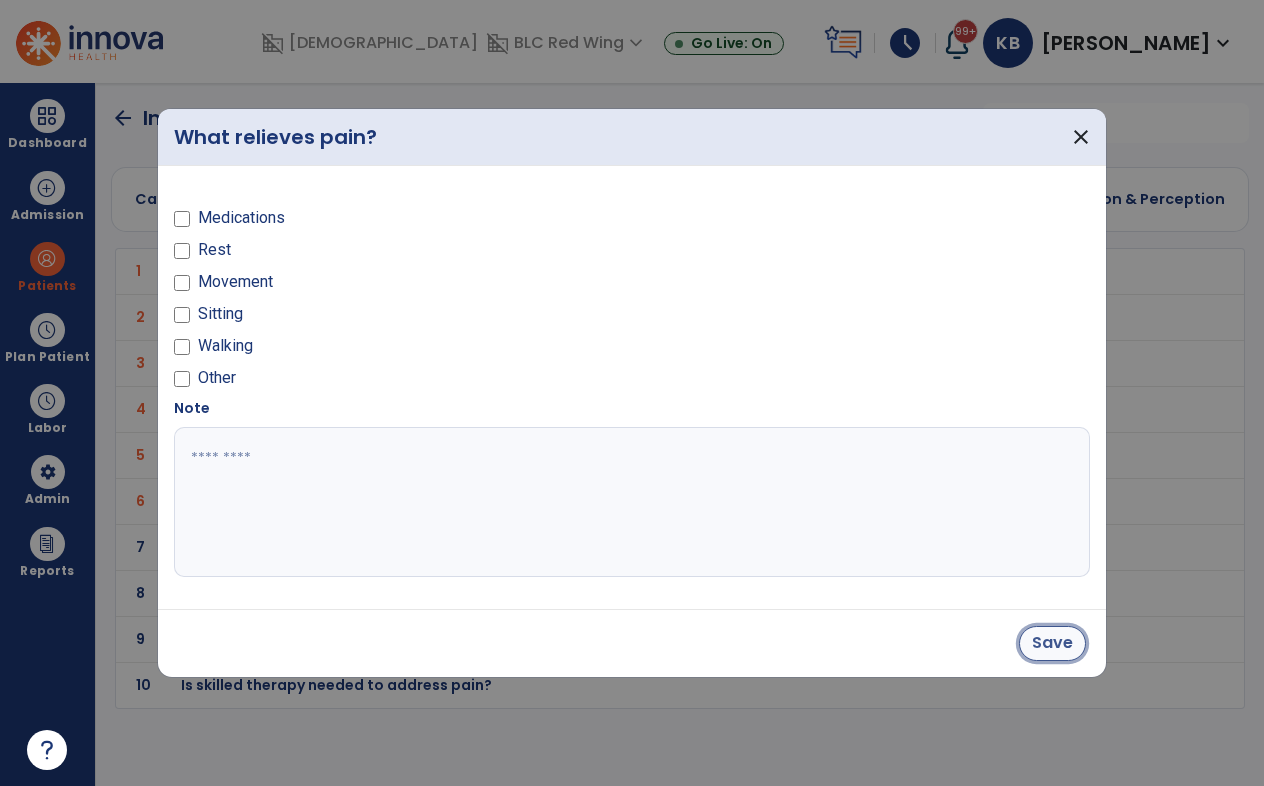 click on "Save" at bounding box center (1052, 643) 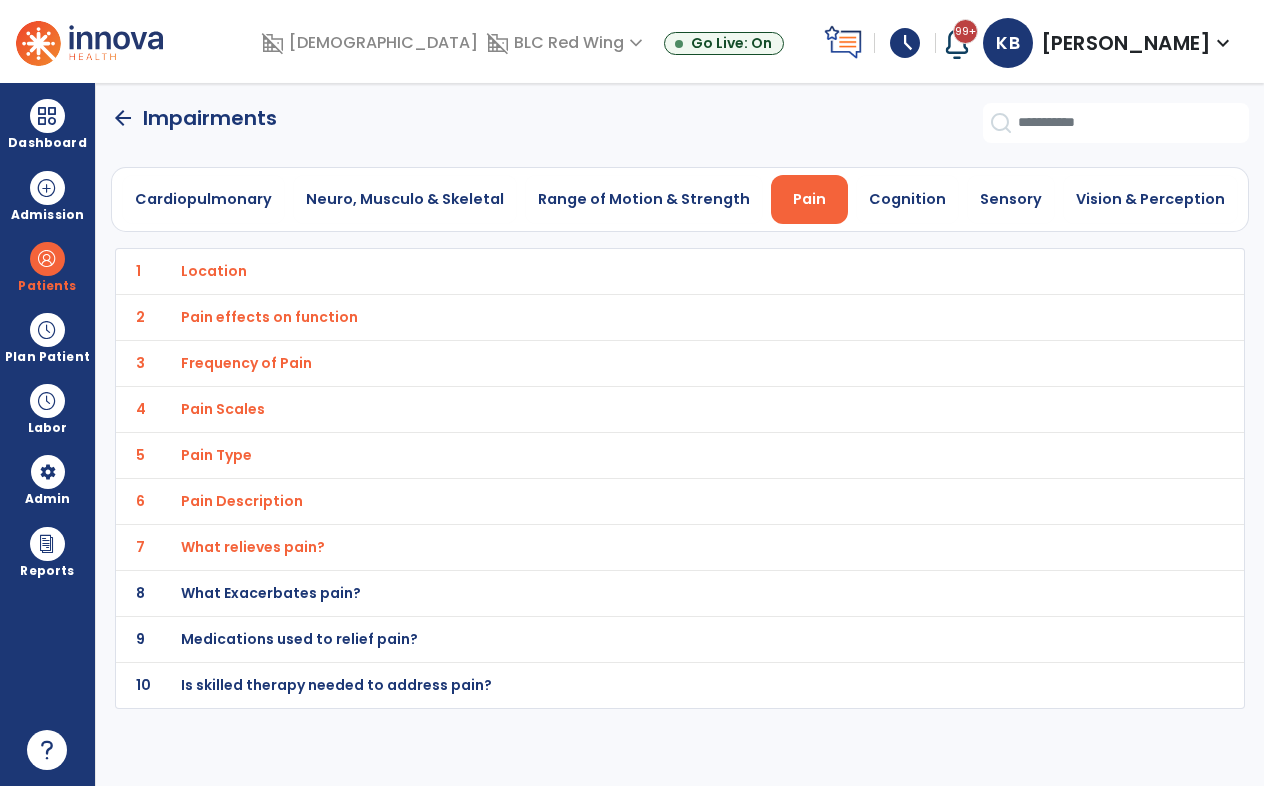click on "What Exacerbates pain?" at bounding box center [214, 271] 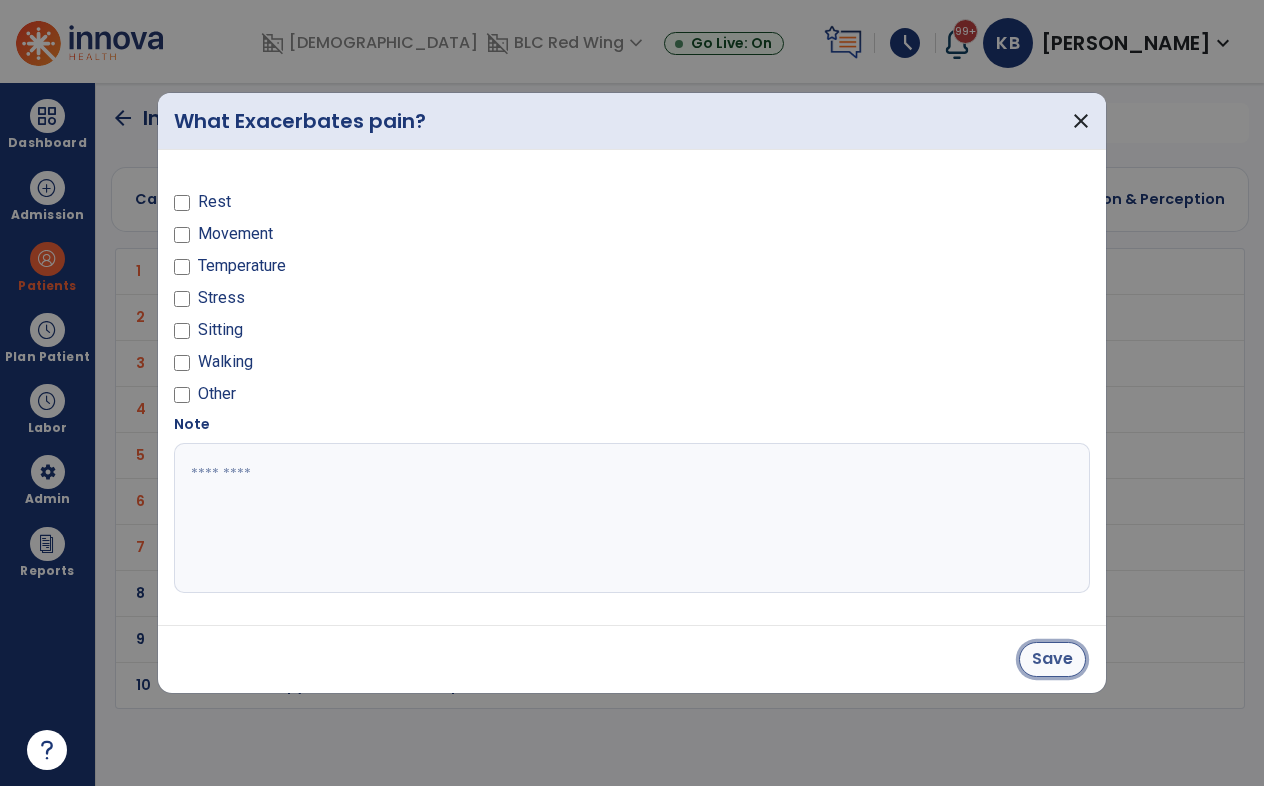 click on "Save" at bounding box center [1052, 659] 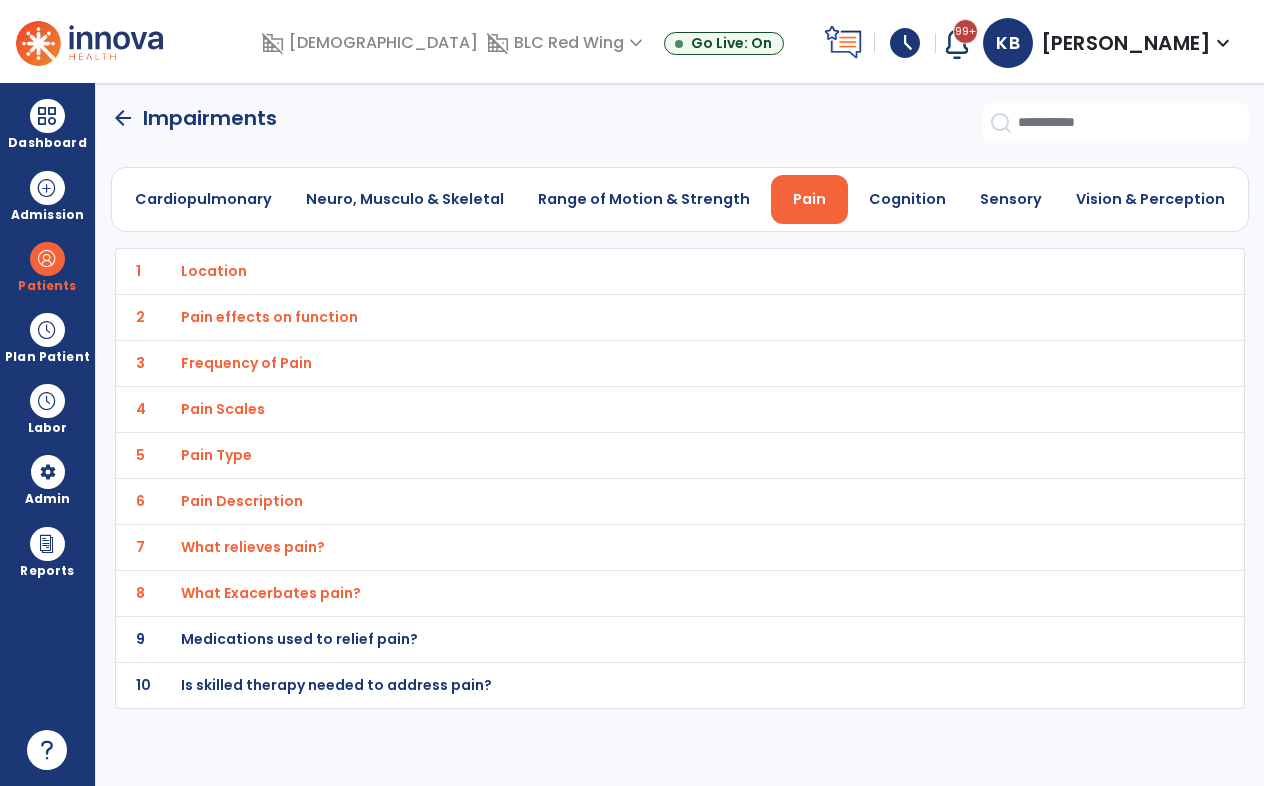 click on "Medications used to relief pain?" at bounding box center [214, 271] 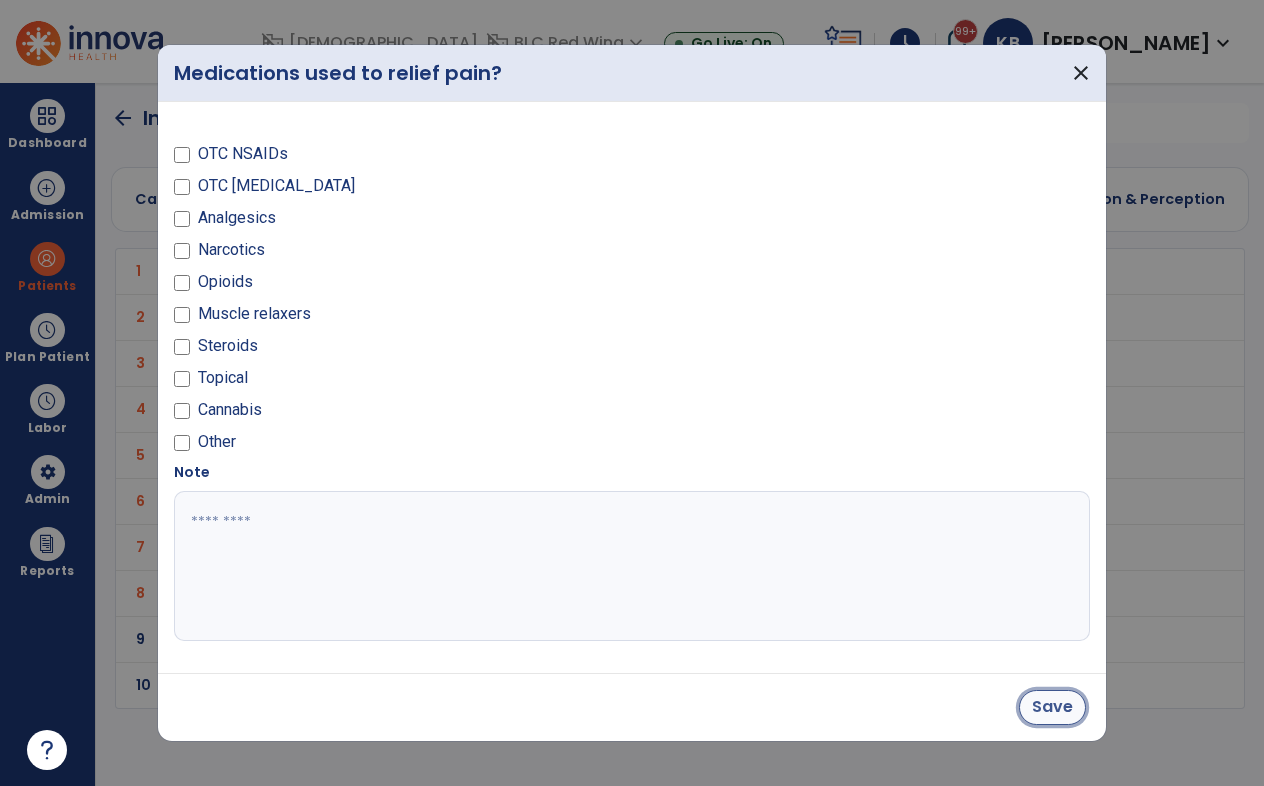 click on "Save" at bounding box center [1052, 707] 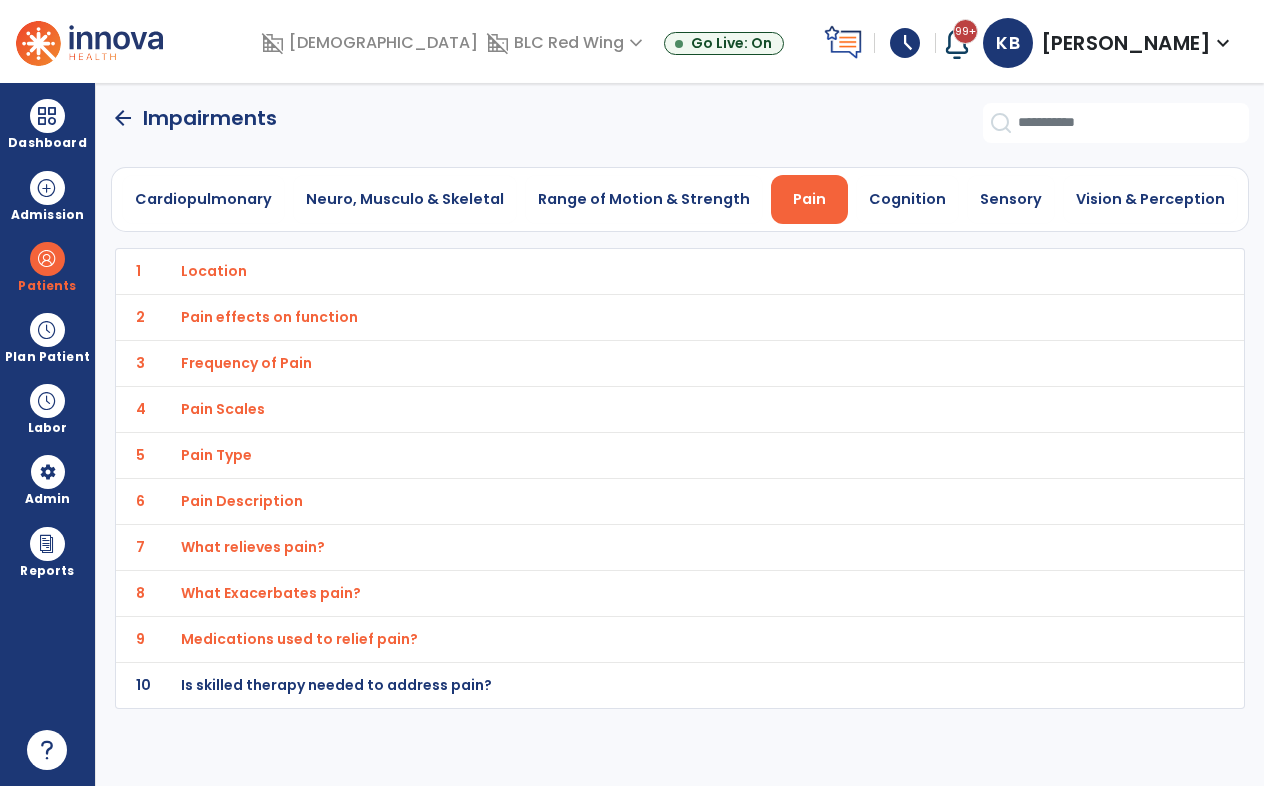 click on "Is skilled therapy needed to address pain?" at bounding box center (214, 271) 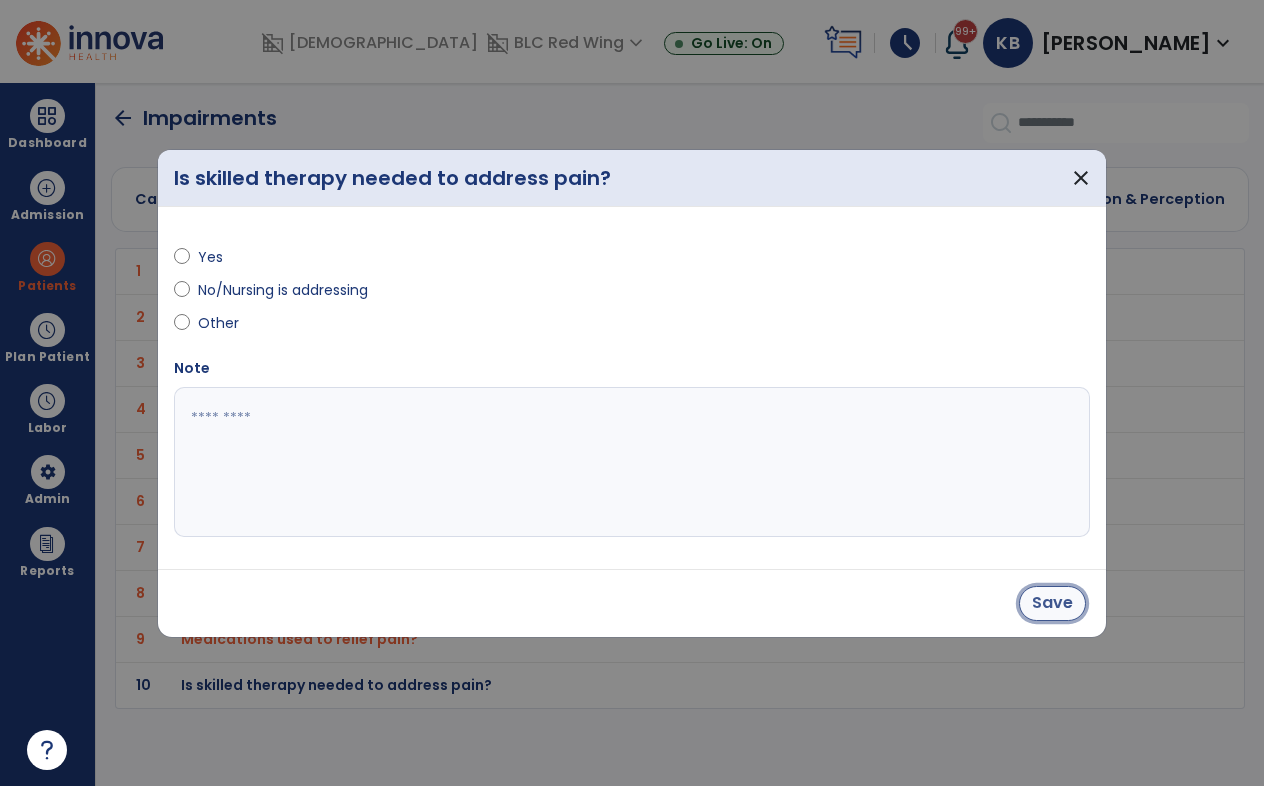 click on "Save" at bounding box center [1052, 603] 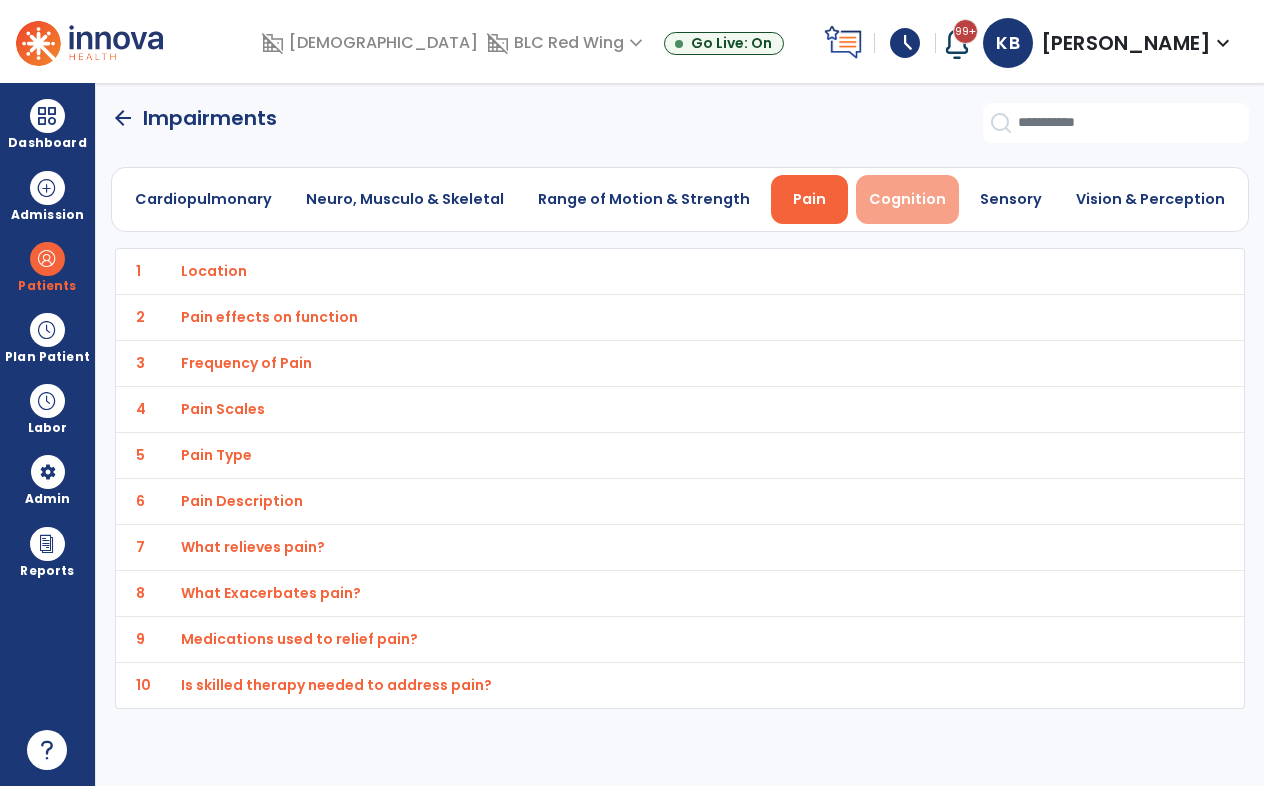 click on "Cognition" at bounding box center (907, 199) 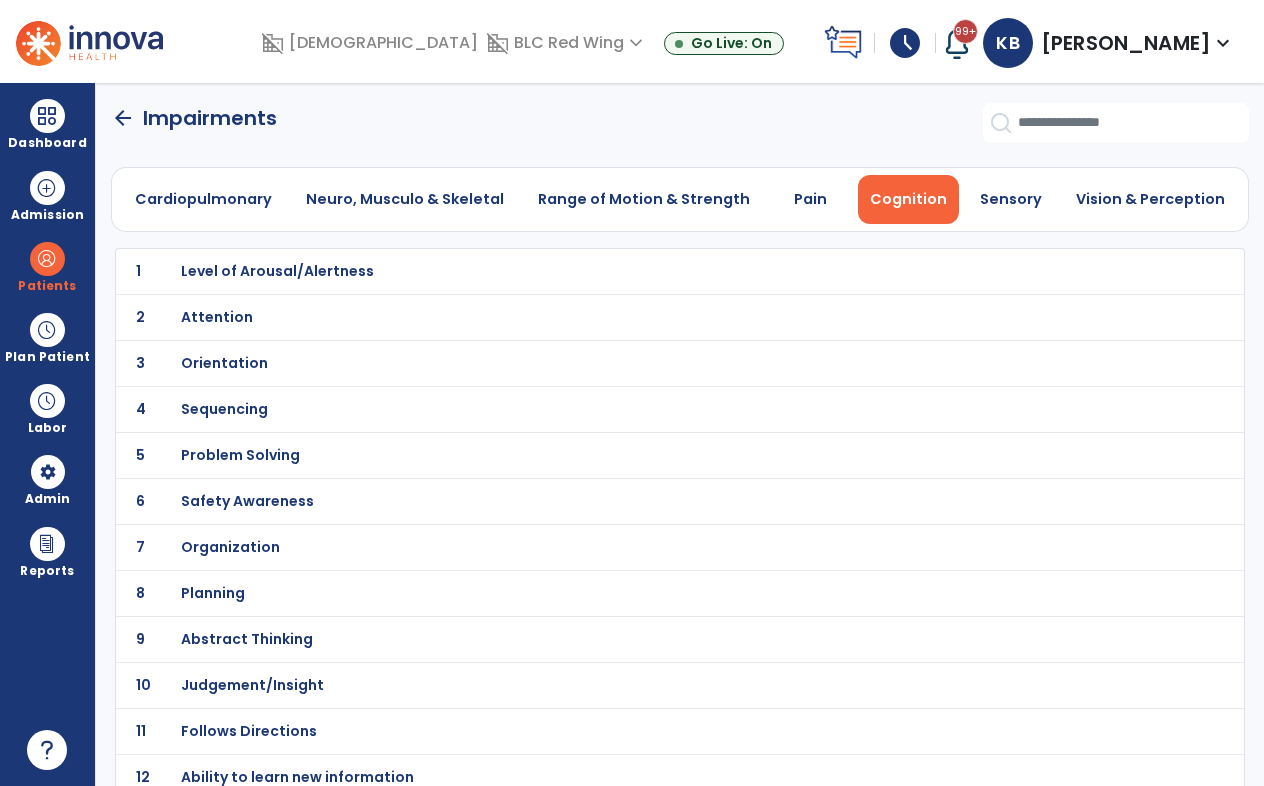 click on "1 Level of Arousal/Alertness" 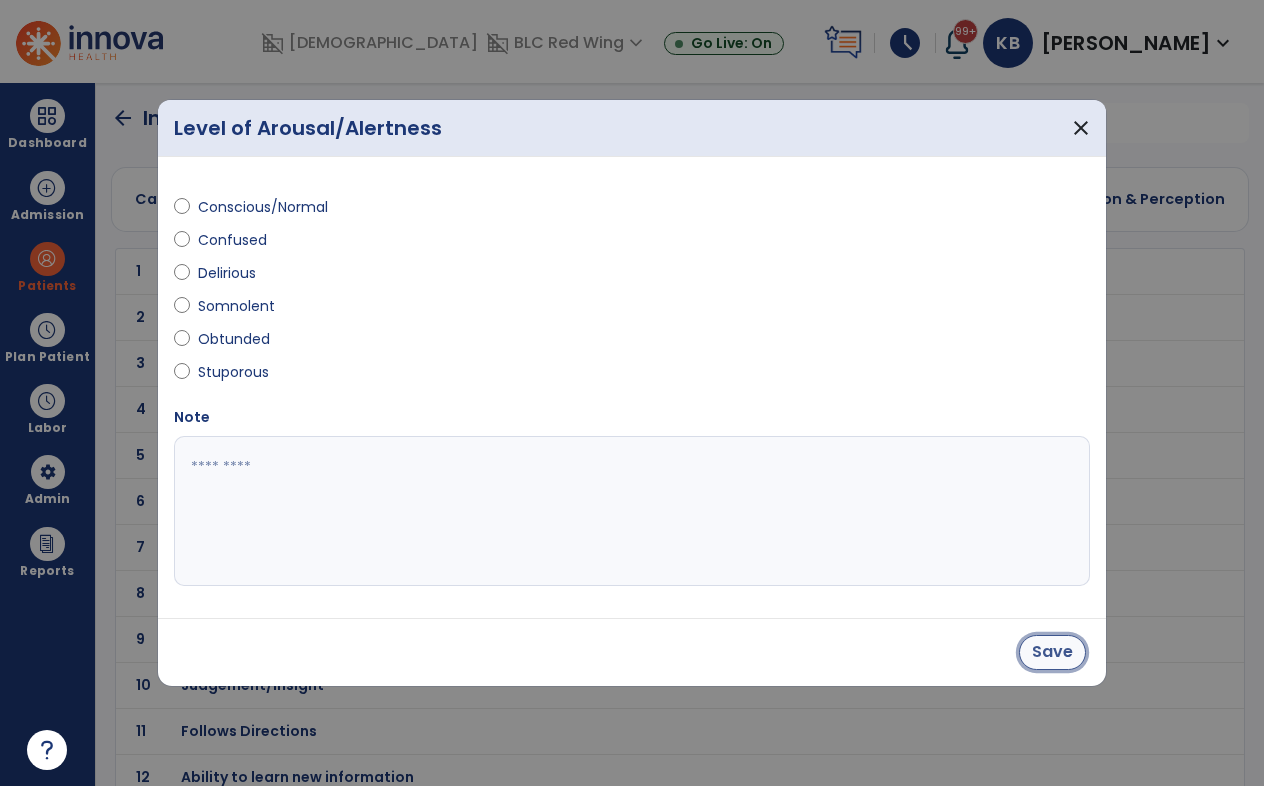 click on "Save" at bounding box center (1052, 652) 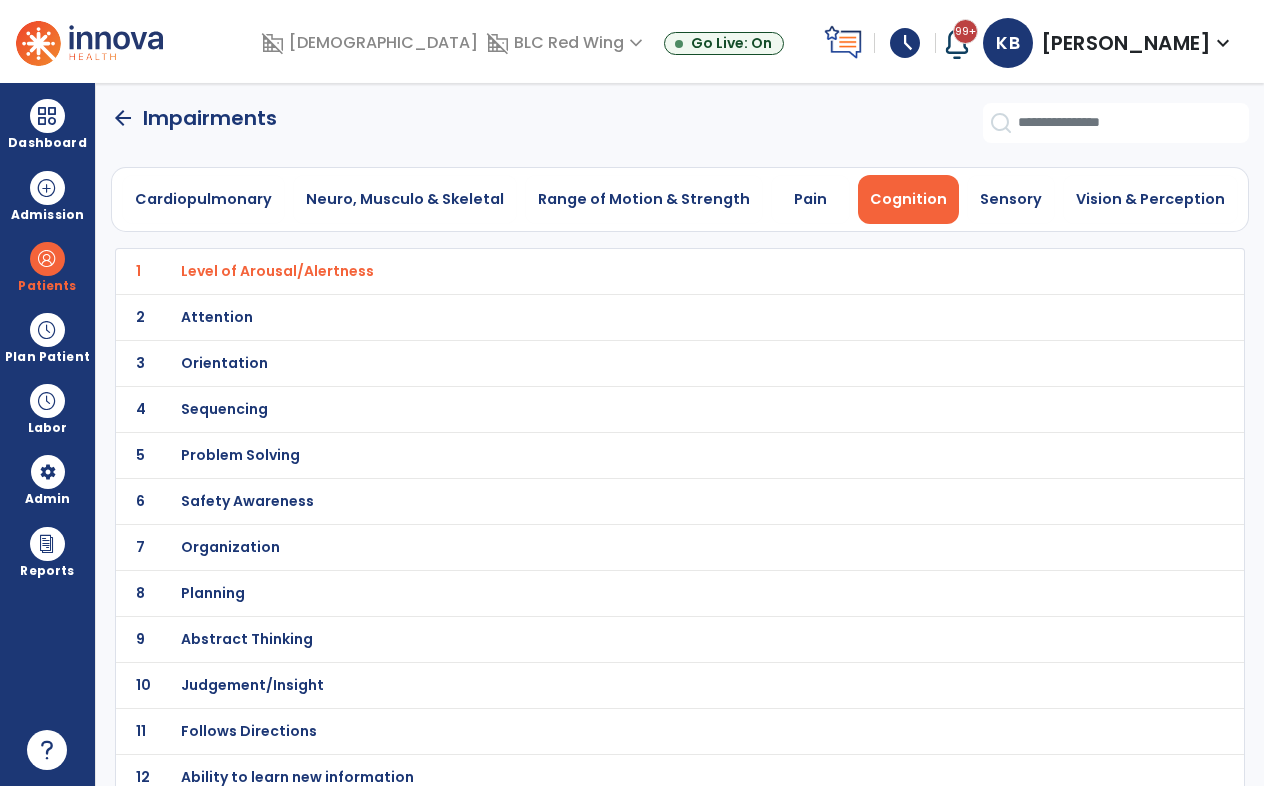 click on "2 Attention" 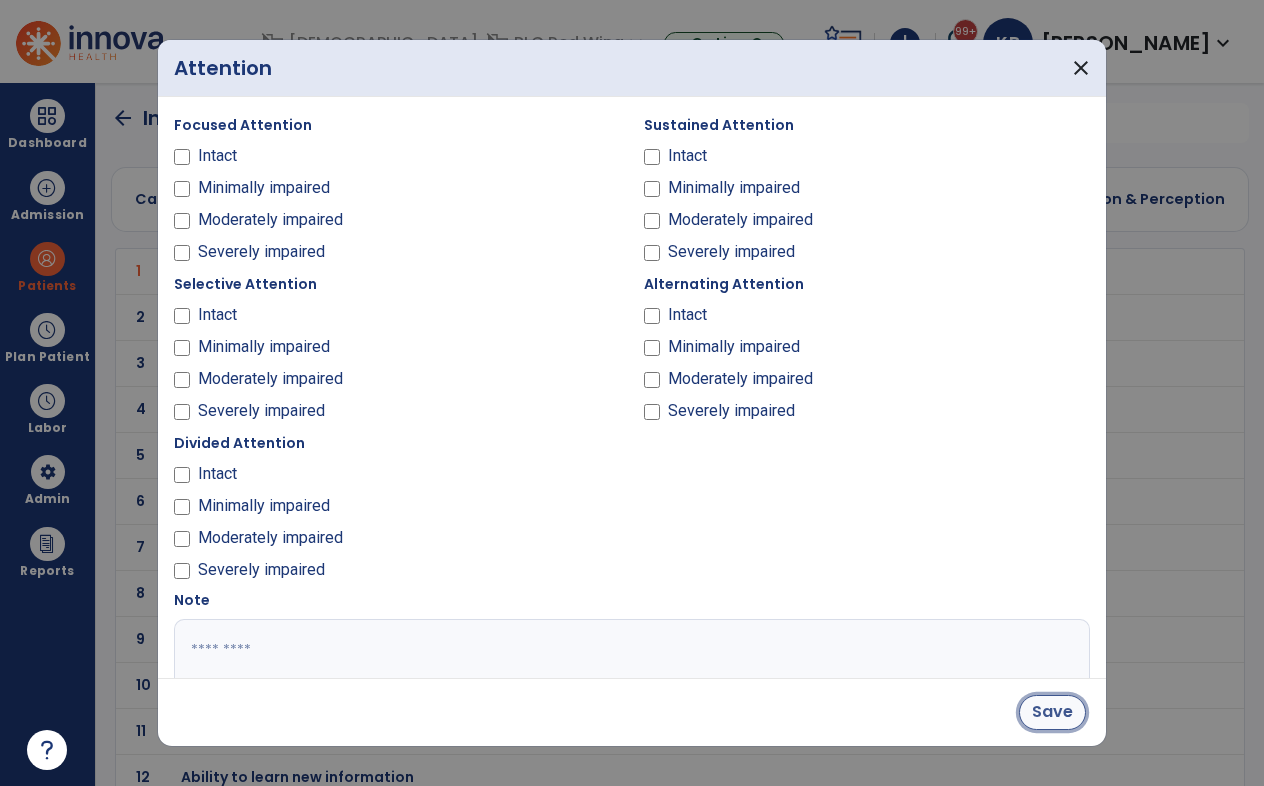 click on "Save" at bounding box center (1052, 712) 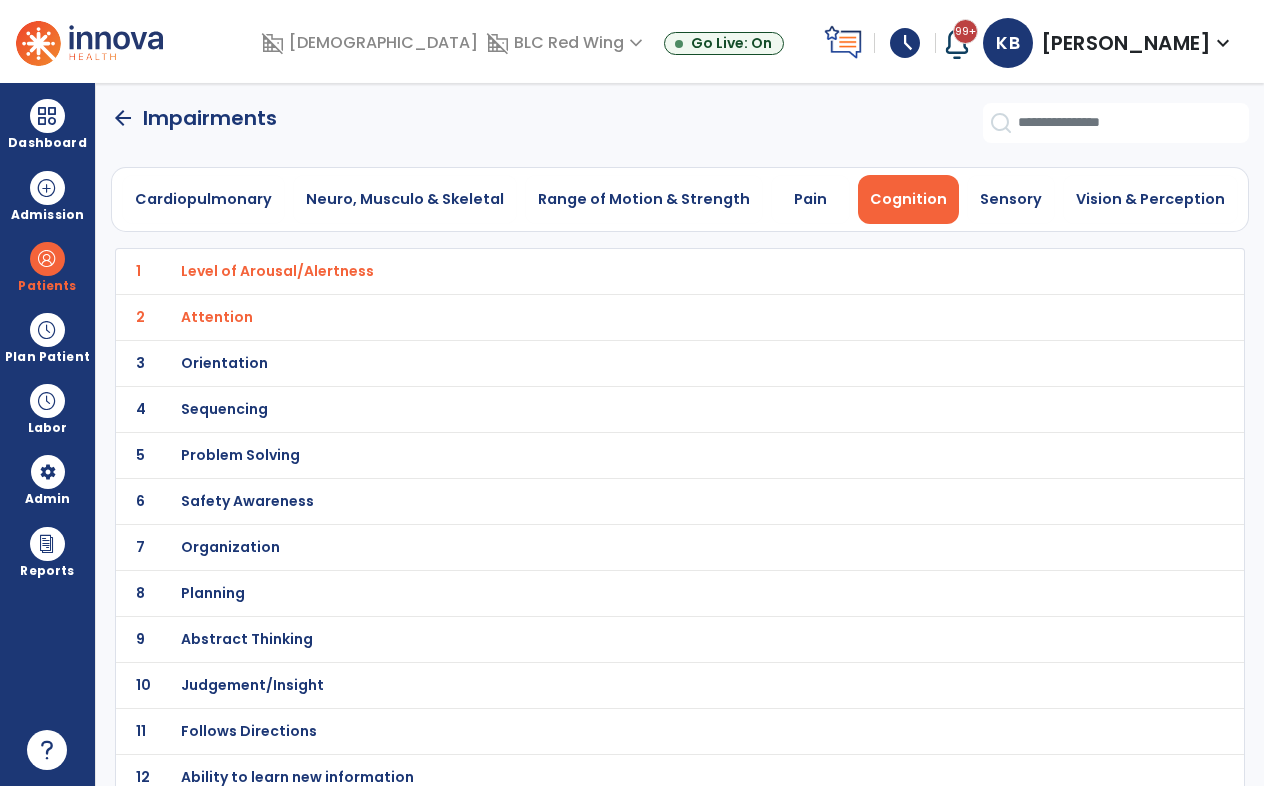 click on "Orientation" at bounding box center [277, 271] 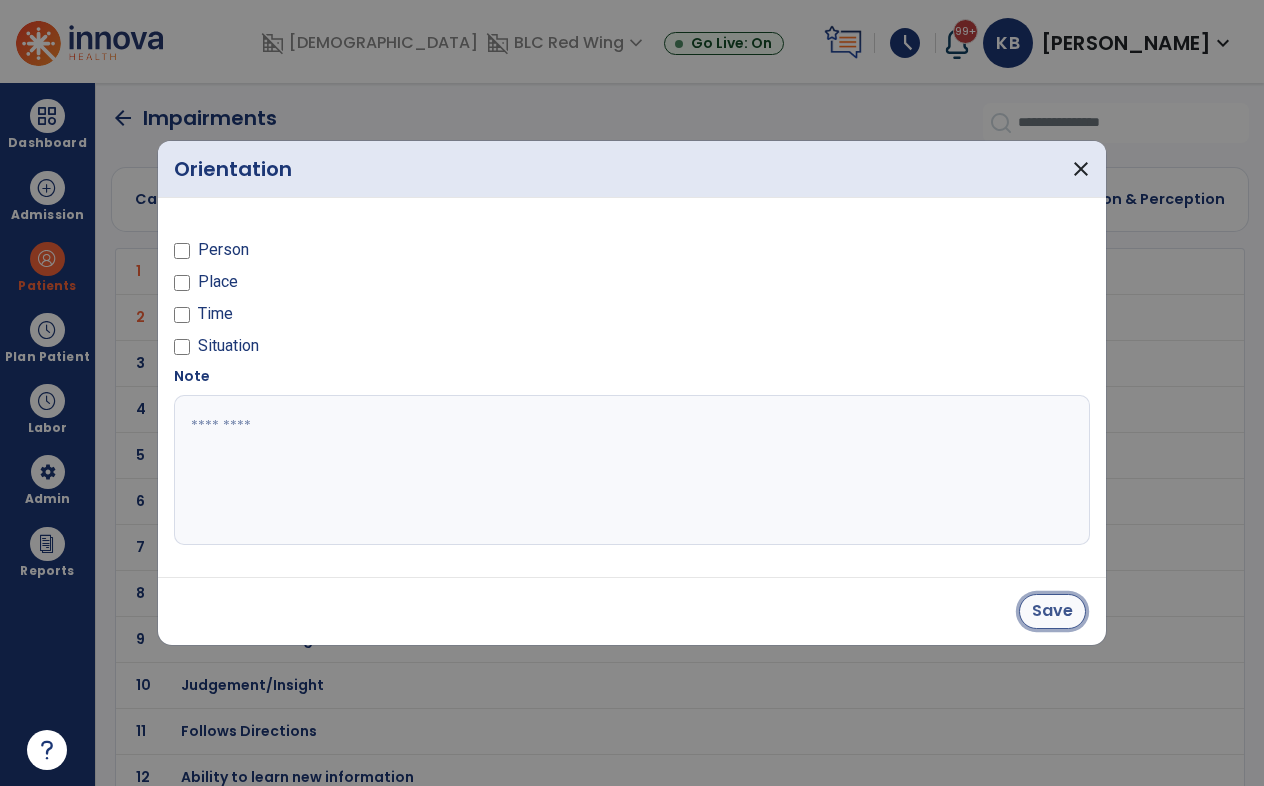 click on "Save" at bounding box center [1052, 611] 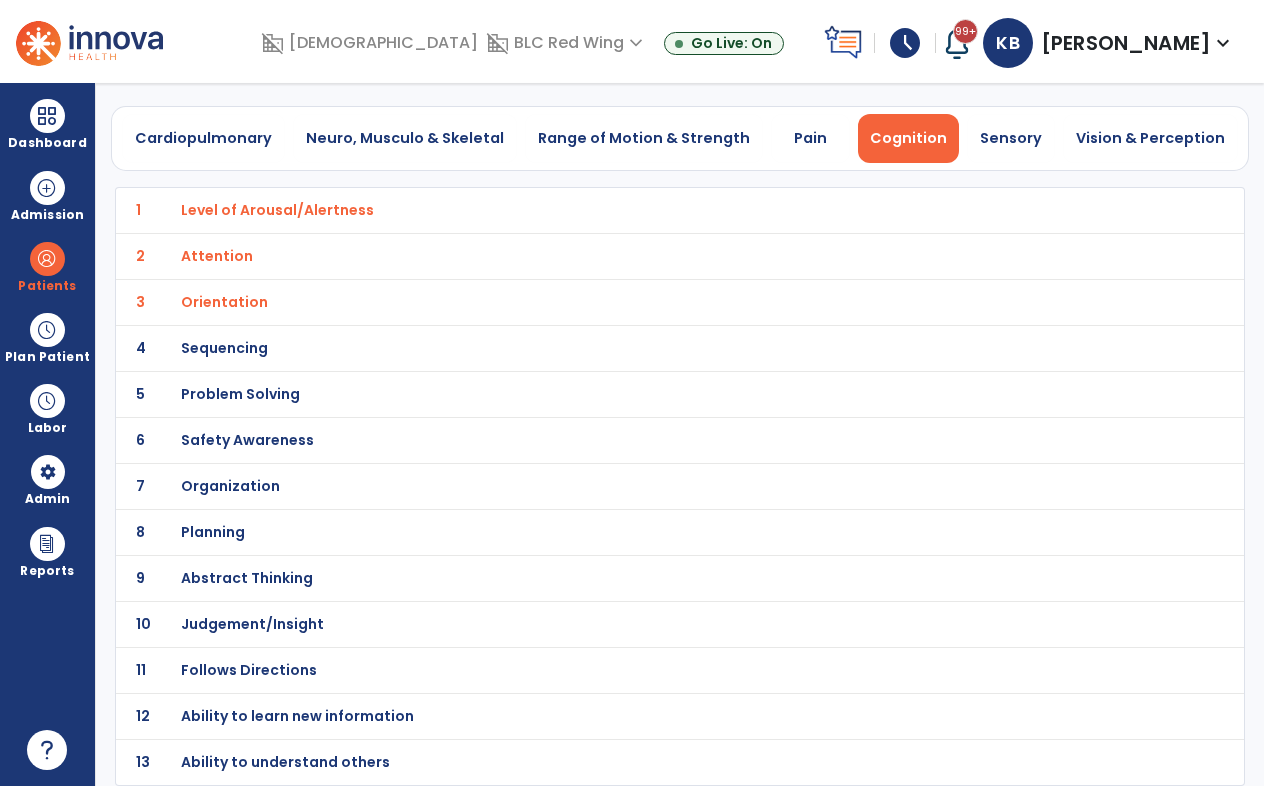 scroll, scrollTop: 0, scrollLeft: 0, axis: both 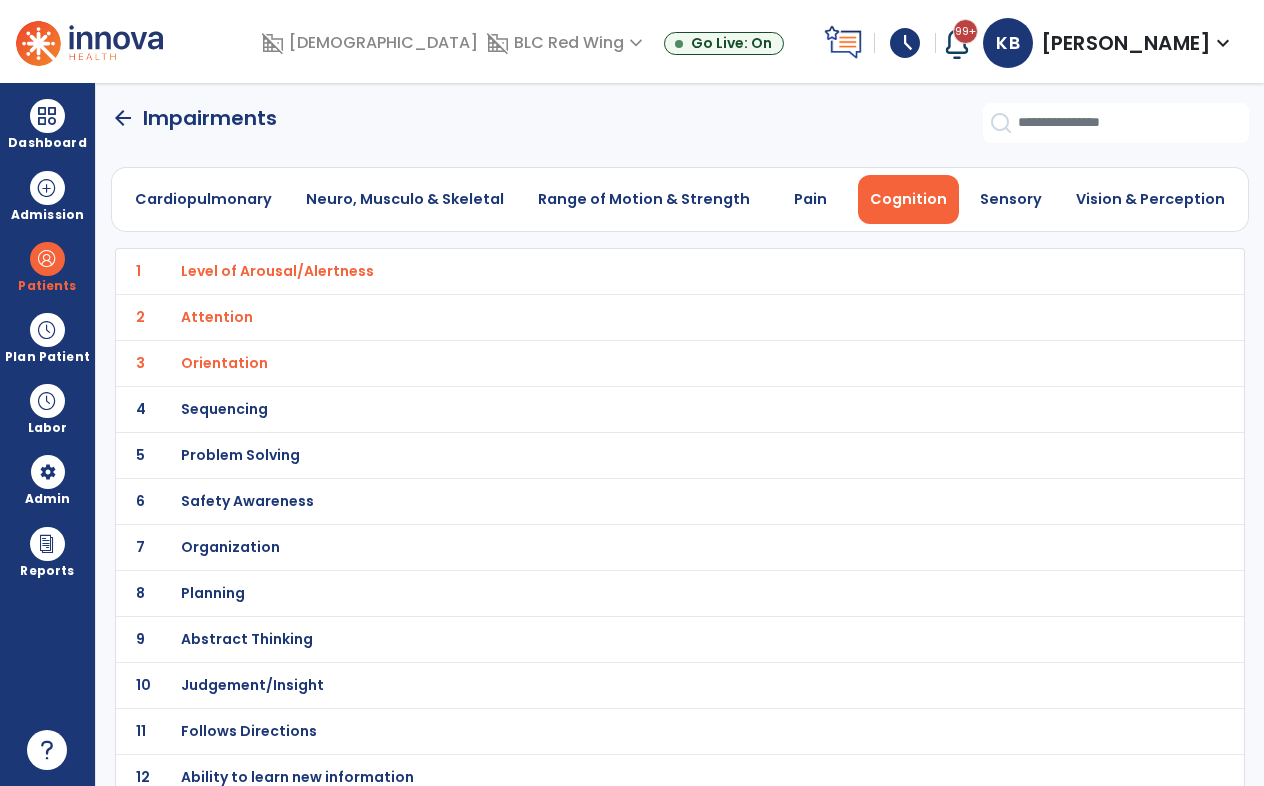 click on "arrow_back" 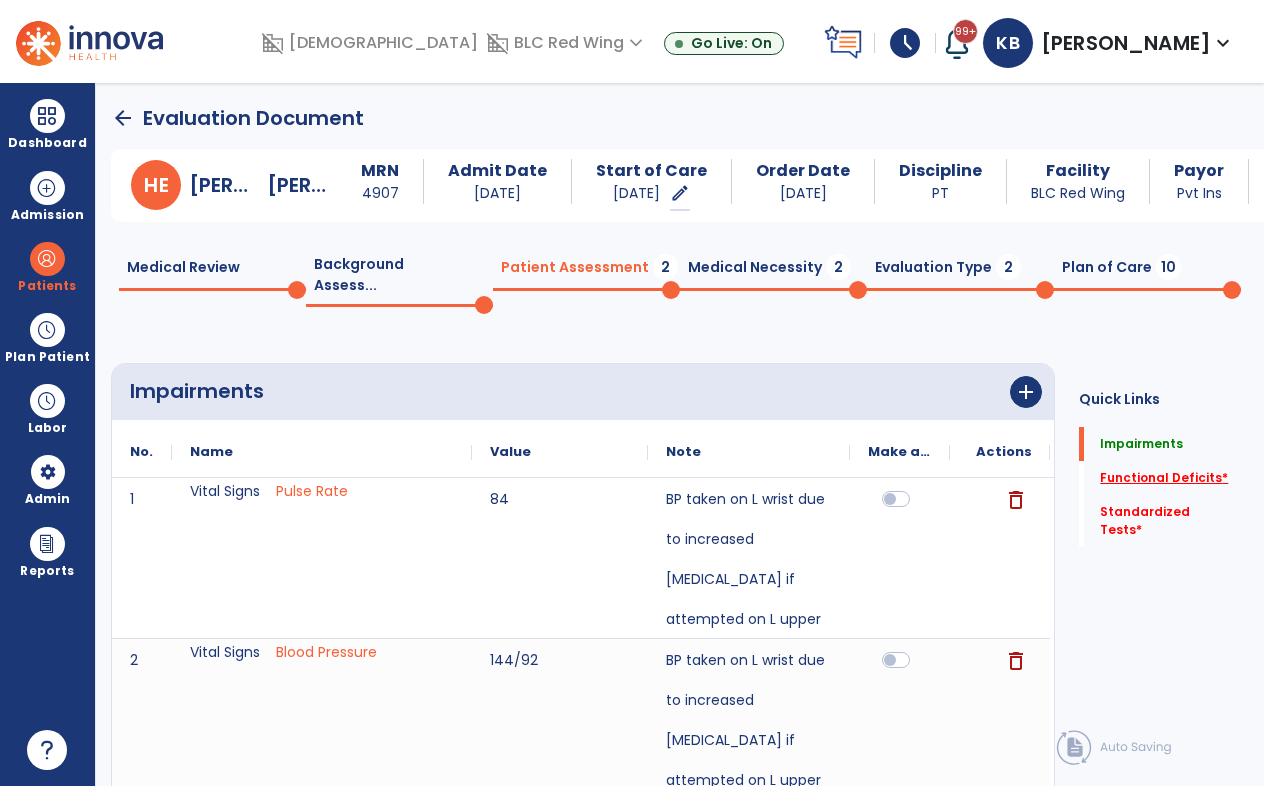 click on "Functional Deficits   *" 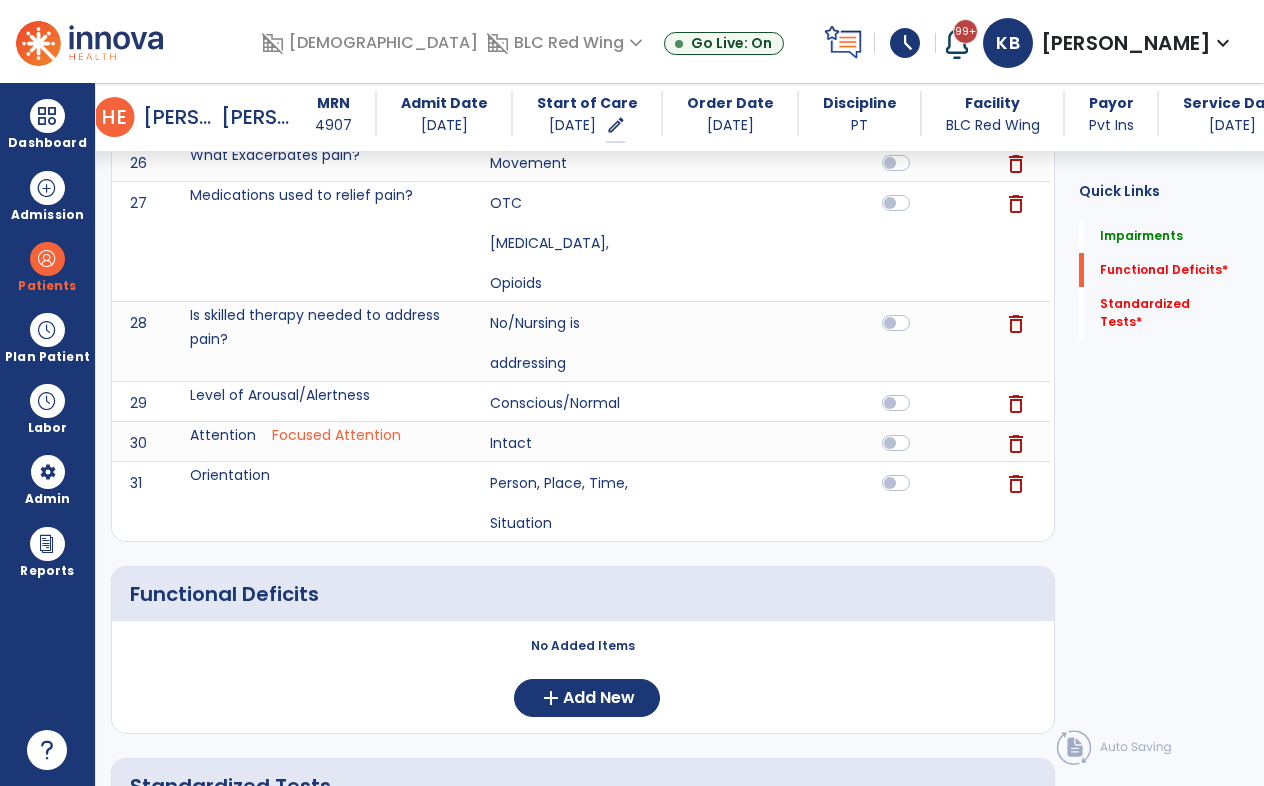 scroll, scrollTop: 2400, scrollLeft: 0, axis: vertical 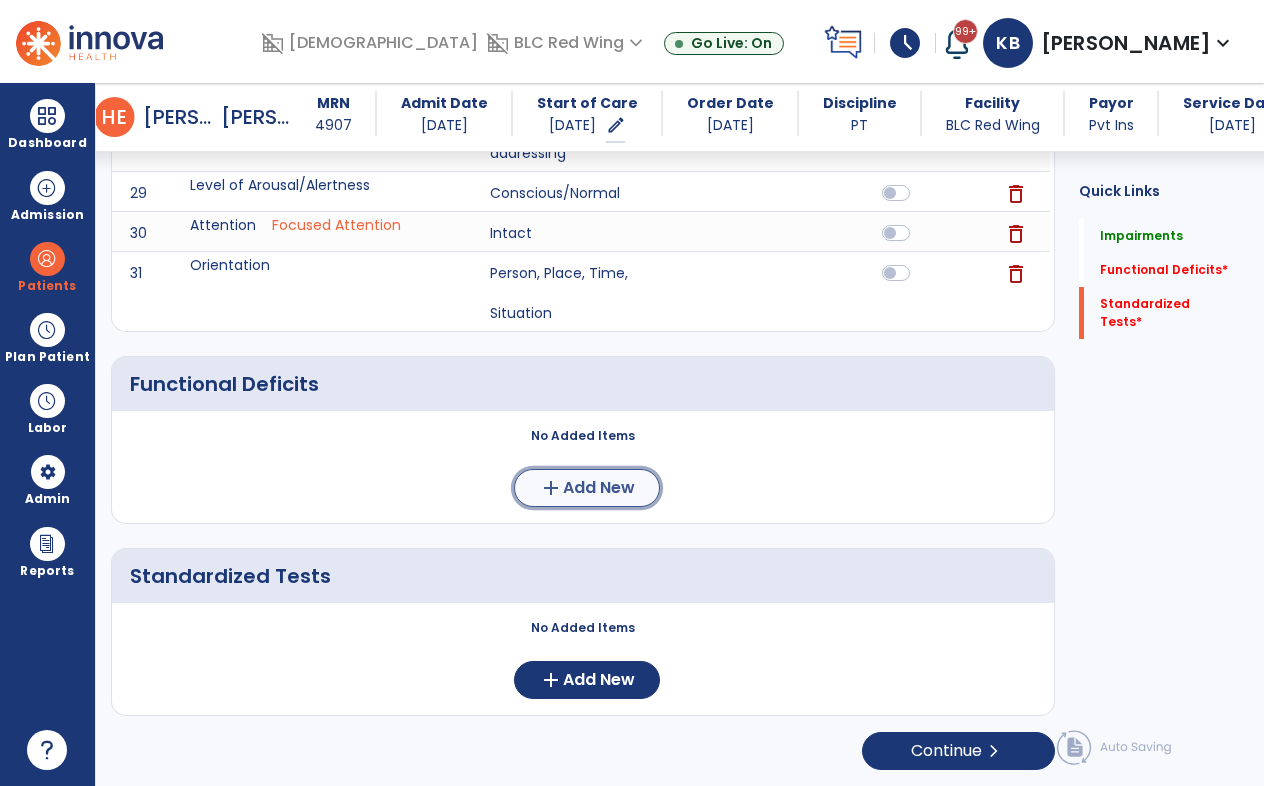 click on "Add New" 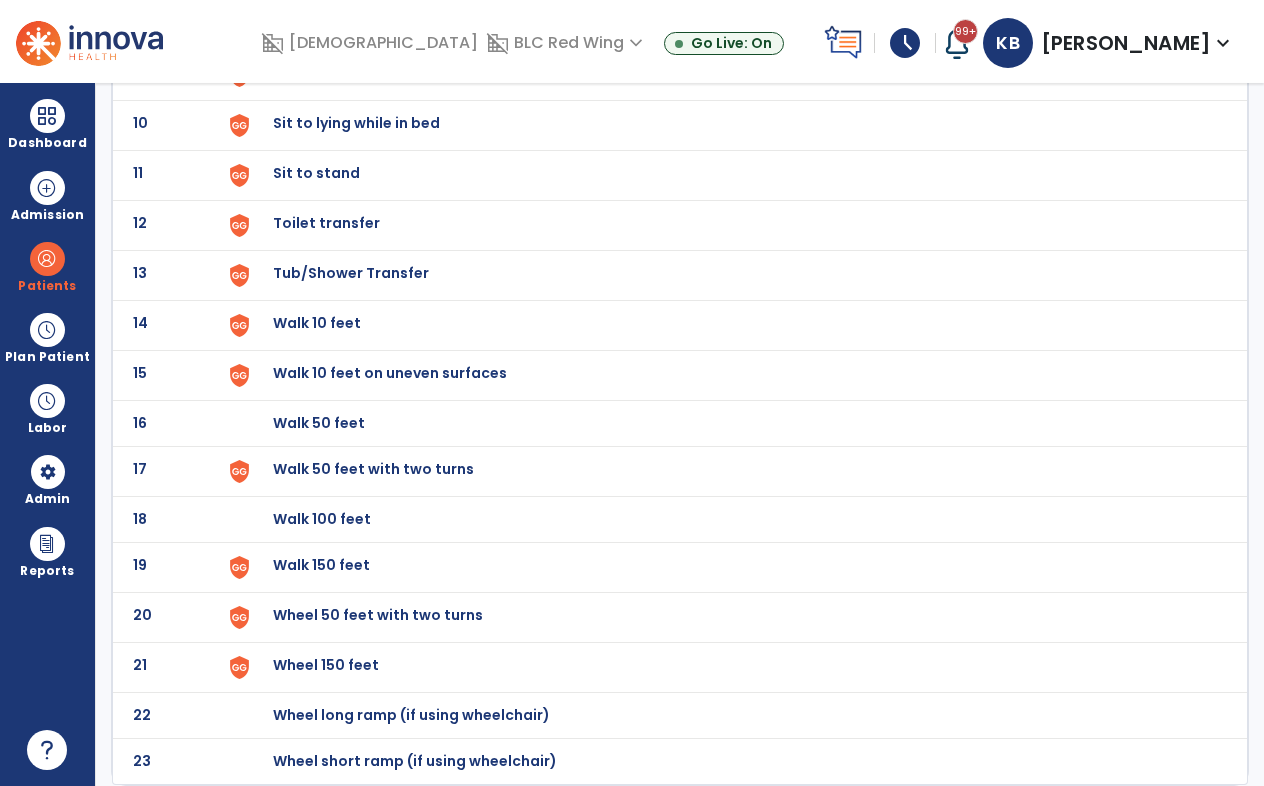 scroll, scrollTop: 0, scrollLeft: 0, axis: both 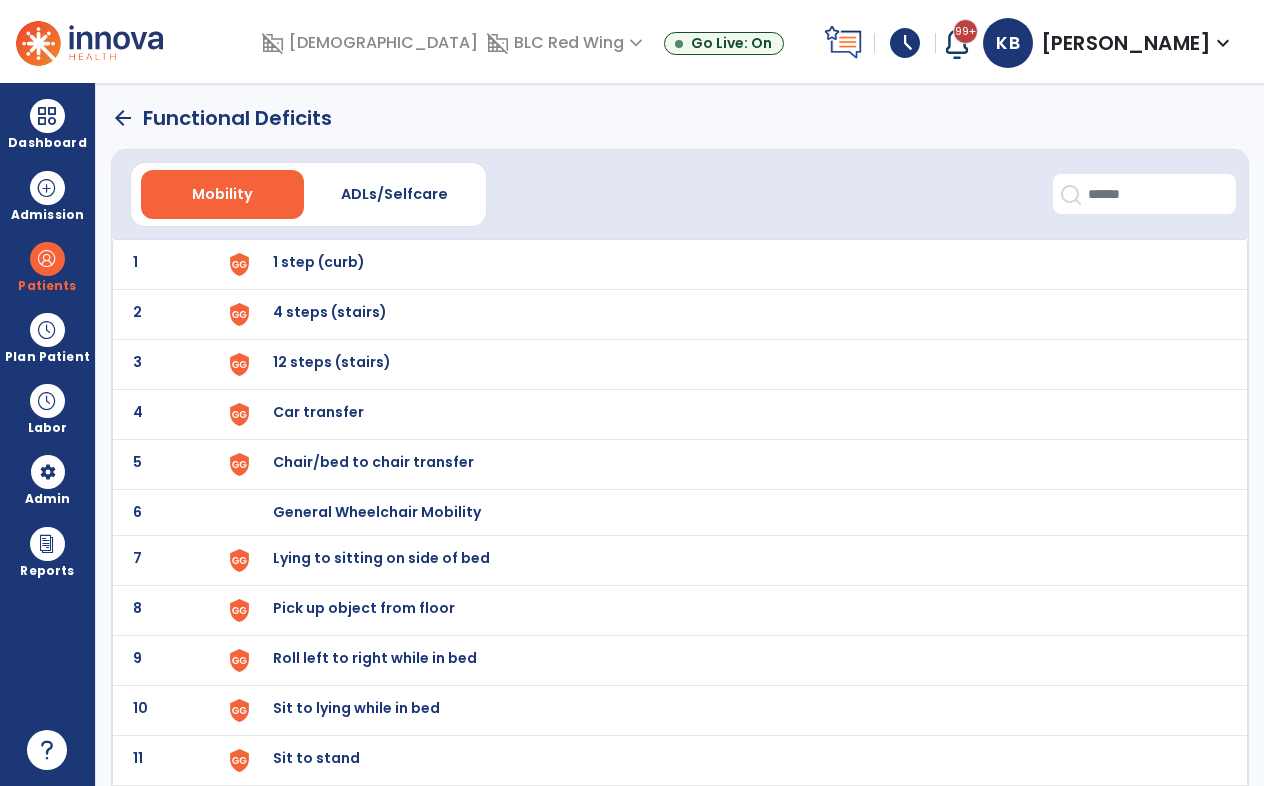 click on "1 1 step (curb)" 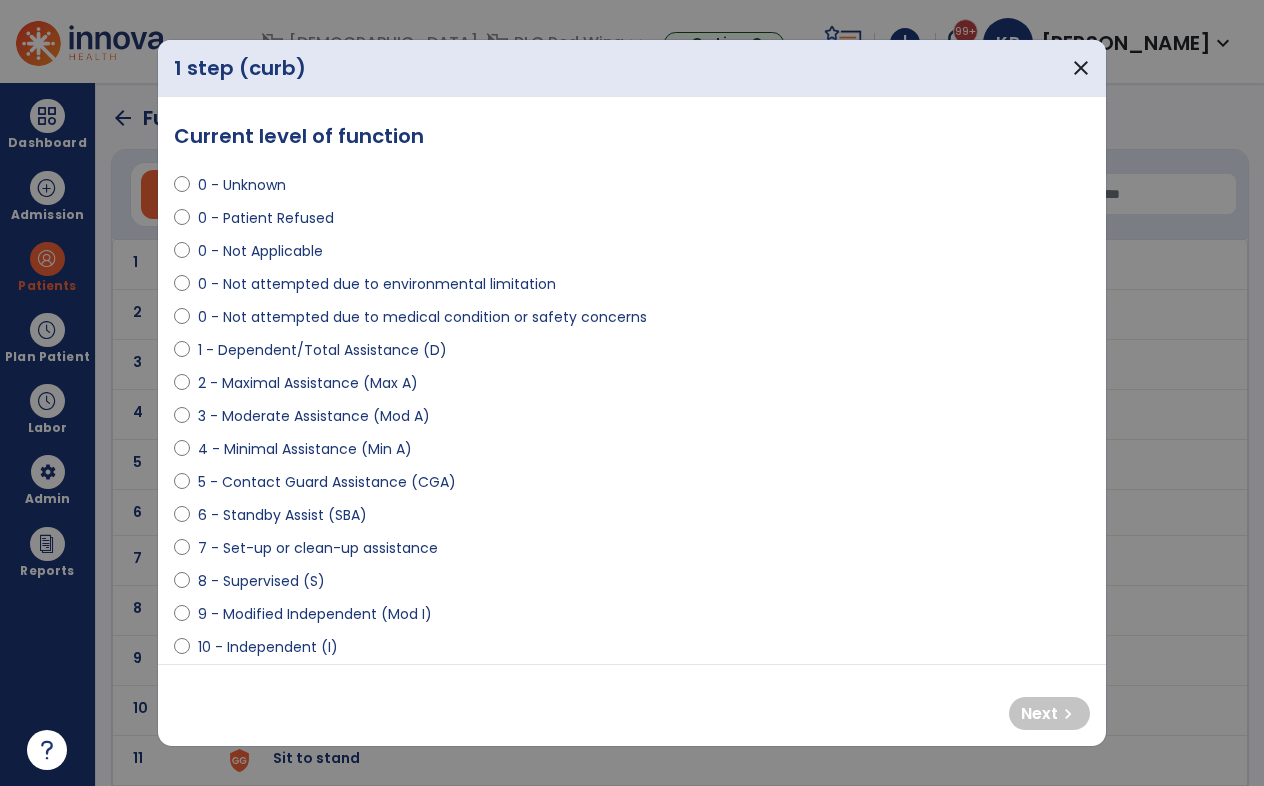 select on "**********" 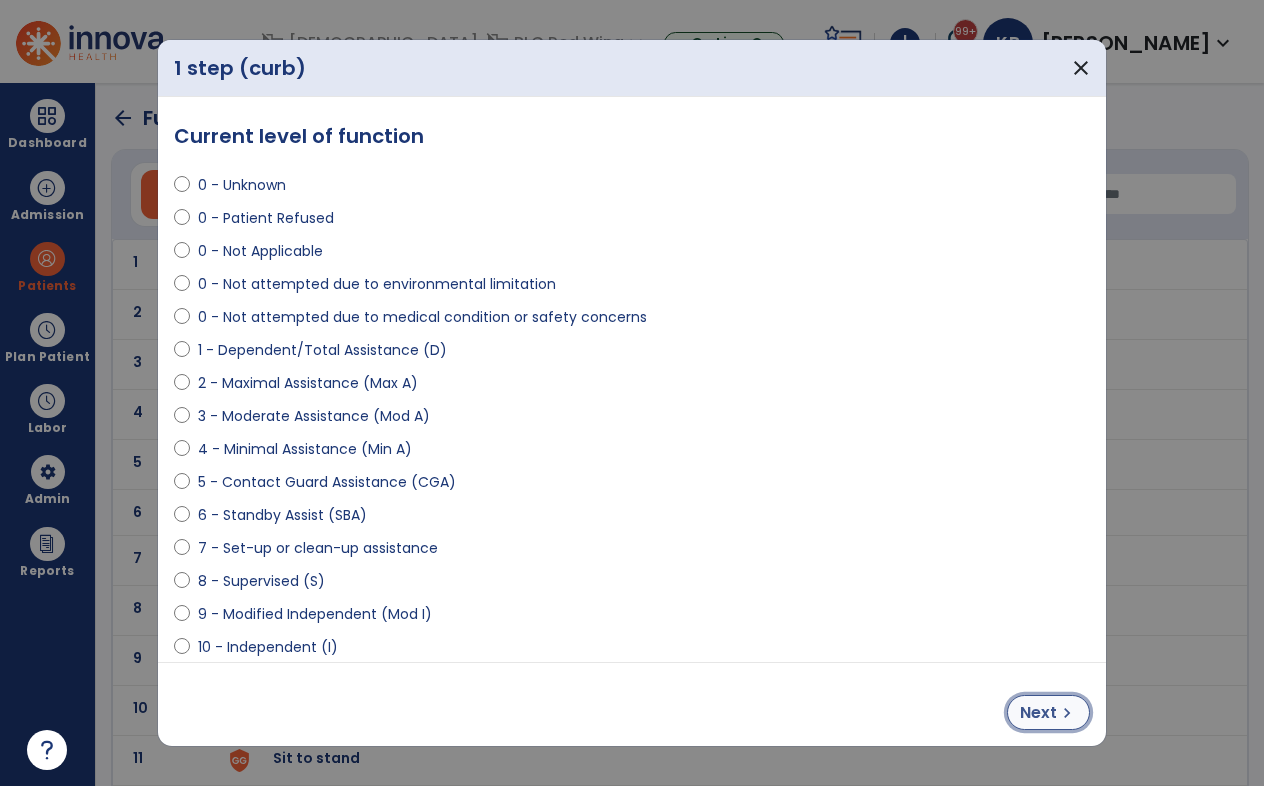 click on "Next" at bounding box center [1038, 713] 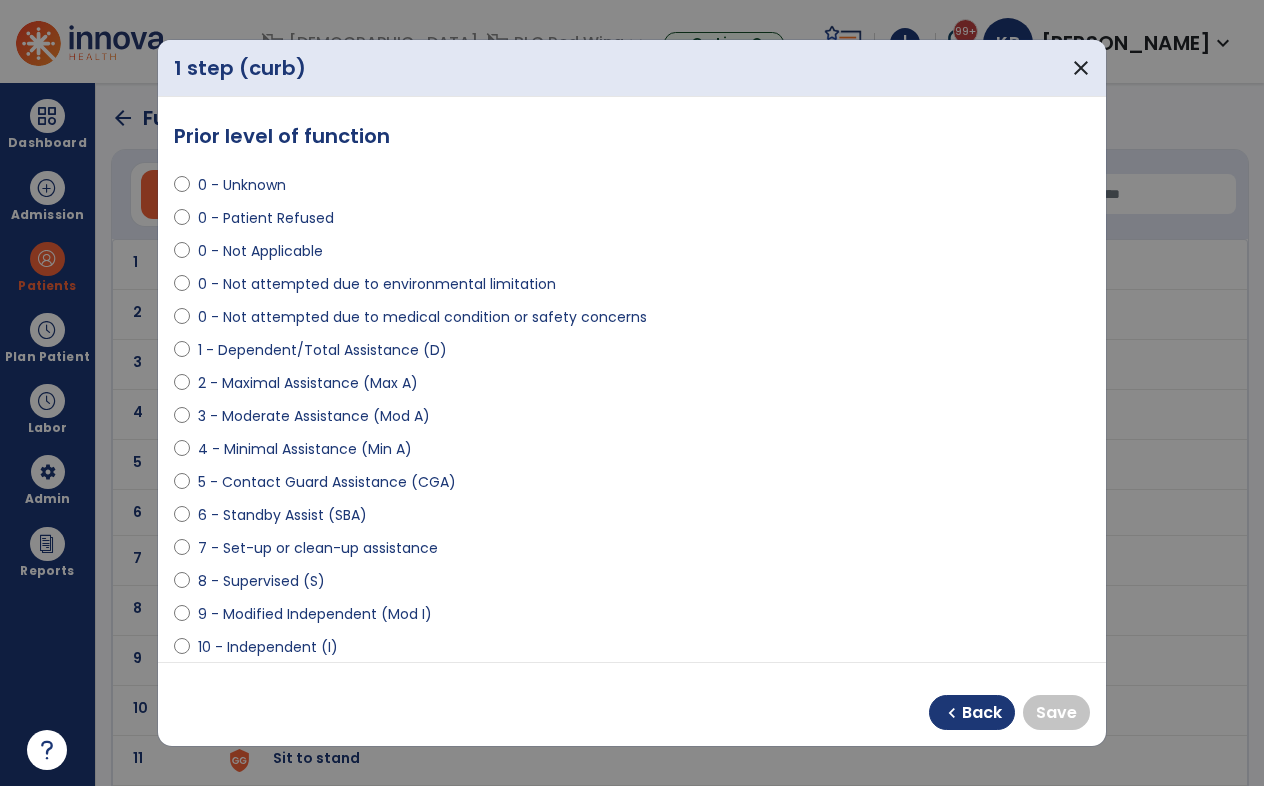 select on "**********" 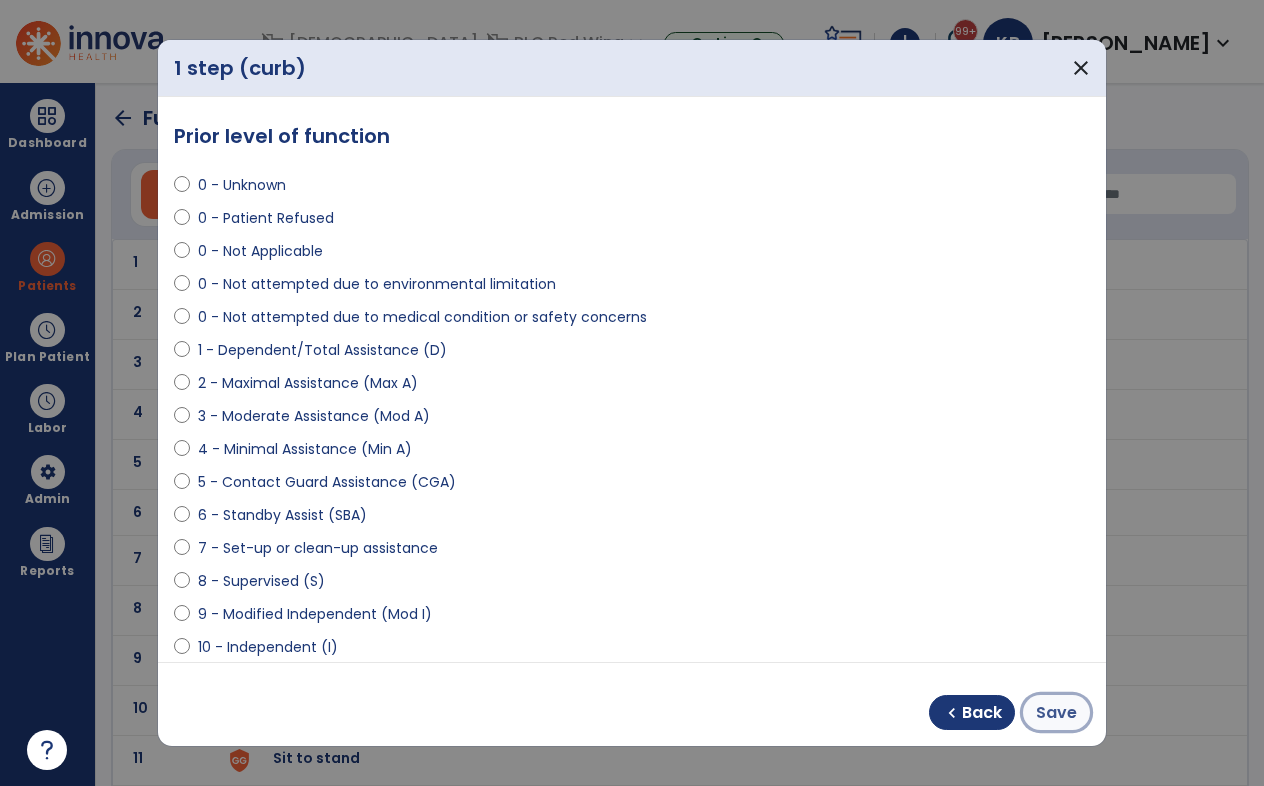 click on "Save" at bounding box center [1056, 713] 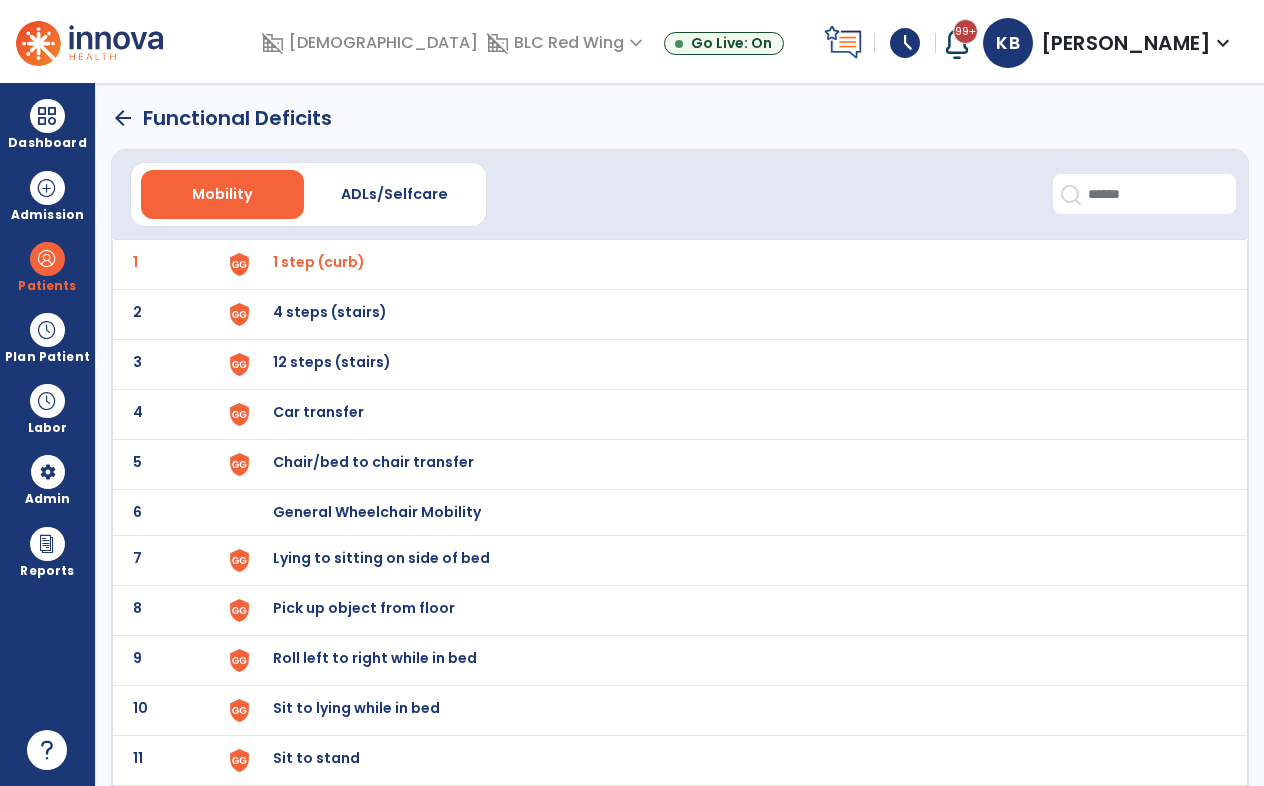 click on "4 steps (stairs)" at bounding box center [319, 262] 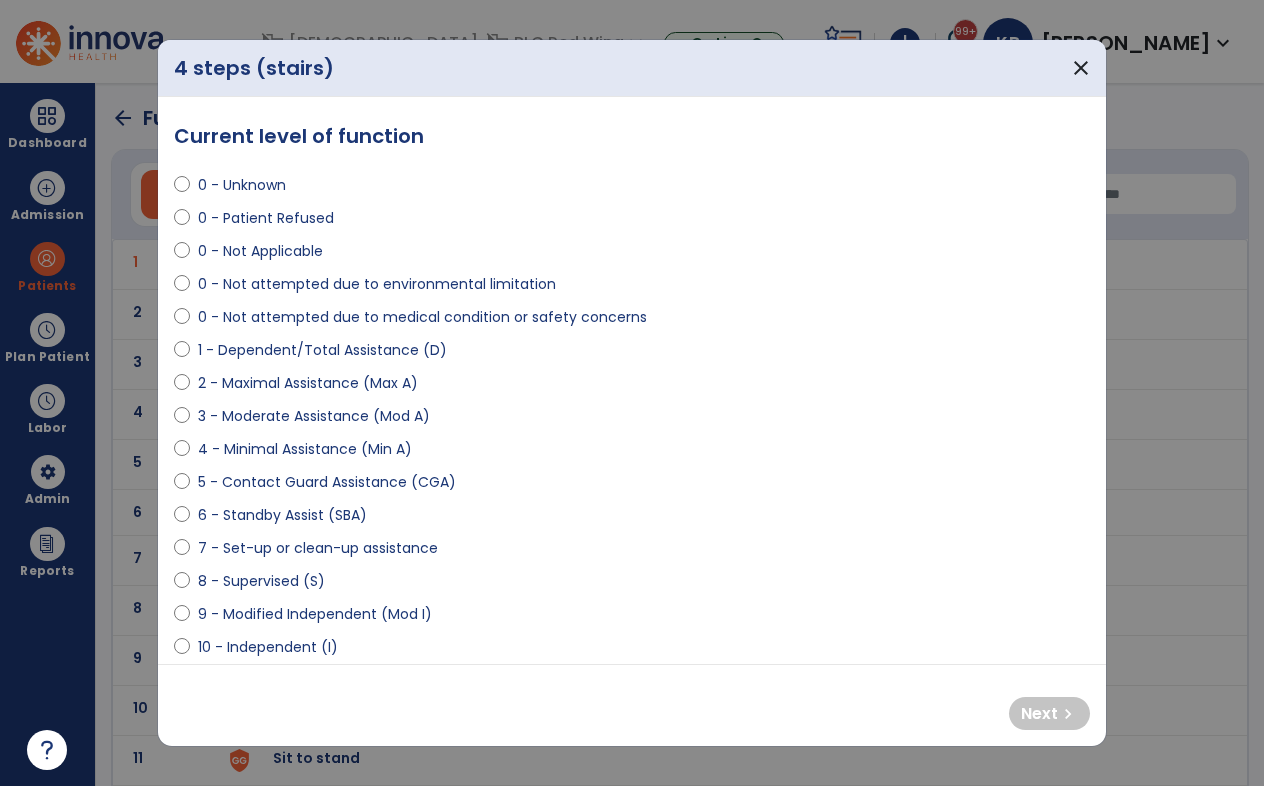 select on "**********" 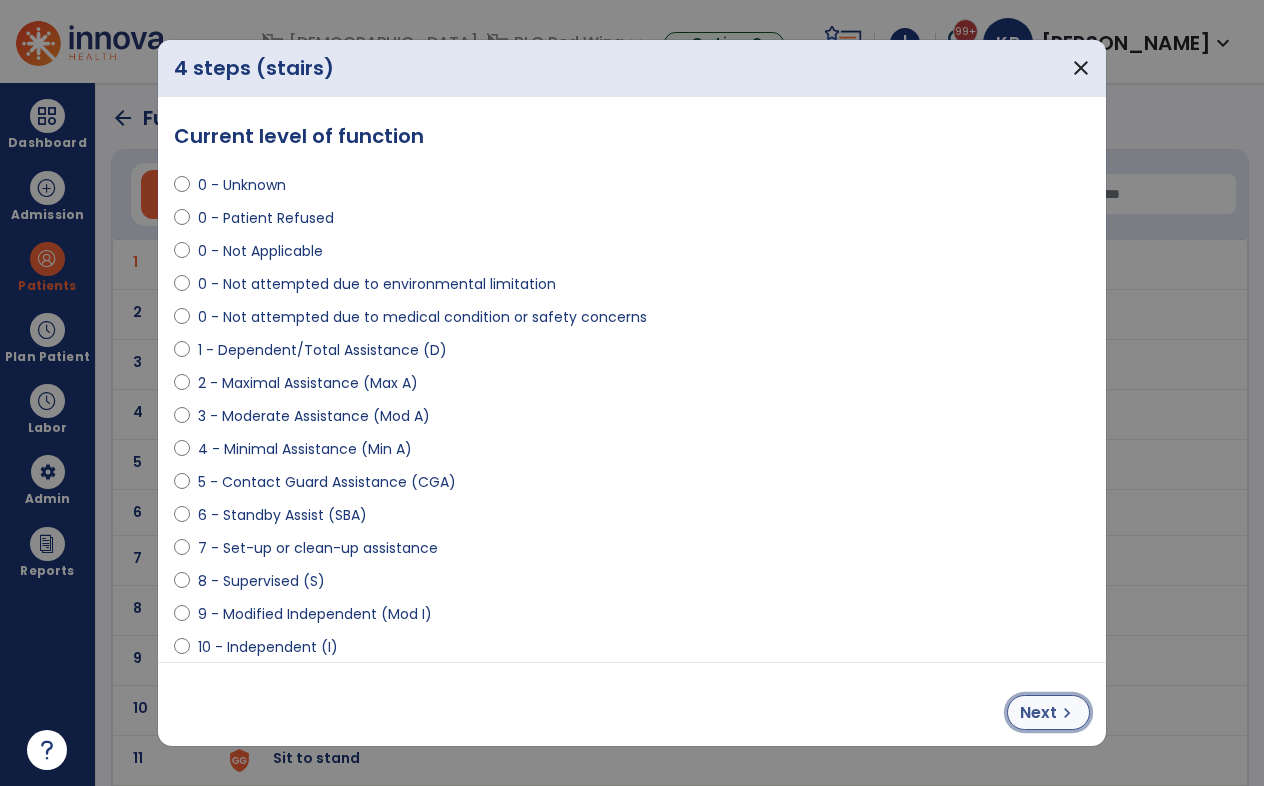 click on "Next" at bounding box center [1038, 713] 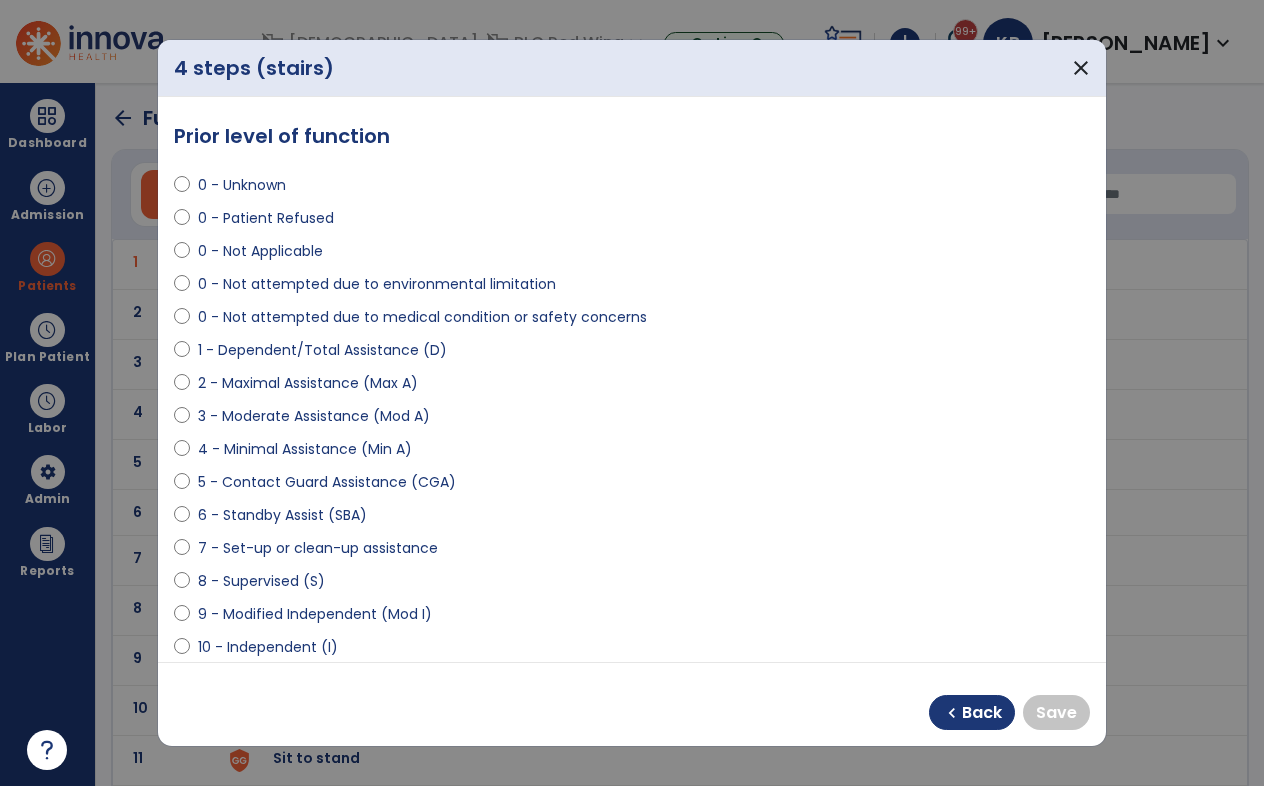 select on "**********" 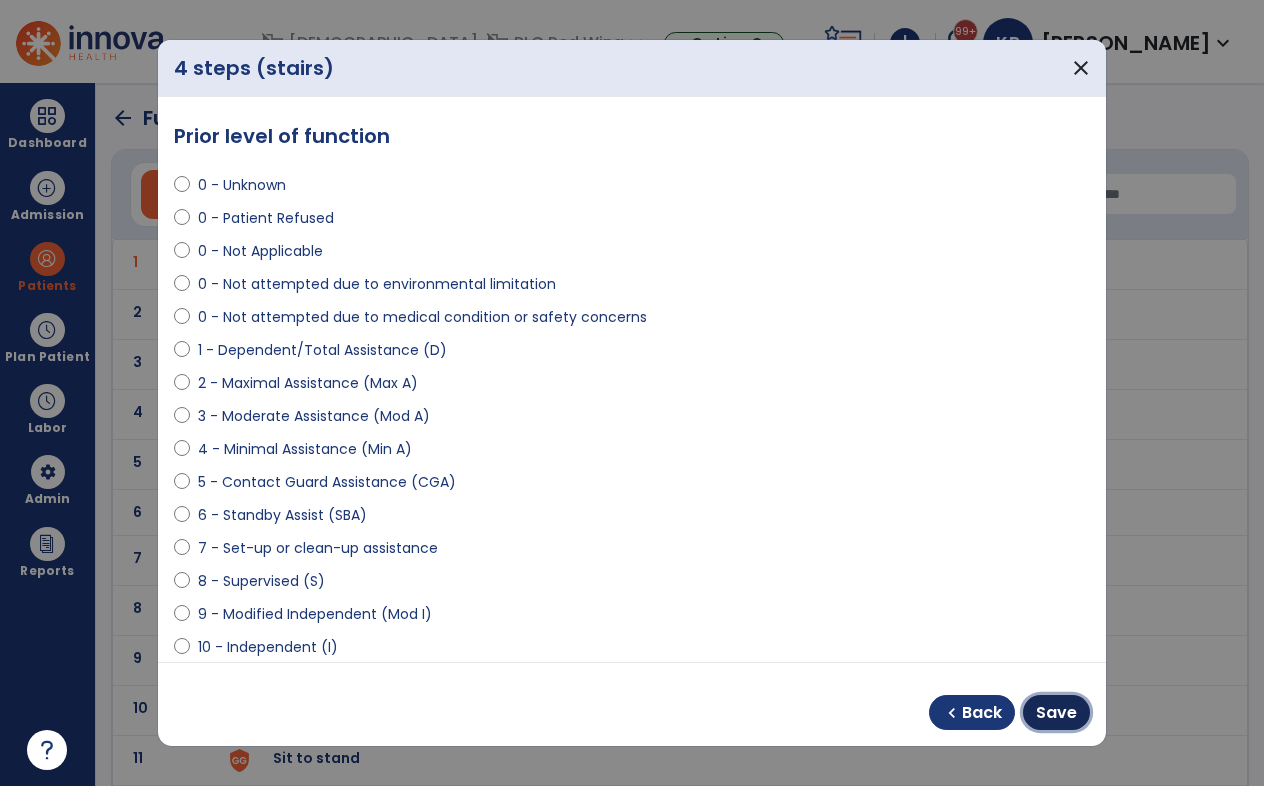 click on "Save" at bounding box center [1056, 713] 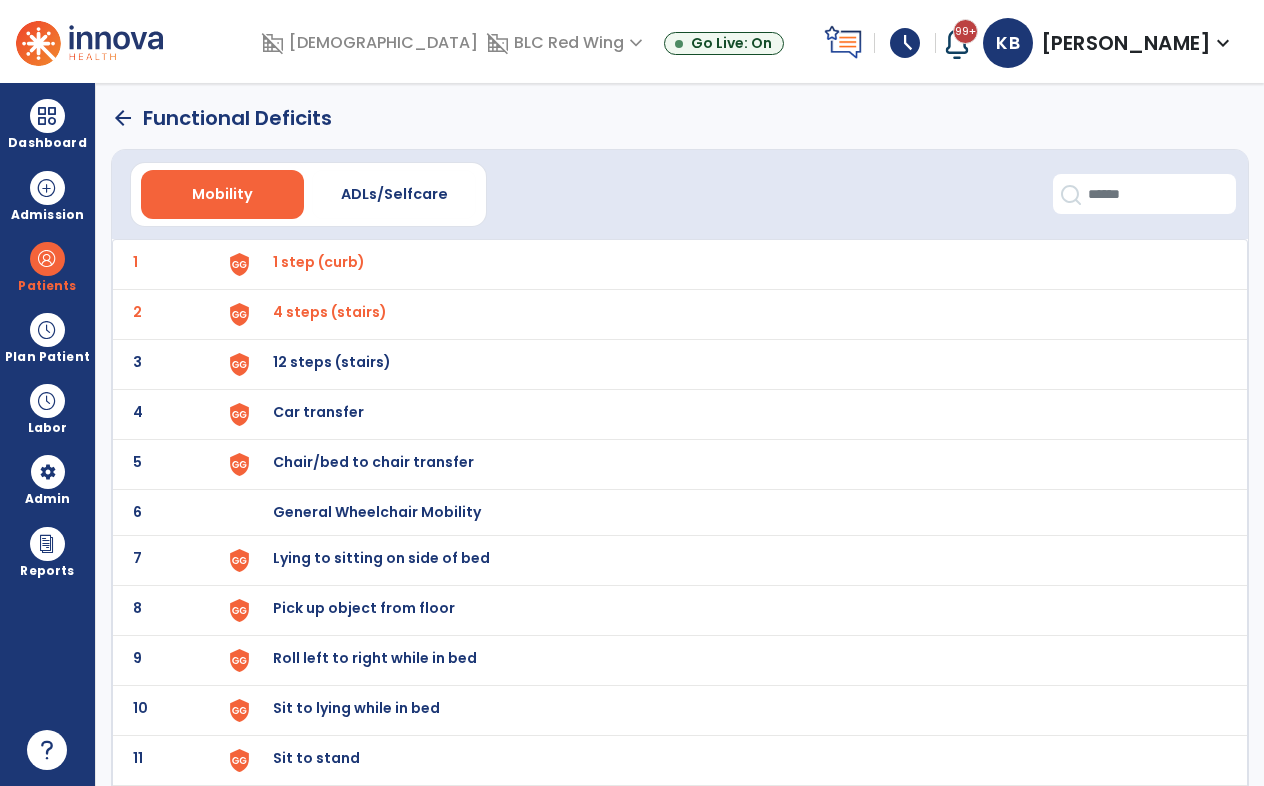 click on "12 steps (stairs)" at bounding box center [319, 262] 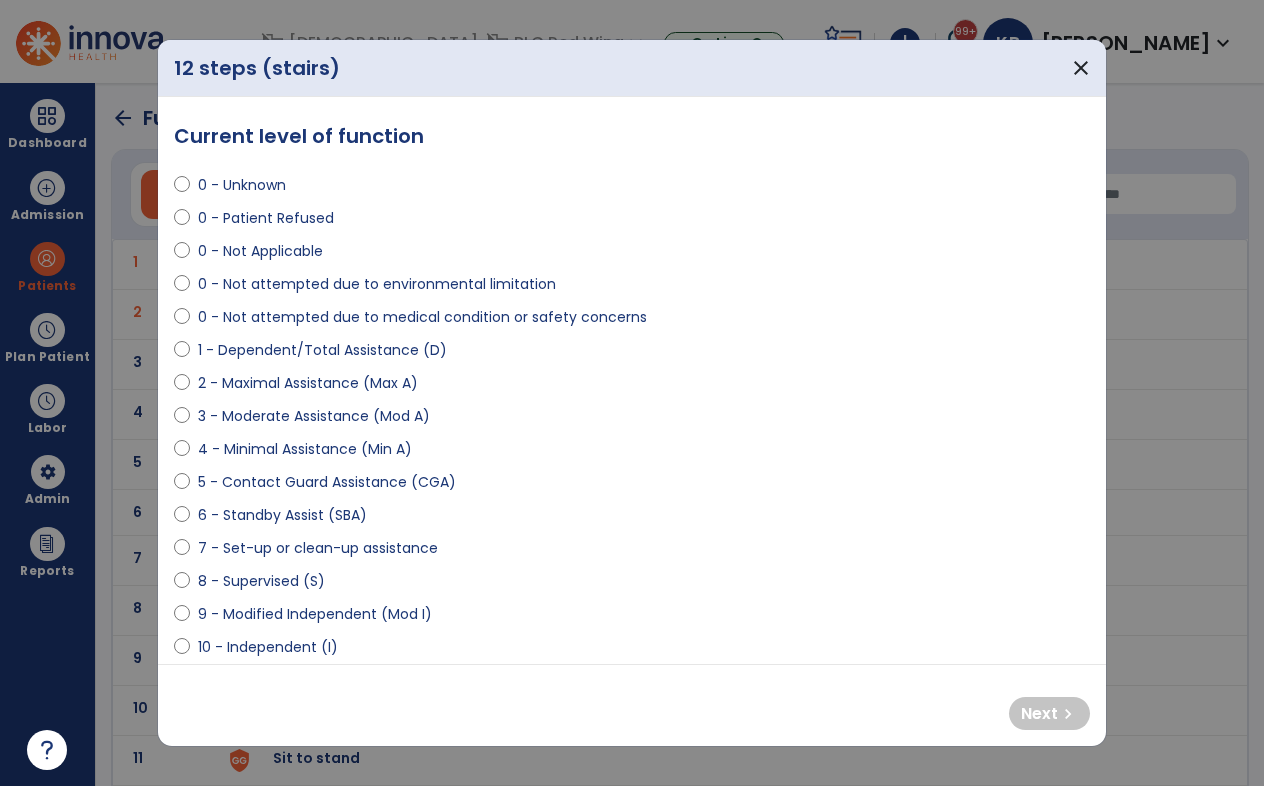 select on "**********" 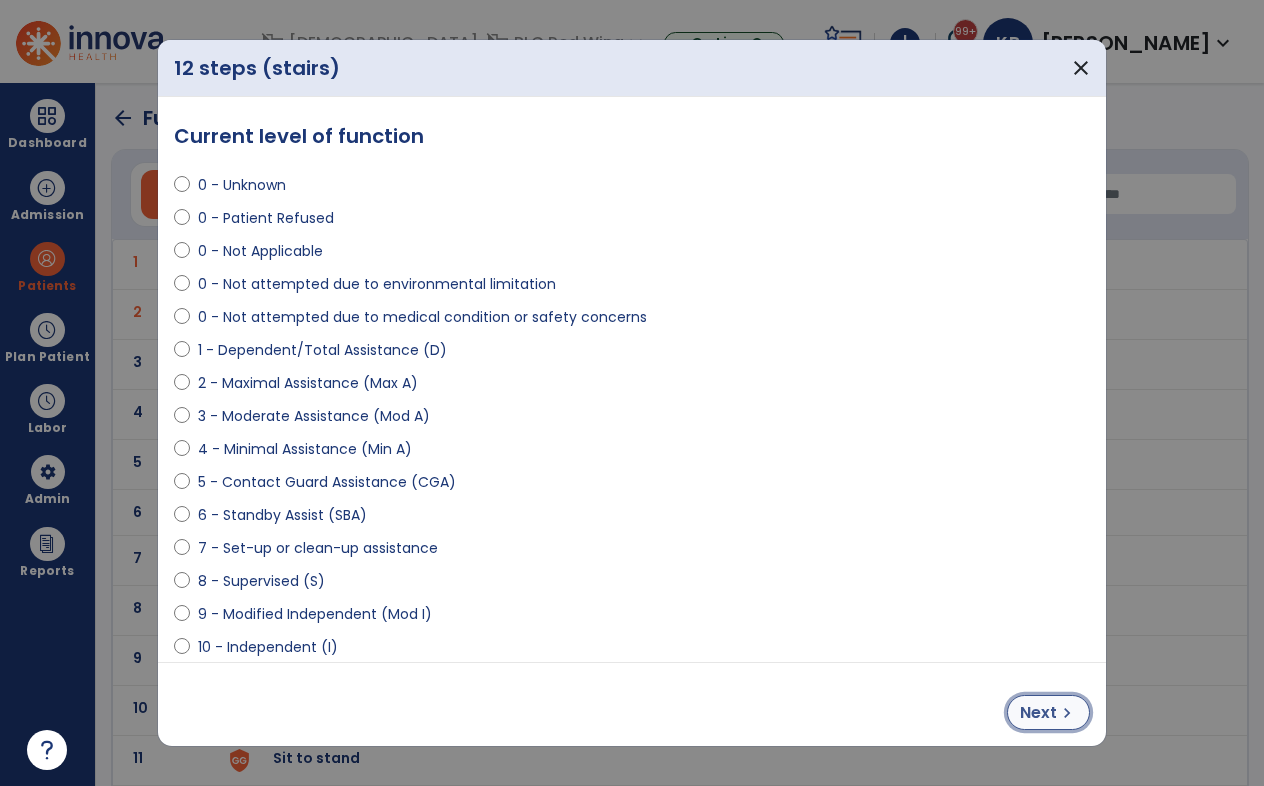 click on "chevron_right" at bounding box center [1067, 713] 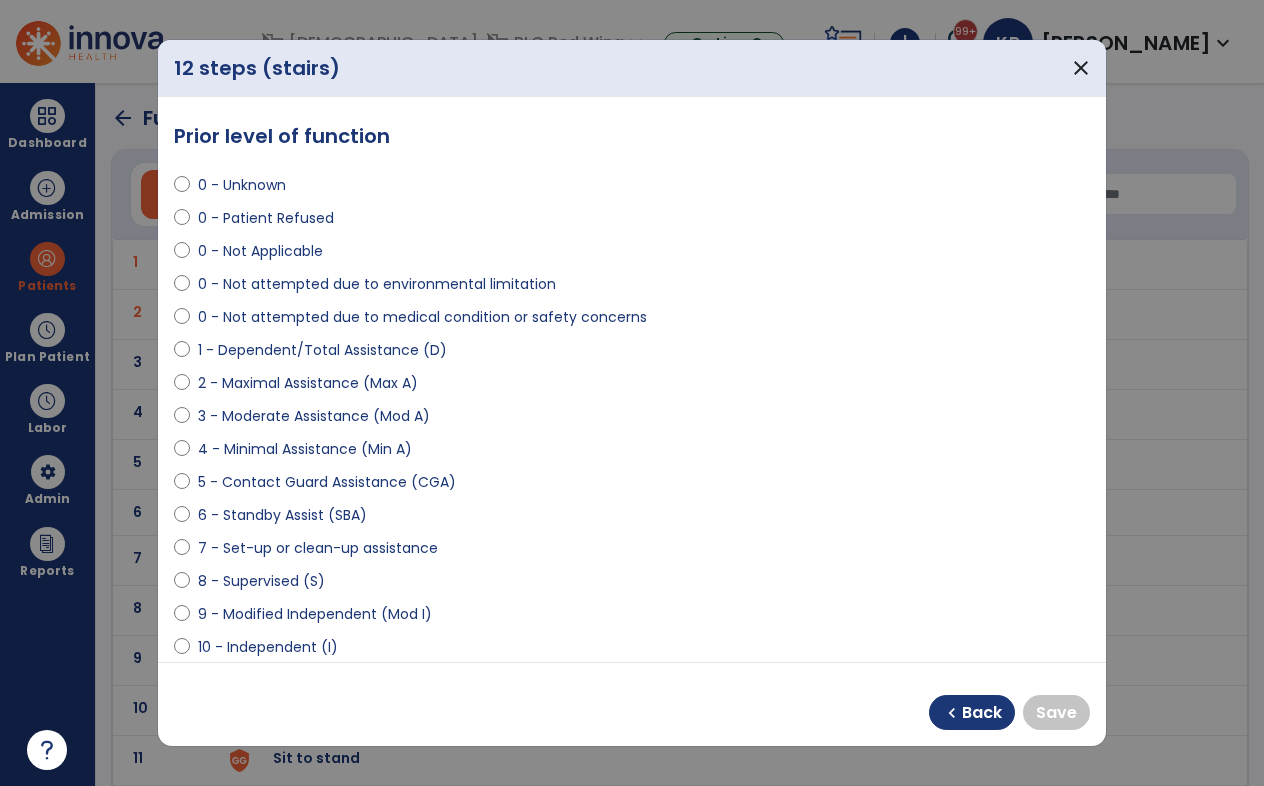 select on "**********" 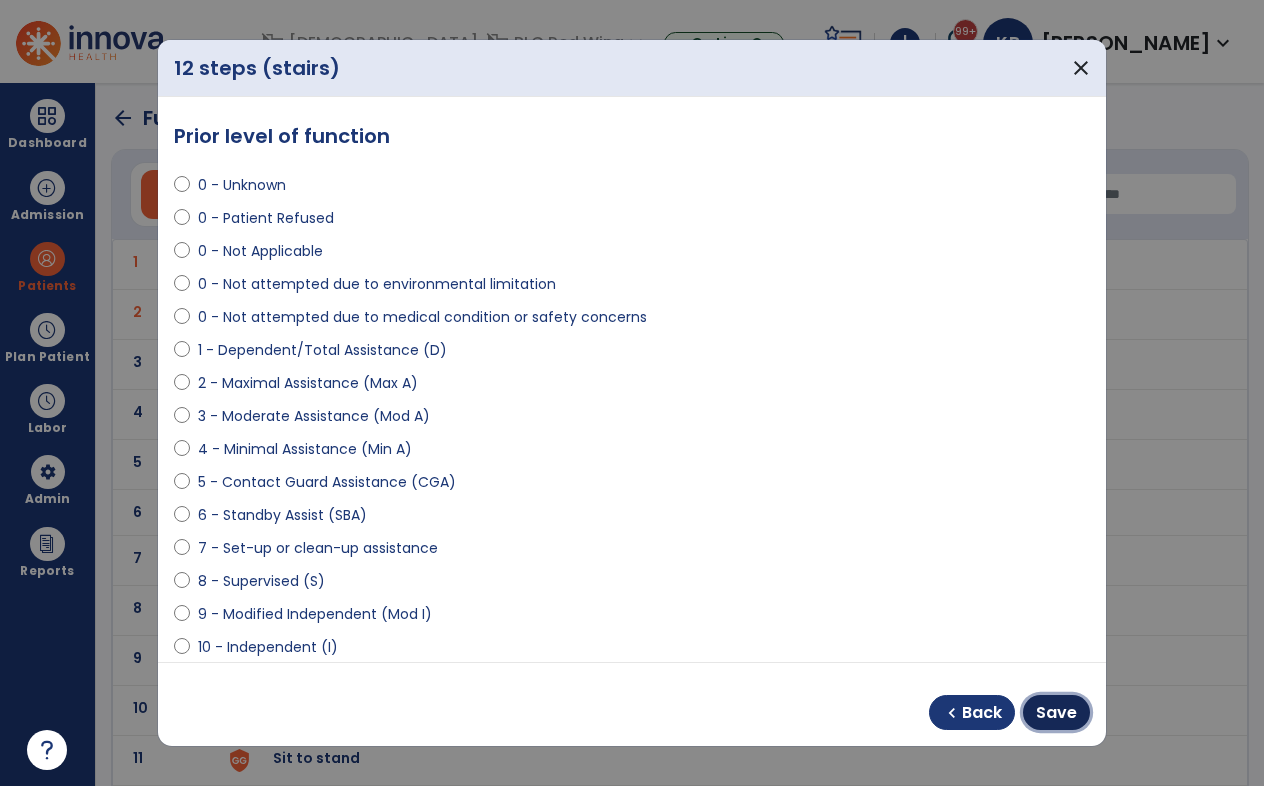 click on "Save" at bounding box center [1056, 713] 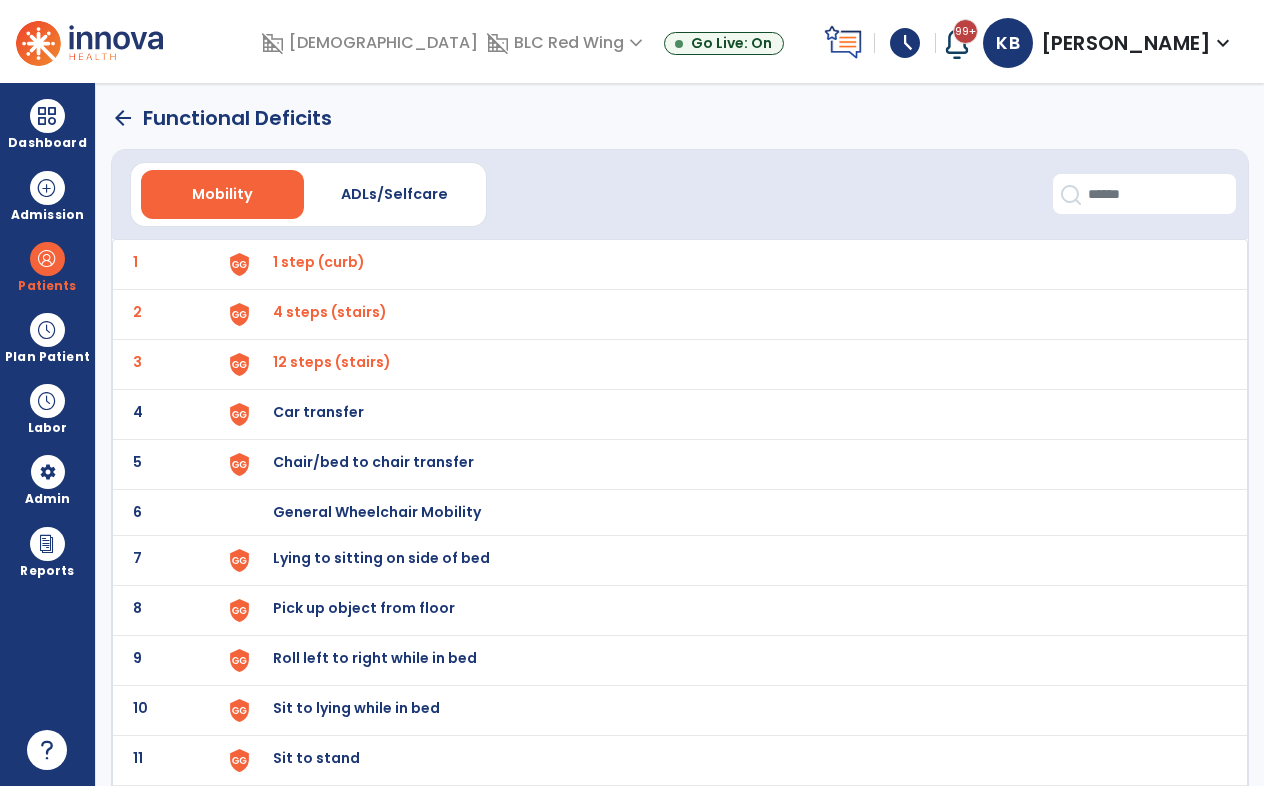 click on "Car transfer" at bounding box center [319, 262] 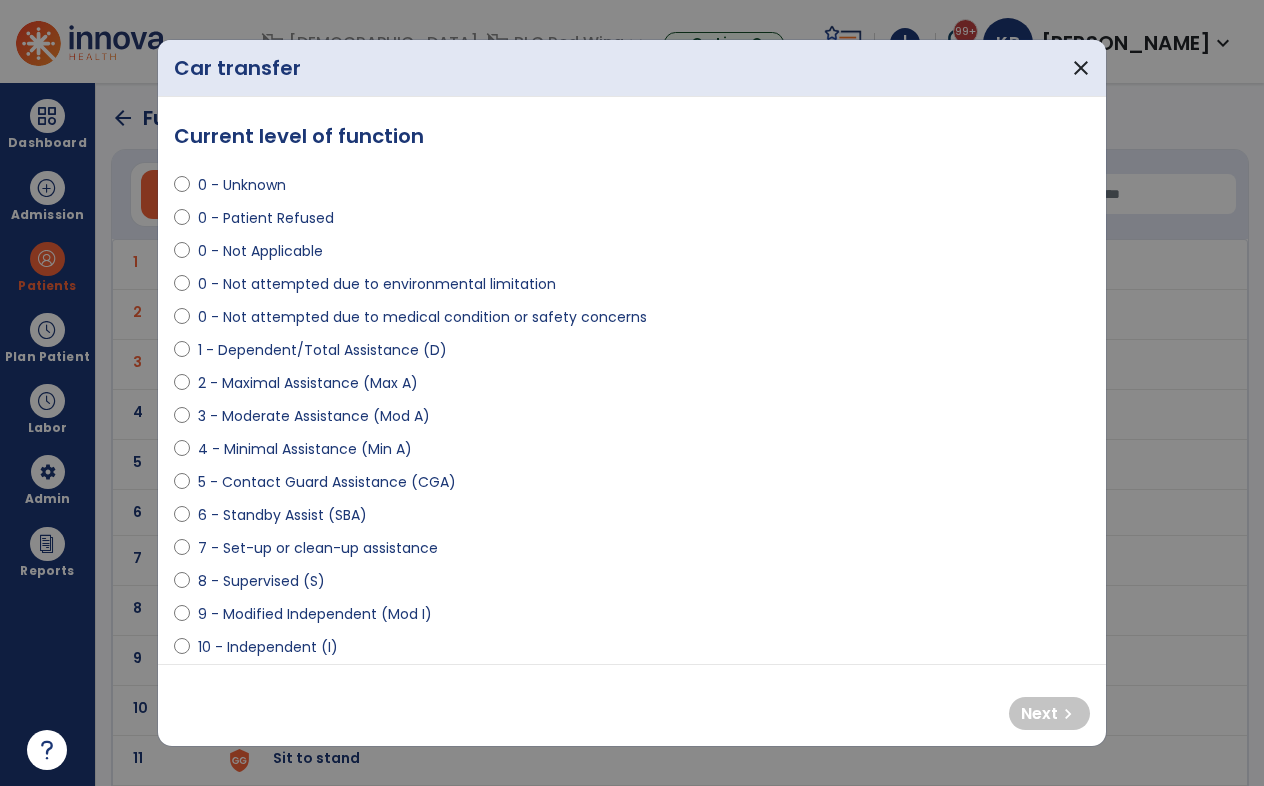 select on "**********" 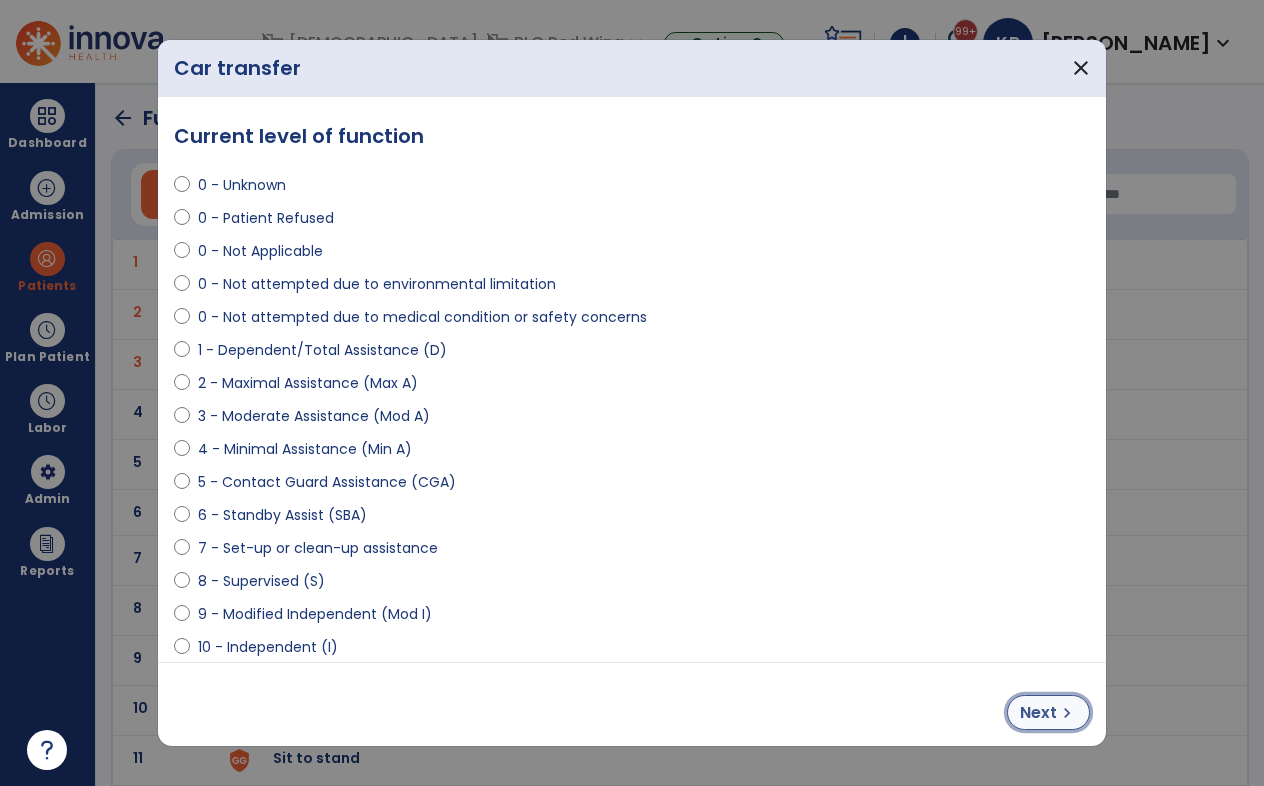 click on "Next" at bounding box center [1038, 713] 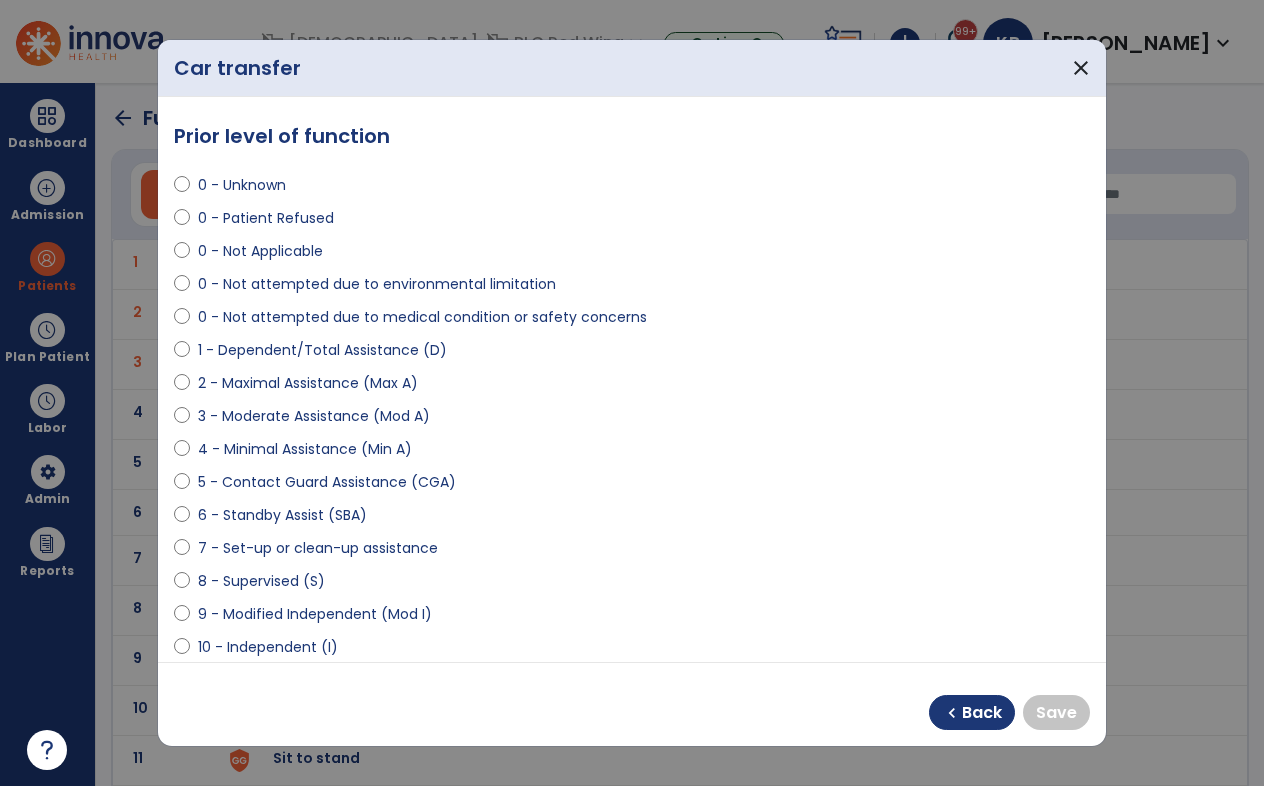 select on "**********" 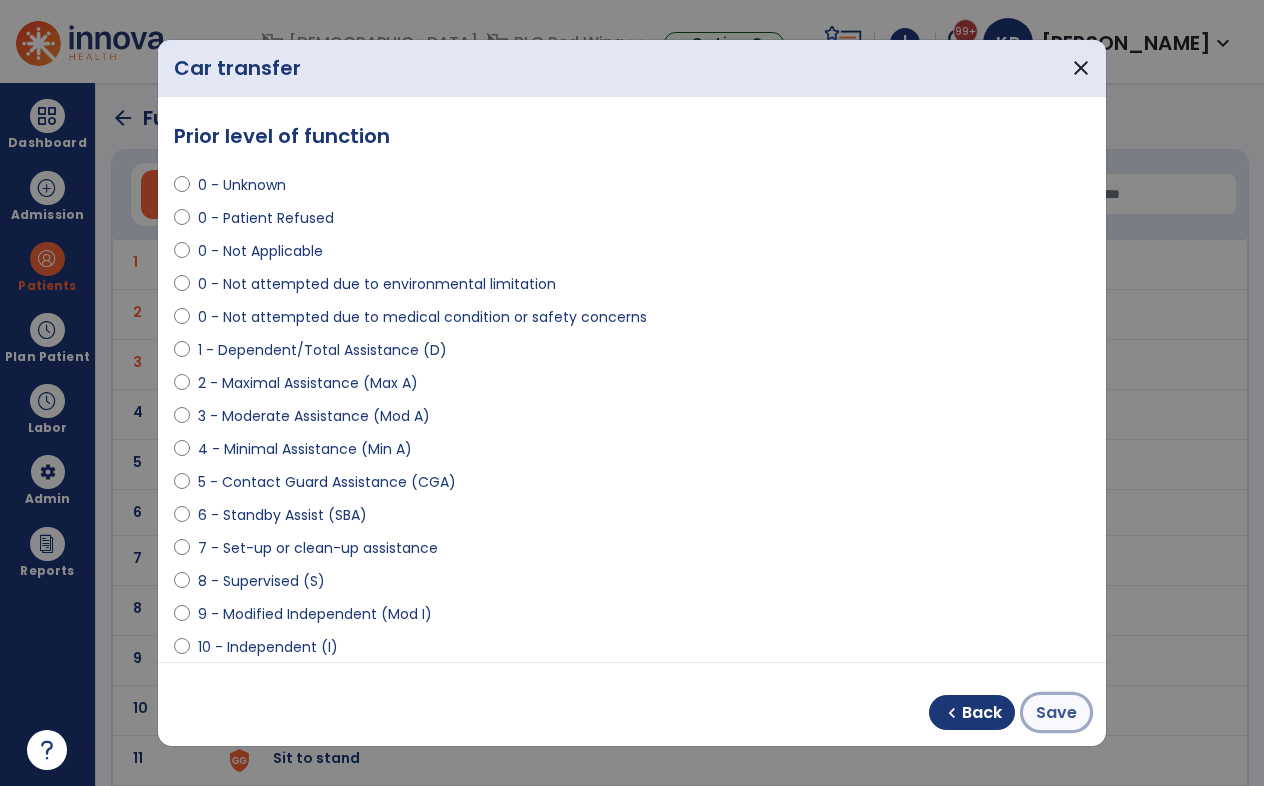 click on "Save" at bounding box center (1056, 713) 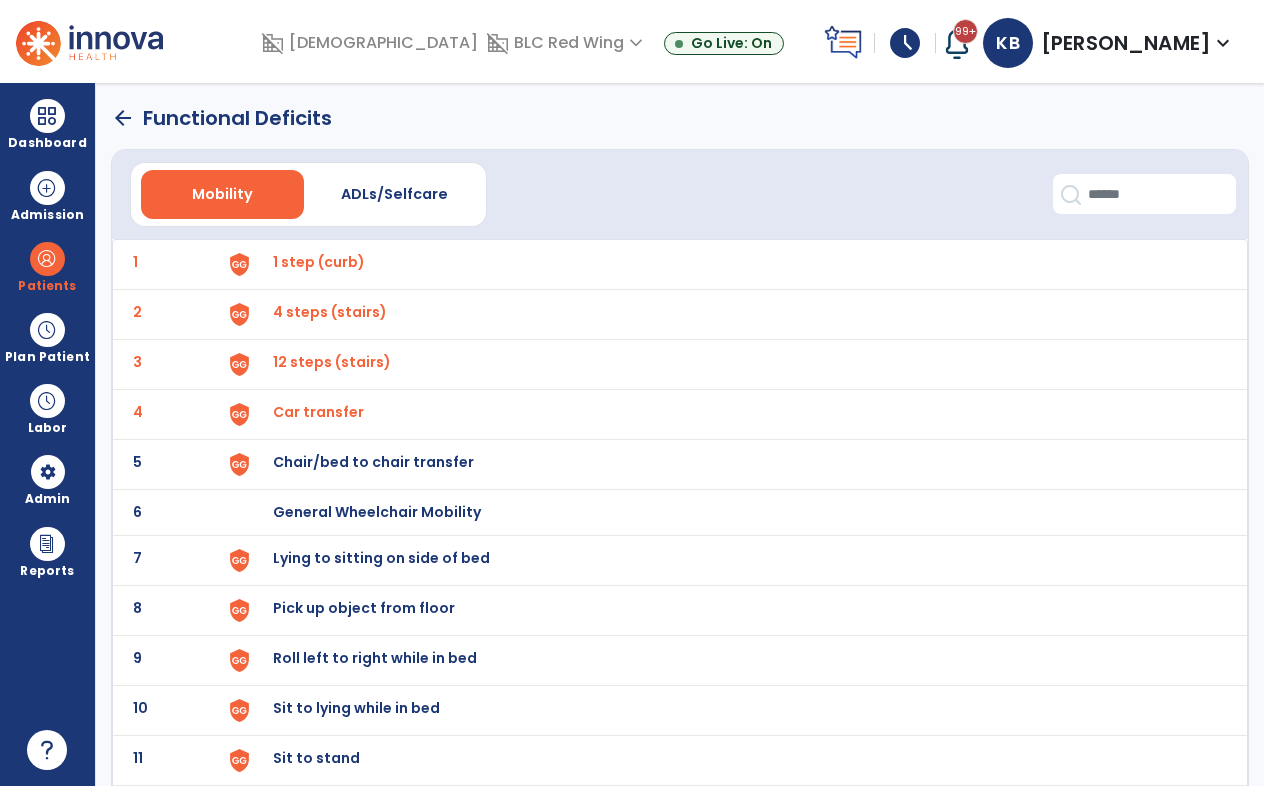 click on "Chair/bed to chair transfer" at bounding box center (319, 262) 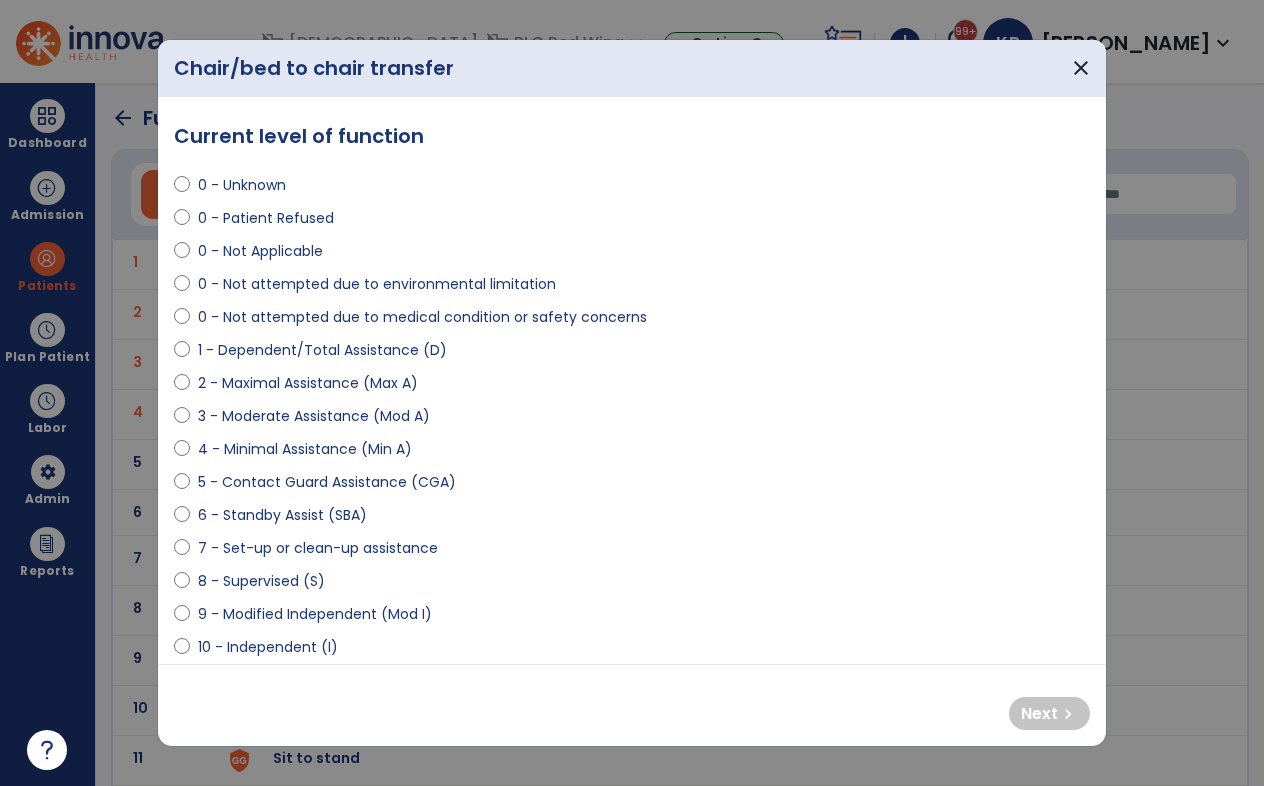 select on "**********" 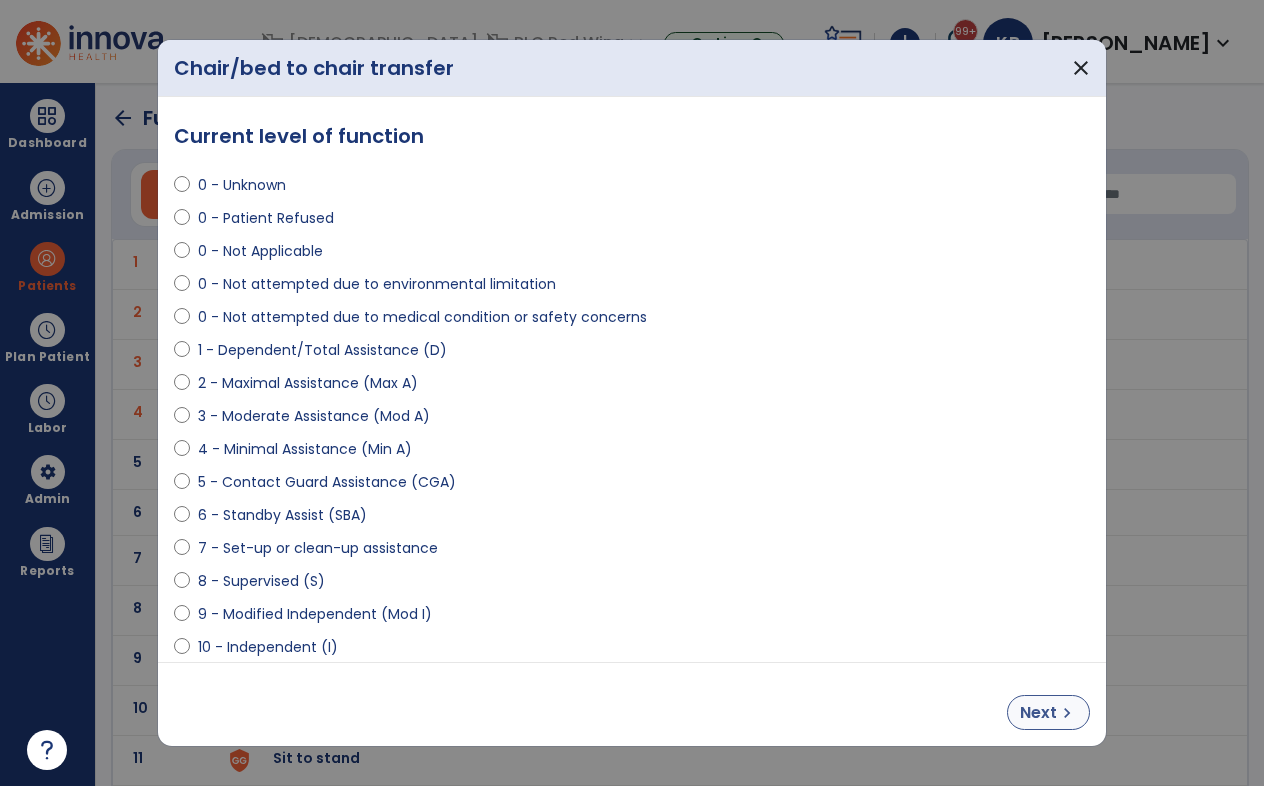 click on "Next  chevron_right" at bounding box center [632, 704] 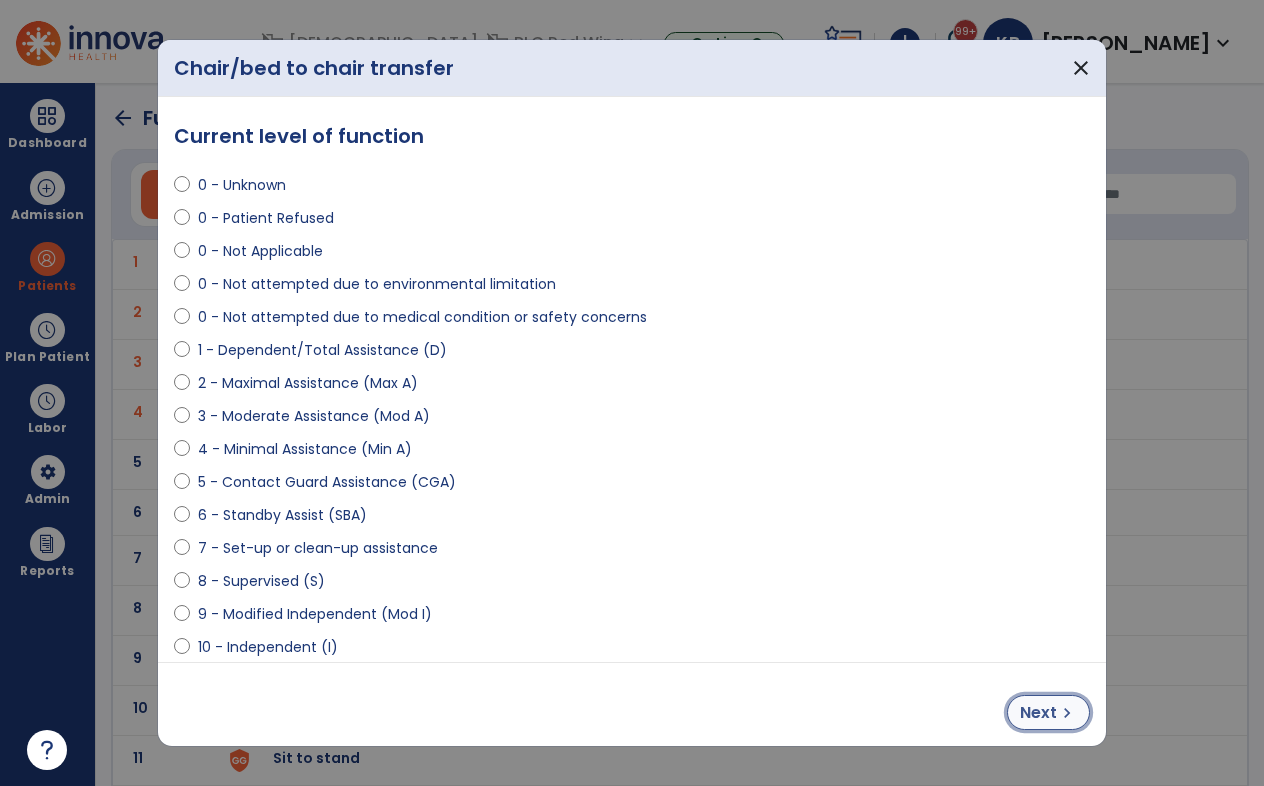 click on "chevron_right" at bounding box center [1067, 713] 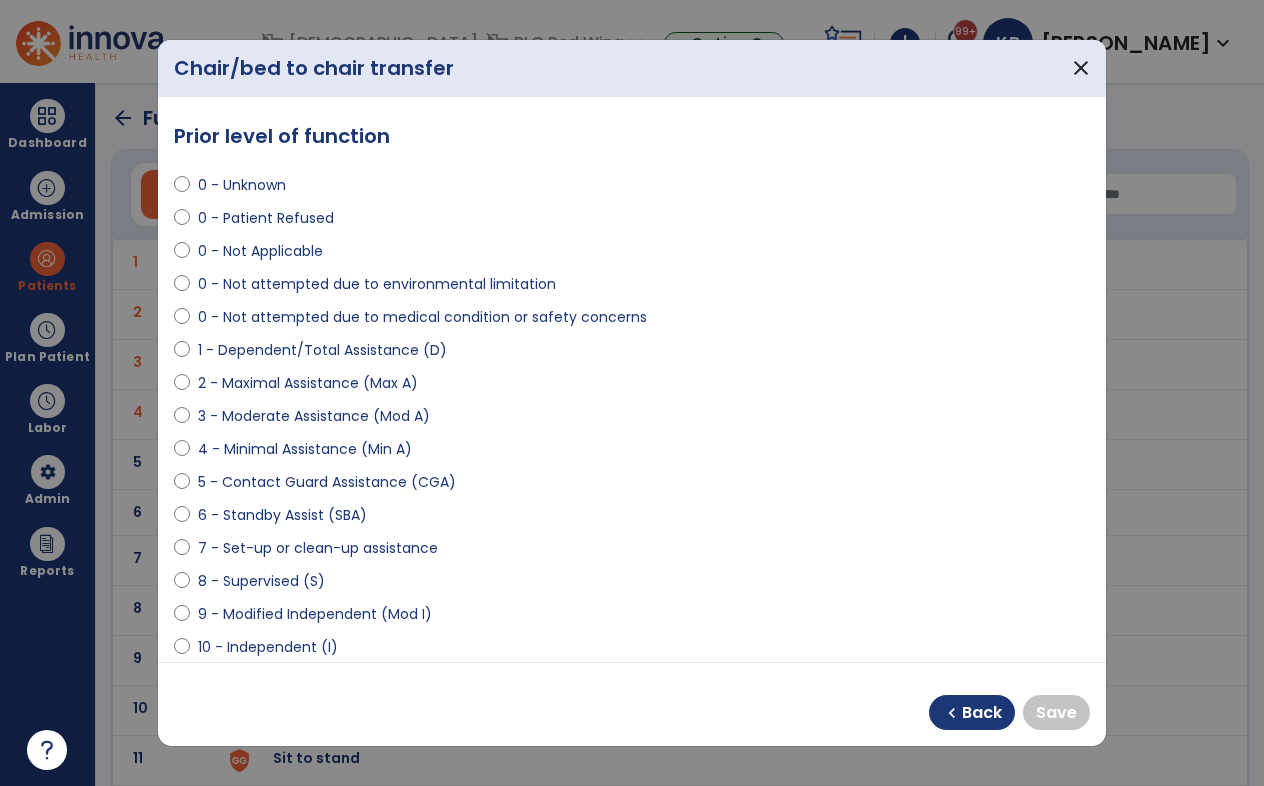 select on "**********" 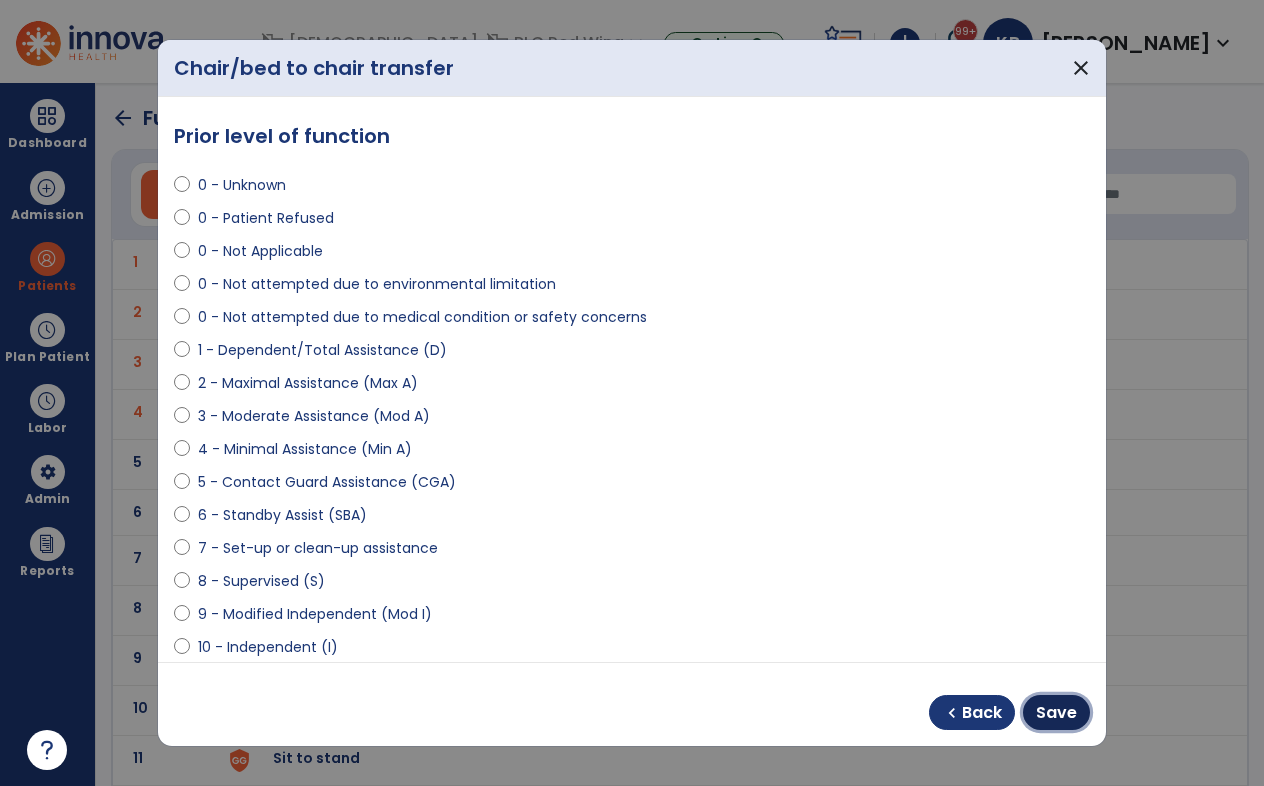 click on "Save" at bounding box center (1056, 713) 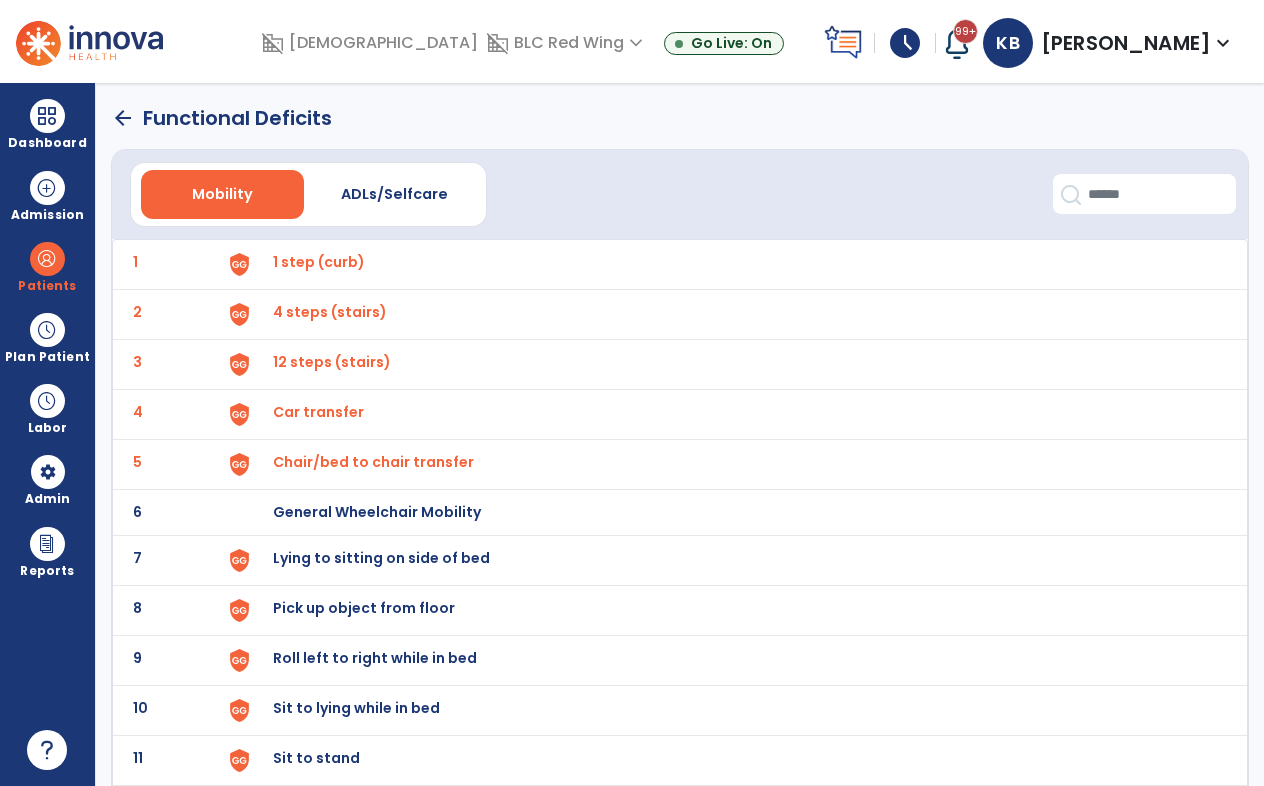 click on "Lying to sitting on side of bed" at bounding box center [319, 262] 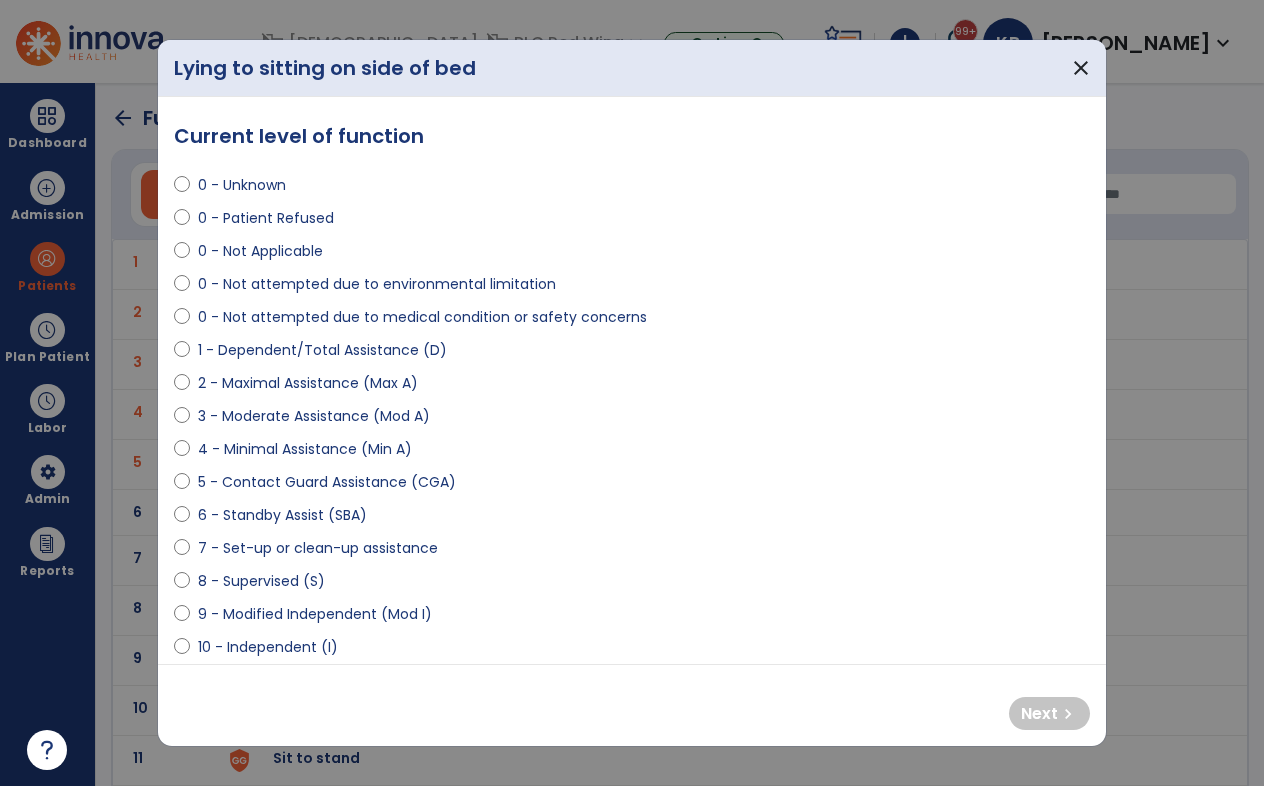 select on "**********" 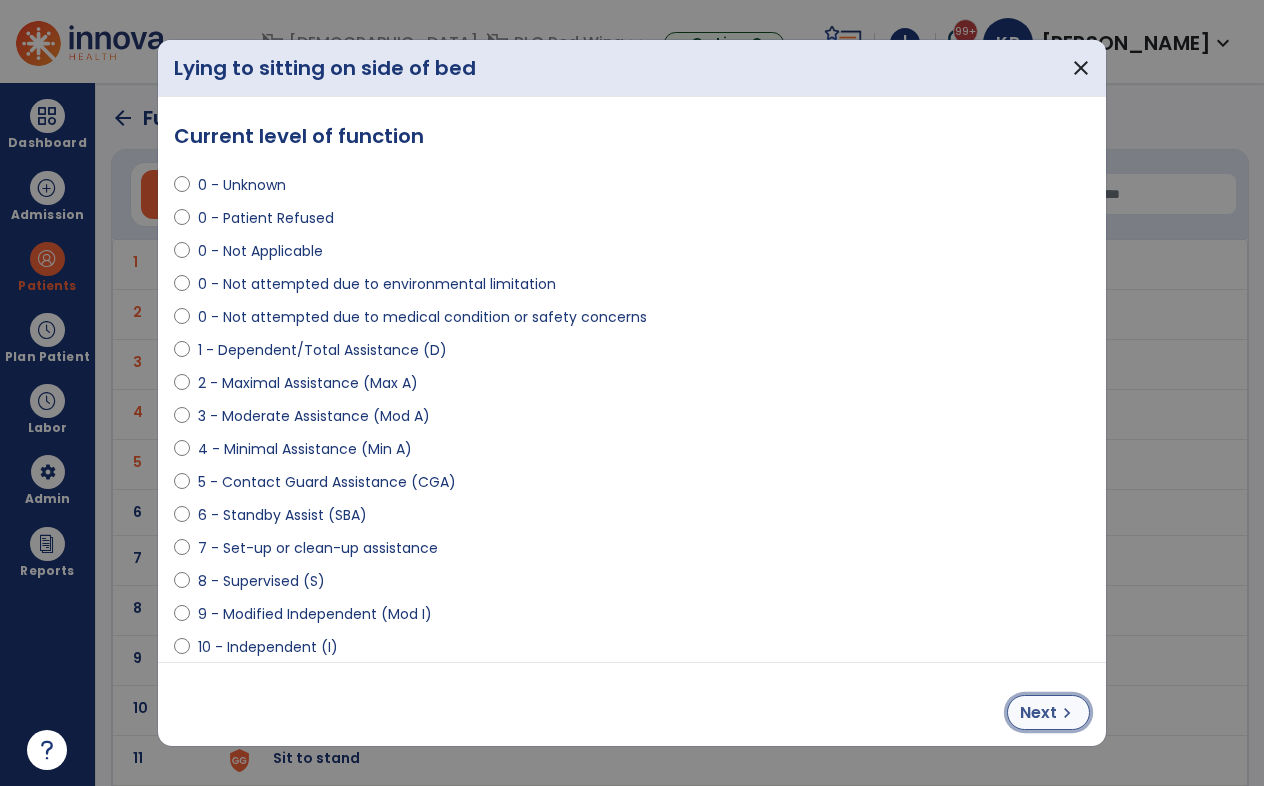 click on "Next" at bounding box center [1038, 713] 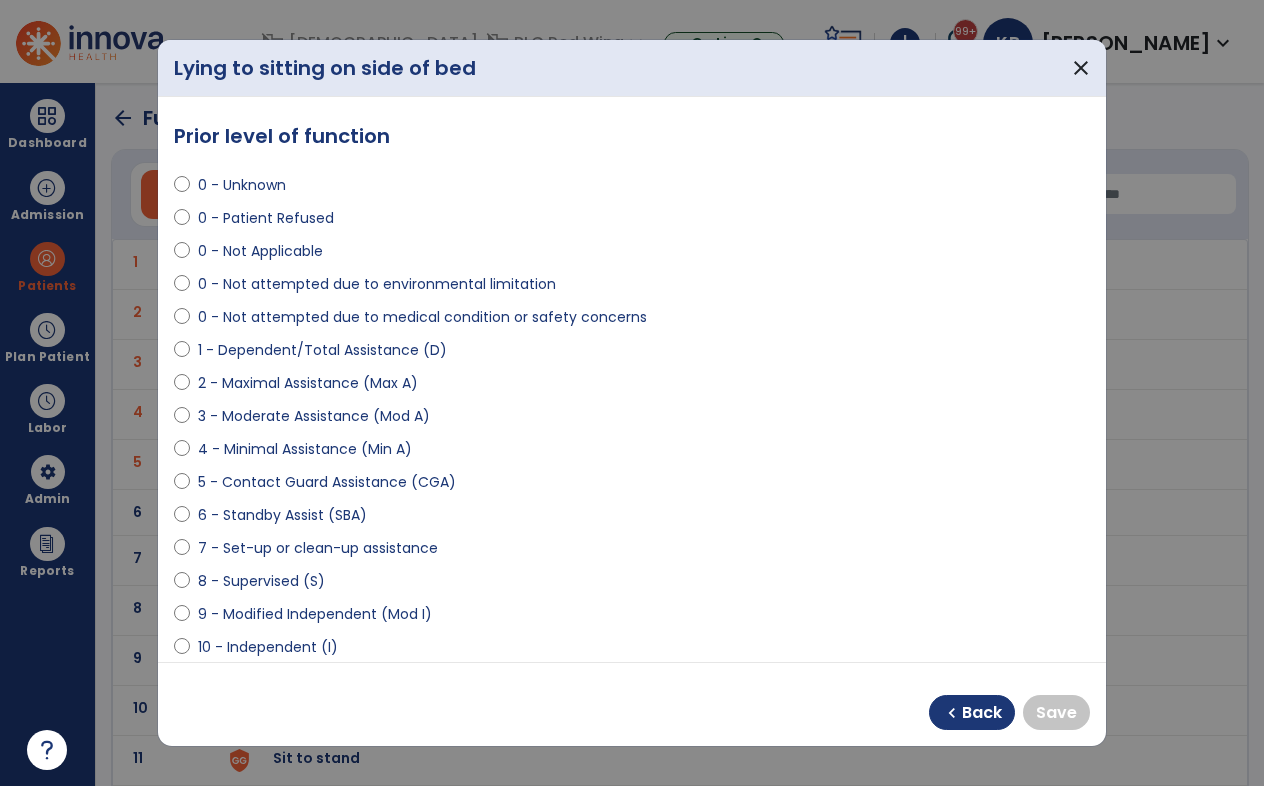 select on "**********" 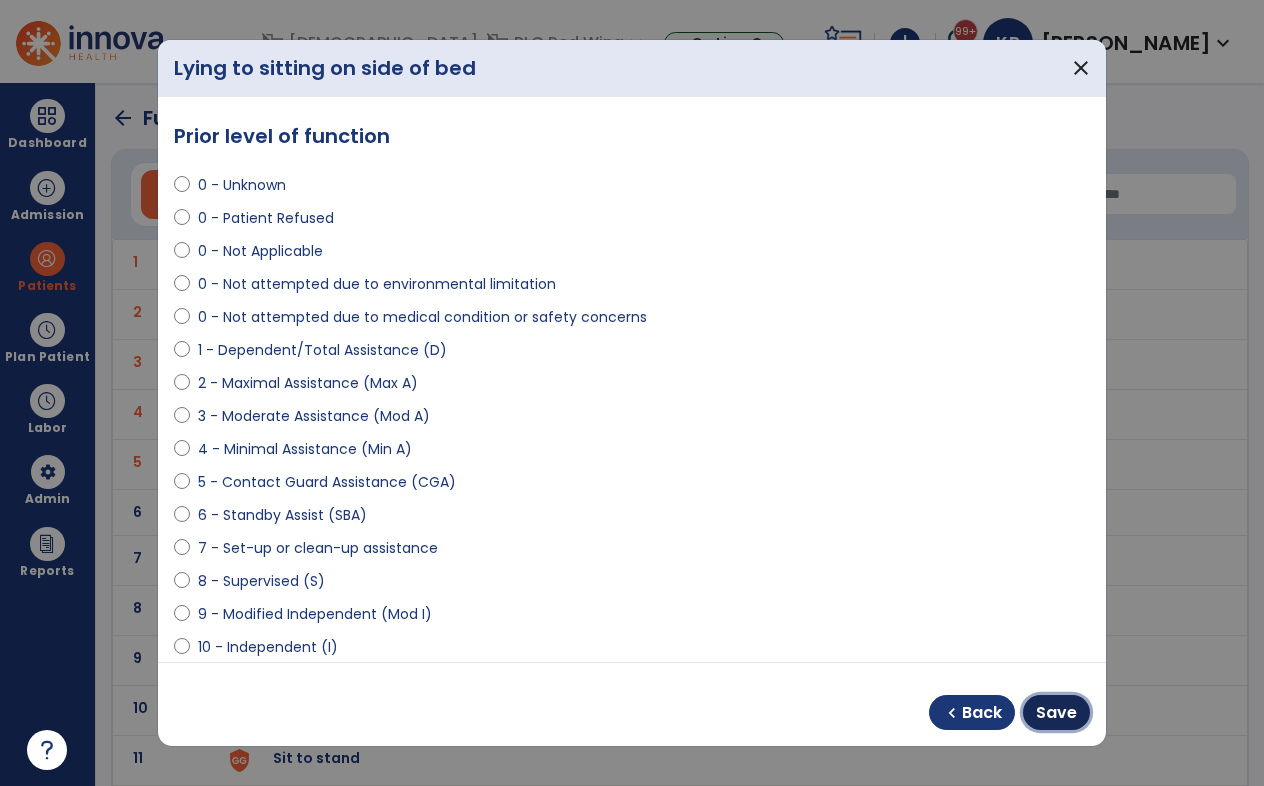 click on "Save" at bounding box center (1056, 713) 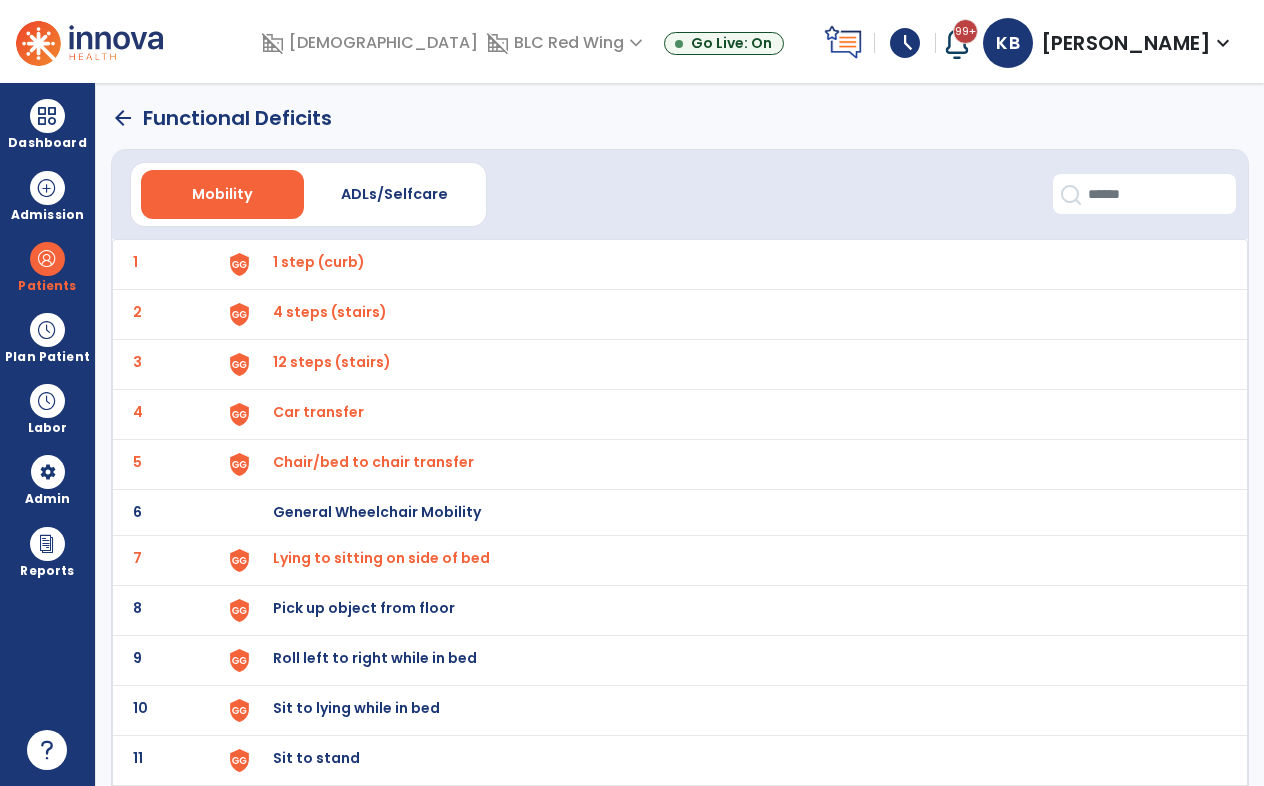 click on "Pick up object from floor" at bounding box center [319, 262] 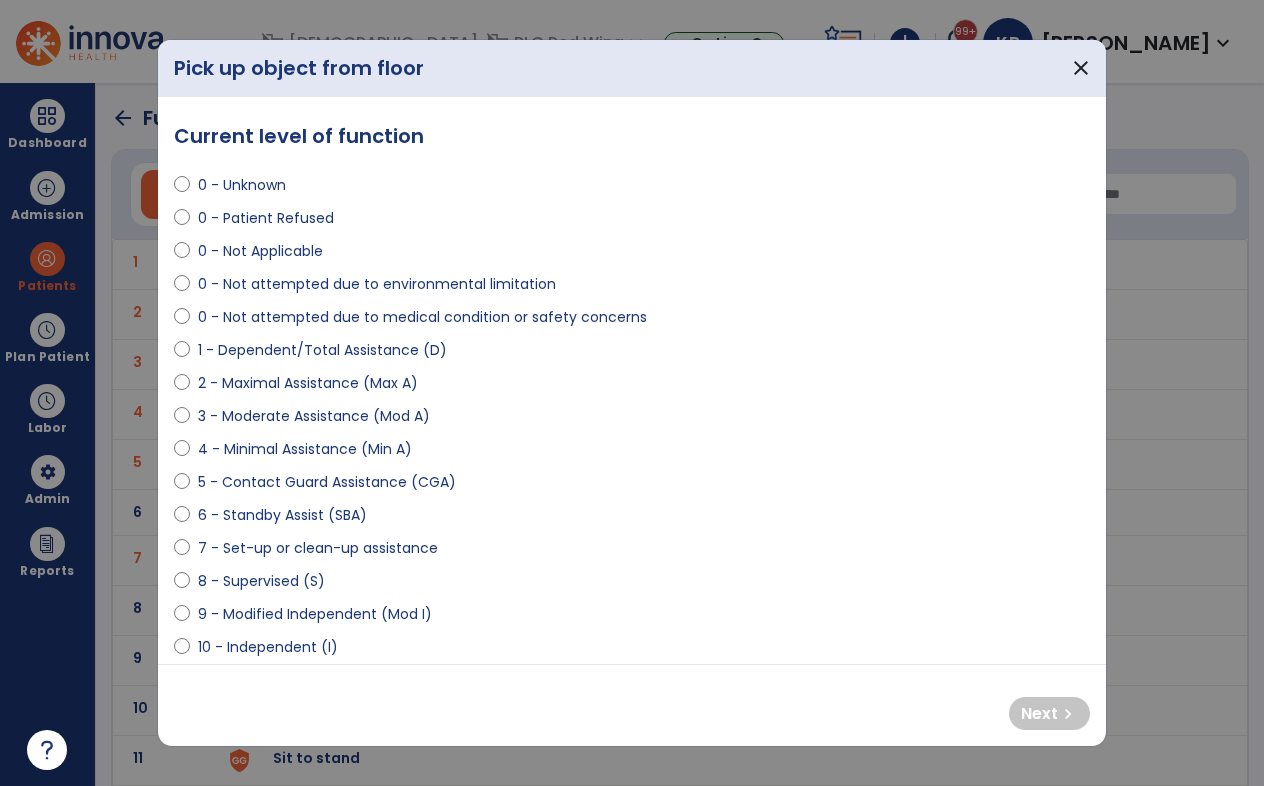 select on "**********" 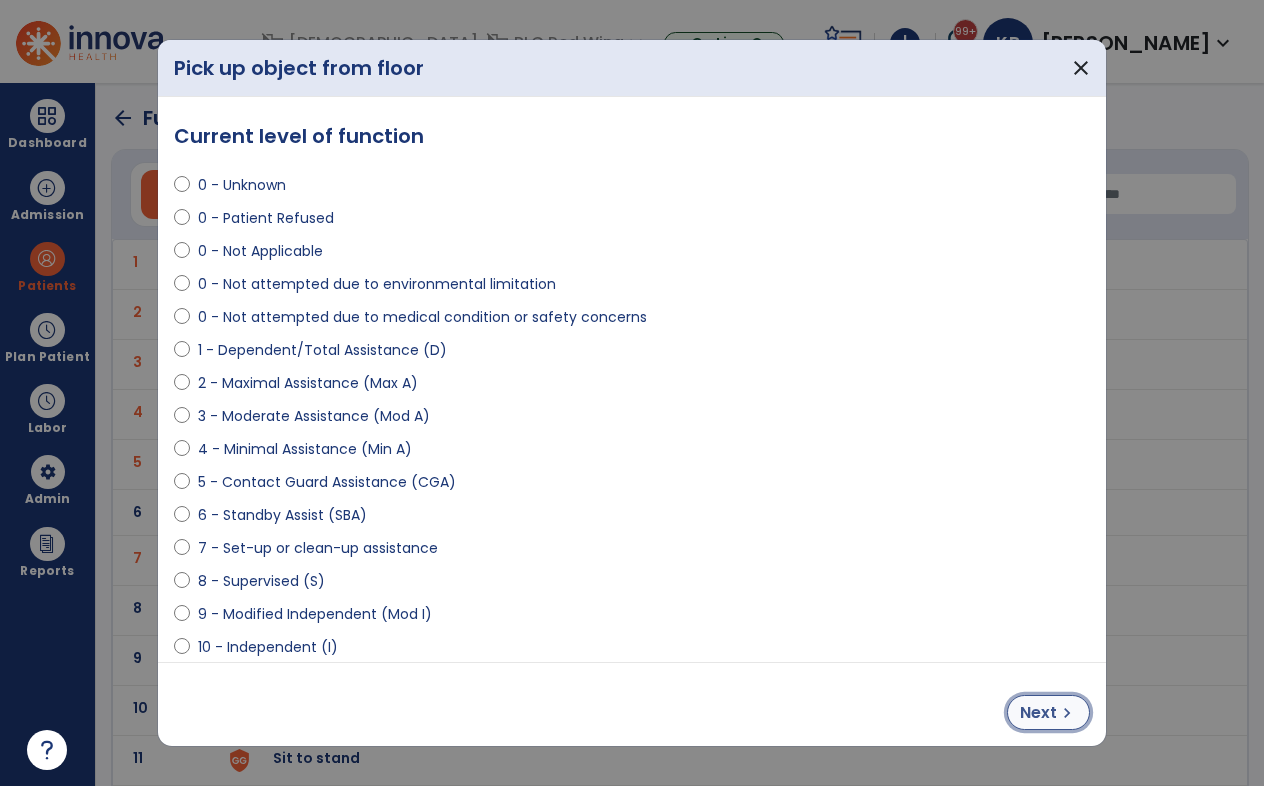 click on "Next" at bounding box center (1038, 713) 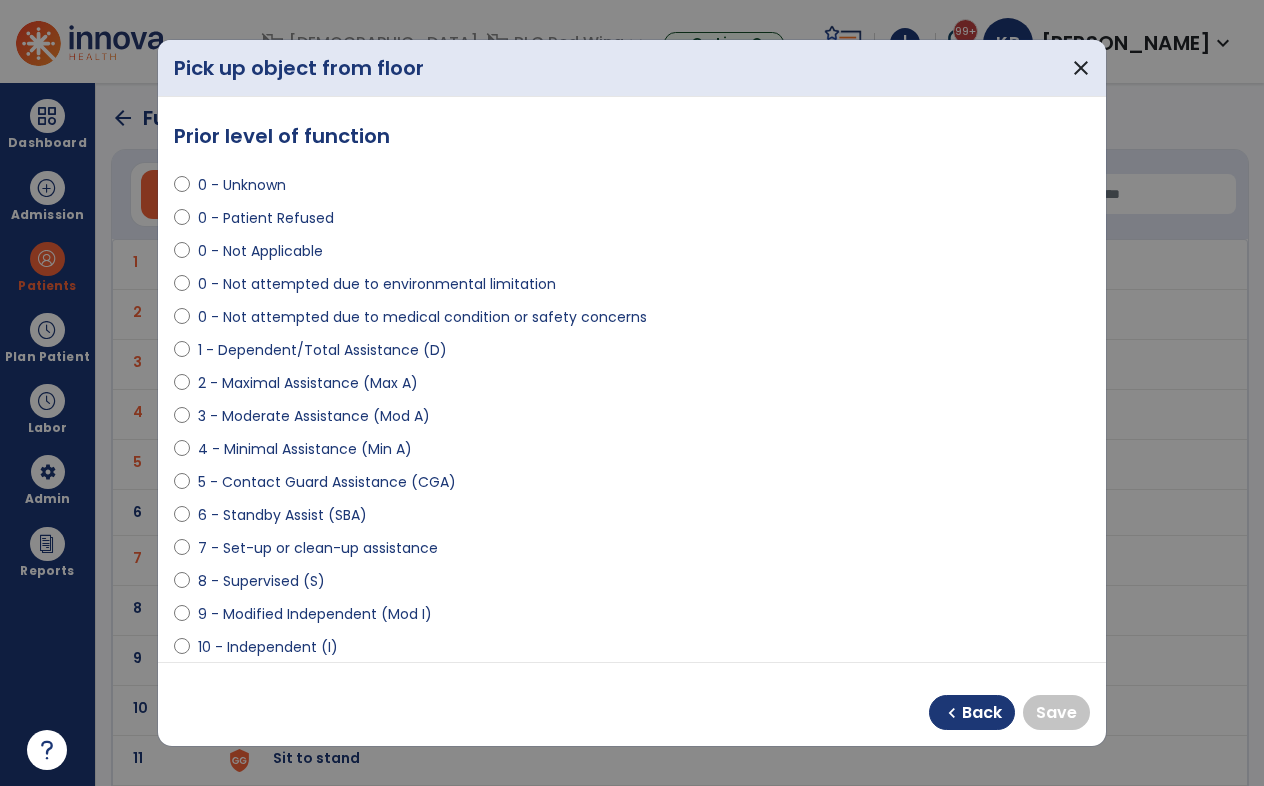 select on "**********" 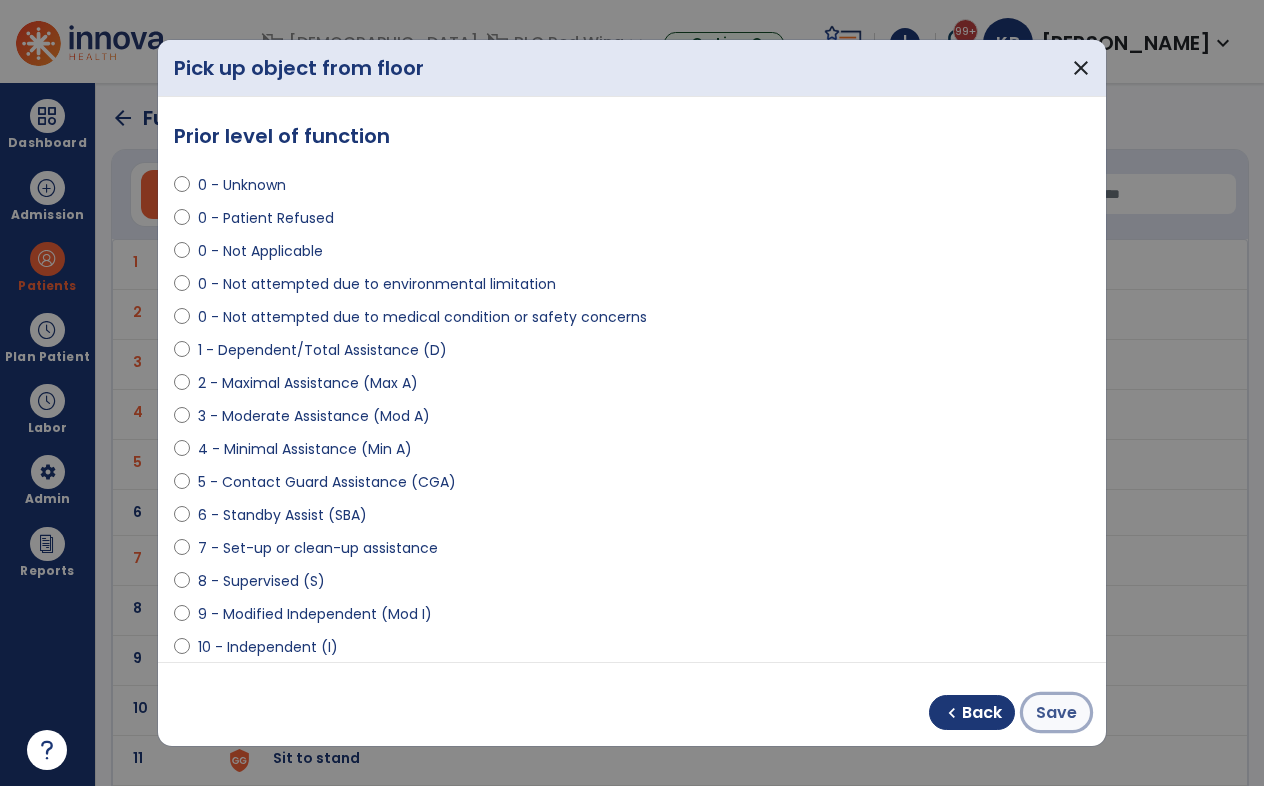 click on "Save" at bounding box center (1056, 713) 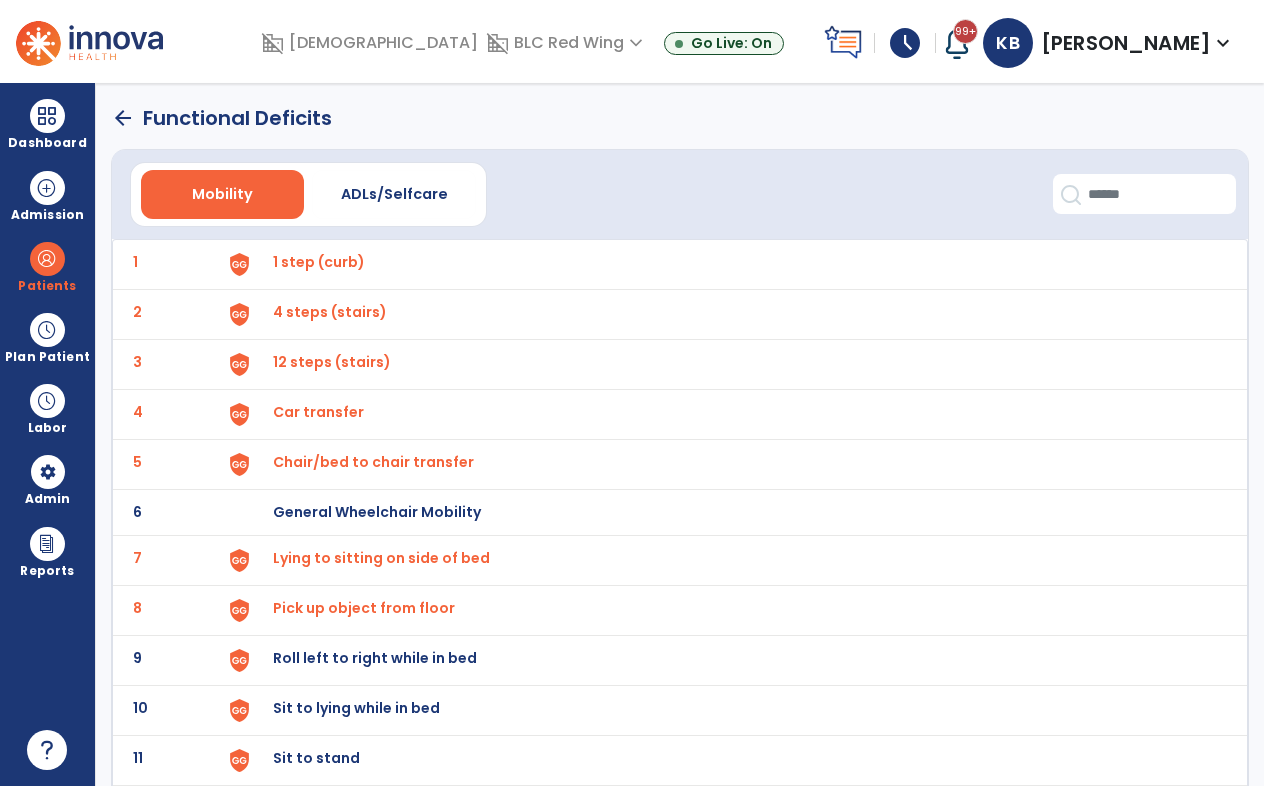 click on "Roll left to right while in bed" at bounding box center (319, 262) 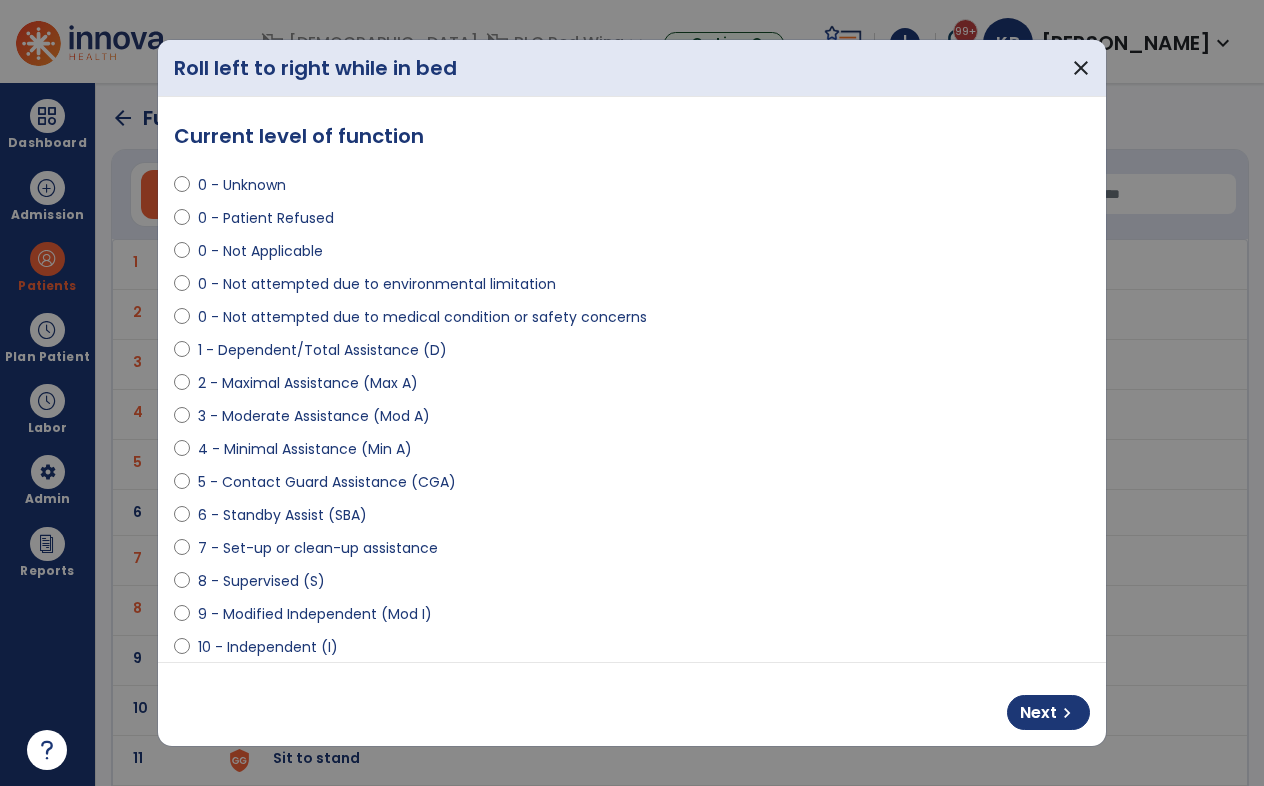 select on "**********" 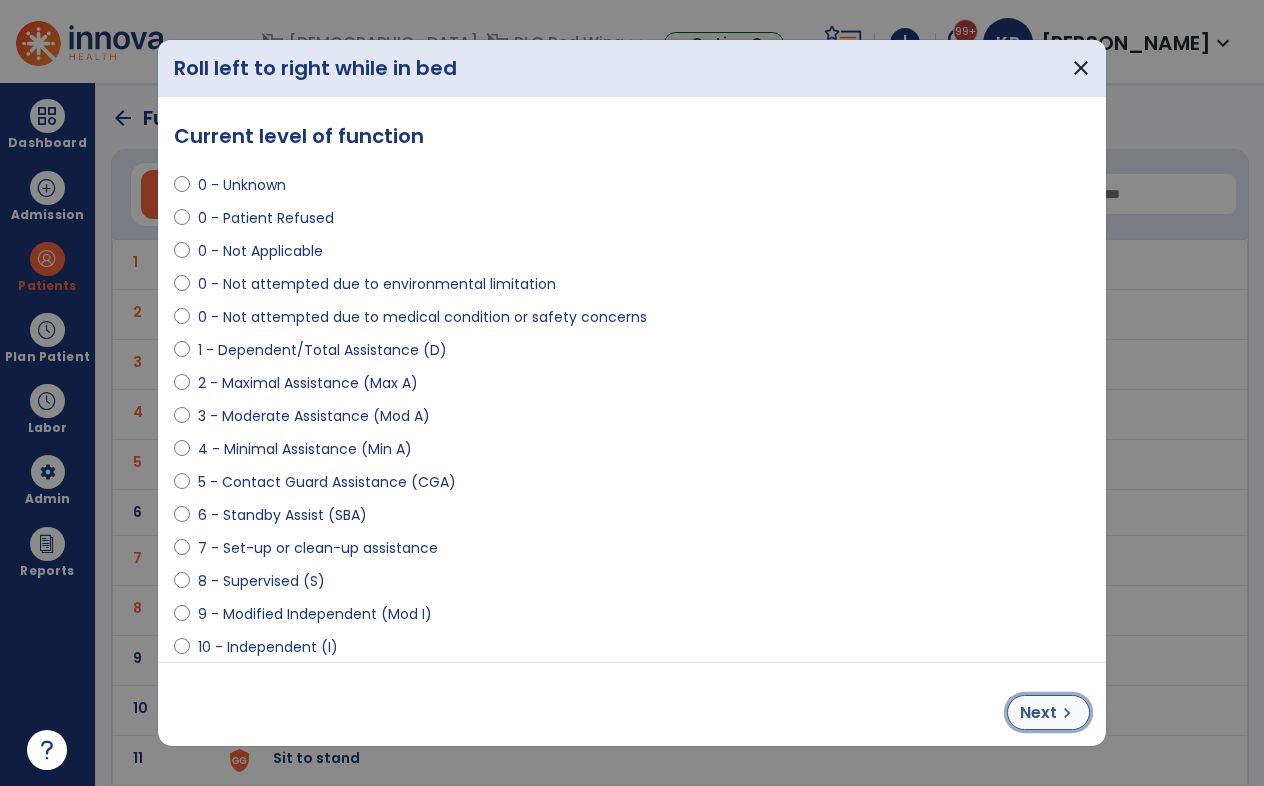 click on "Next" at bounding box center [1038, 713] 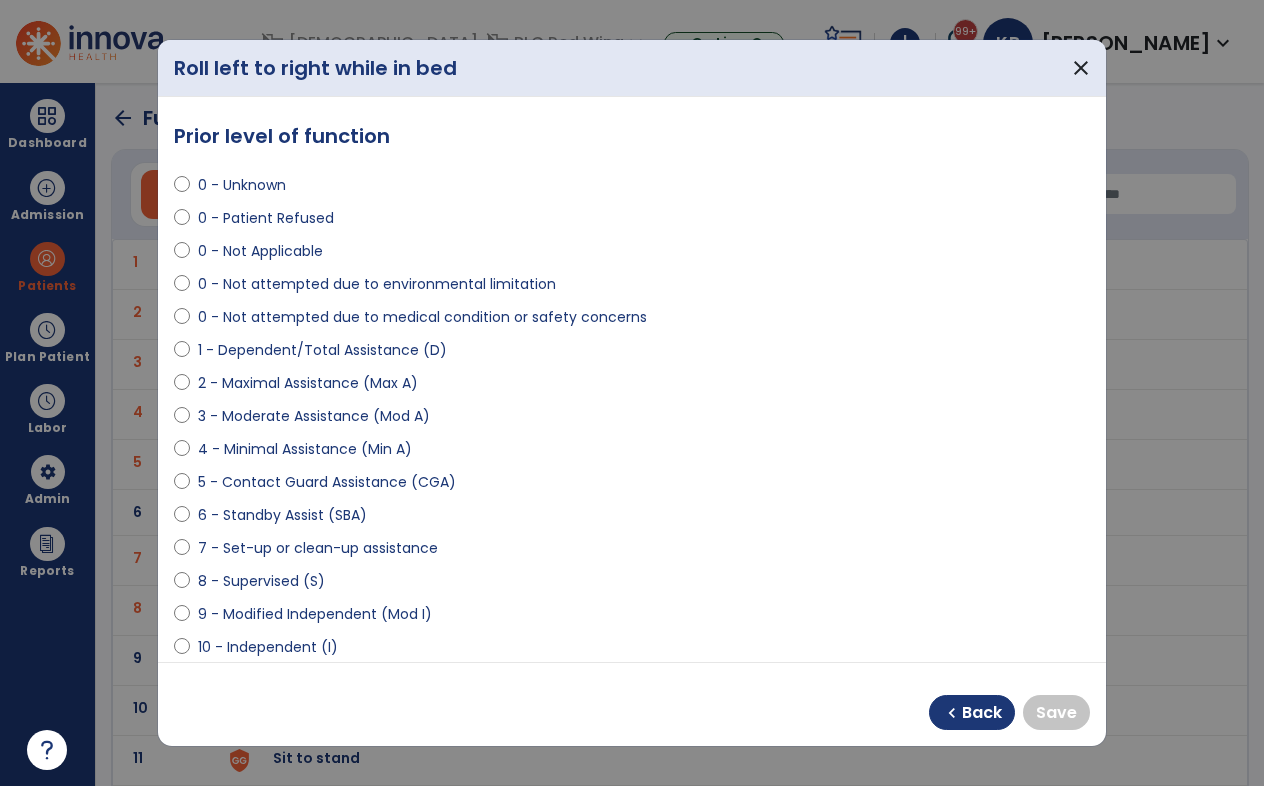 select on "**********" 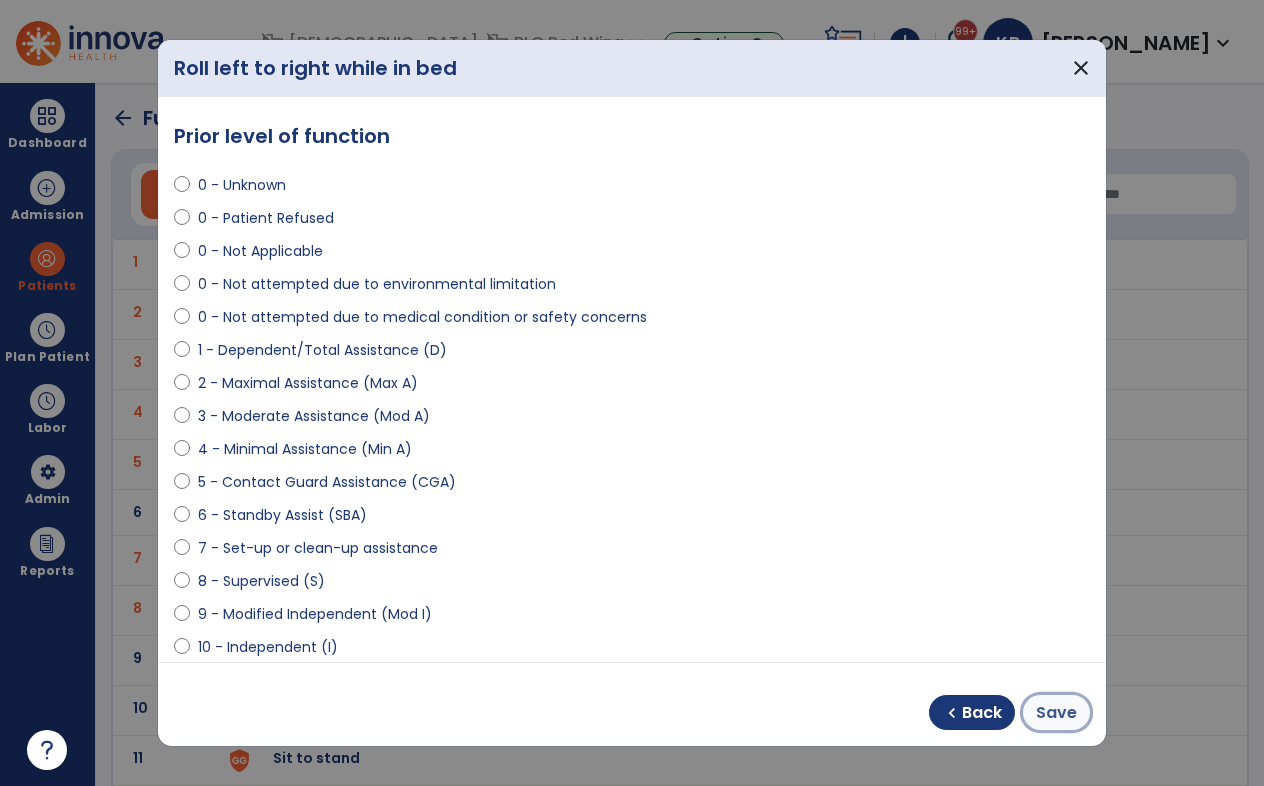 click on "Save" at bounding box center [1056, 713] 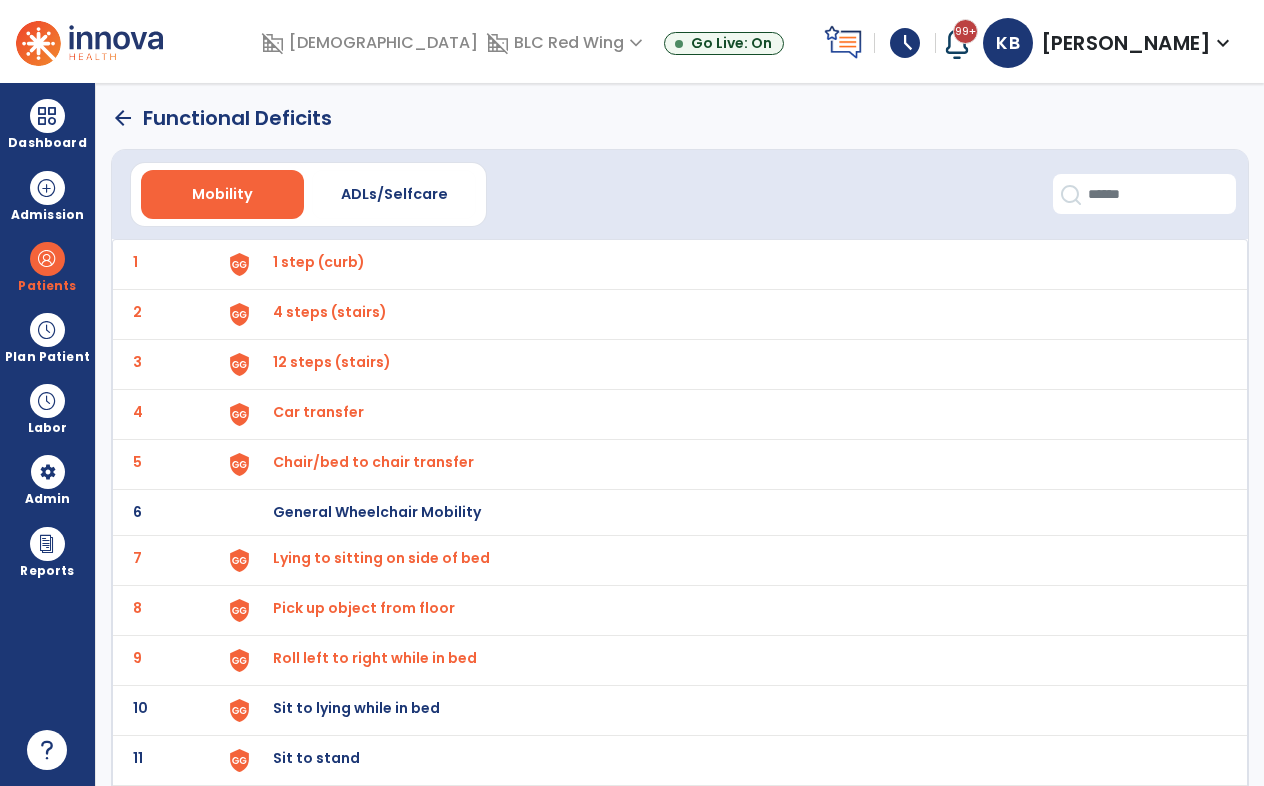 click on "Sit to lying while in bed" at bounding box center [319, 262] 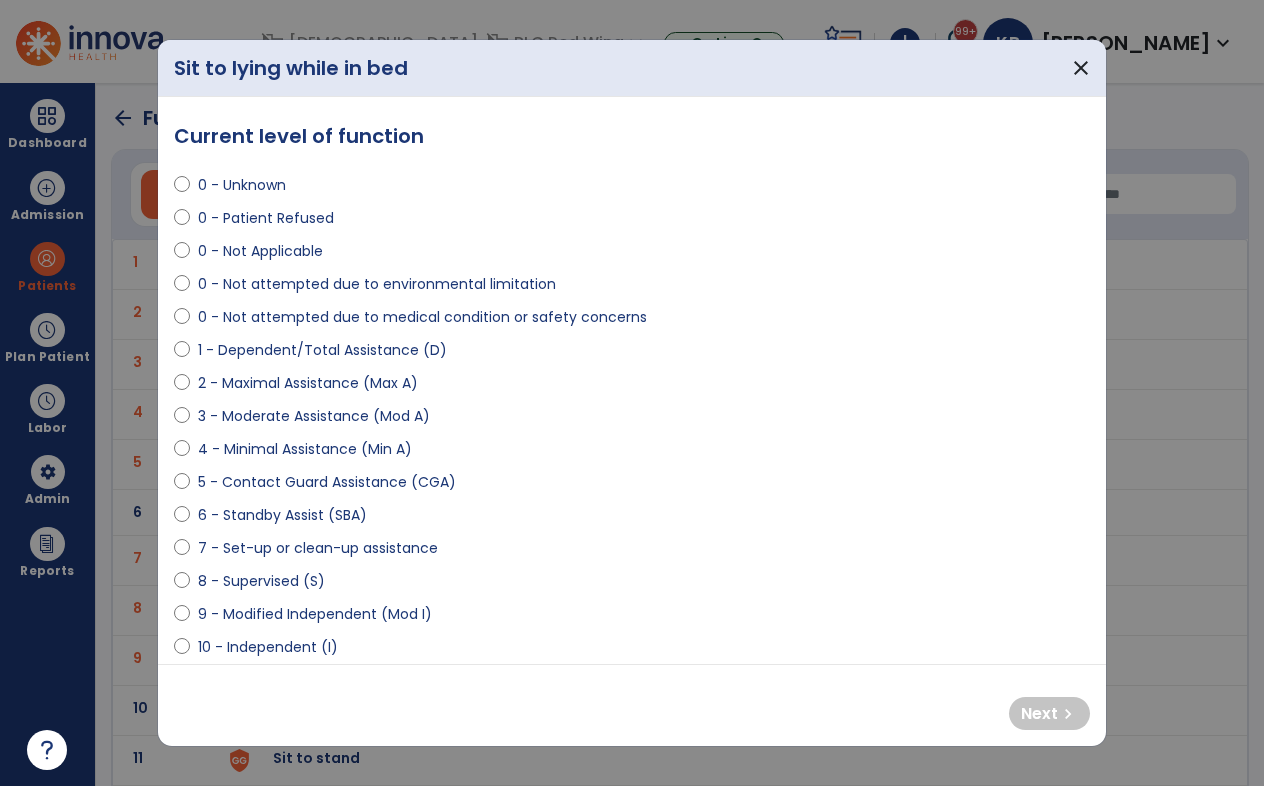 select on "**********" 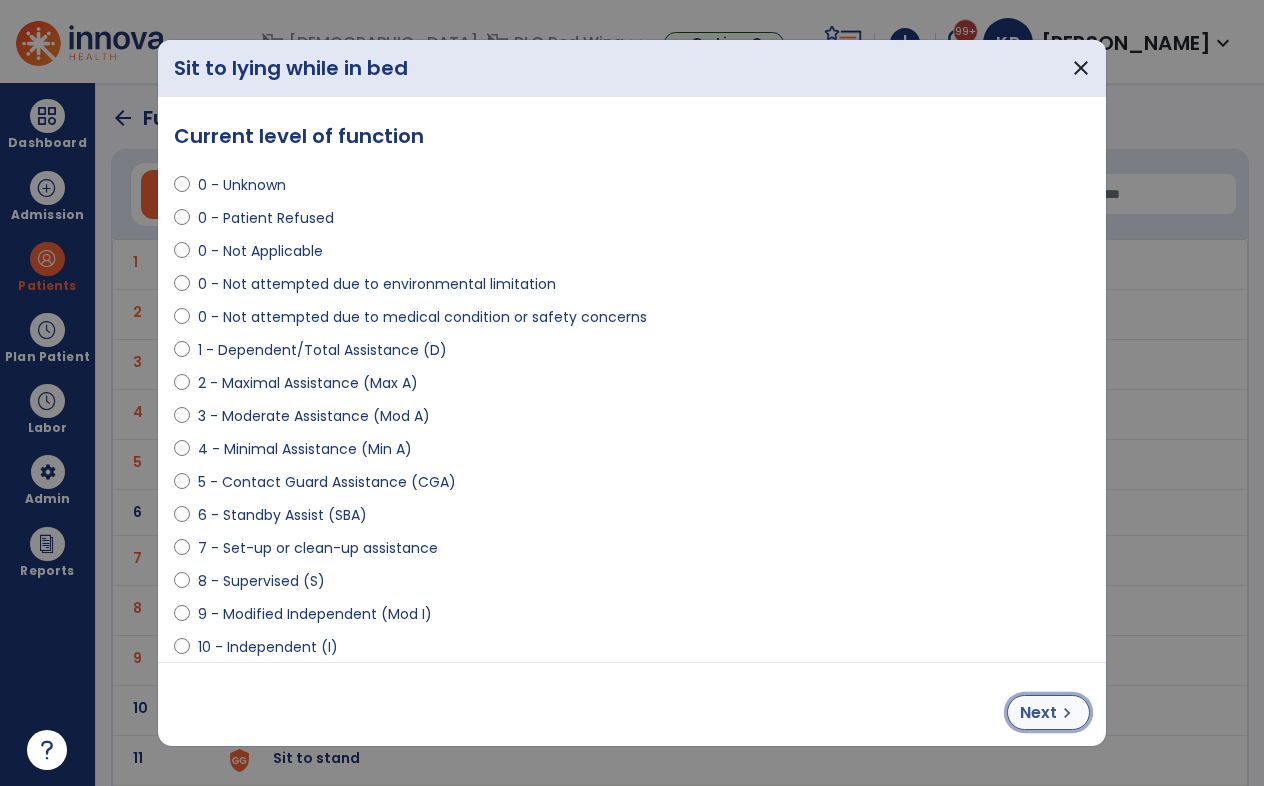 click on "chevron_right" at bounding box center (1067, 713) 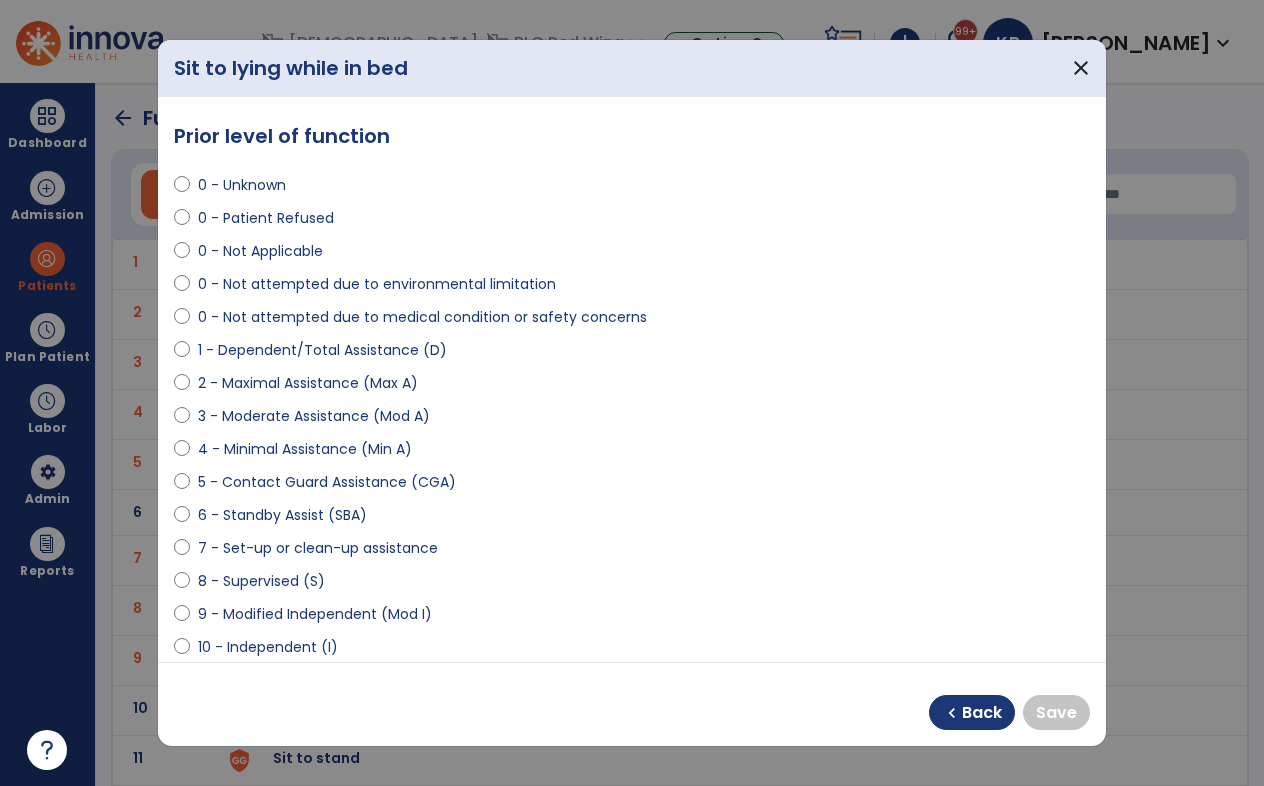 select on "**********" 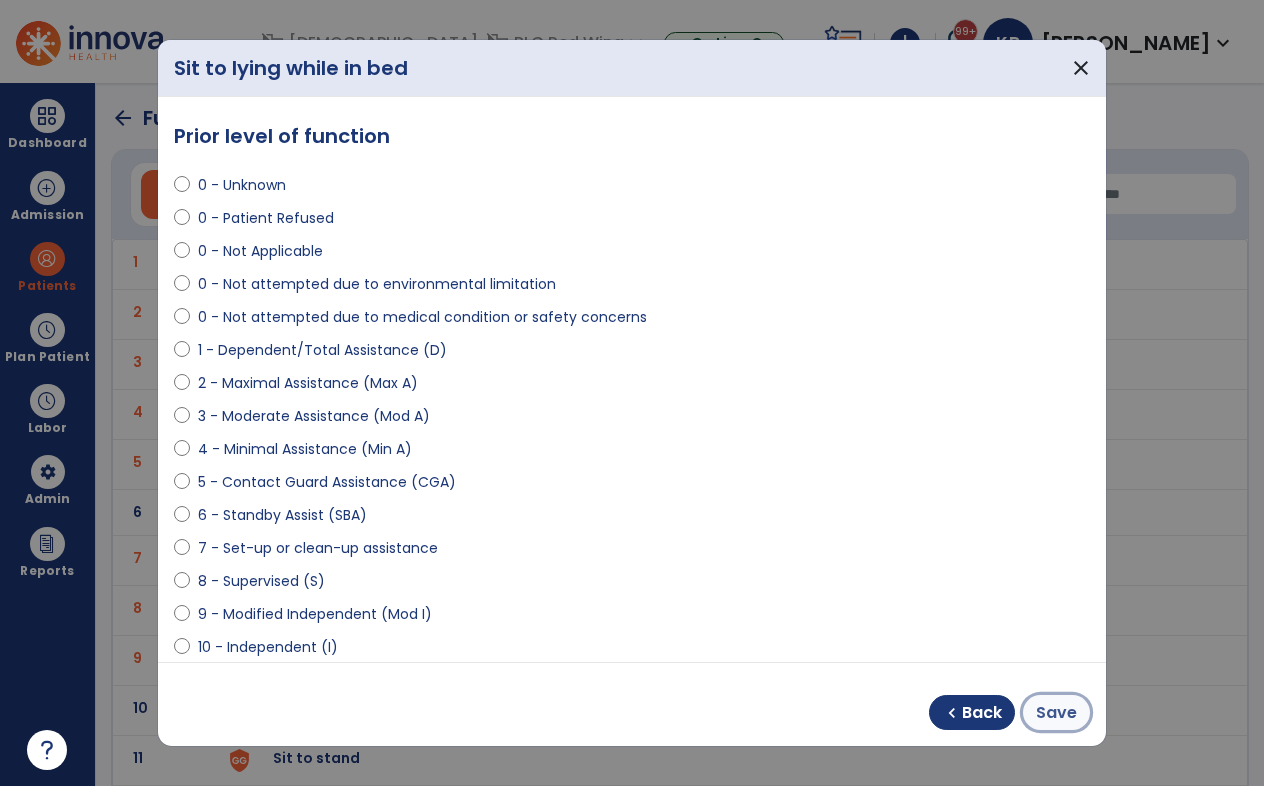 click on "Save" at bounding box center [1056, 713] 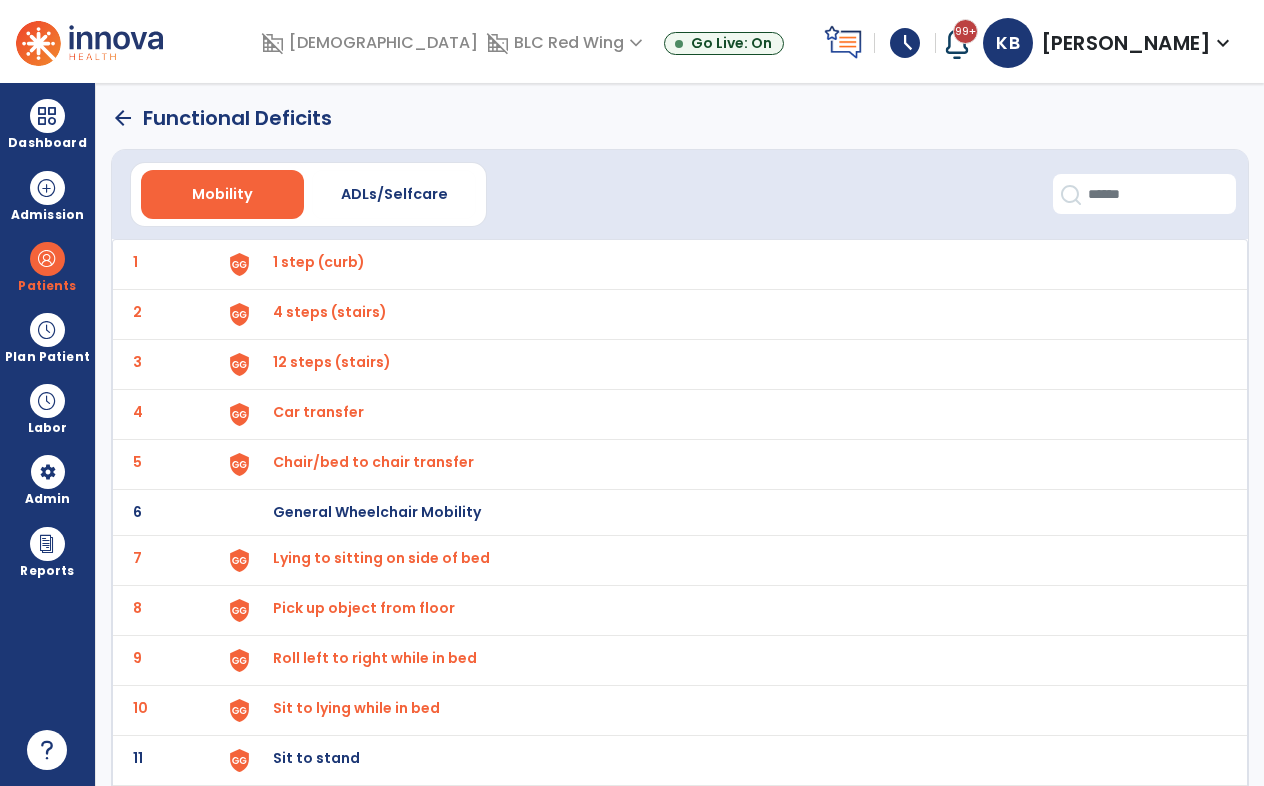 click on "Sit to stand" at bounding box center [319, 262] 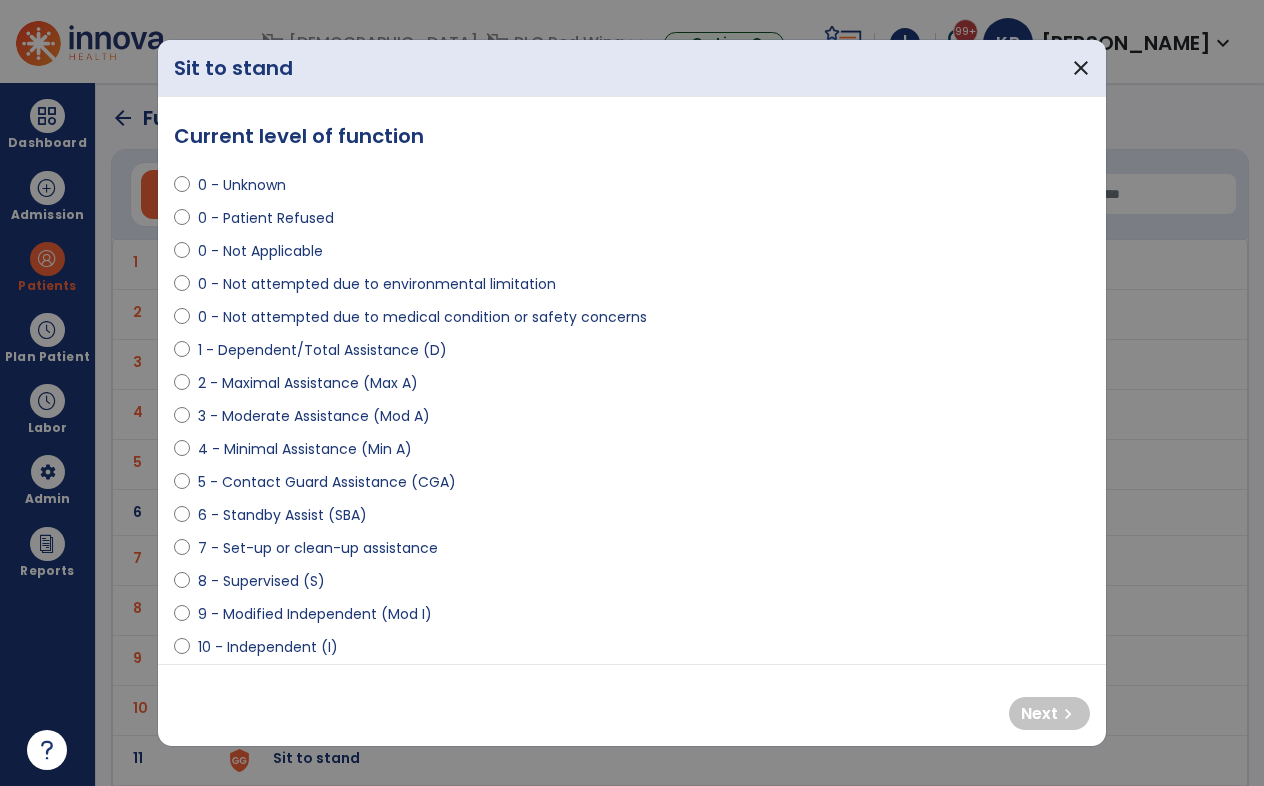 select on "**********" 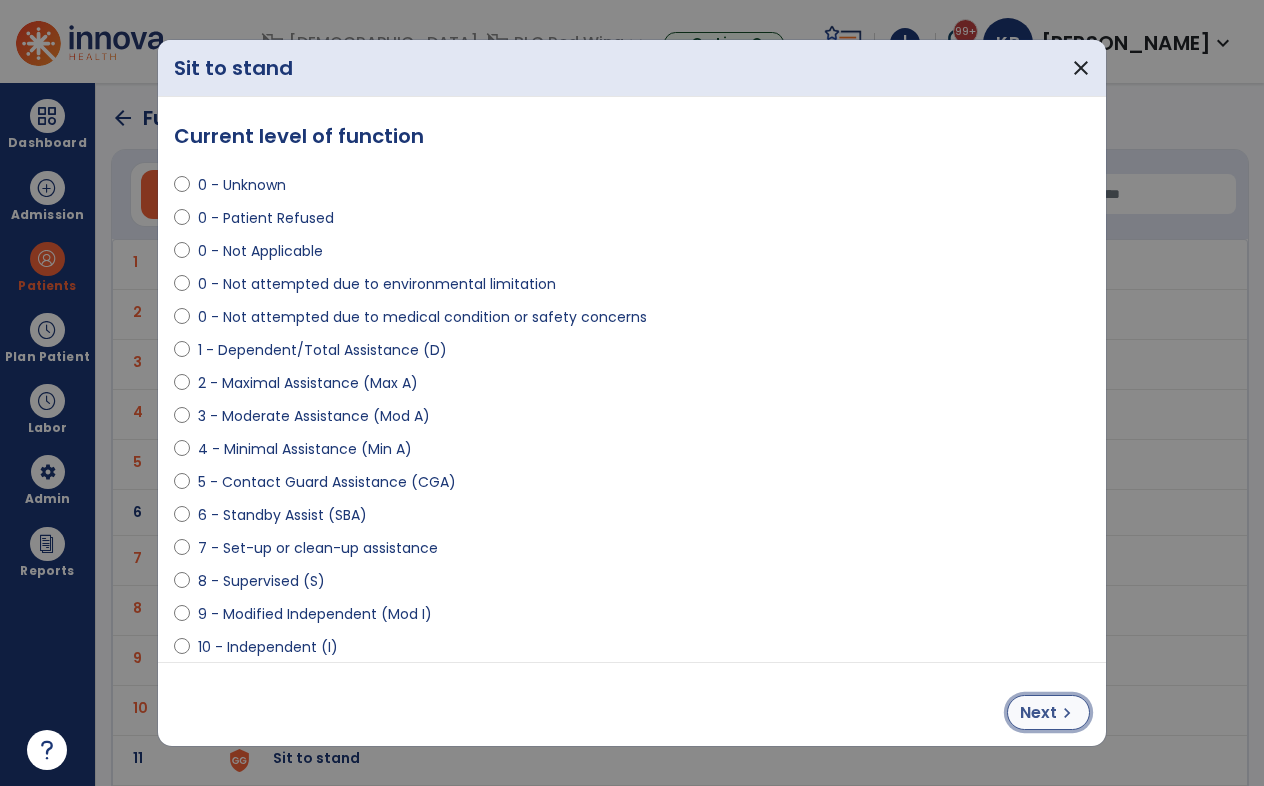 click on "Next" at bounding box center (1038, 713) 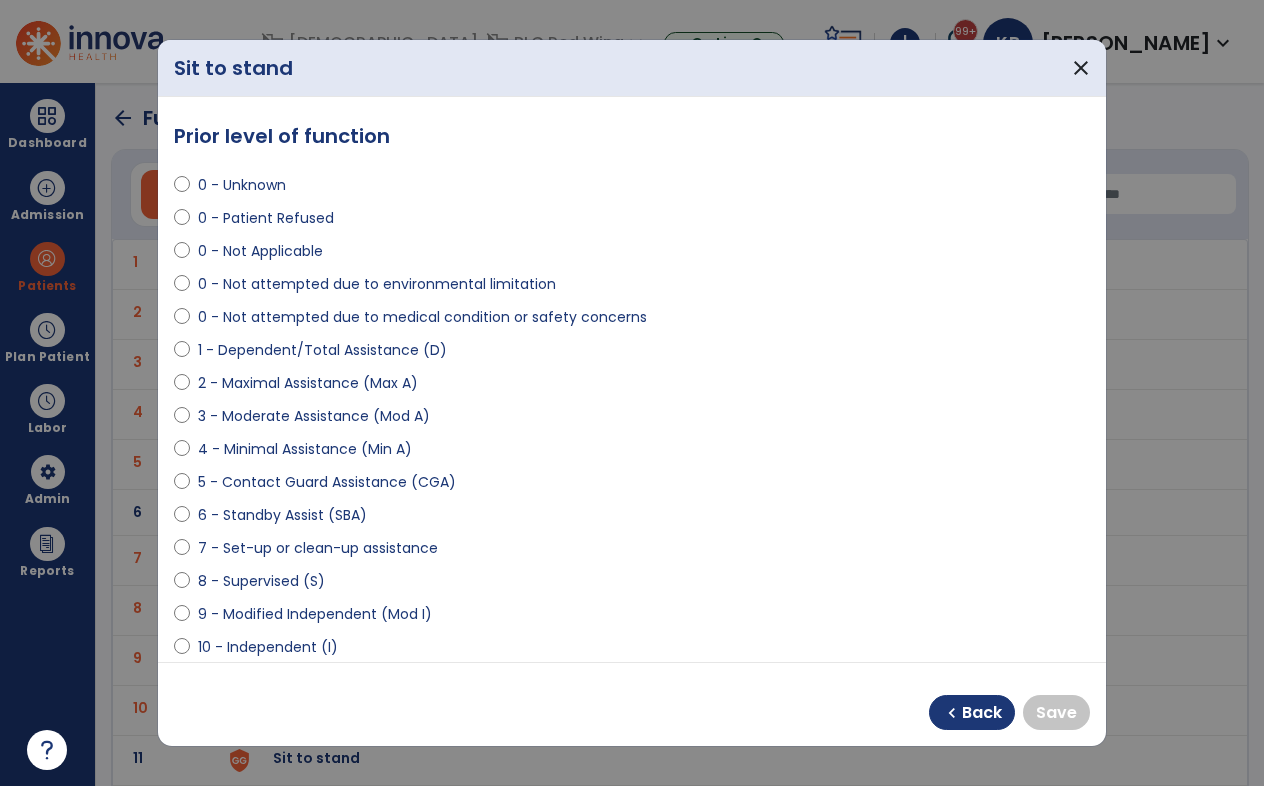 select on "**********" 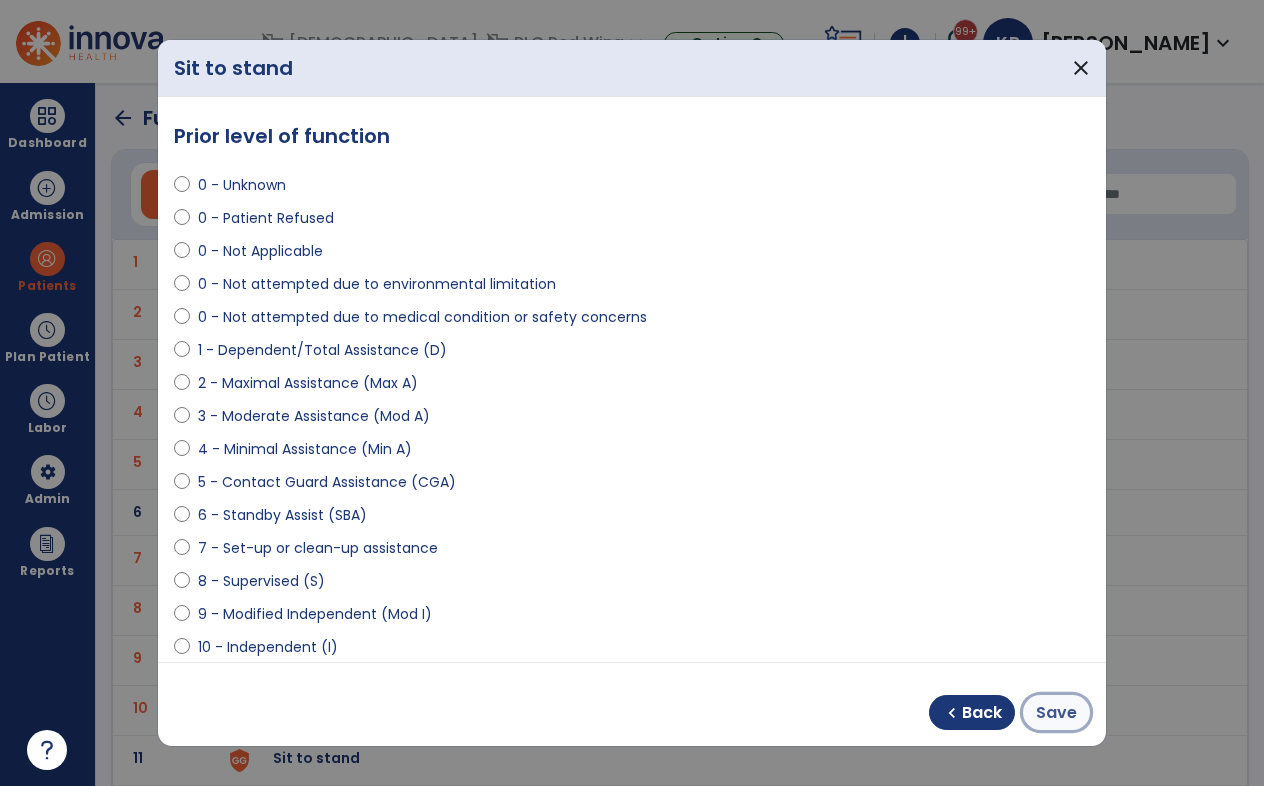 click on "Save" at bounding box center [1056, 713] 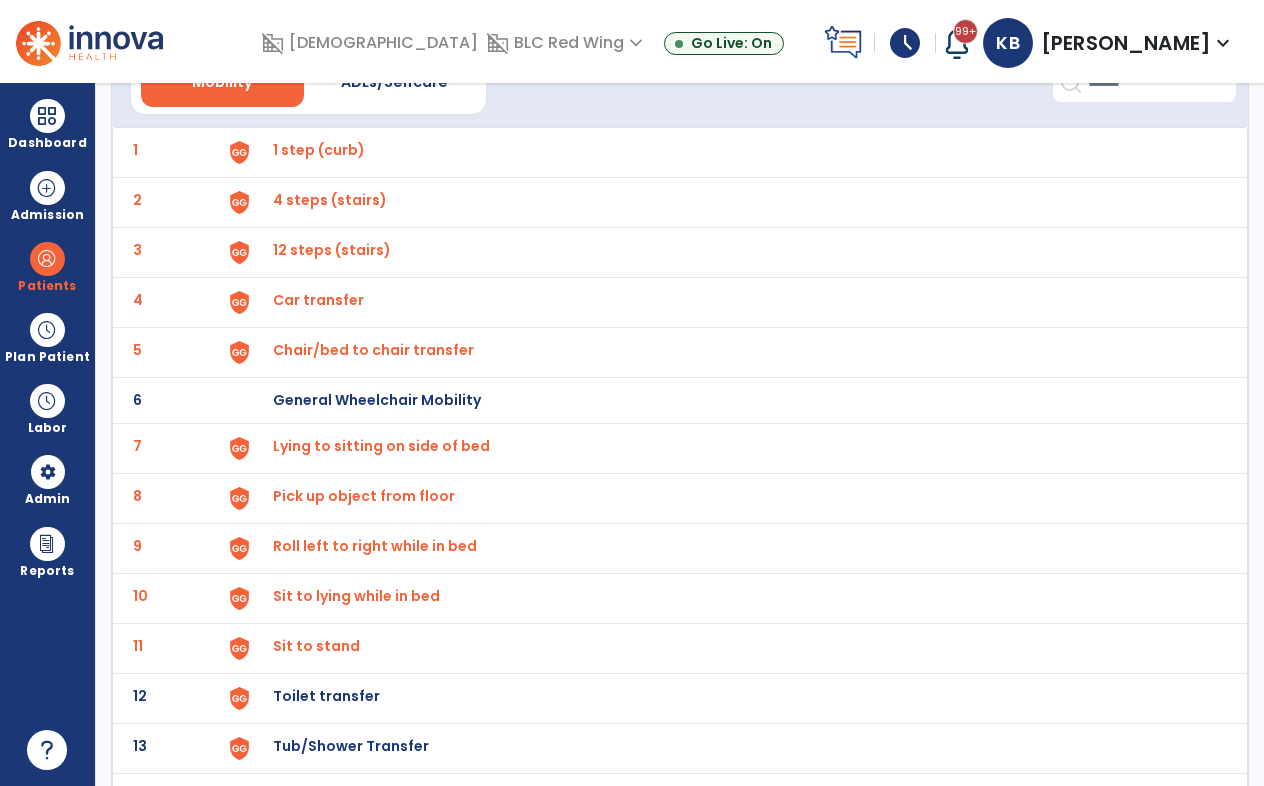 scroll, scrollTop: 300, scrollLeft: 0, axis: vertical 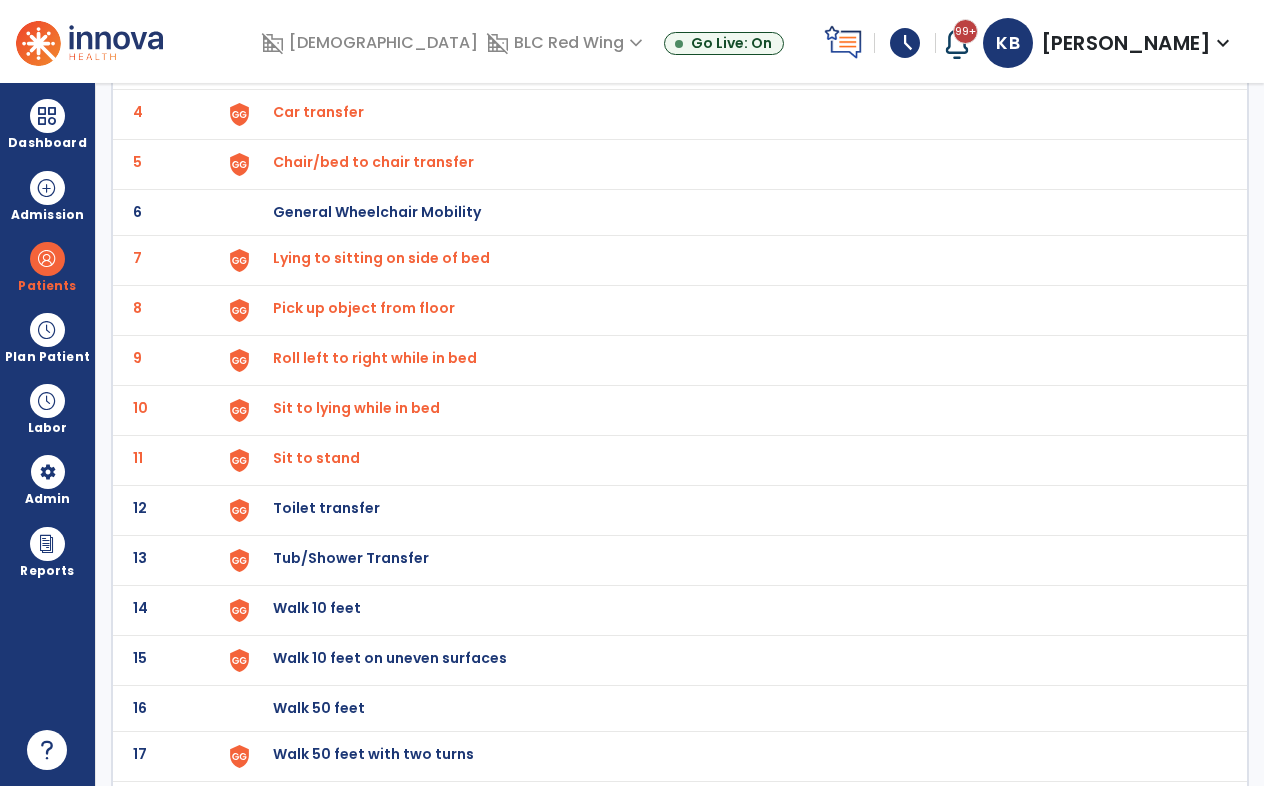click on "Toilet transfer" at bounding box center [319, -38] 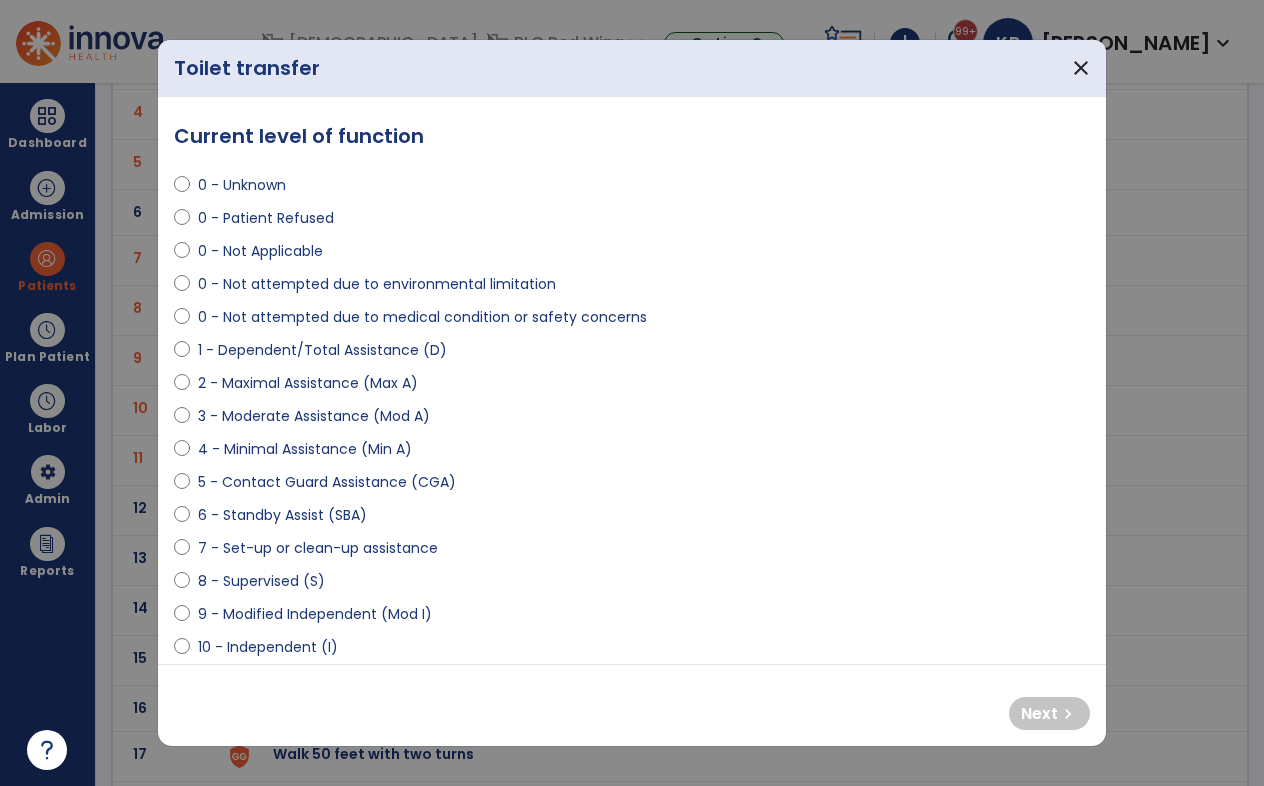 select on "**********" 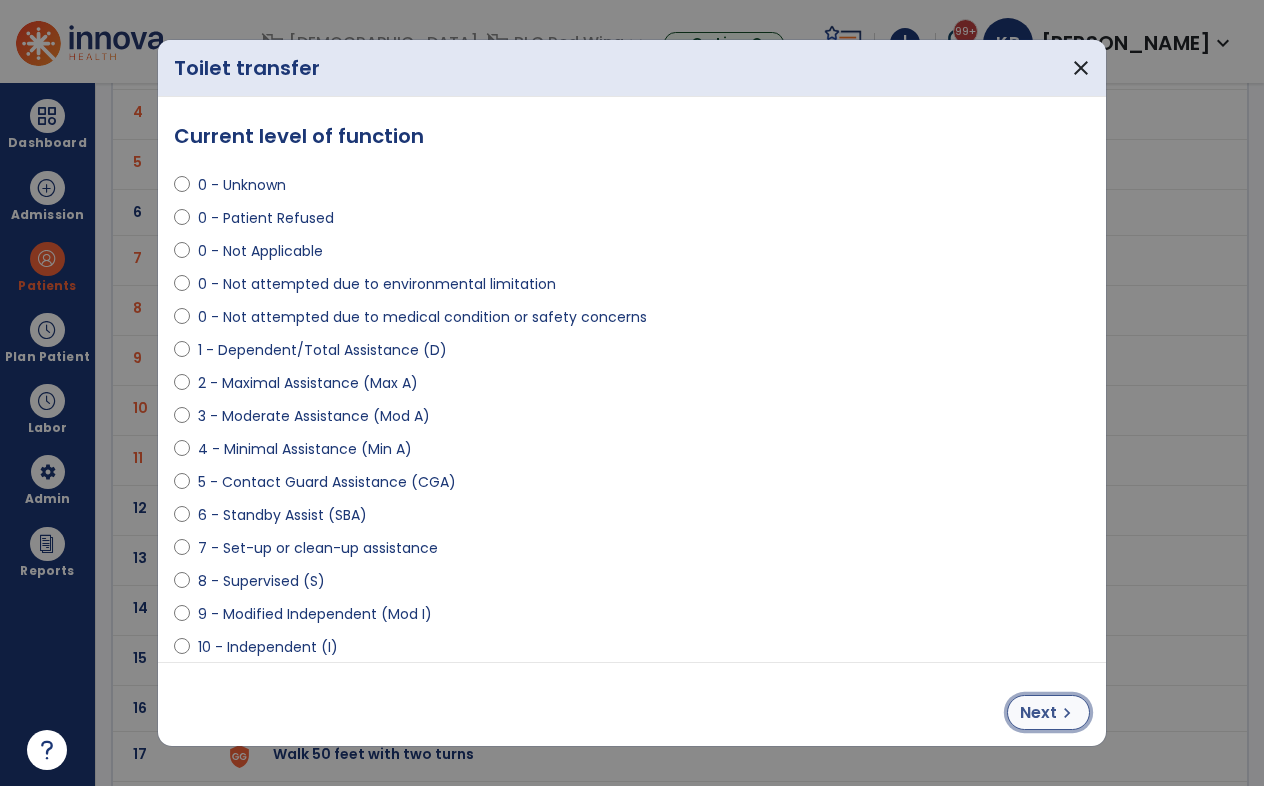 click on "Next" at bounding box center (1038, 713) 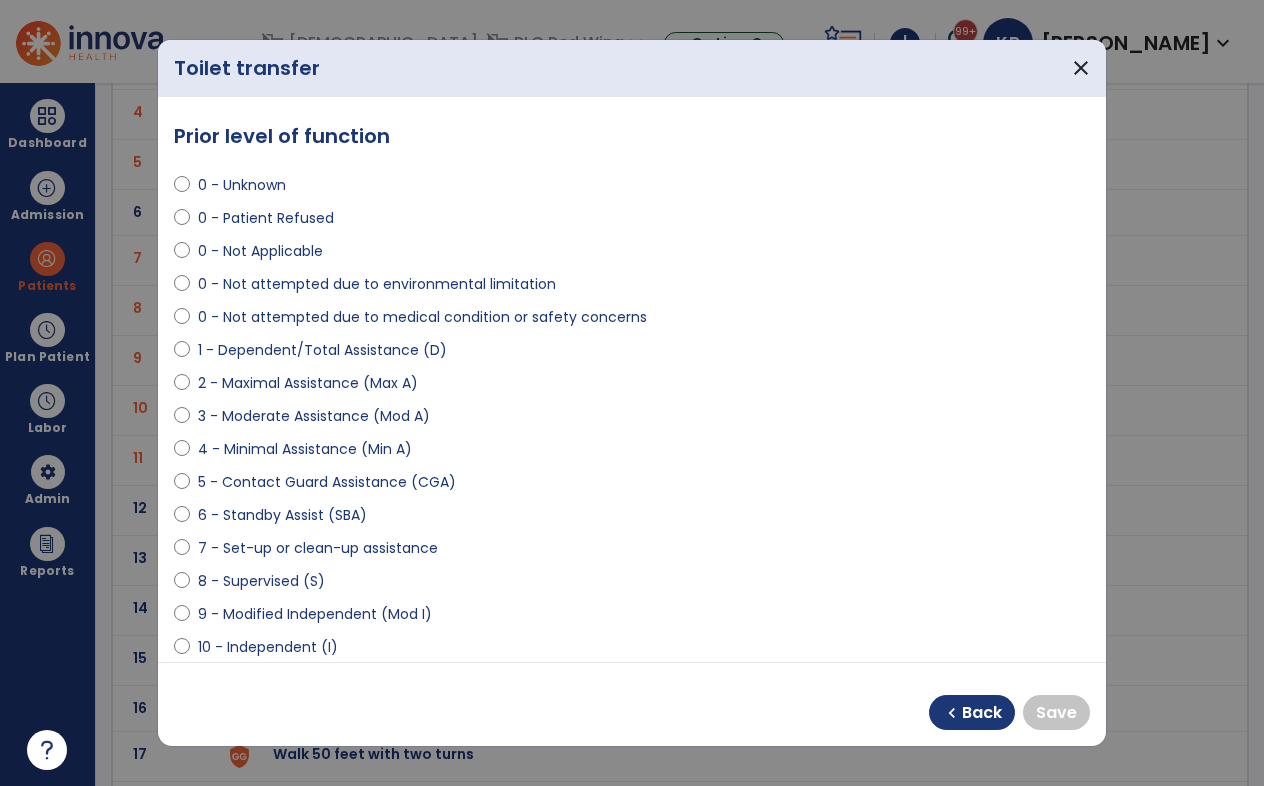 select on "**********" 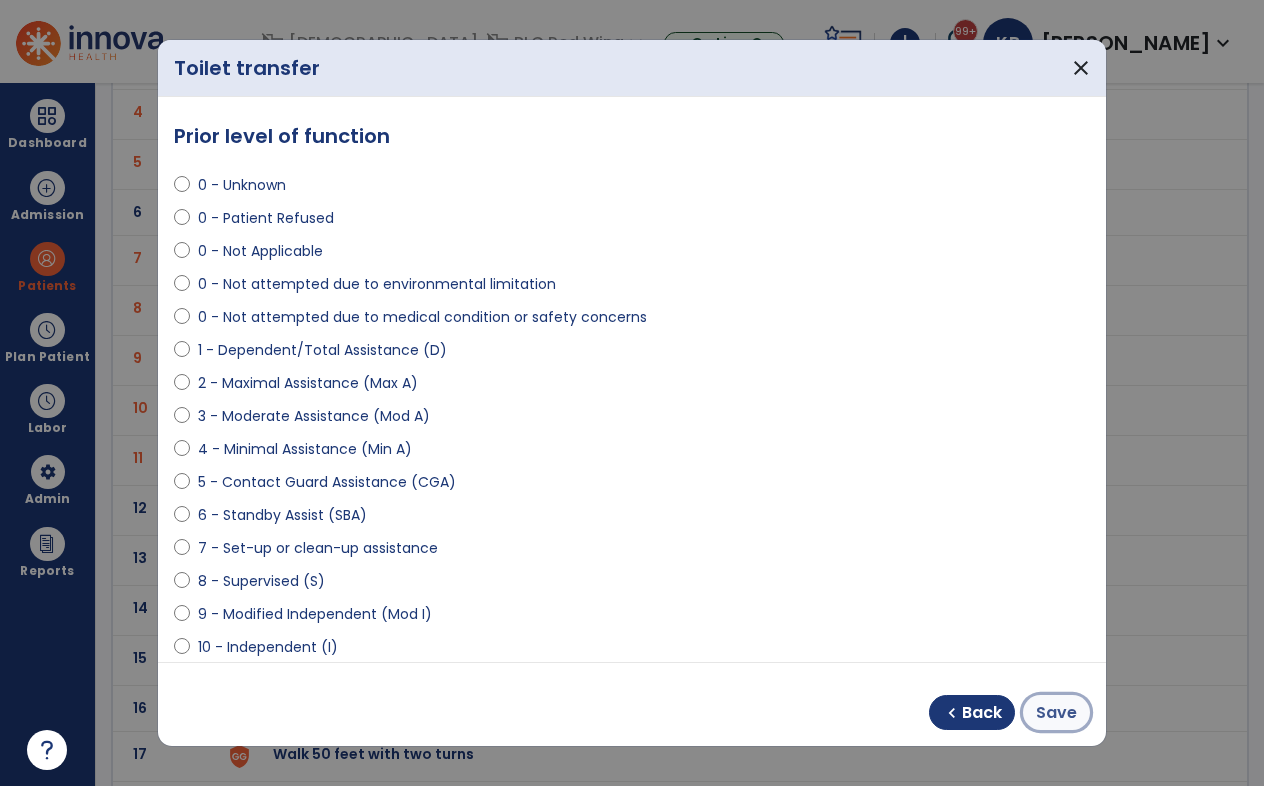 click on "Save" at bounding box center [1056, 713] 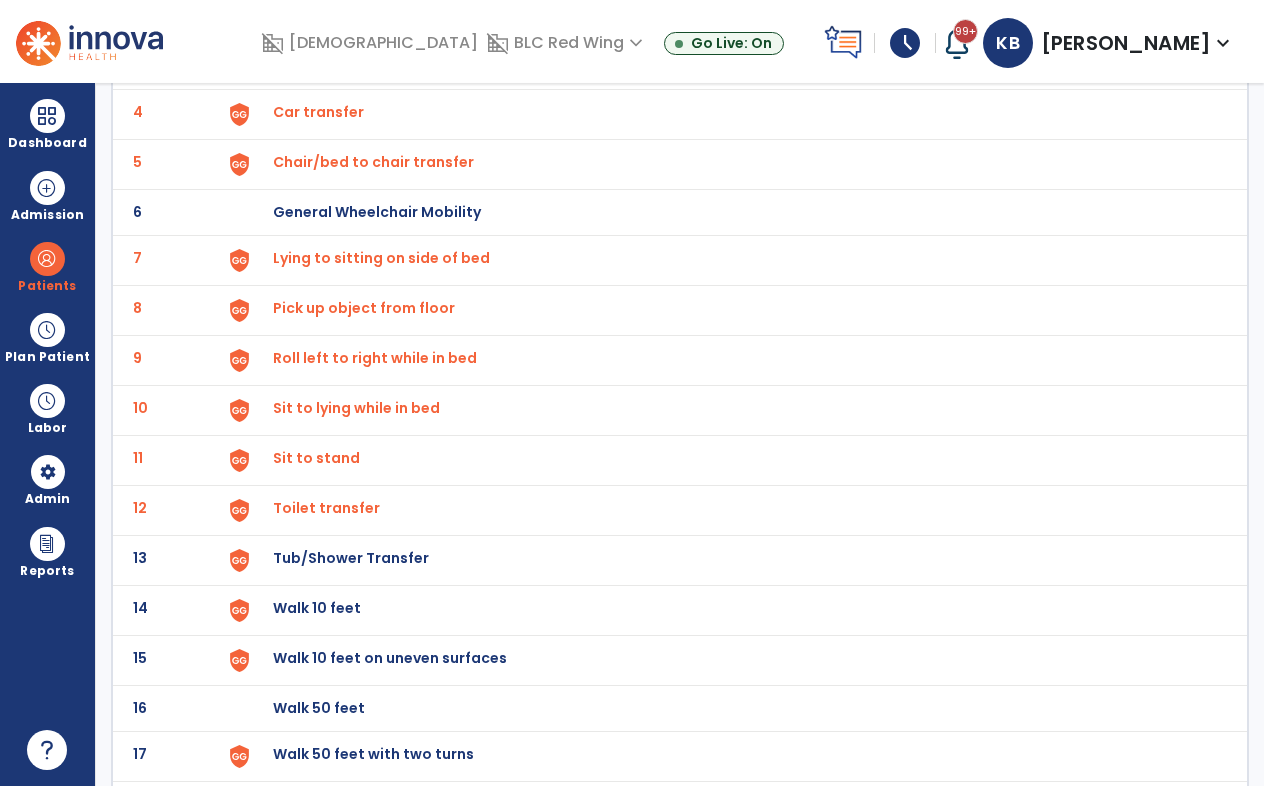 click on "Tub/Shower Transfer" at bounding box center [319, -38] 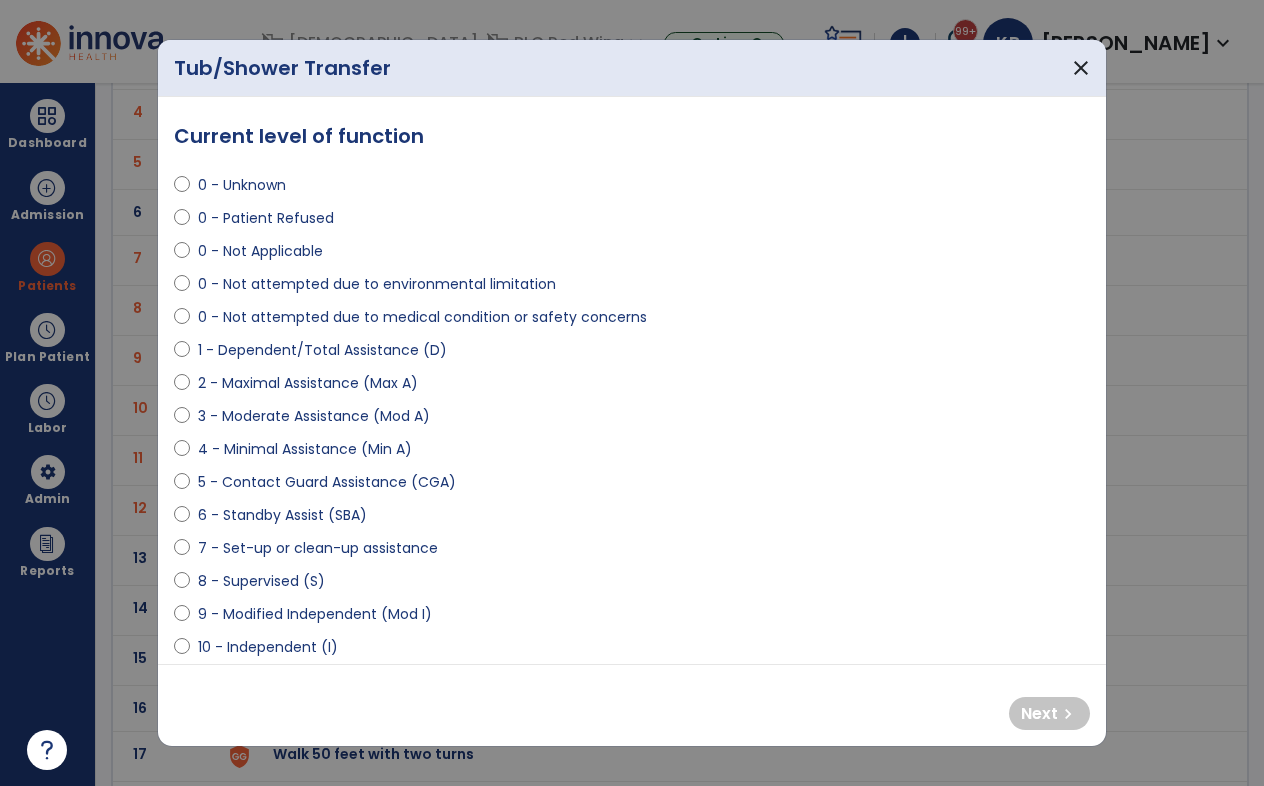 select on "**********" 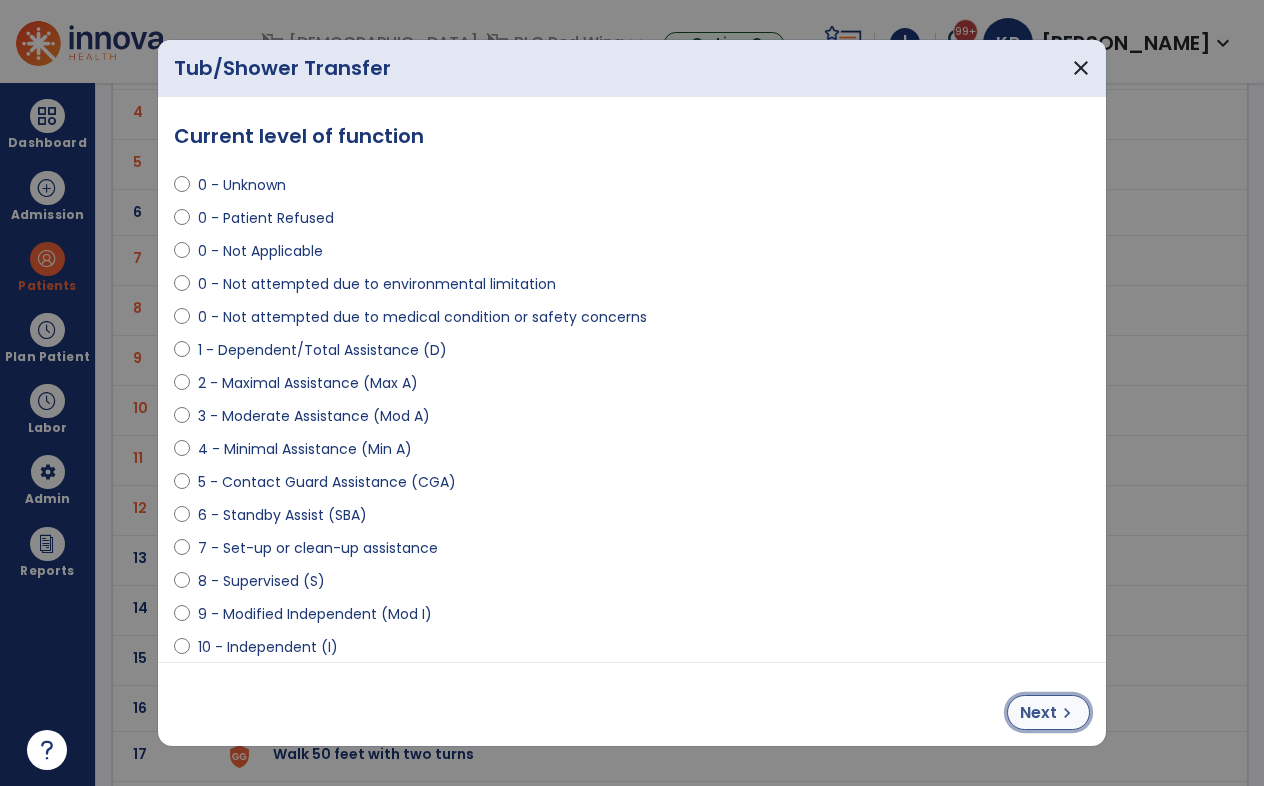 click on "chevron_right" at bounding box center (1067, 713) 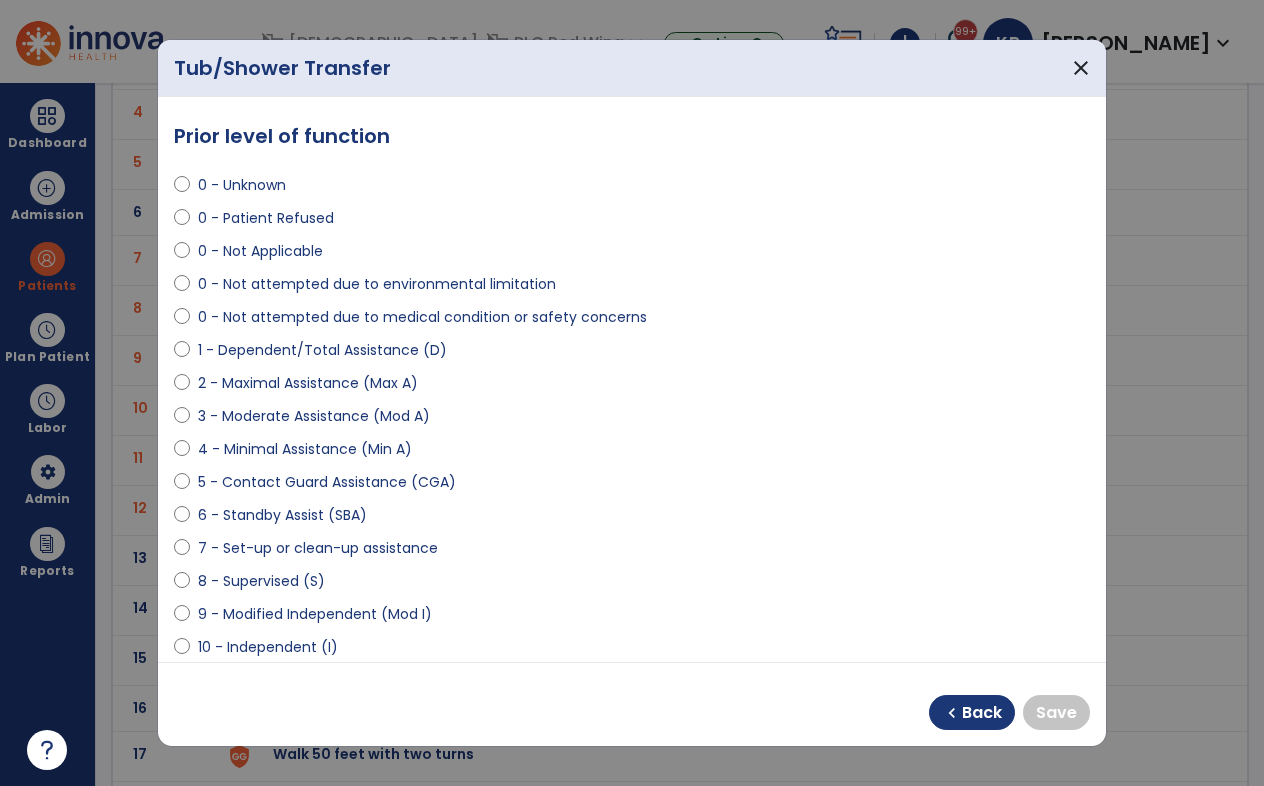 select on "**********" 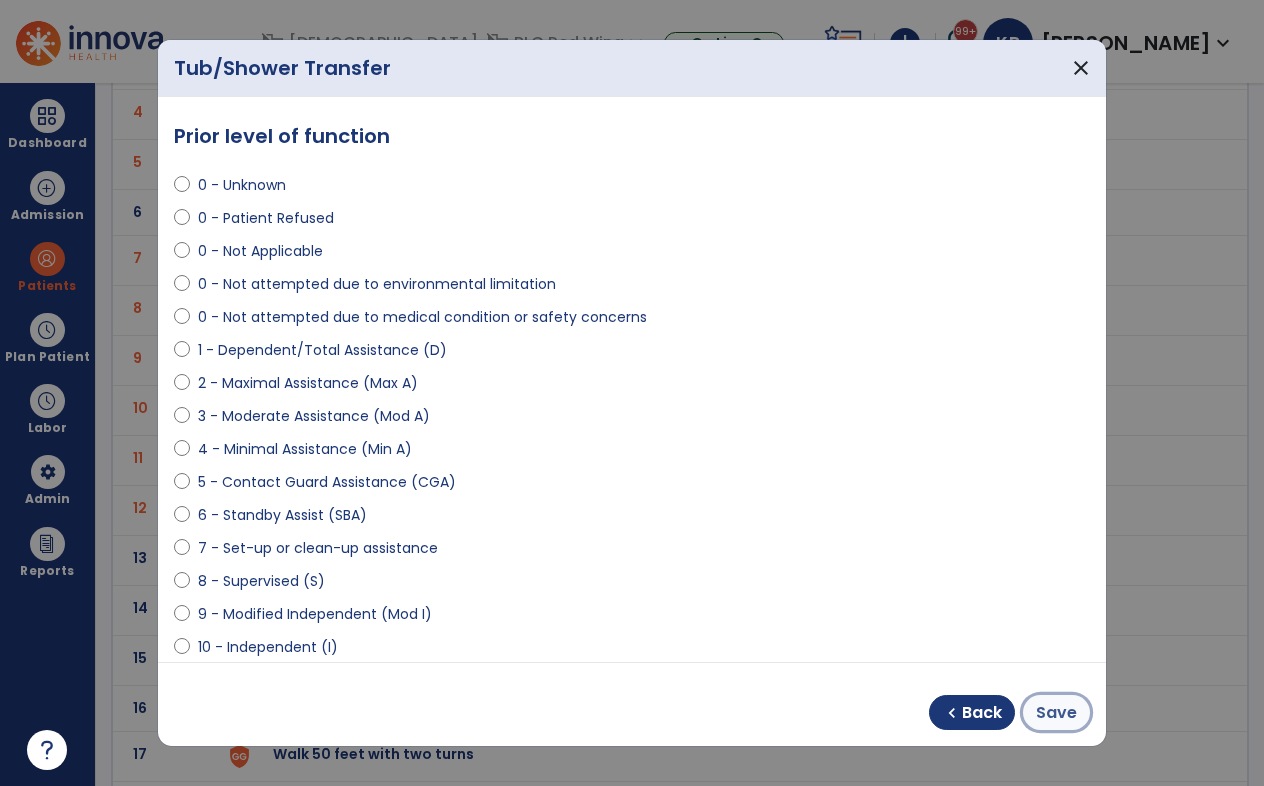 click on "Save" at bounding box center [1056, 713] 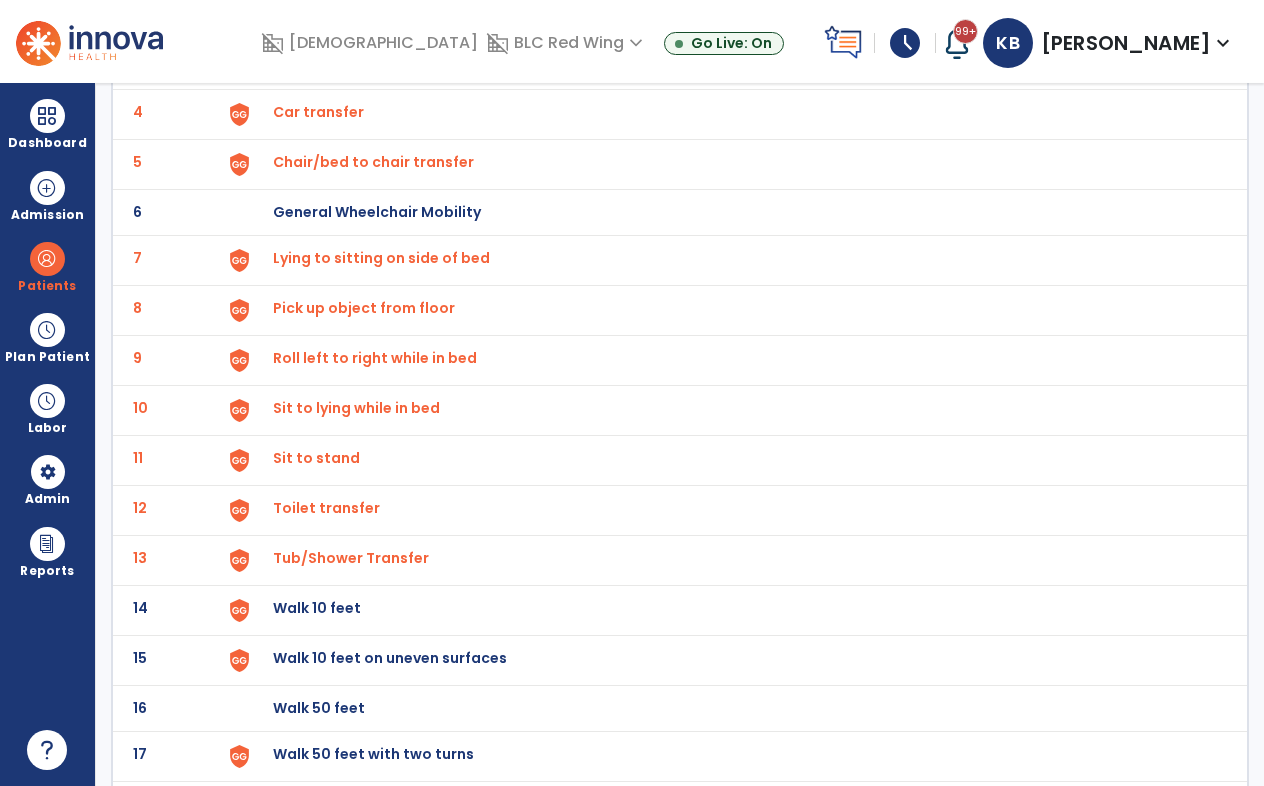 click on "Walk 10 feet" at bounding box center (319, -38) 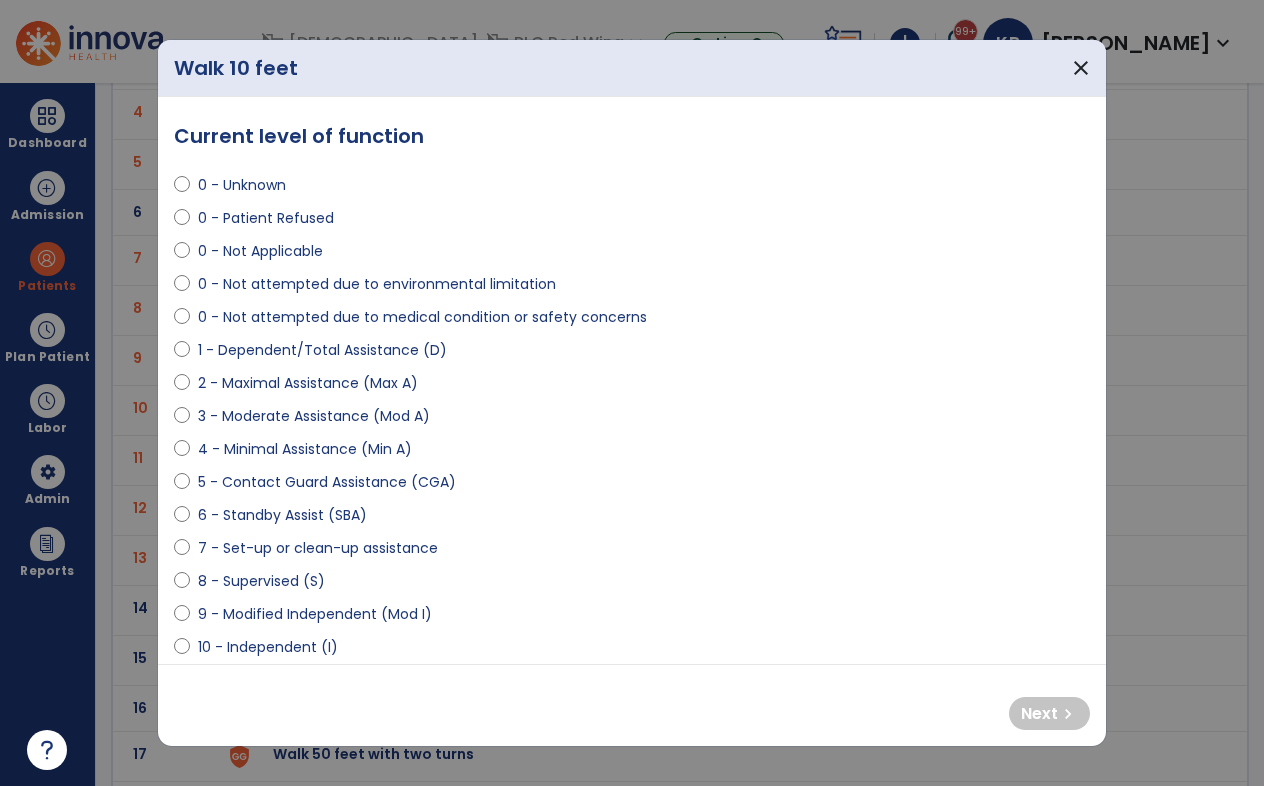 select on "**********" 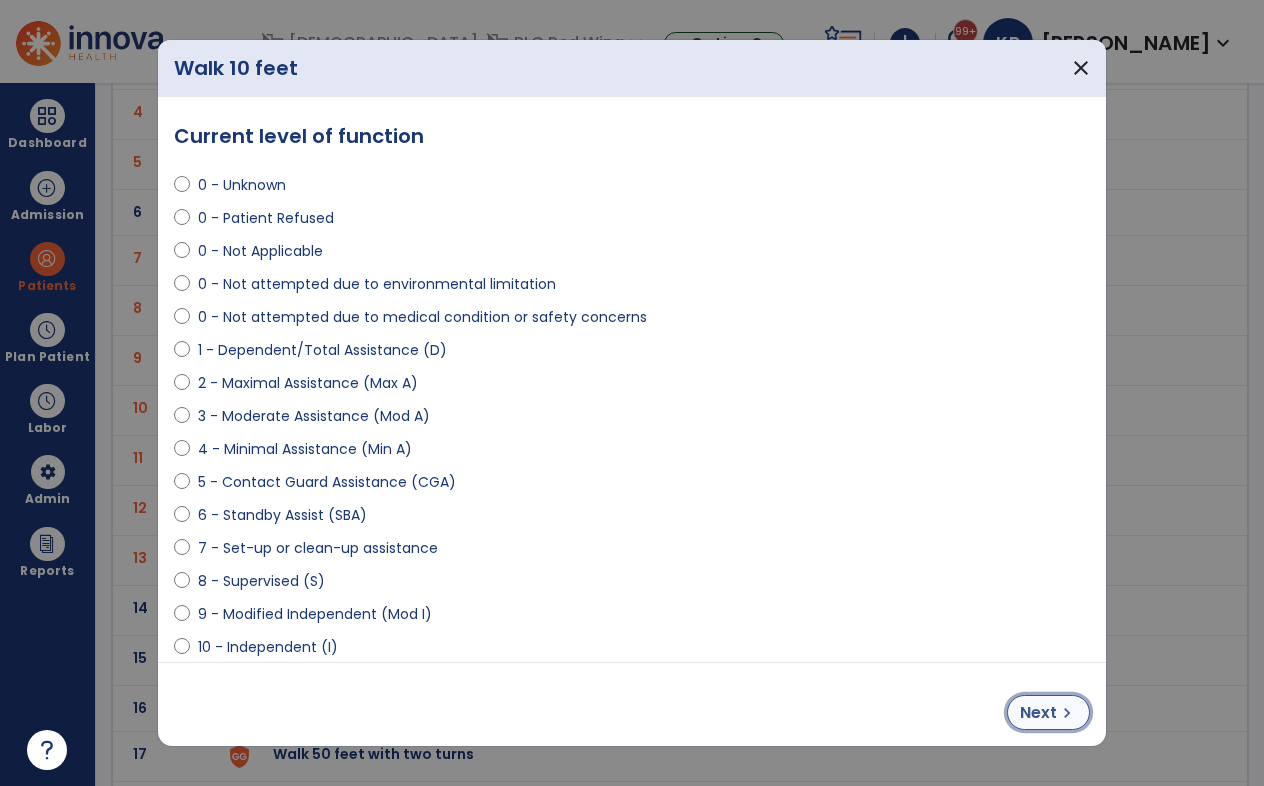 click on "Next" at bounding box center (1038, 713) 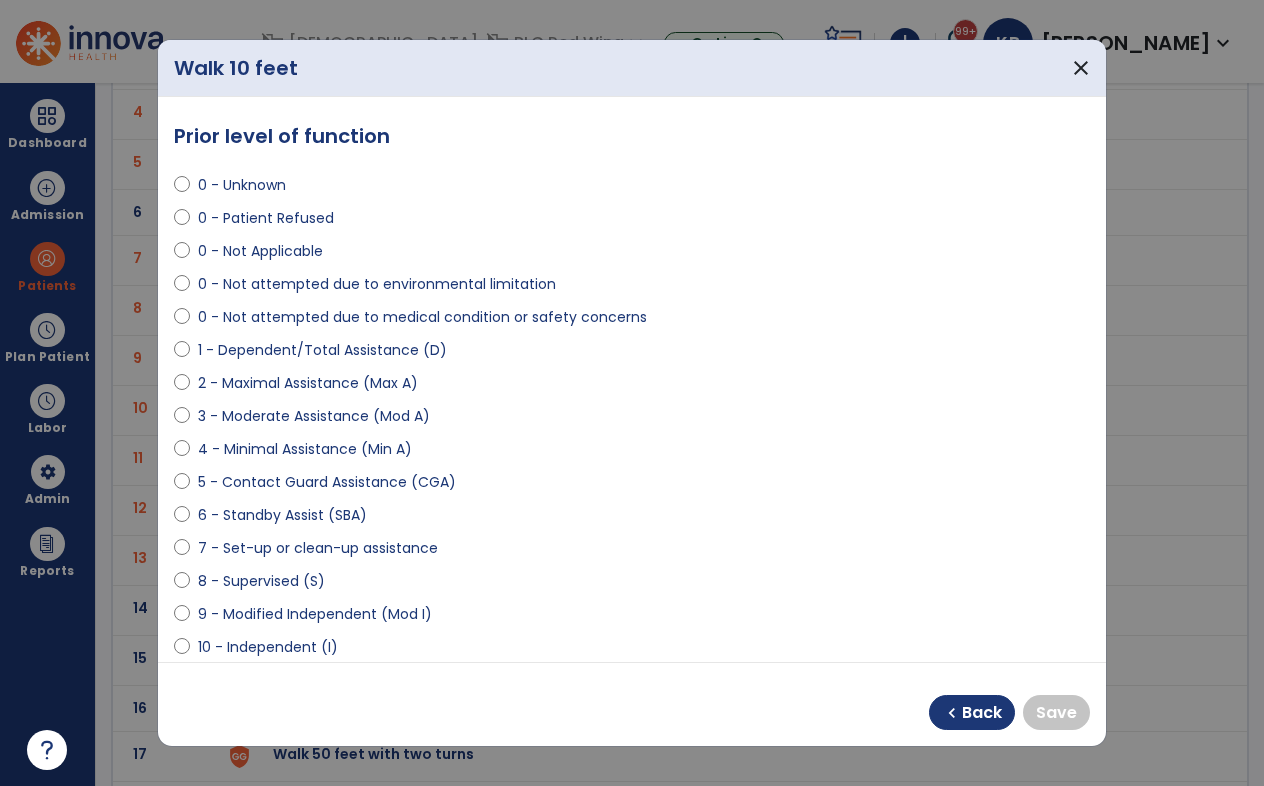 select on "**********" 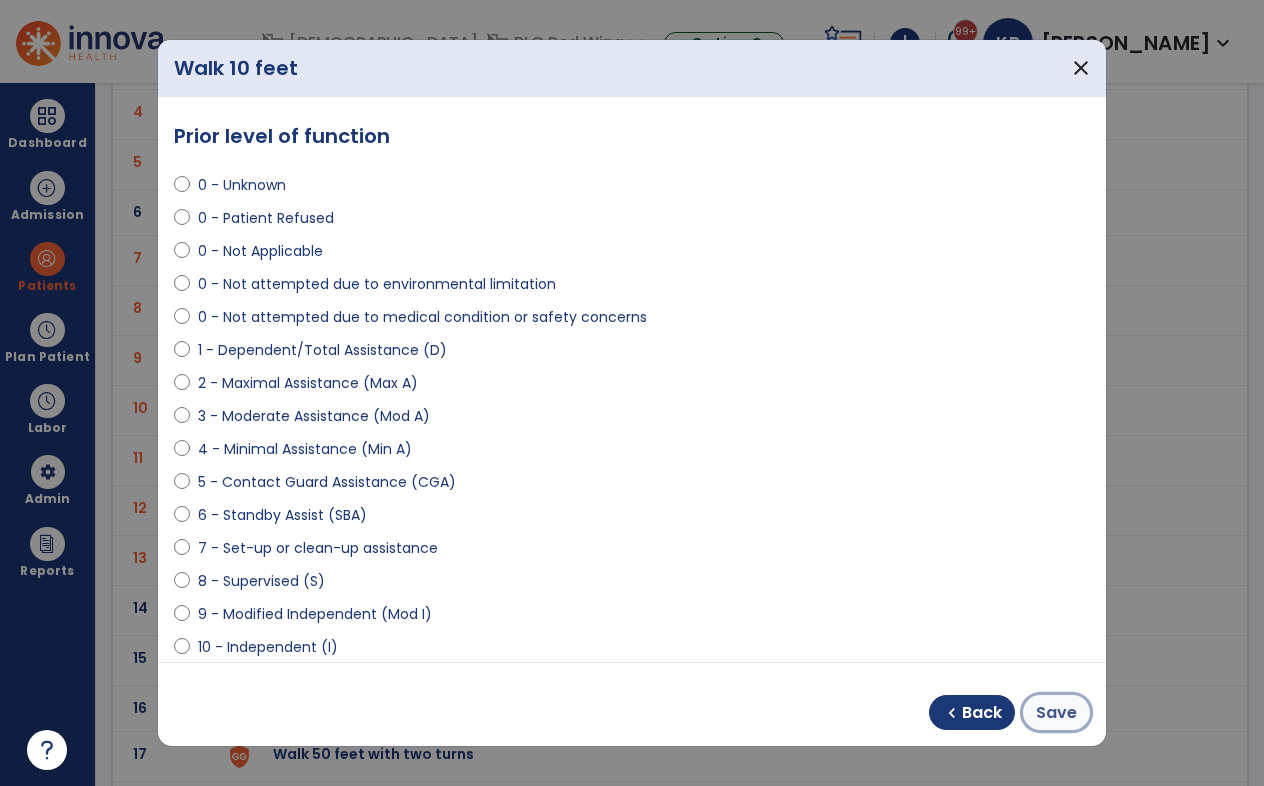 click on "Save" at bounding box center (1056, 713) 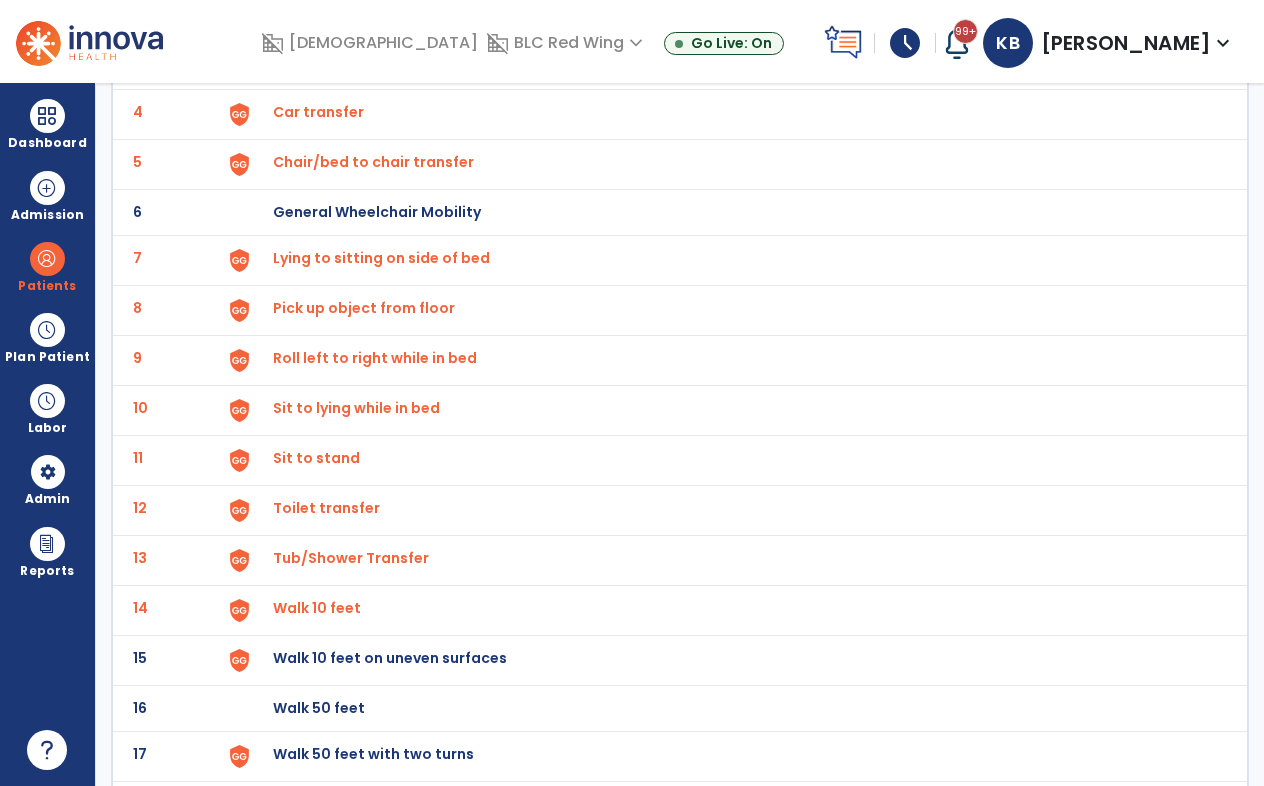 click on "Walk 10 feet on uneven surfaces" at bounding box center [319, -38] 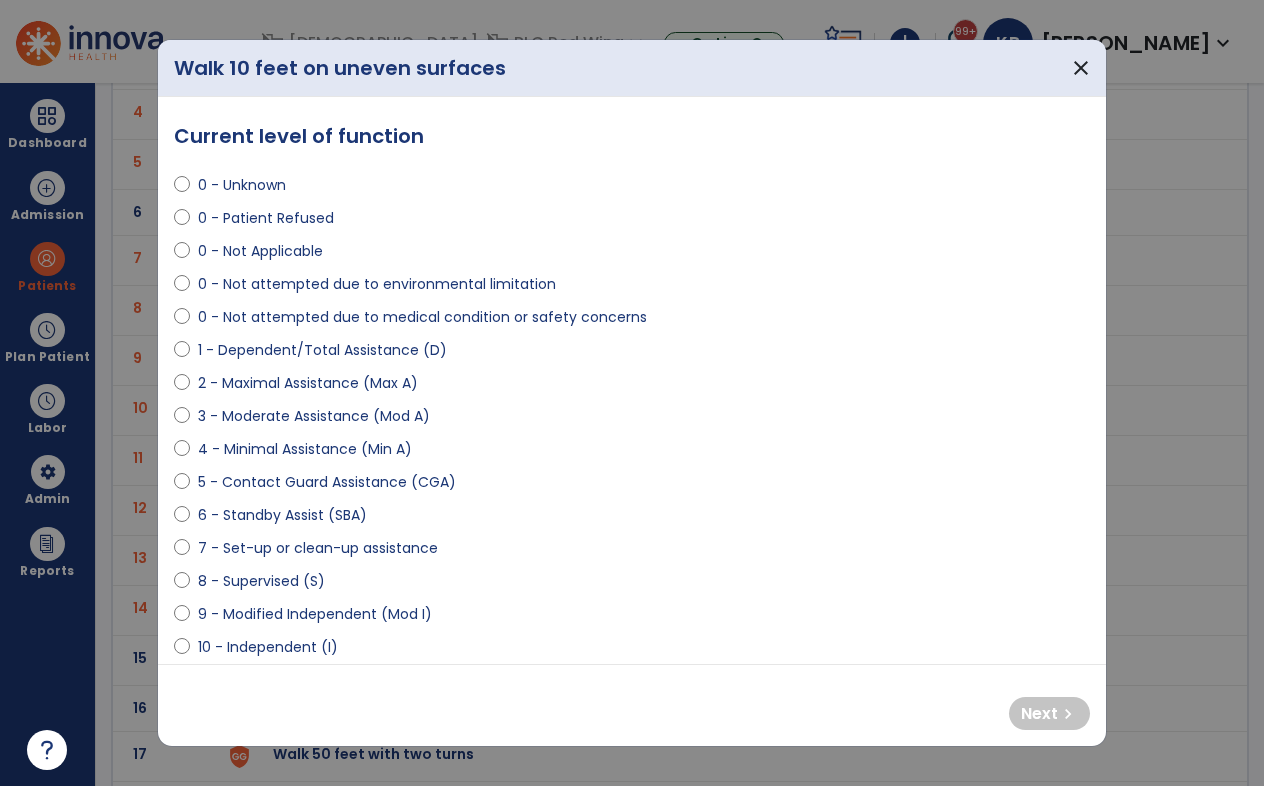 select on "**********" 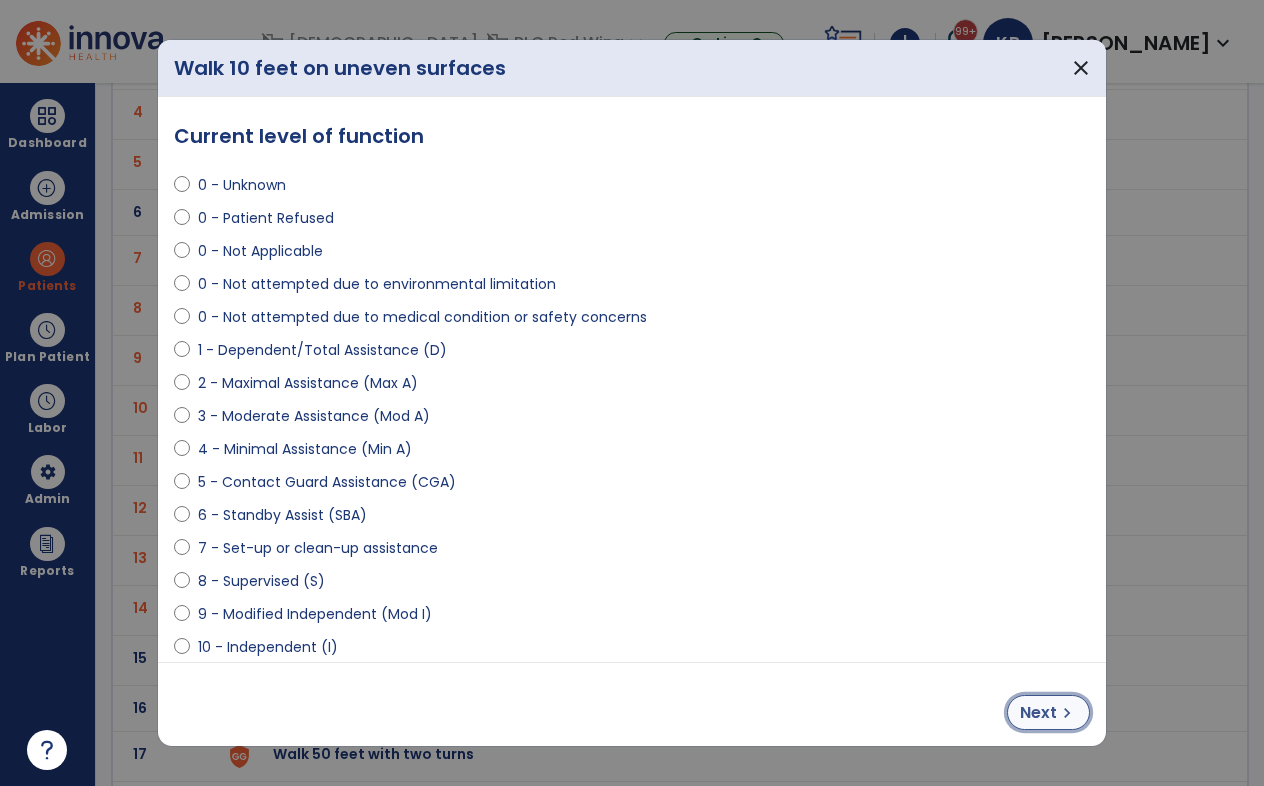 click on "Next" at bounding box center (1038, 713) 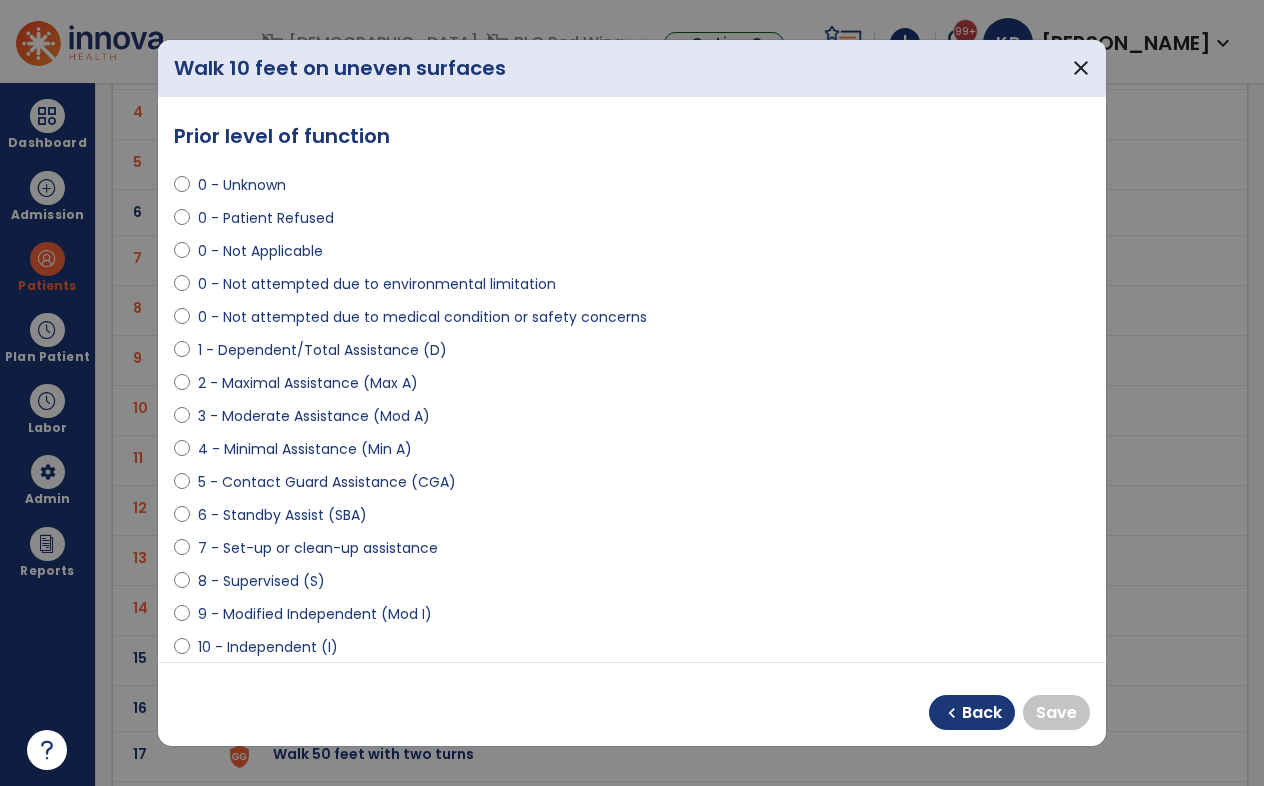 select on "**********" 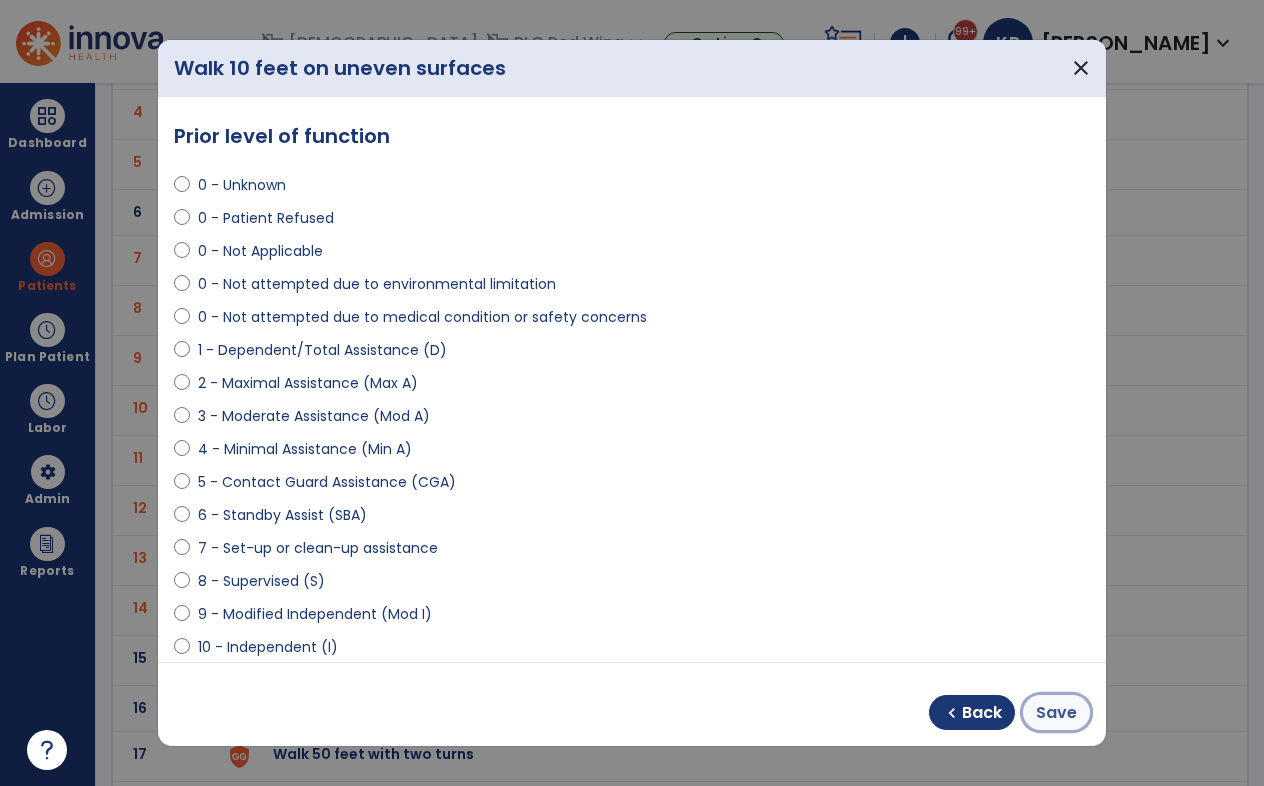 click on "Save" at bounding box center [1056, 713] 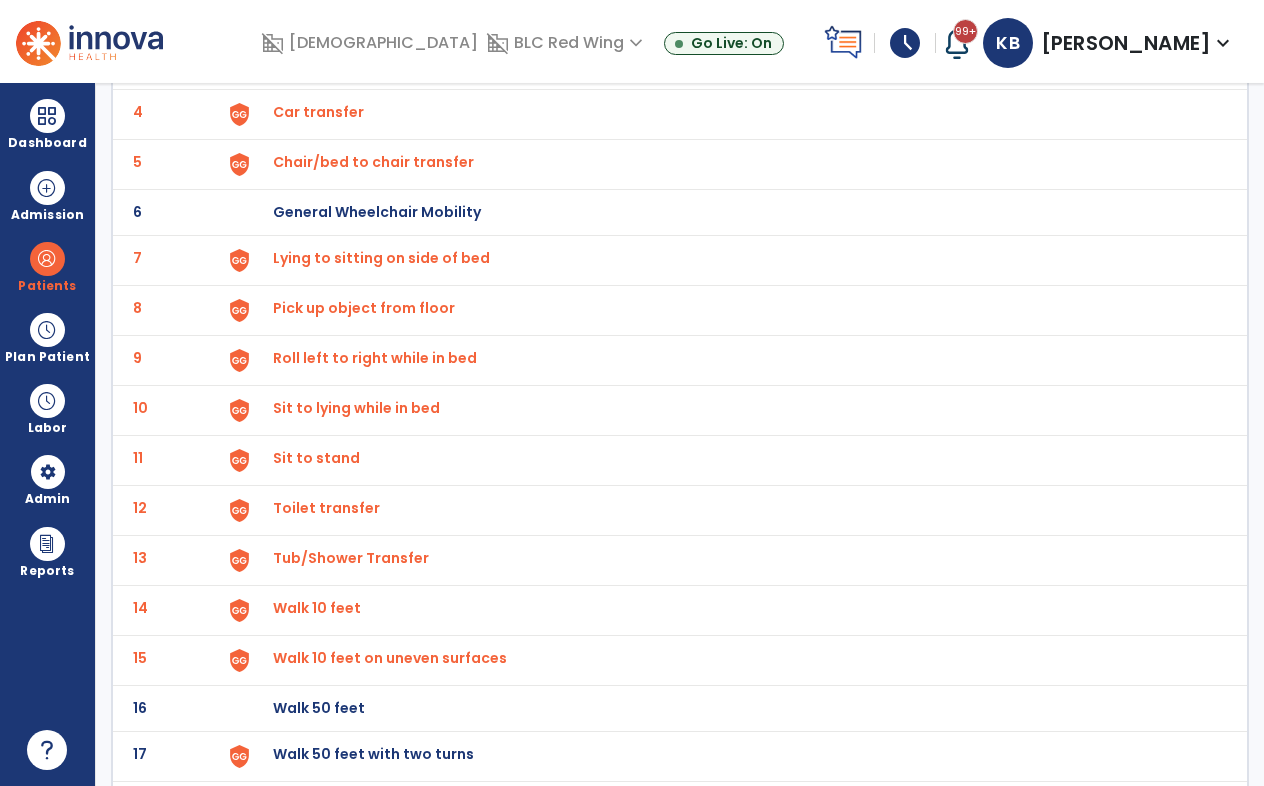 click on "Walk 50 feet with two turns" at bounding box center (319, -38) 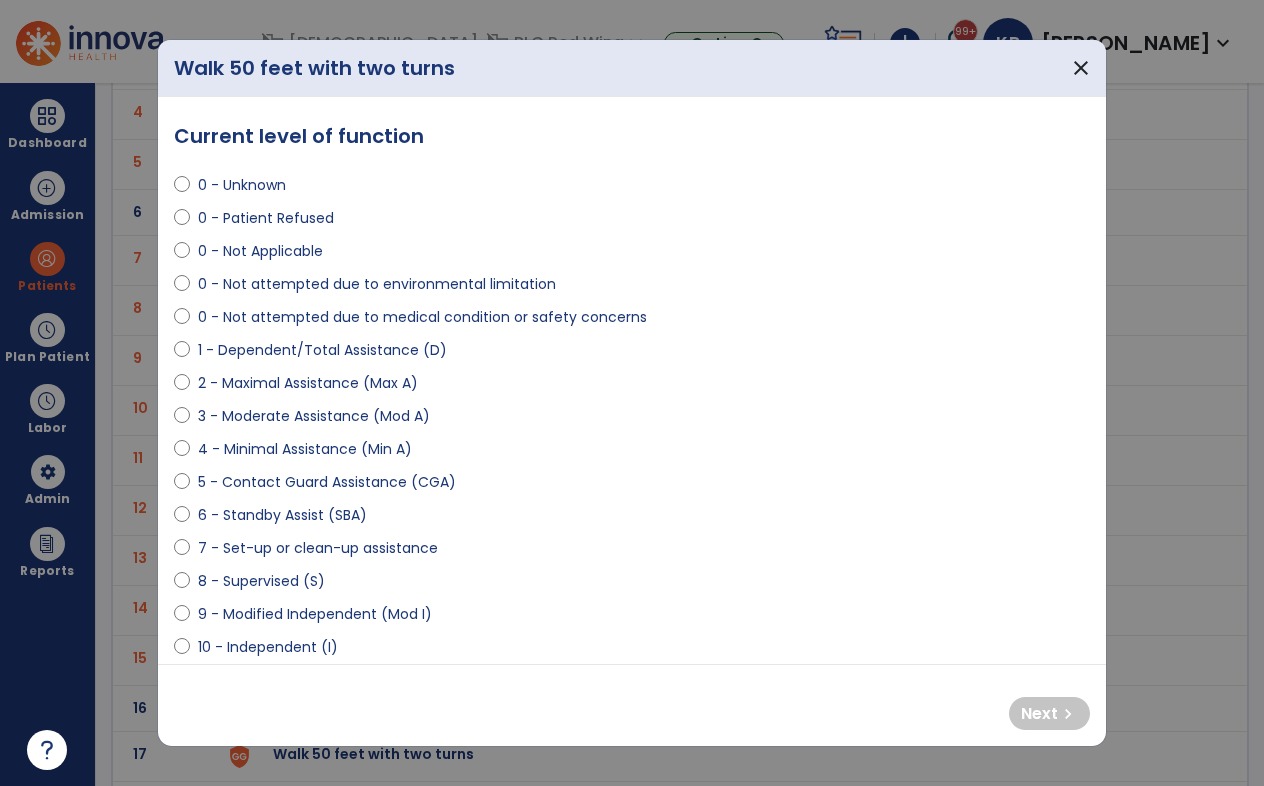 select on "**********" 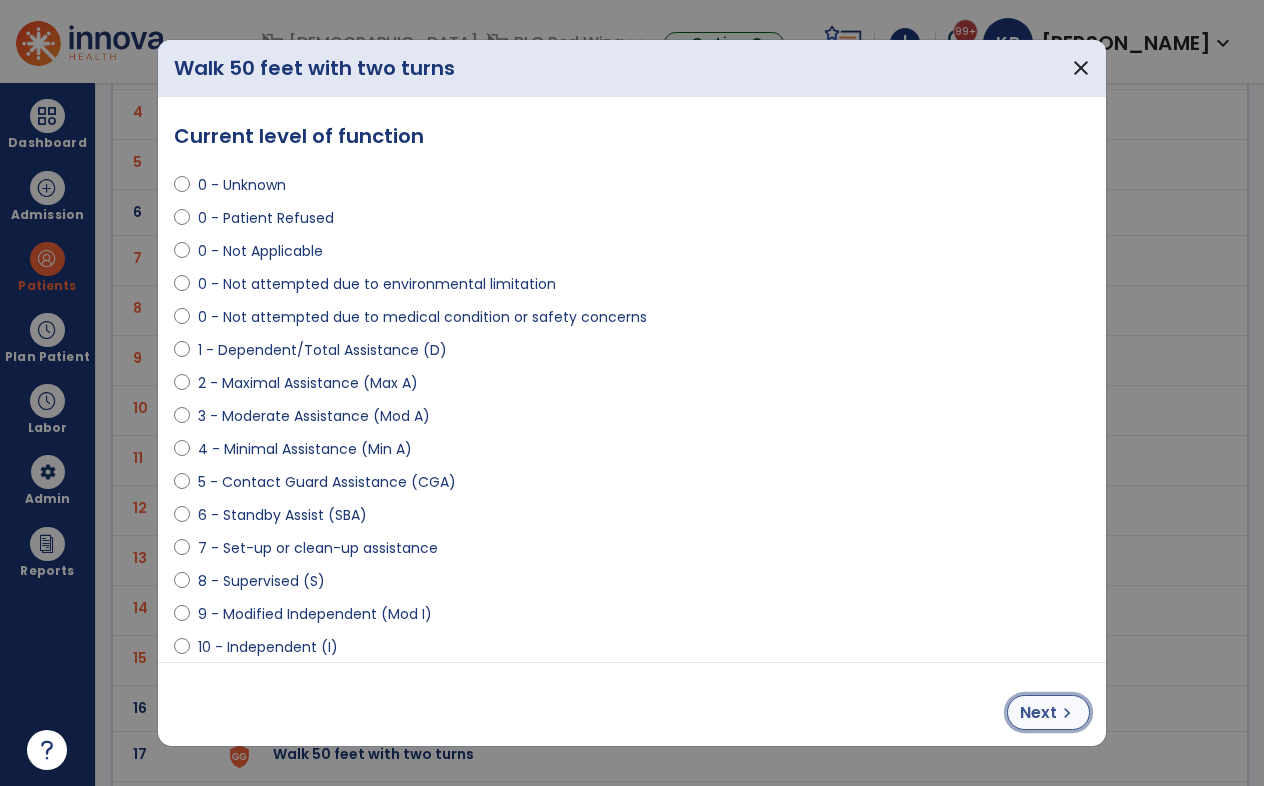 click on "Next" at bounding box center (1038, 713) 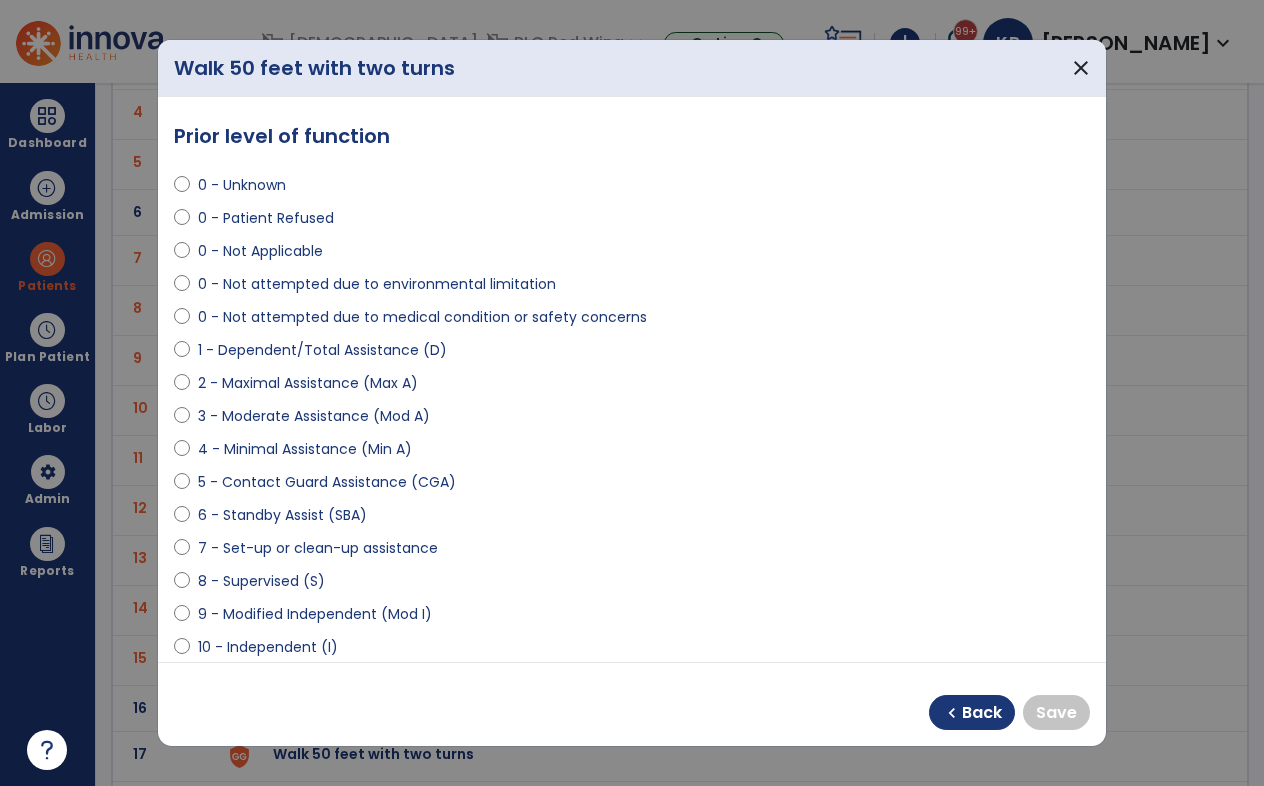 select on "**********" 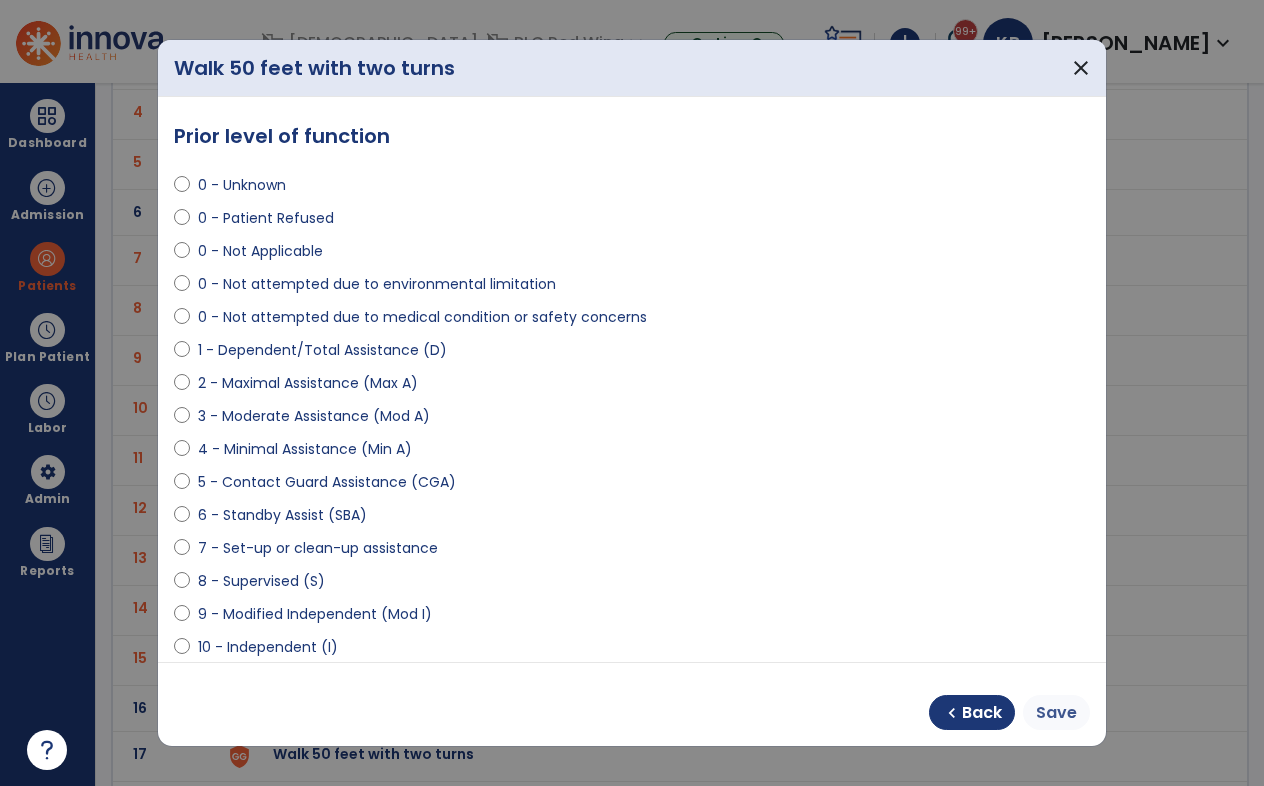 click on "chevron_left  Back Save" at bounding box center (1009, 712) 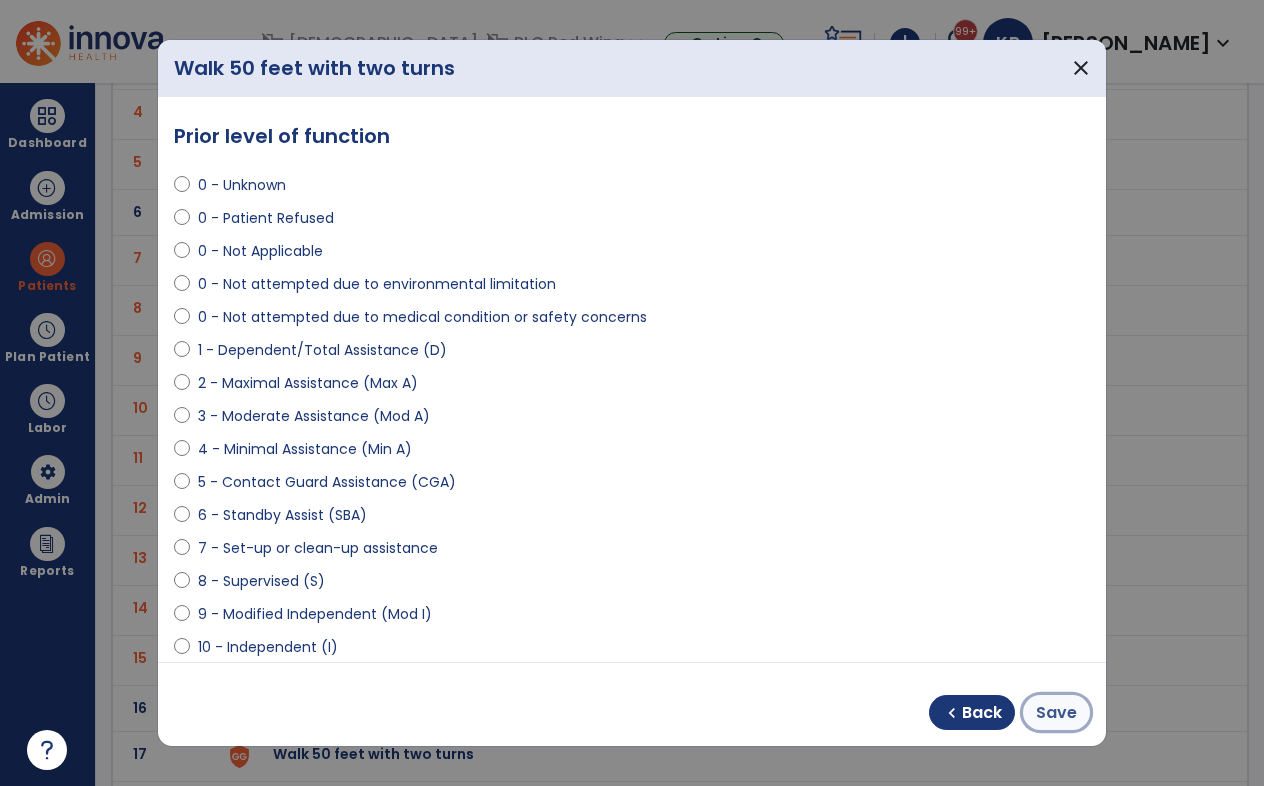 click on "Save" at bounding box center [1056, 713] 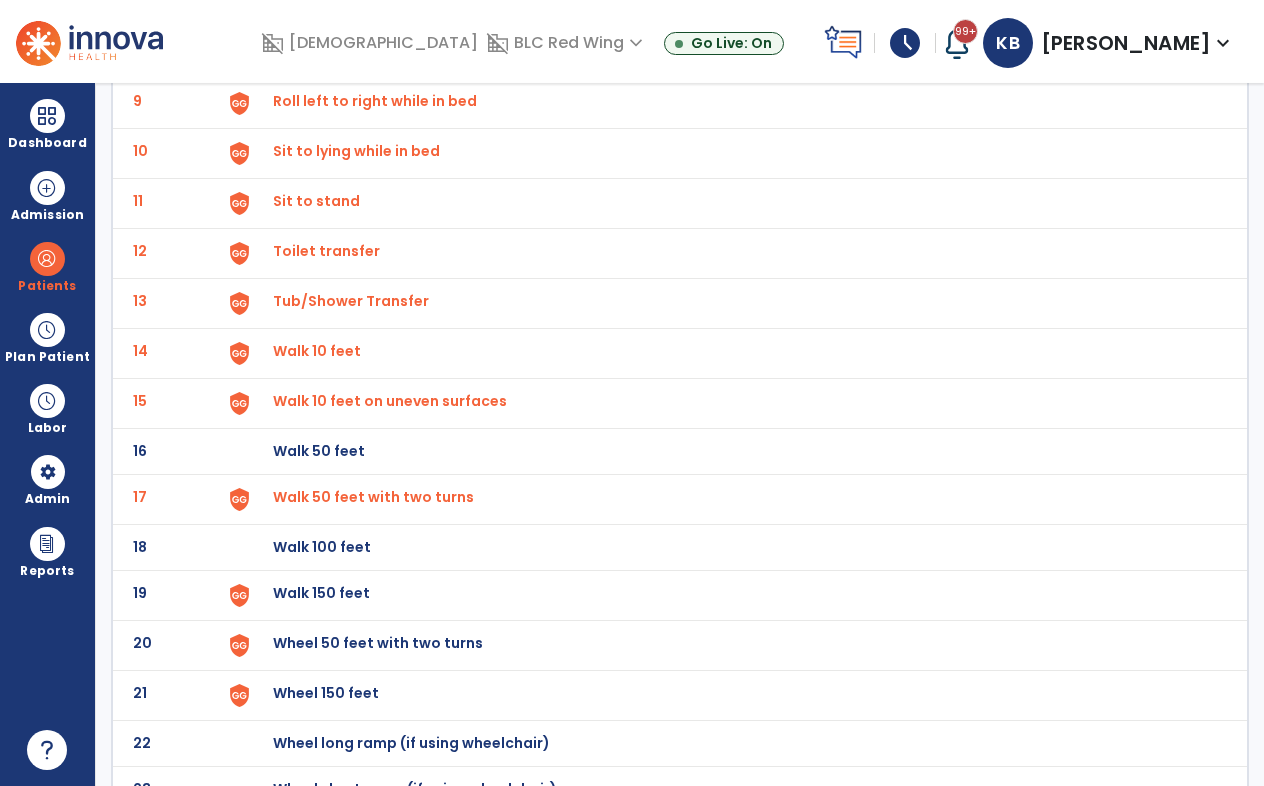 scroll, scrollTop: 585, scrollLeft: 0, axis: vertical 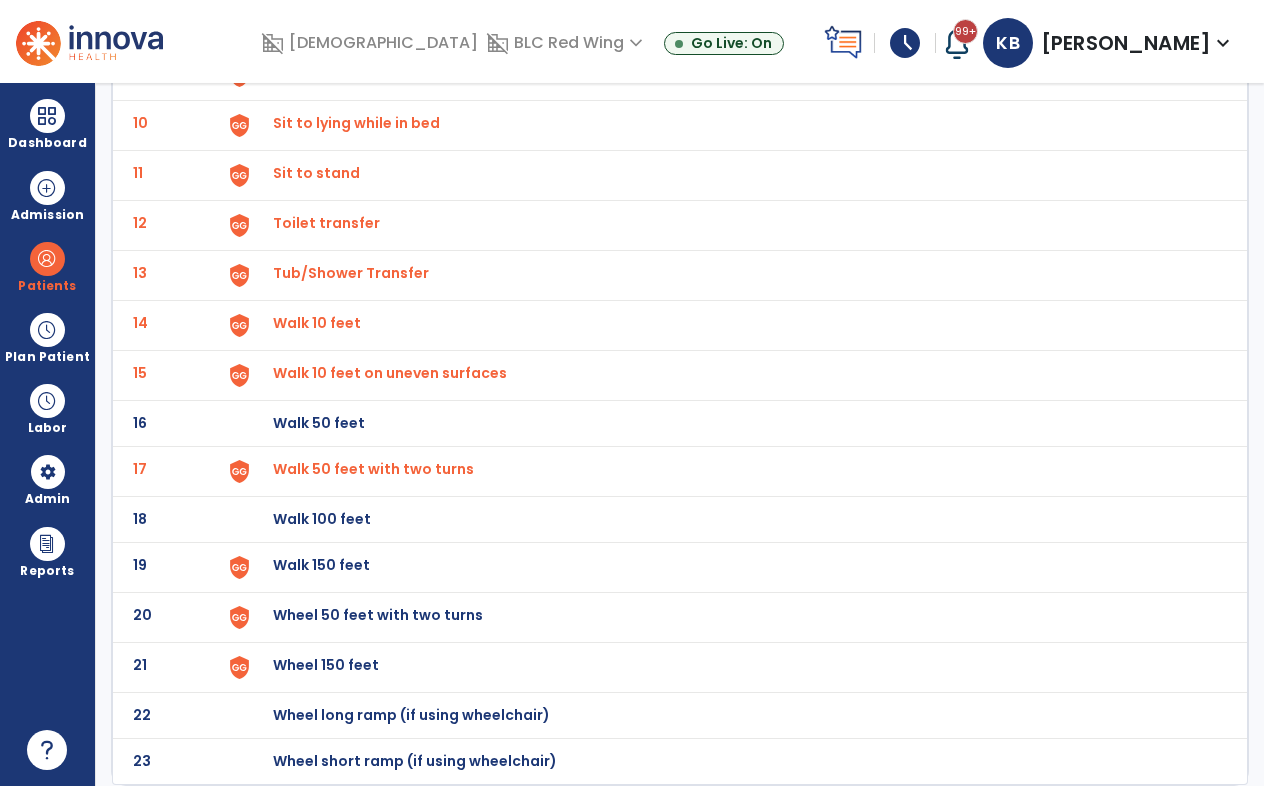 click on "19 Walk 150 feet" 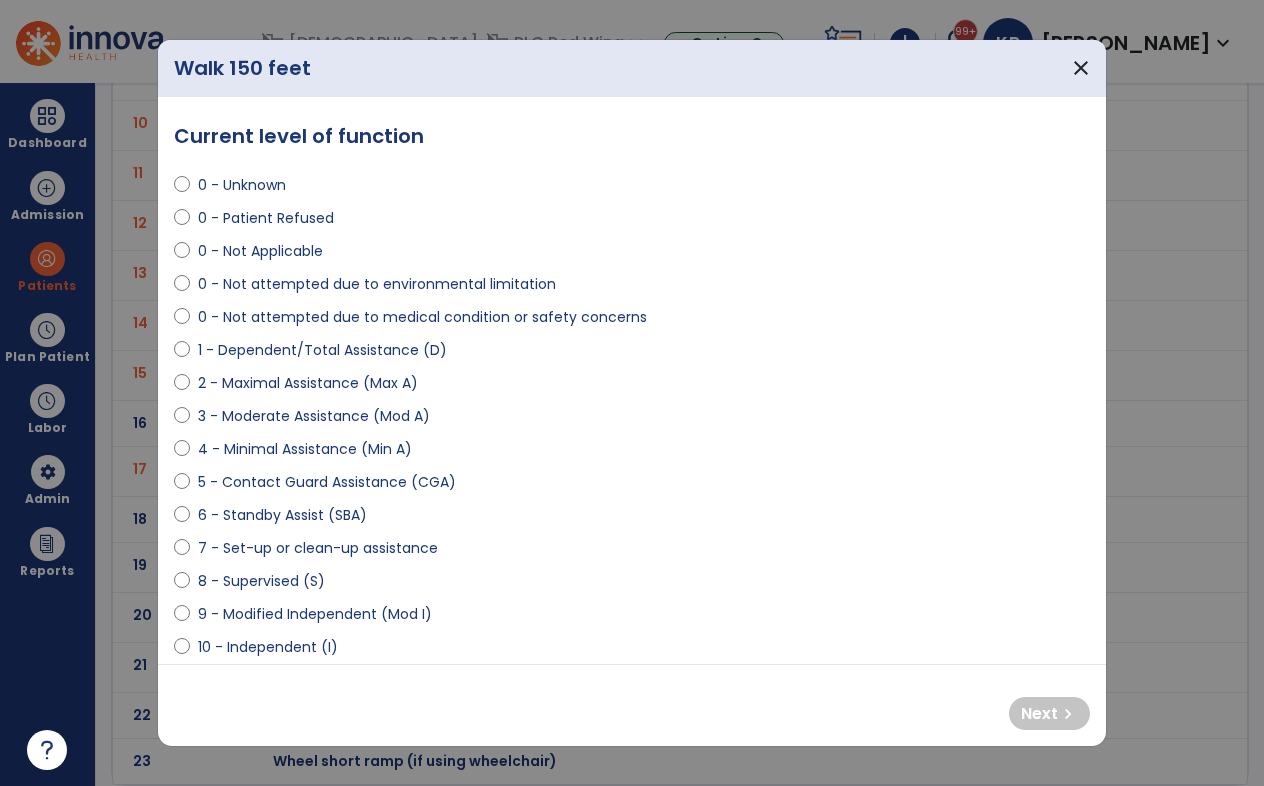 select on "**********" 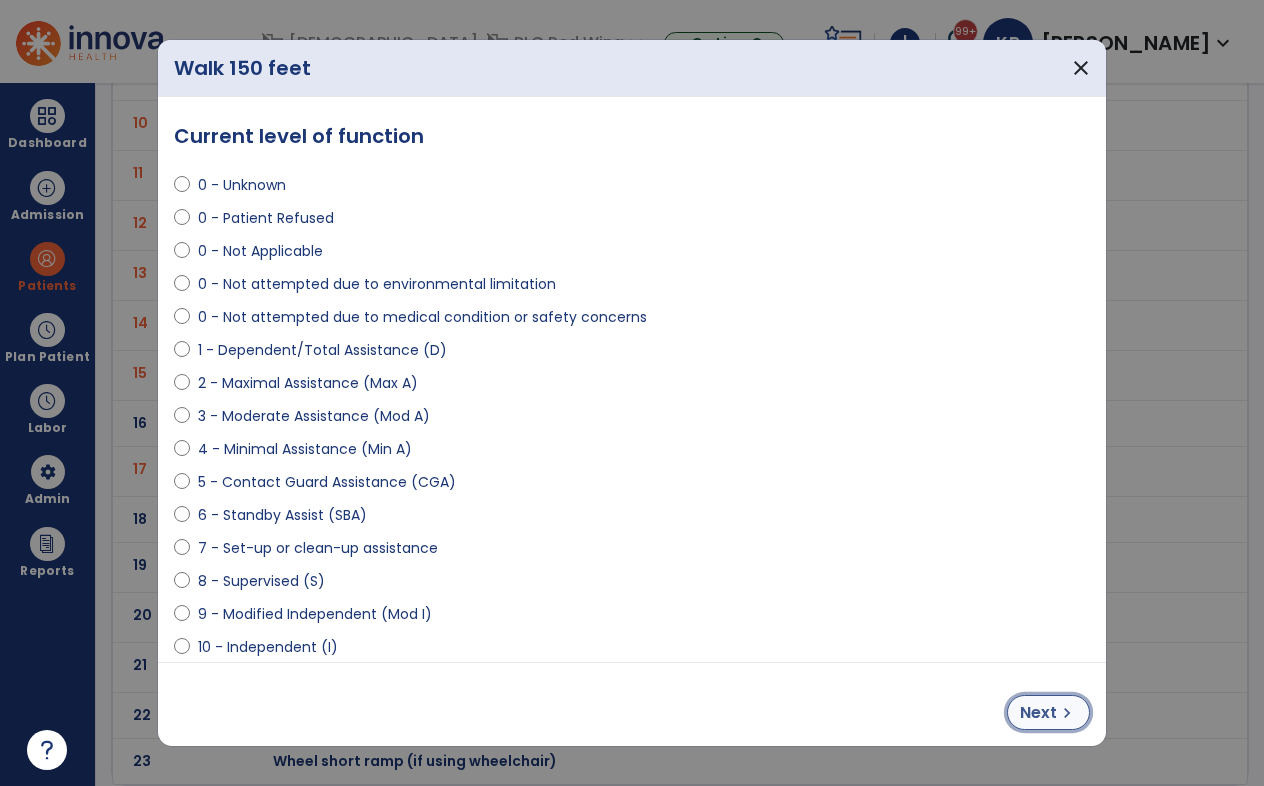 click on "Next" at bounding box center [1038, 713] 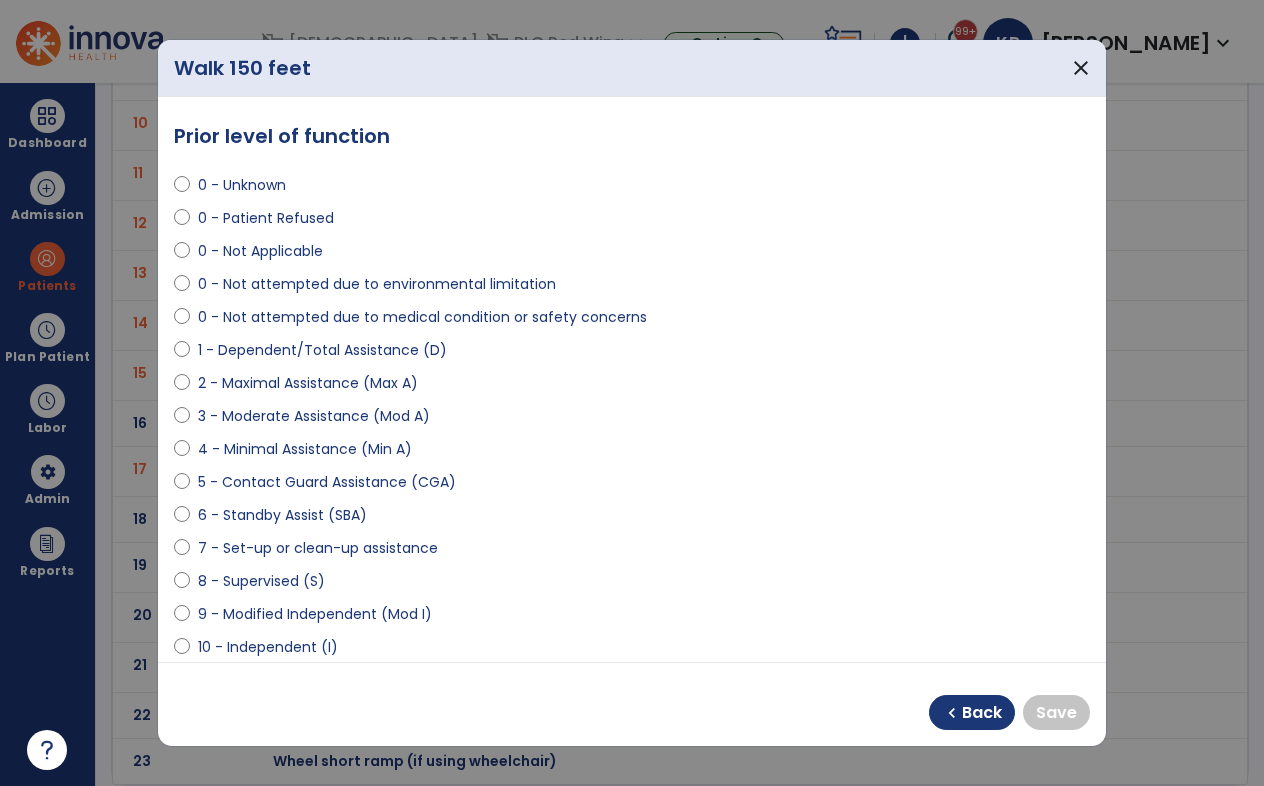 select on "**********" 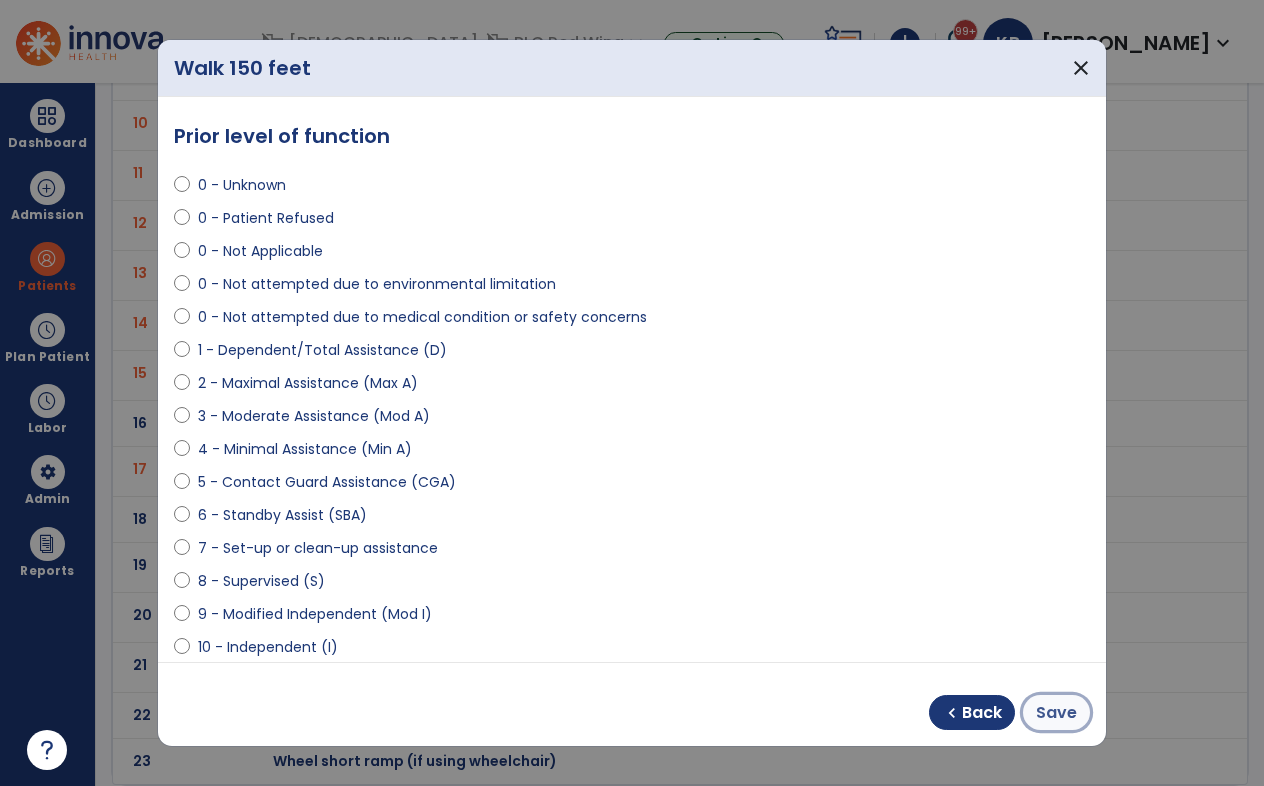 click on "Save" at bounding box center (1056, 713) 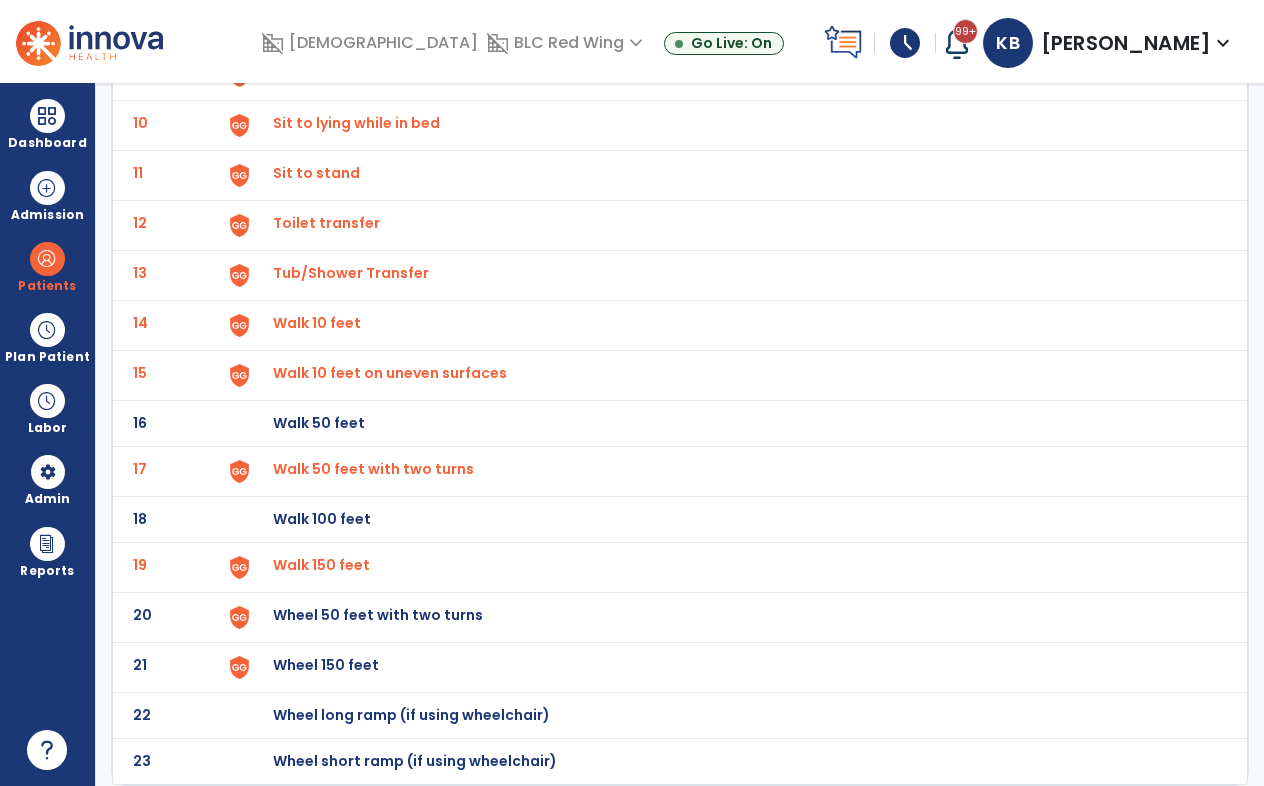 click on "Wheel 50 feet with two turns" at bounding box center [319, -323] 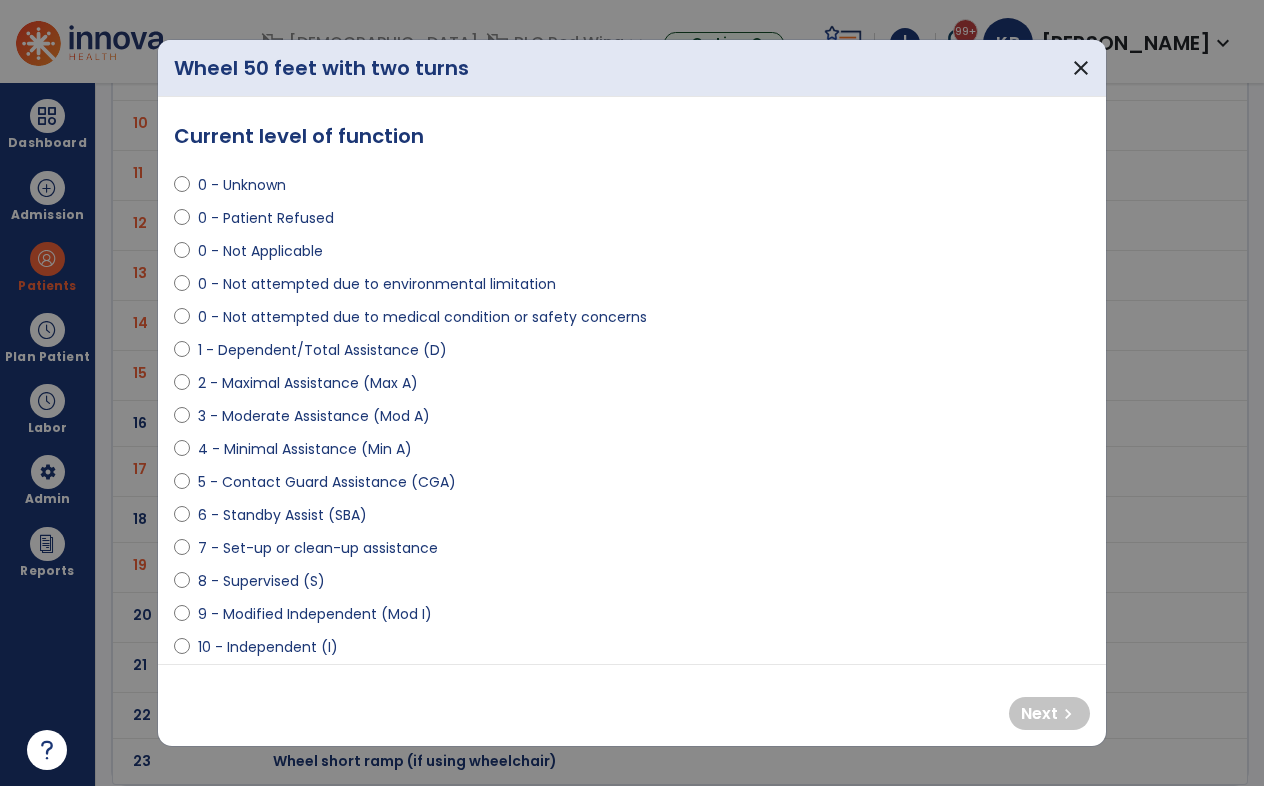 select on "**********" 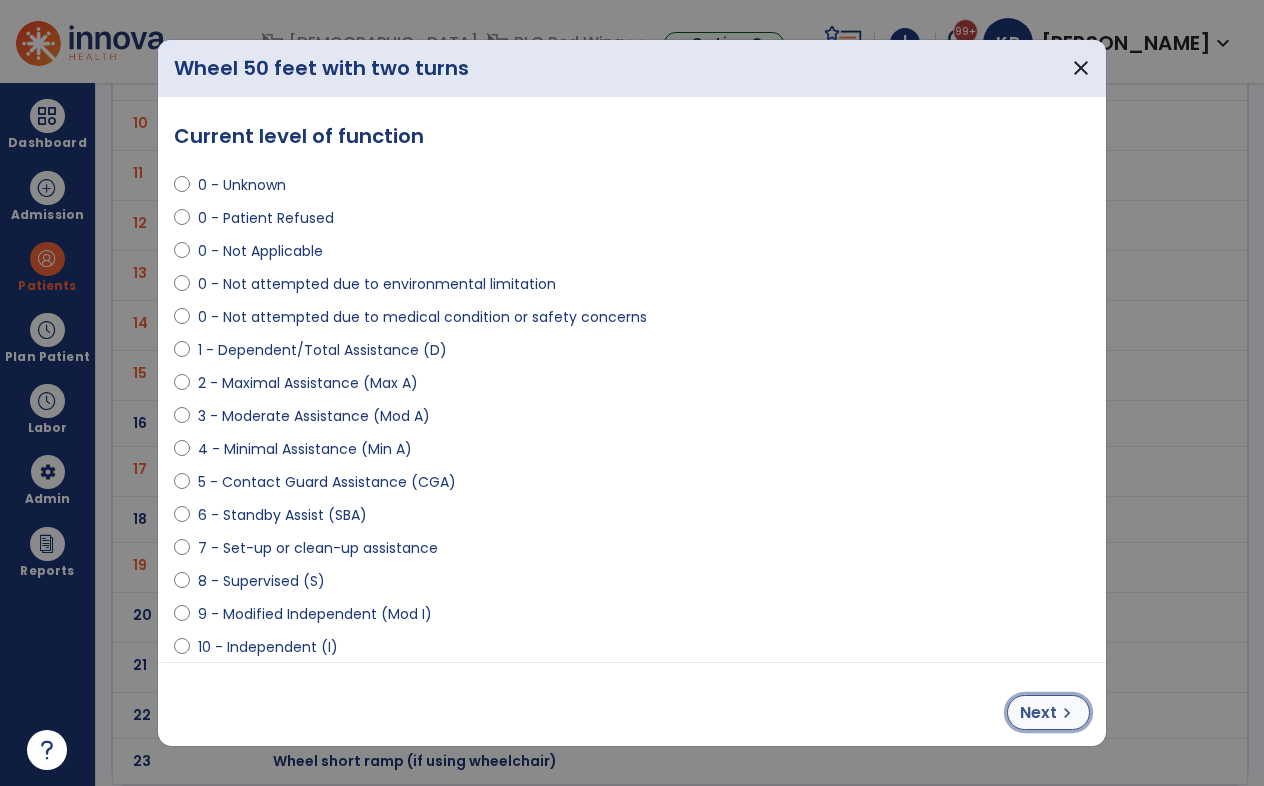 click on "Next" at bounding box center [1038, 713] 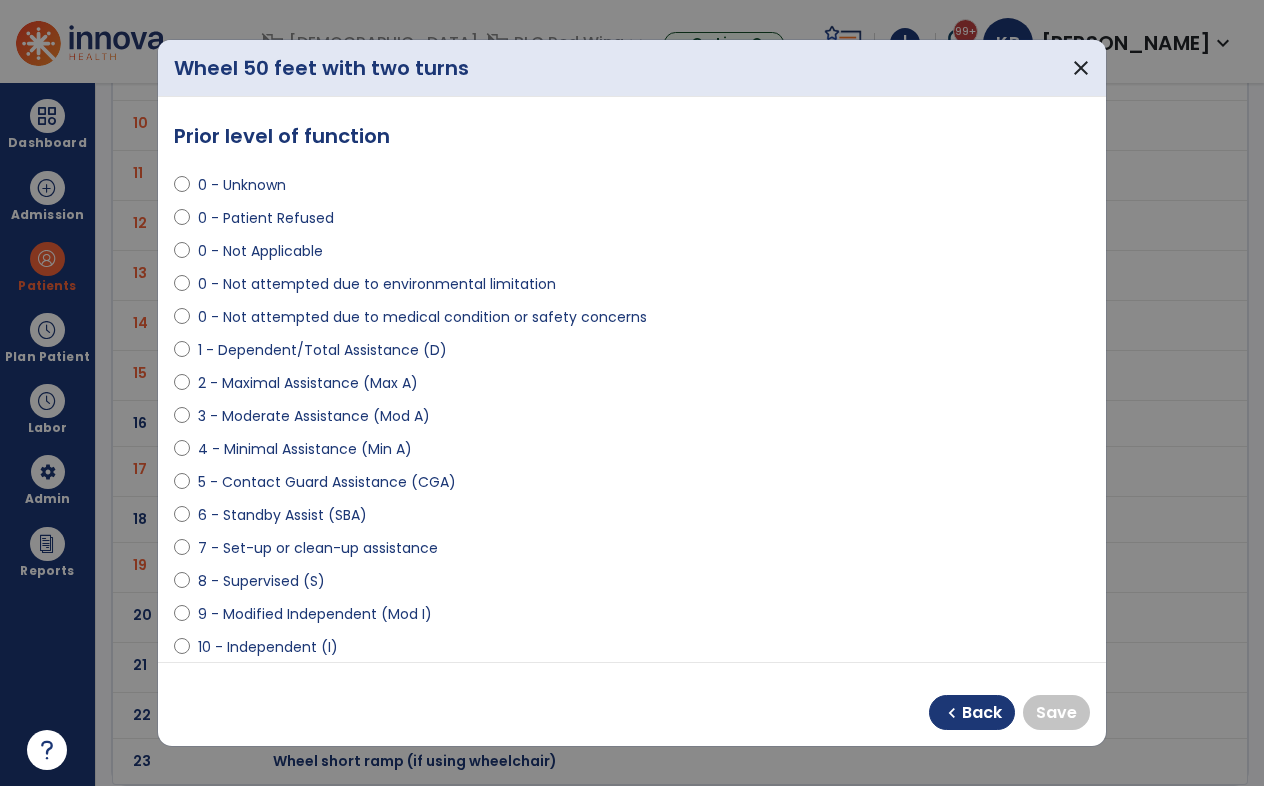 click on "**********" at bounding box center [632, 379] 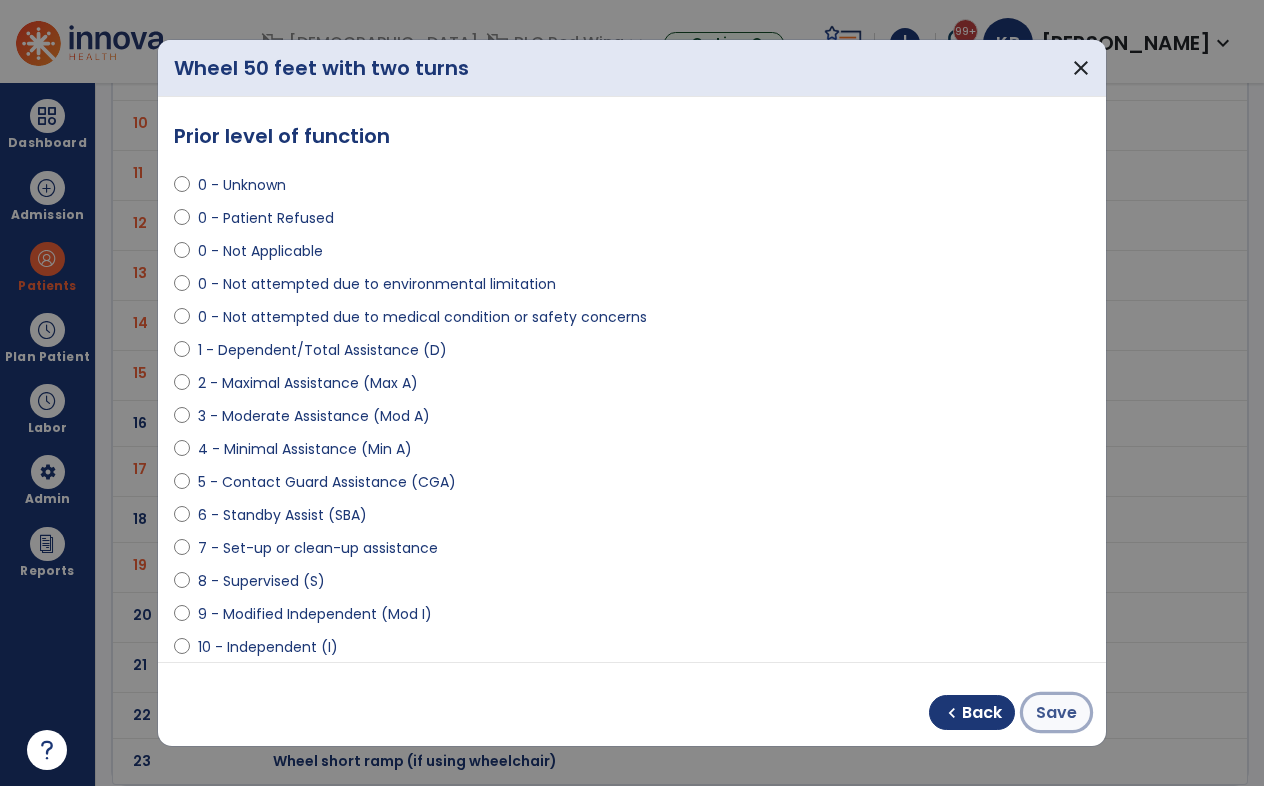 click on "Save" at bounding box center (1056, 712) 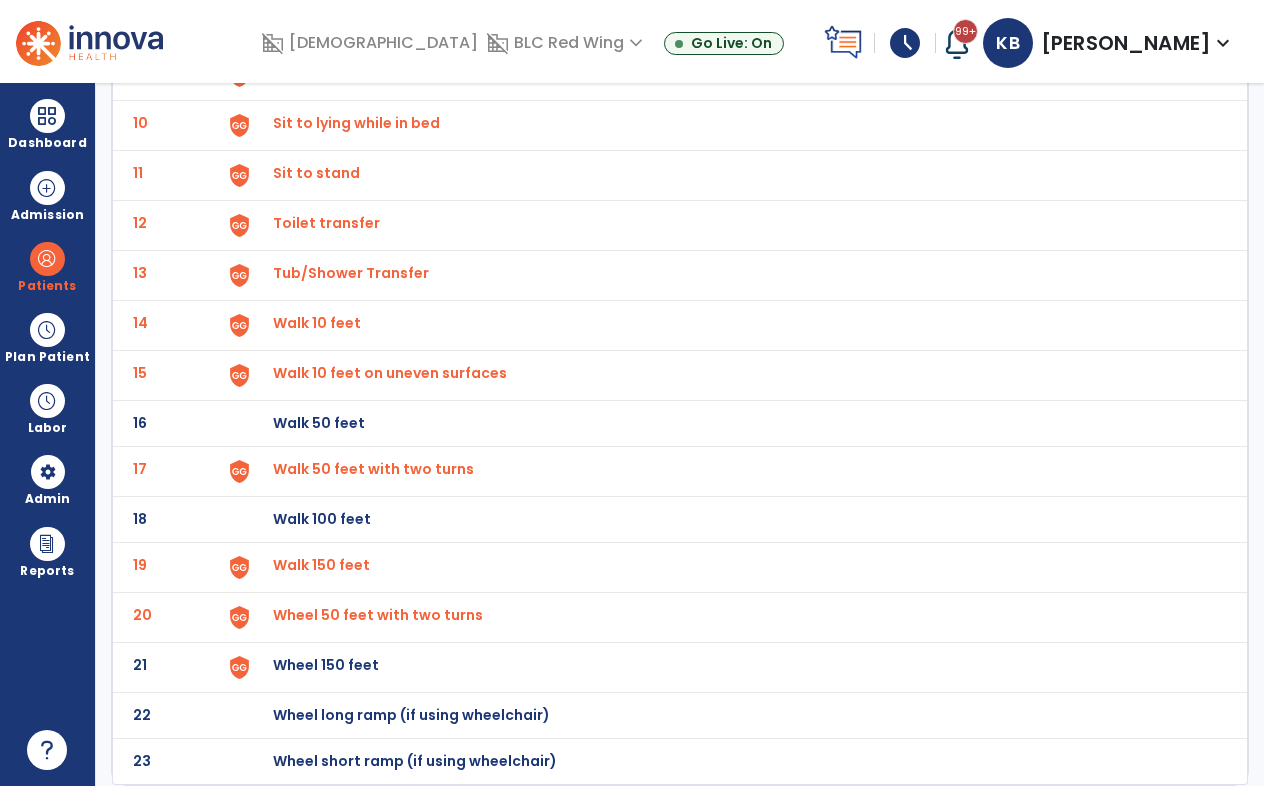 click on "Wheel 150 feet" at bounding box center [319, -323] 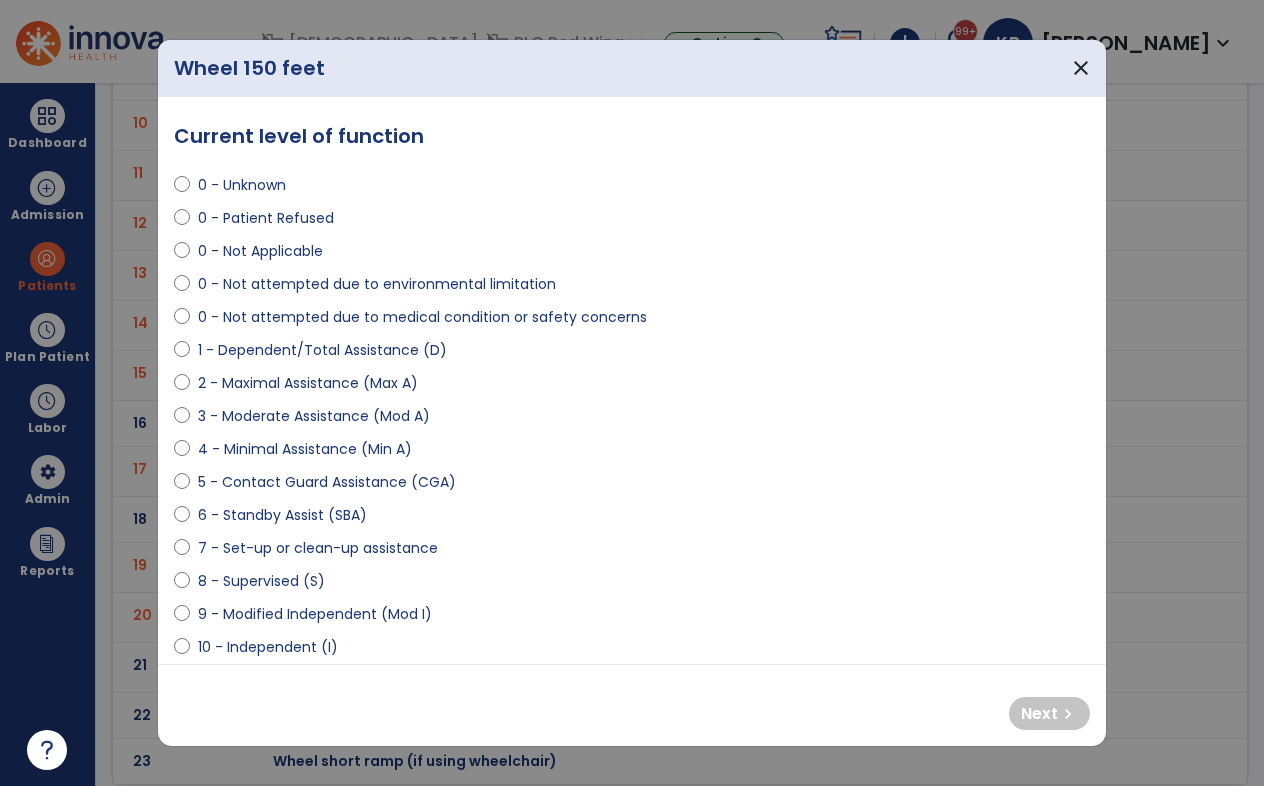 select on "**********" 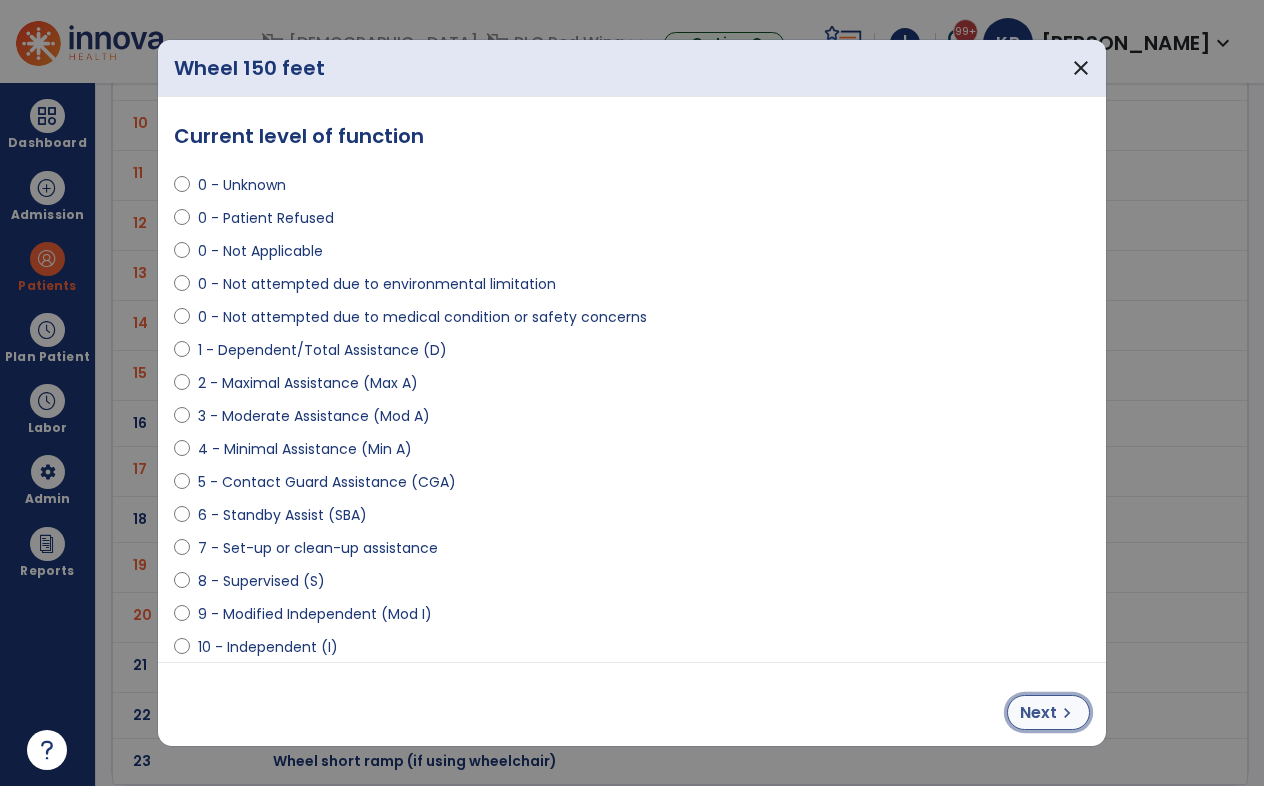 click on "Next" at bounding box center [1038, 713] 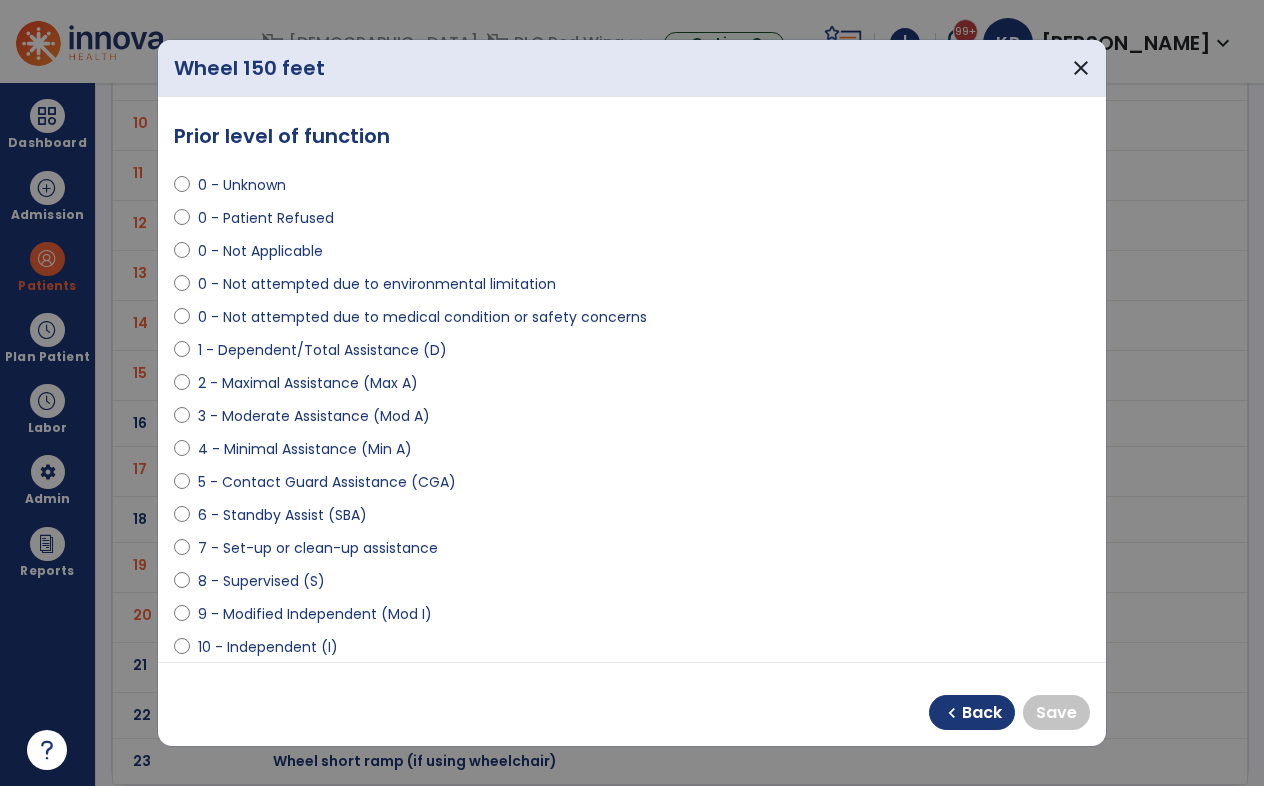 select on "**********" 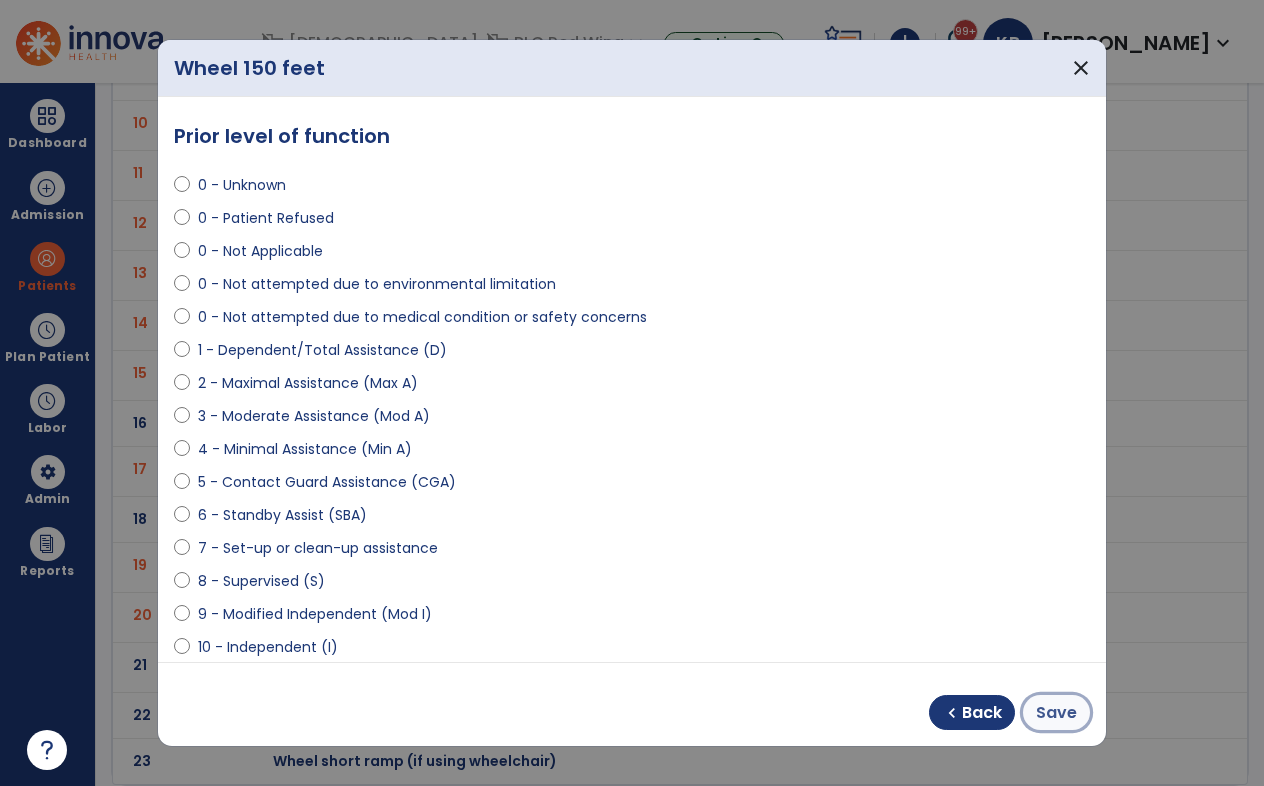 click on "Save" at bounding box center [1056, 713] 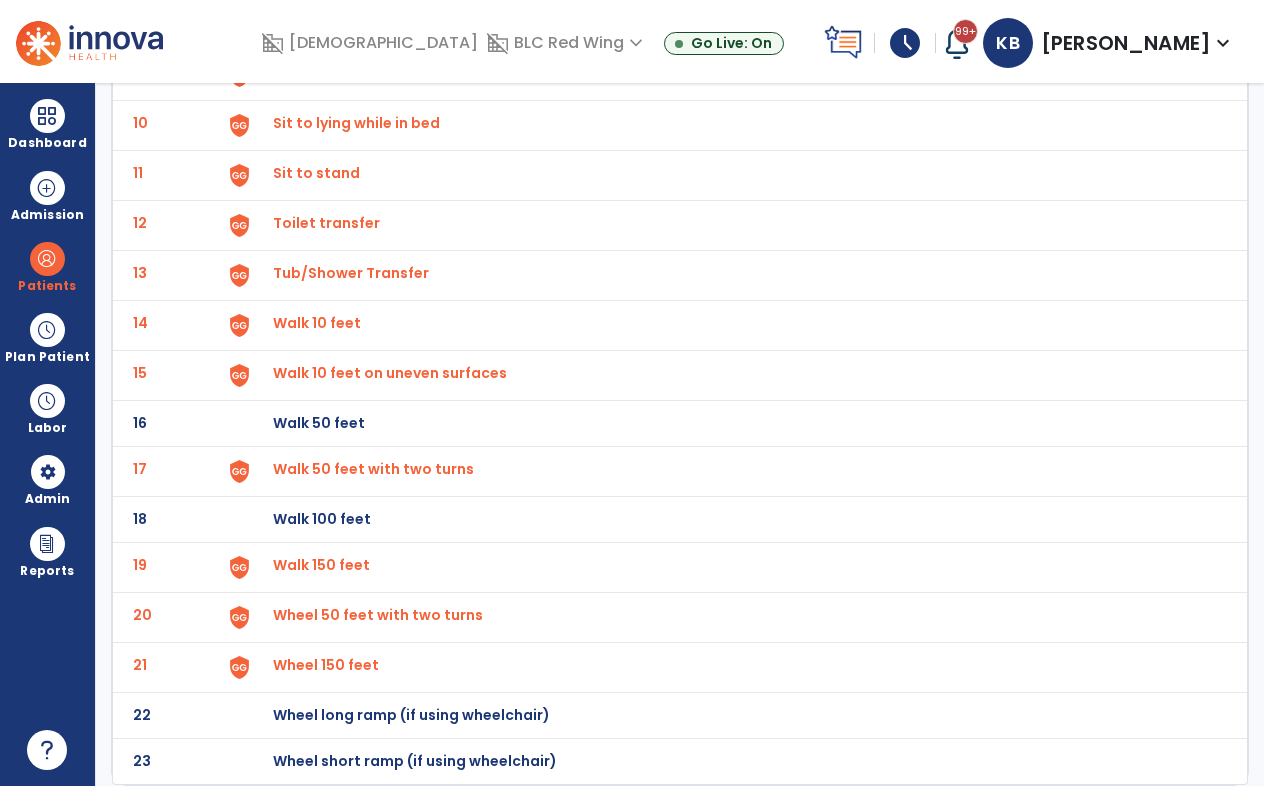 click on "Wheel long ramp (if using wheelchair)" at bounding box center (319, -323) 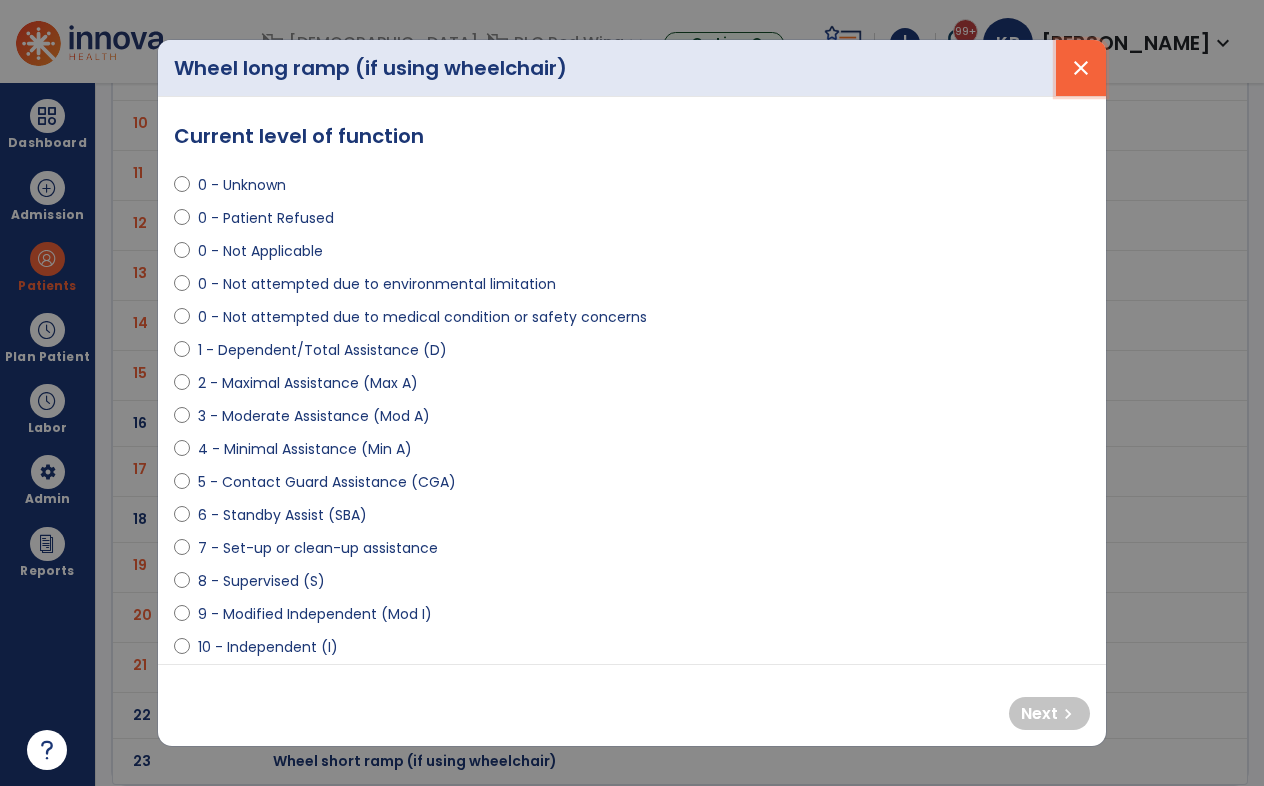 click on "close" at bounding box center (1081, 68) 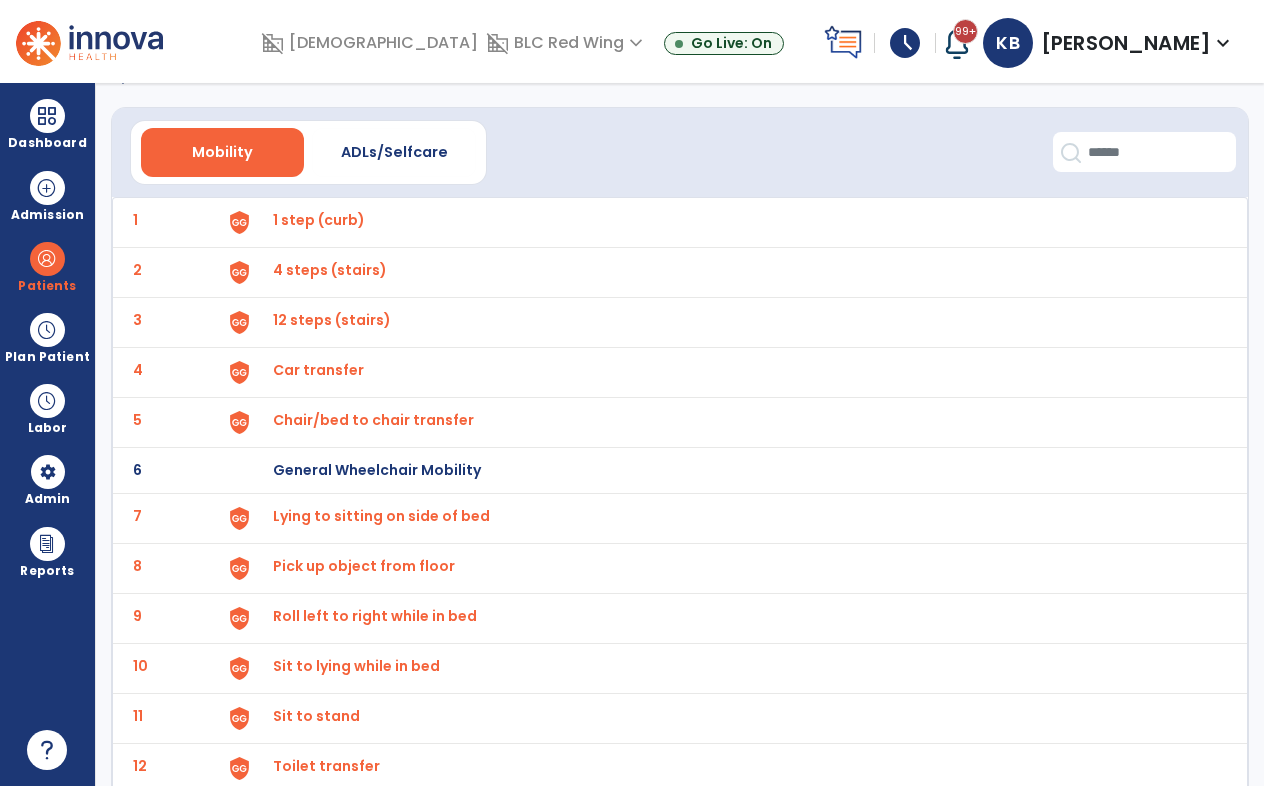 scroll, scrollTop: 0, scrollLeft: 0, axis: both 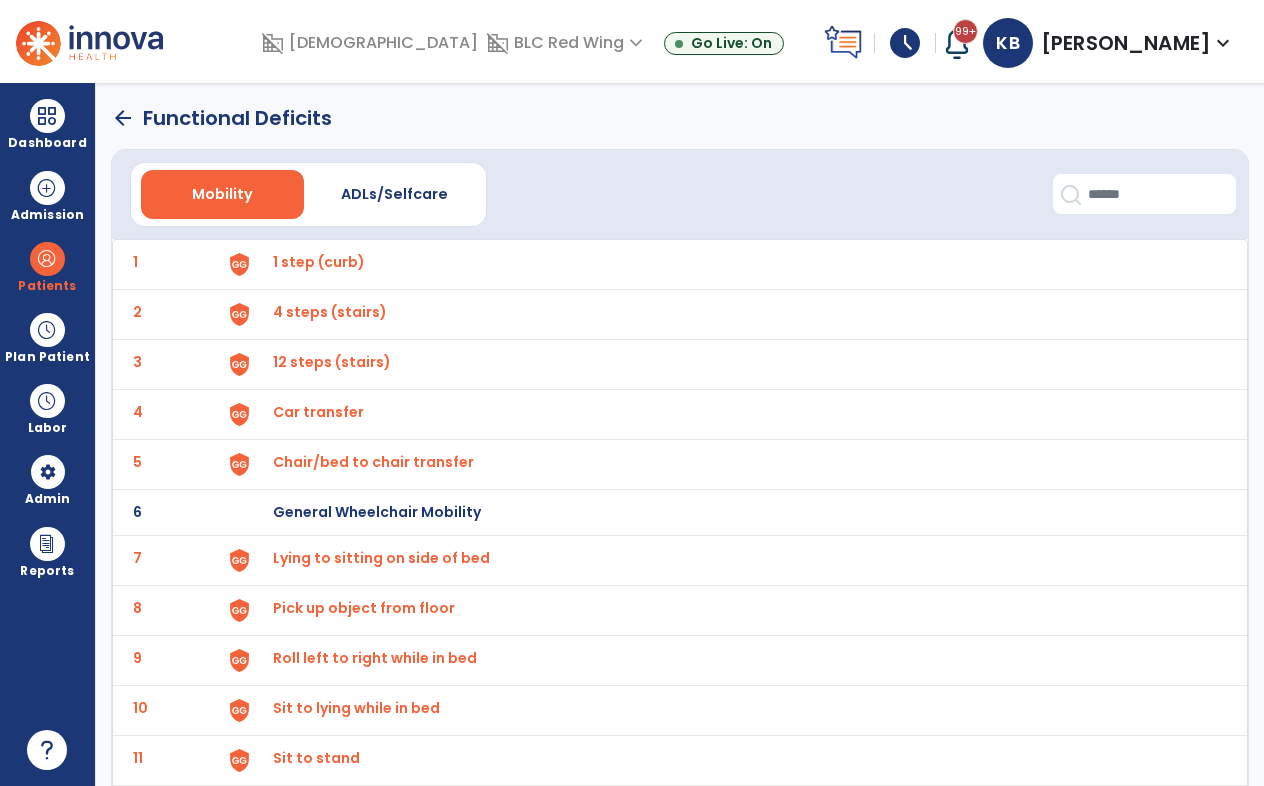 click on "arrow_back" 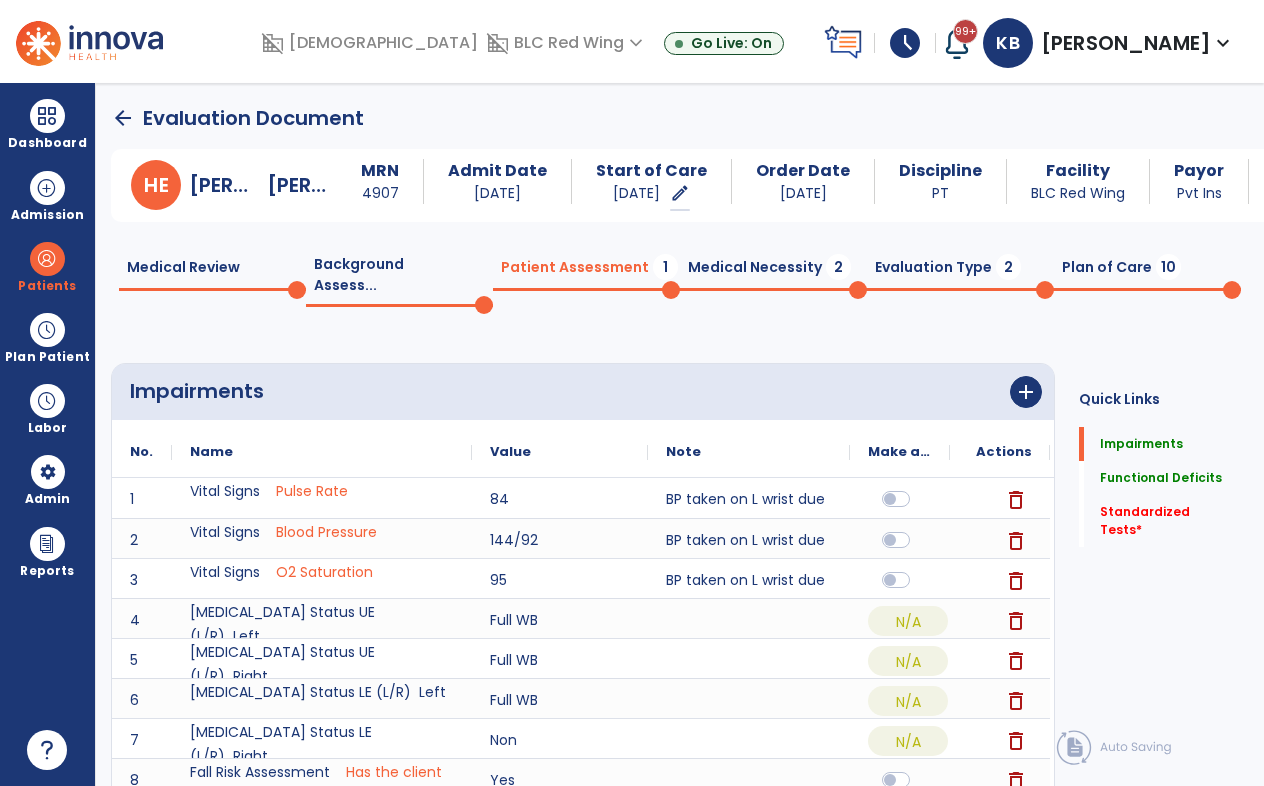 scroll, scrollTop: 17, scrollLeft: 0, axis: vertical 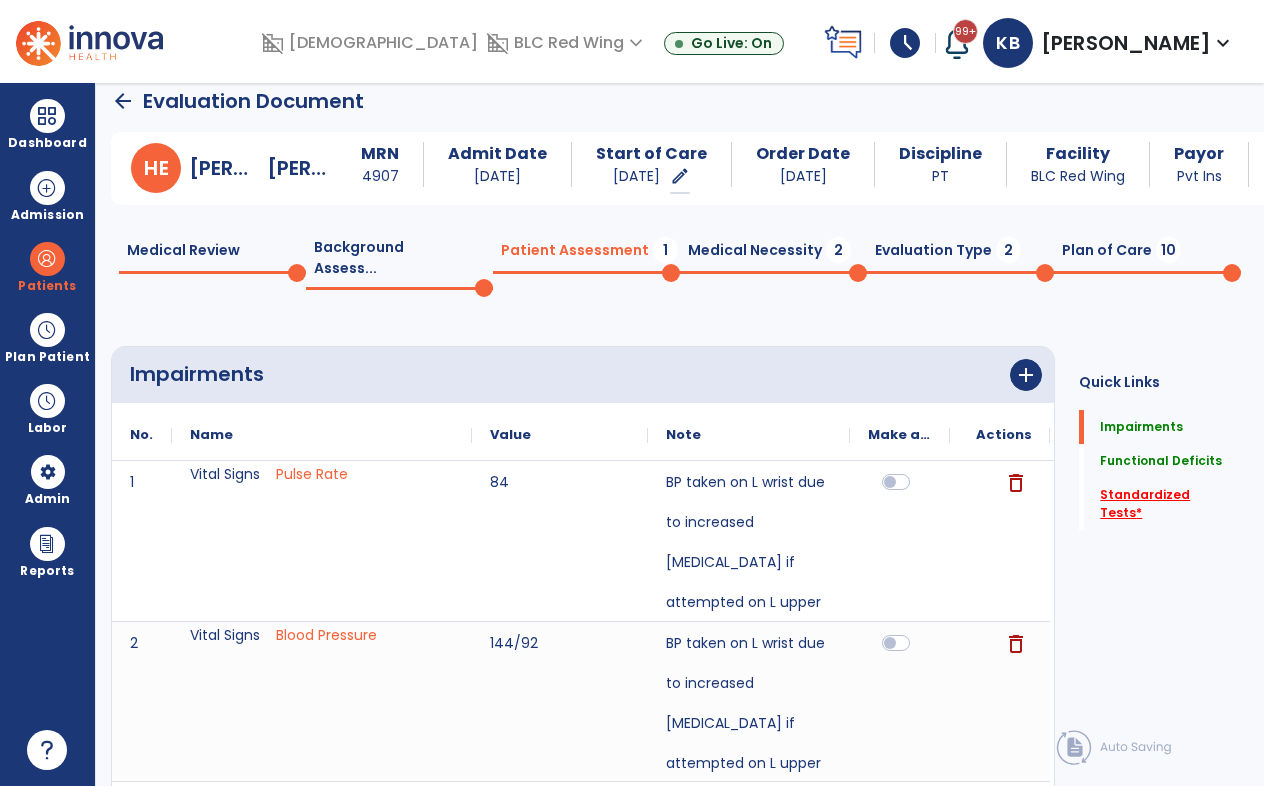 click on "Standardized Tests   *" 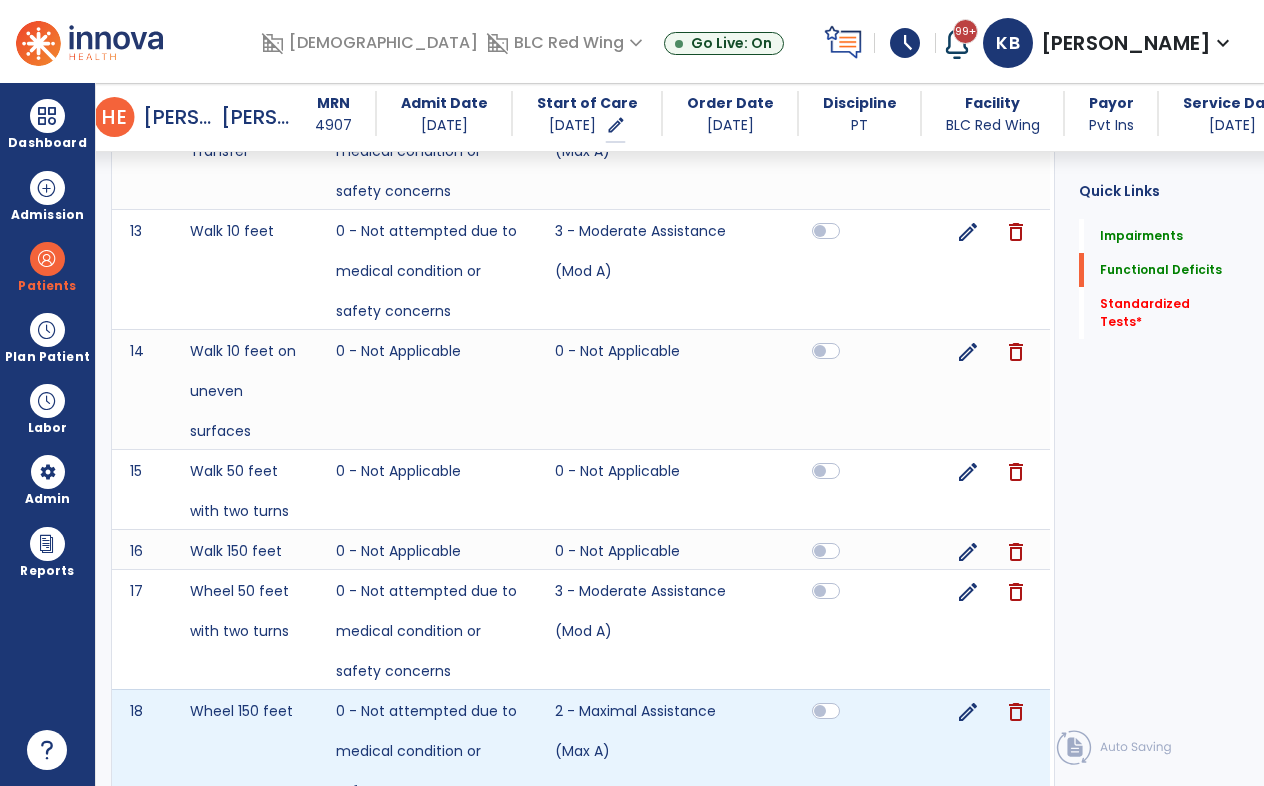 scroll, scrollTop: 4108, scrollLeft: 0, axis: vertical 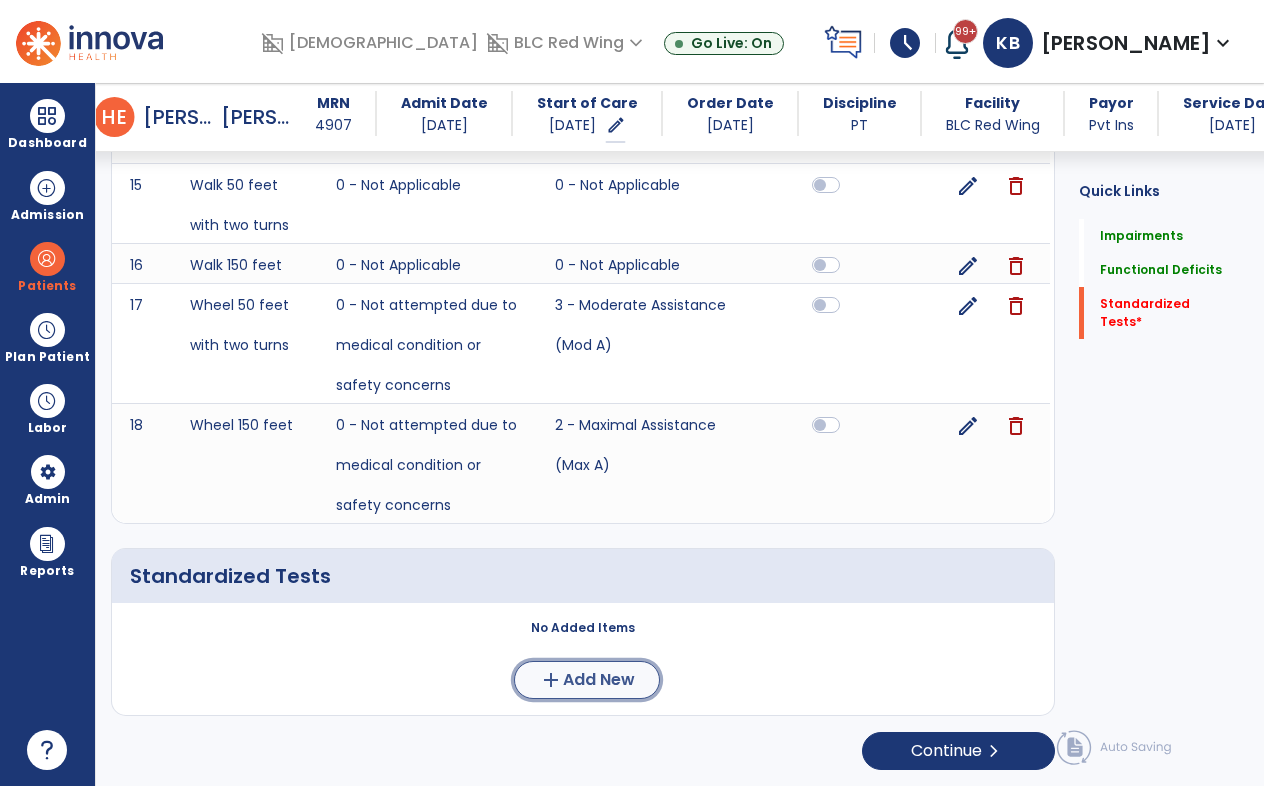 click on "Add New" 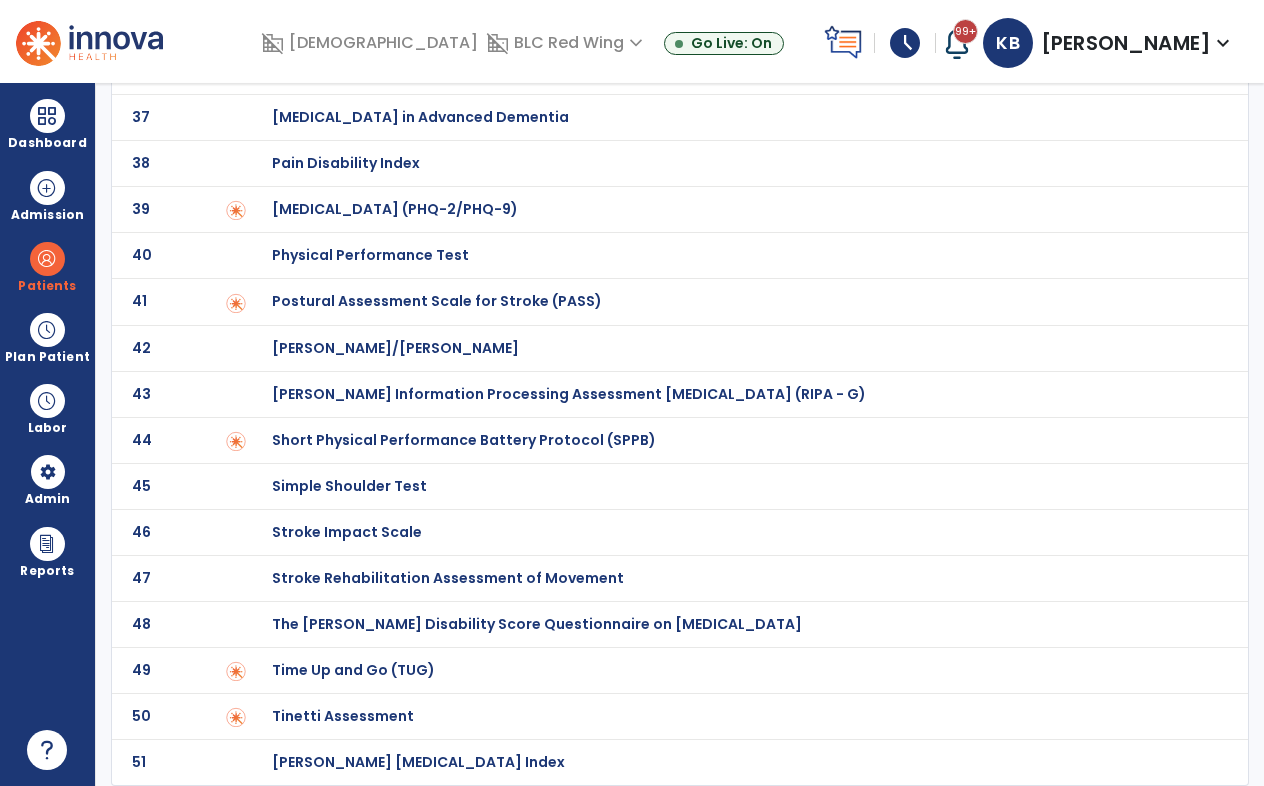 scroll, scrollTop: 0, scrollLeft: 0, axis: both 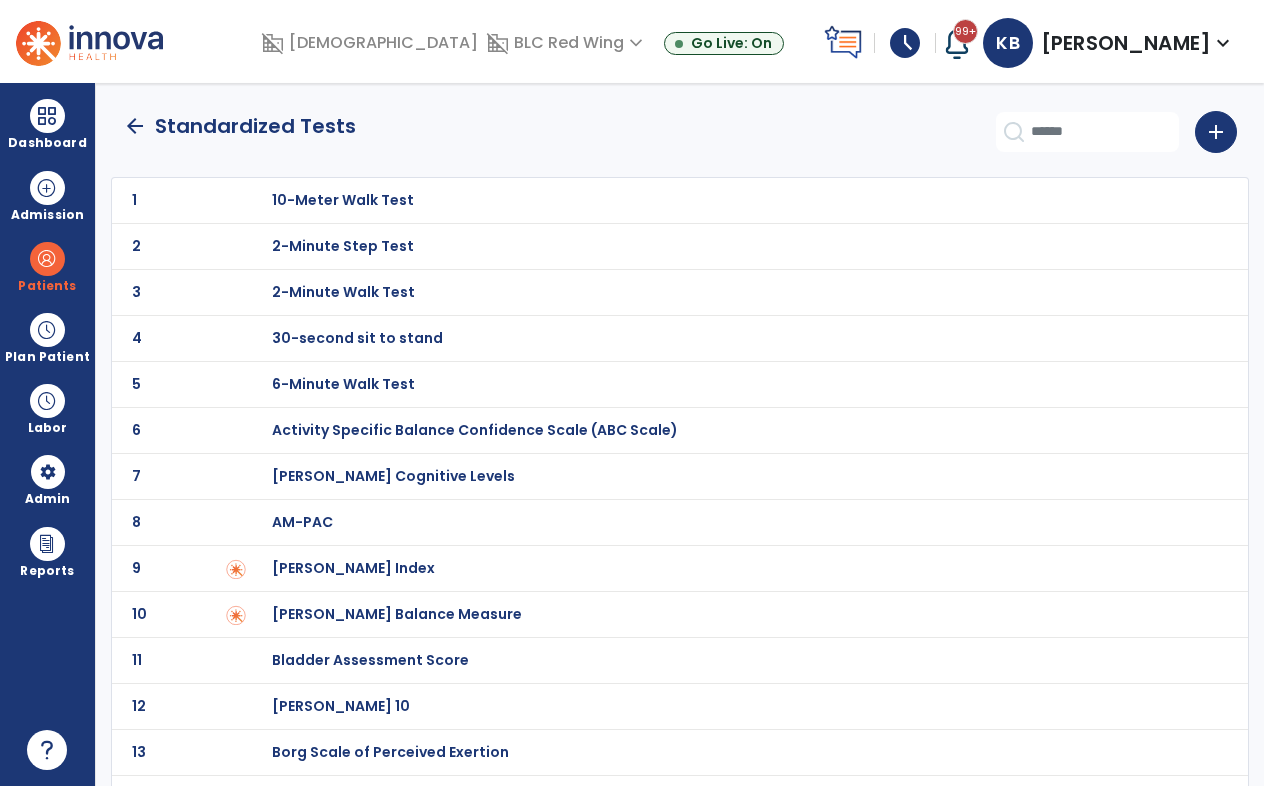 click on "30-second sit to stand" at bounding box center (343, 200) 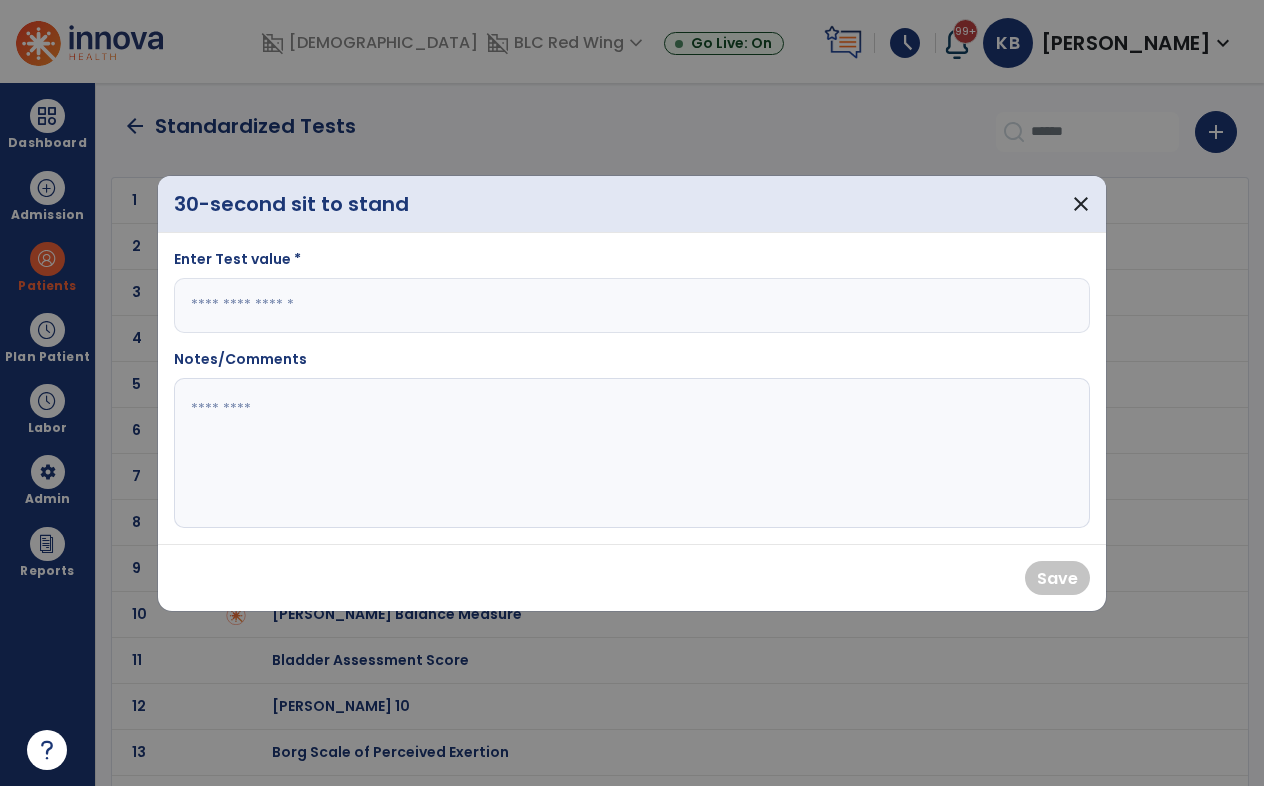 click at bounding box center [632, 305] 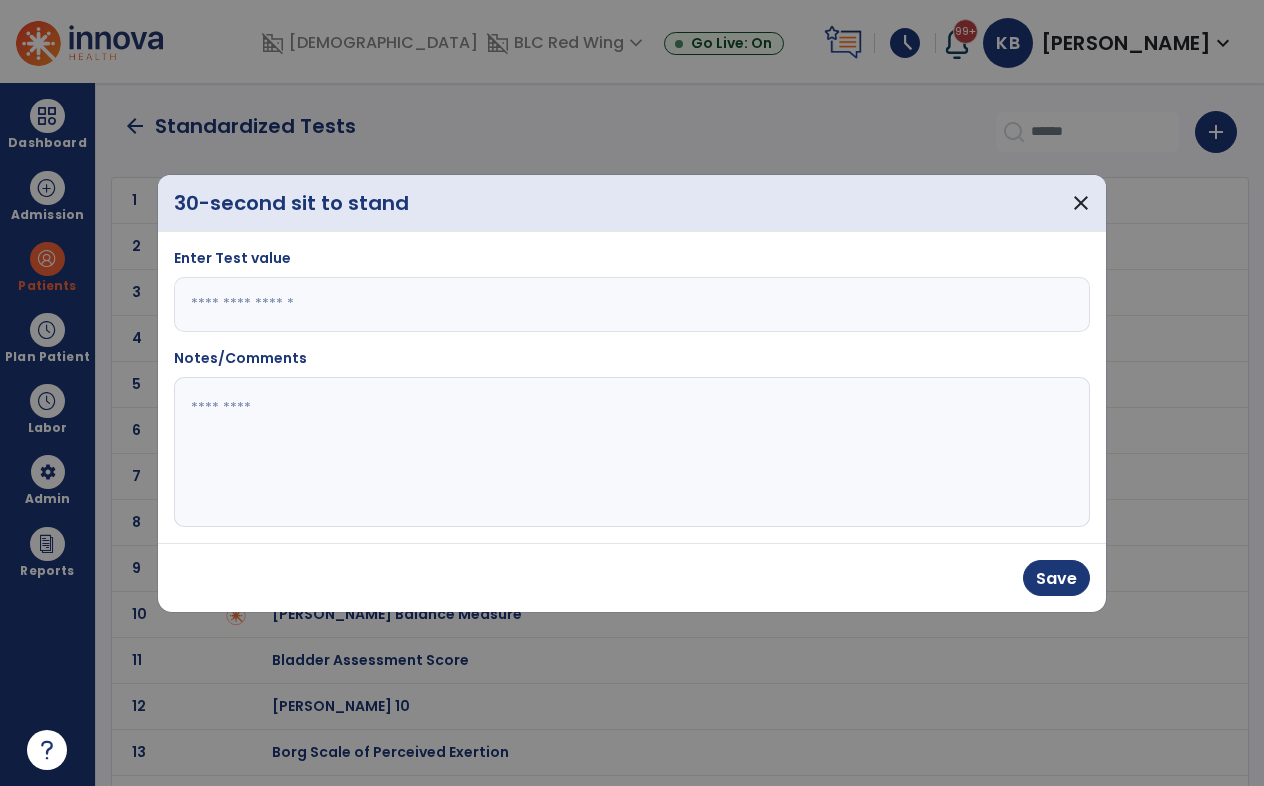 type on "*" 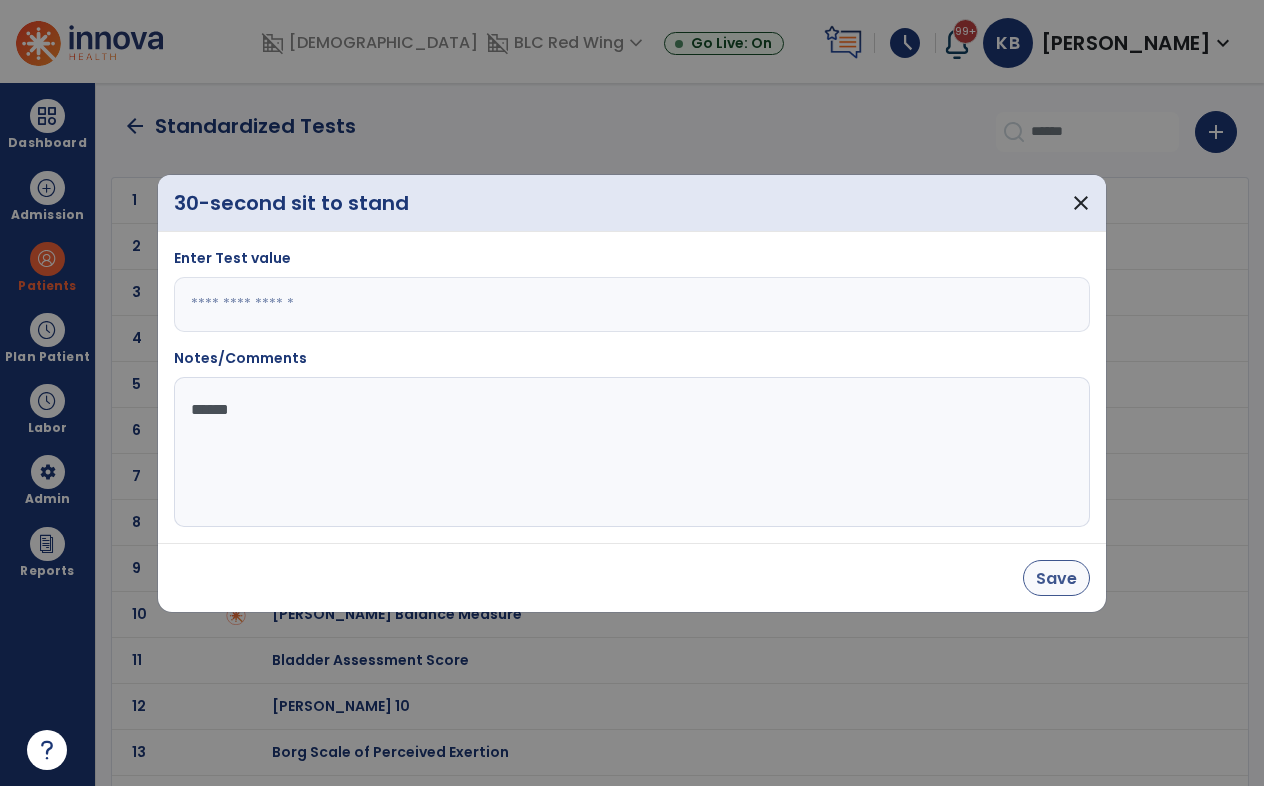 type on "******" 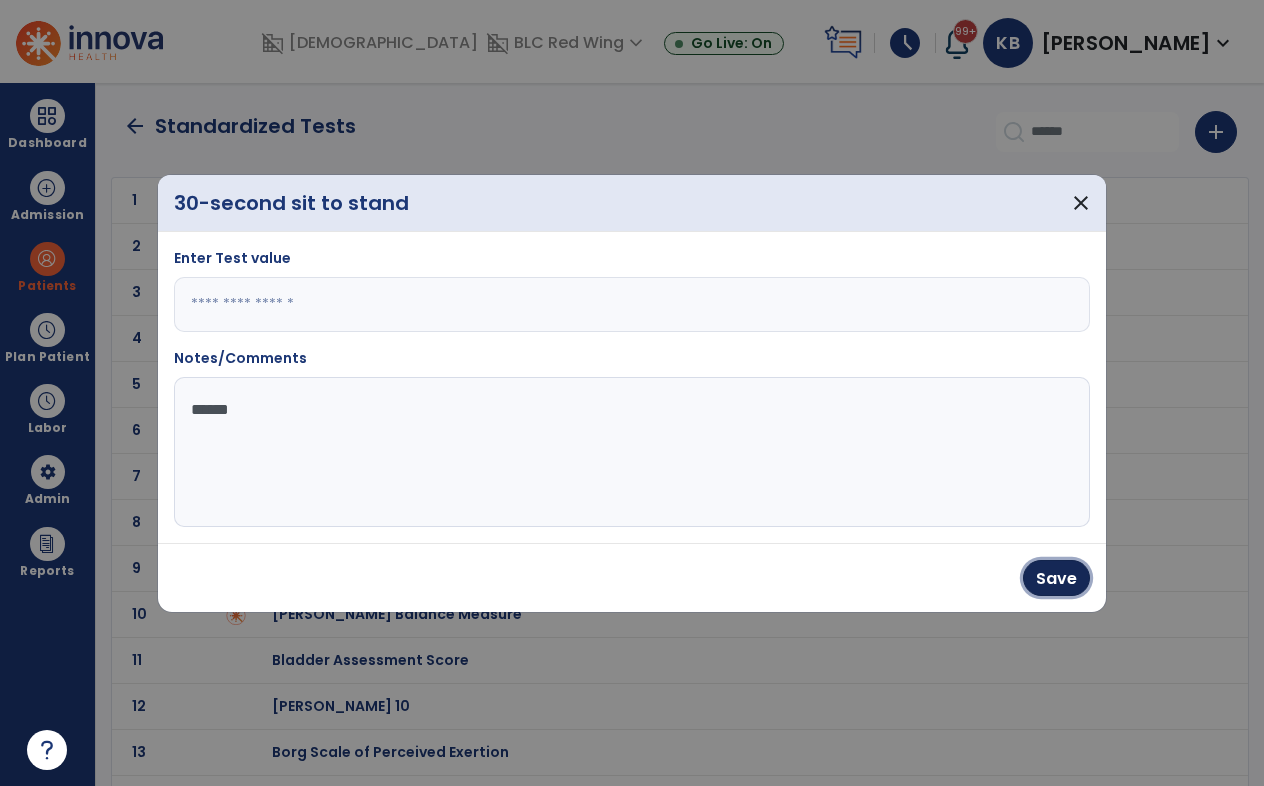 click on "Save" at bounding box center [1056, 578] 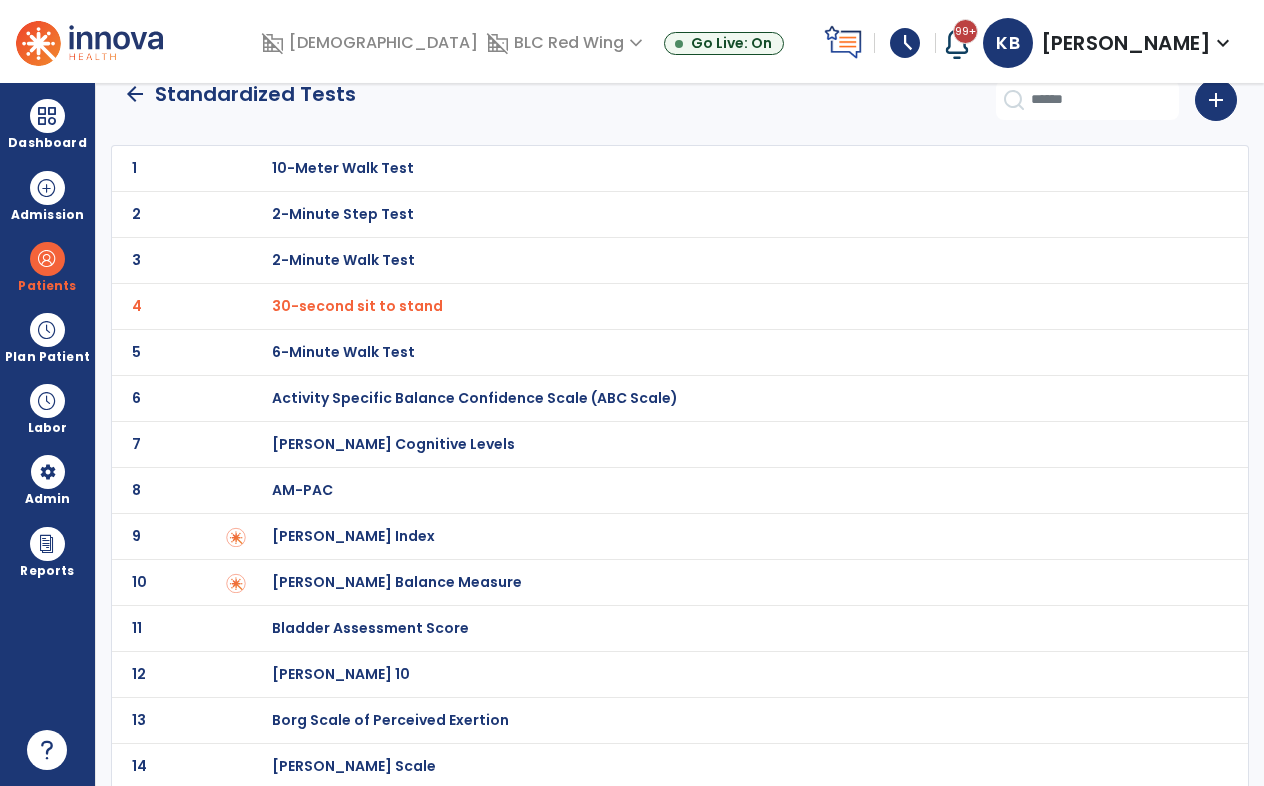 scroll, scrollTop: 0, scrollLeft: 0, axis: both 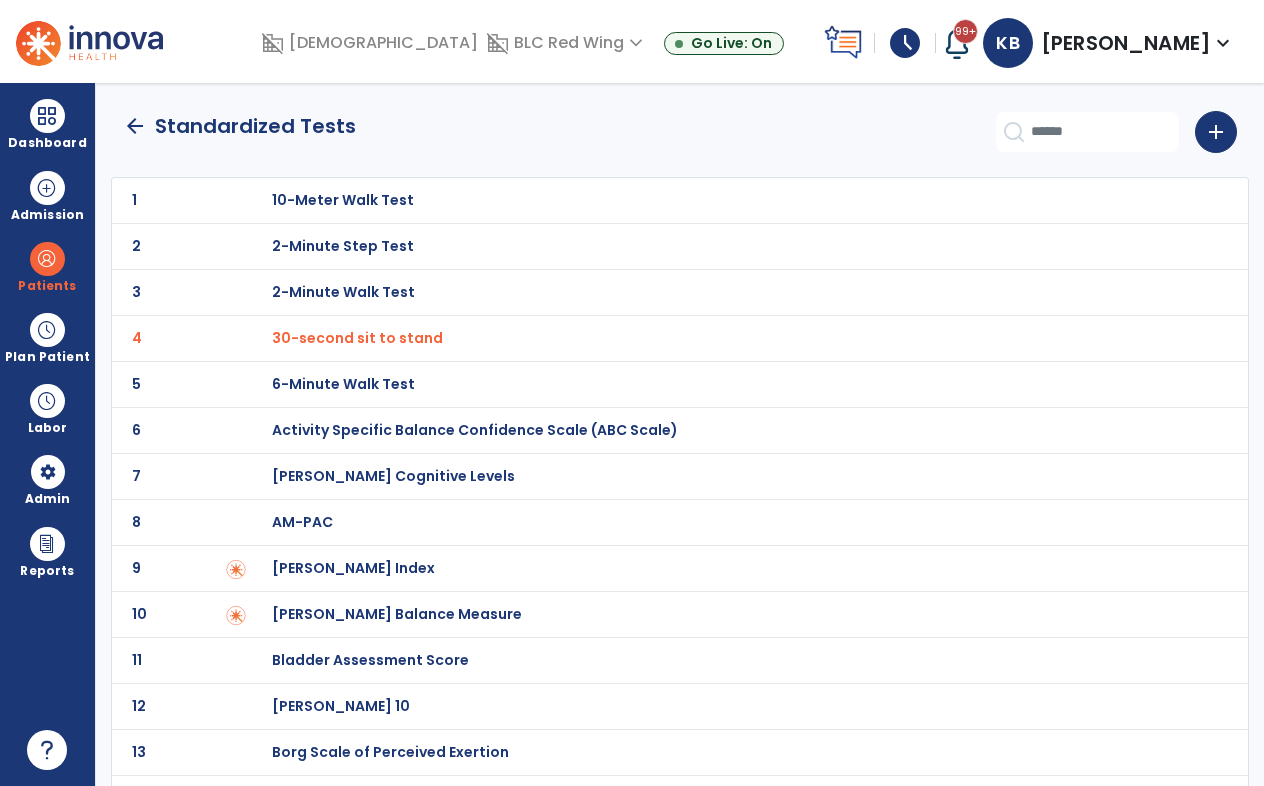 click on "arrow_back" 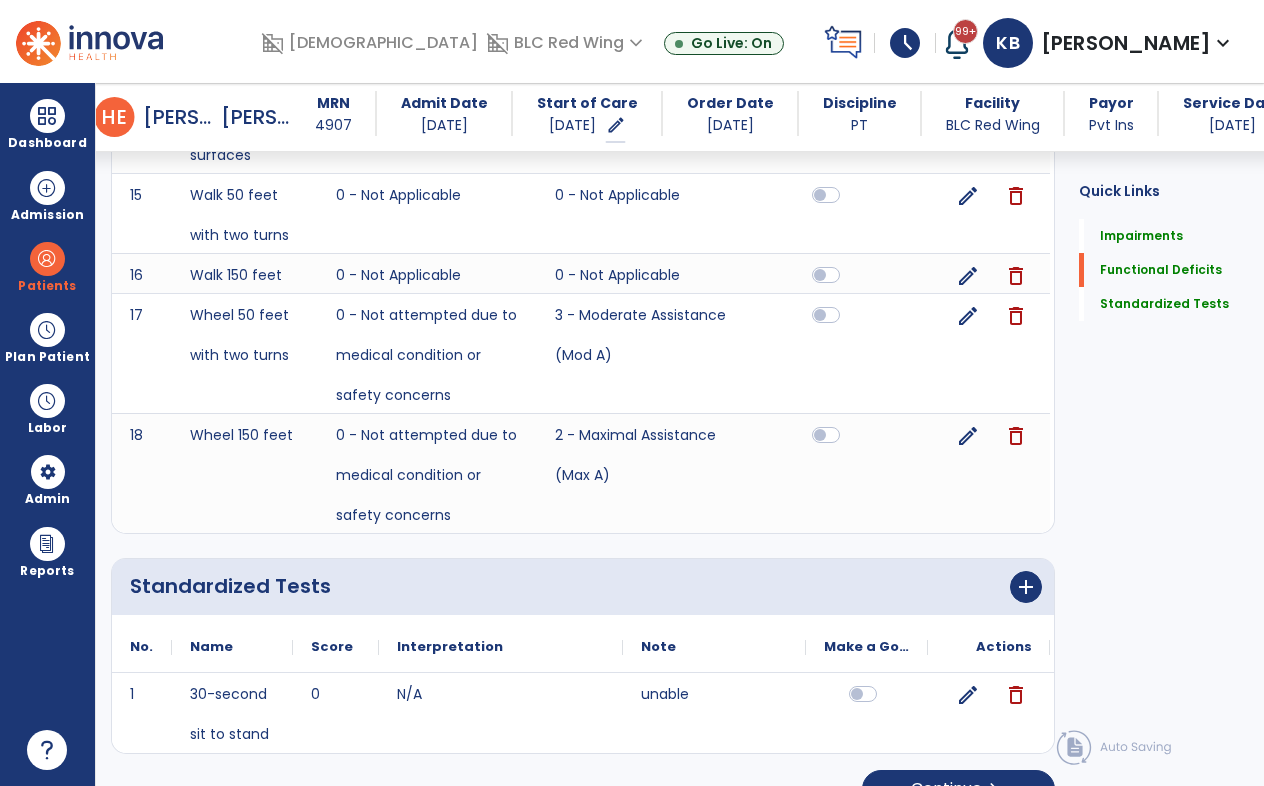 scroll, scrollTop: 4136, scrollLeft: 0, axis: vertical 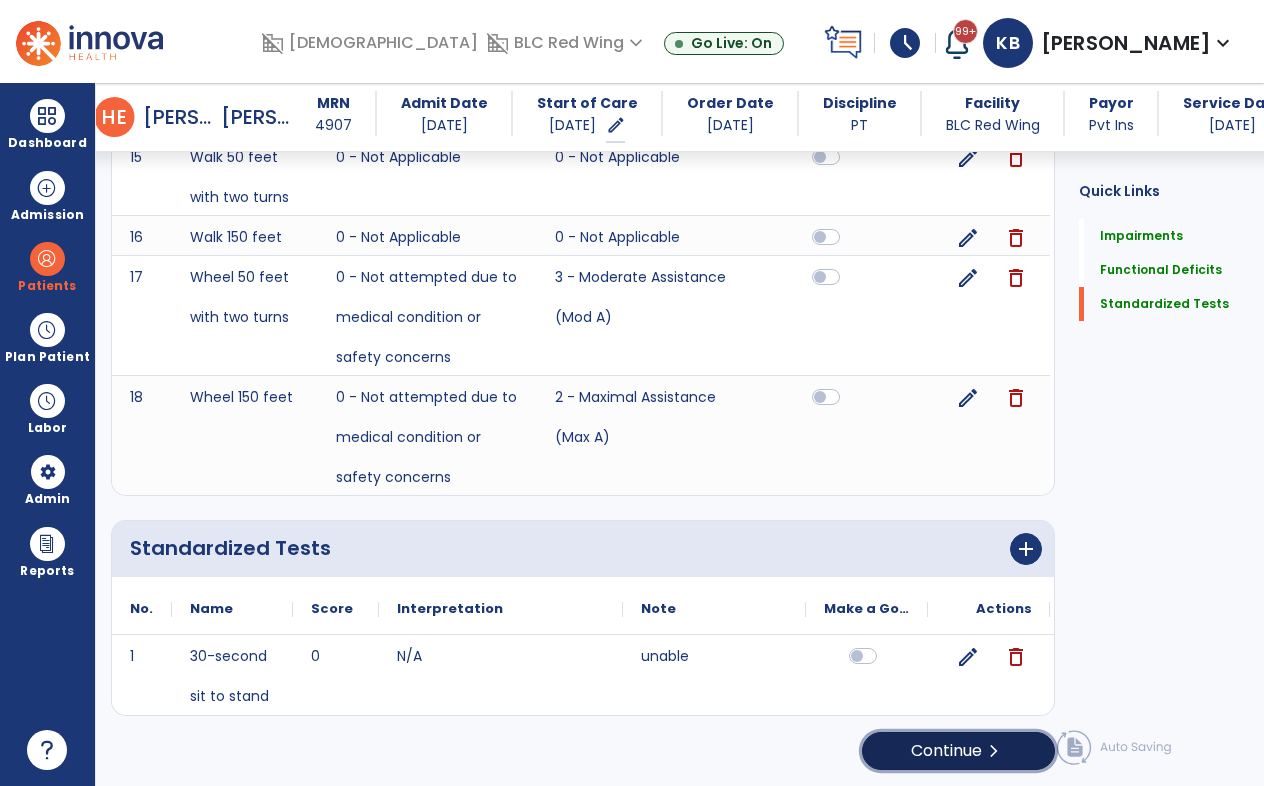 click on "Continue  chevron_right" 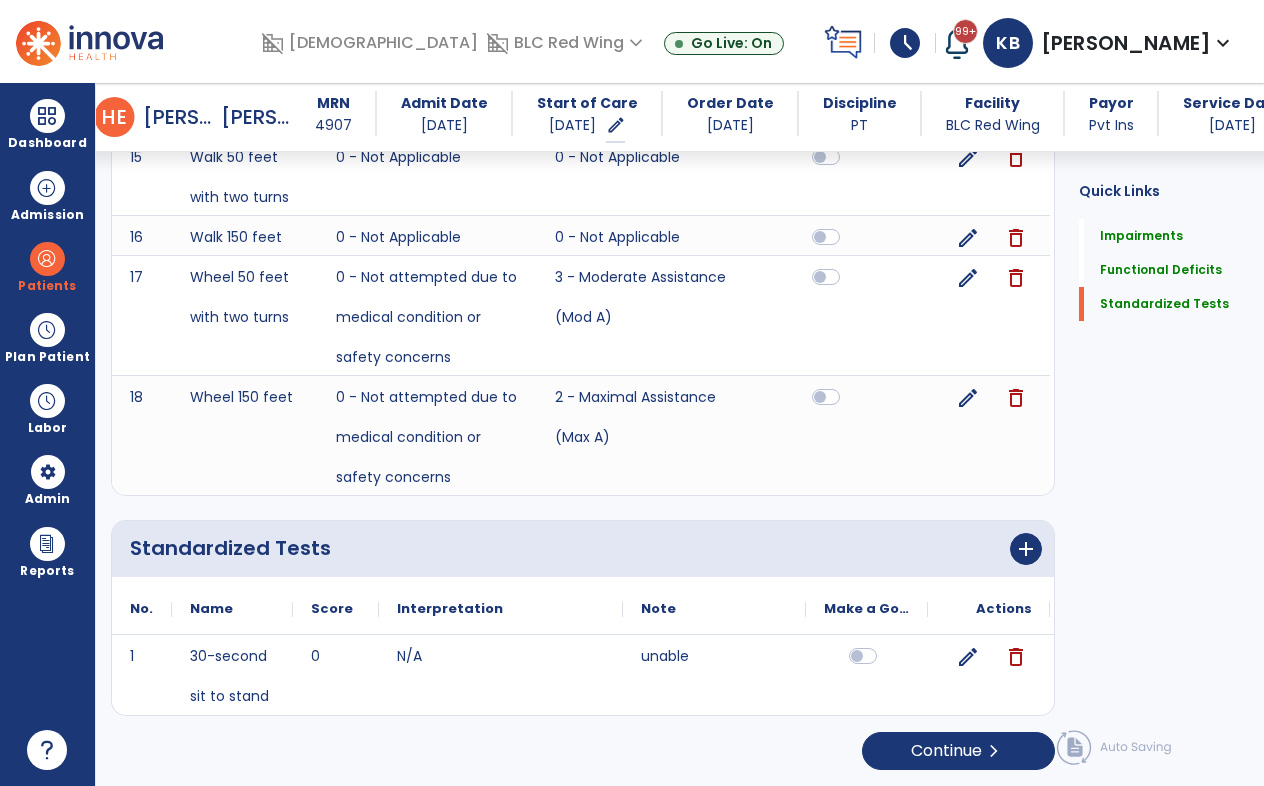 scroll, scrollTop: 0, scrollLeft: 0, axis: both 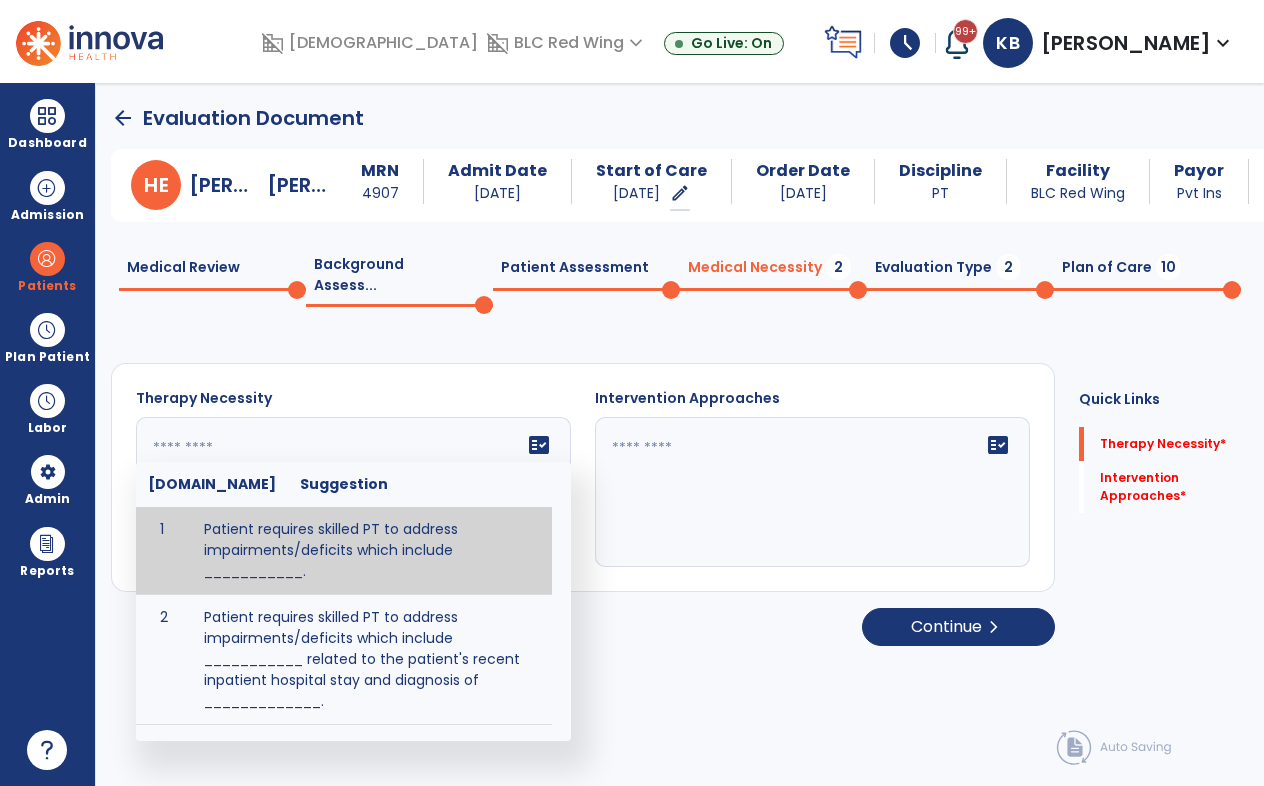 click on "fact_check  [DOMAIN_NAME] Suggestion 1 Patient requires skilled PT to address impairments/deficits which include ___________. 2 Patient requires skilled PT to address impairments/deficits which include ___________ related to the patient's recent inpatient hospital stay and diagnosis of _____________." 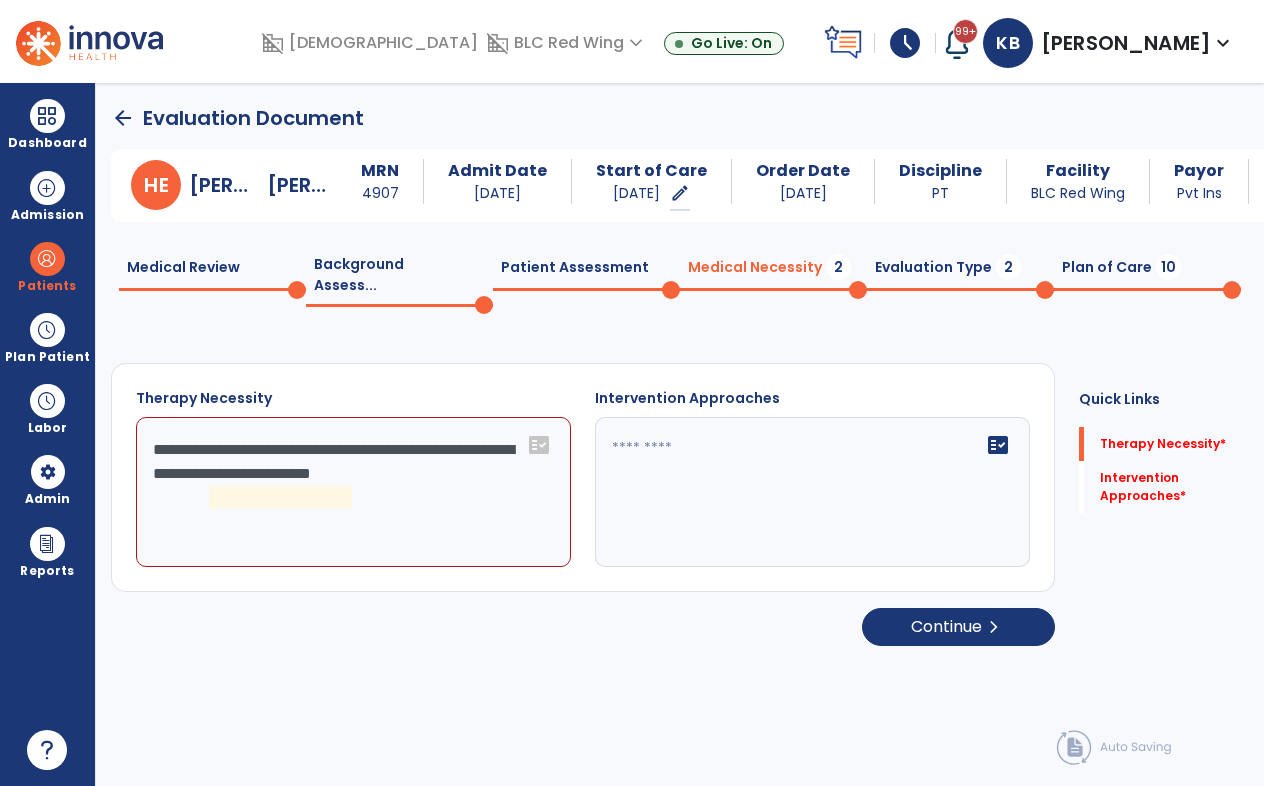 click on "**********" 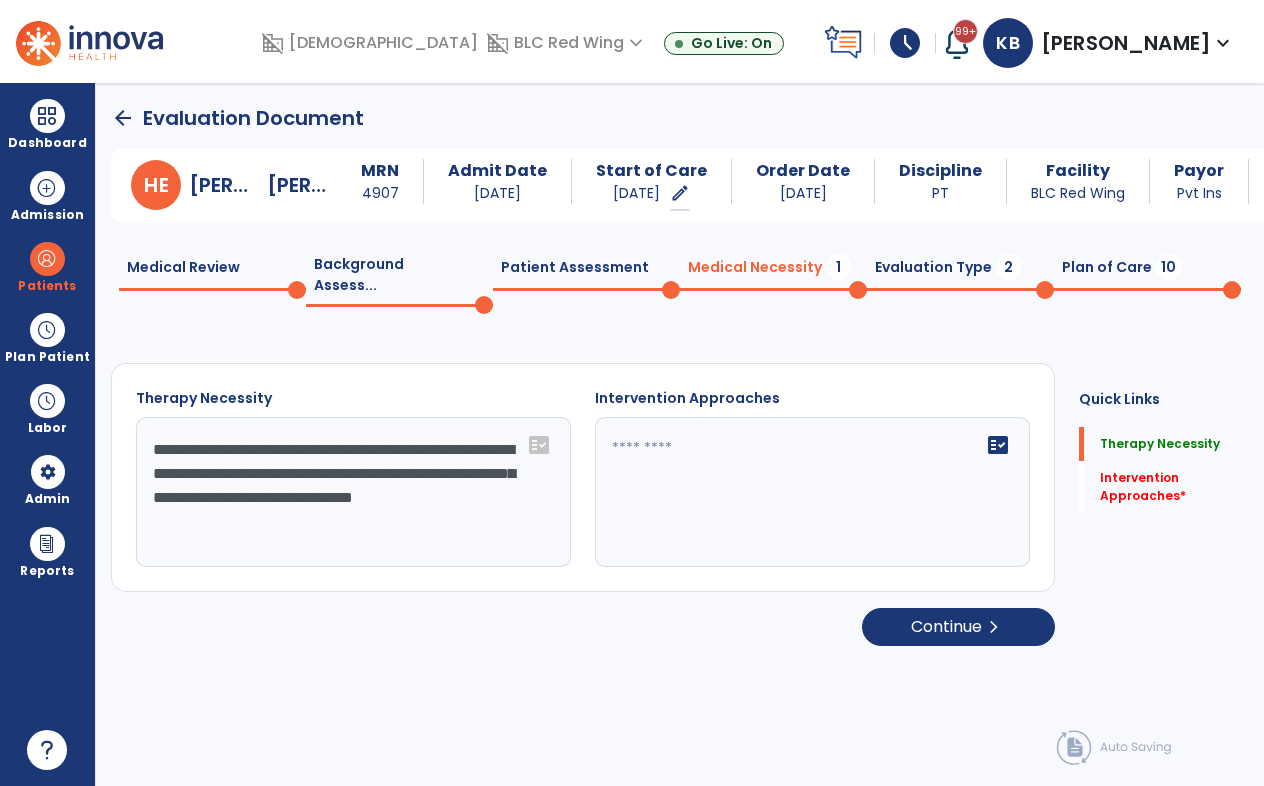 type on "**********" 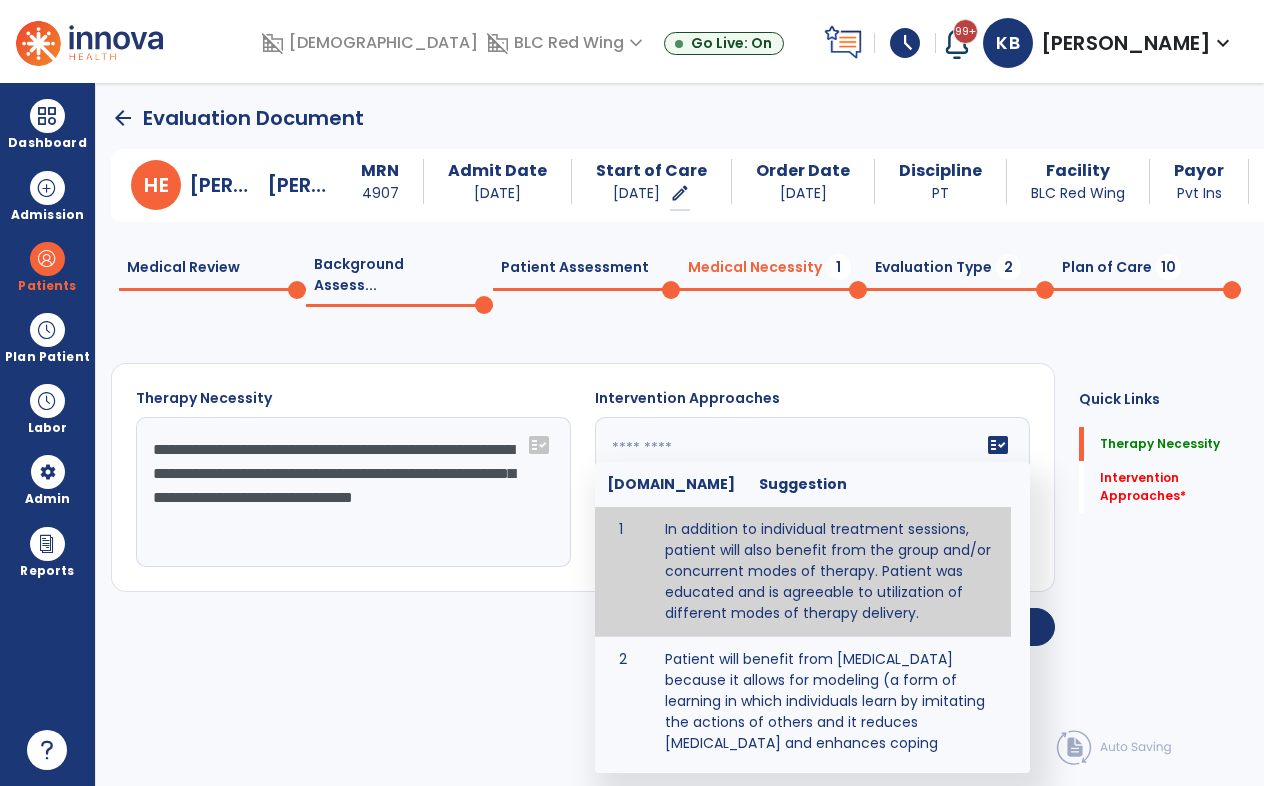 click on "fact_check  [DOMAIN_NAME] Suggestion 1 In addition to individual treatment sessions, patient will also benefit from the group and/or concurrent modes of therapy. Patient was educated and is agreeable to utilization of different modes of therapy delivery. 2 Patient will benefit from [MEDICAL_DATA] because it allows for modeling (a form of learning in which individuals learn by imitating the actions of others and it reduces [MEDICAL_DATA] and enhances coping mechanisms. 3 Patient will benefit from [MEDICAL_DATA] to: Create a network that promotes growth and learning by enabling patients to receive and give support and to share experiences from different points of view. 4 Patient will benefit from group/concurrent therapy because it is supported by evidence to promote increased patient engagement and sustainable outcomes. 5 Patient will benefit from group/concurrent therapy to: Promote independence and minimize dependence." 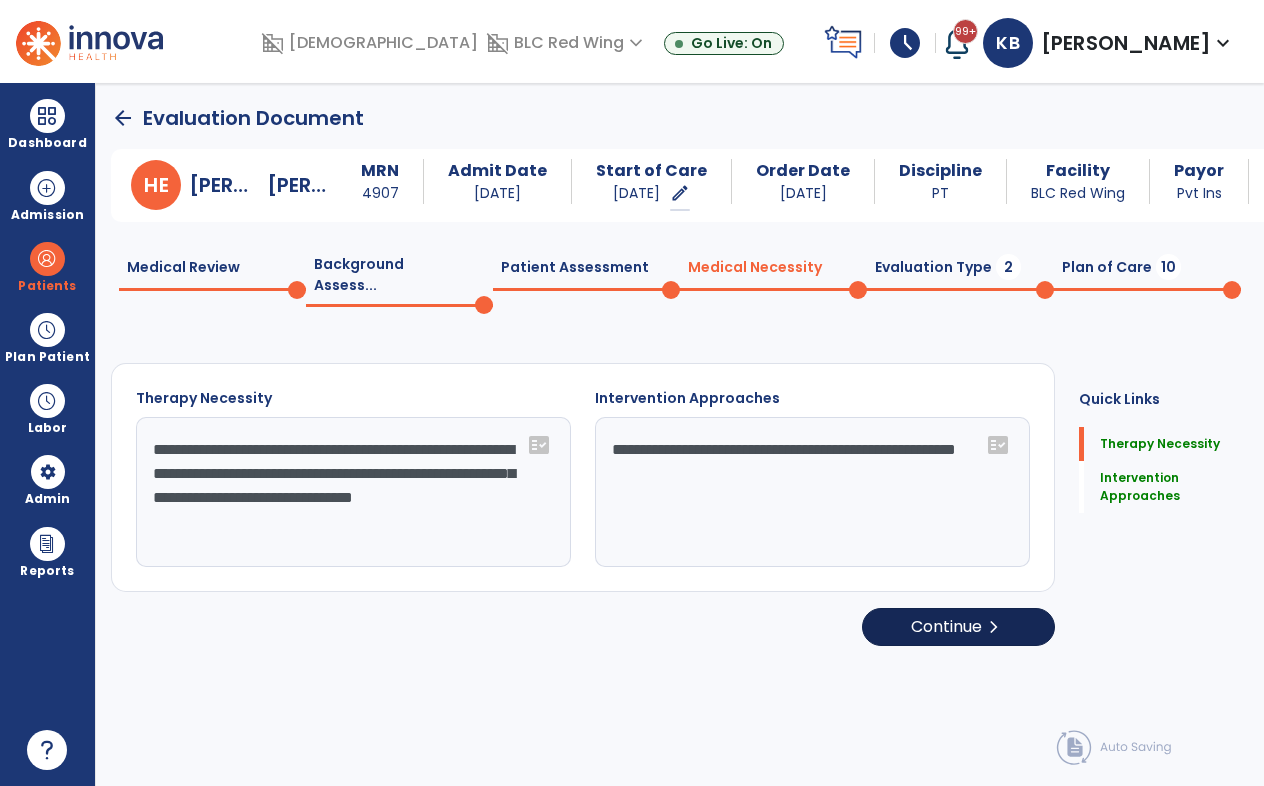 type on "**********" 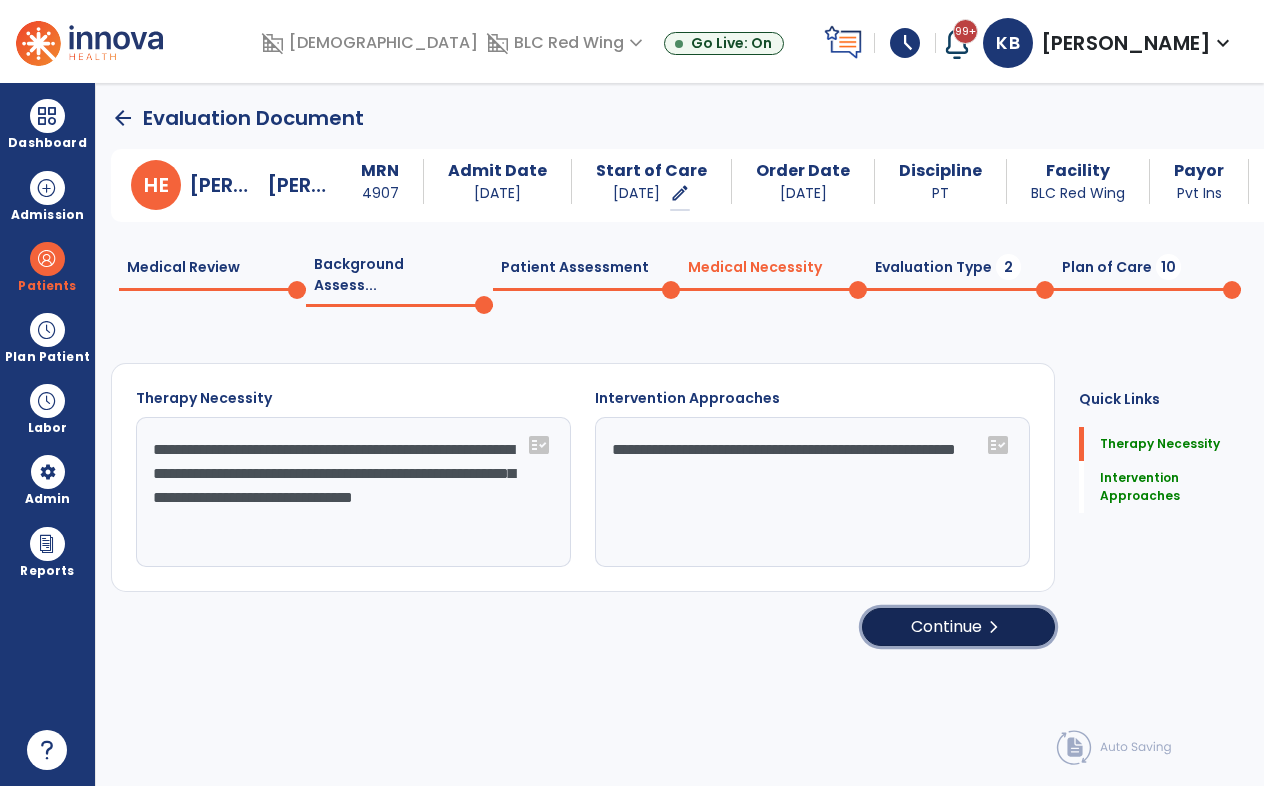 click on "Continue  chevron_right" 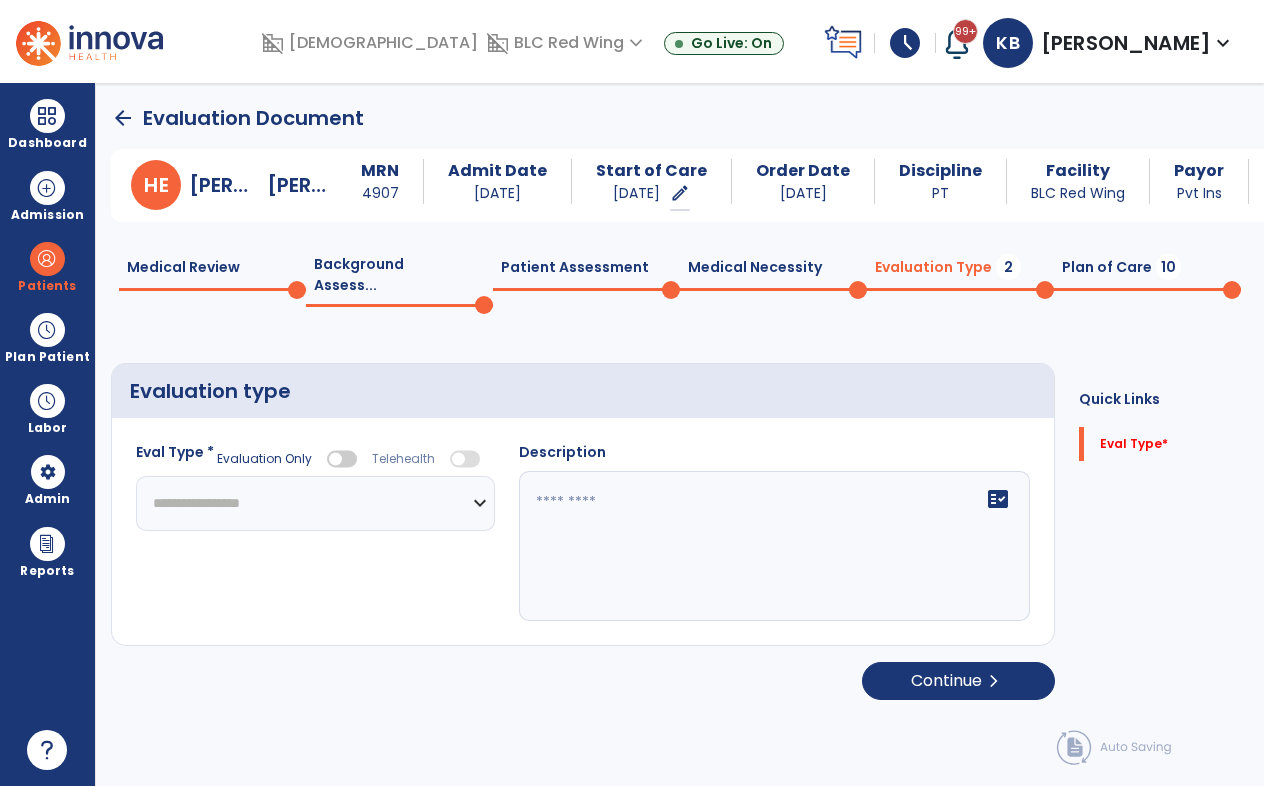 select 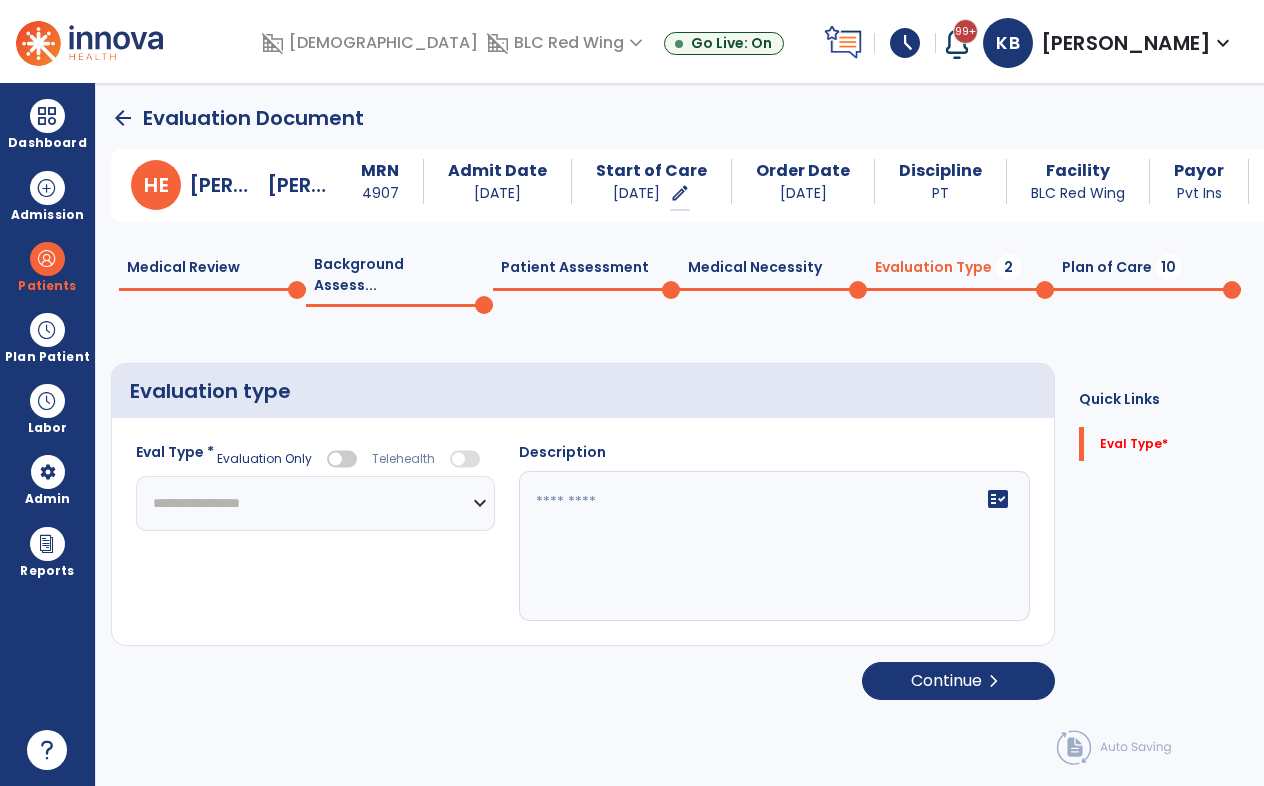 click on "Medical Necessity  0" 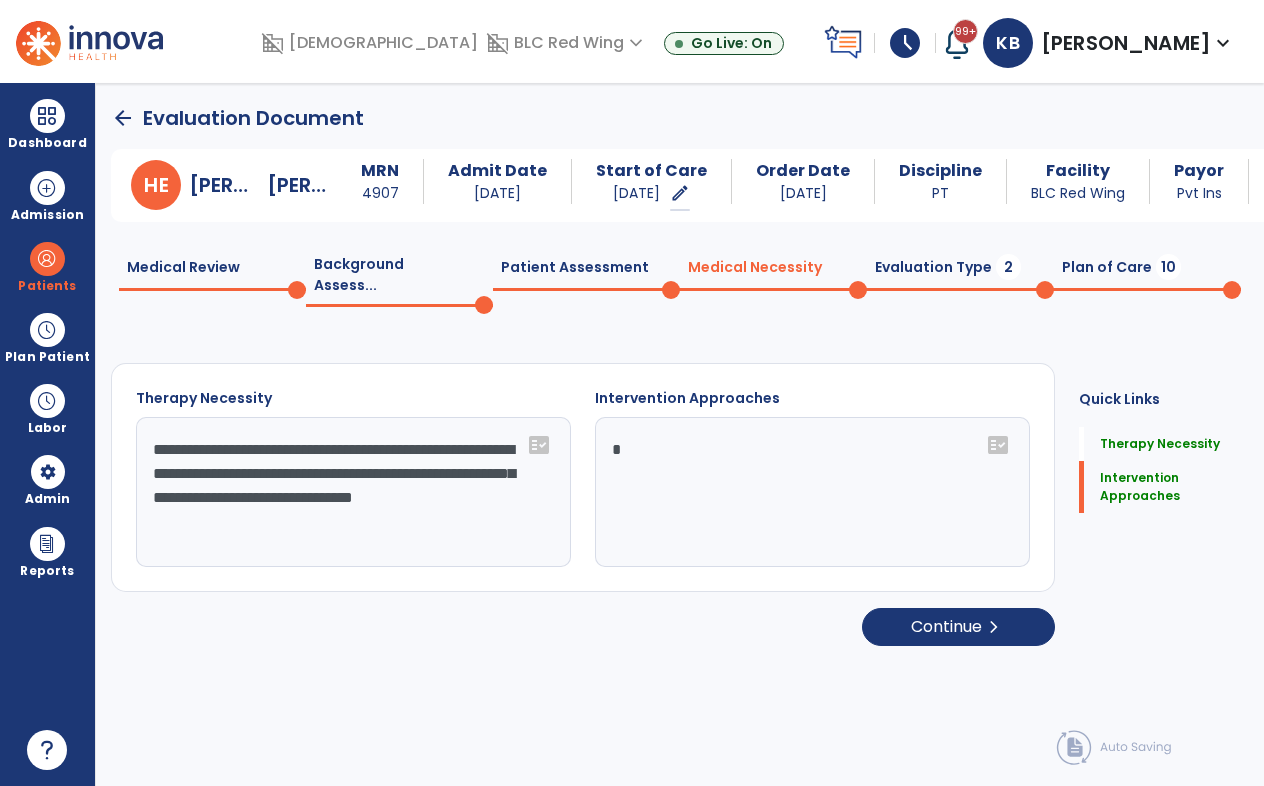 click on "*" 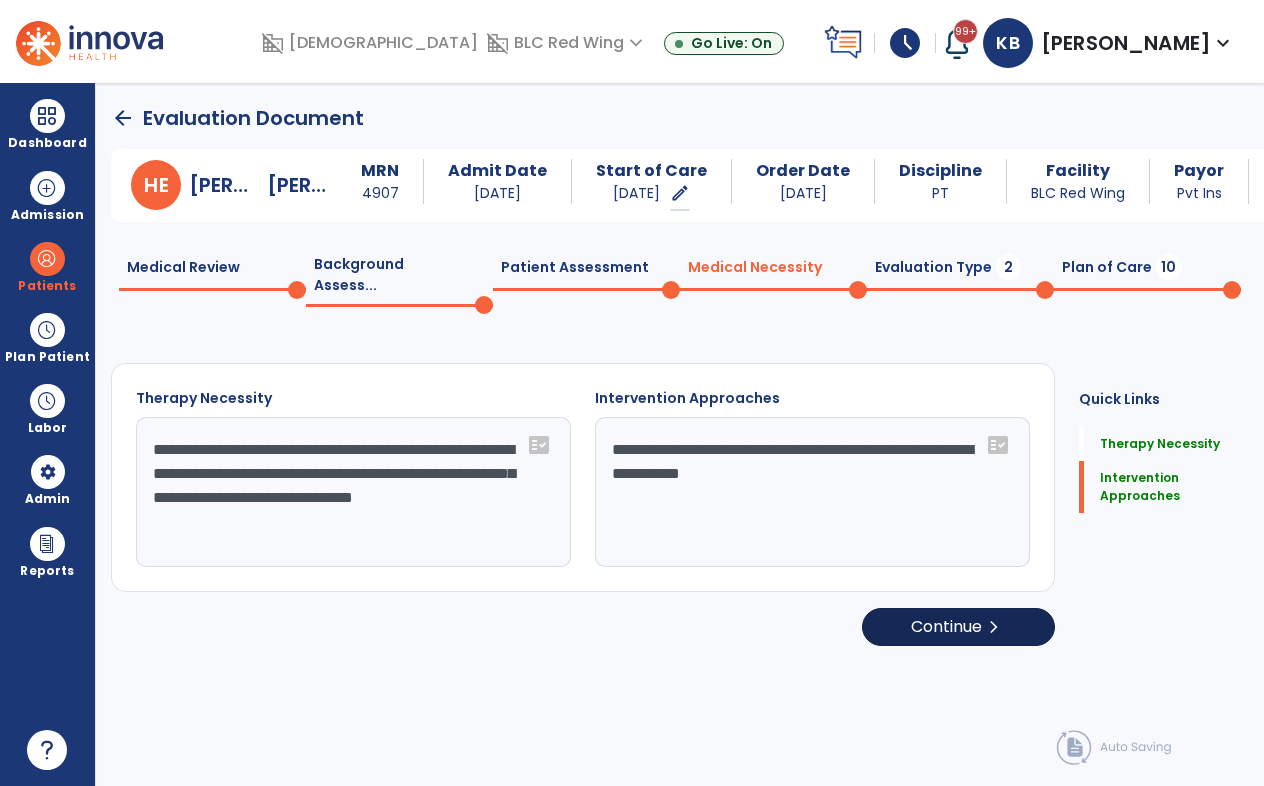 type on "**********" 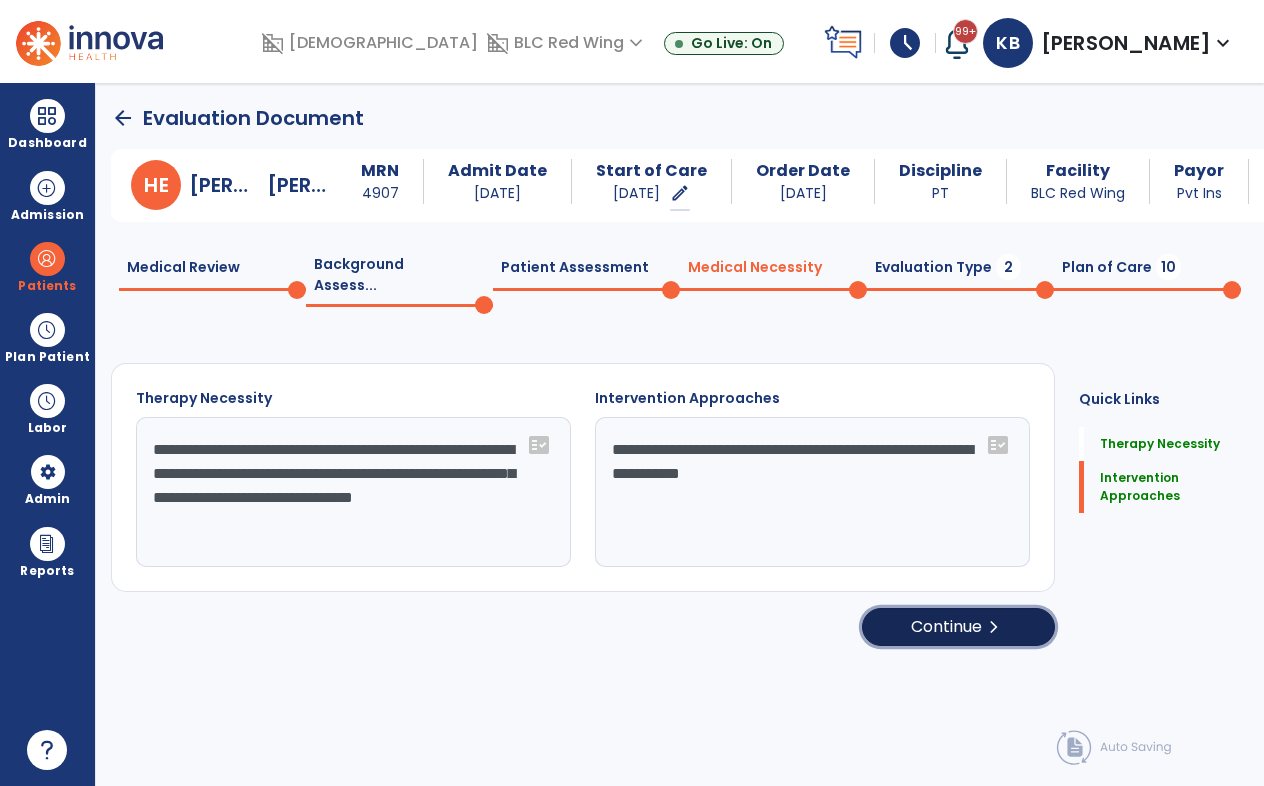 click on "Continue  chevron_right" 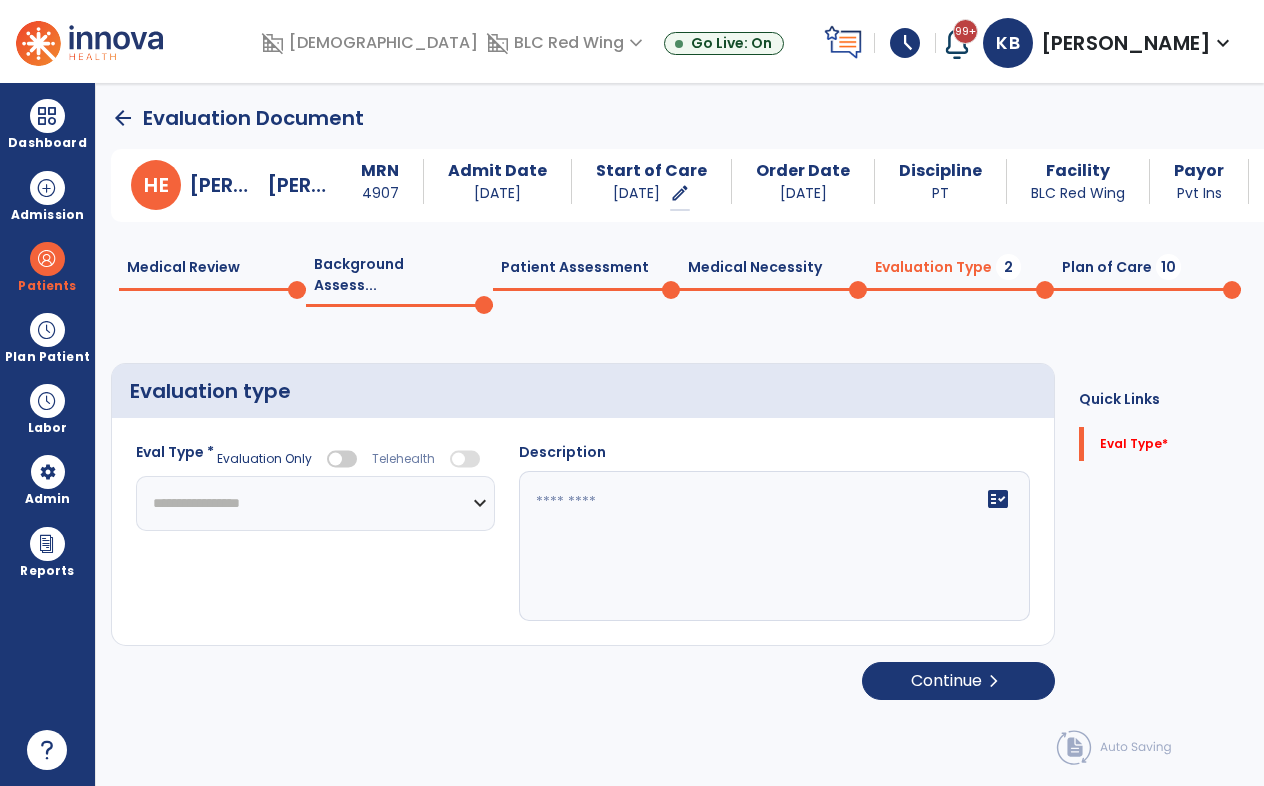 click on "**********" 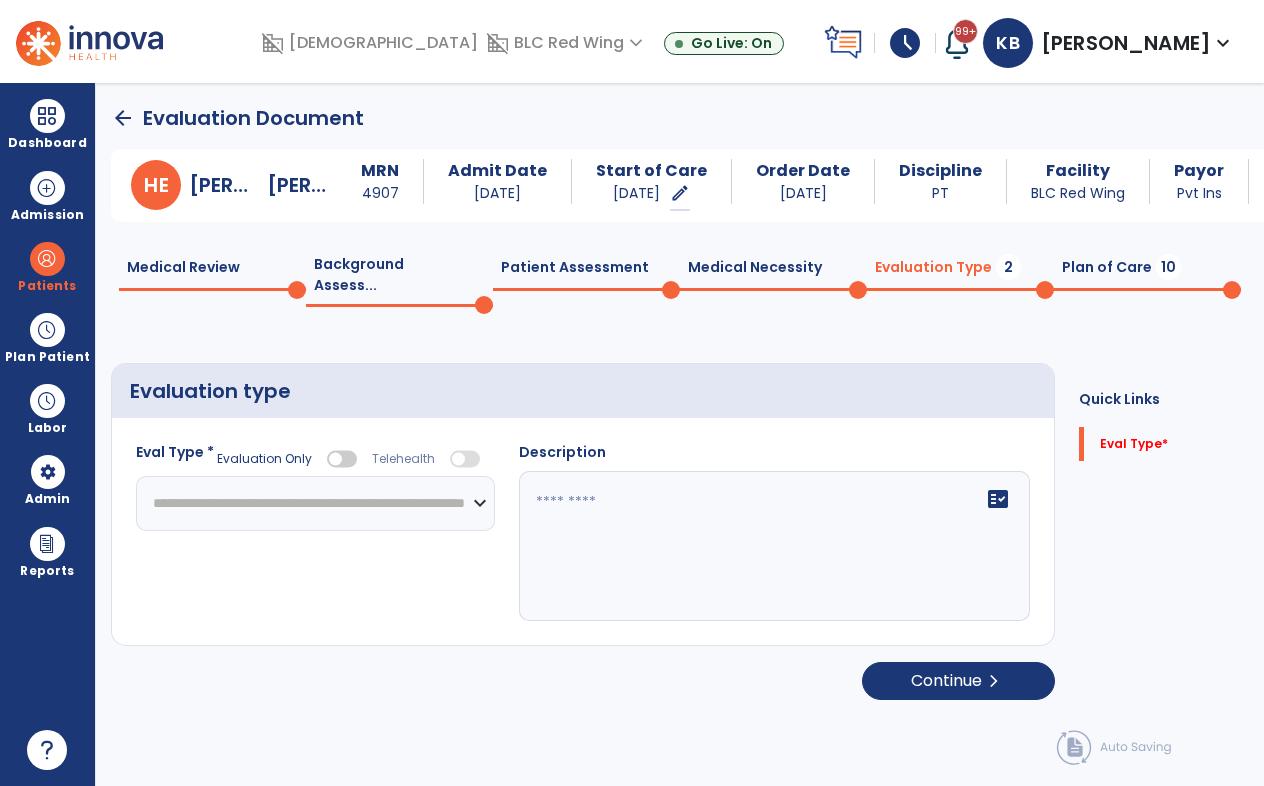 click on "**********" 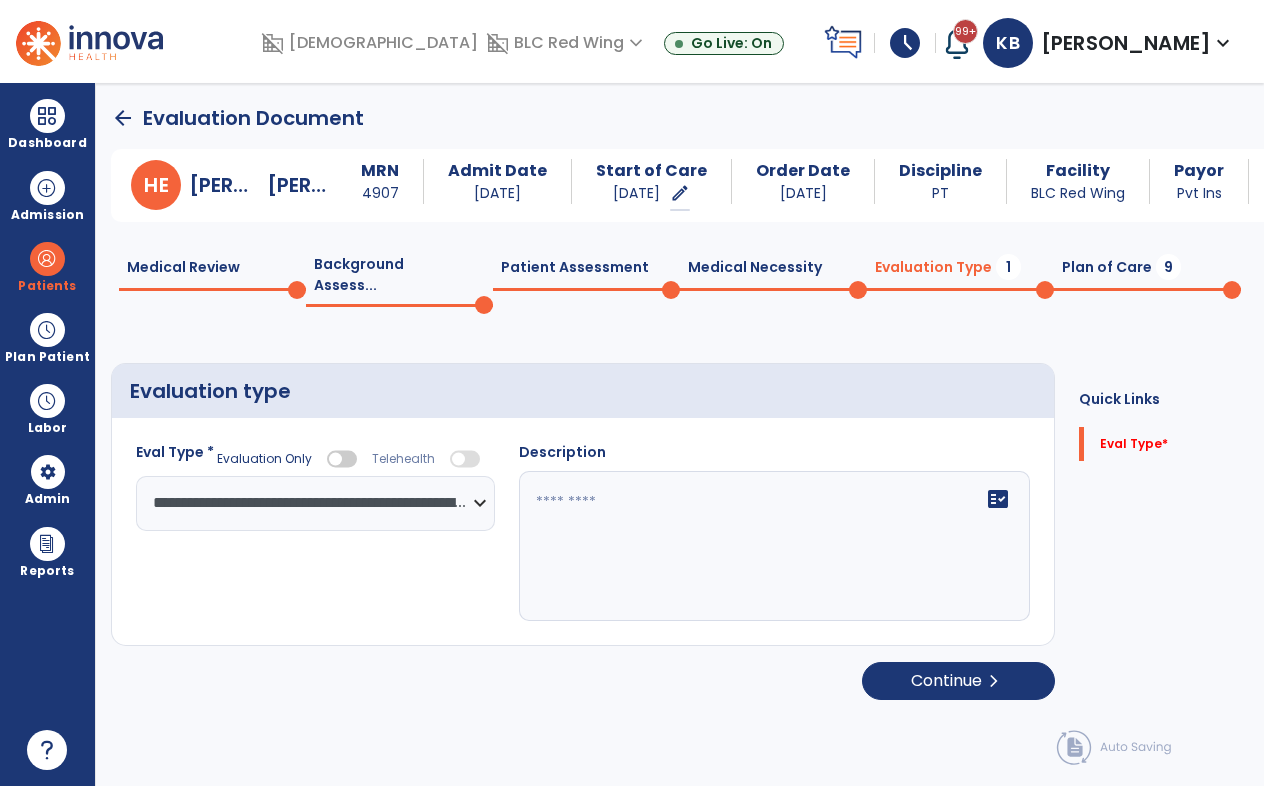 click on "**********" 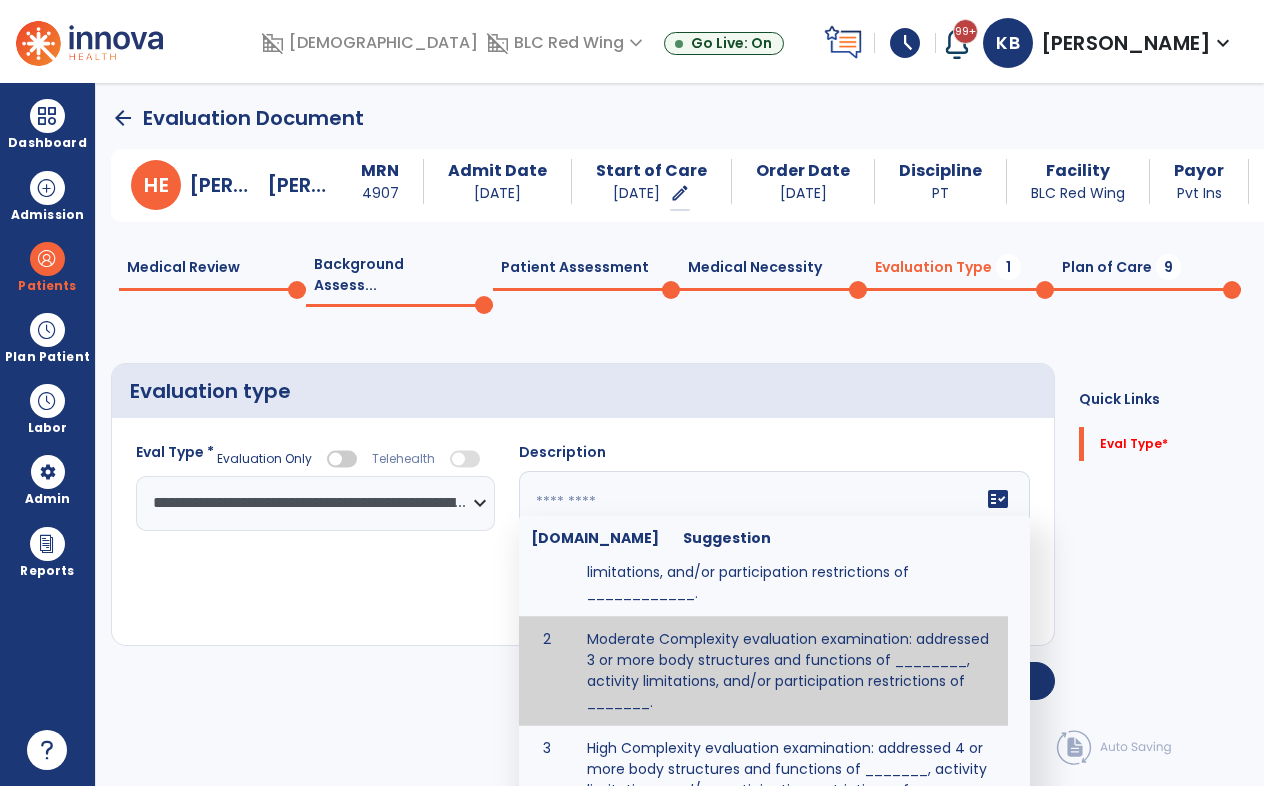 scroll, scrollTop: 77, scrollLeft: 0, axis: vertical 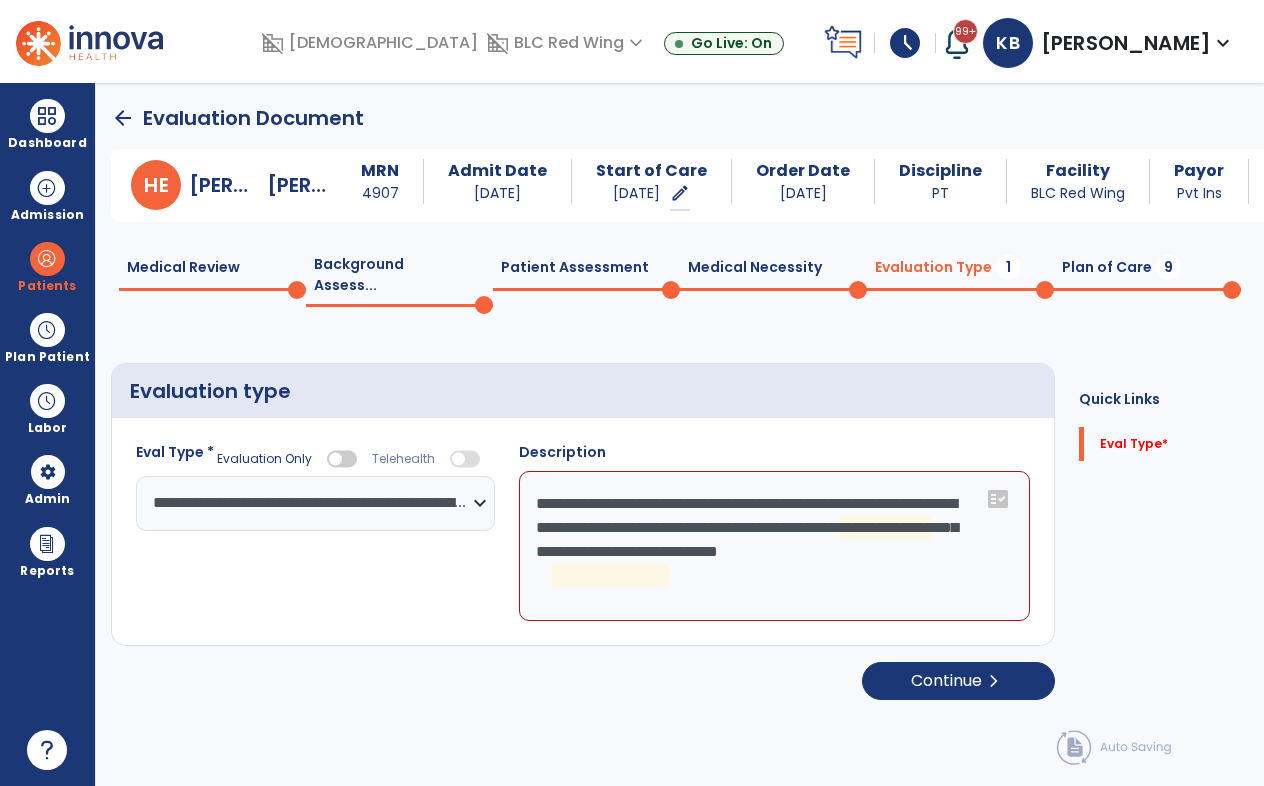 click on "**********" 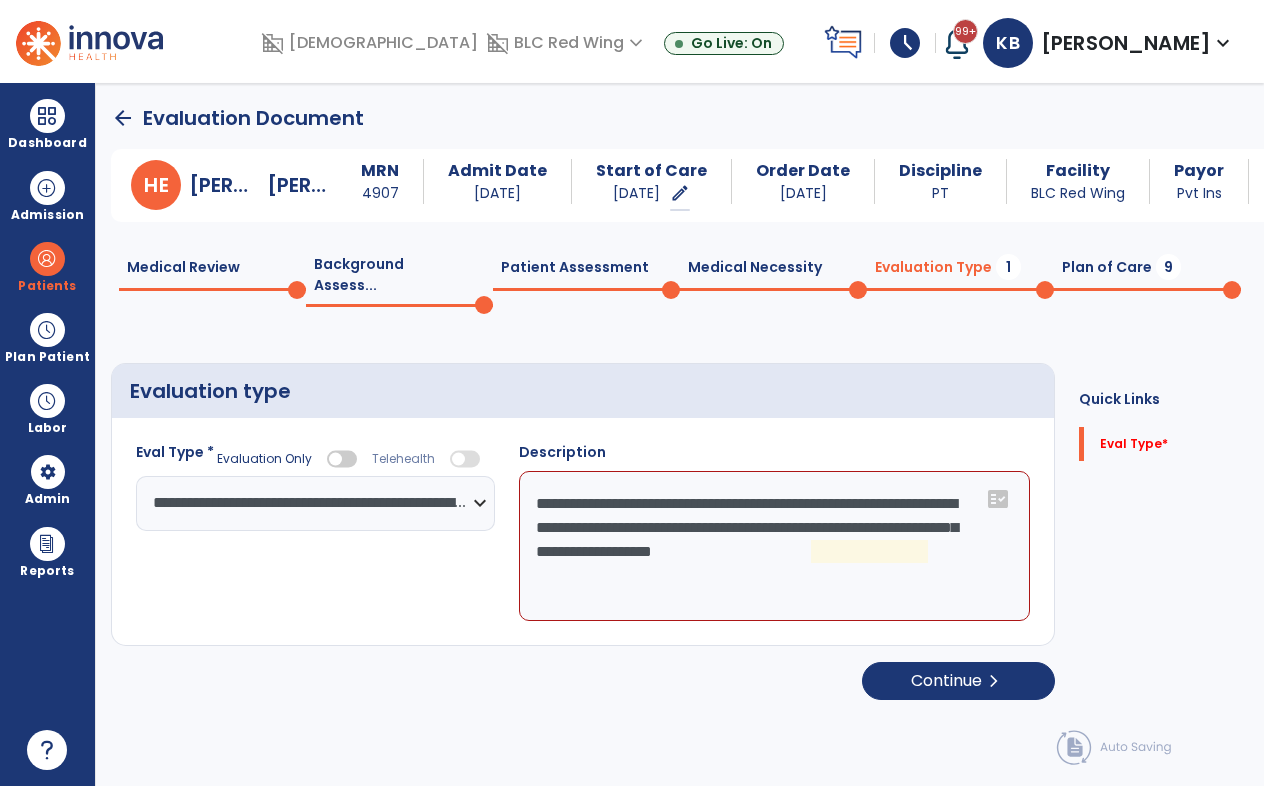 click on "**********" 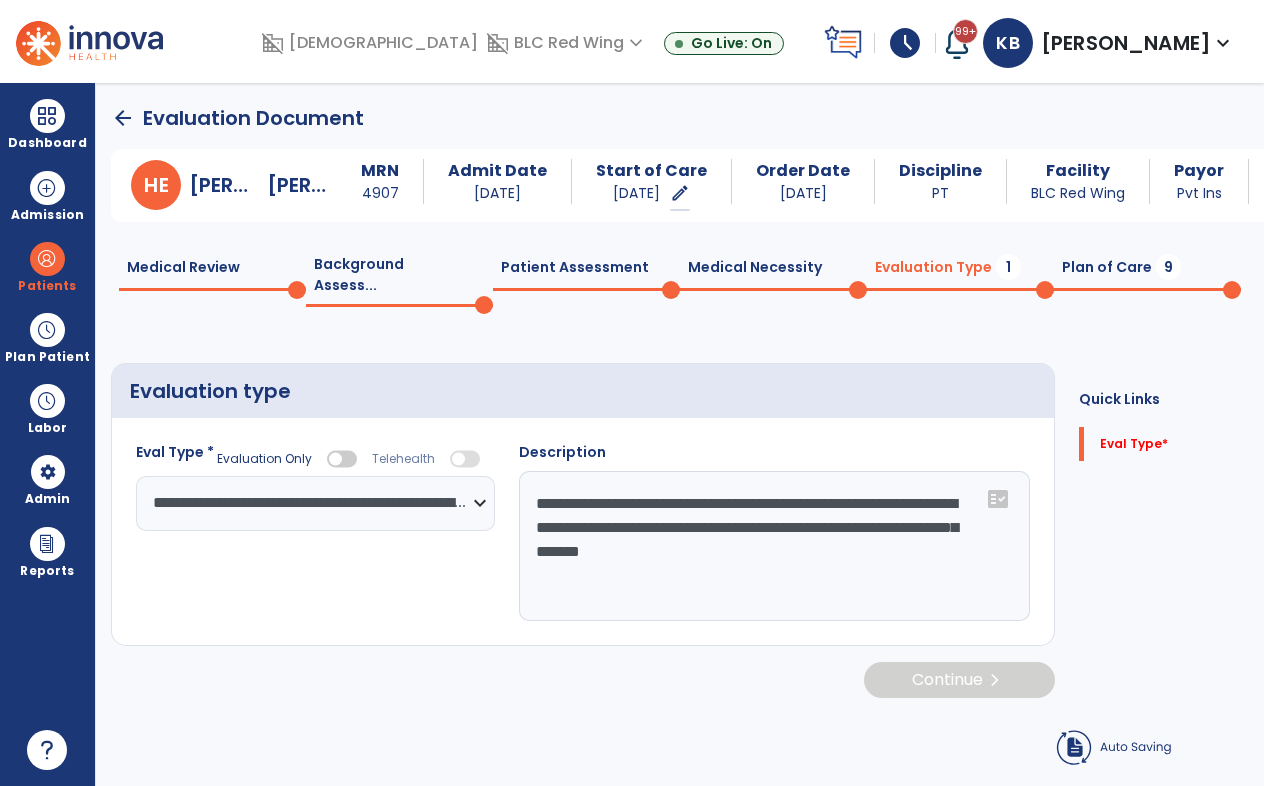 type on "**********" 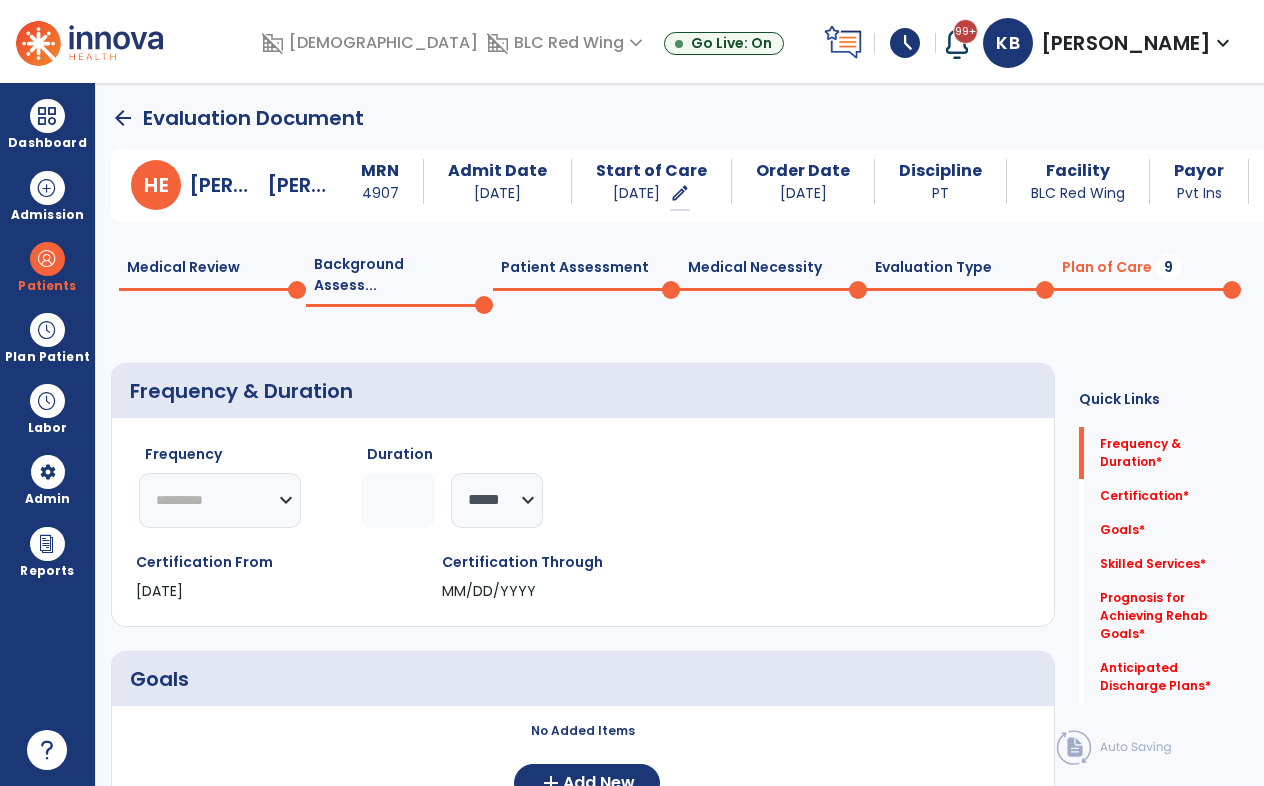 click on "********* ** ** ** ** ** ** **" 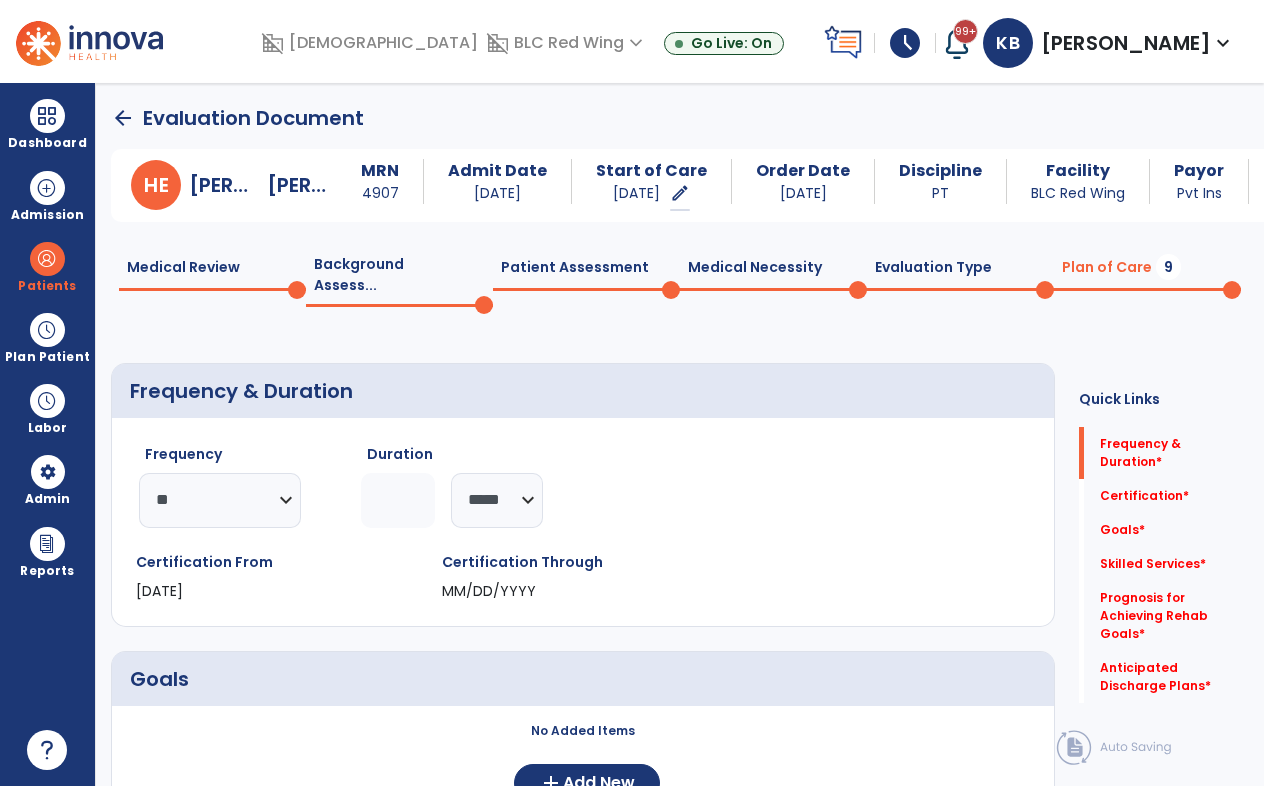 click 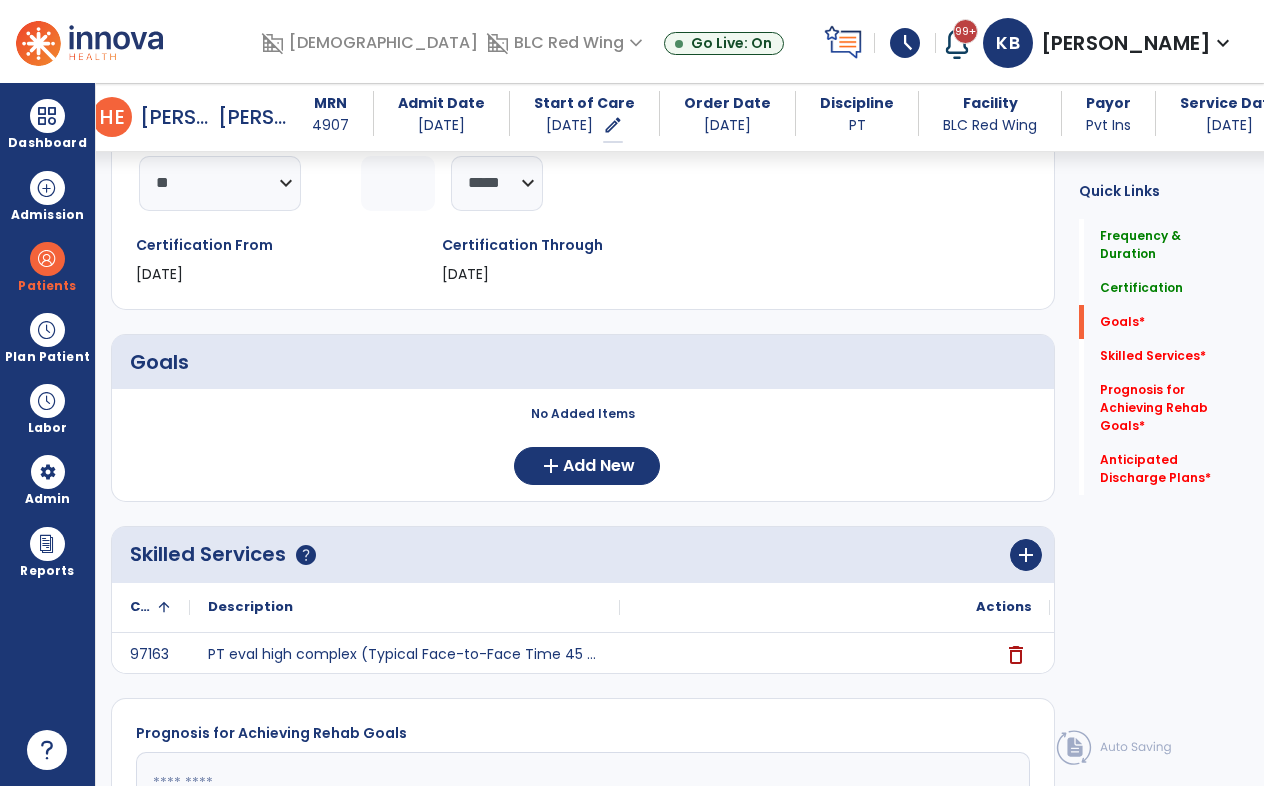 scroll, scrollTop: 300, scrollLeft: 0, axis: vertical 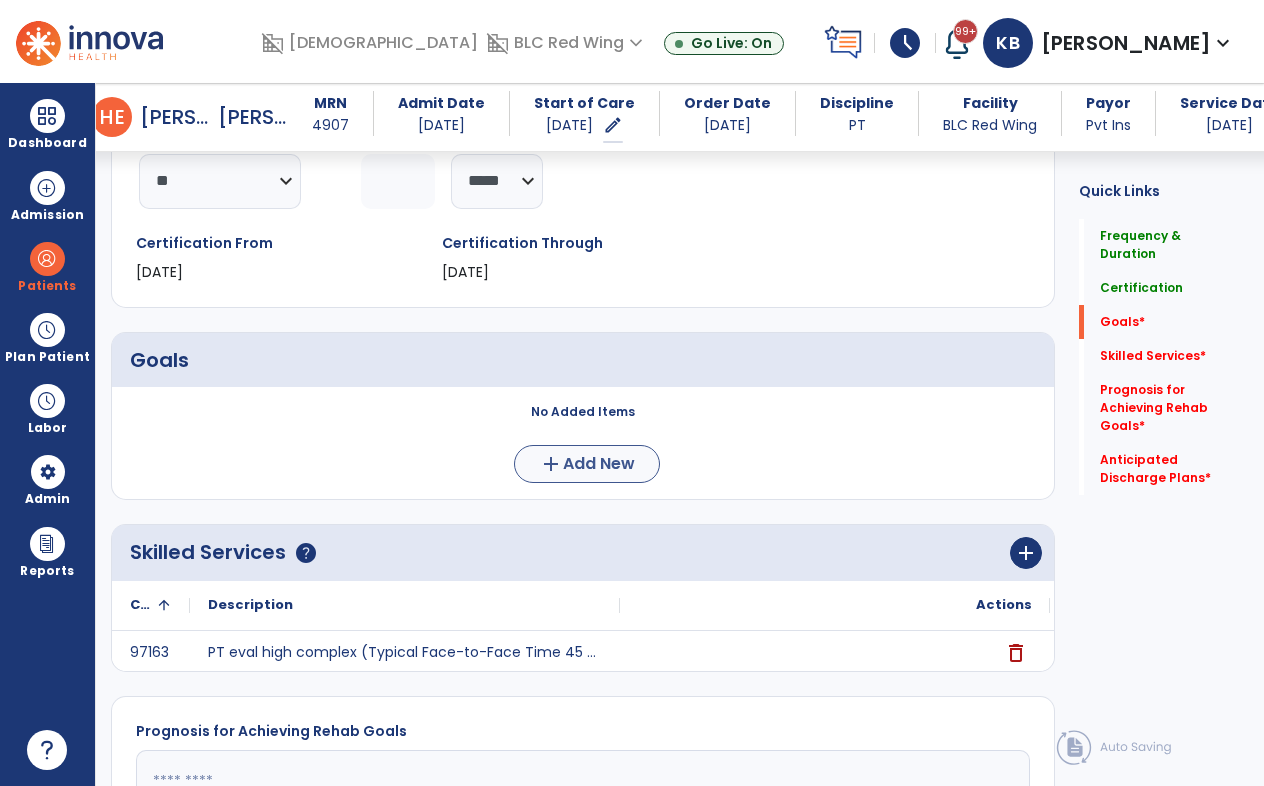 type on "**" 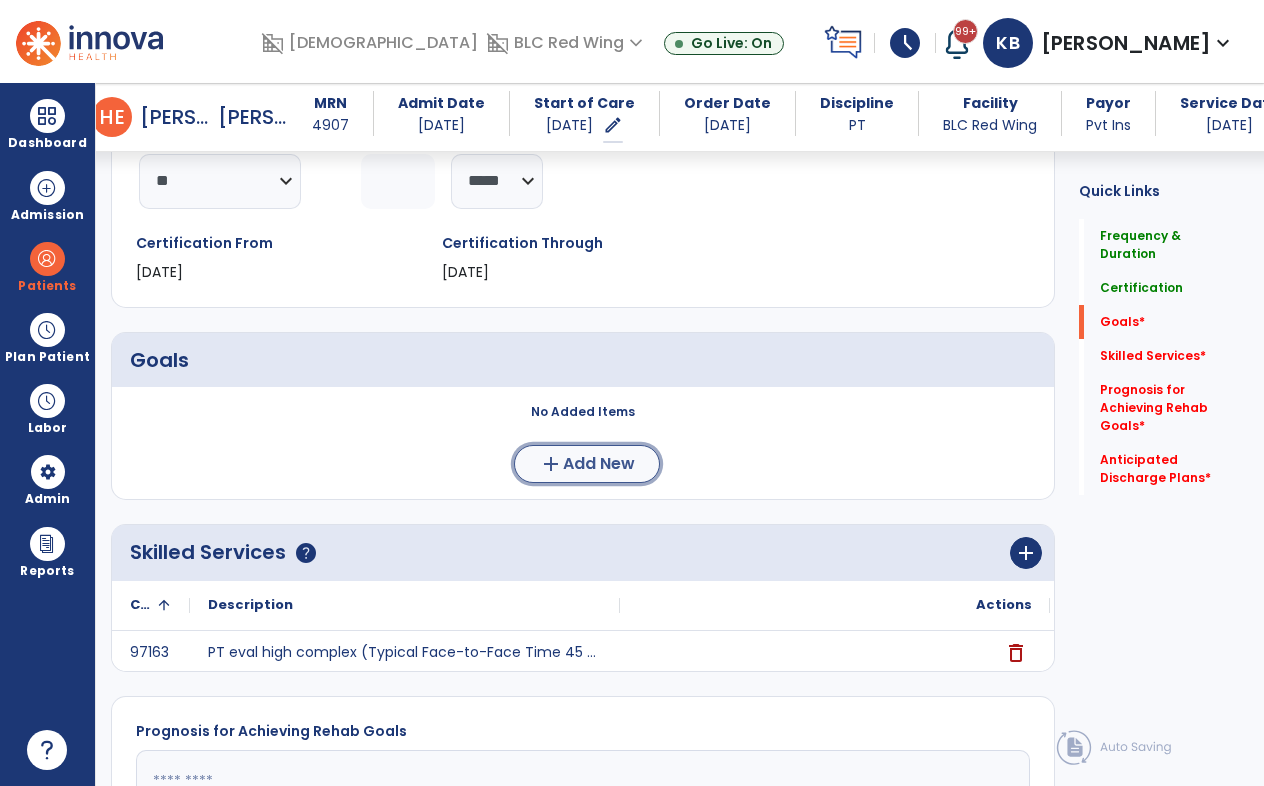 click on "Add New" at bounding box center (599, 464) 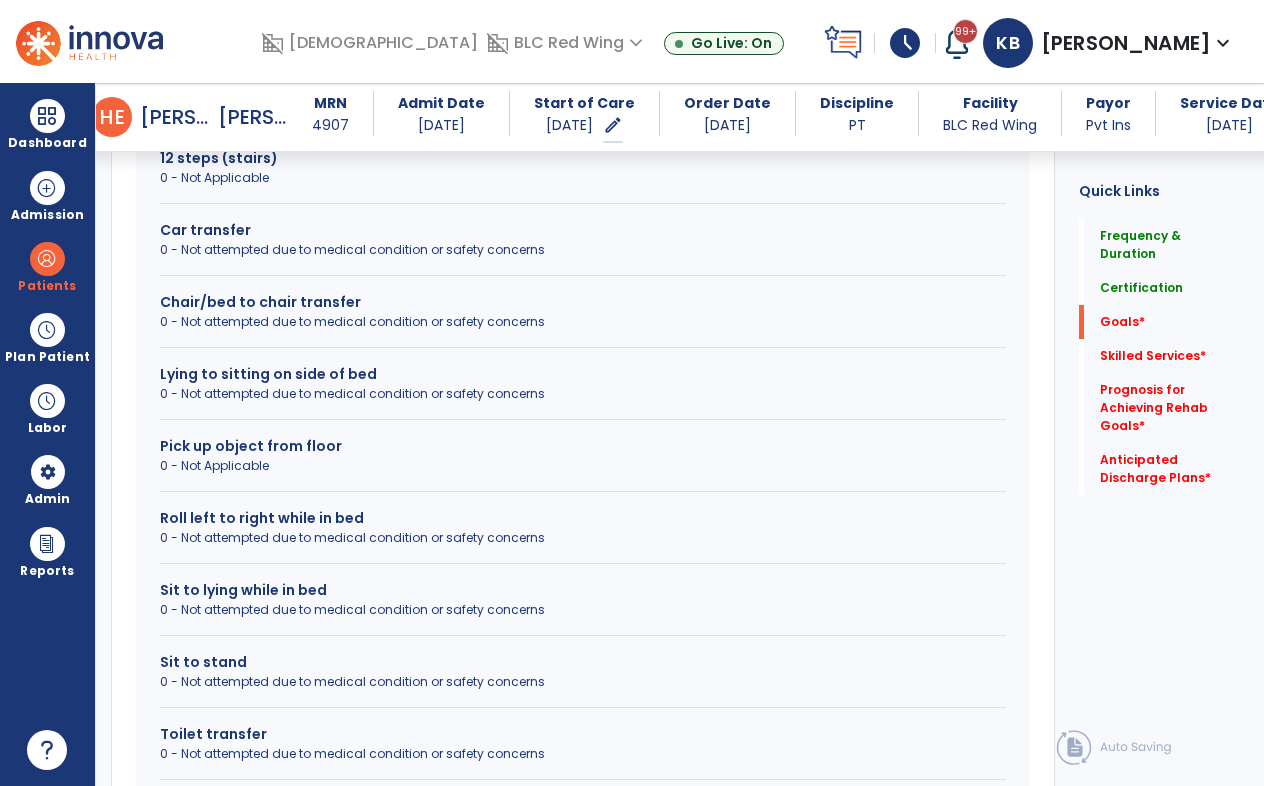 scroll, scrollTop: 900, scrollLeft: 0, axis: vertical 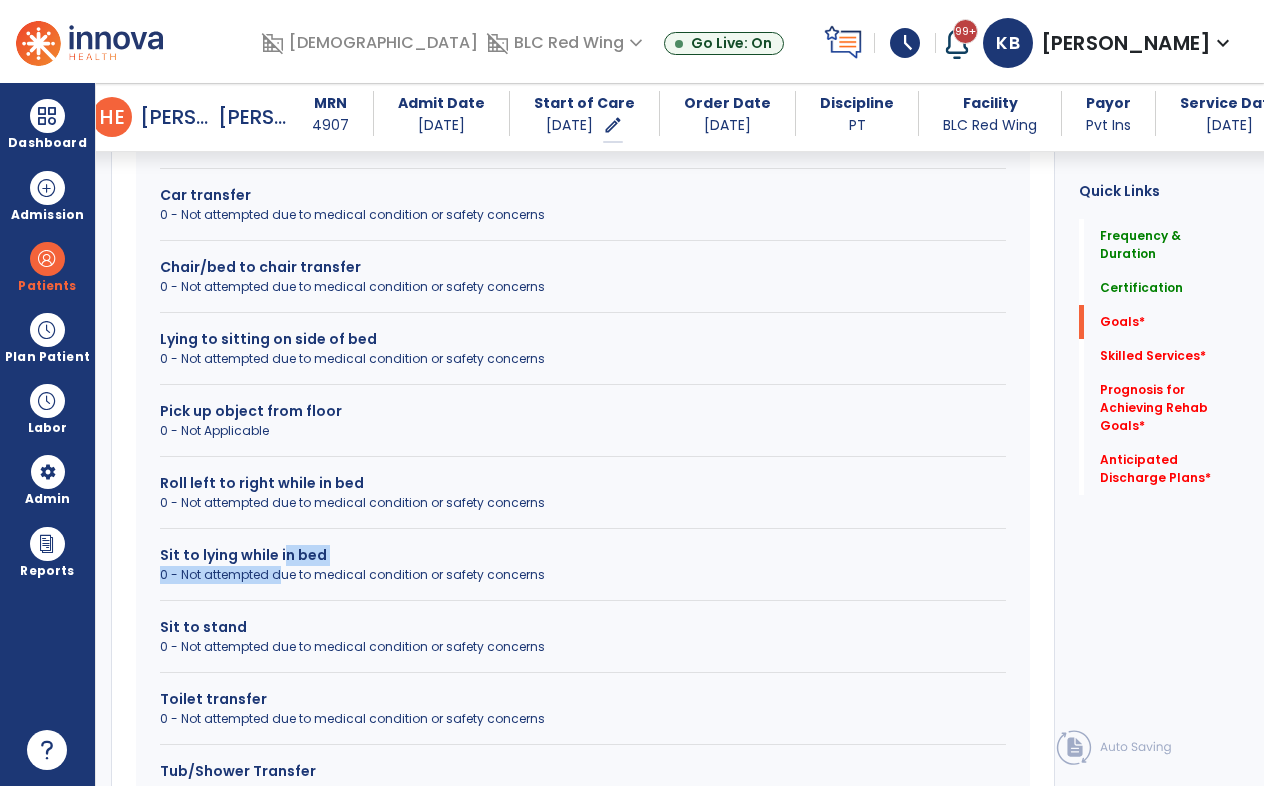 click on "Sit to lying while in bed 0 - Not attempted due to medical condition or safety concerns" at bounding box center [583, 573] 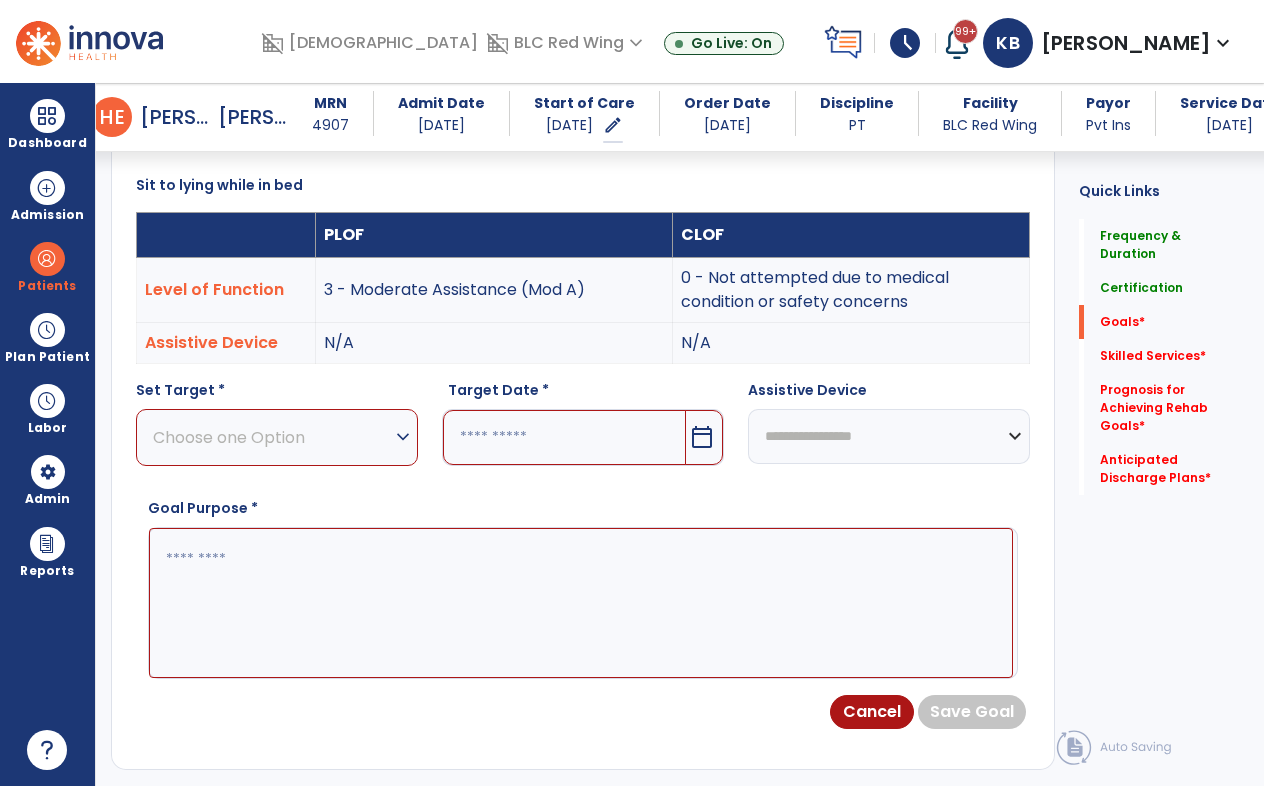scroll, scrollTop: 500, scrollLeft: 0, axis: vertical 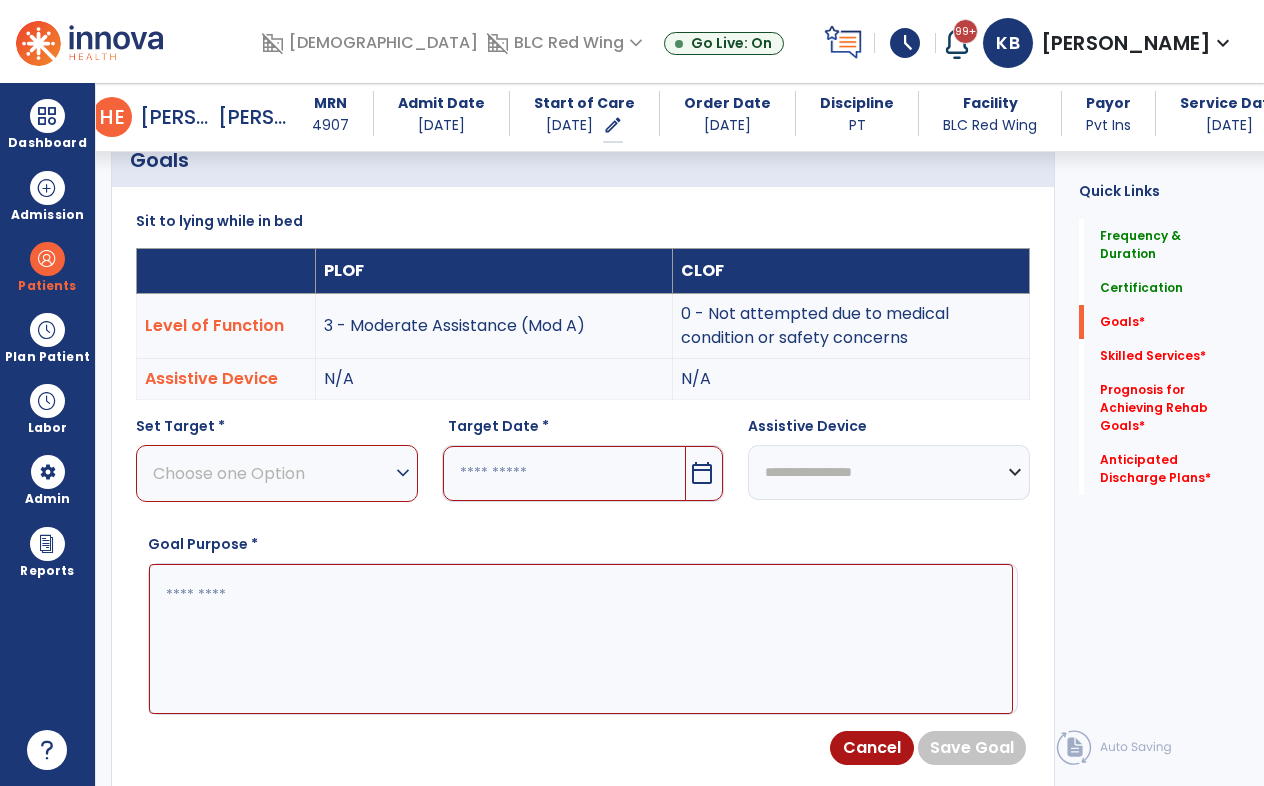 click on "Choose one Option" at bounding box center [272, 473] 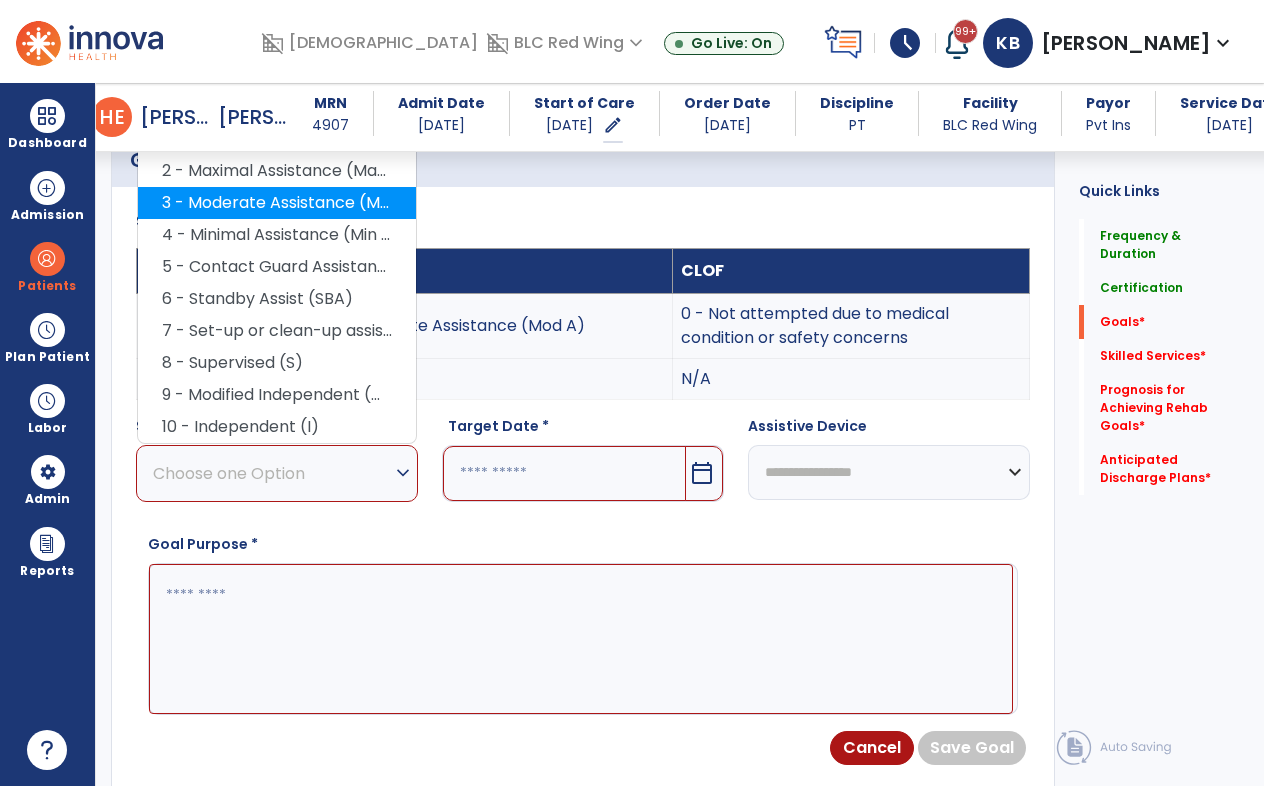 click on "3 - Moderate Assistance (Mod A)" at bounding box center [277, 203] 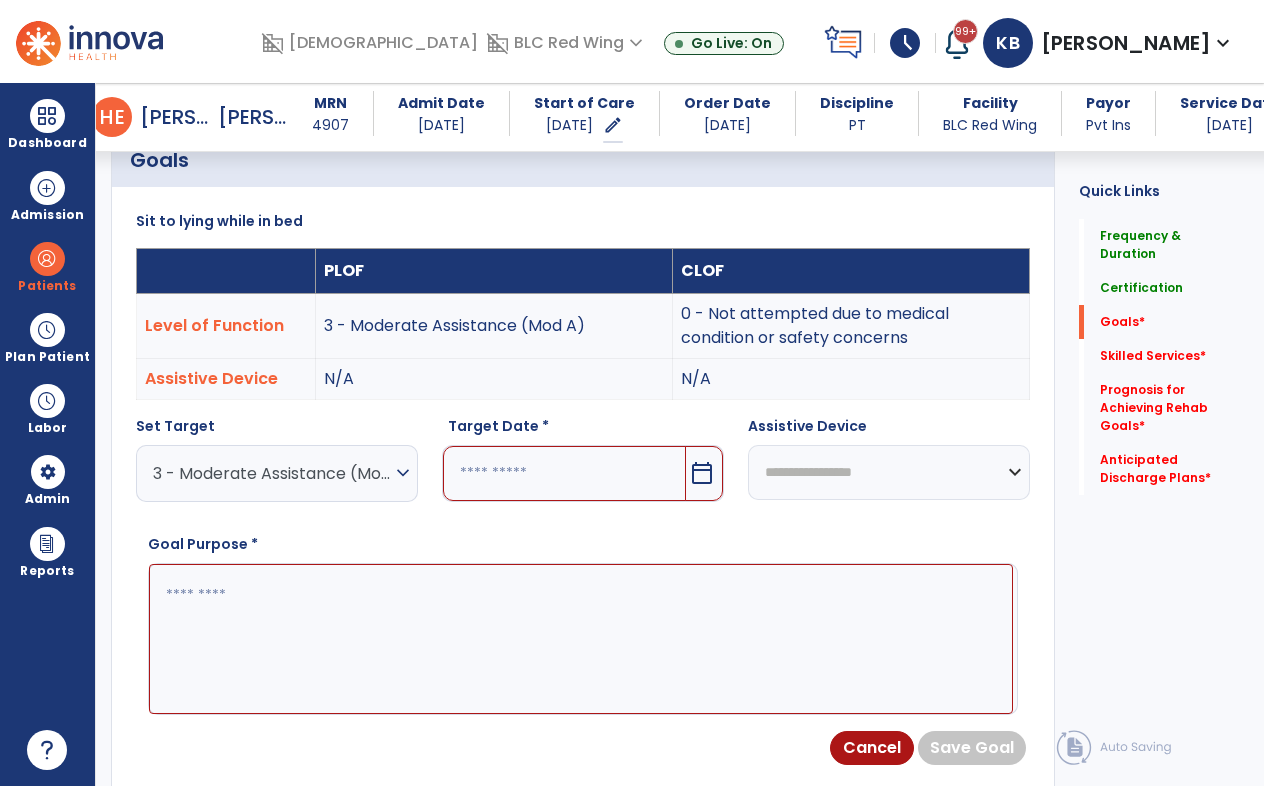 click at bounding box center (564, 473) 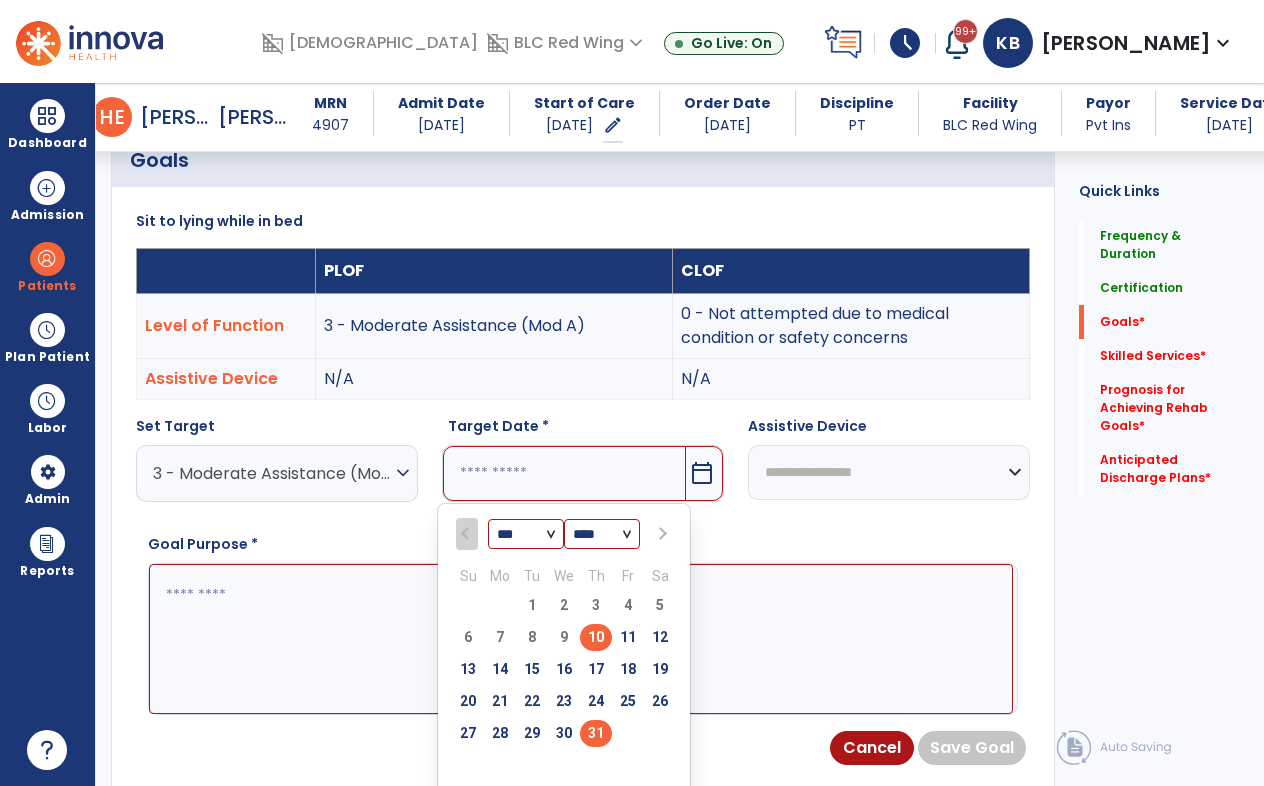 click on "31" at bounding box center (596, 733) 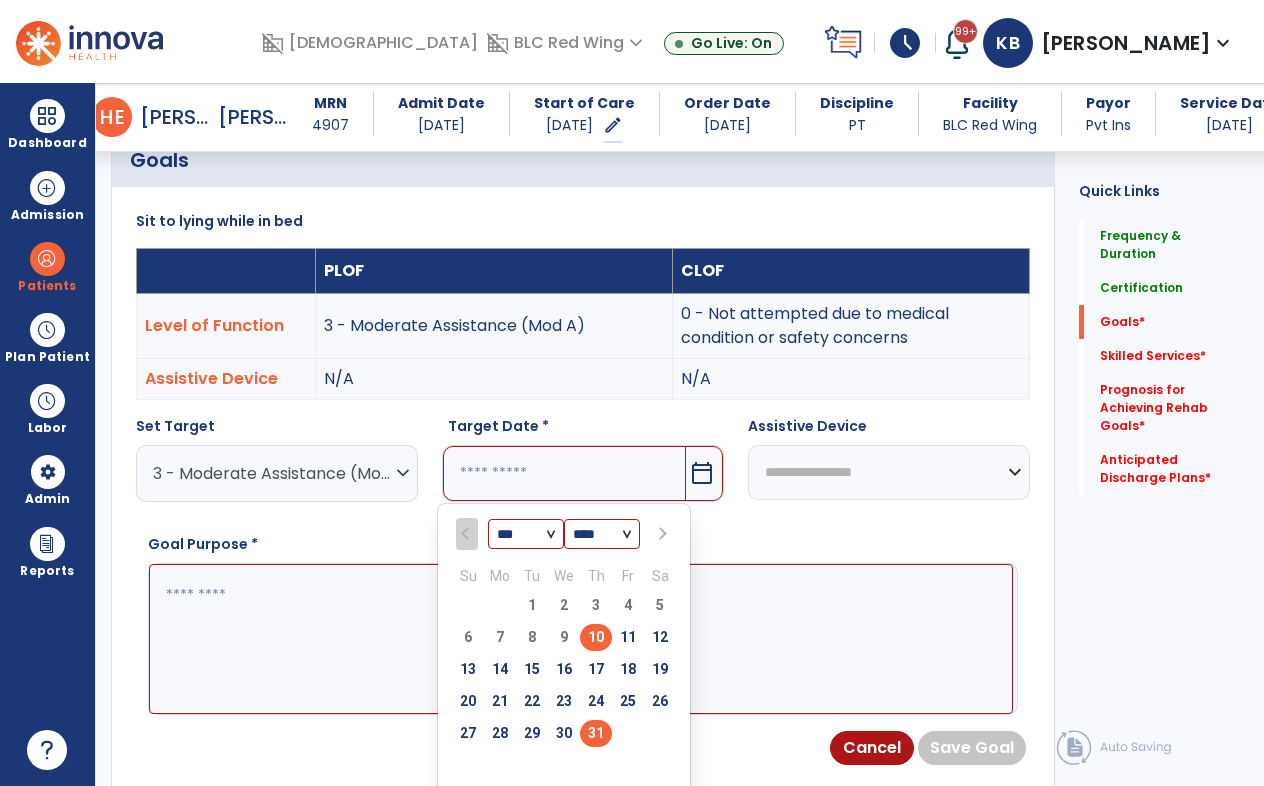 type on "*********" 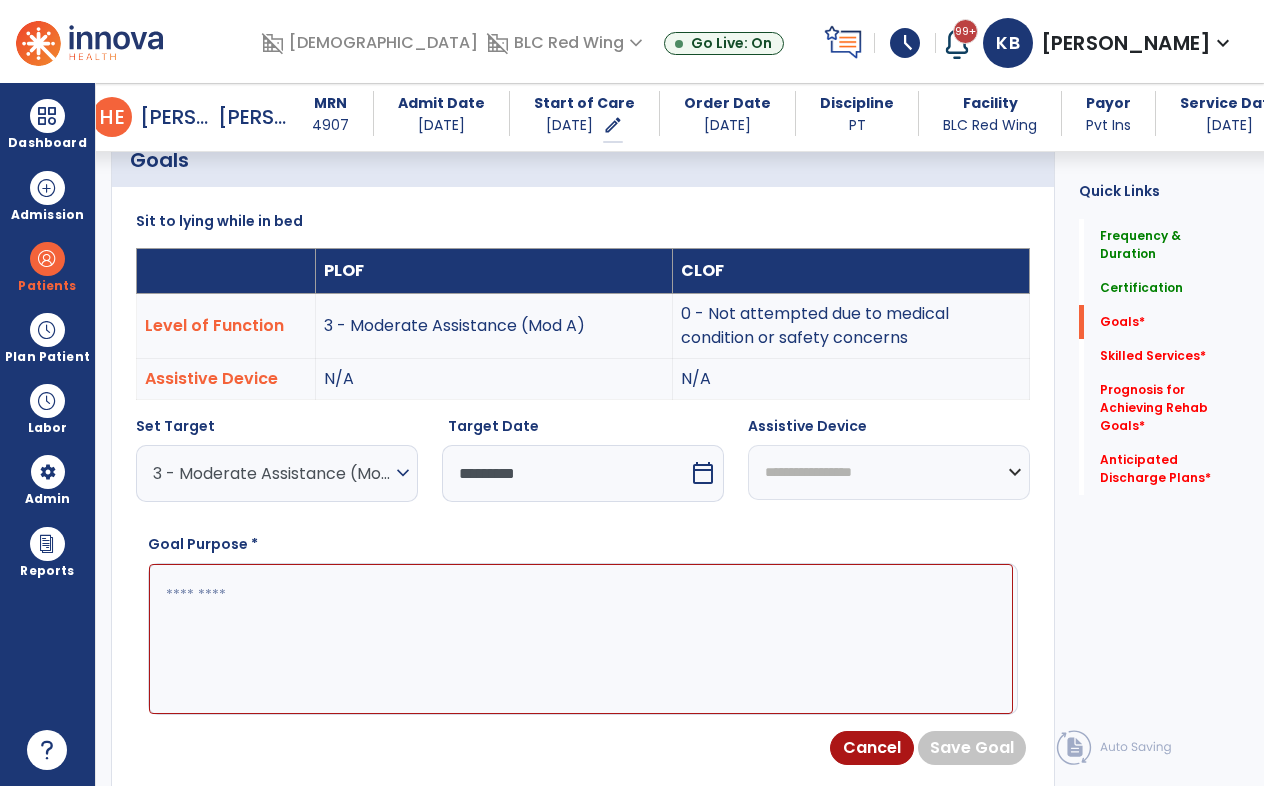 click at bounding box center (581, 639) 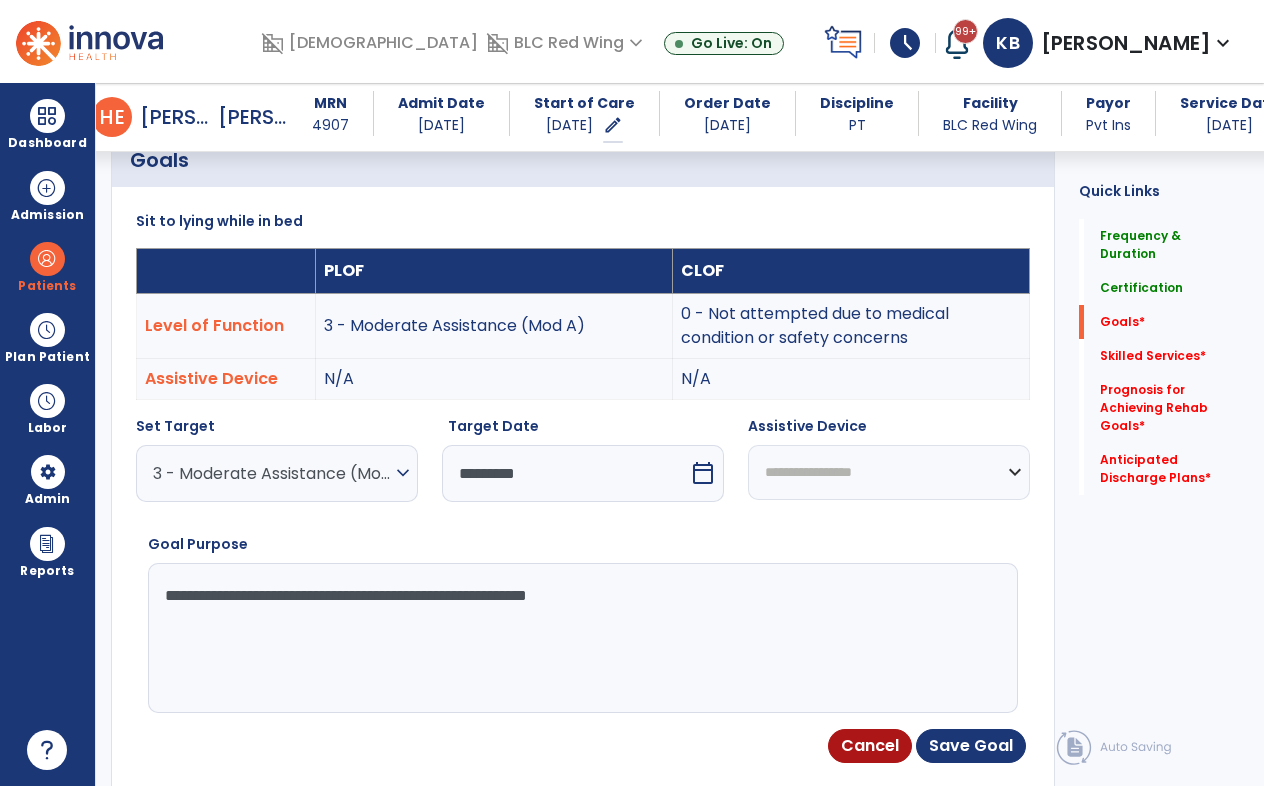 click on "**********" at bounding box center (581, 638) 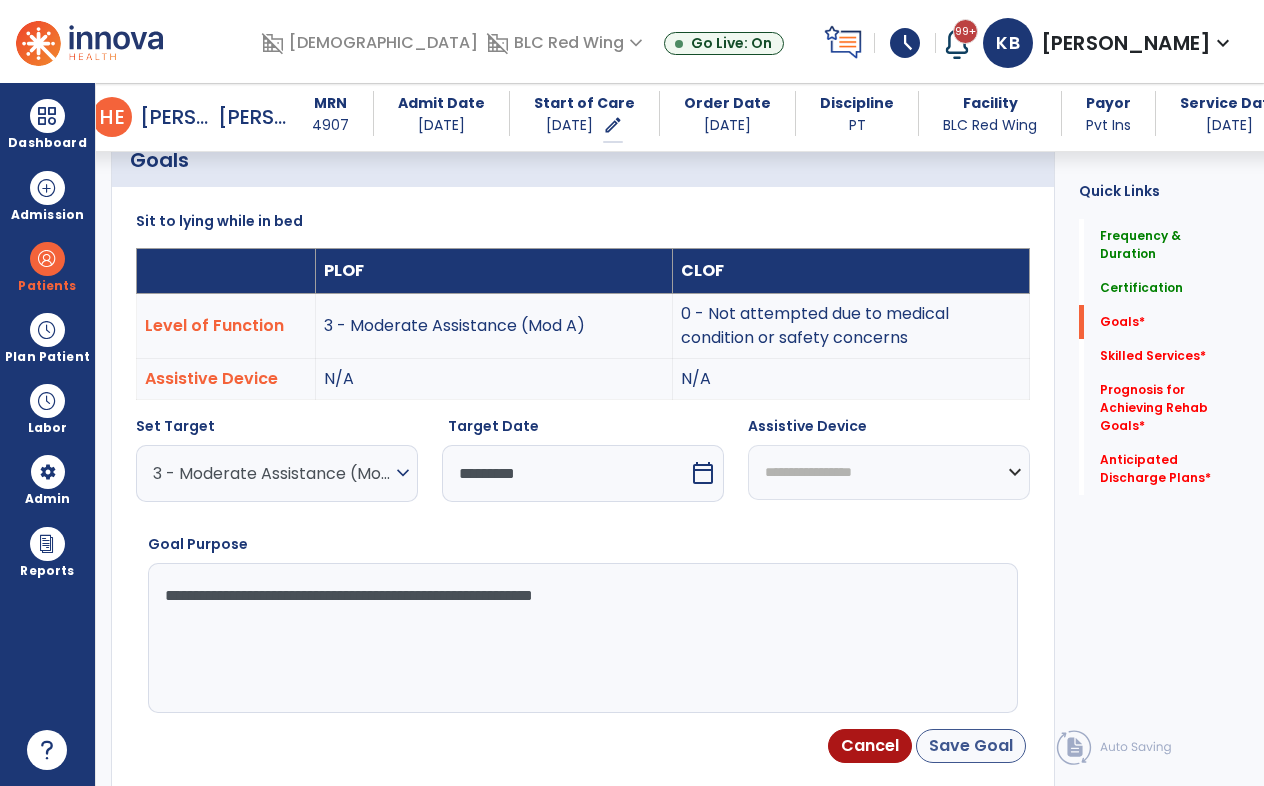 type on "**********" 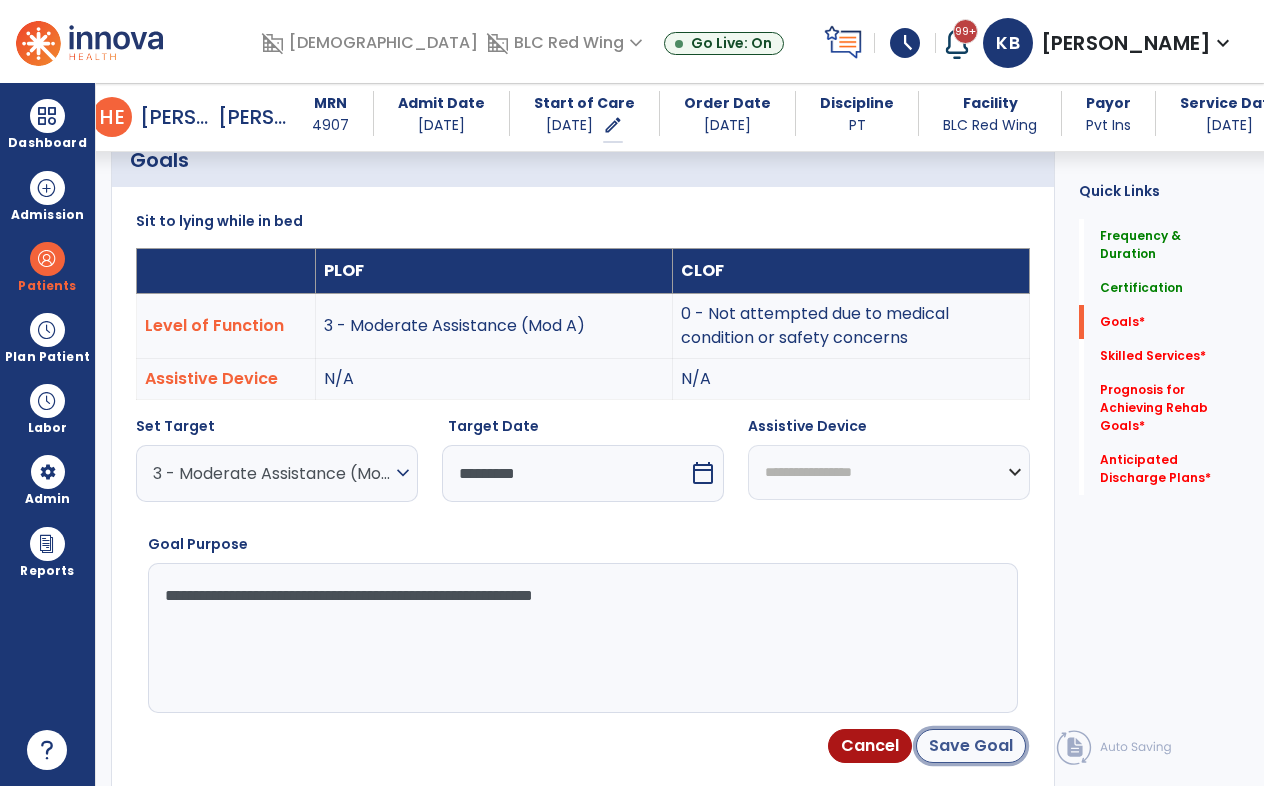 click on "Save Goal" at bounding box center [971, 746] 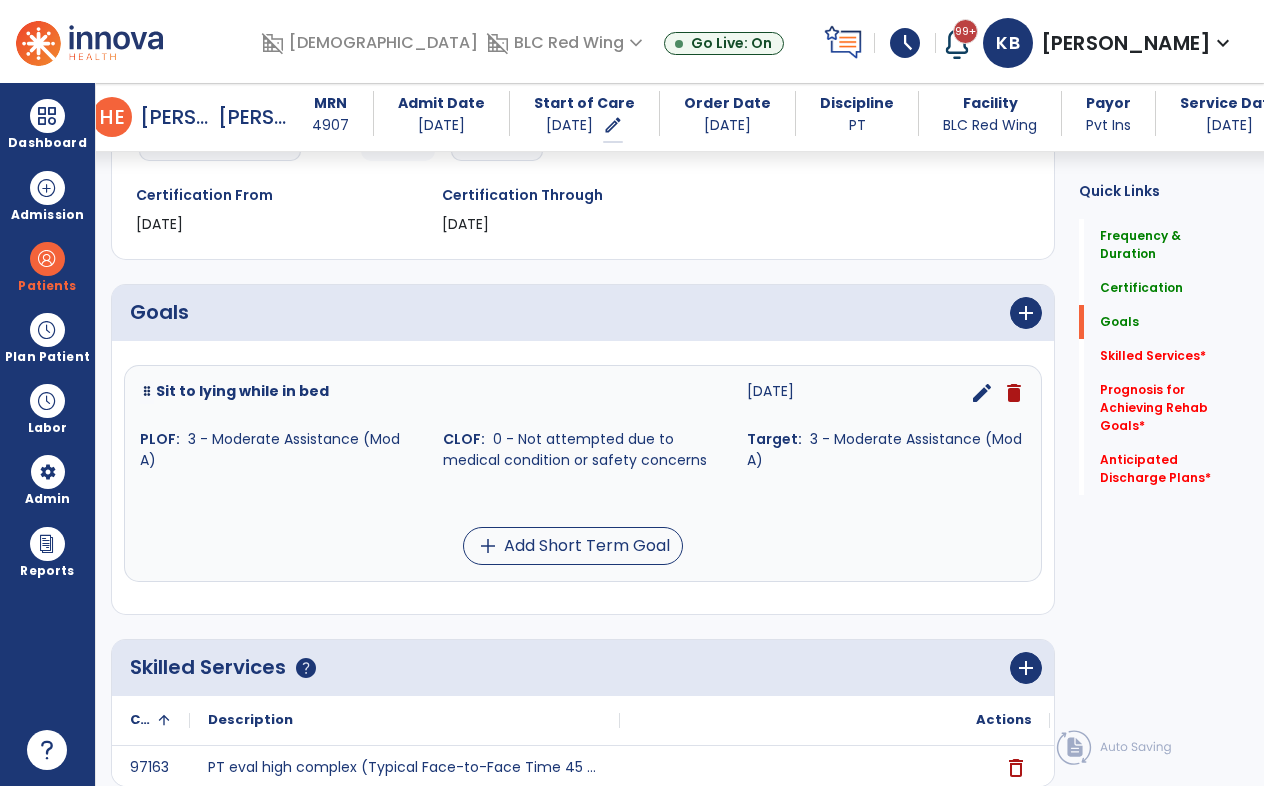 scroll, scrollTop: 300, scrollLeft: 0, axis: vertical 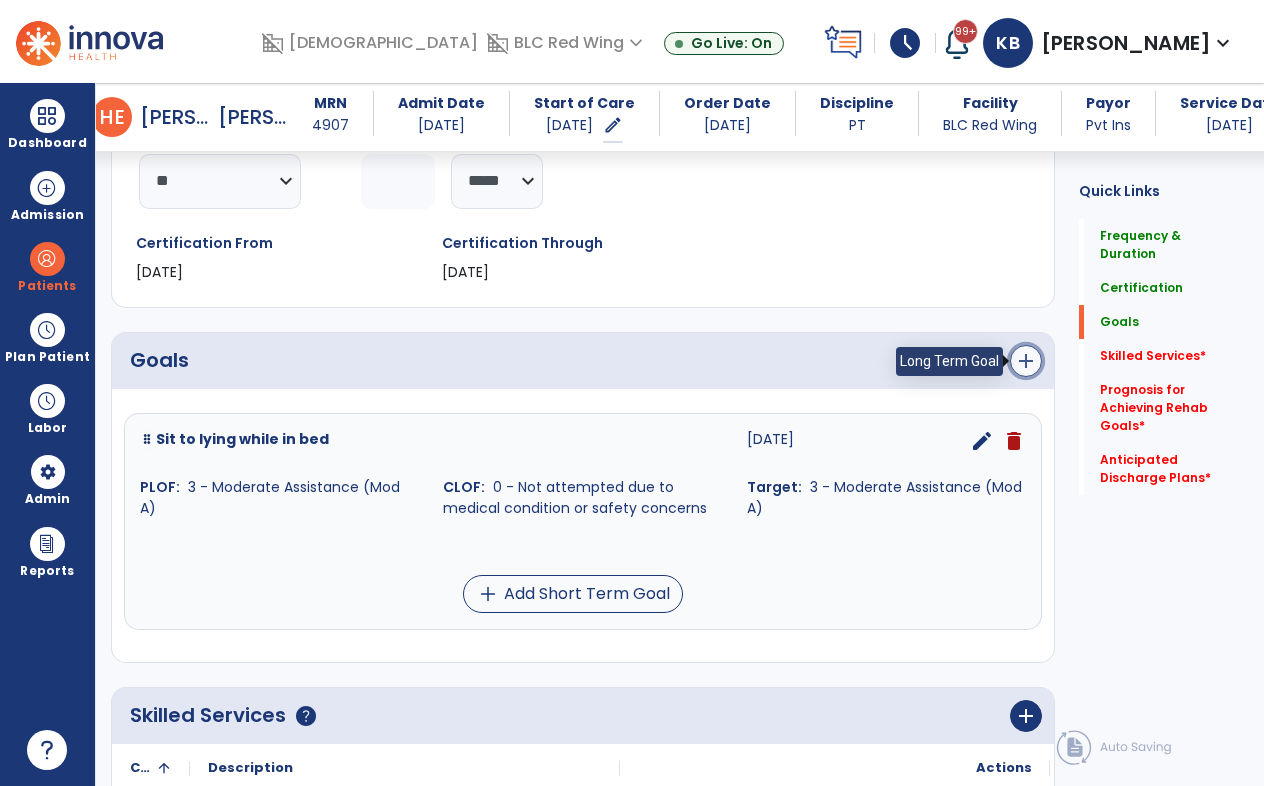 click on "add" at bounding box center [1026, 361] 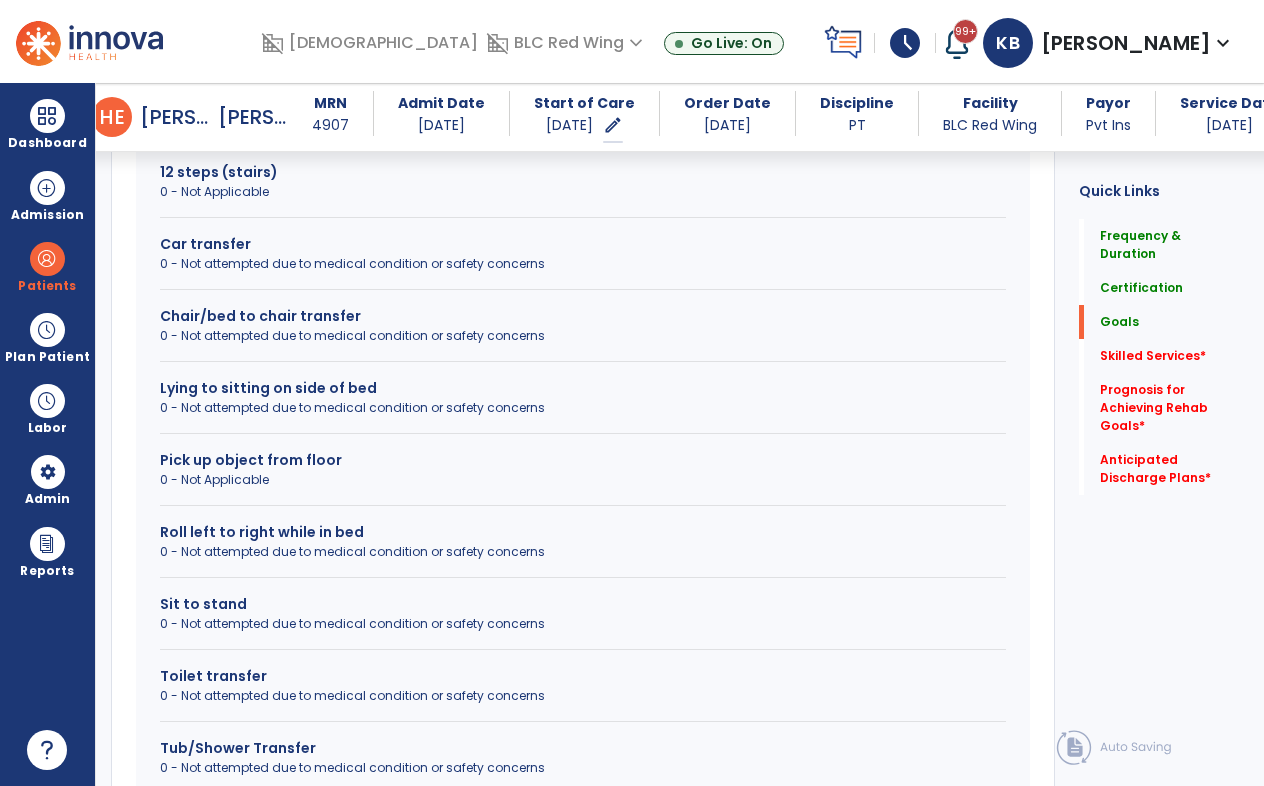 scroll, scrollTop: 900, scrollLeft: 0, axis: vertical 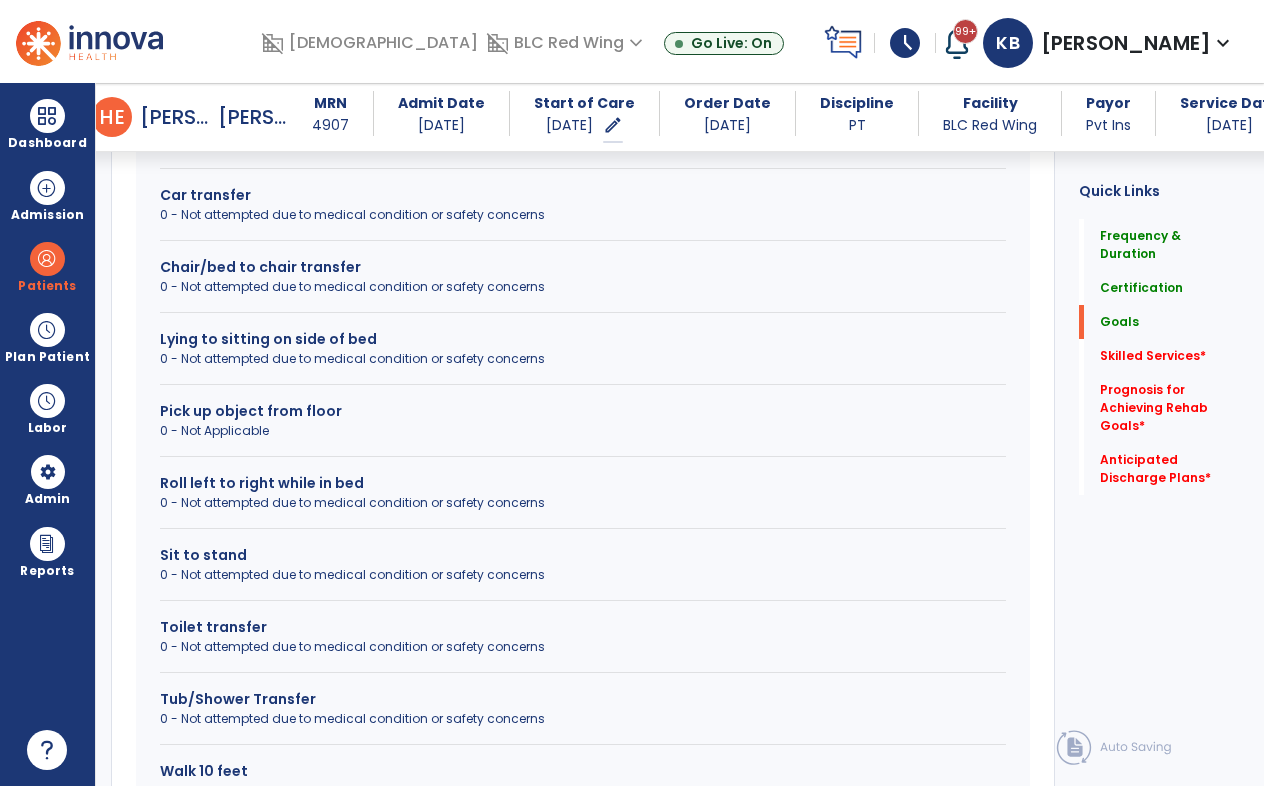 click on "Sit to stand" at bounding box center (583, 555) 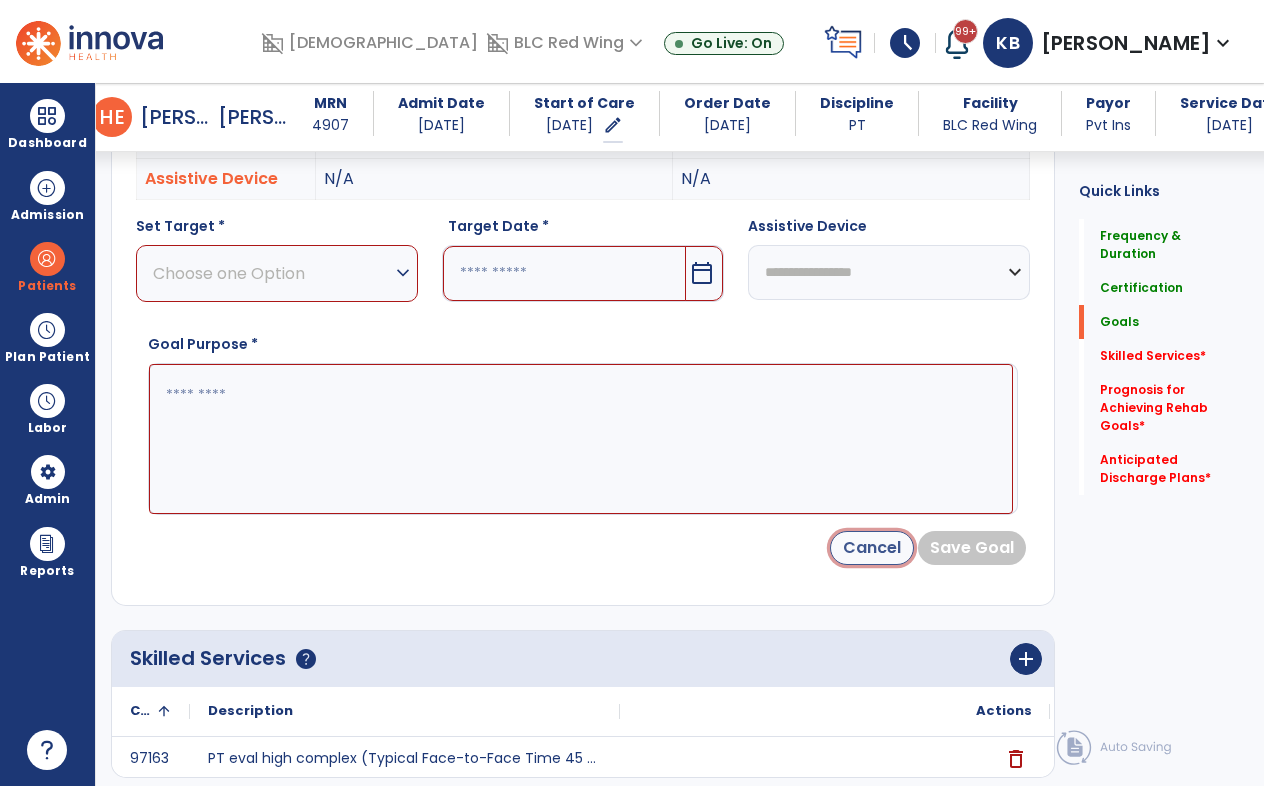 click on "Cancel" at bounding box center [872, 548] 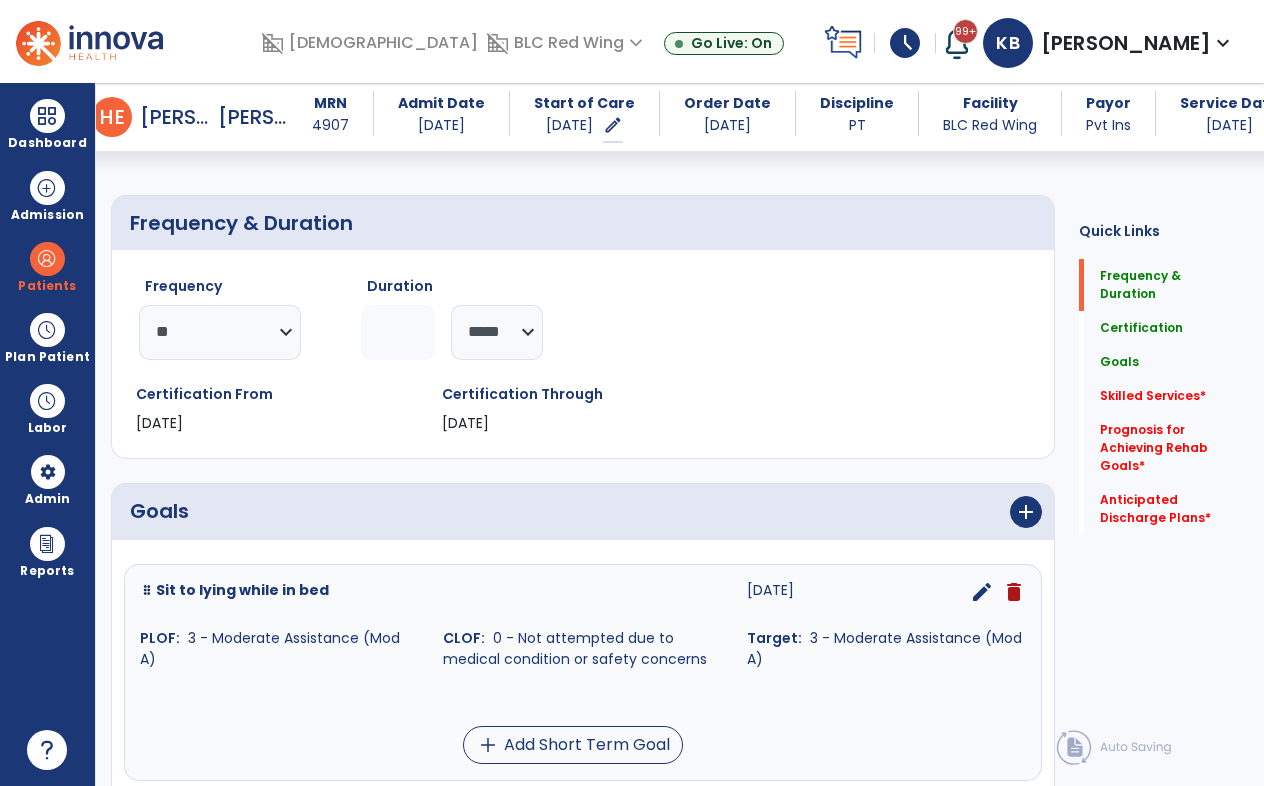 scroll, scrollTop: 184, scrollLeft: 0, axis: vertical 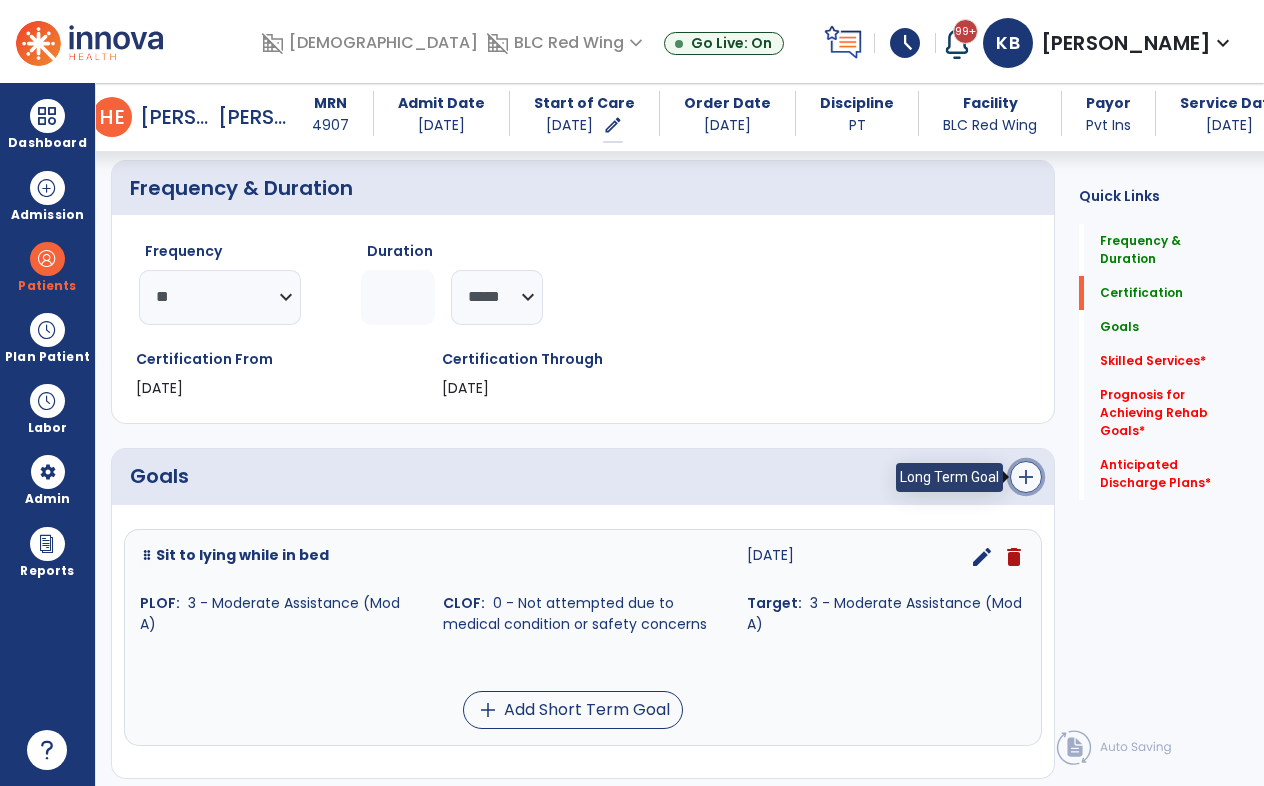 click on "add" at bounding box center [1026, 477] 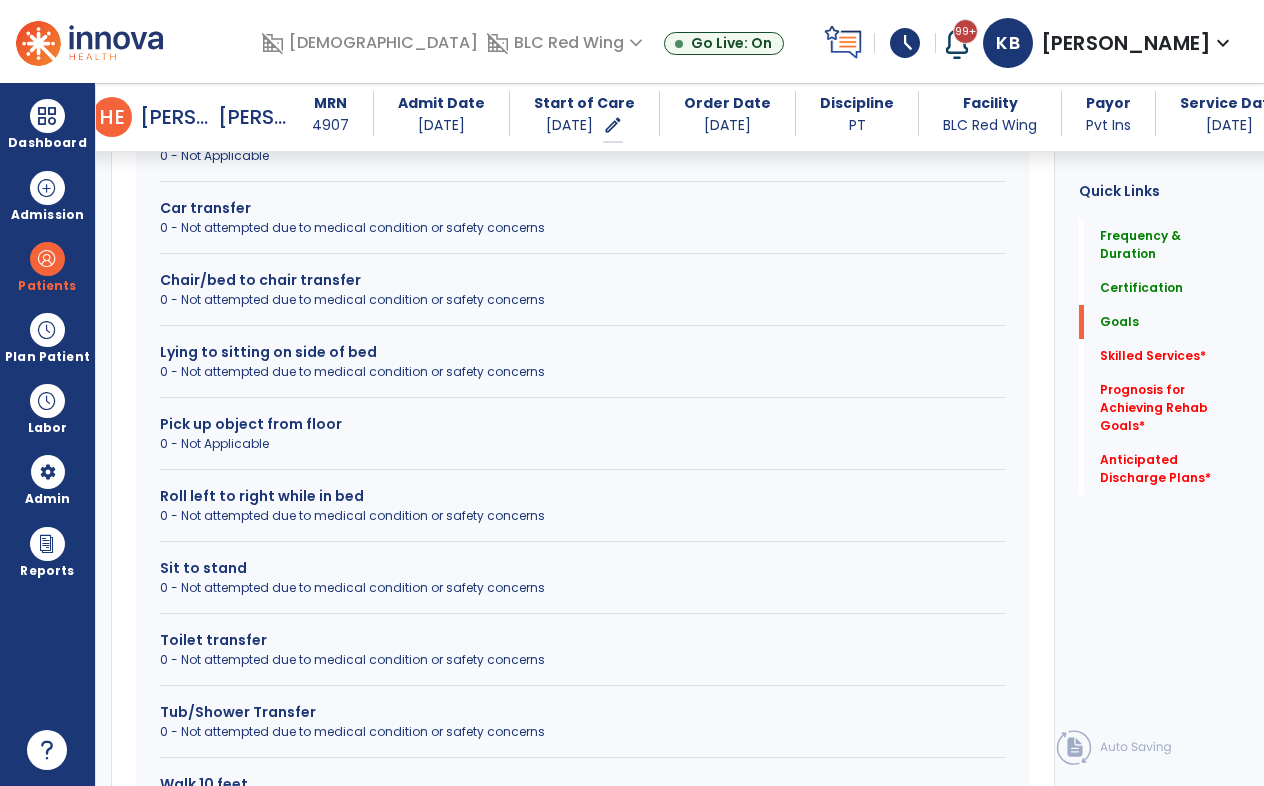 scroll, scrollTop: 884, scrollLeft: 0, axis: vertical 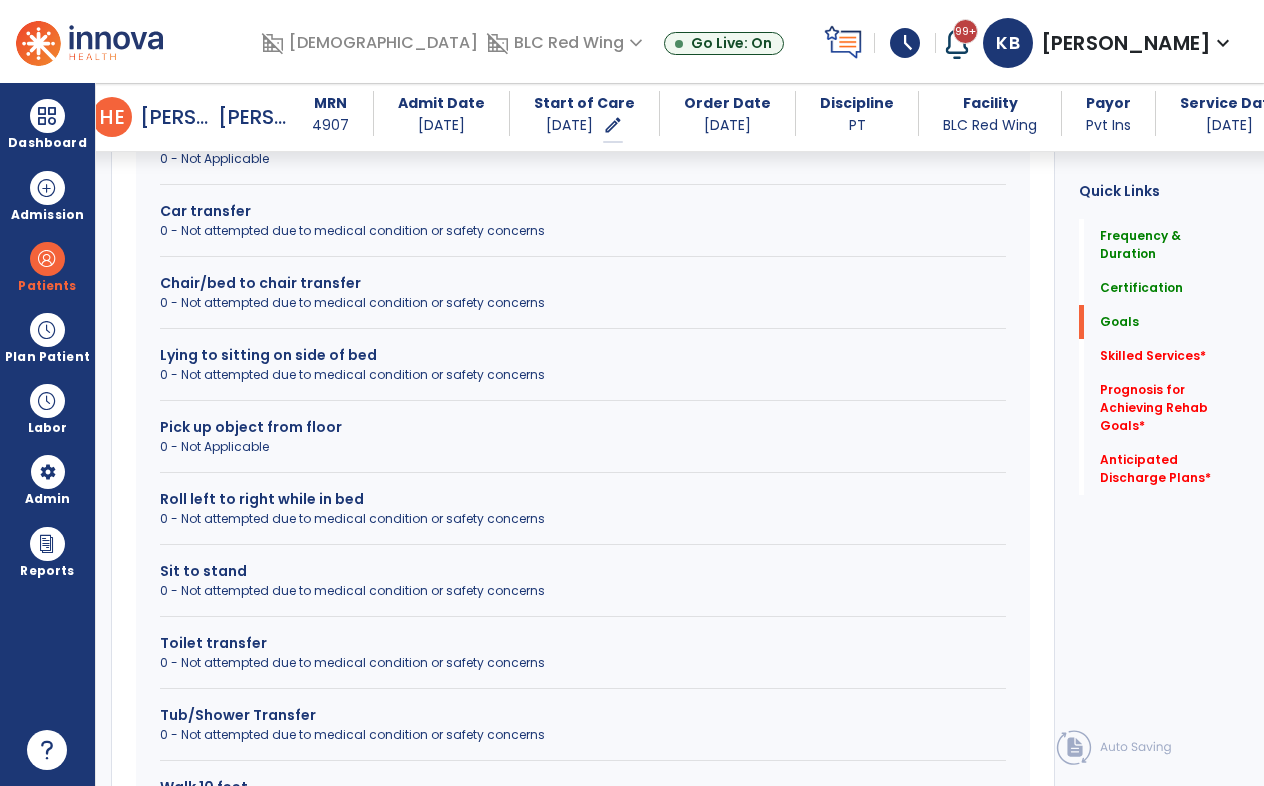 click on "Chair/bed to chair transfer" at bounding box center (583, 283) 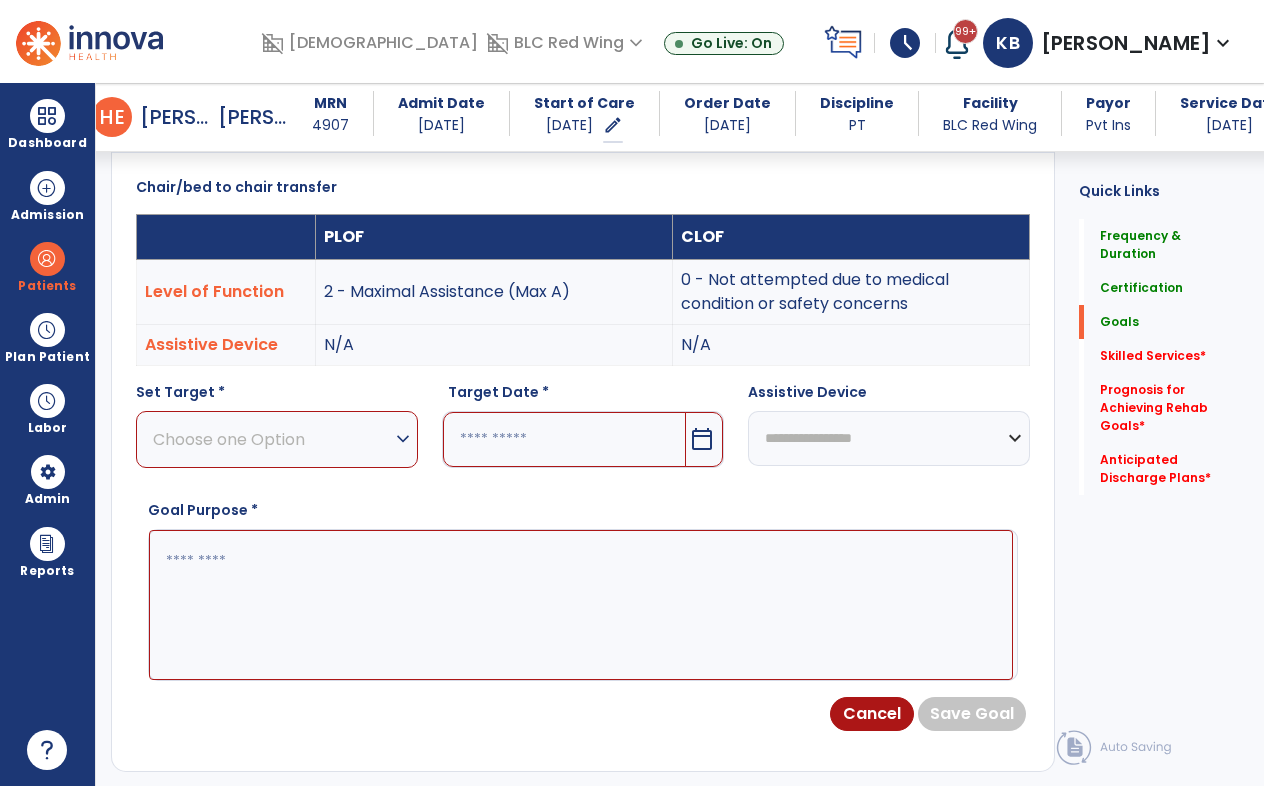 scroll, scrollTop: 484, scrollLeft: 0, axis: vertical 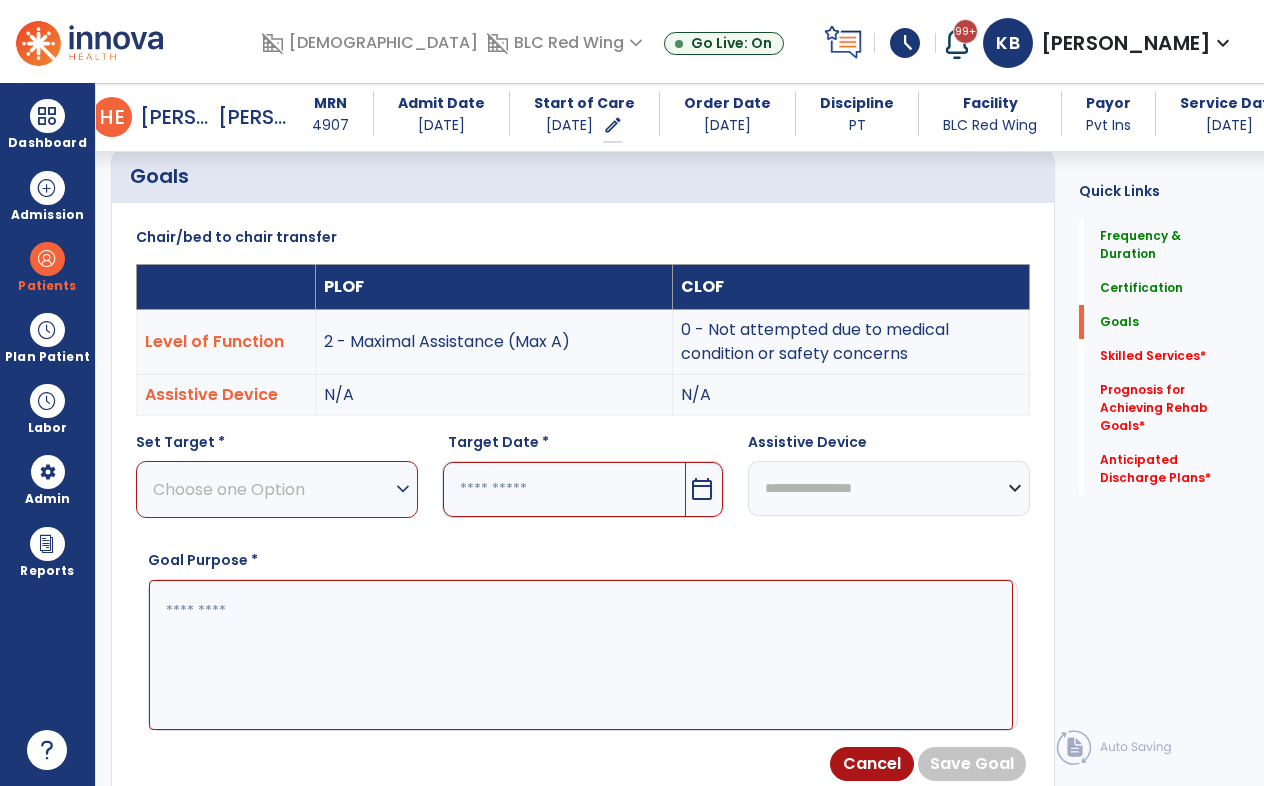 click on "expand_more" at bounding box center [403, 489] 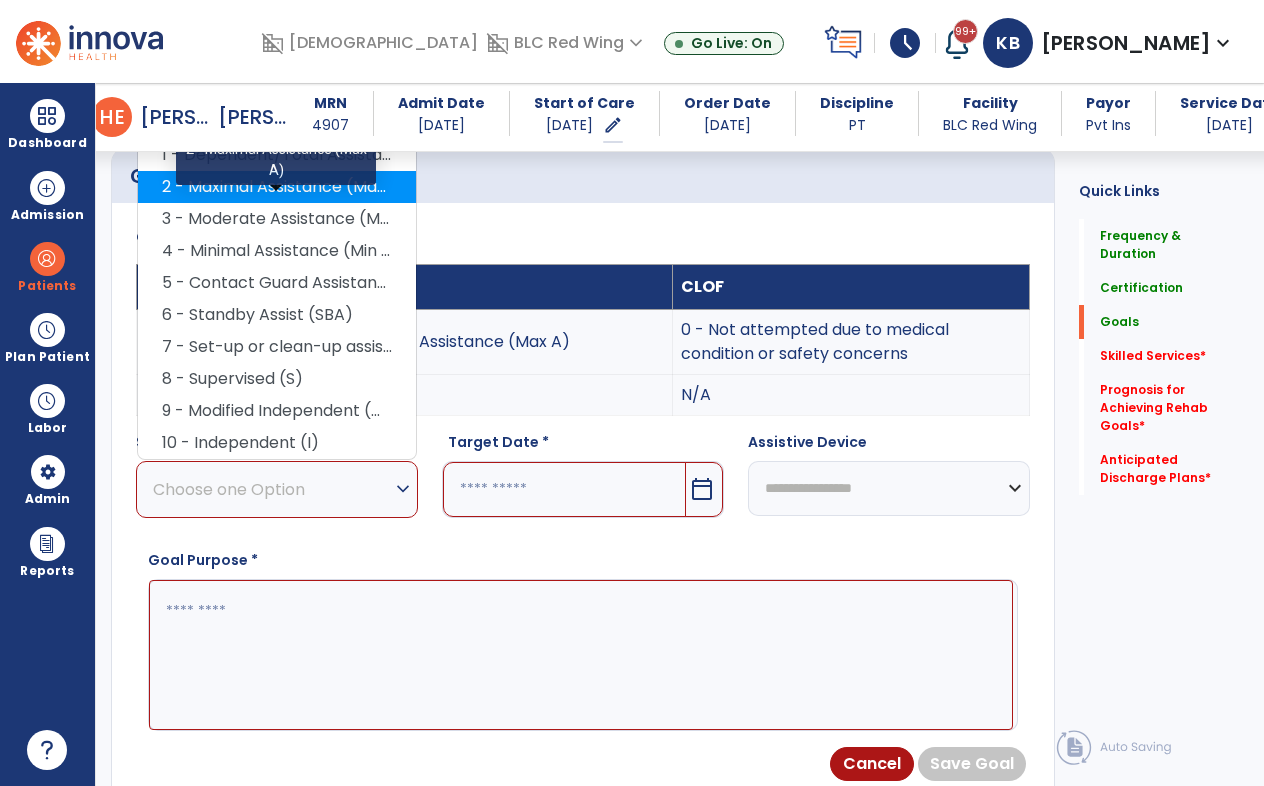 click on "2 - Maximal Assistance (Max A)" at bounding box center [277, 187] 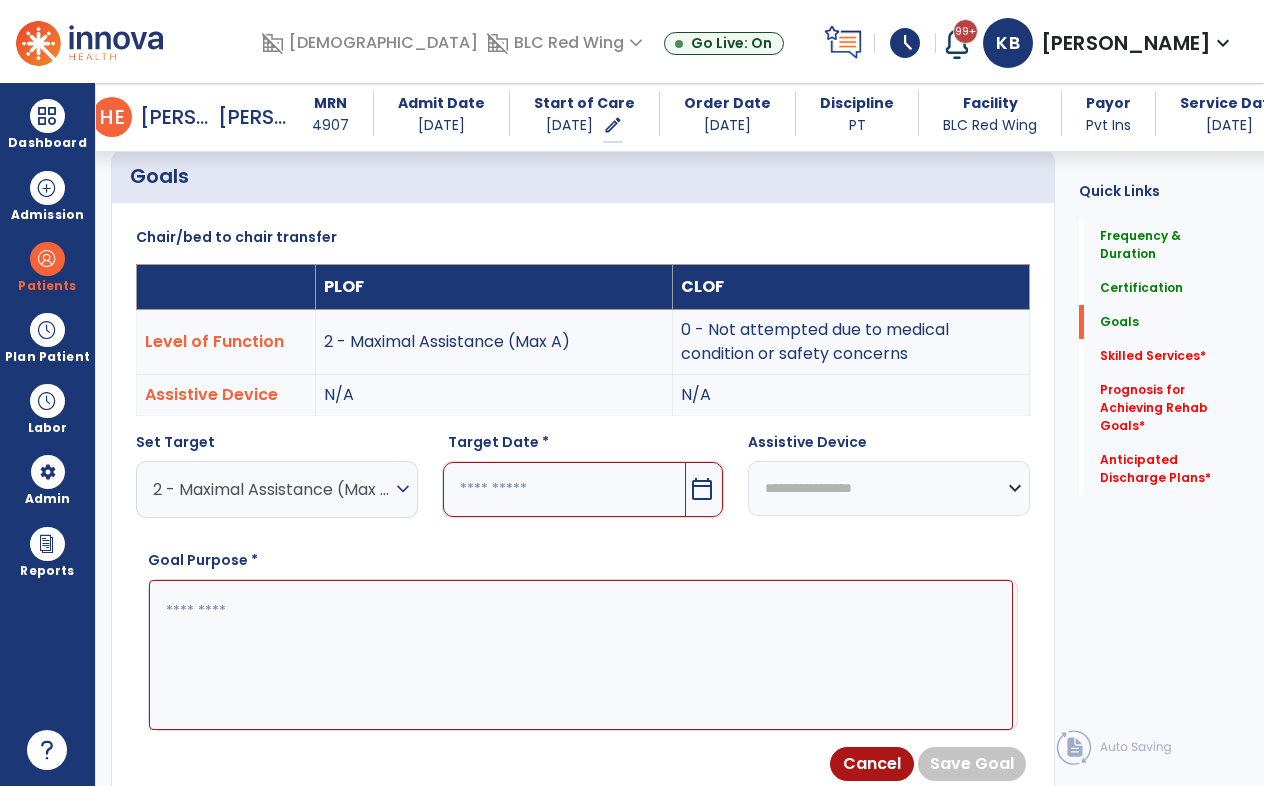 click at bounding box center [564, 489] 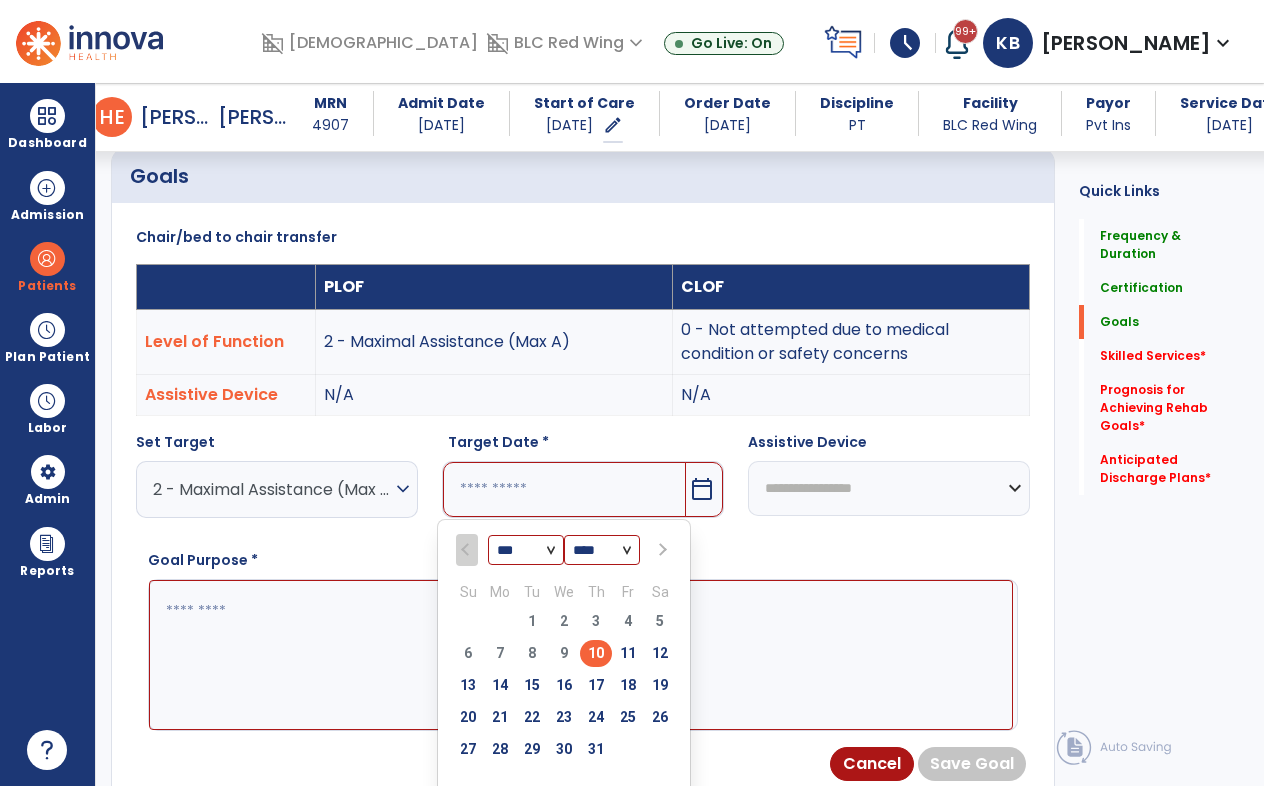 click on "*** *** *** ***" at bounding box center (526, 550) 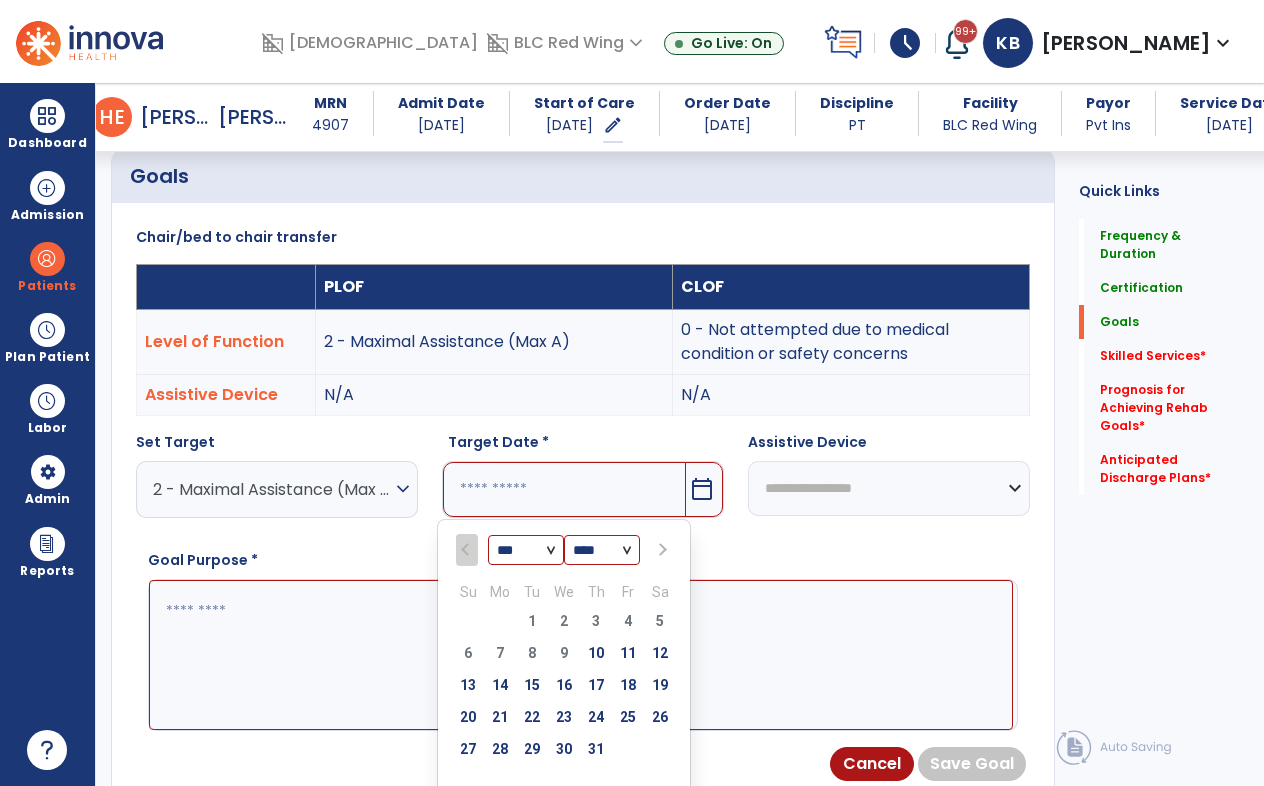 select on "*" 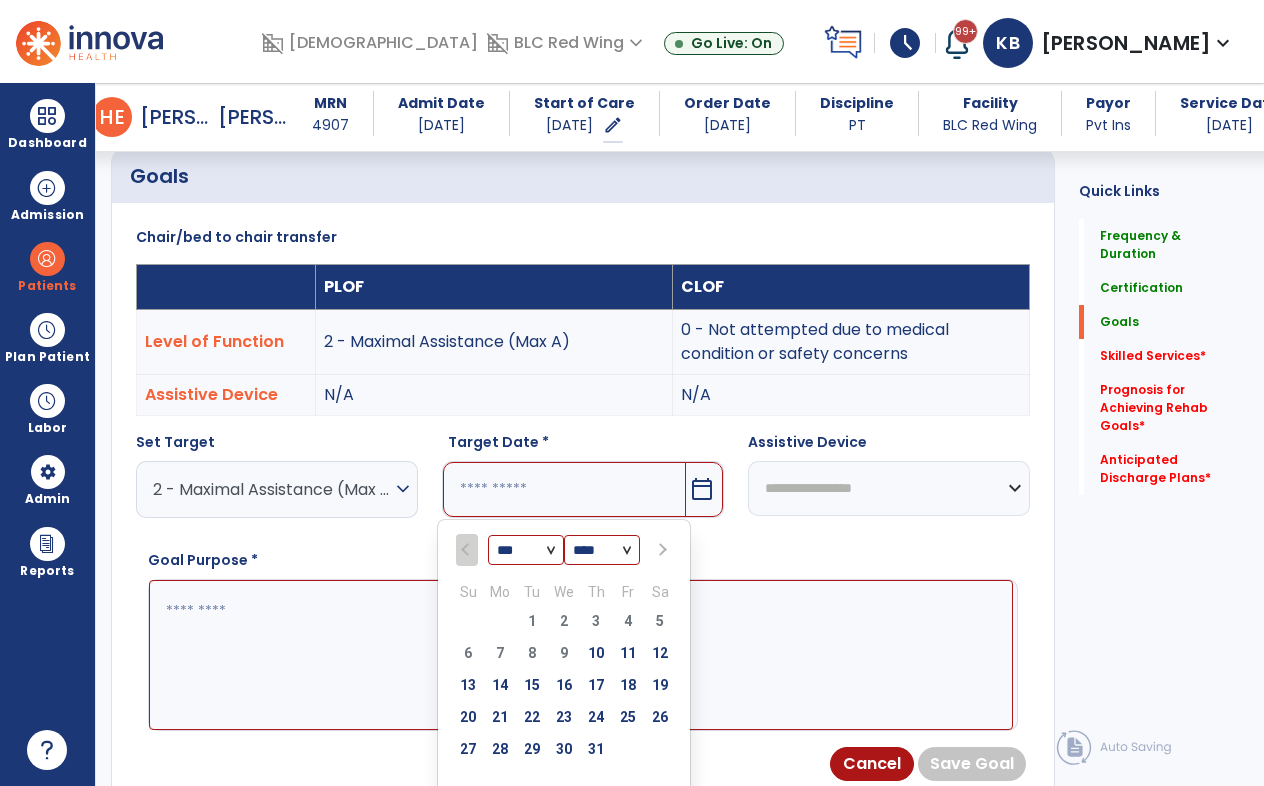 click on "*** *** *** ***" at bounding box center (526, 550) 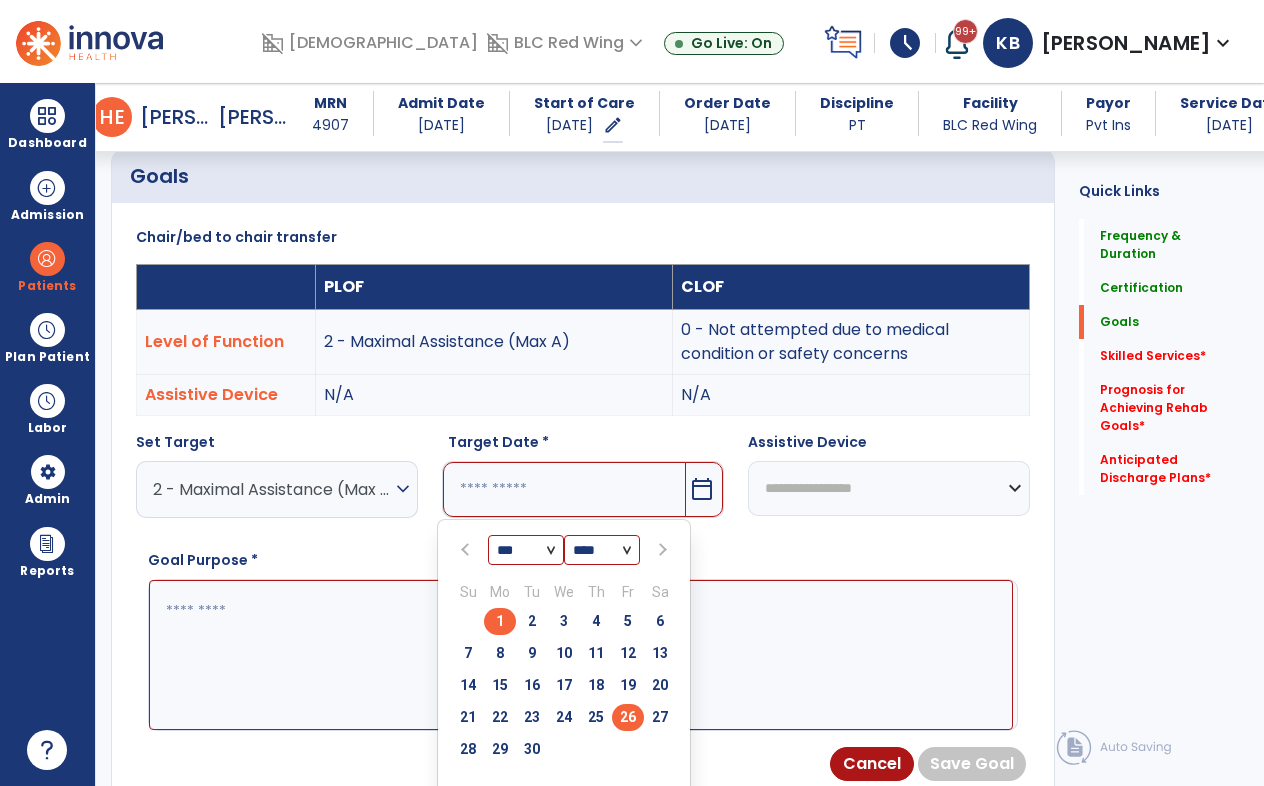click on "26" at bounding box center (628, 717) 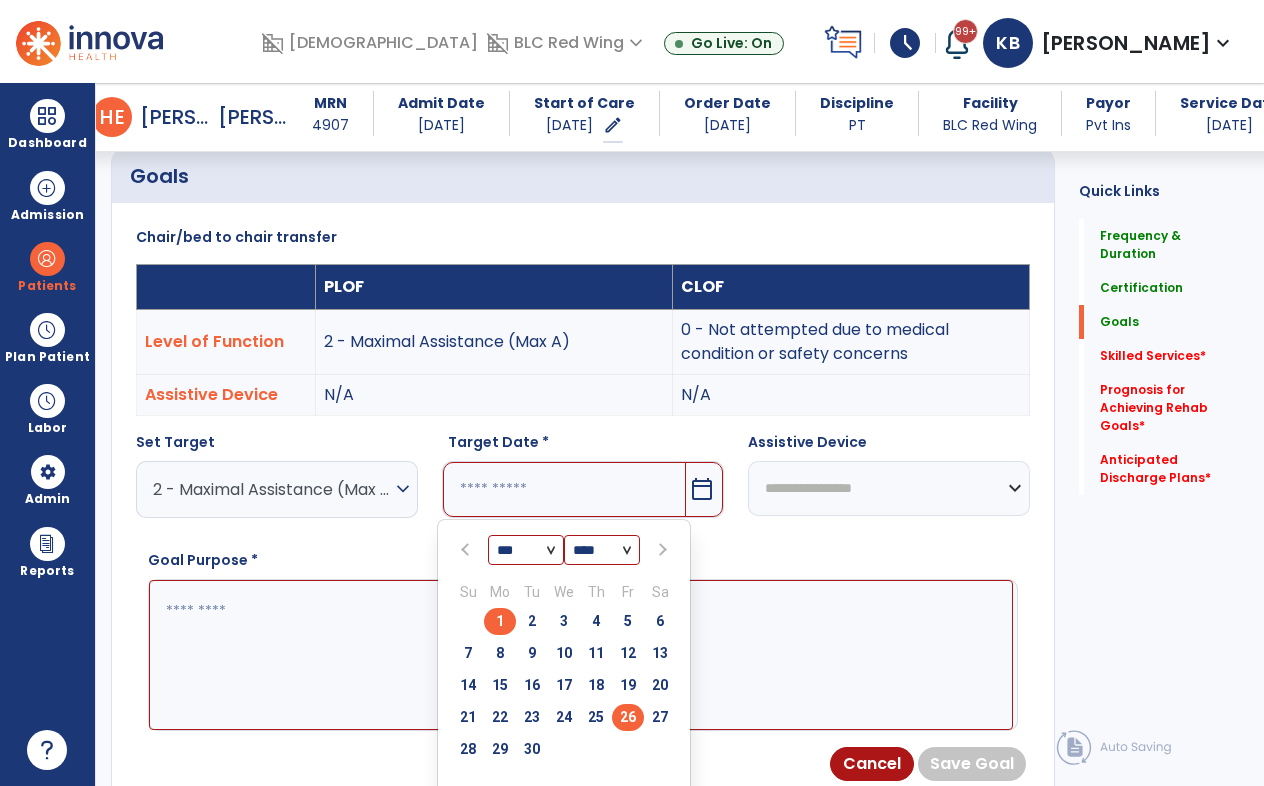 type on "*********" 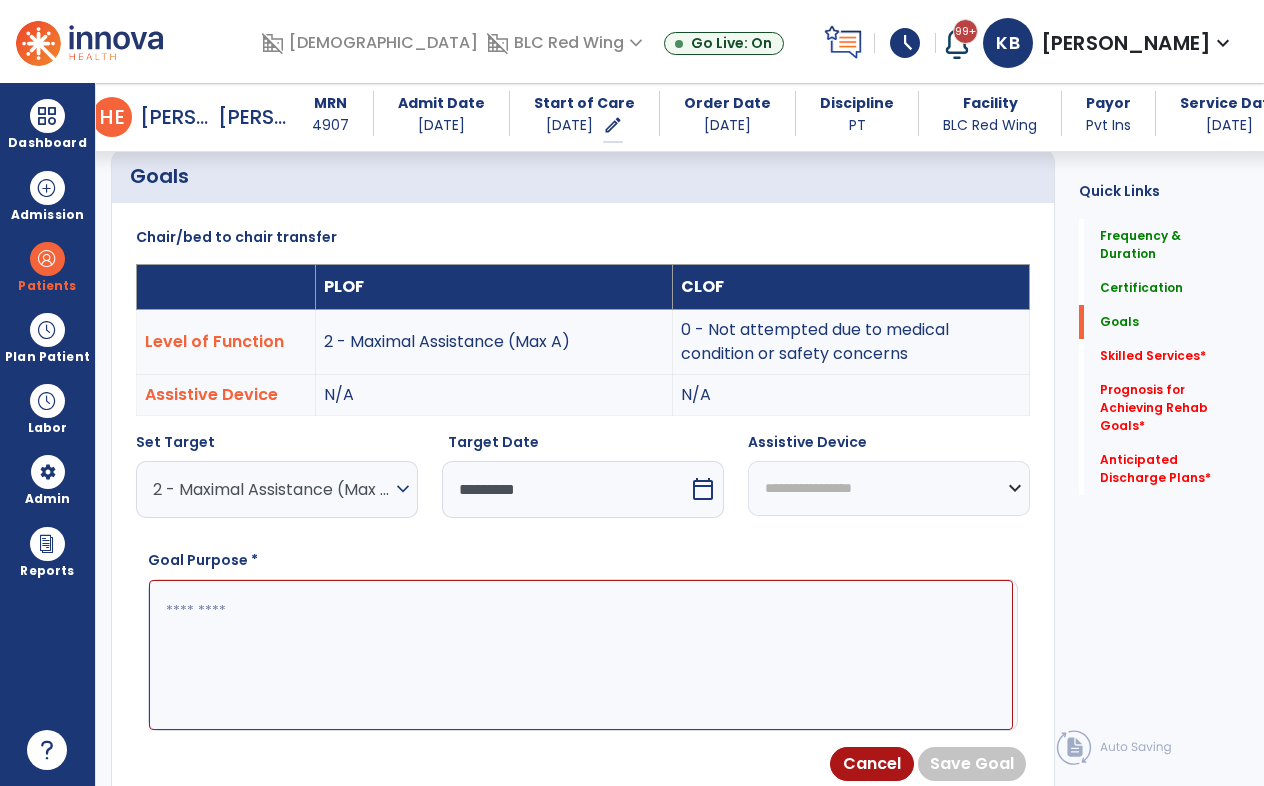 click on "**********" at bounding box center [889, 488] 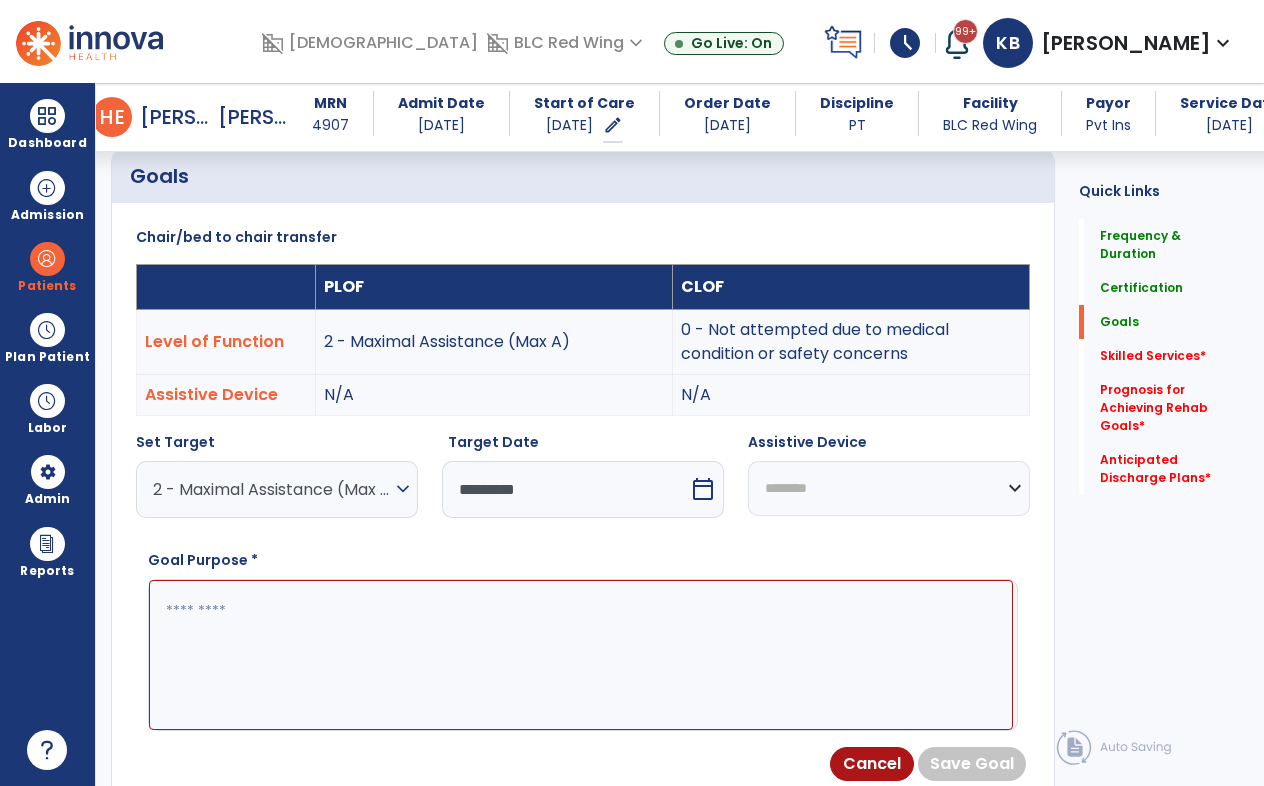 click on "**********" at bounding box center (889, 488) 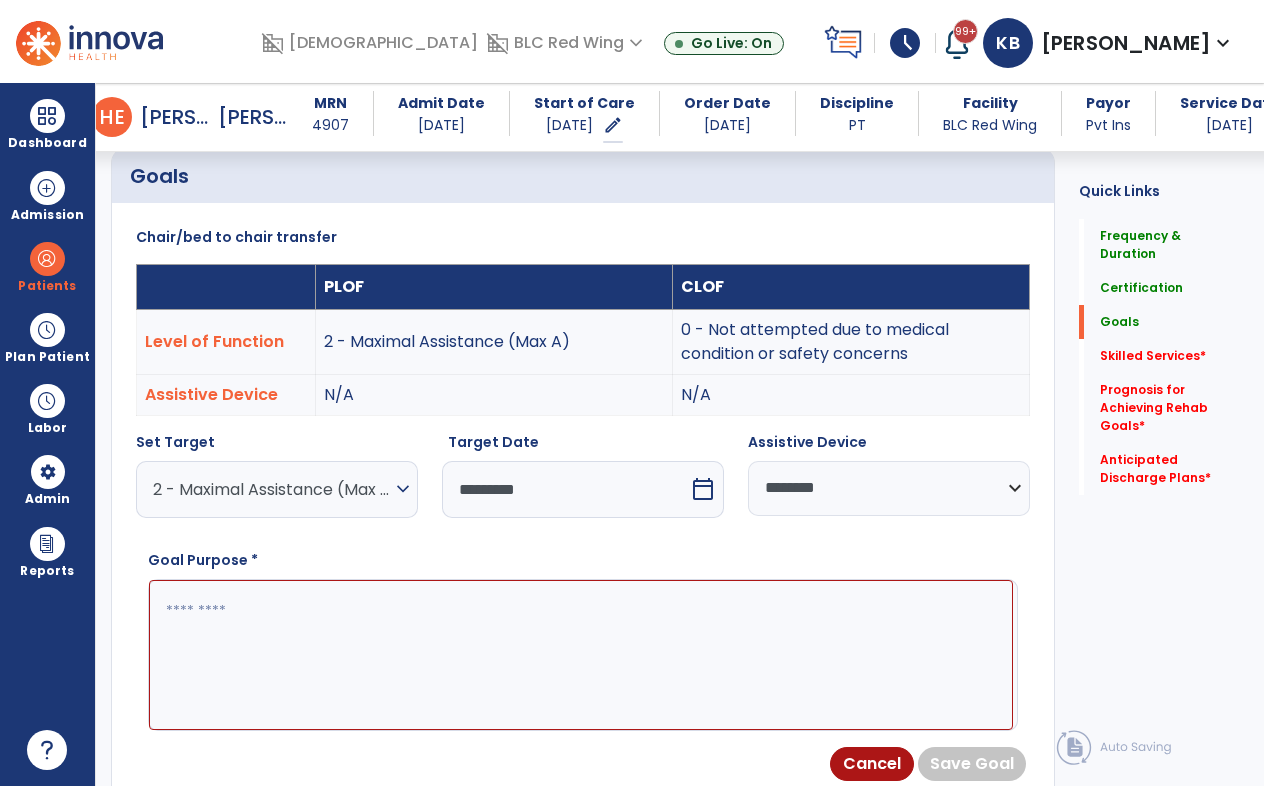 click at bounding box center [581, 655] 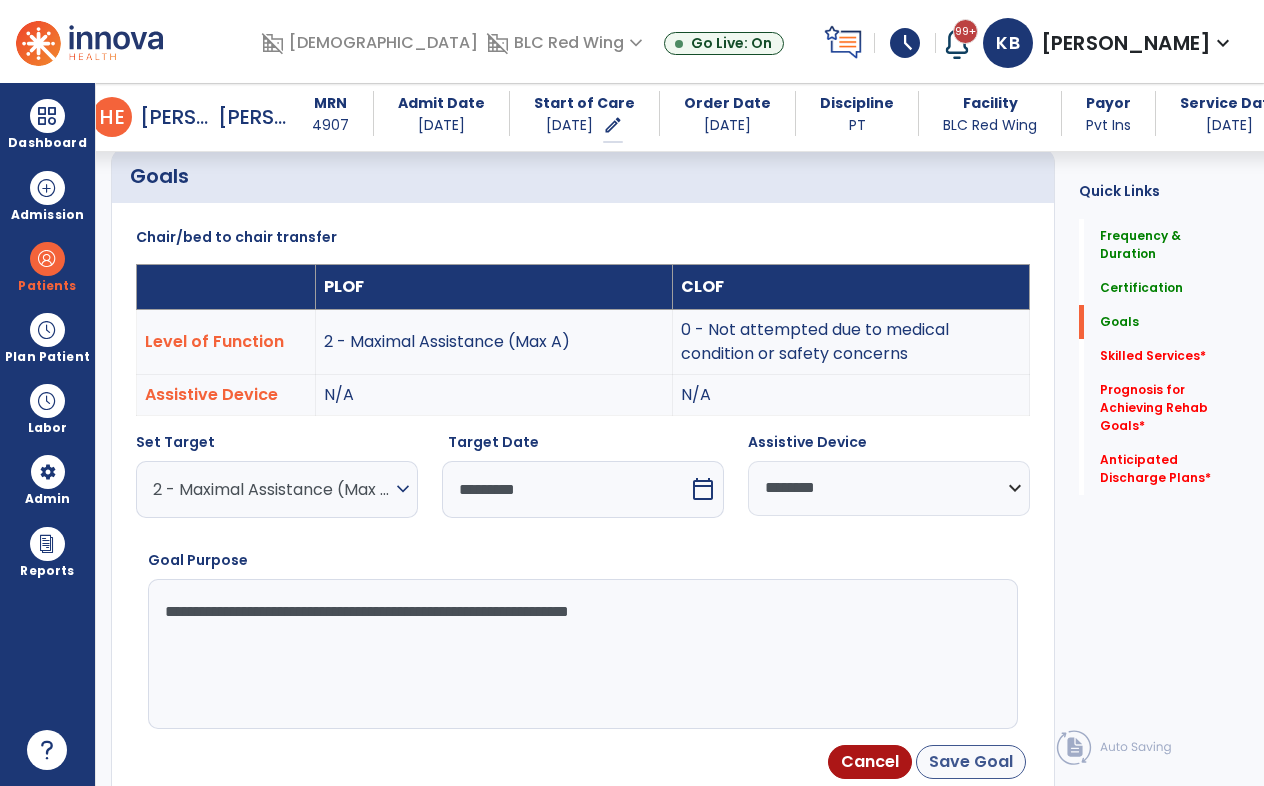 type on "**********" 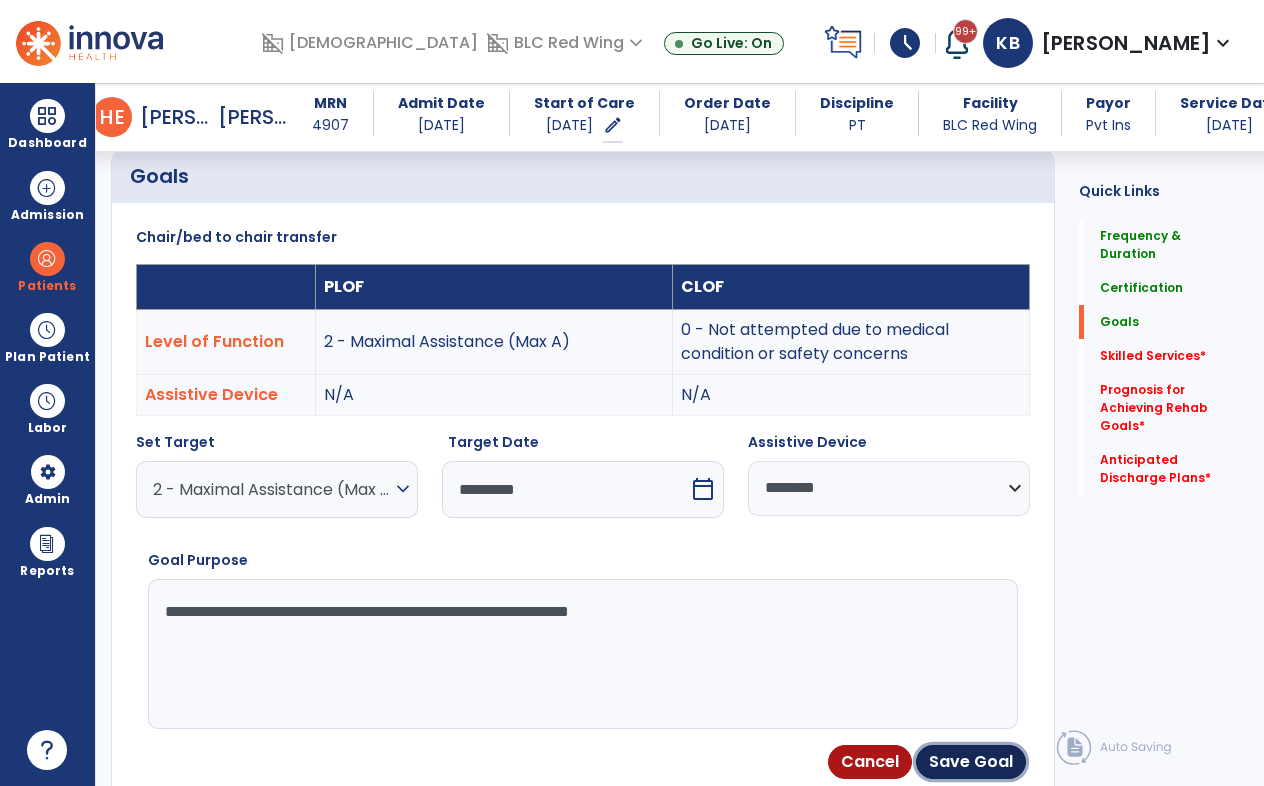 click on "Save Goal" at bounding box center [971, 762] 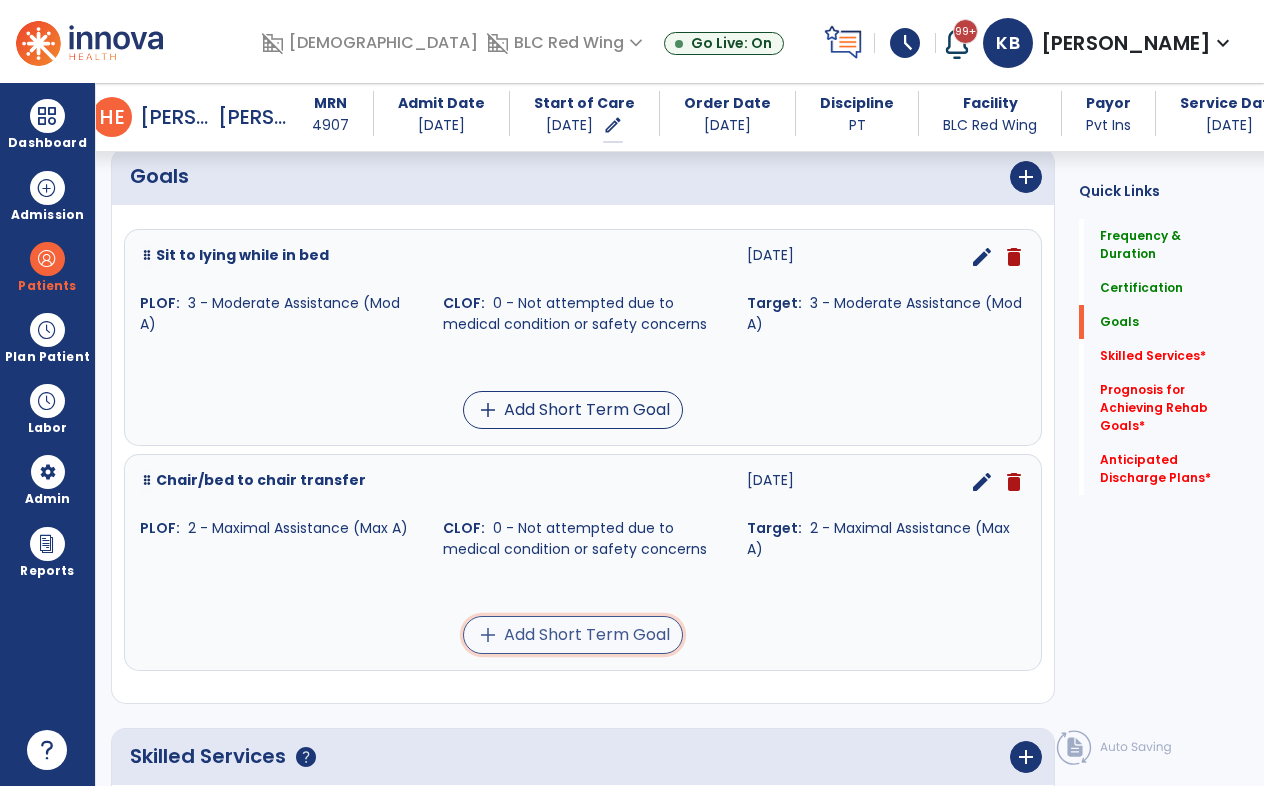 click on "add  Add Short Term Goal" at bounding box center (573, 635) 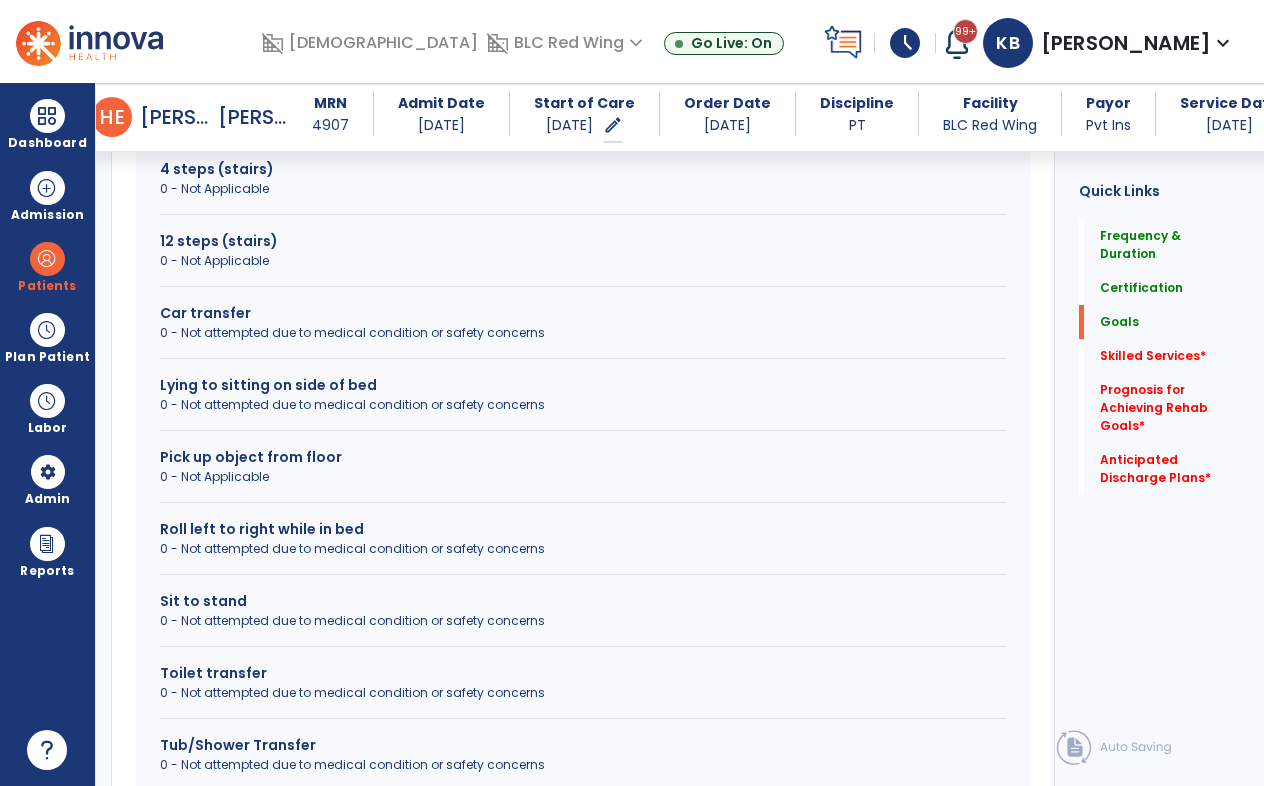 scroll, scrollTop: 784, scrollLeft: 0, axis: vertical 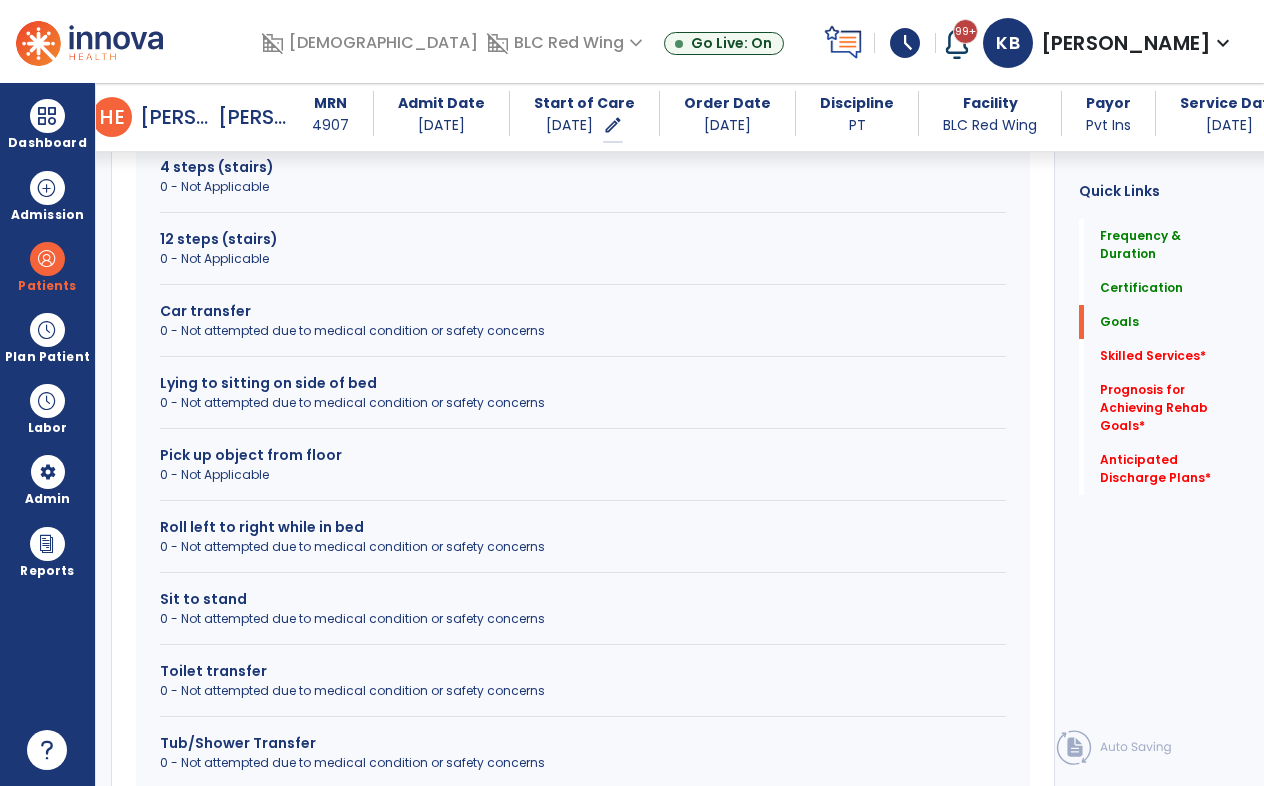 click on "Sit to stand" at bounding box center (583, 599) 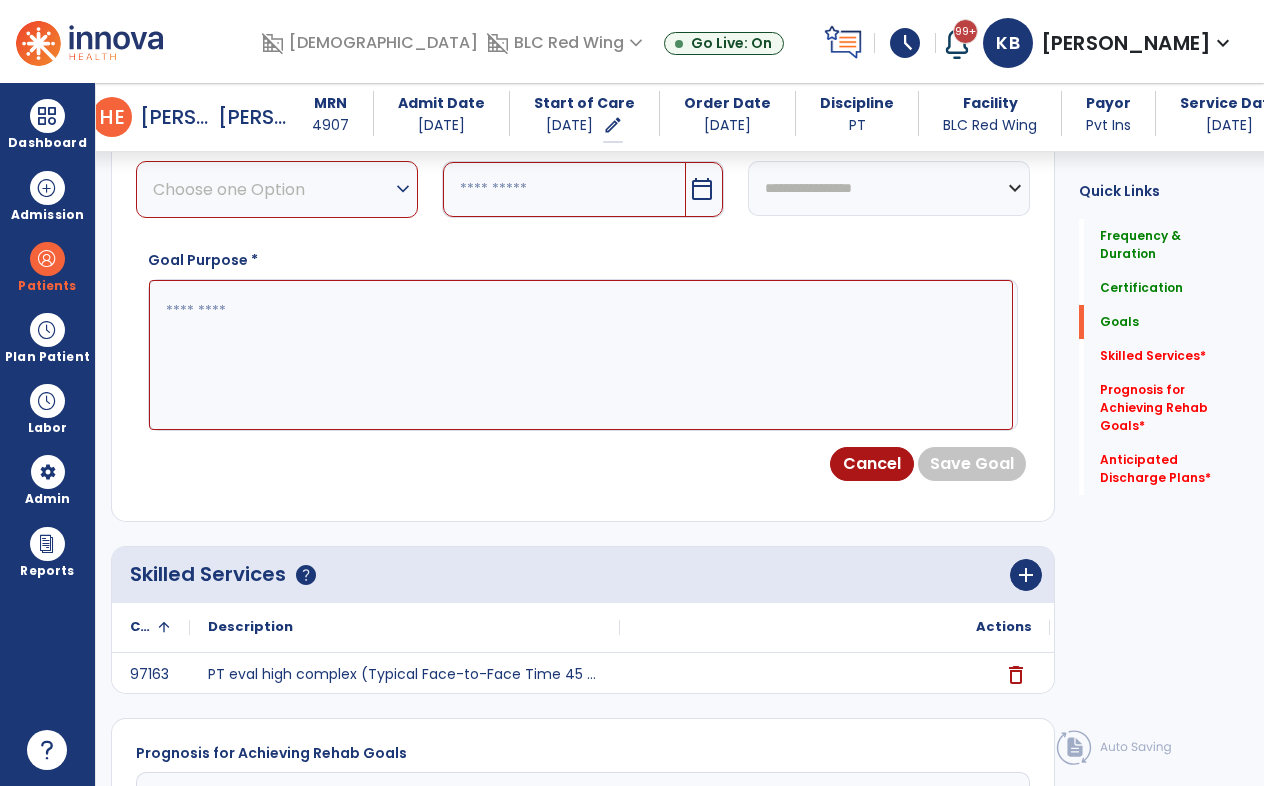 scroll, scrollTop: 584, scrollLeft: 0, axis: vertical 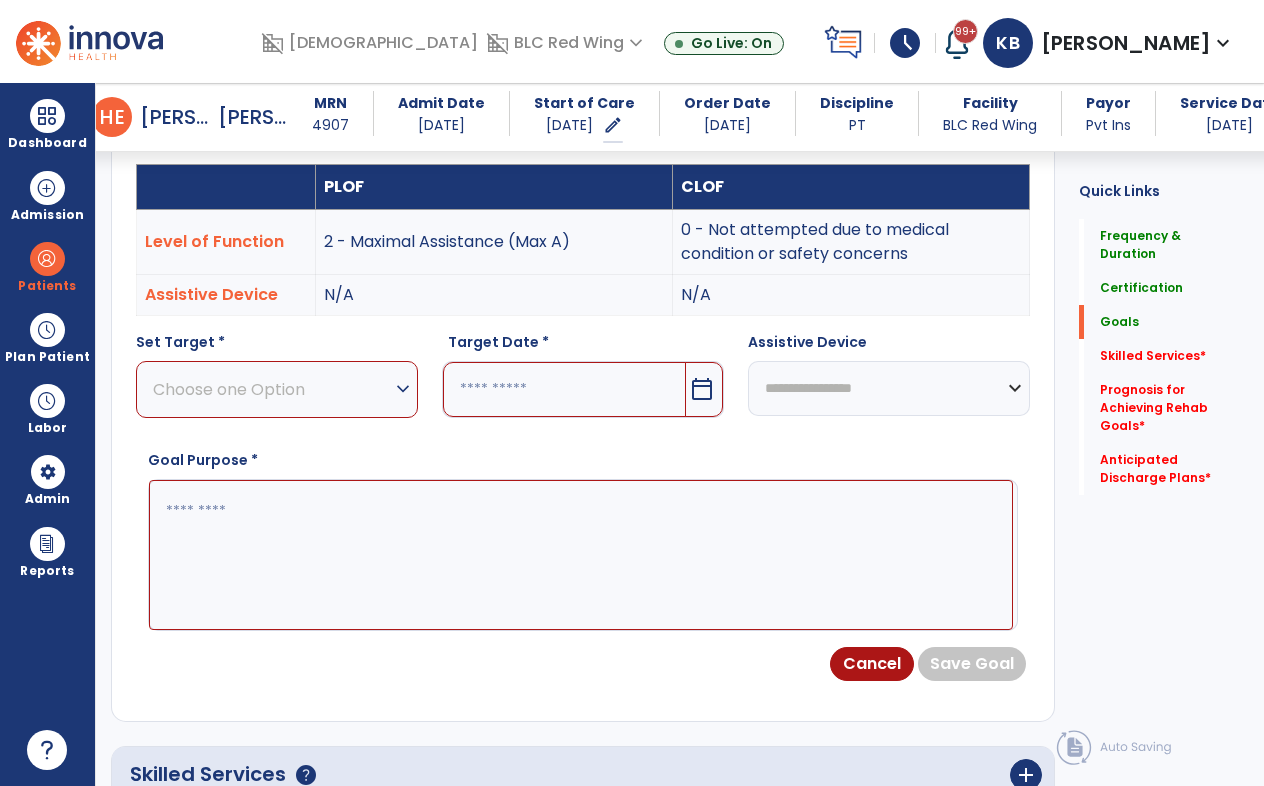 click on "Choose one Option" at bounding box center (272, 389) 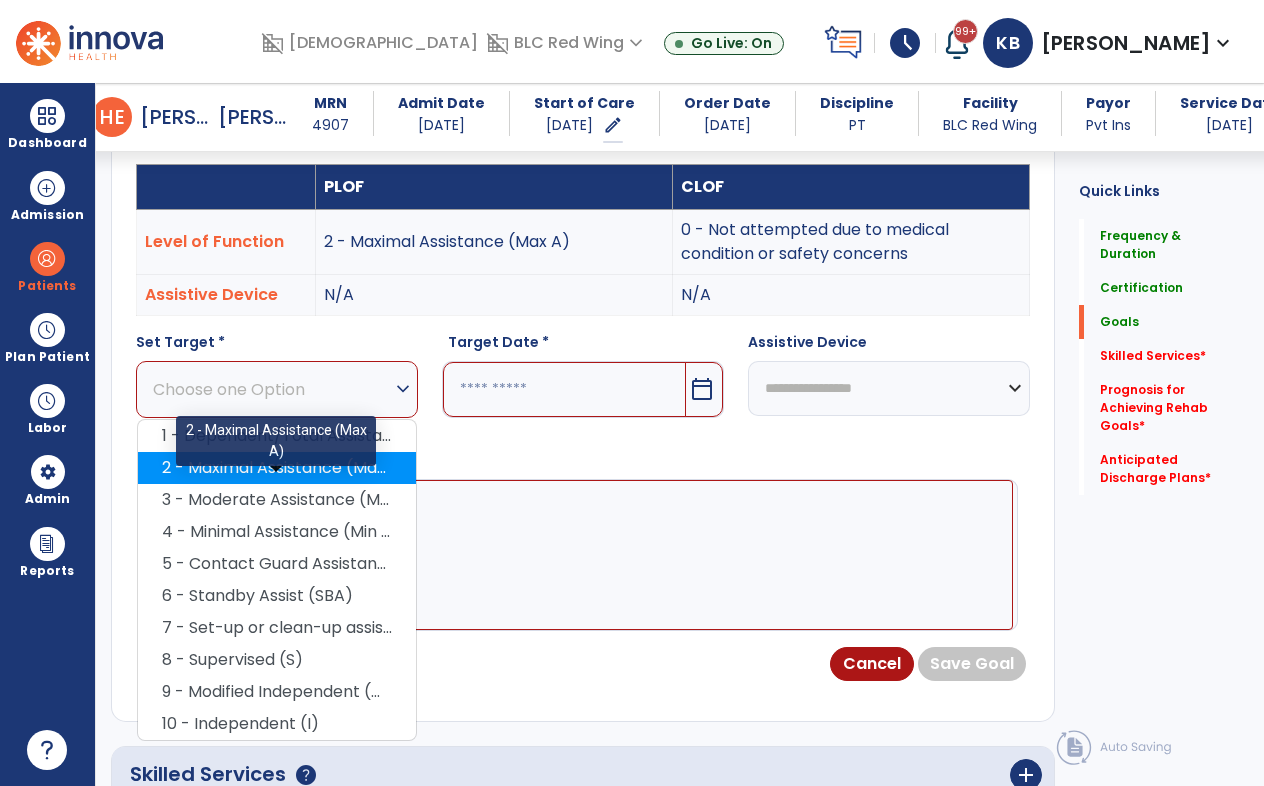 click on "2 - Maximal Assistance (Max A)" at bounding box center (277, 468) 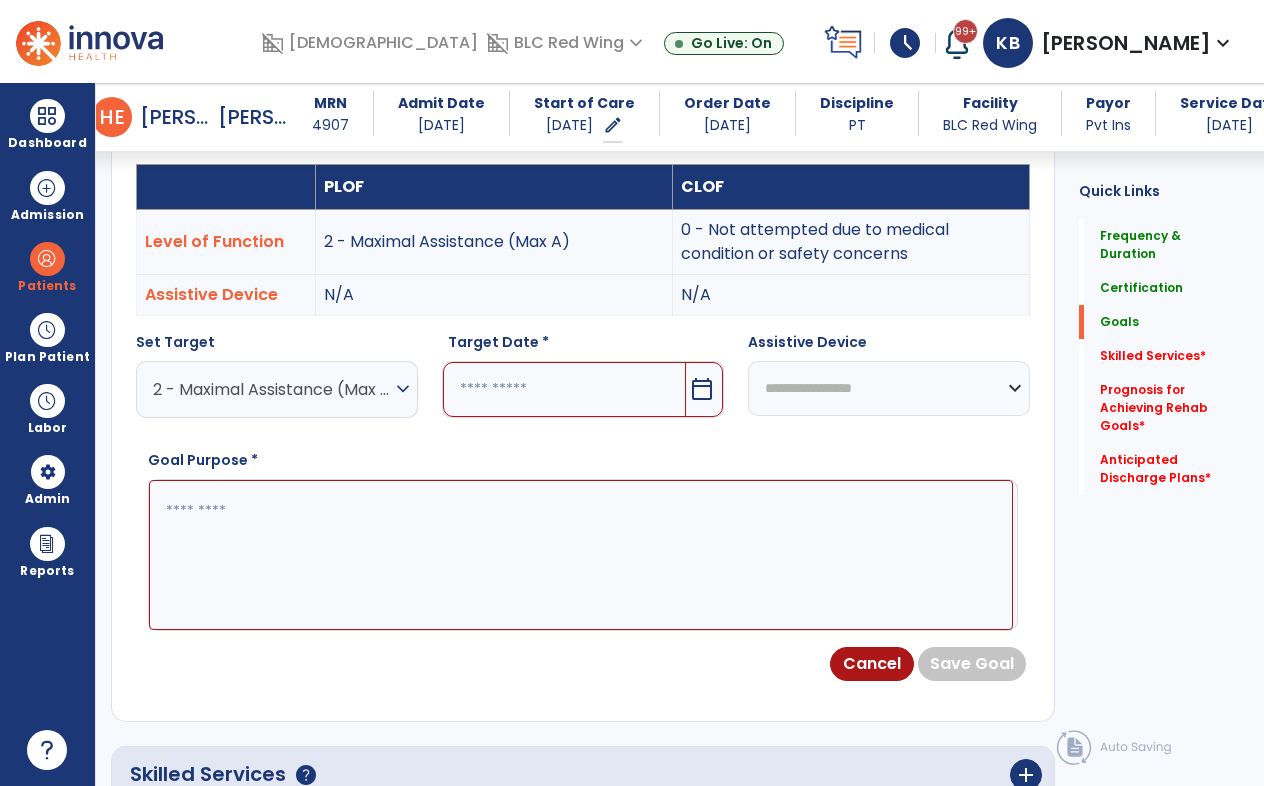 click at bounding box center [564, 389] 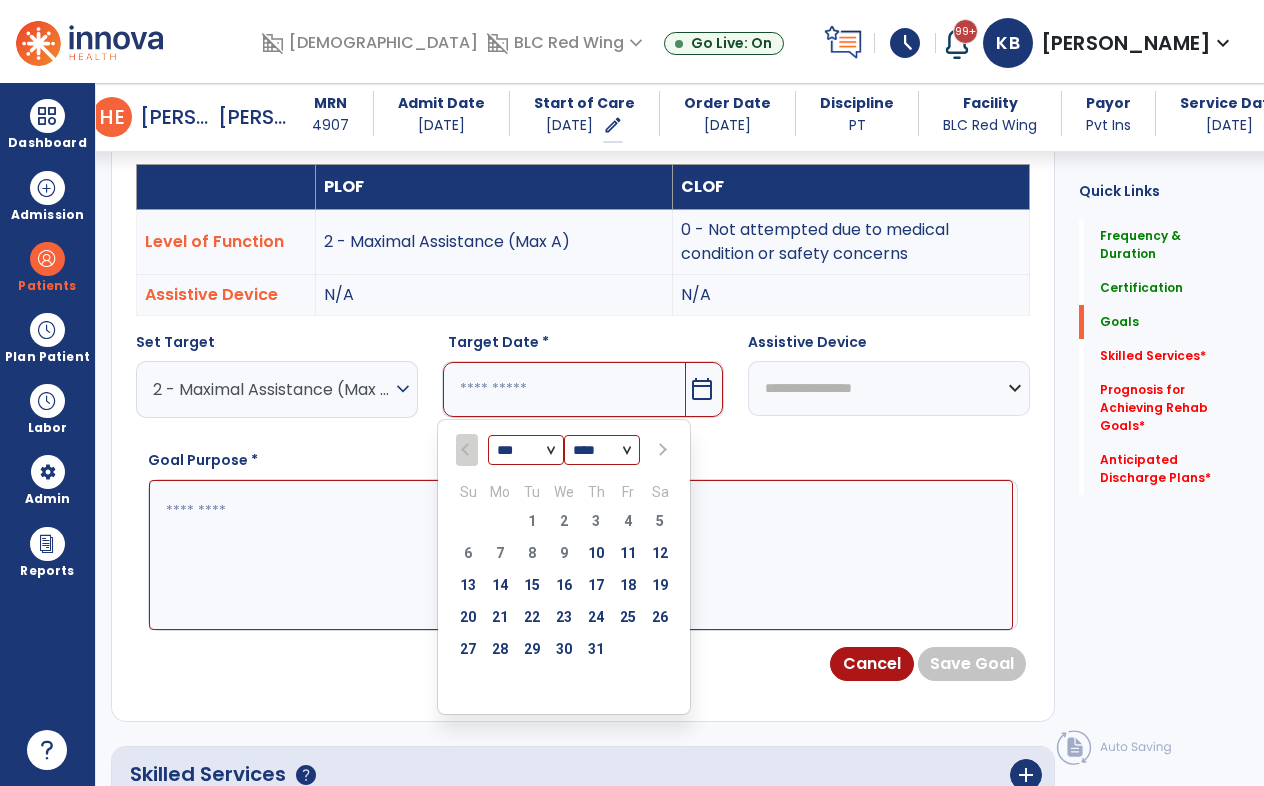 click on "*** *** *** ***" at bounding box center [526, 450] 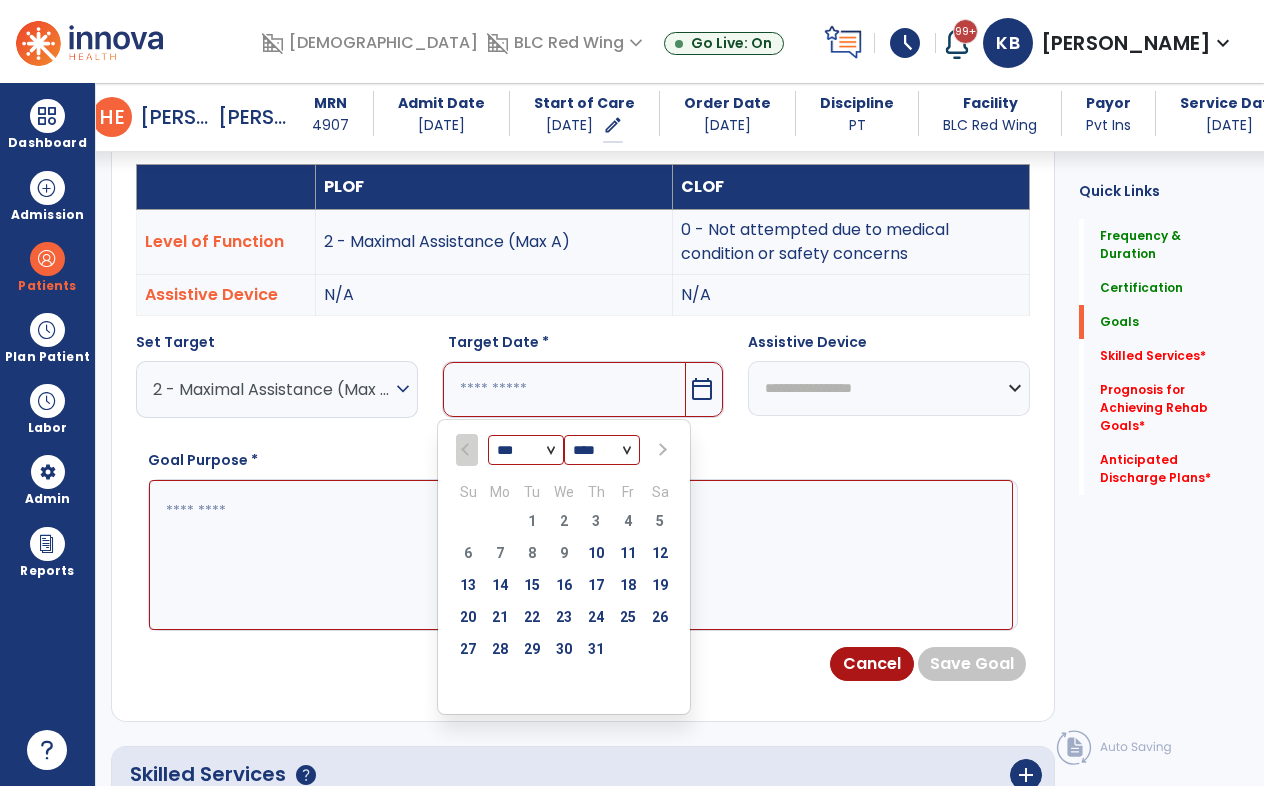 select on "*" 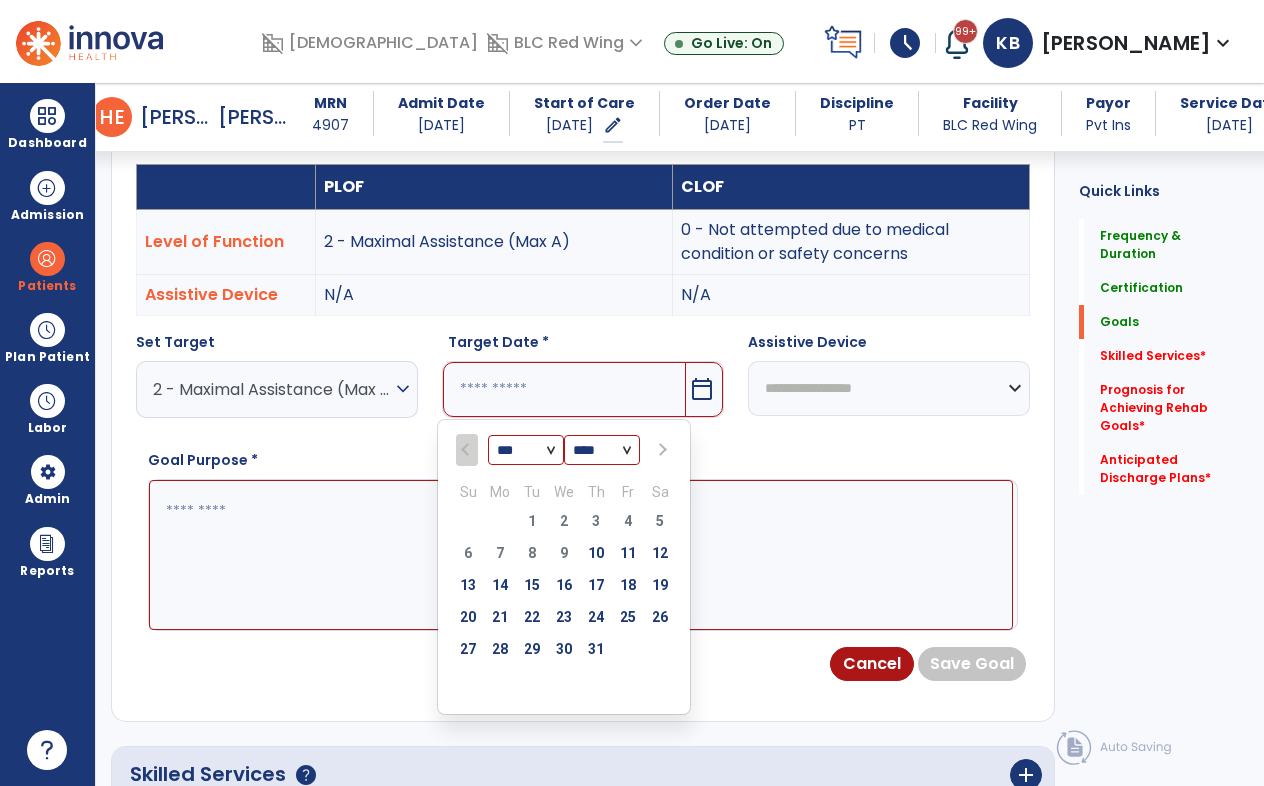 click on "*** *** *** ***" at bounding box center (526, 450) 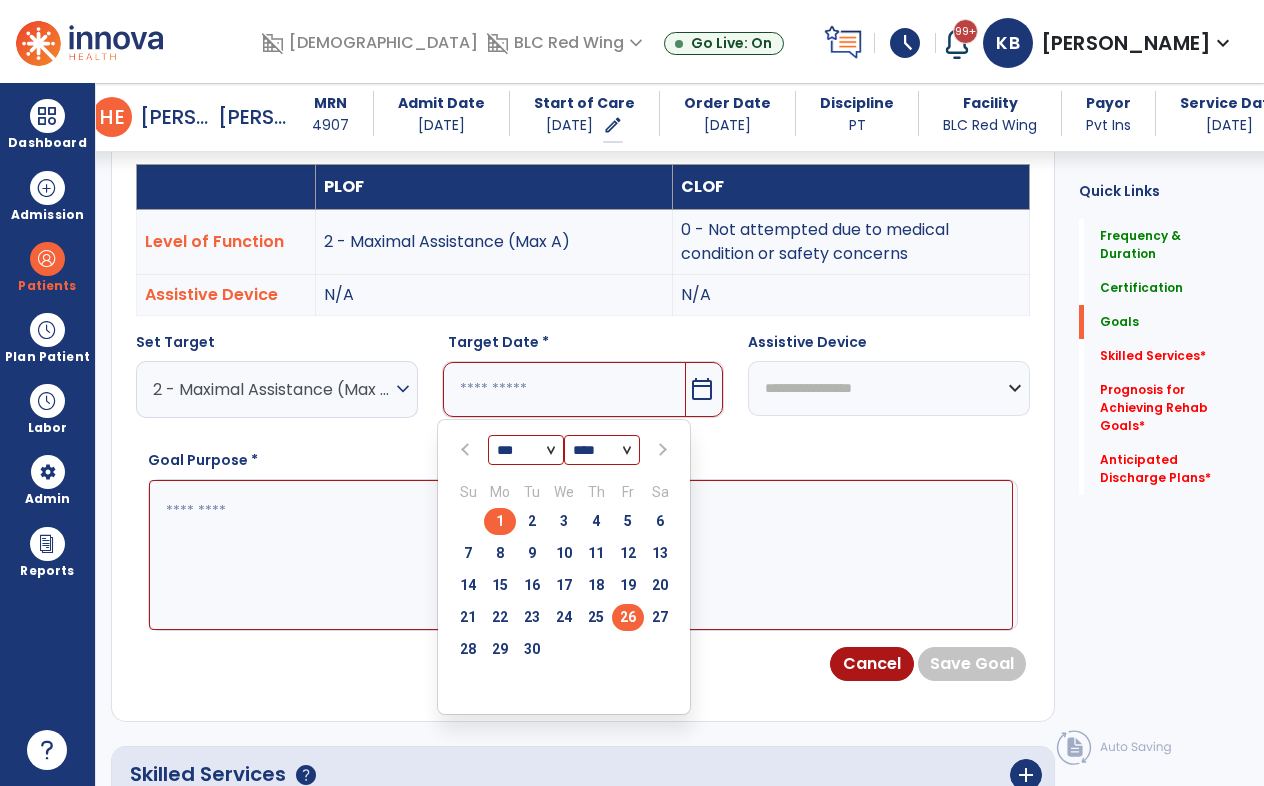 click on "26" at bounding box center [628, 617] 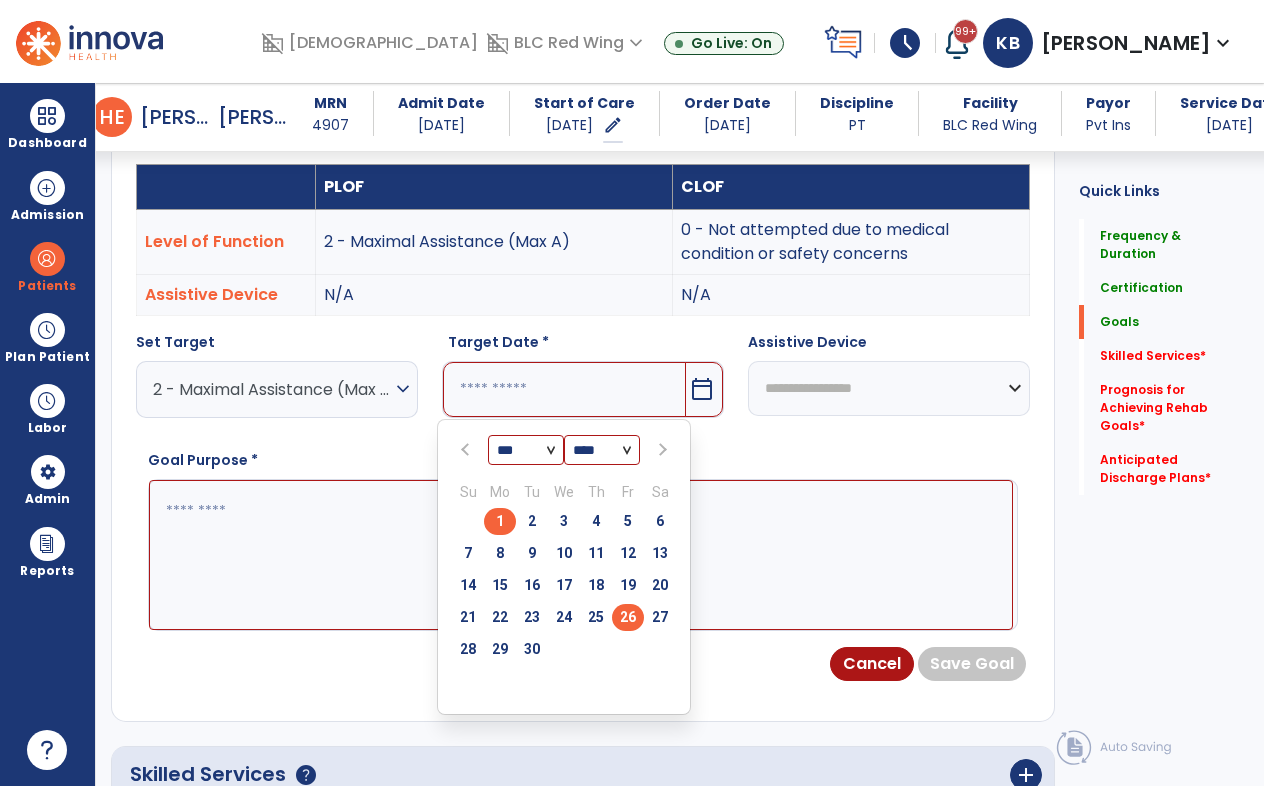 type on "*********" 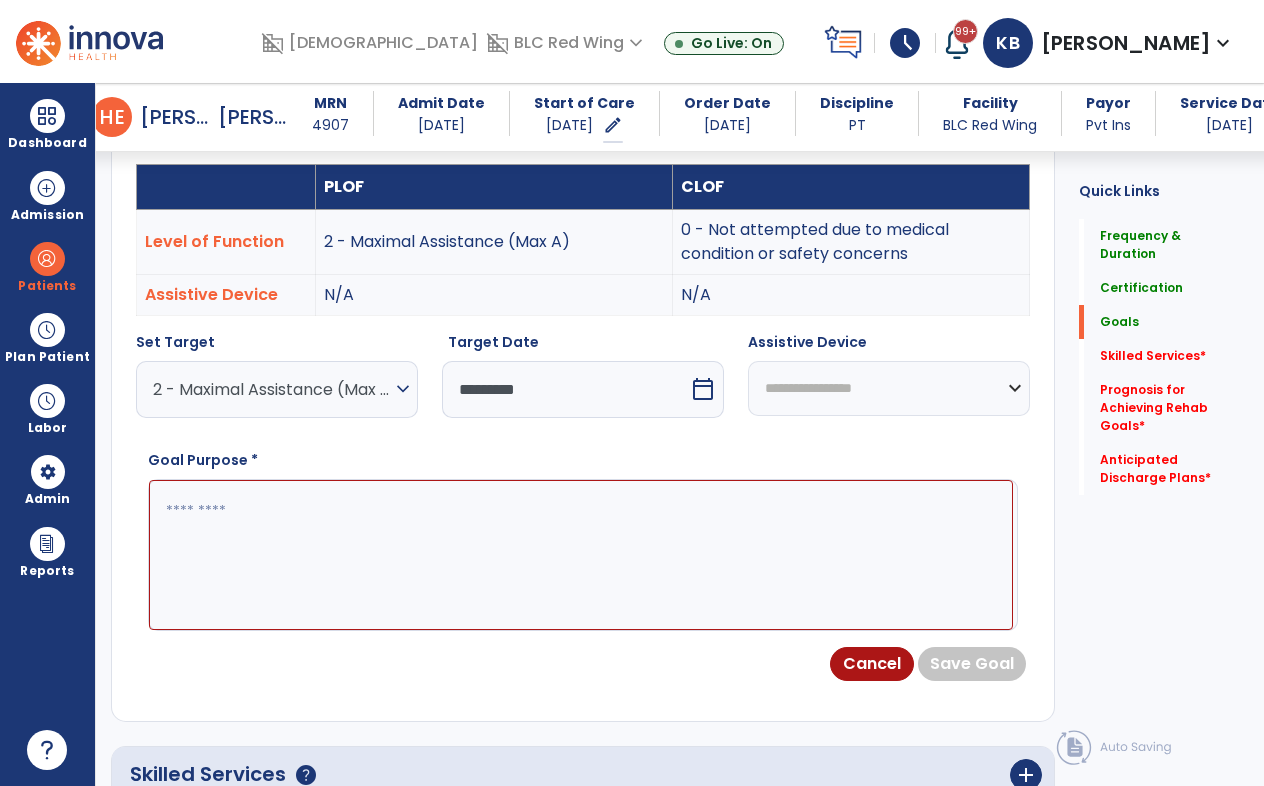 click on "**********" at bounding box center [889, 388] 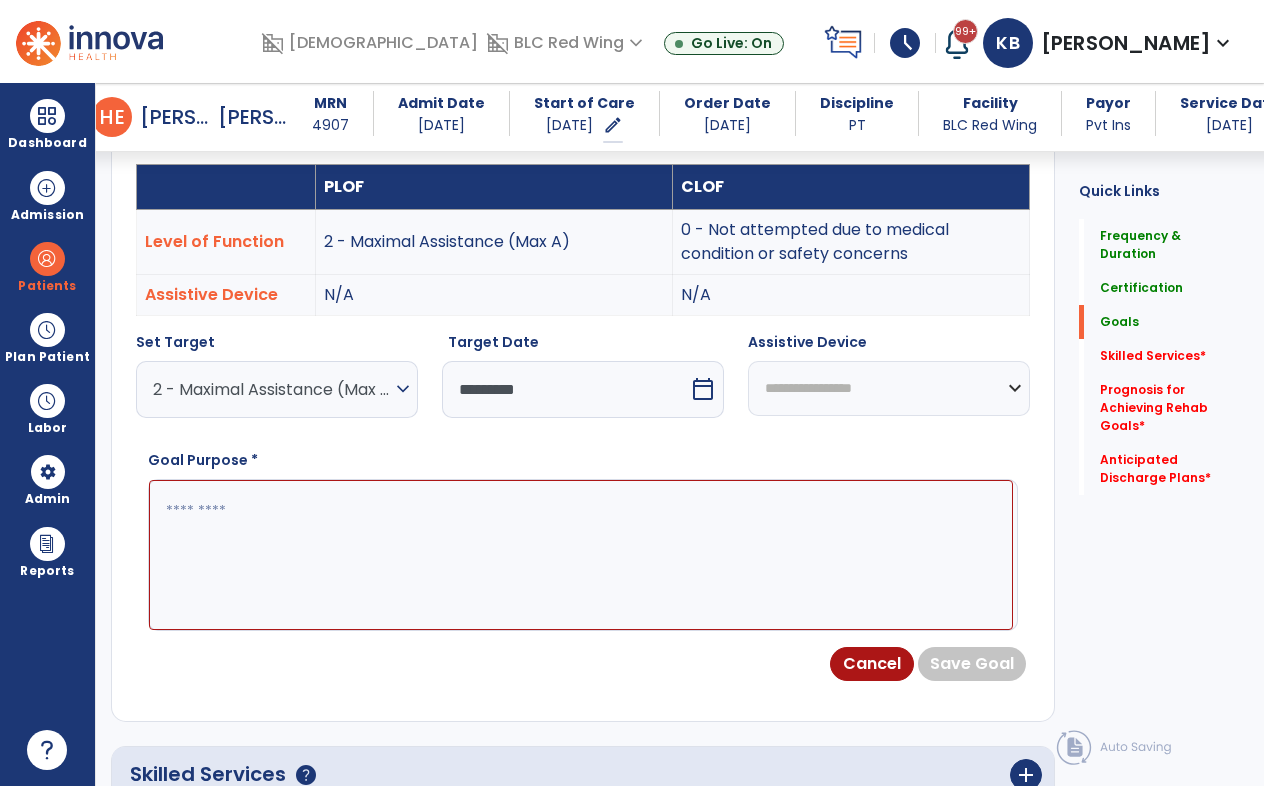 select on "********" 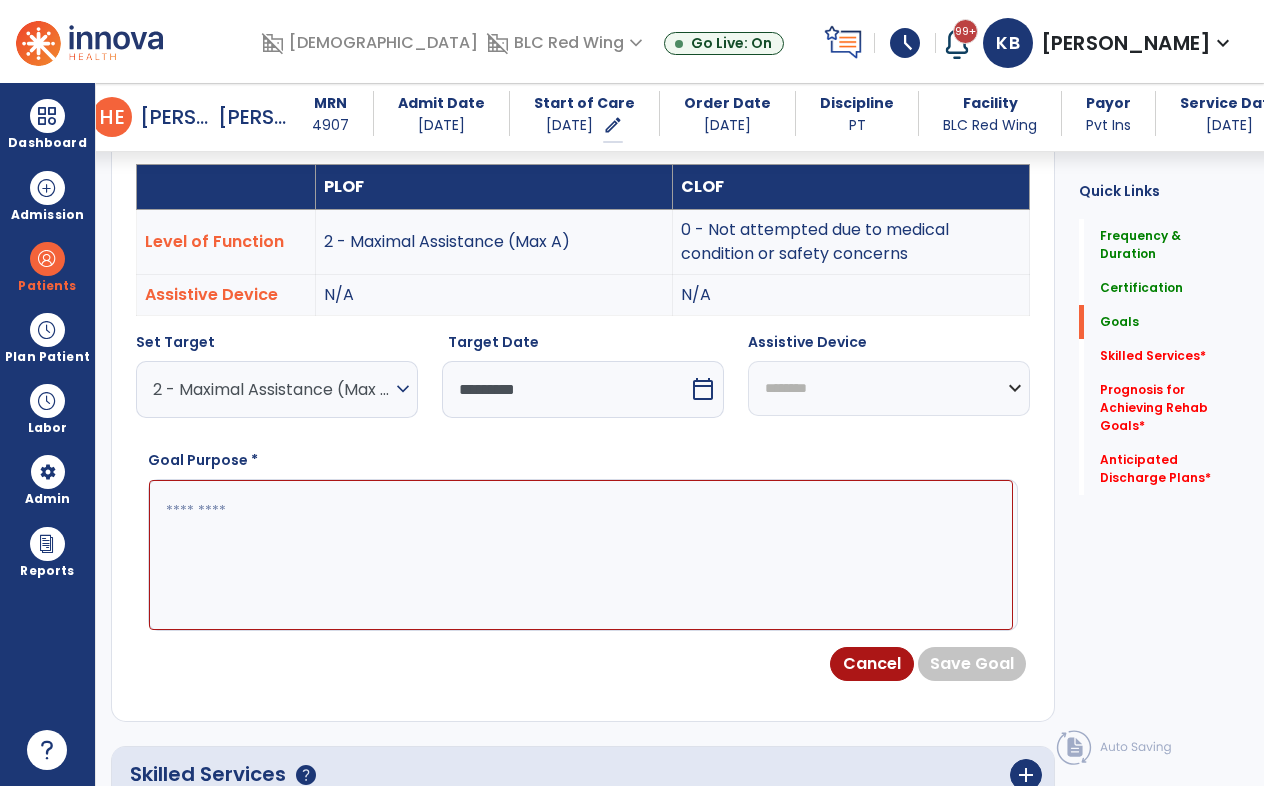 click on "**********" at bounding box center [889, 388] 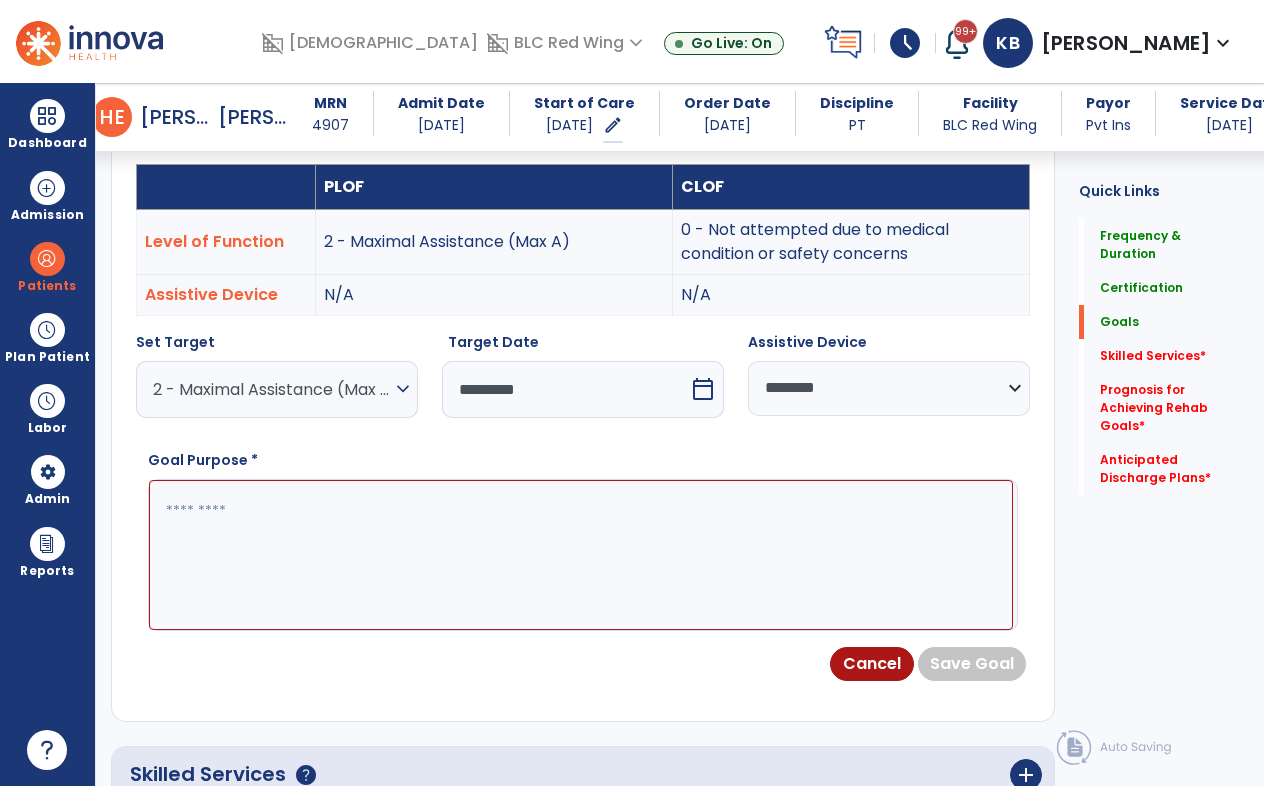 click at bounding box center [581, 555] 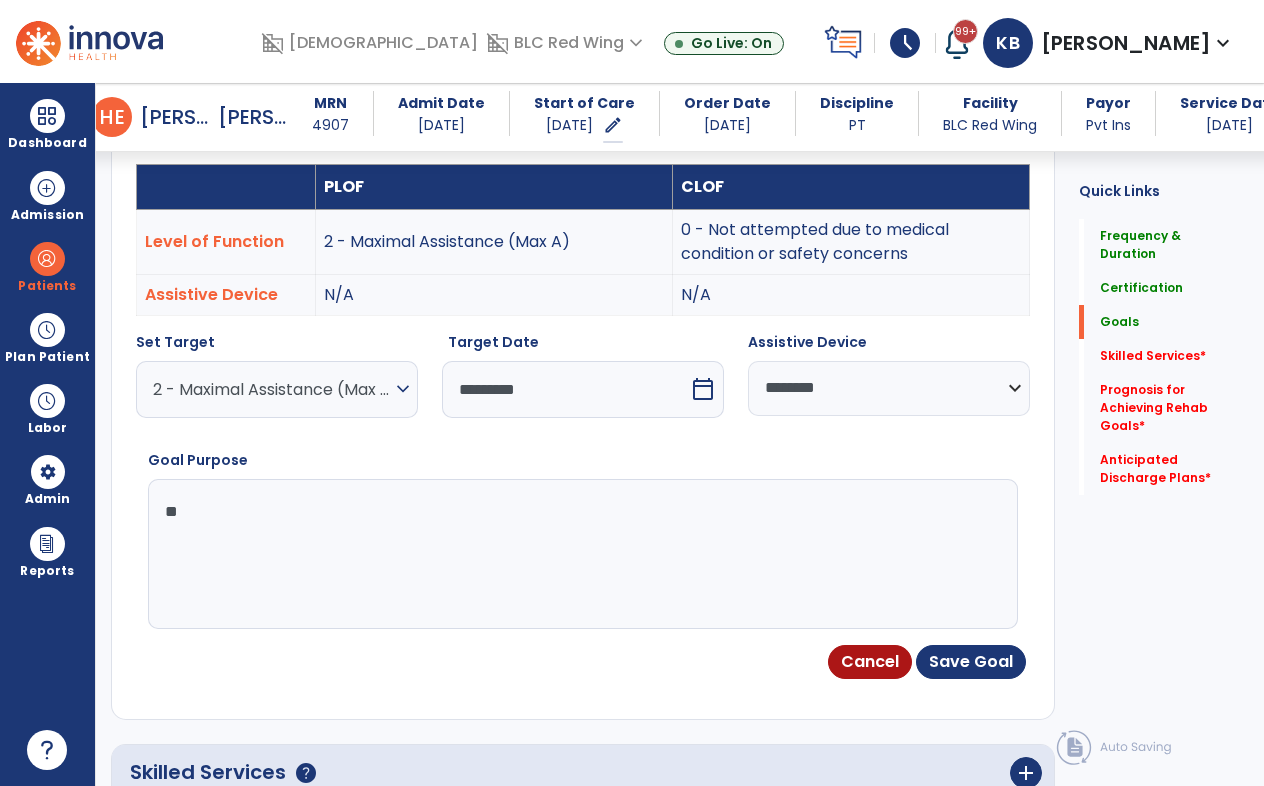 type on "*" 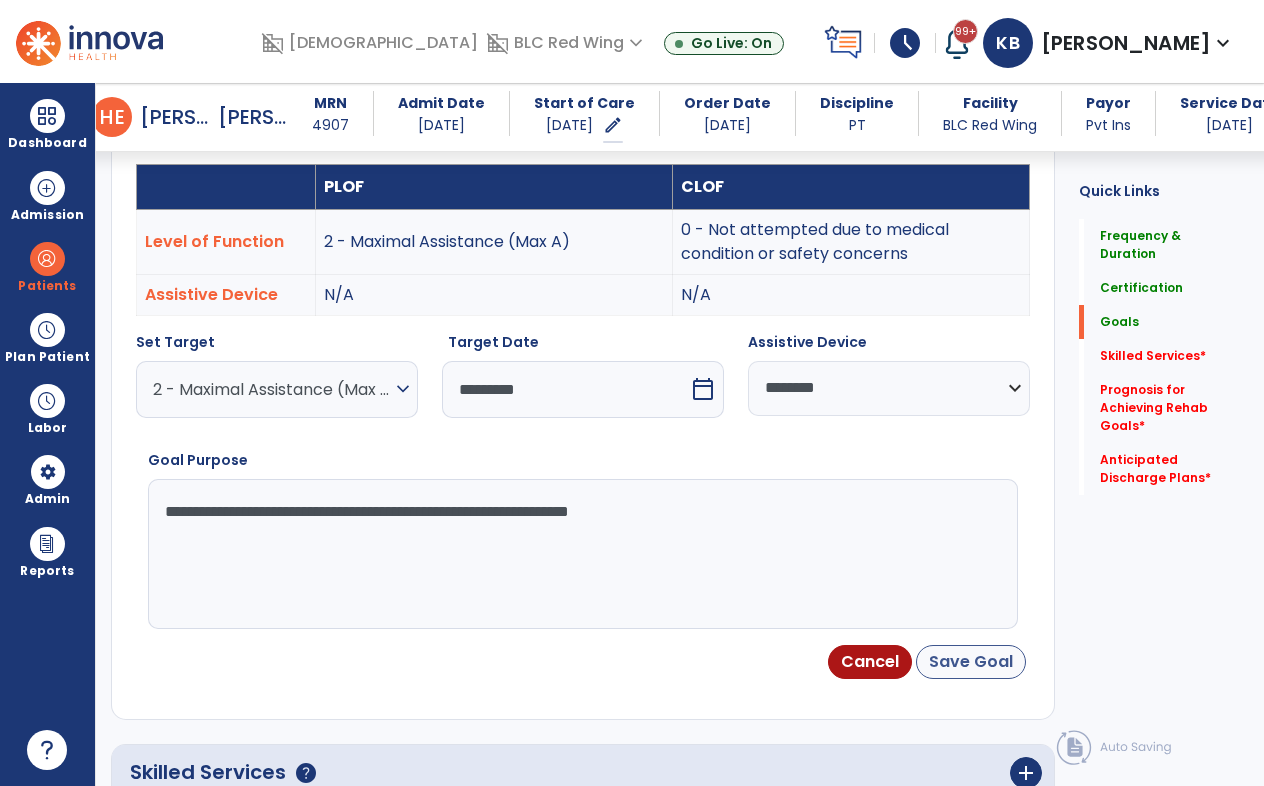 type on "**********" 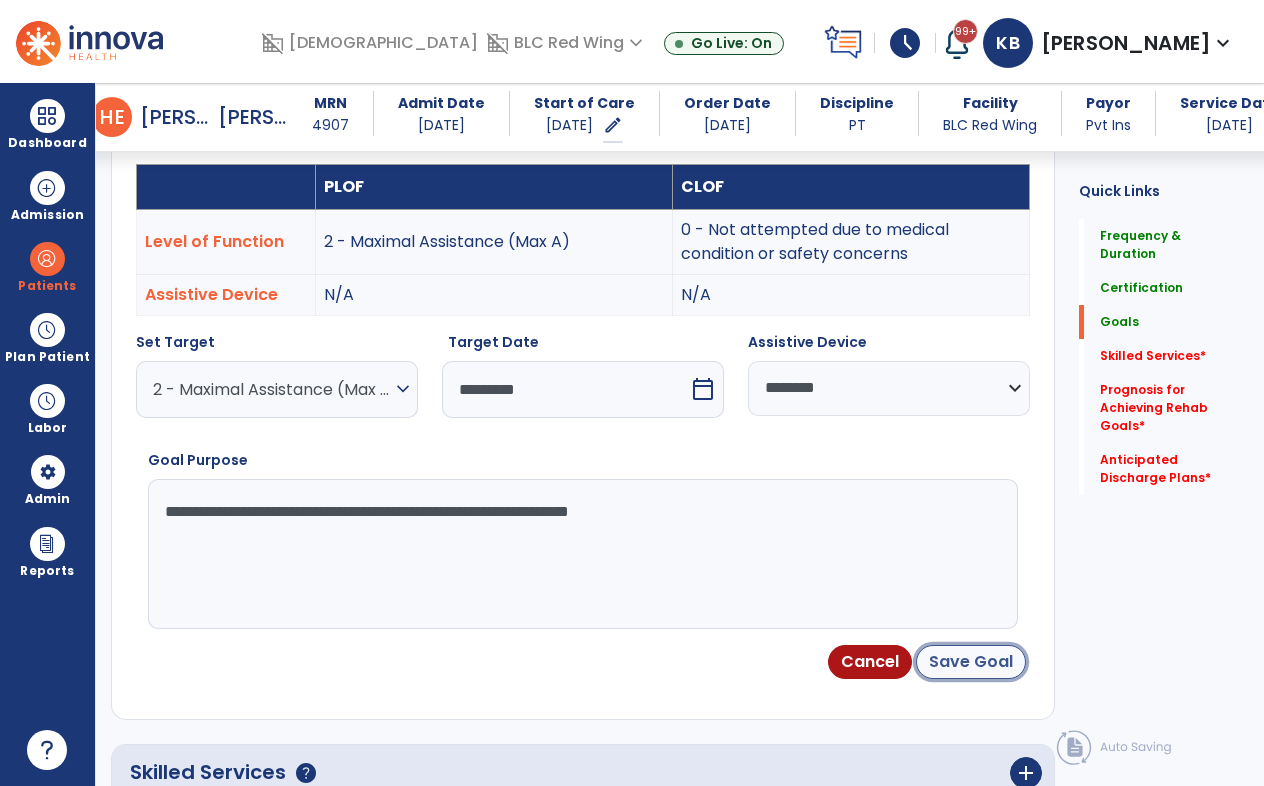 click on "Save Goal" at bounding box center [971, 662] 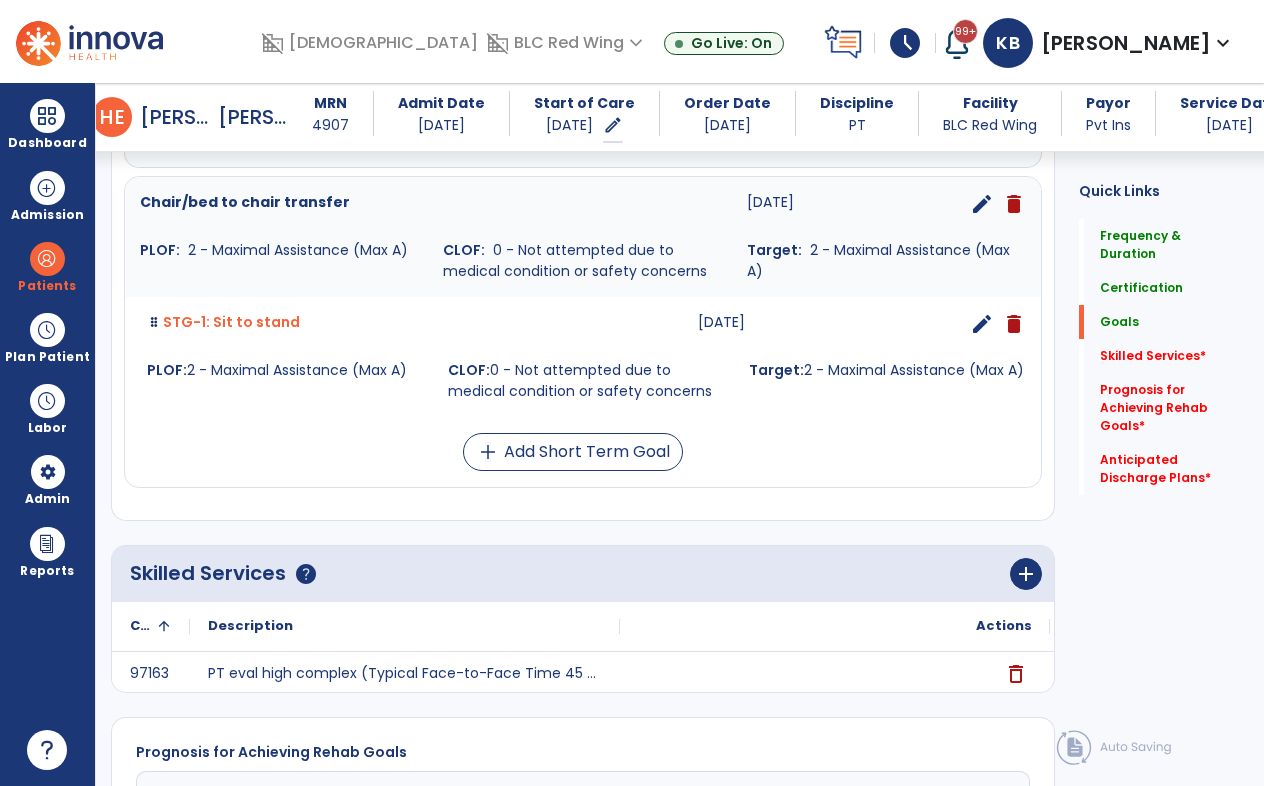 scroll, scrollTop: 784, scrollLeft: 0, axis: vertical 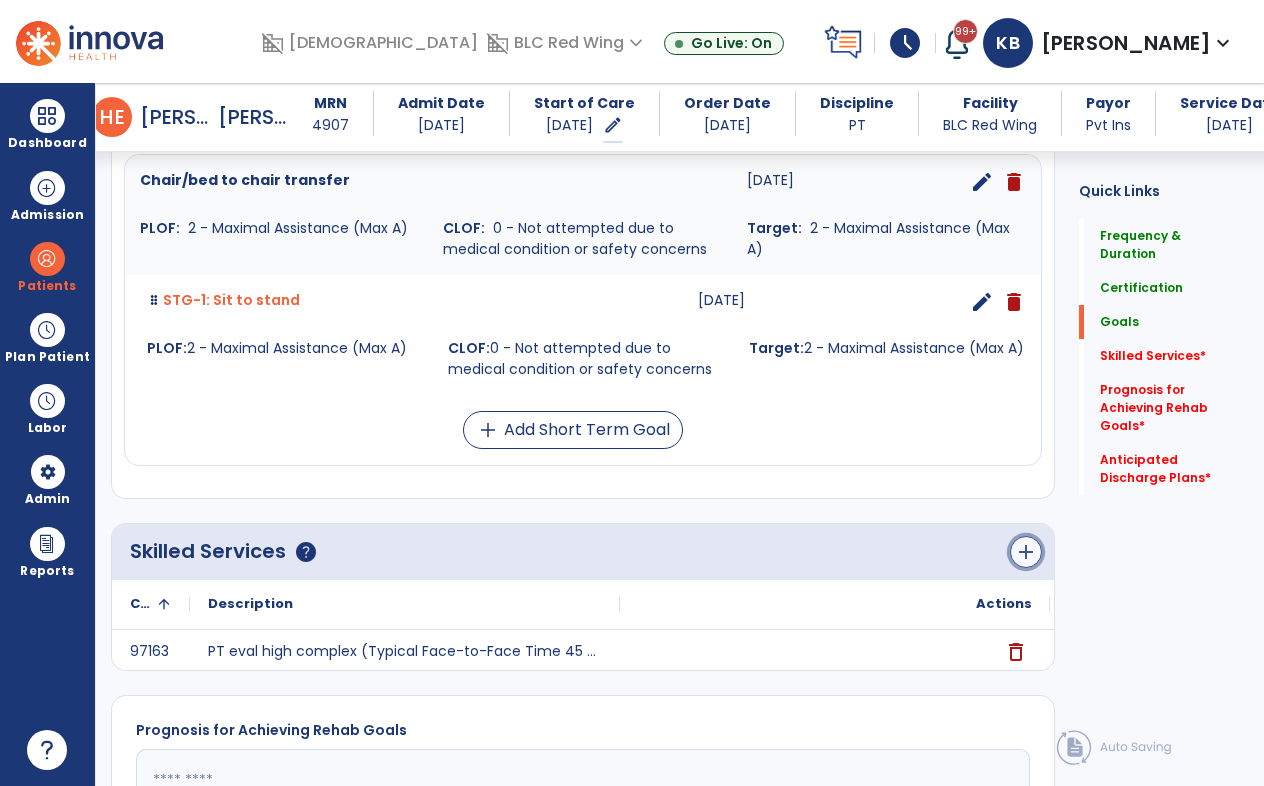click on "add" 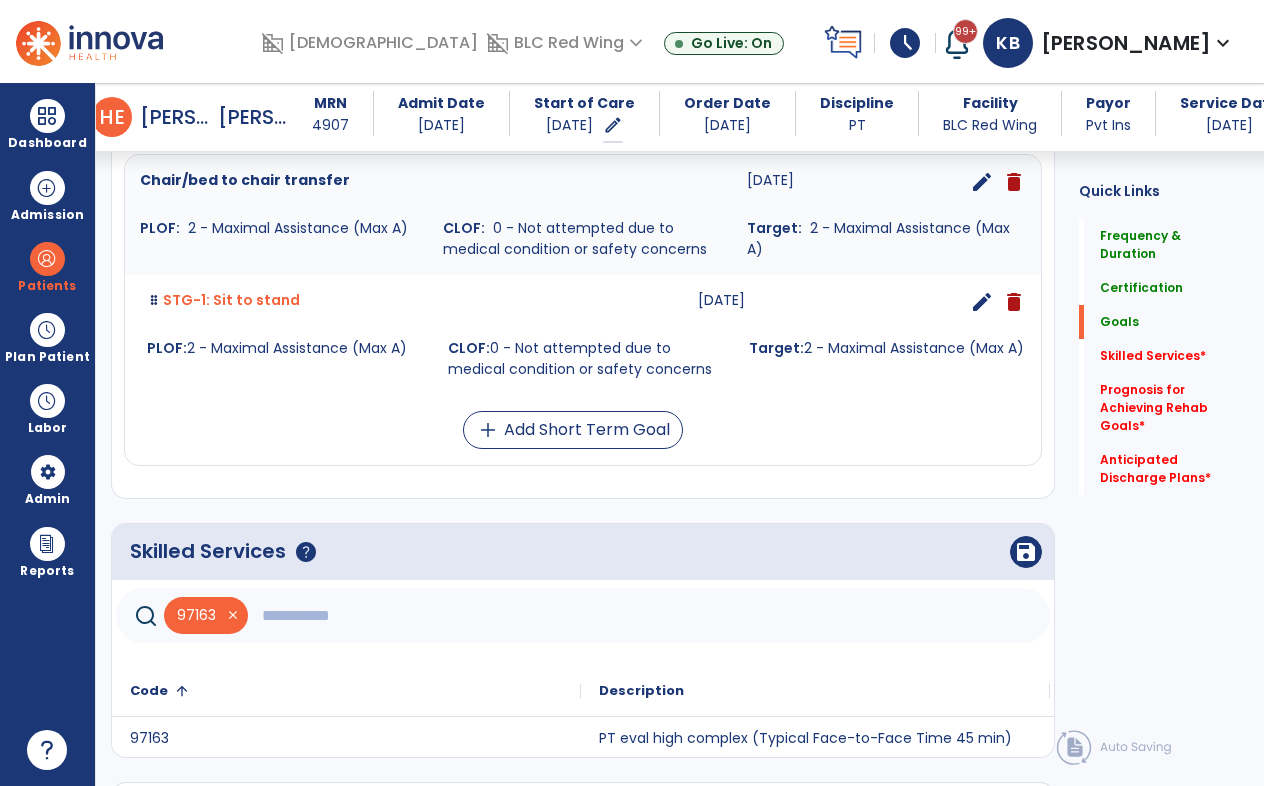 click 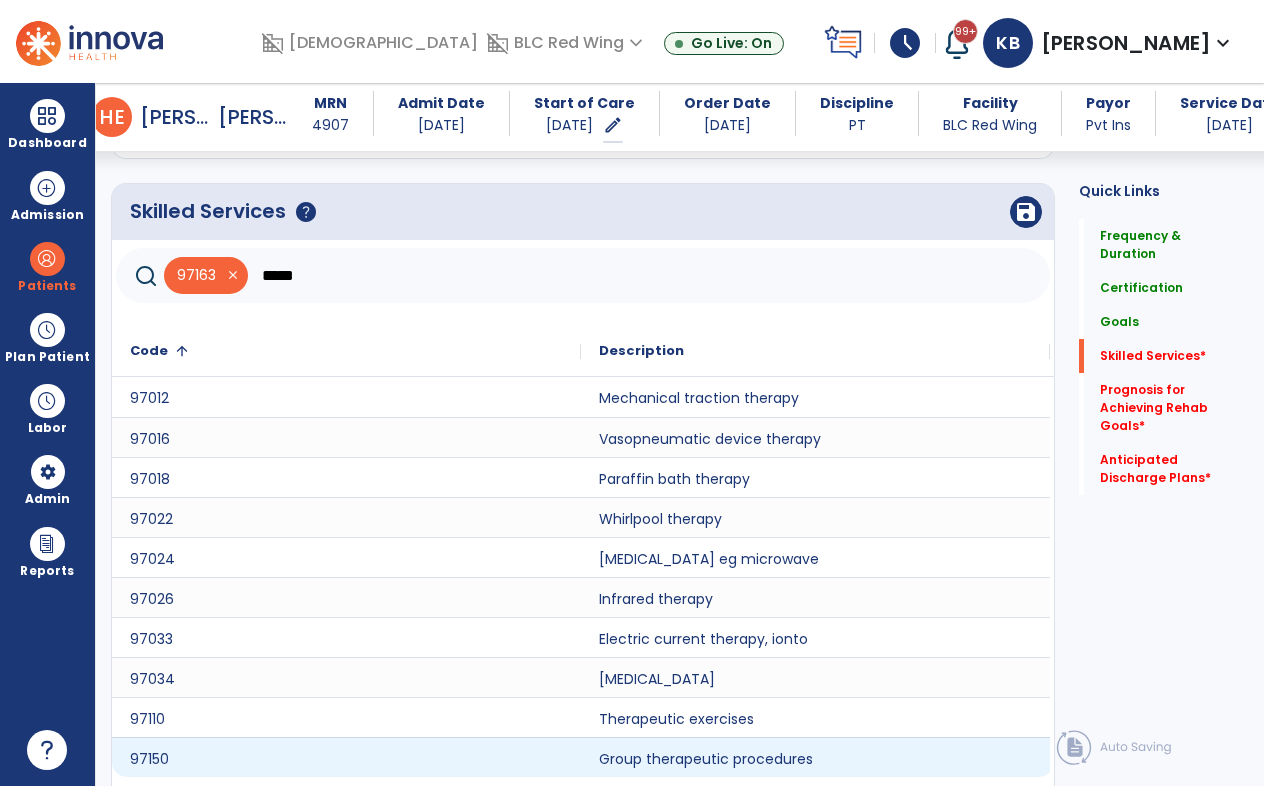 scroll, scrollTop: 1284, scrollLeft: 0, axis: vertical 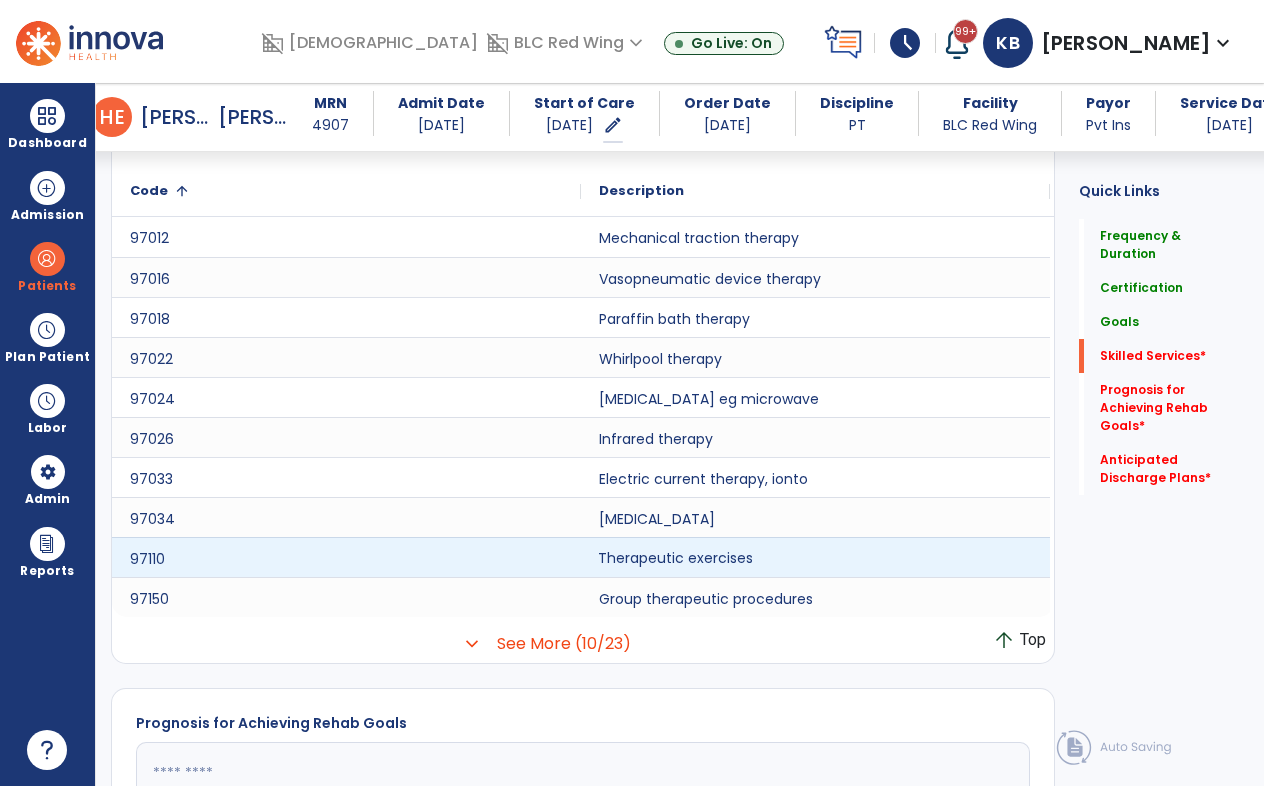 click on "Therapeutic exercises" 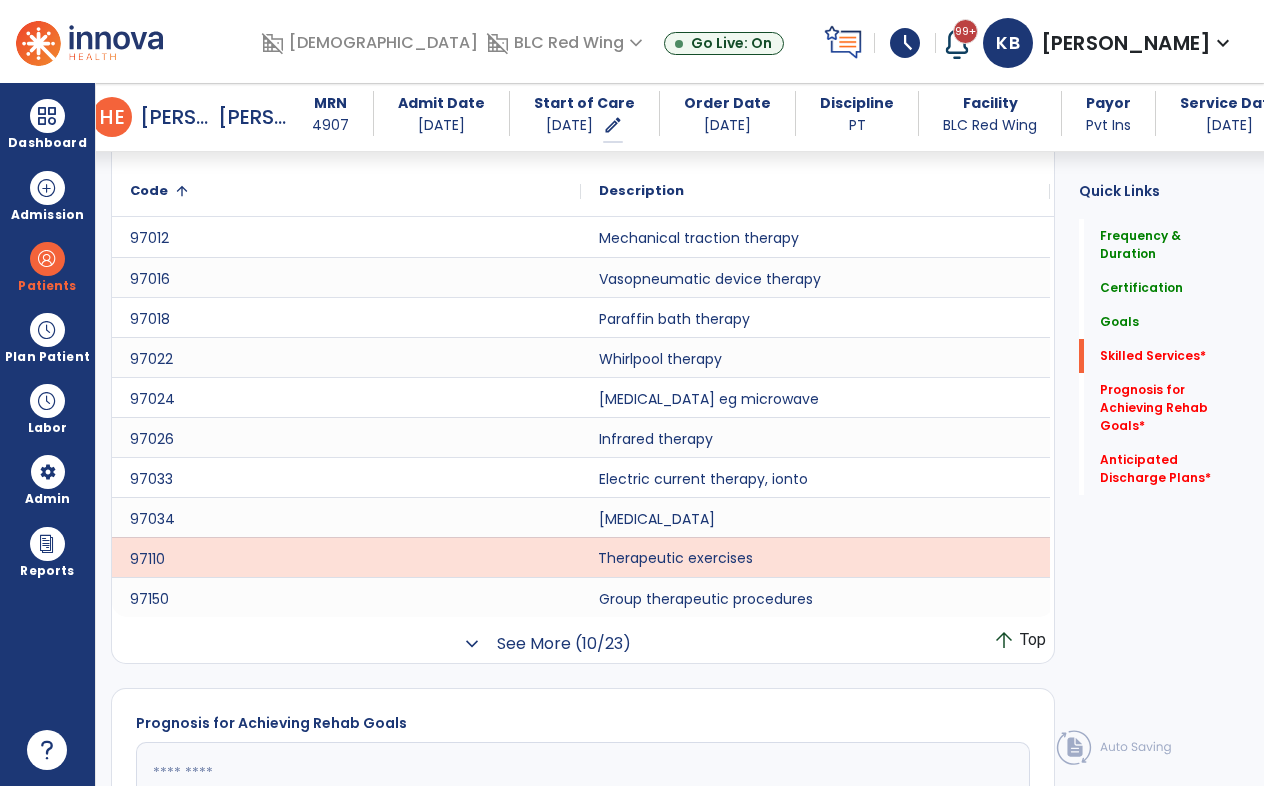 click on "See More (10/23)" 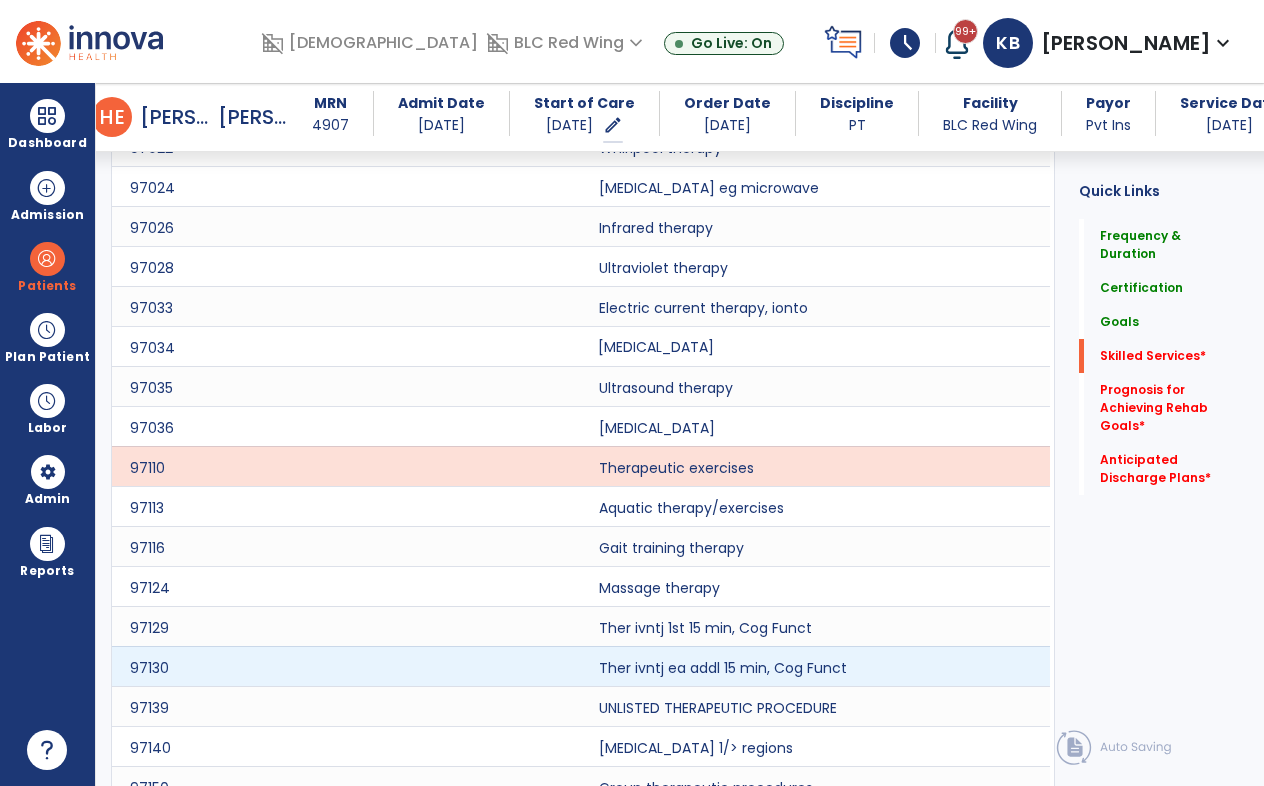 scroll, scrollTop: 1562, scrollLeft: 0, axis: vertical 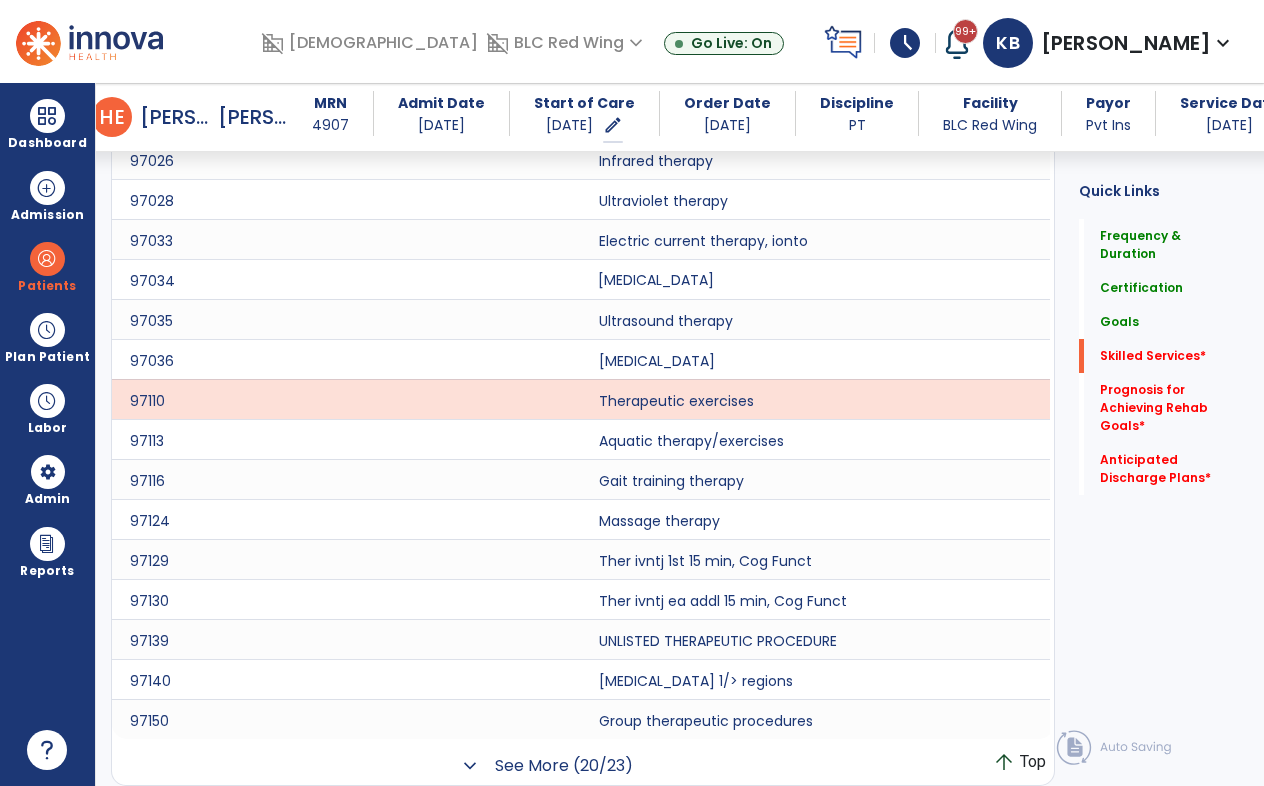click on "See More (20/23)" 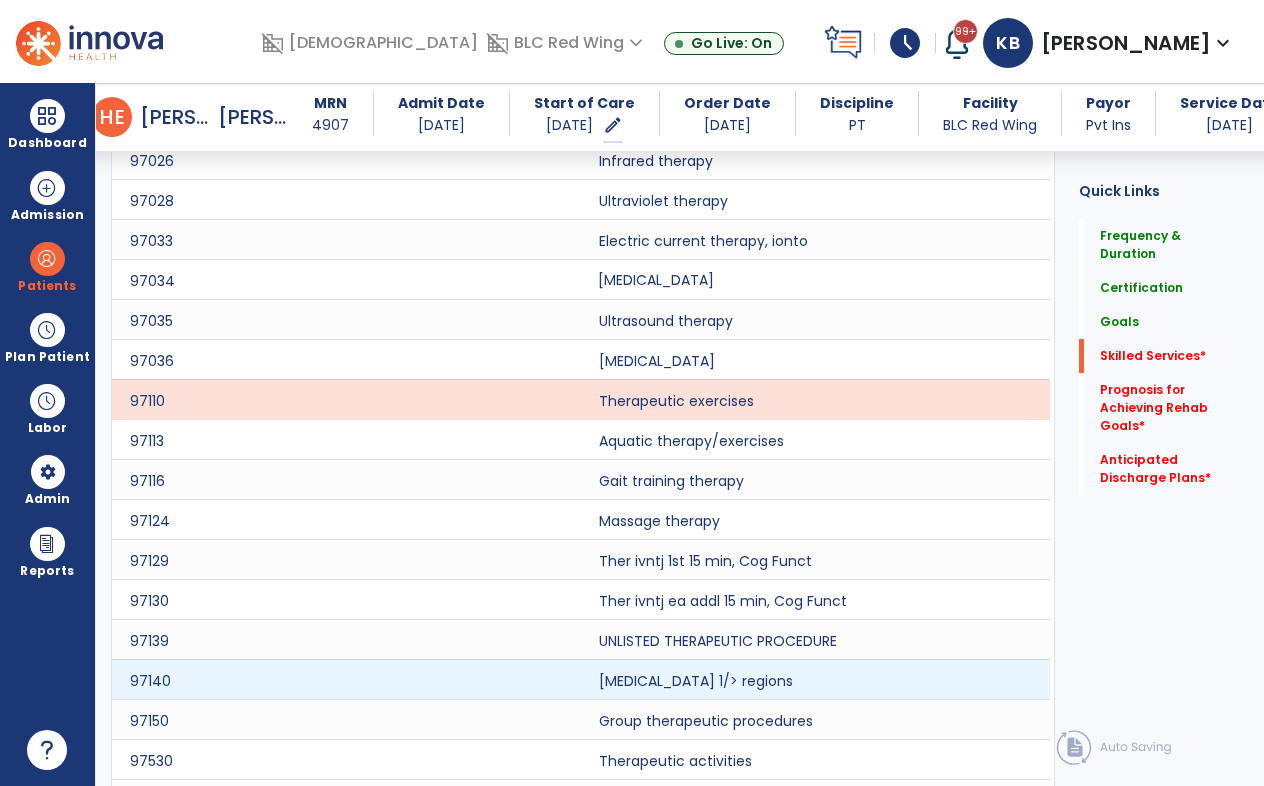 scroll, scrollTop: 1662, scrollLeft: 0, axis: vertical 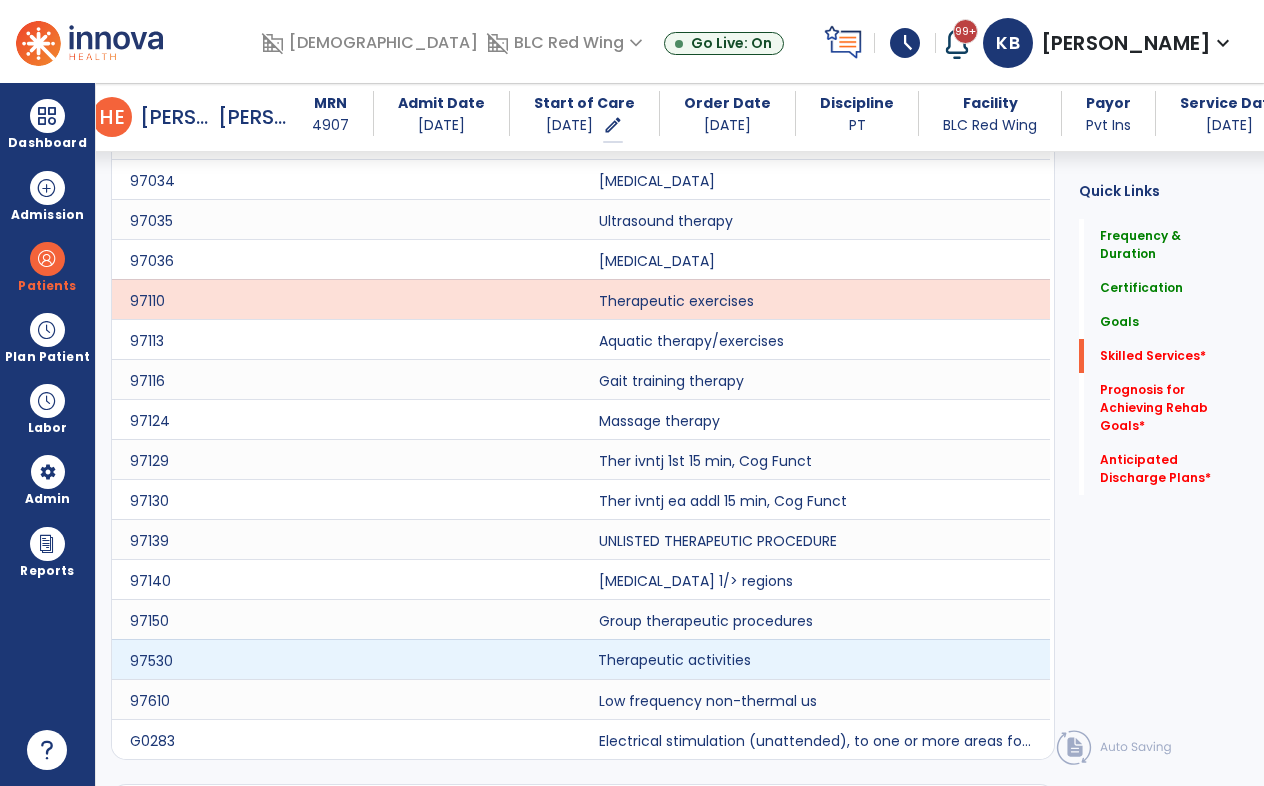 click on "Therapeutic activities" 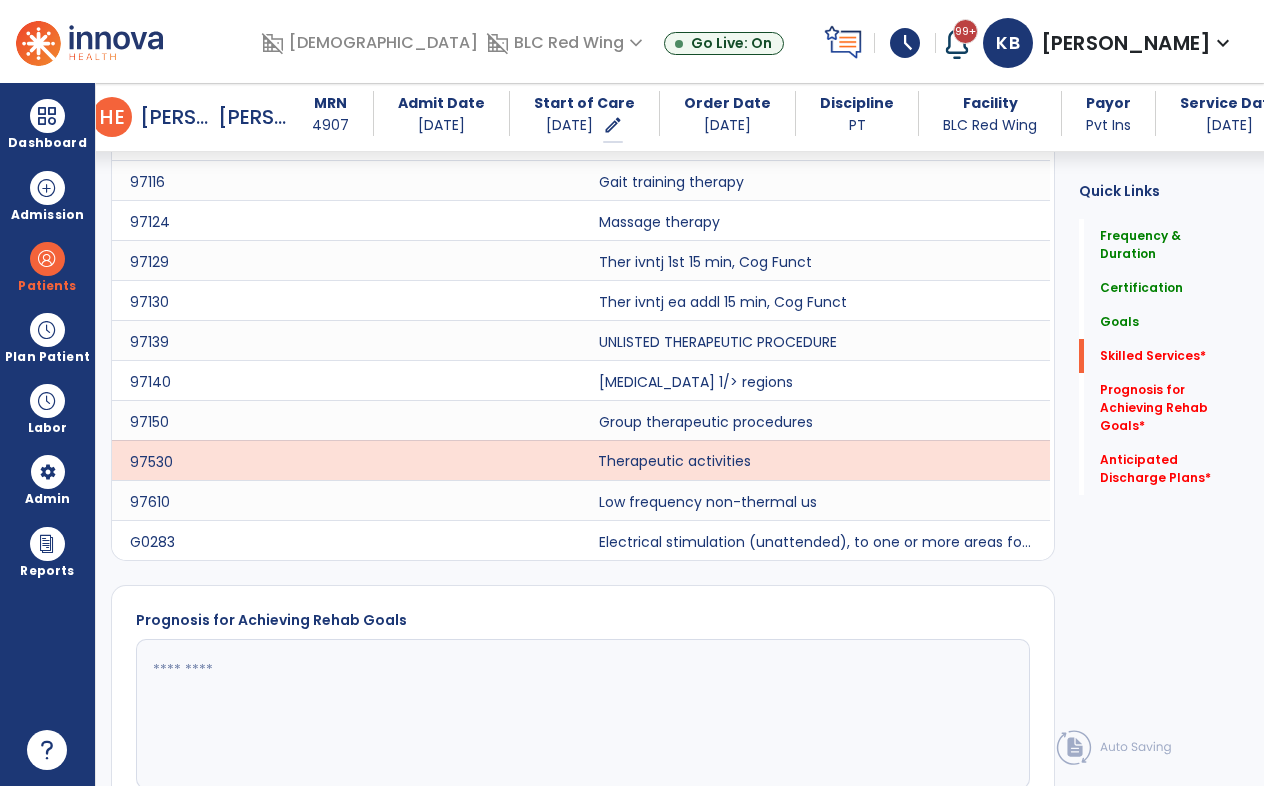 scroll, scrollTop: 1862, scrollLeft: 0, axis: vertical 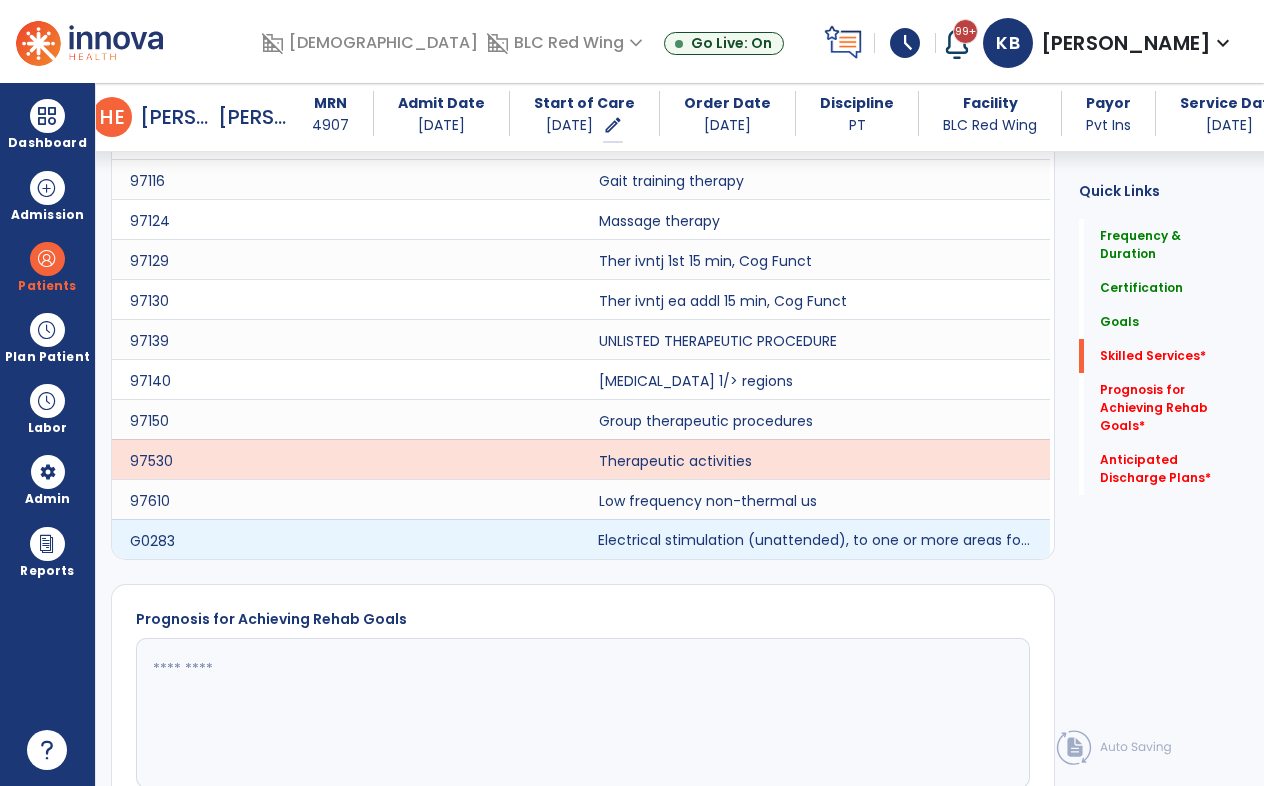 click on "Electrical stimulation (unattended), to one or more areas for indication(s) other than wound care" 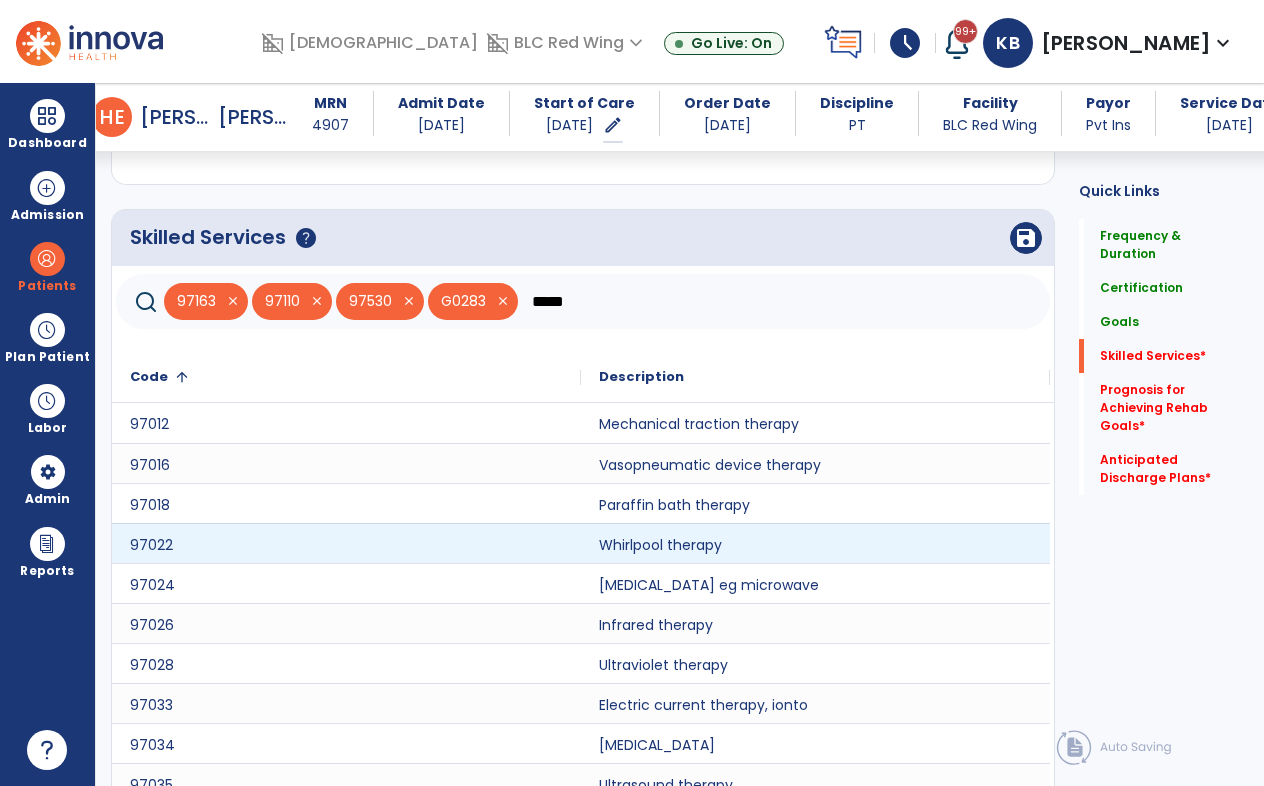 scroll, scrollTop: 1062, scrollLeft: 0, axis: vertical 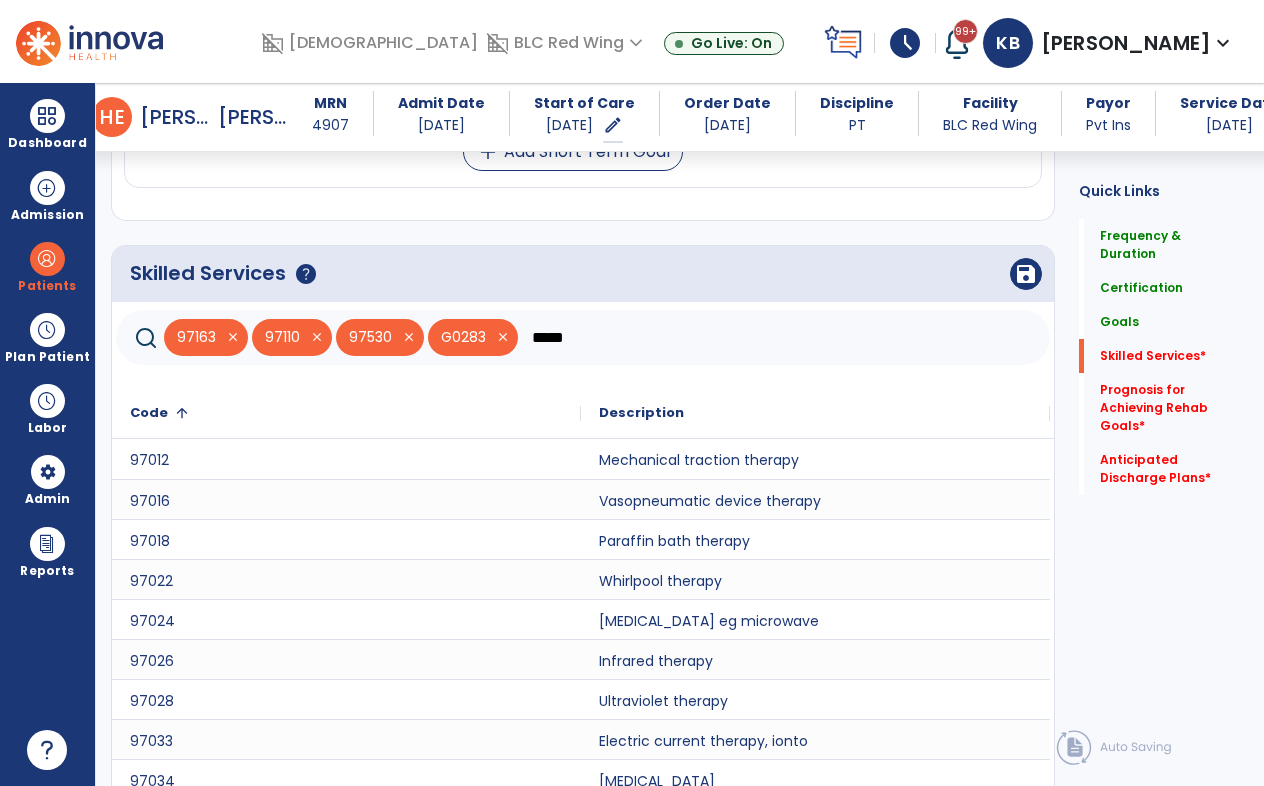 drag, startPoint x: 594, startPoint y: 342, endPoint x: 574, endPoint y: 344, distance: 20.09975 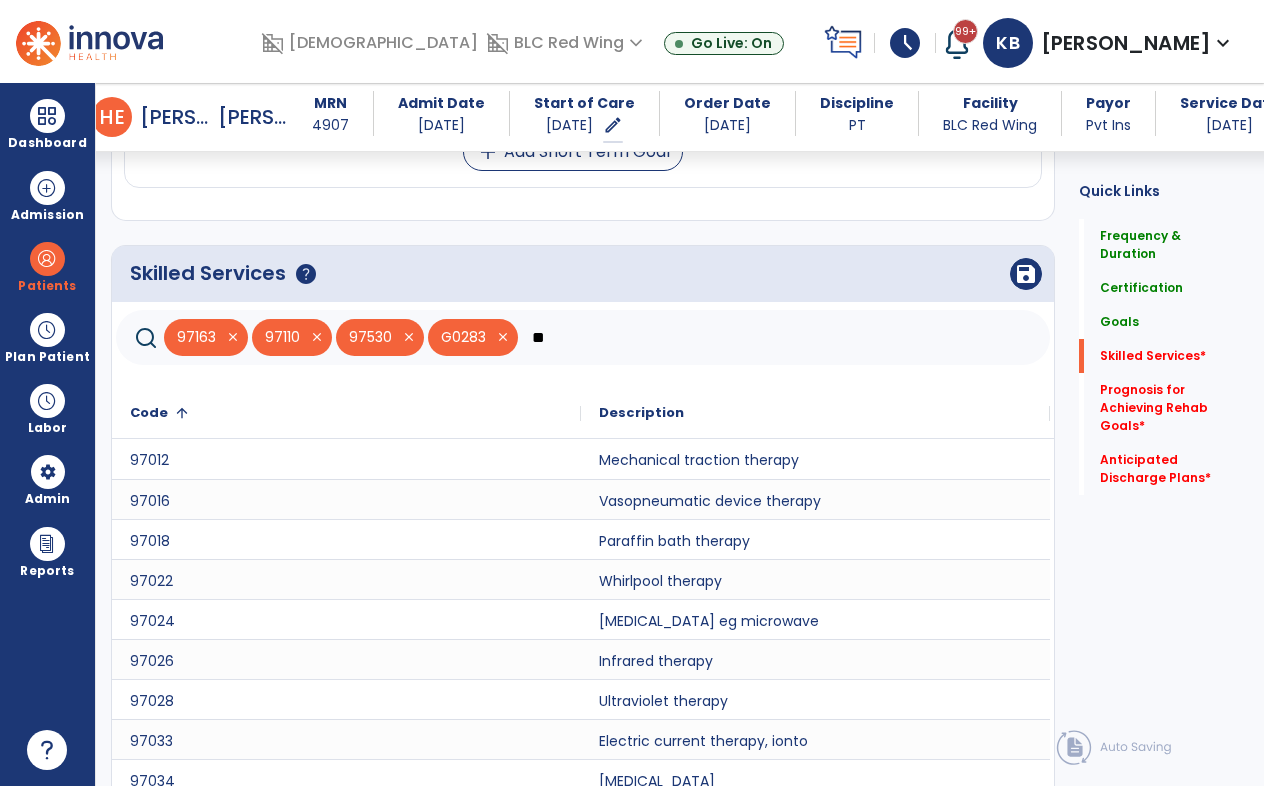 type on "*" 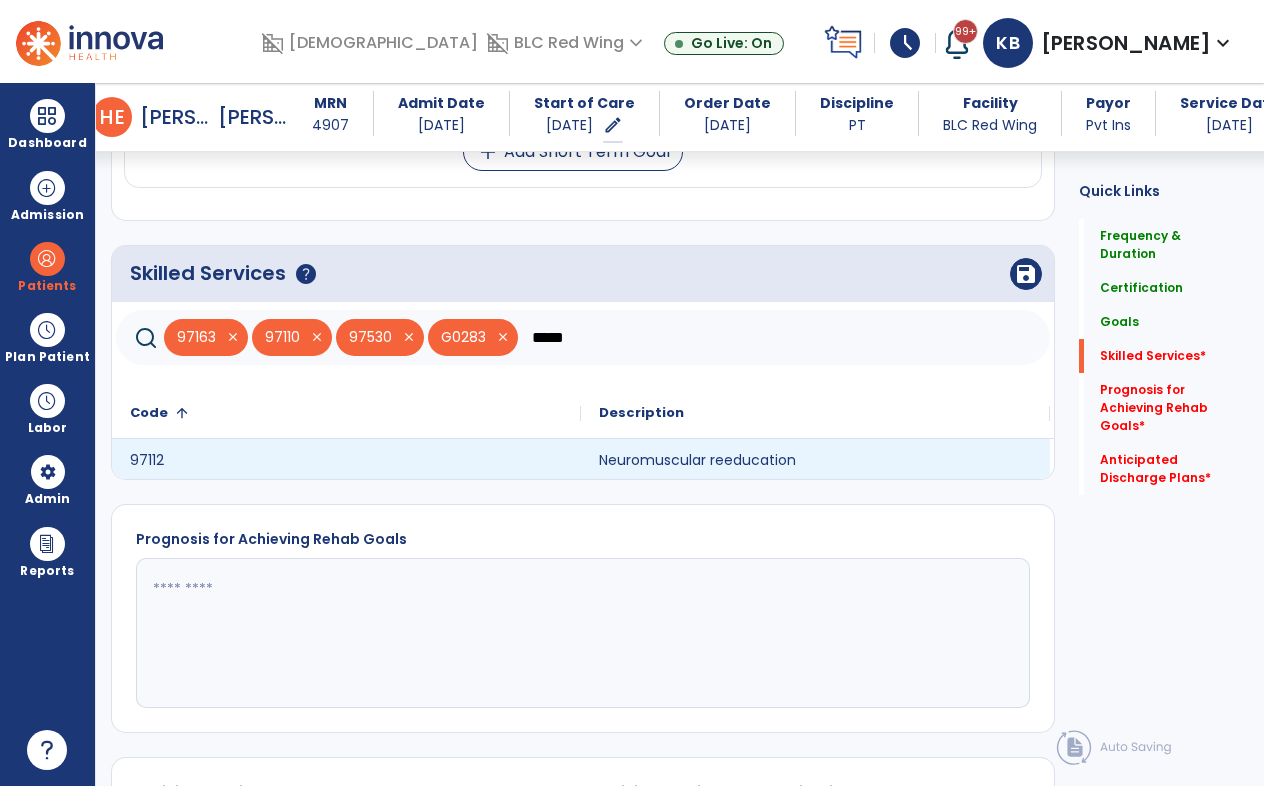type on "*****" 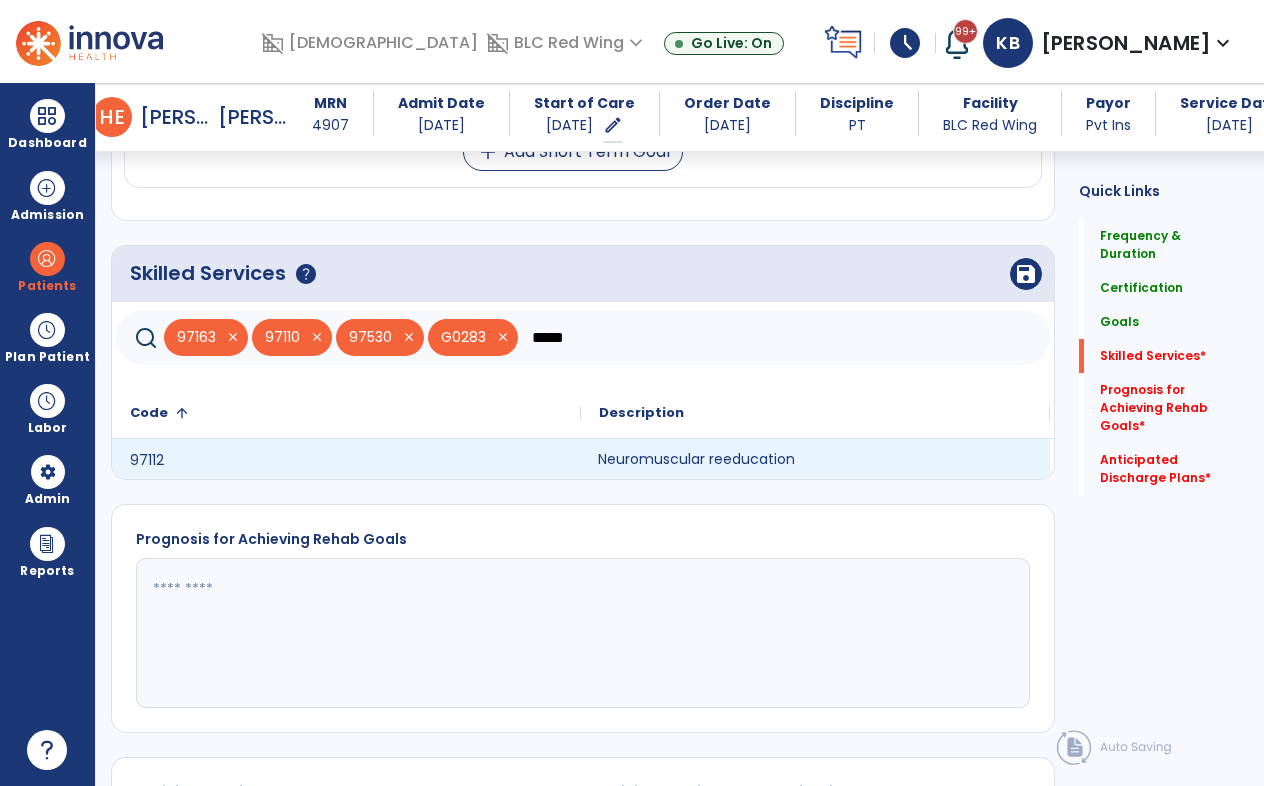 click on "Neuromuscular reeducation" 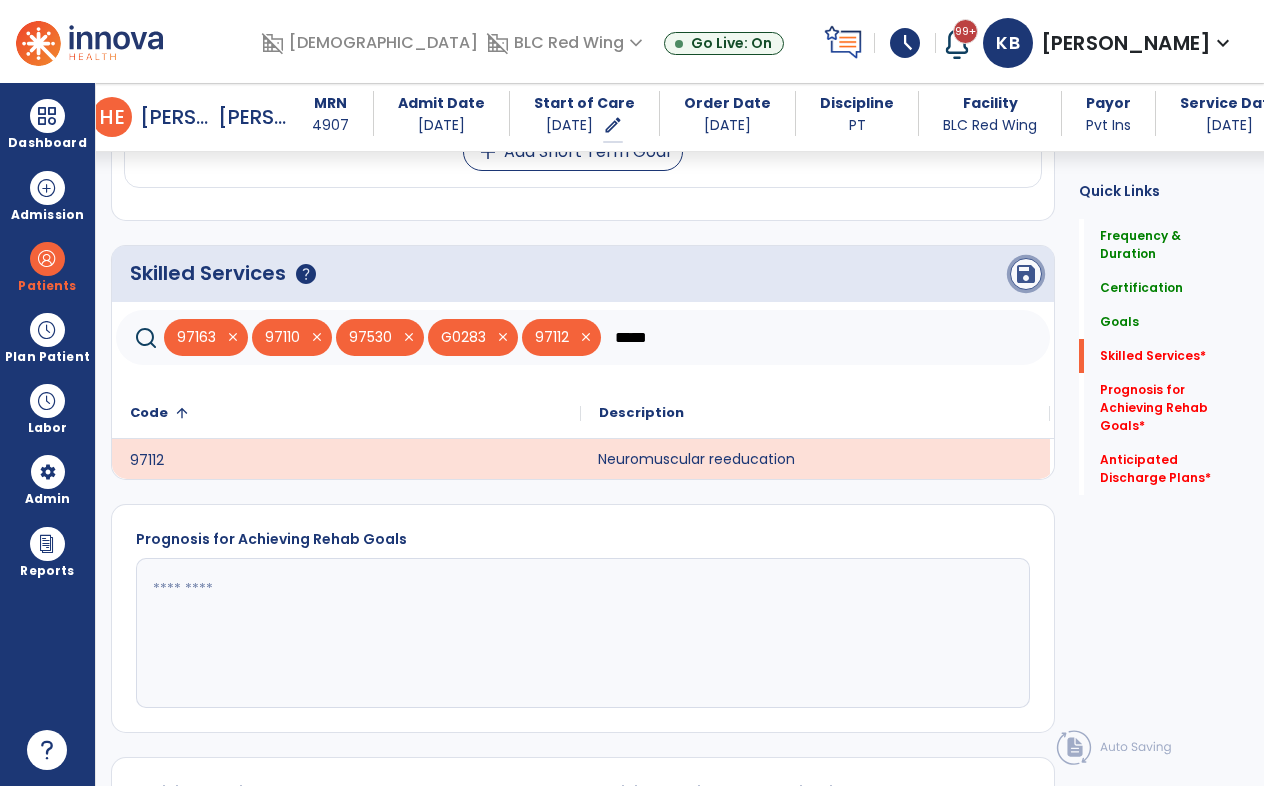 click on "save" 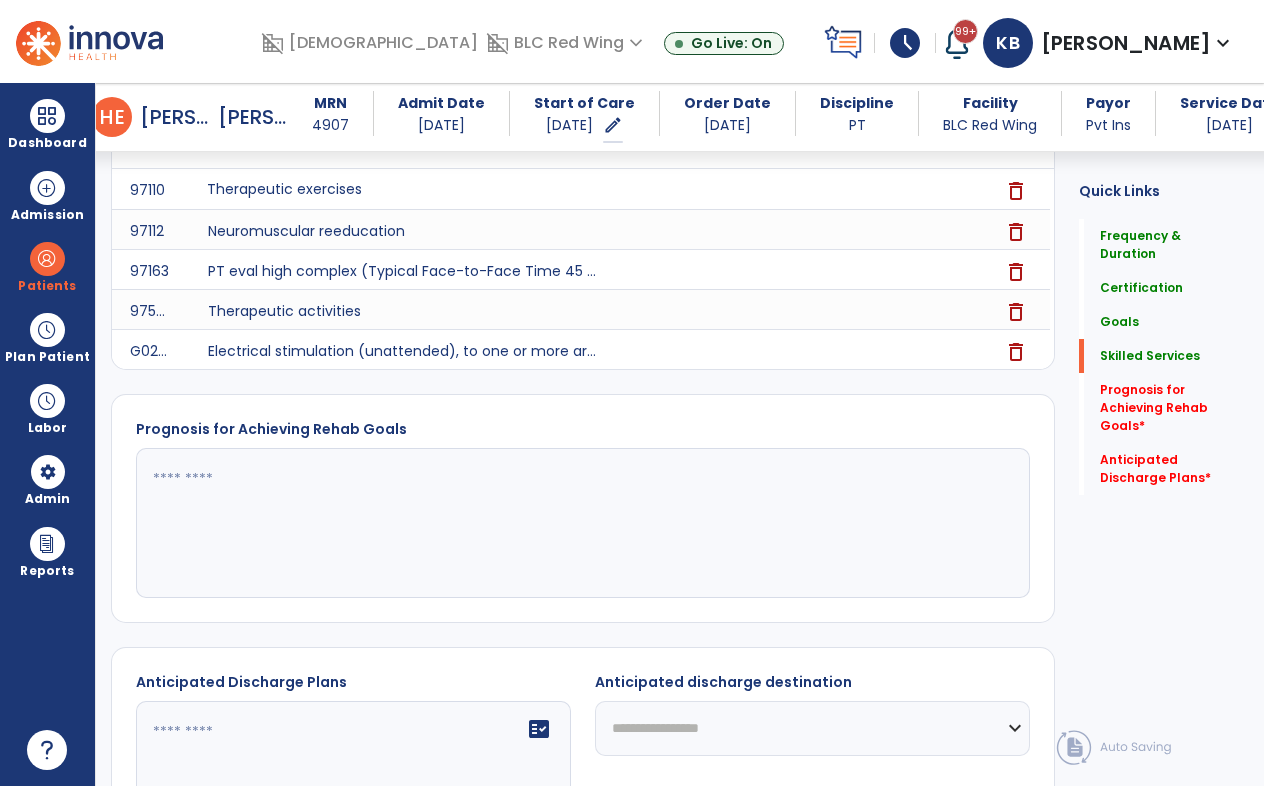 scroll, scrollTop: 1317, scrollLeft: 0, axis: vertical 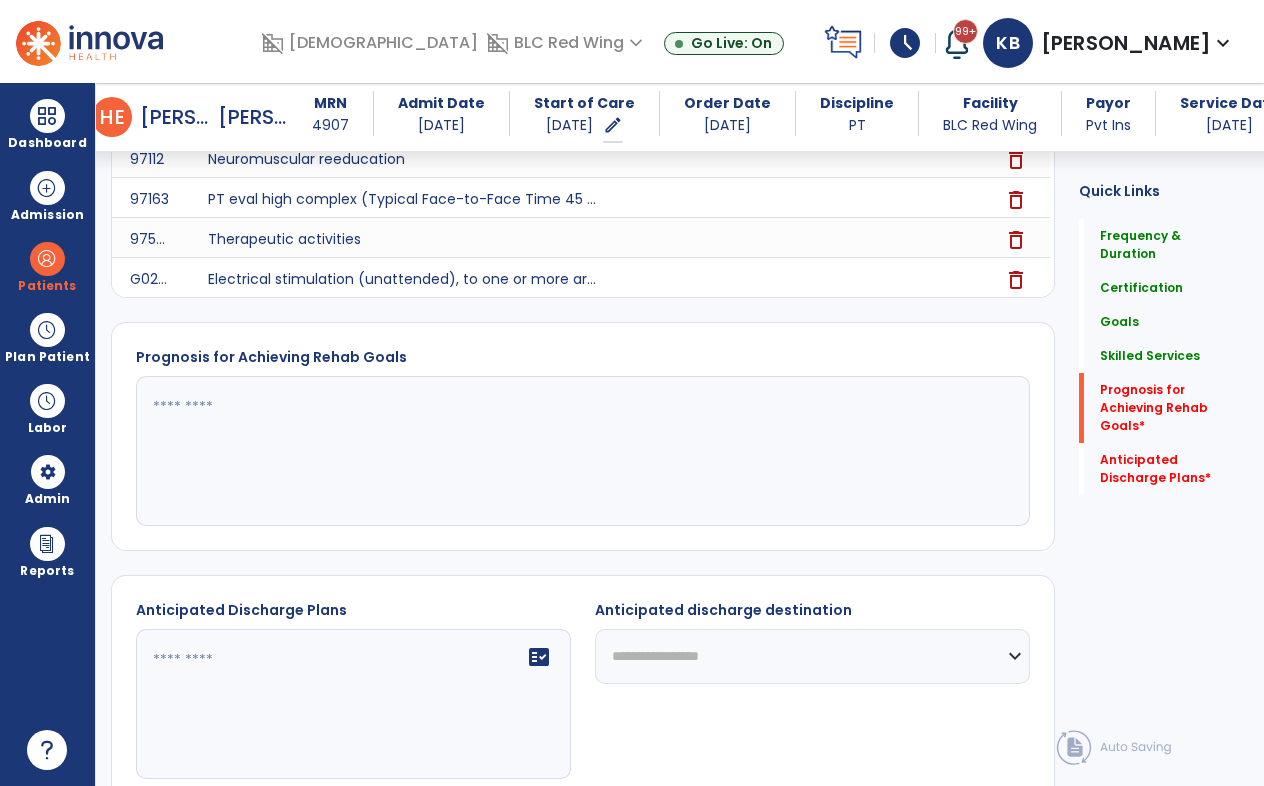click 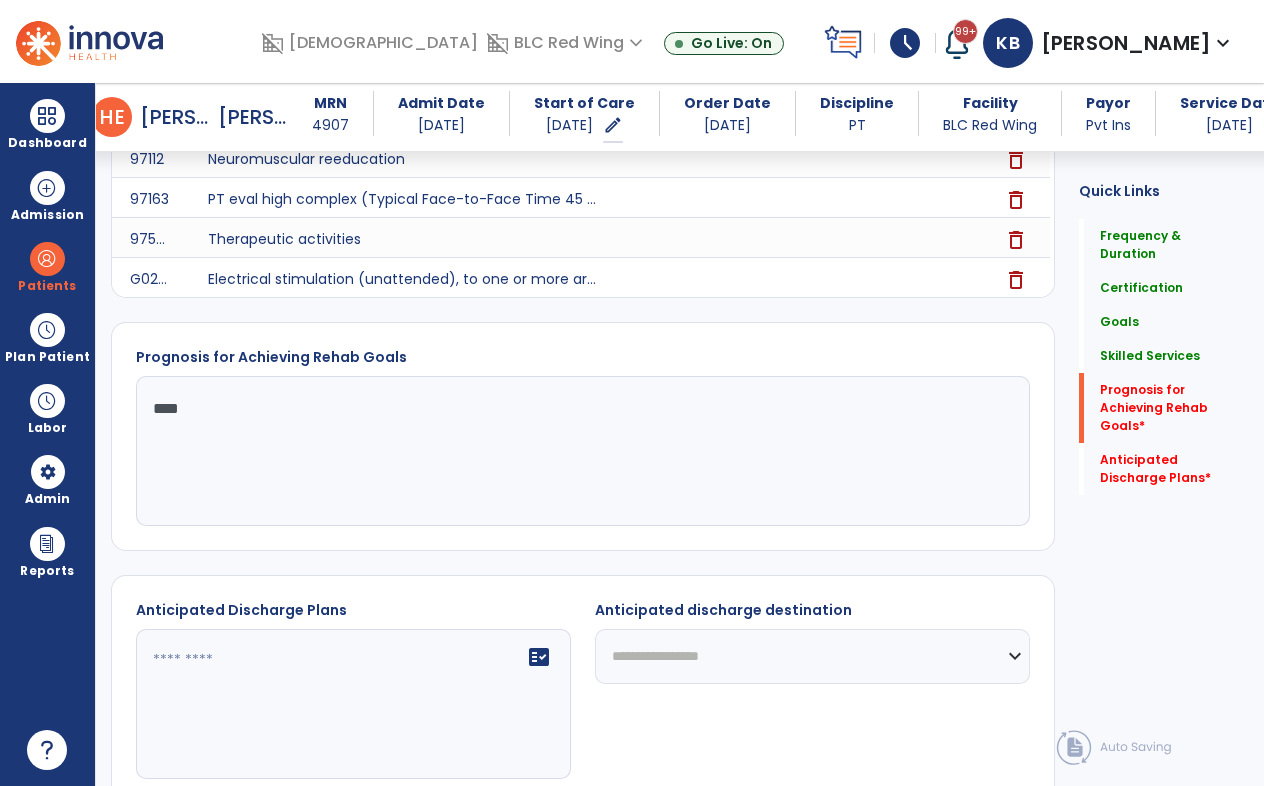 type on "****" 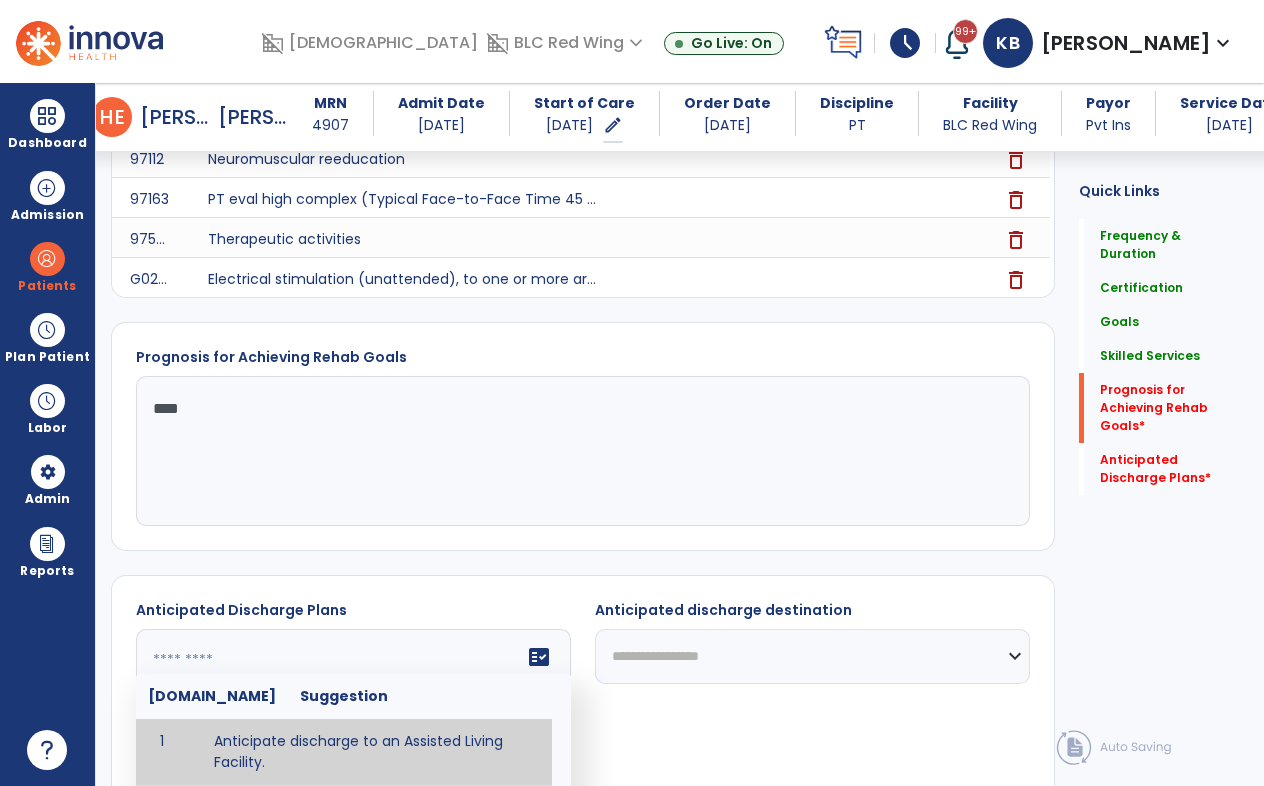 click 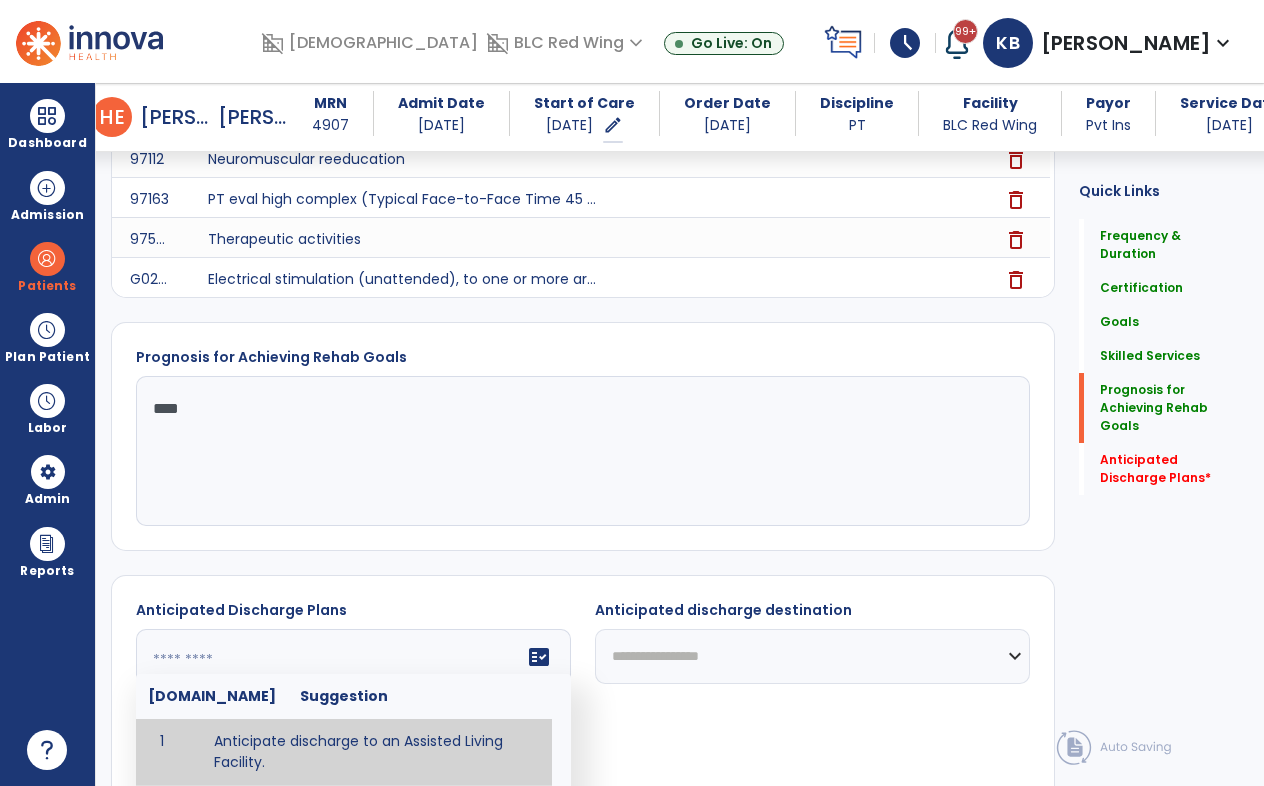 scroll, scrollTop: 1417, scrollLeft: 0, axis: vertical 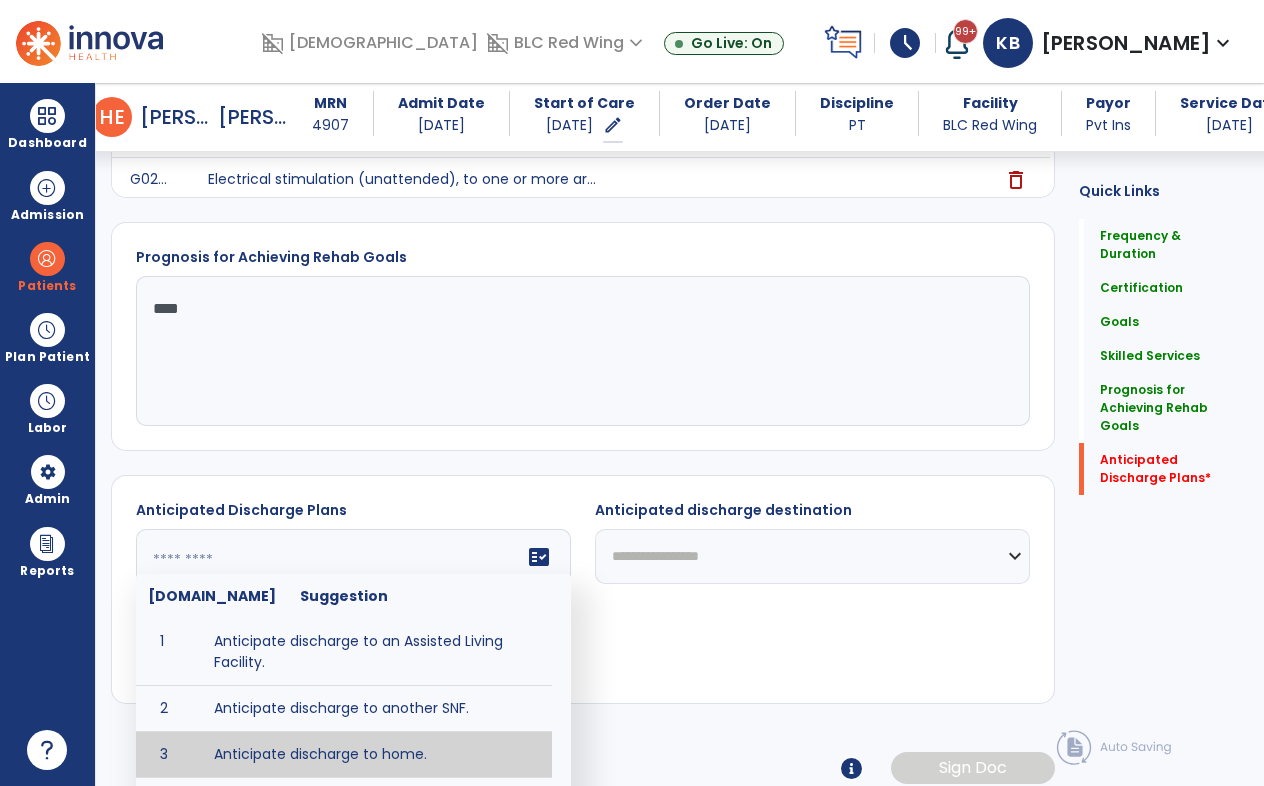 type on "**********" 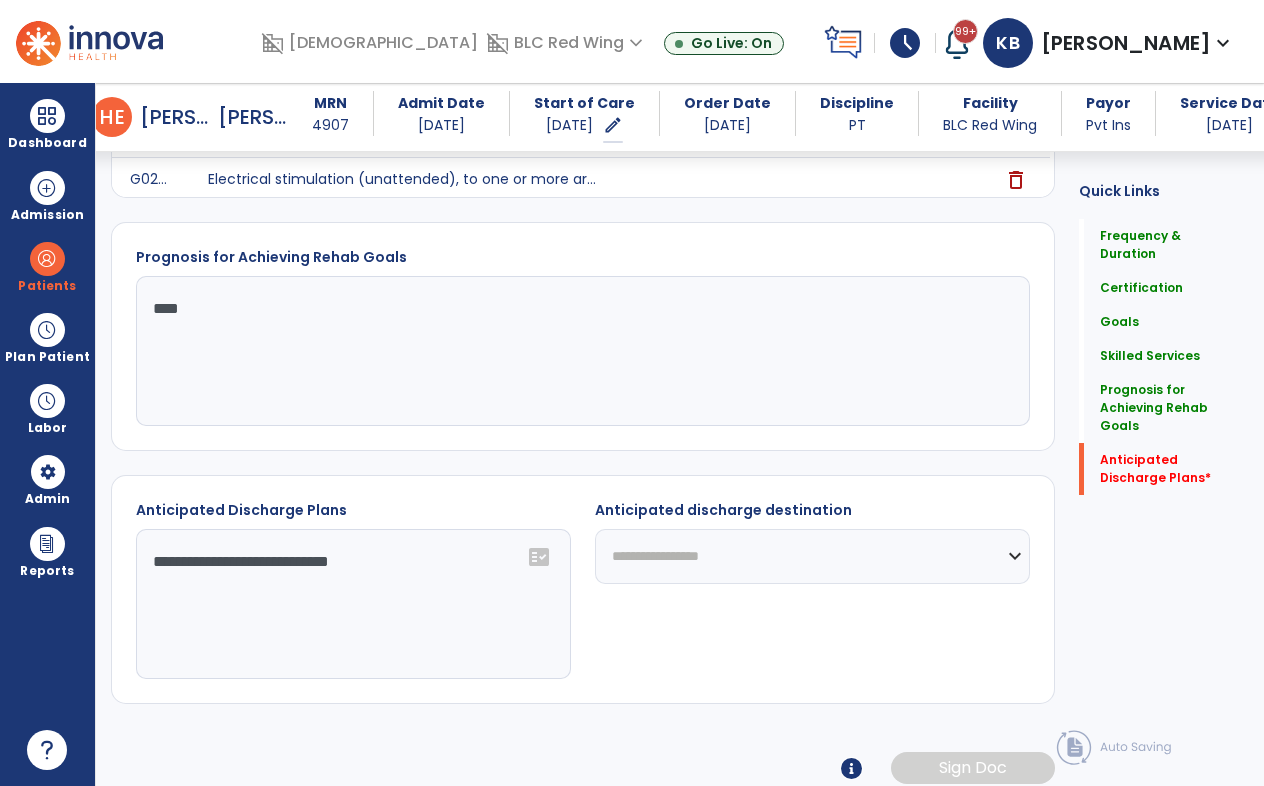 click on "**********" 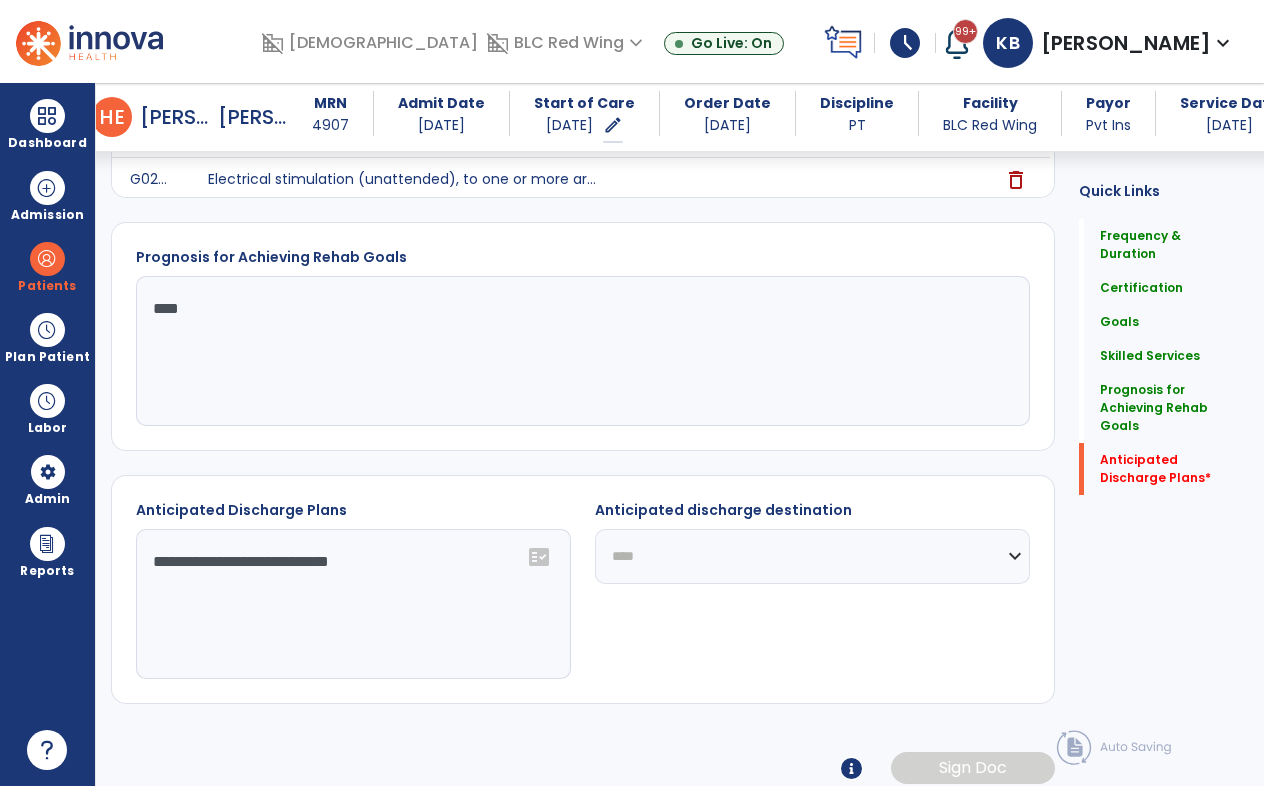 click on "**********" 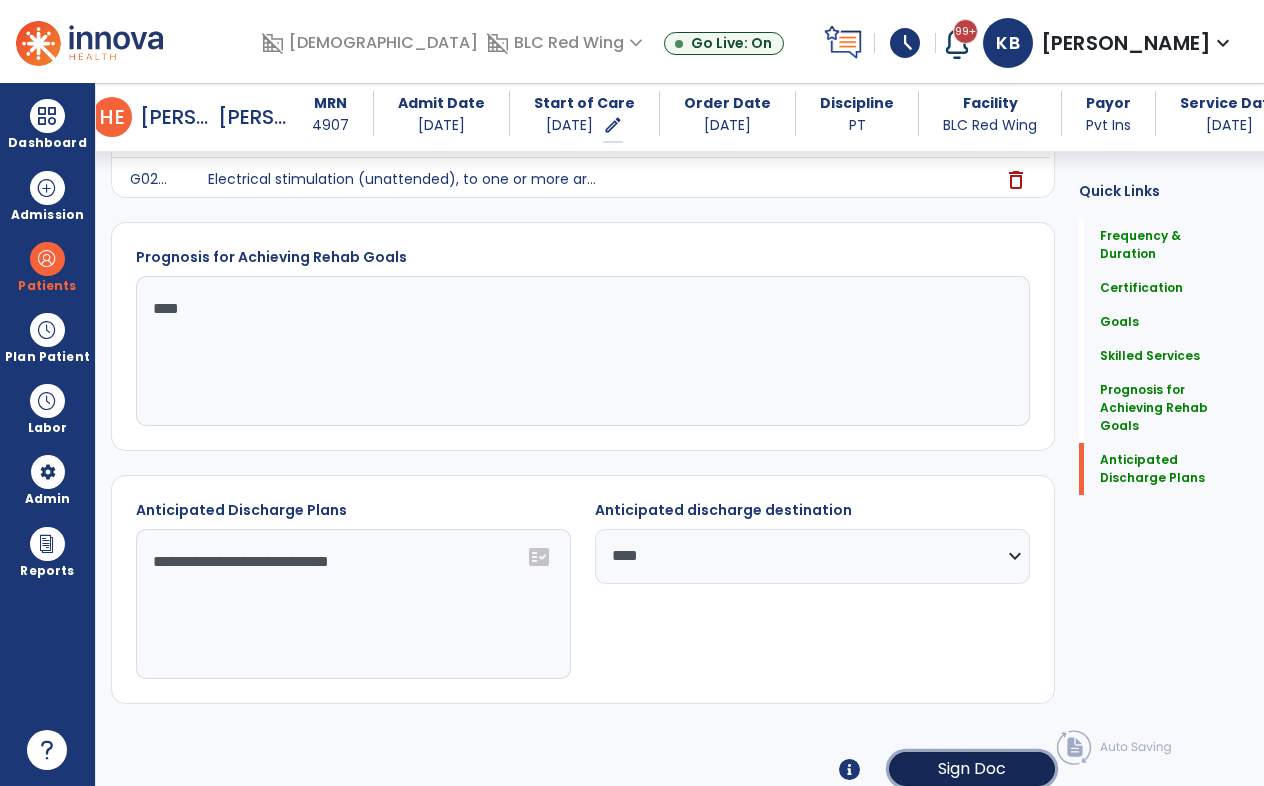 click on "Sign Doc" 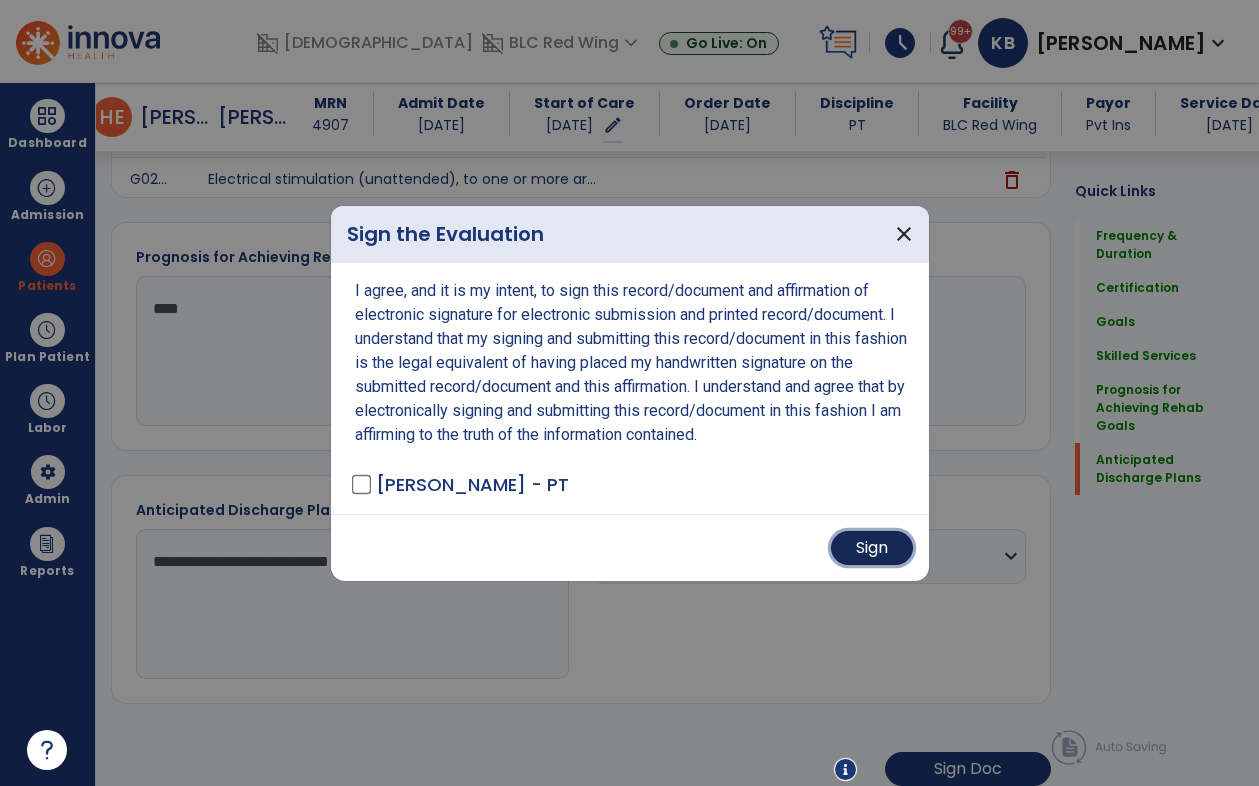 click on "Sign" at bounding box center (872, 548) 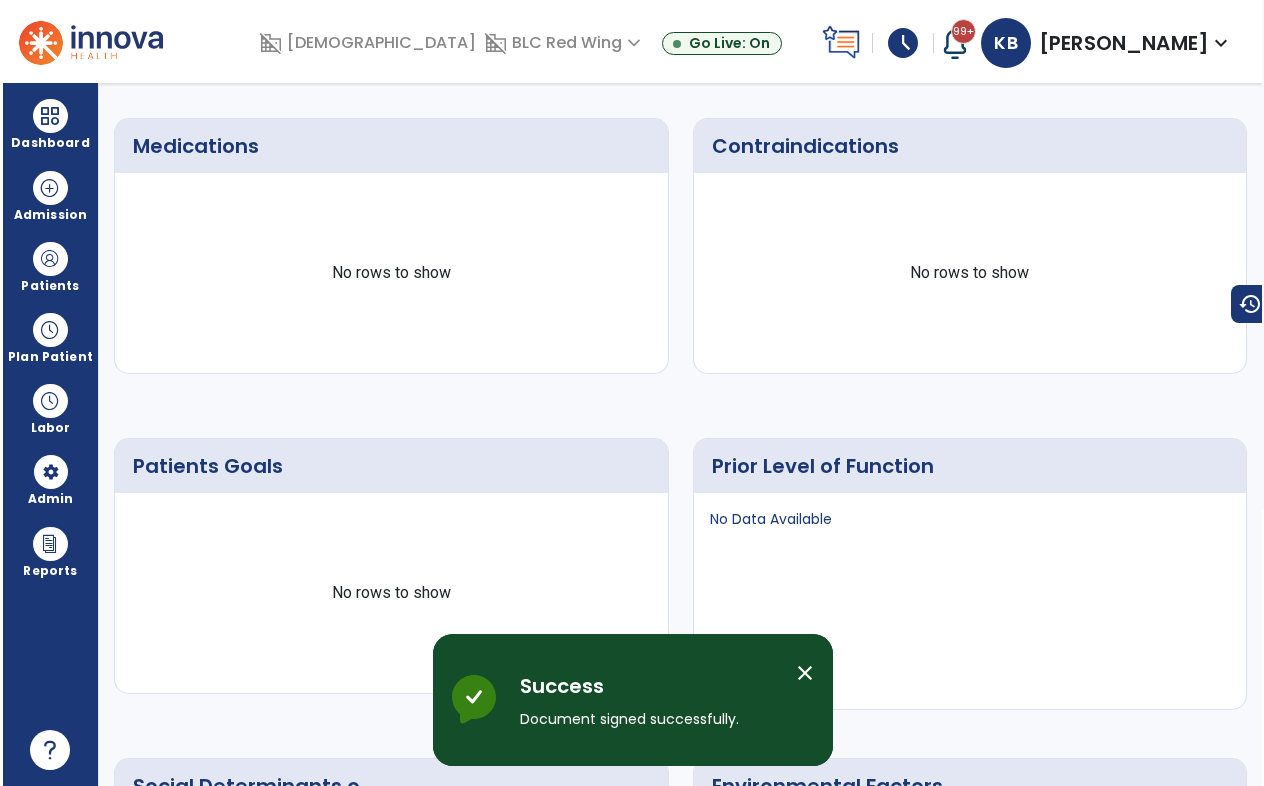 scroll, scrollTop: 0, scrollLeft: 0, axis: both 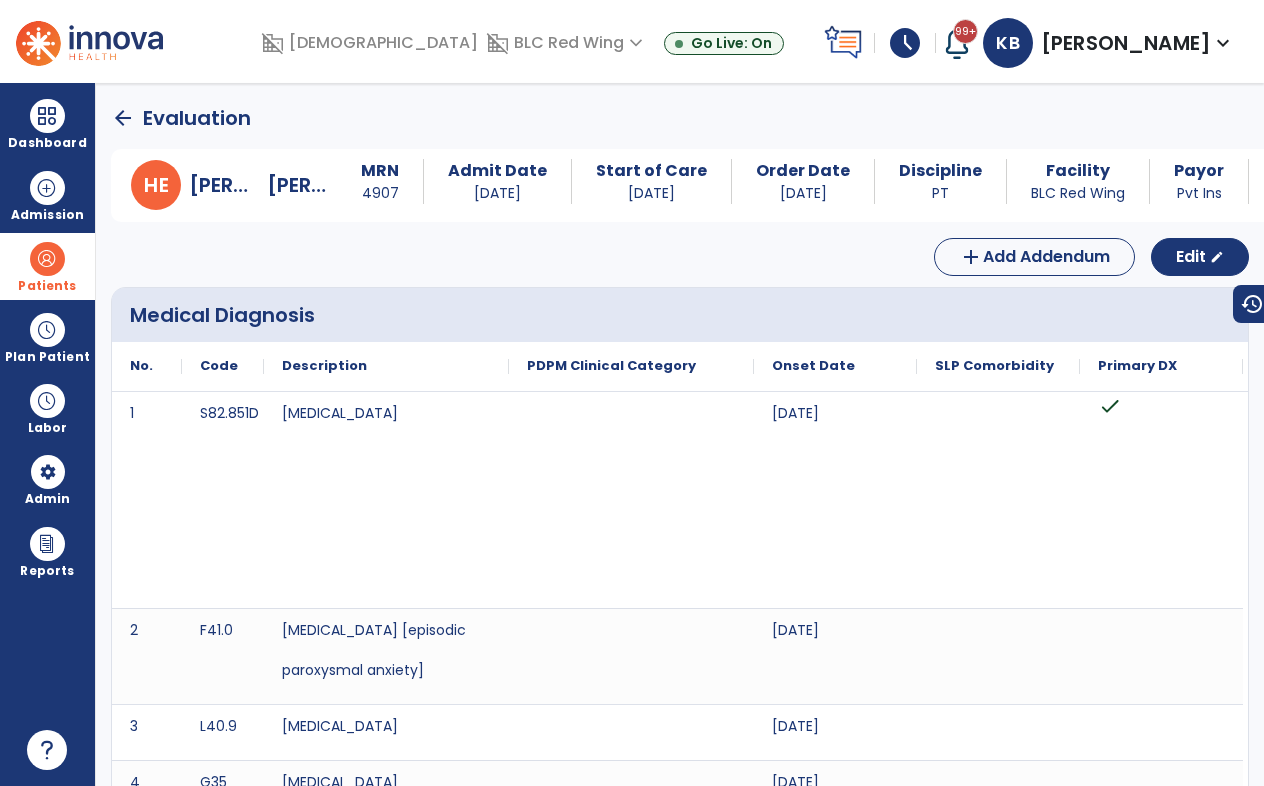 click at bounding box center (47, 259) 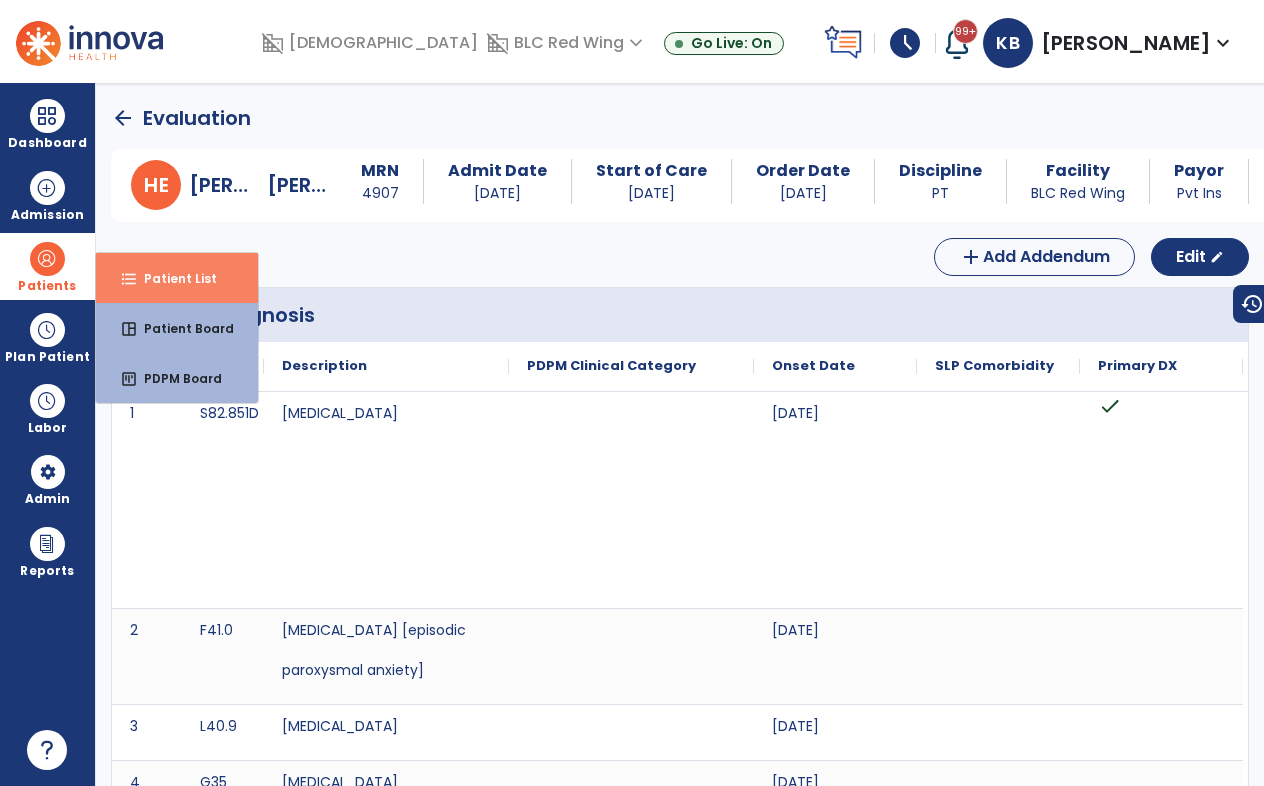 click on "Patient List" at bounding box center (172, 278) 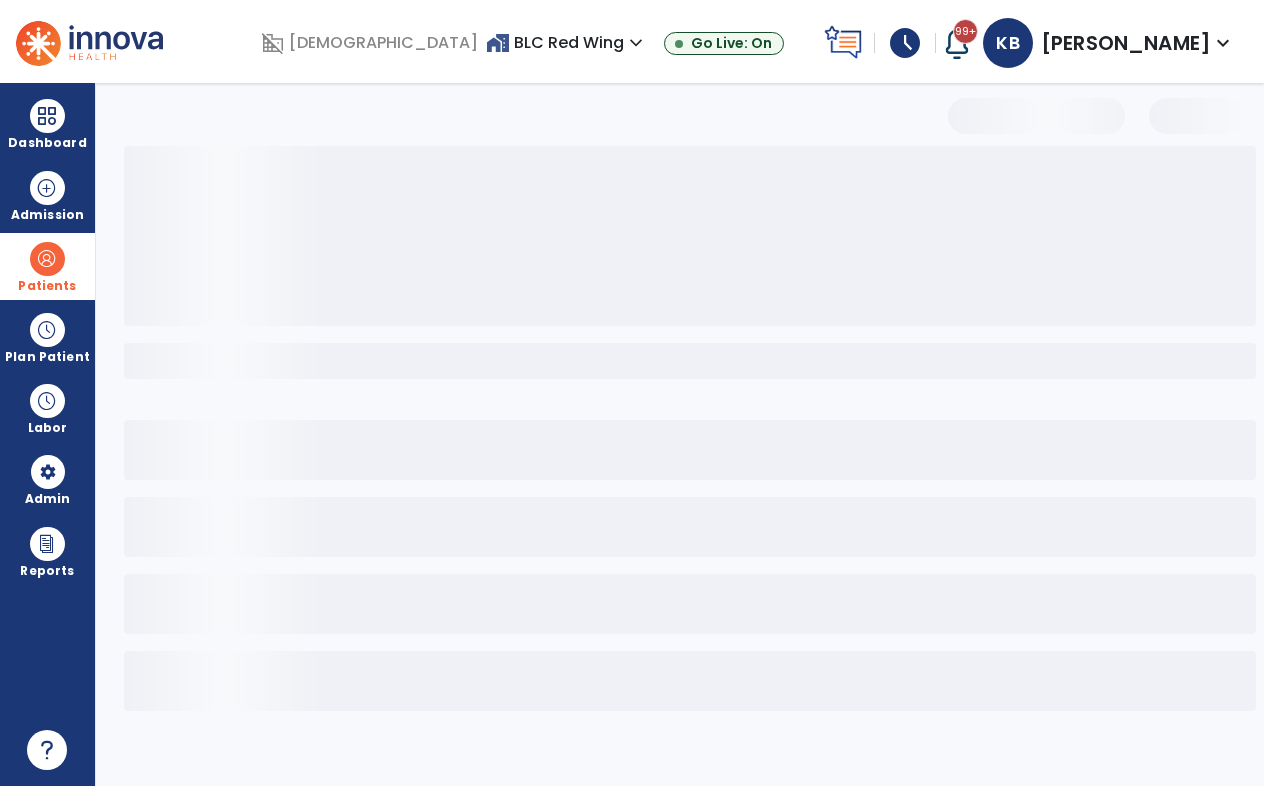 select on "***" 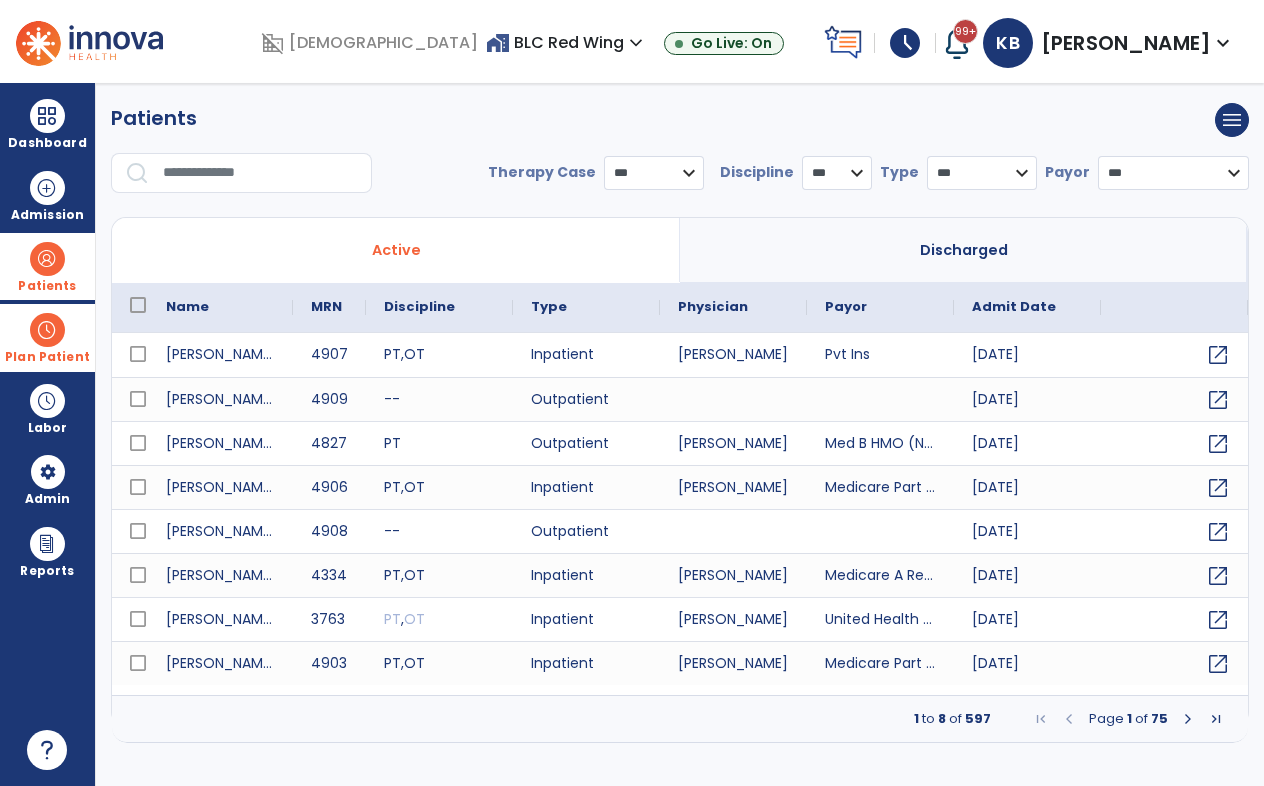 click at bounding box center [47, 330] 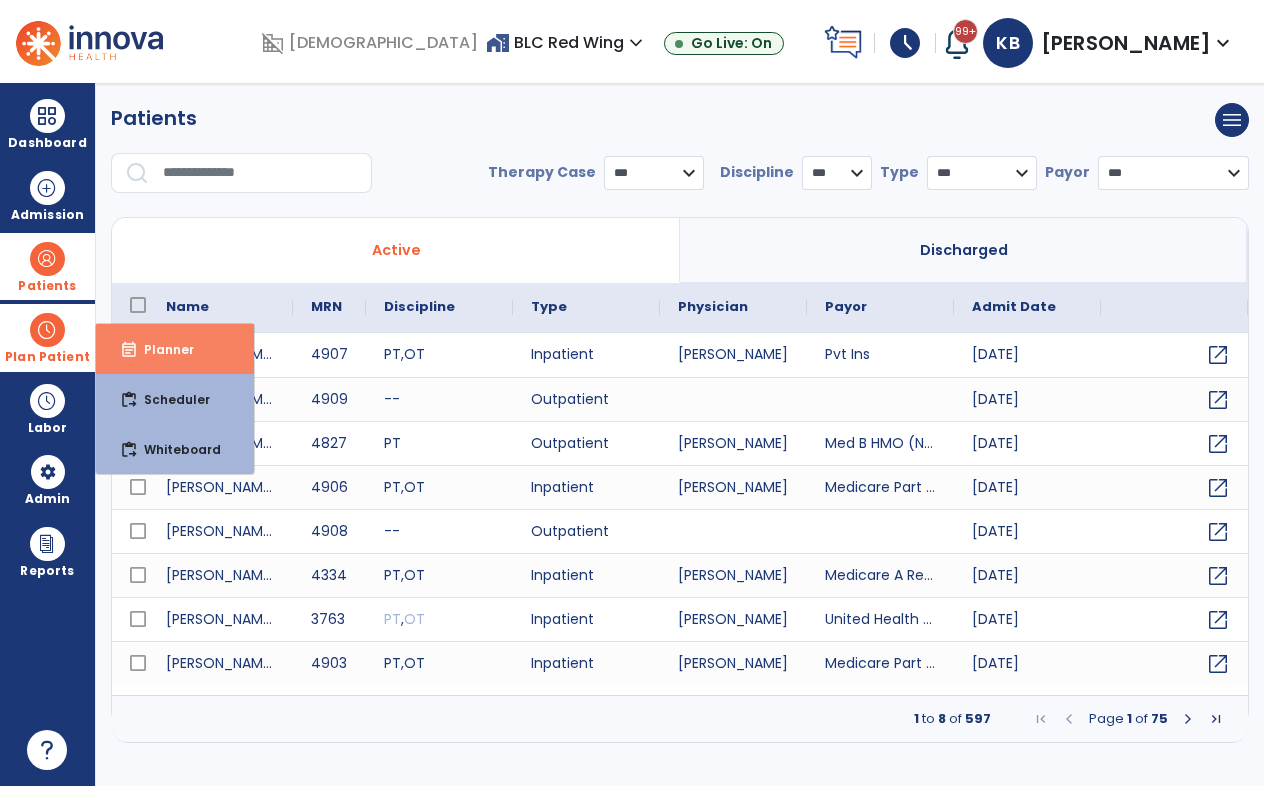 click on "event_note  Planner" at bounding box center [175, 349] 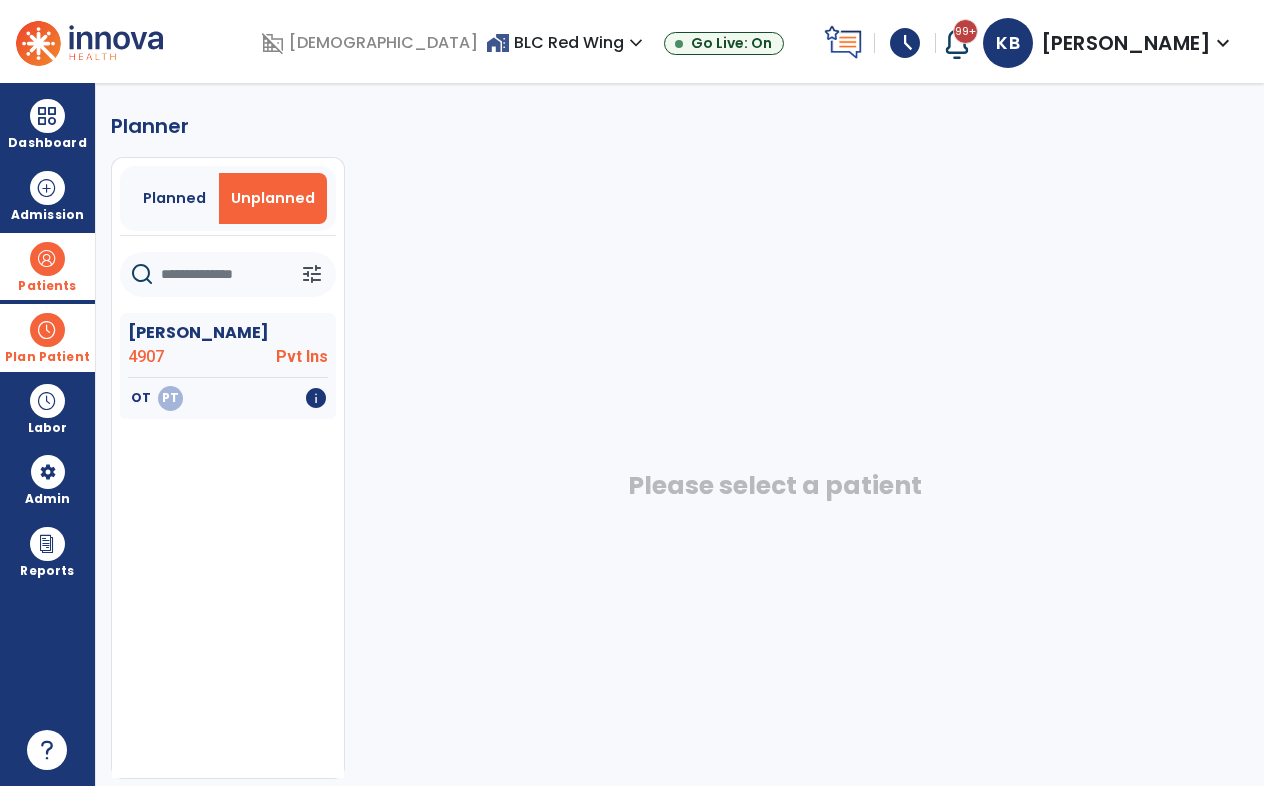 click on "Unplanned" at bounding box center [273, 198] 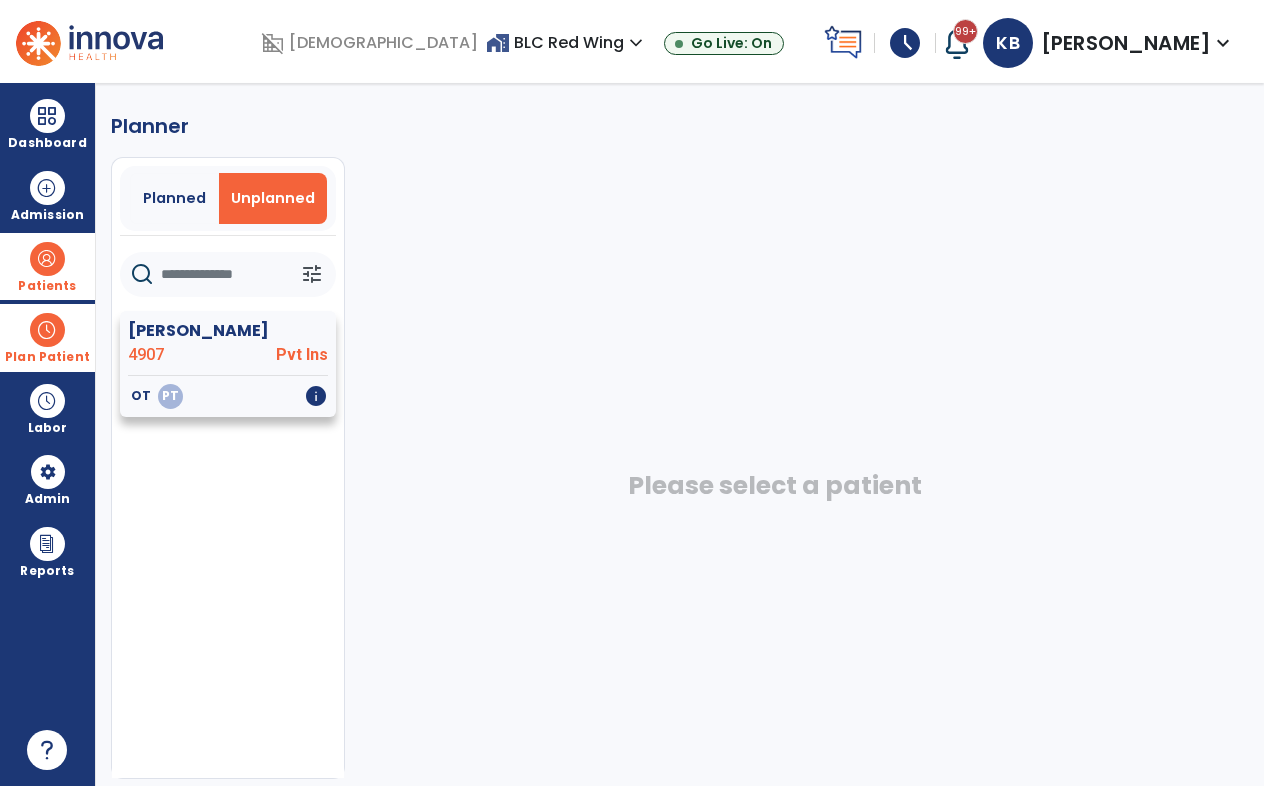 click on "[PERSON_NAME]" 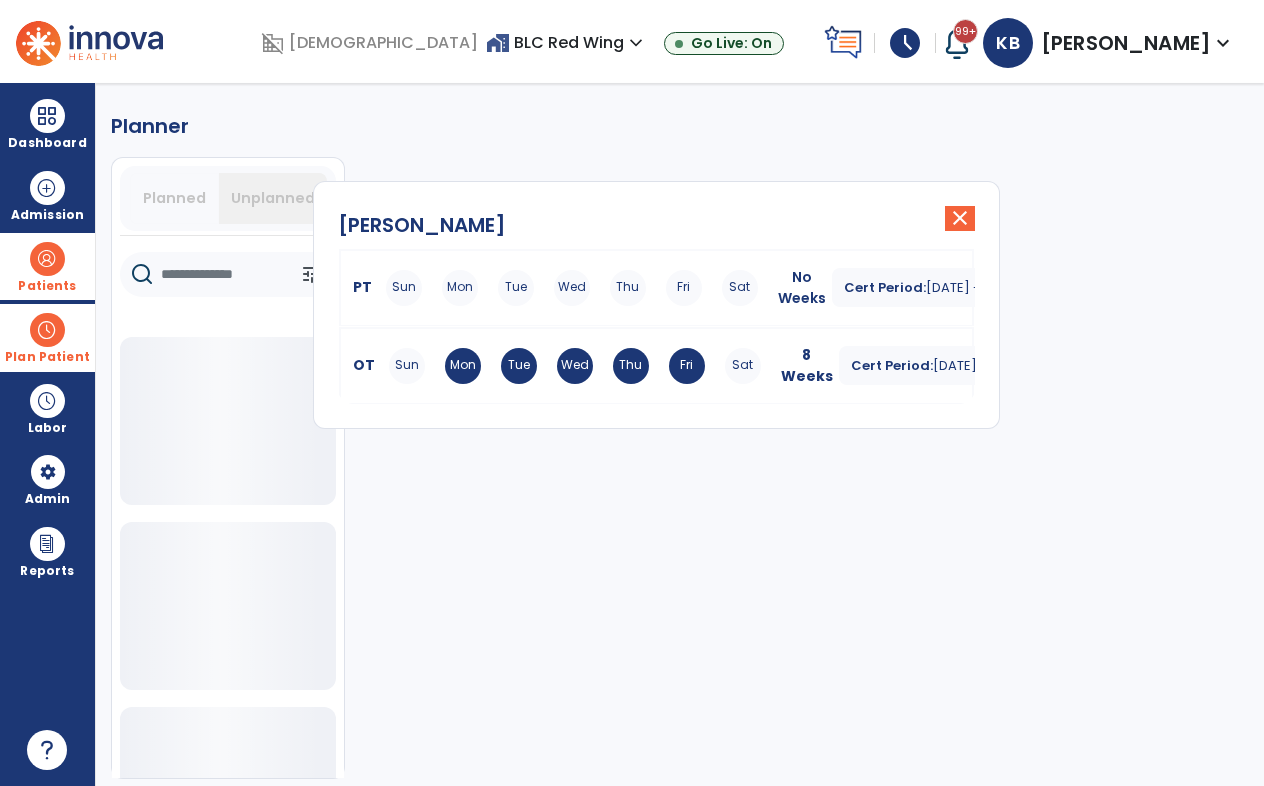 click on "Mon" at bounding box center (460, 288) 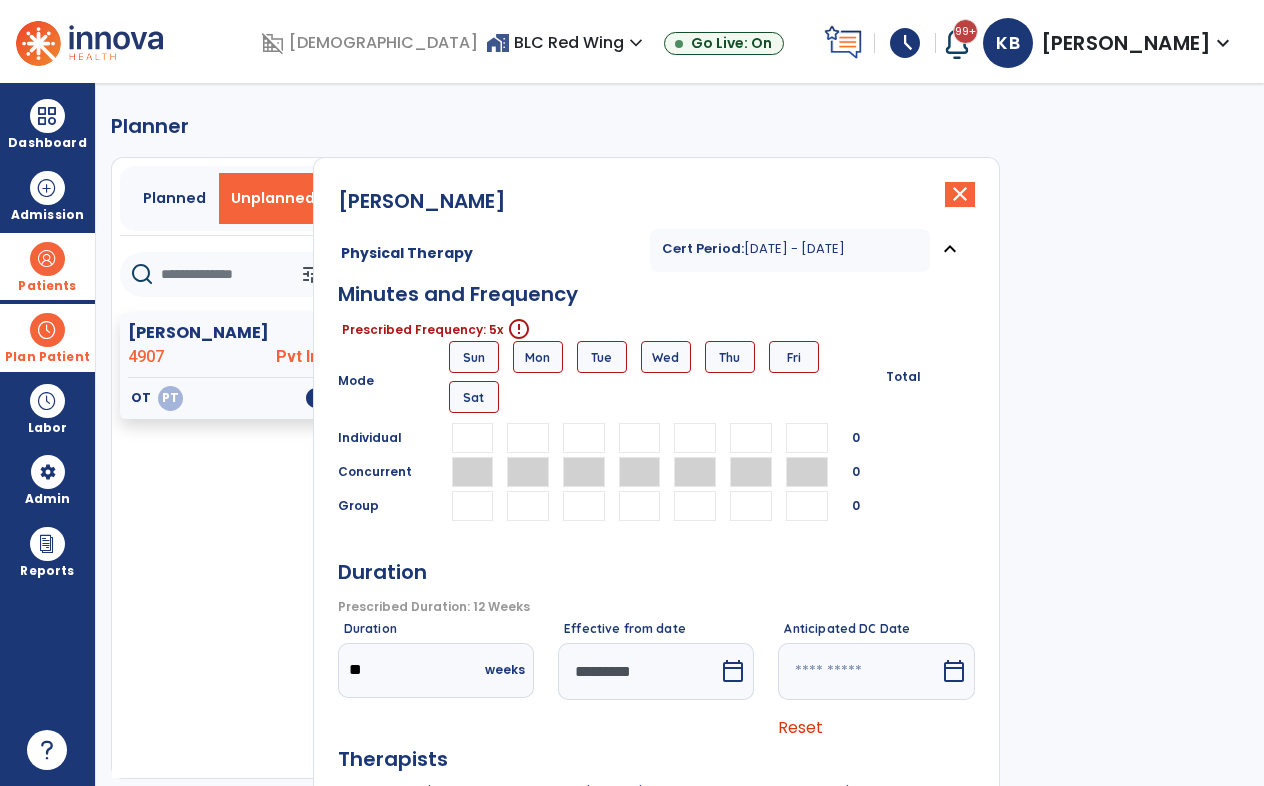click at bounding box center [528, 438] 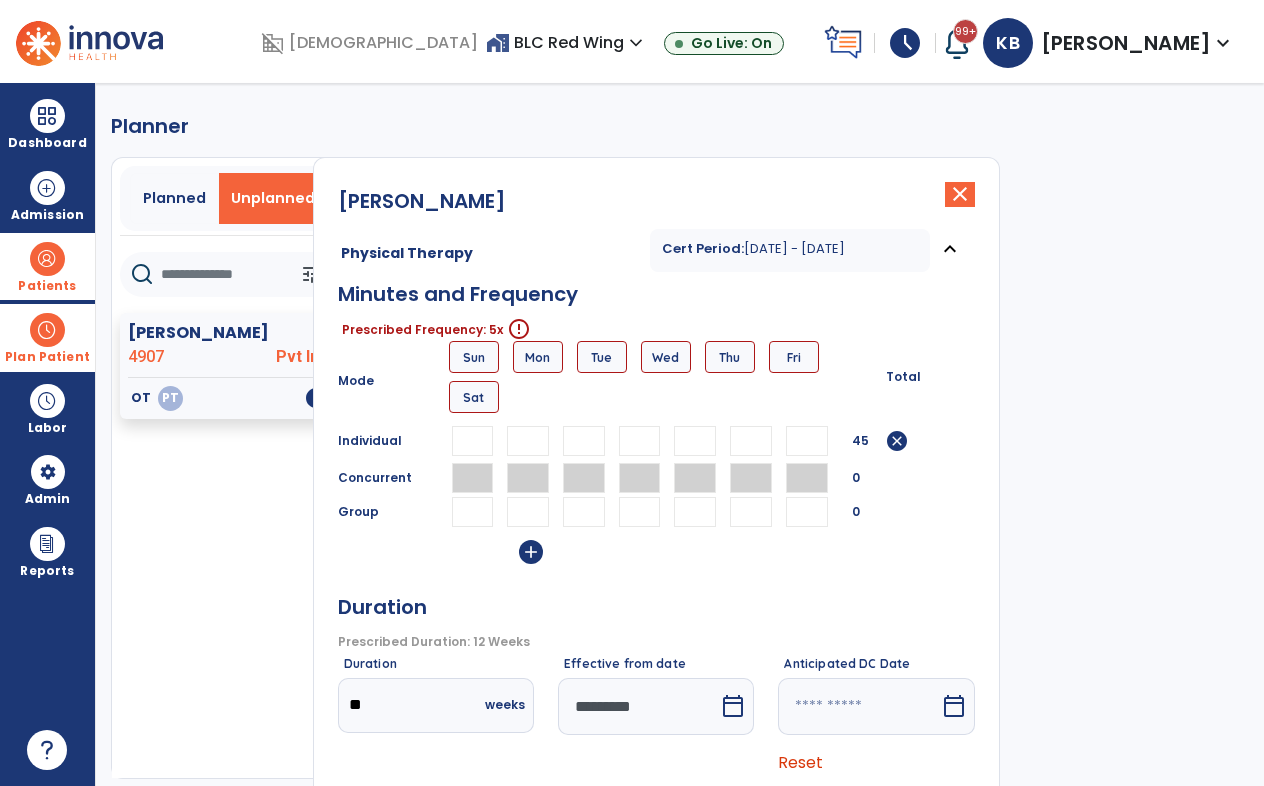 scroll, scrollTop: 0, scrollLeft: 4, axis: horizontal 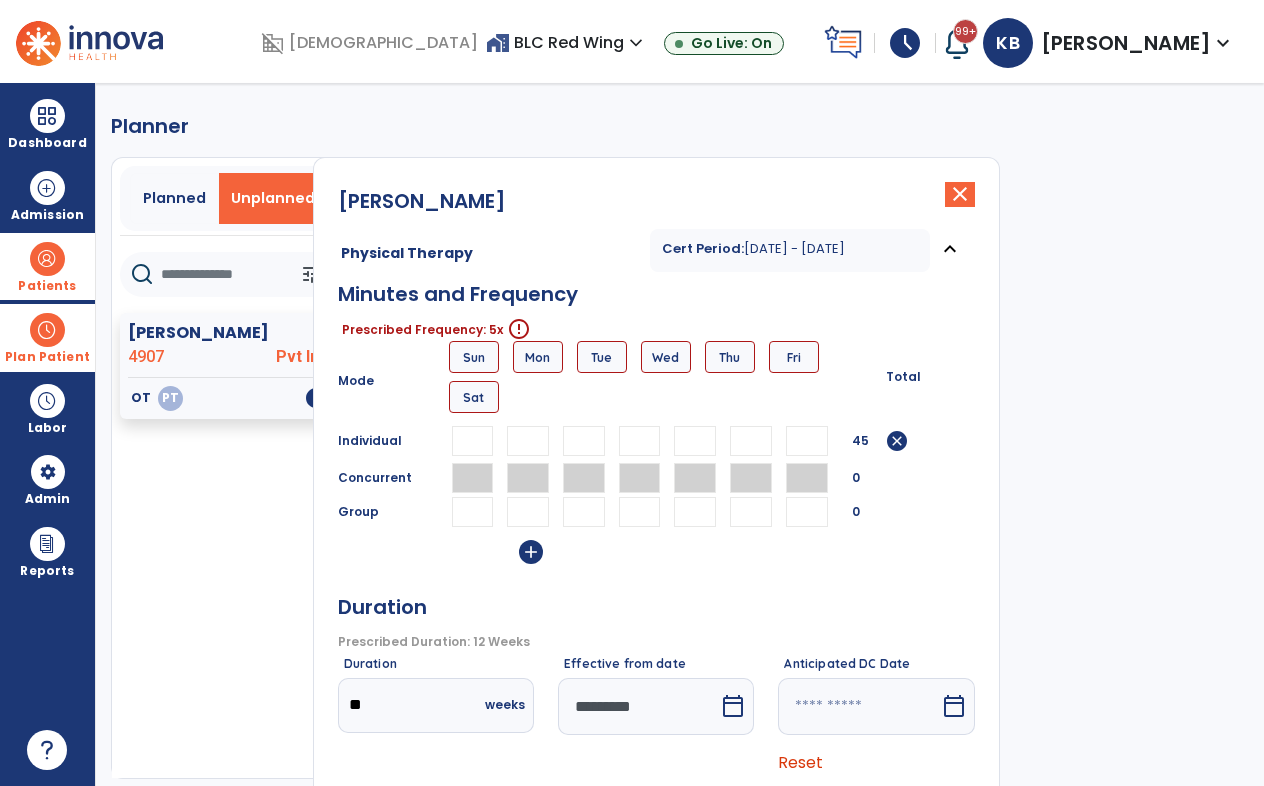 type on "**" 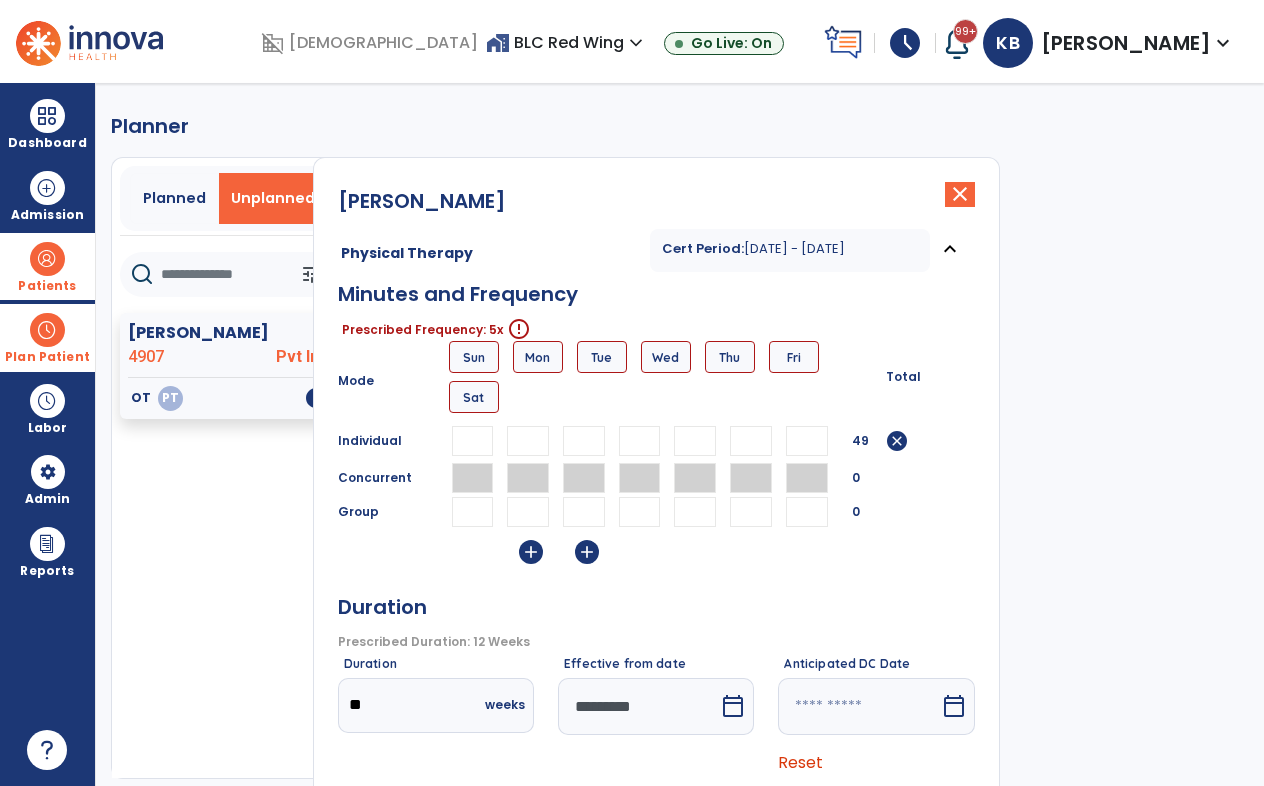 scroll, scrollTop: 0, scrollLeft: 4, axis: horizontal 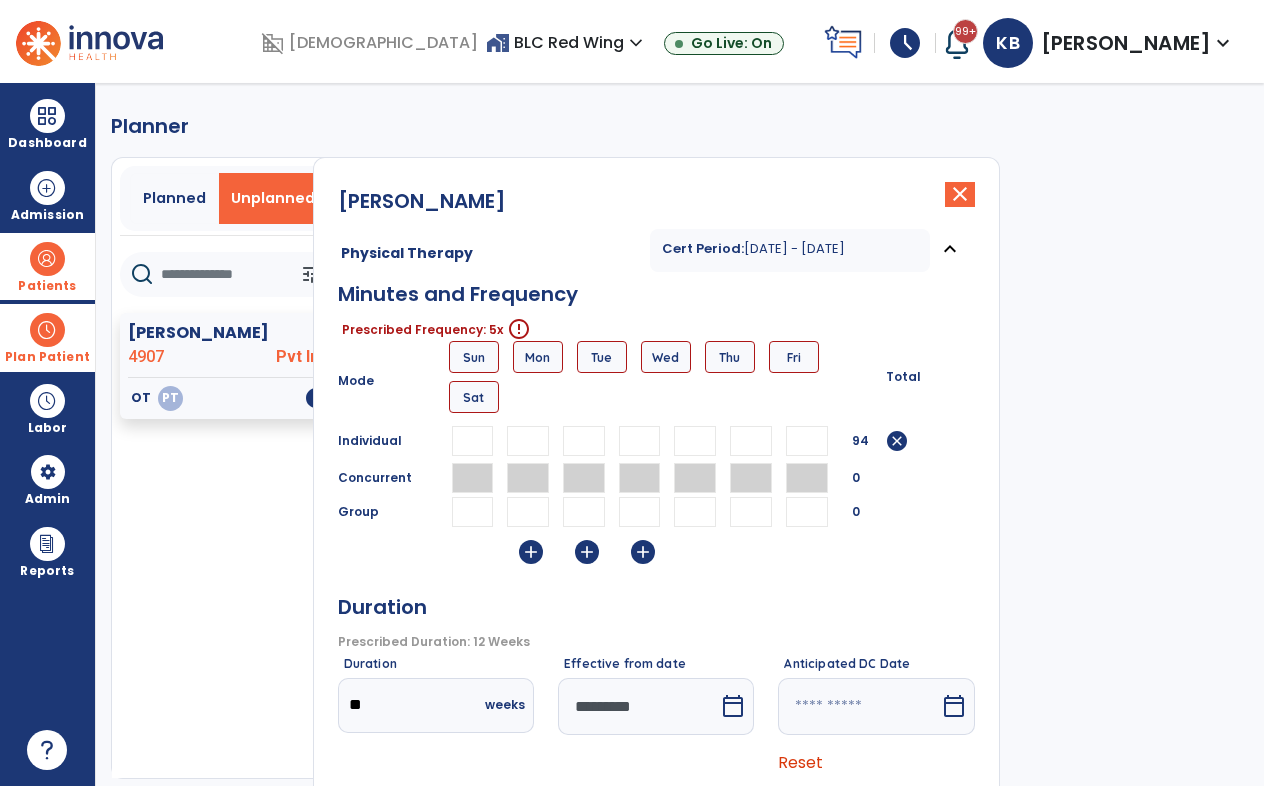 type on "**" 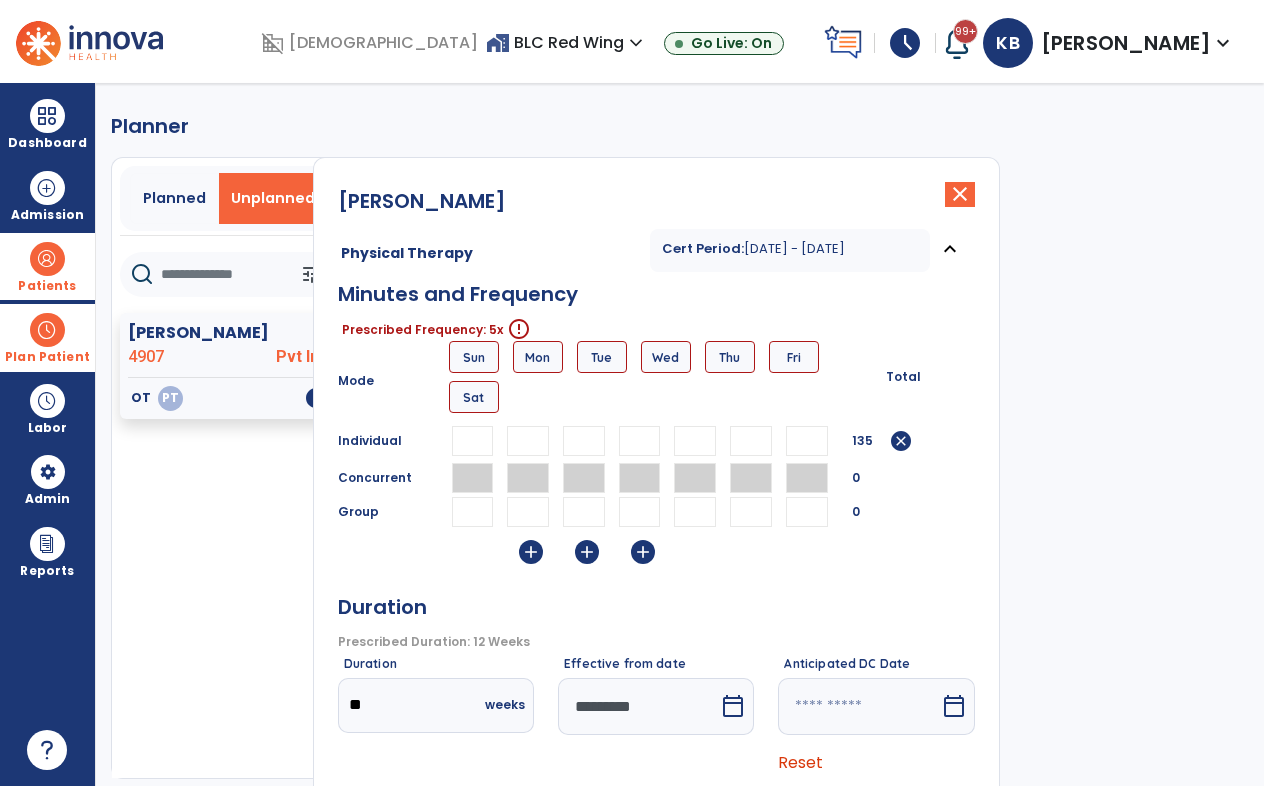 scroll, scrollTop: 0, scrollLeft: 0, axis: both 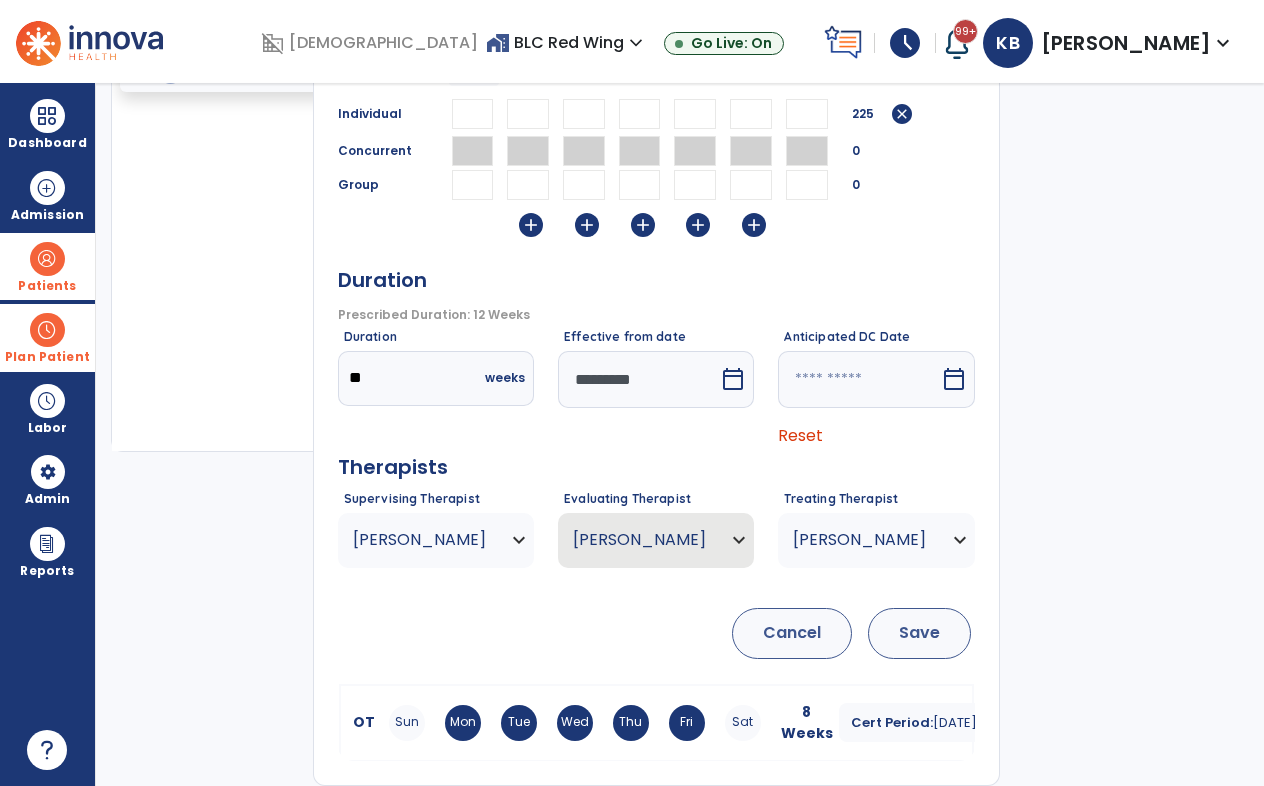 type on "**" 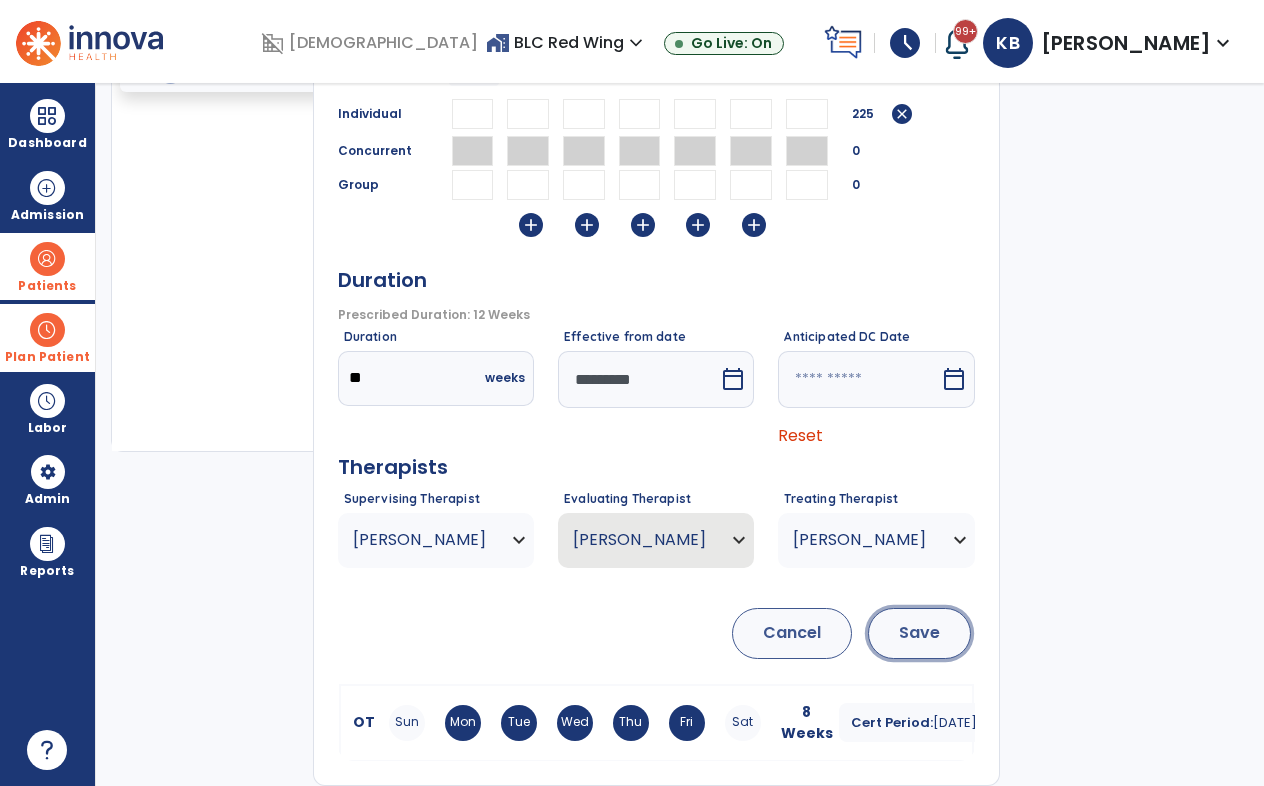 scroll, scrollTop: 0, scrollLeft: 0, axis: both 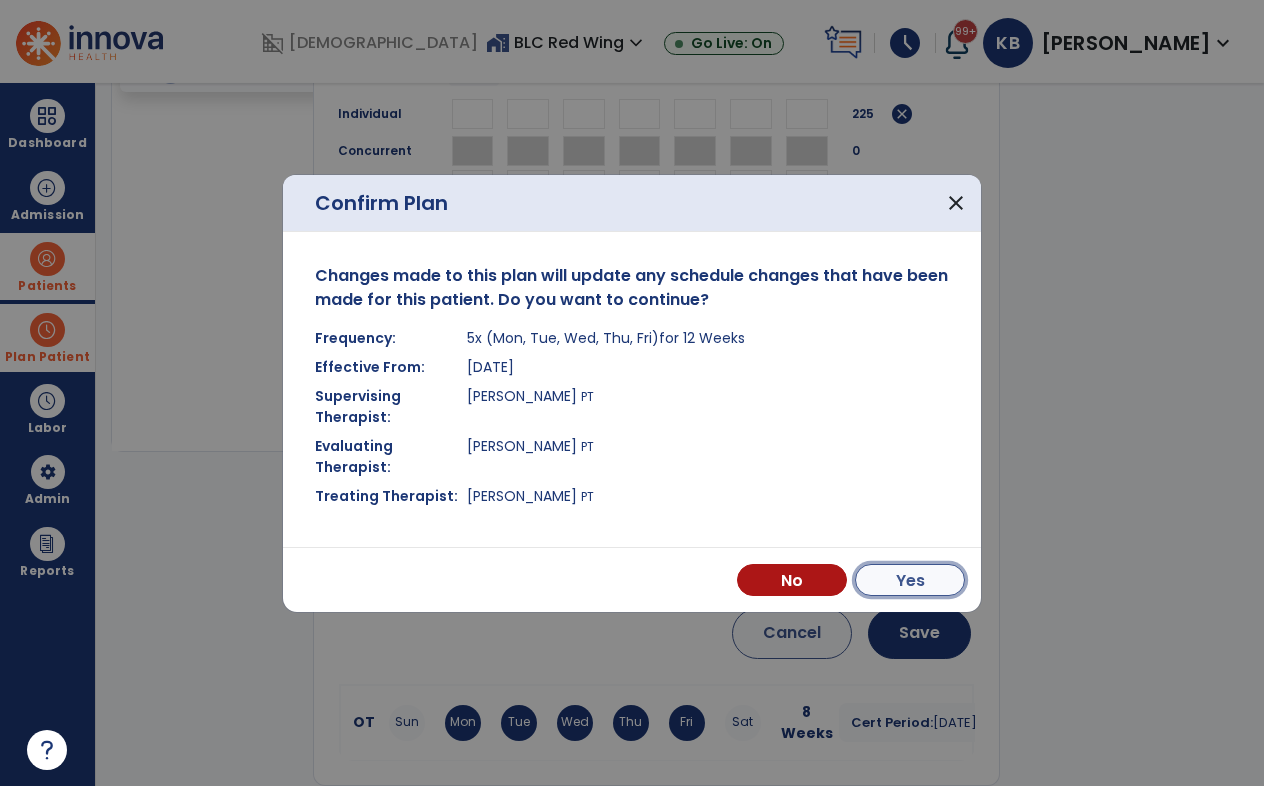 click on "Yes" at bounding box center [910, 580] 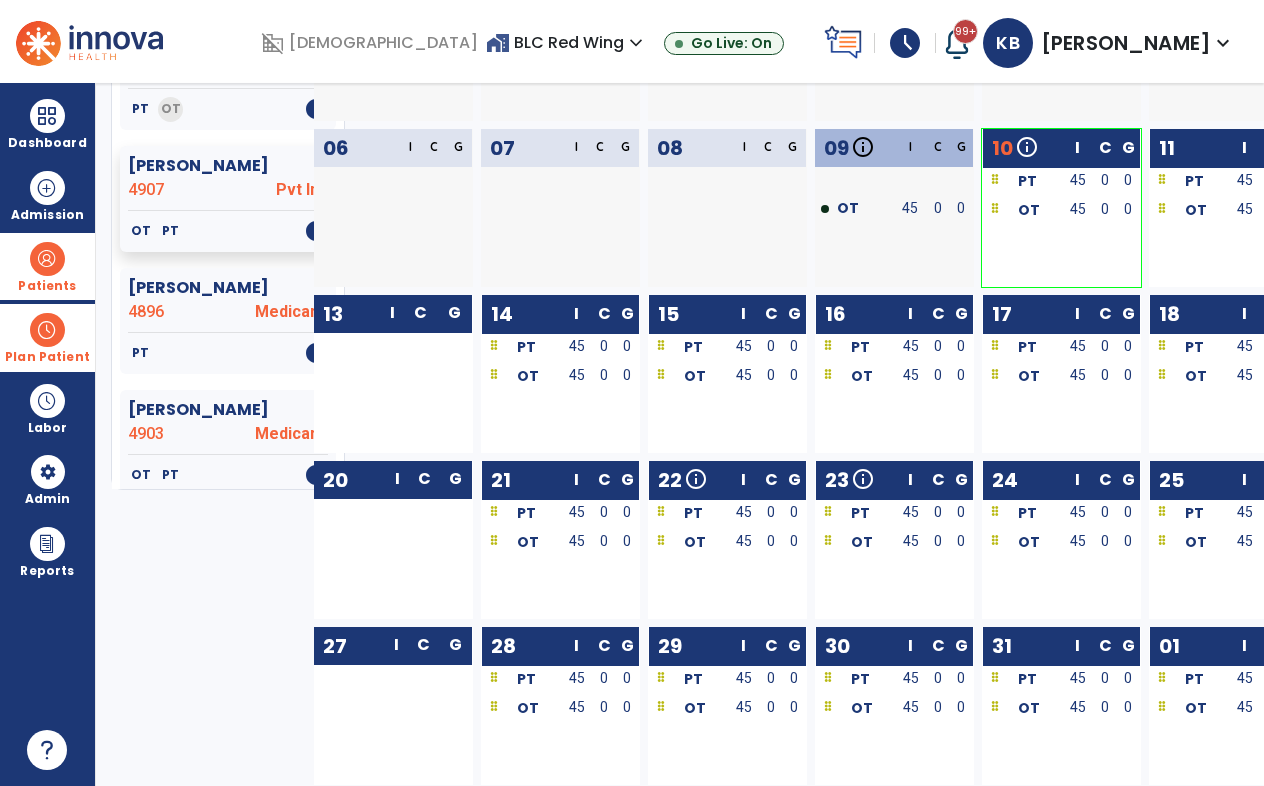 scroll, scrollTop: 289, scrollLeft: 0, axis: vertical 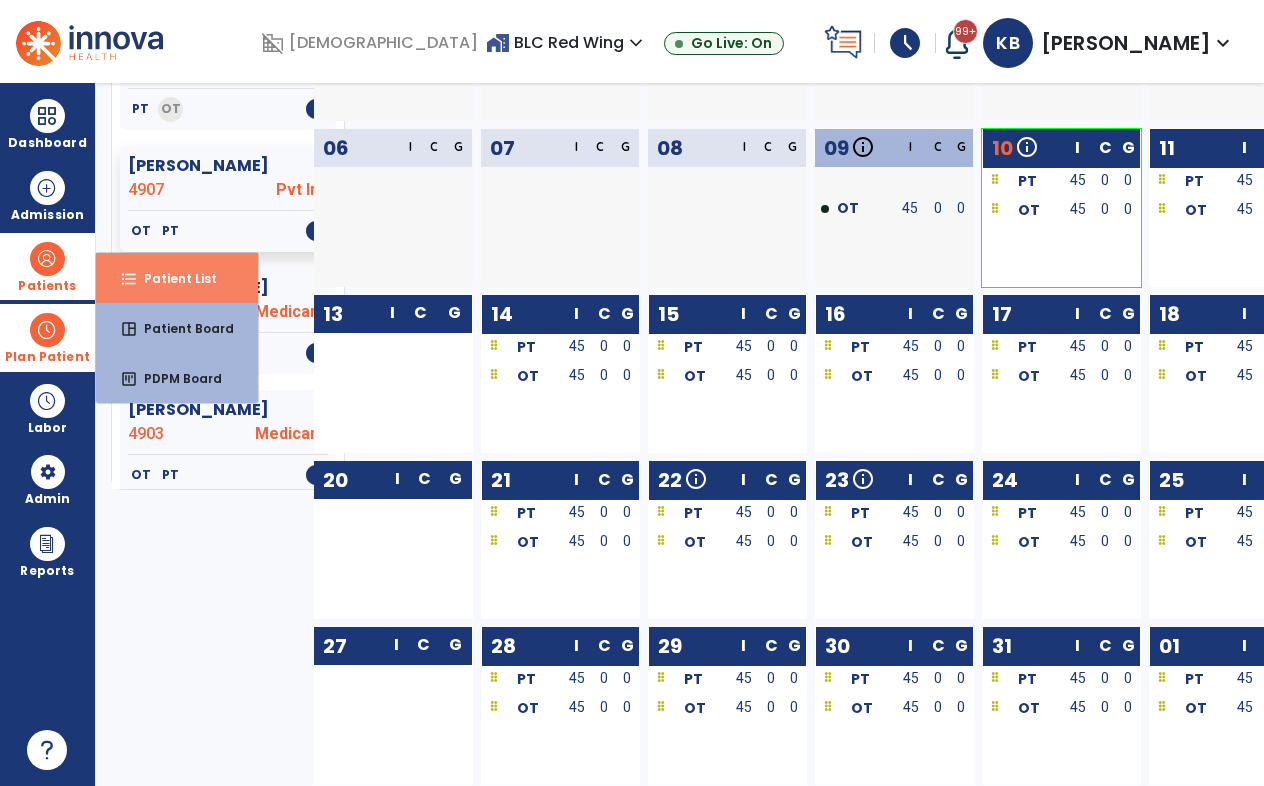 click on "format_list_bulleted" at bounding box center (129, 279) 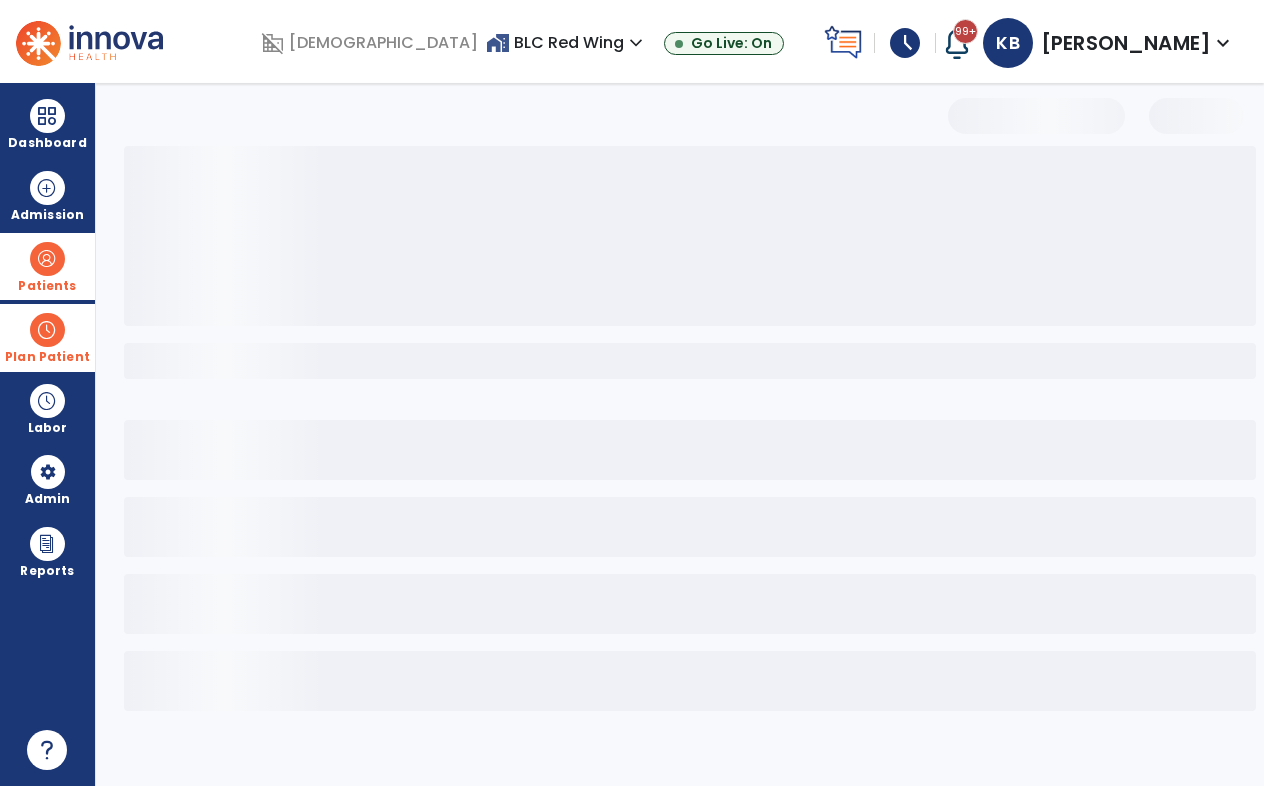 select on "***" 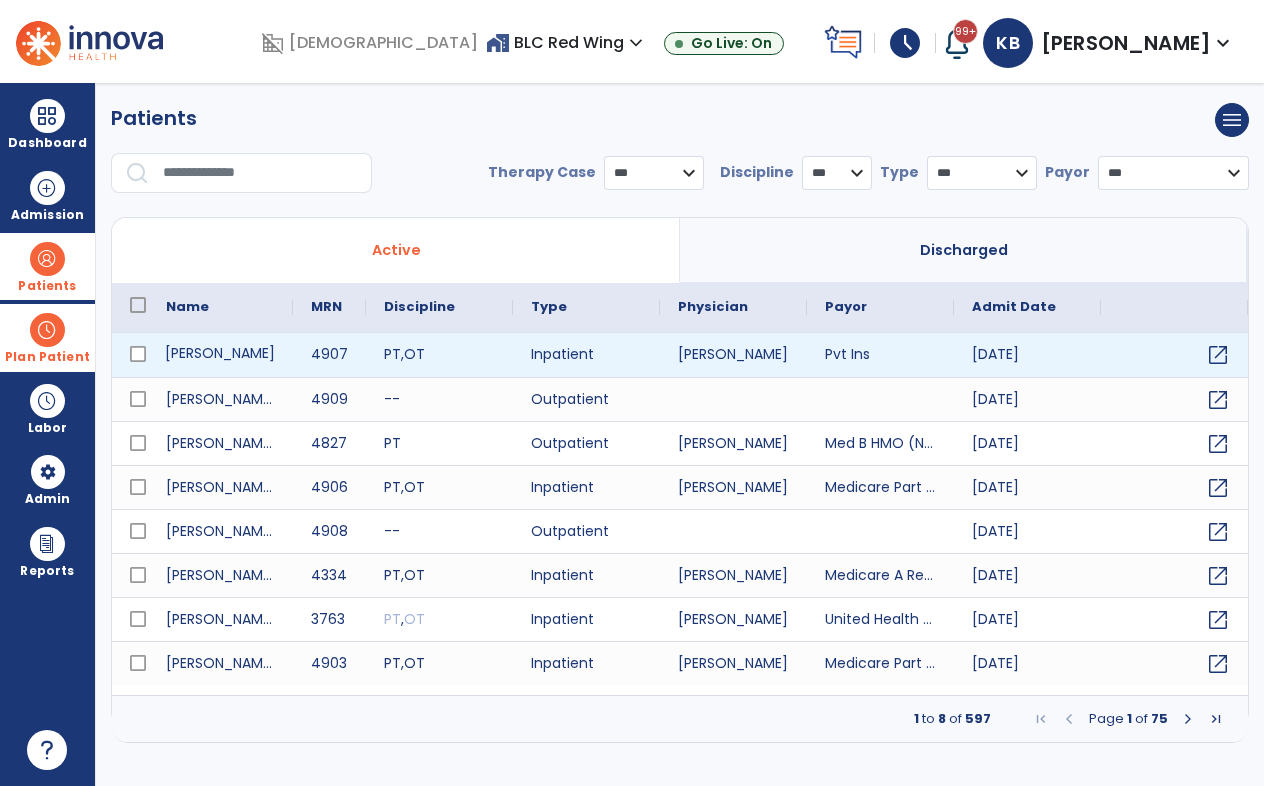 click on "[PERSON_NAME]" at bounding box center (220, 355) 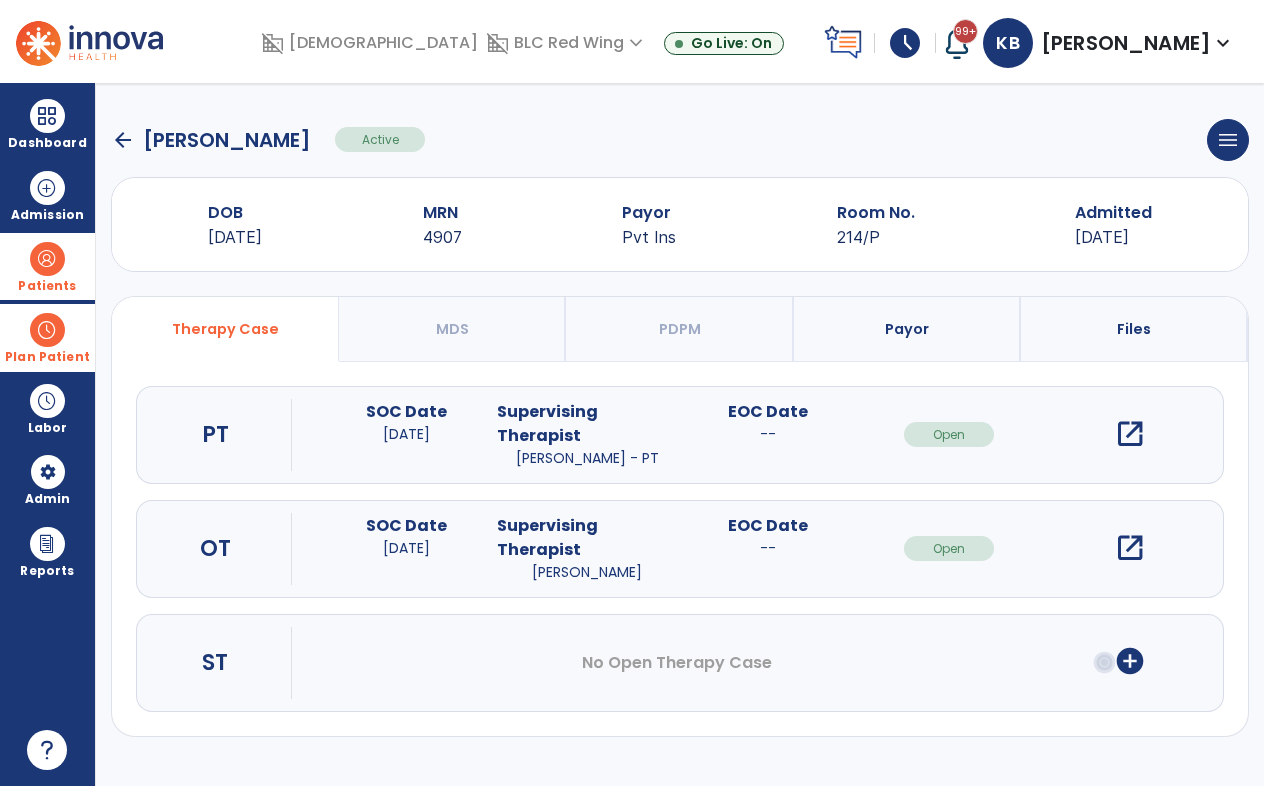 click on "open_in_new" at bounding box center (1130, 434) 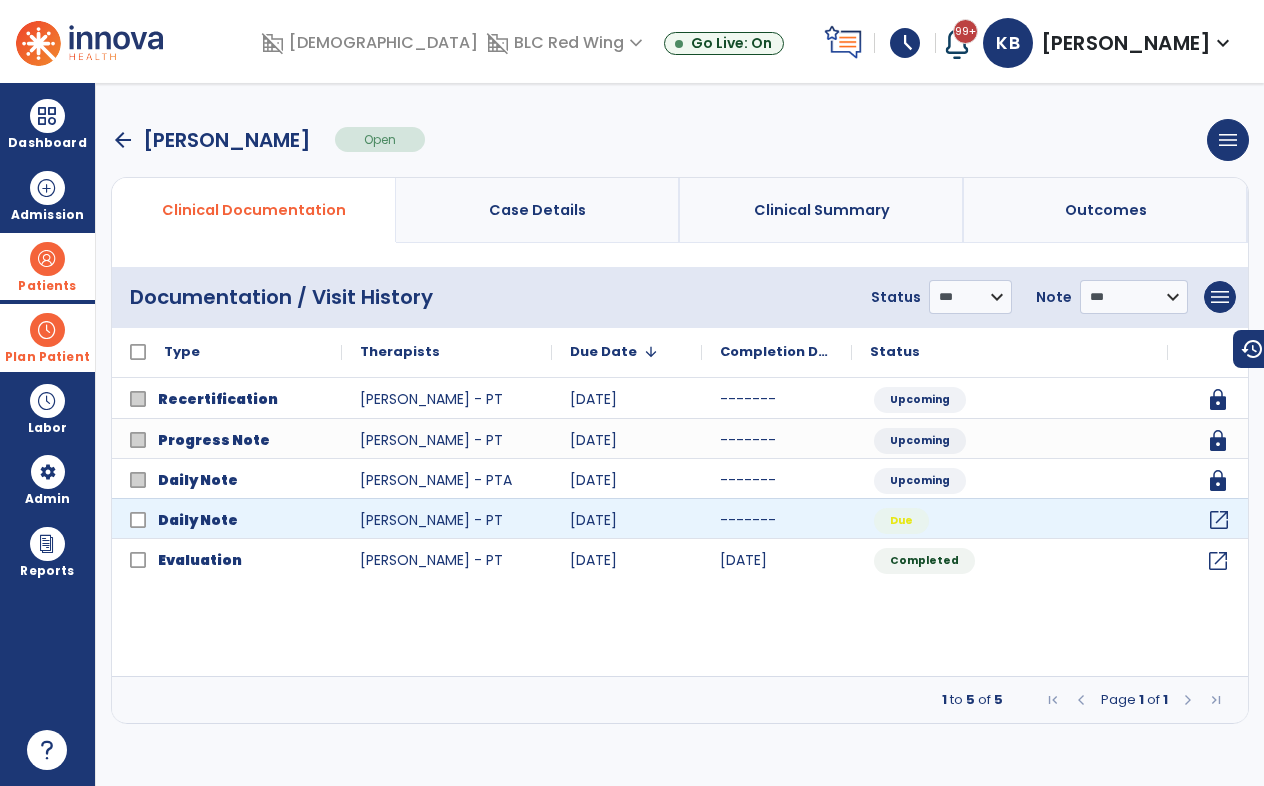 click on "open_in_new" 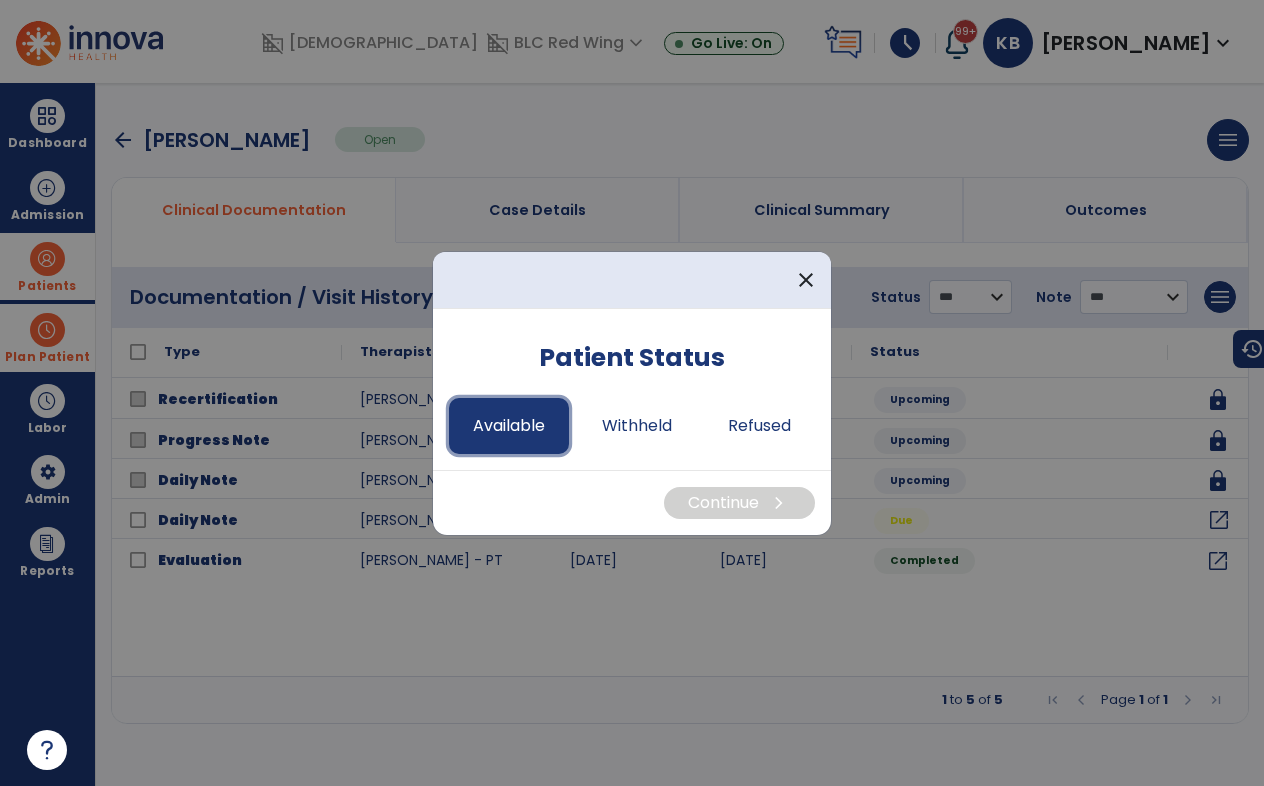 click on "Available" at bounding box center (509, 426) 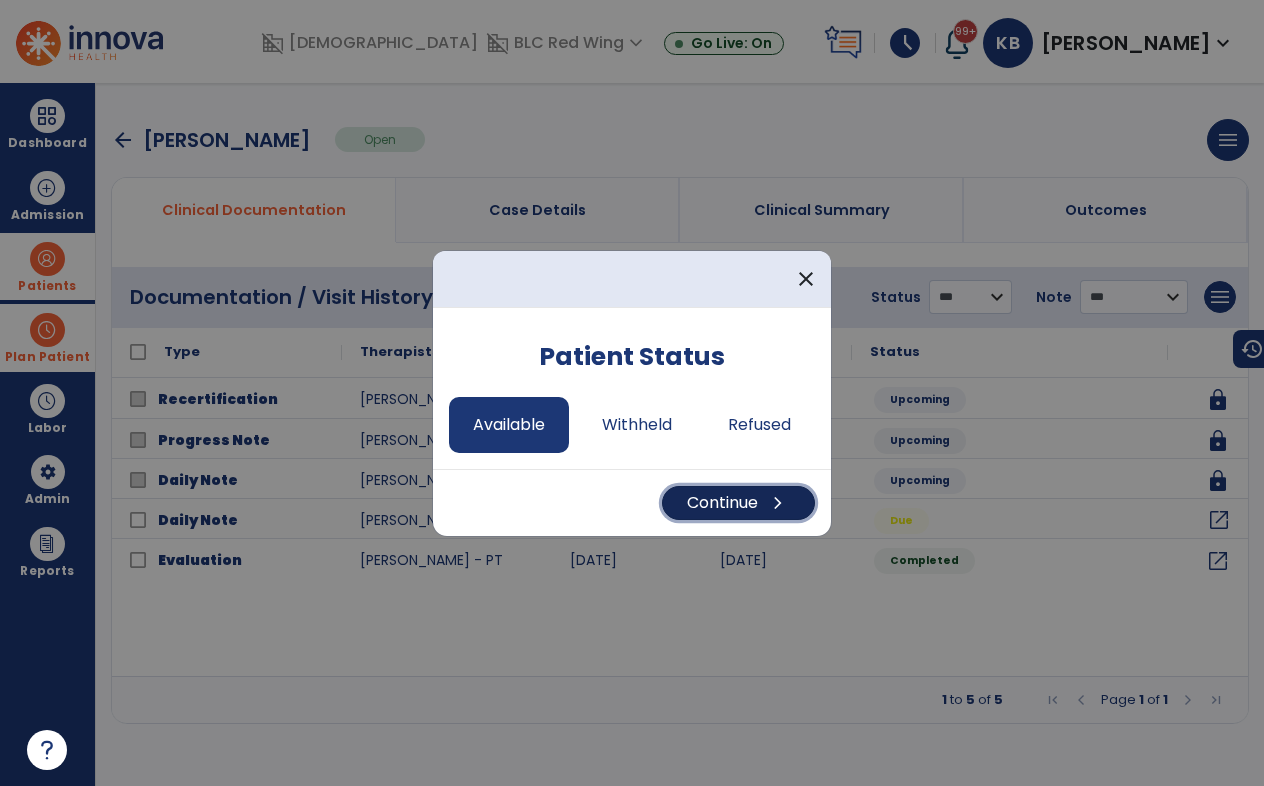 click on "Continue   chevron_right" at bounding box center [738, 503] 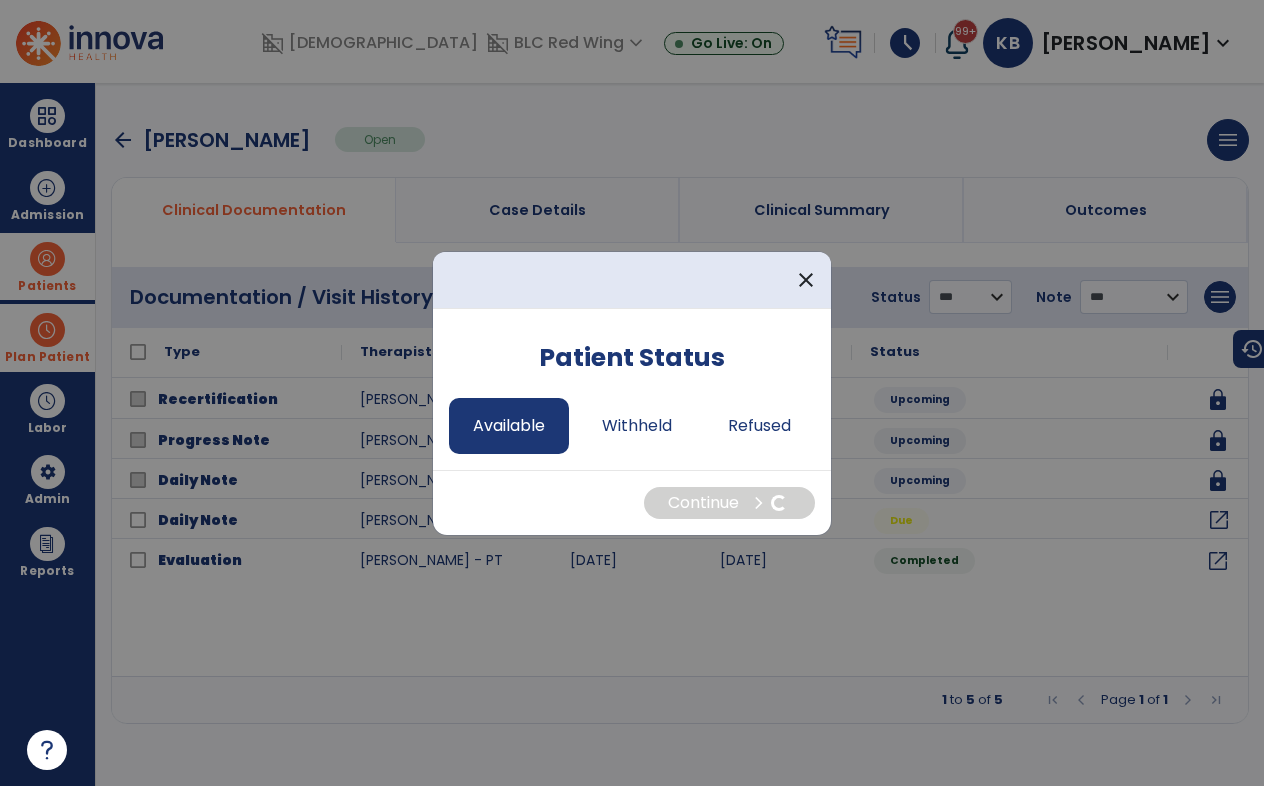 select on "*" 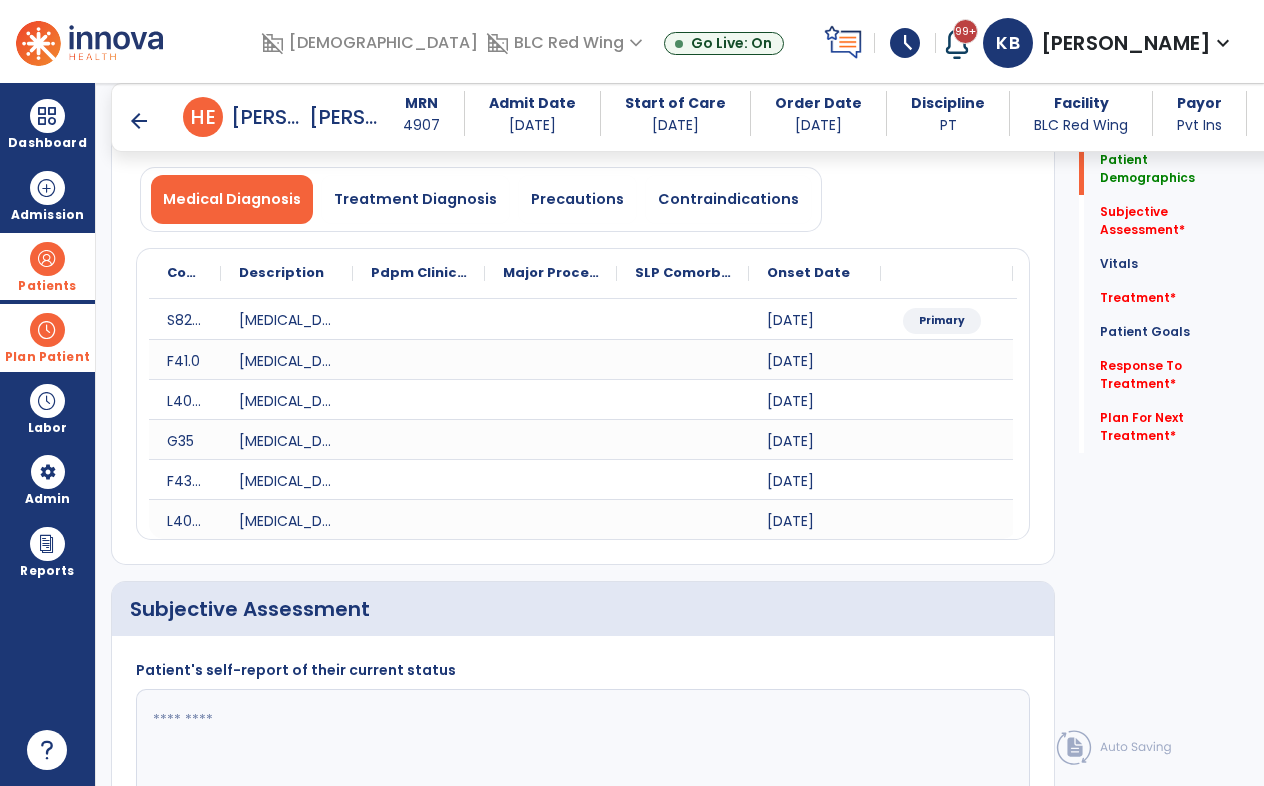 scroll, scrollTop: 200, scrollLeft: 0, axis: vertical 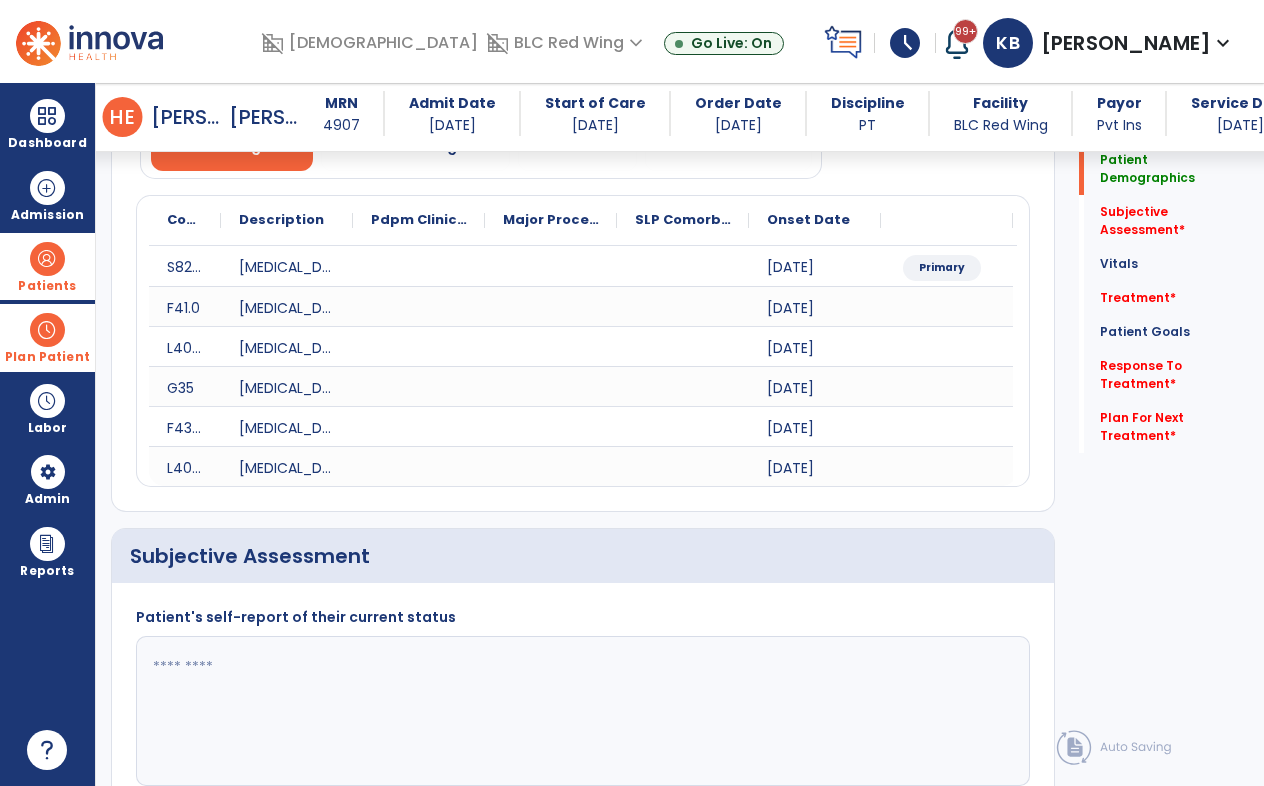 click 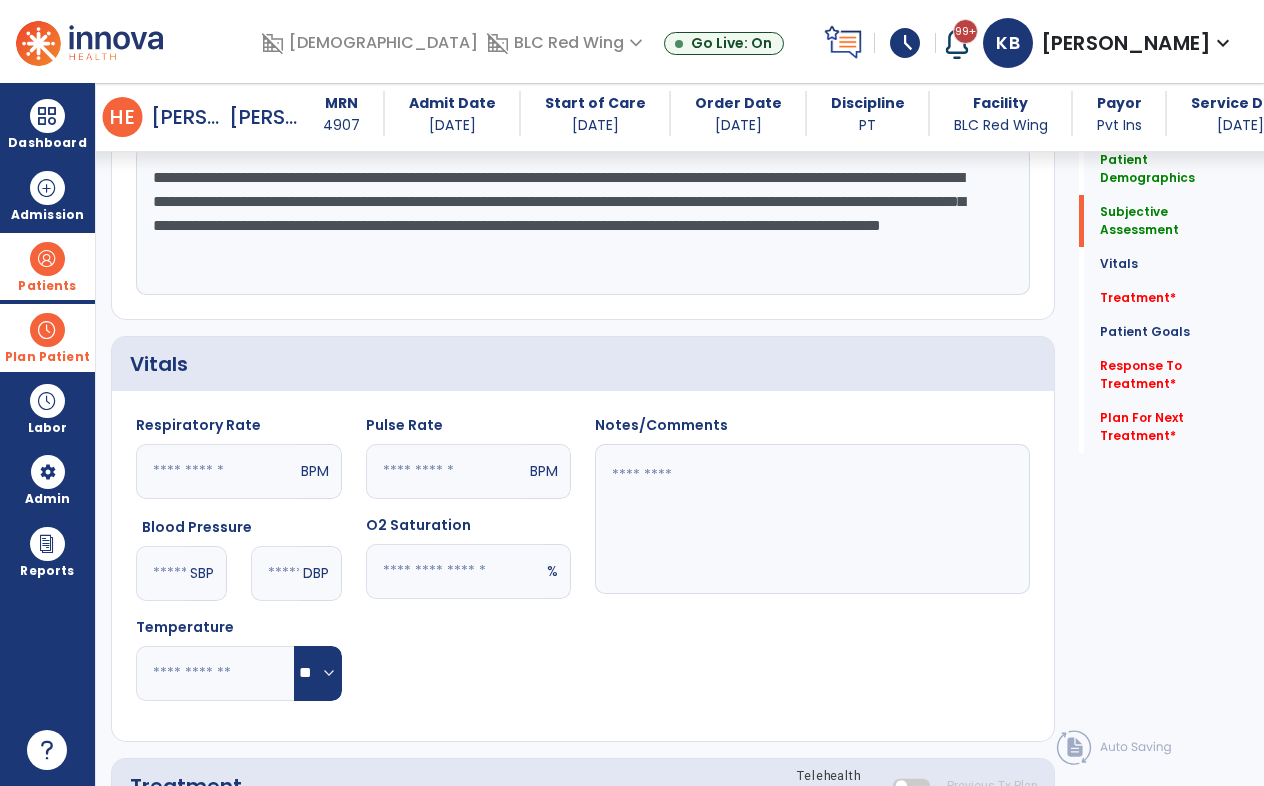 scroll, scrollTop: 700, scrollLeft: 0, axis: vertical 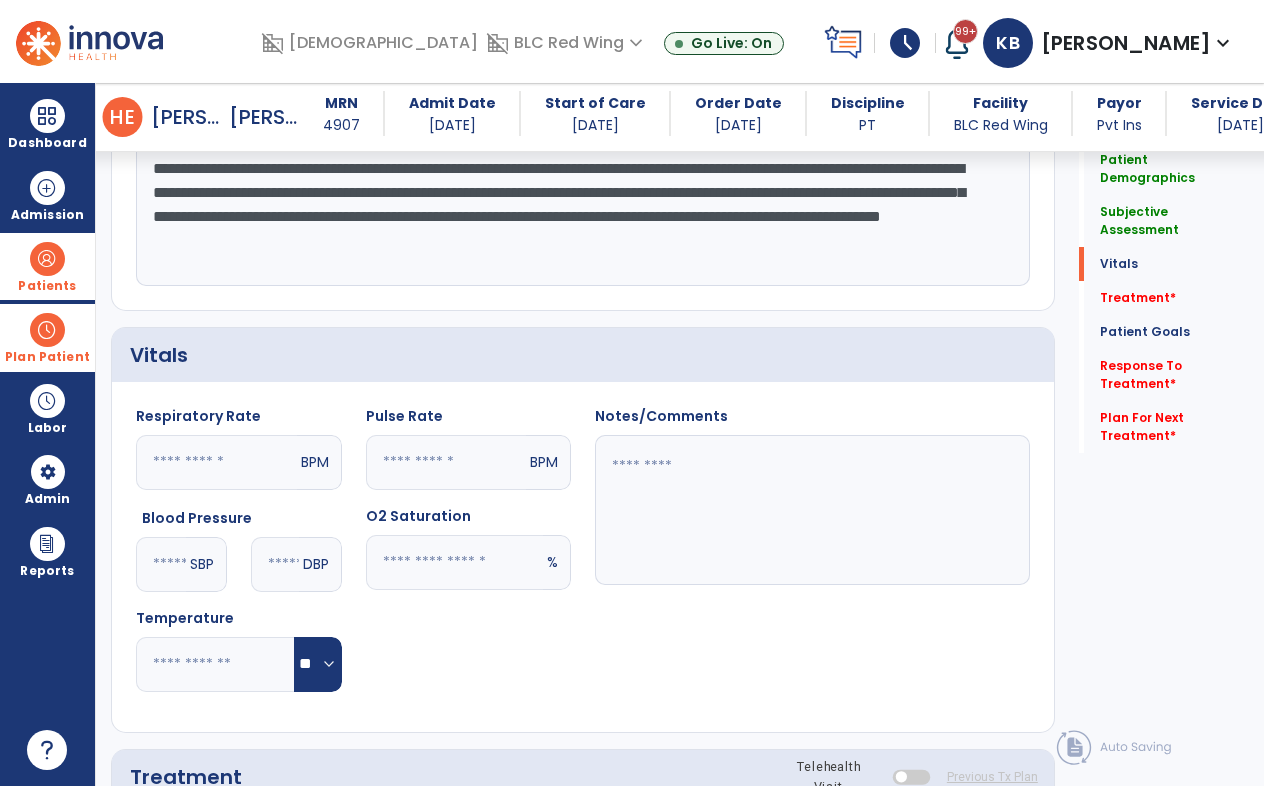 type on "**********" 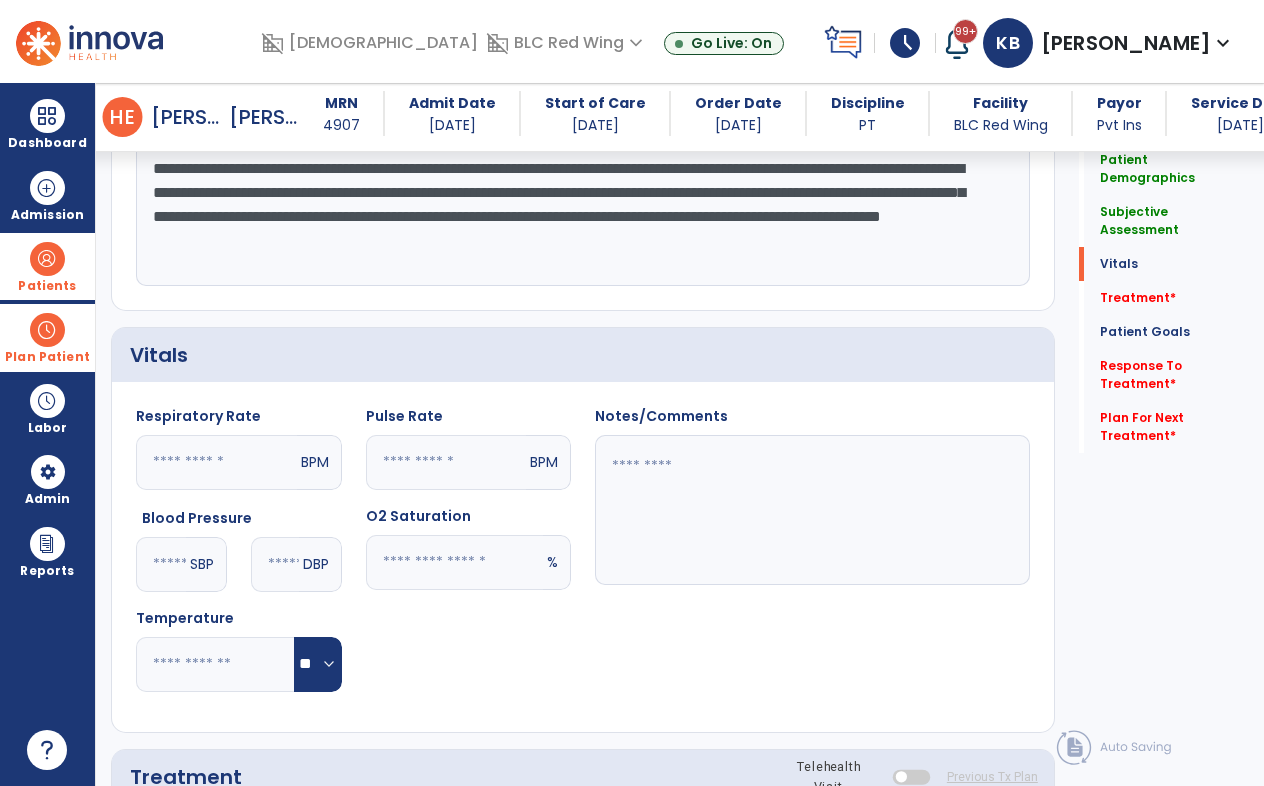 click 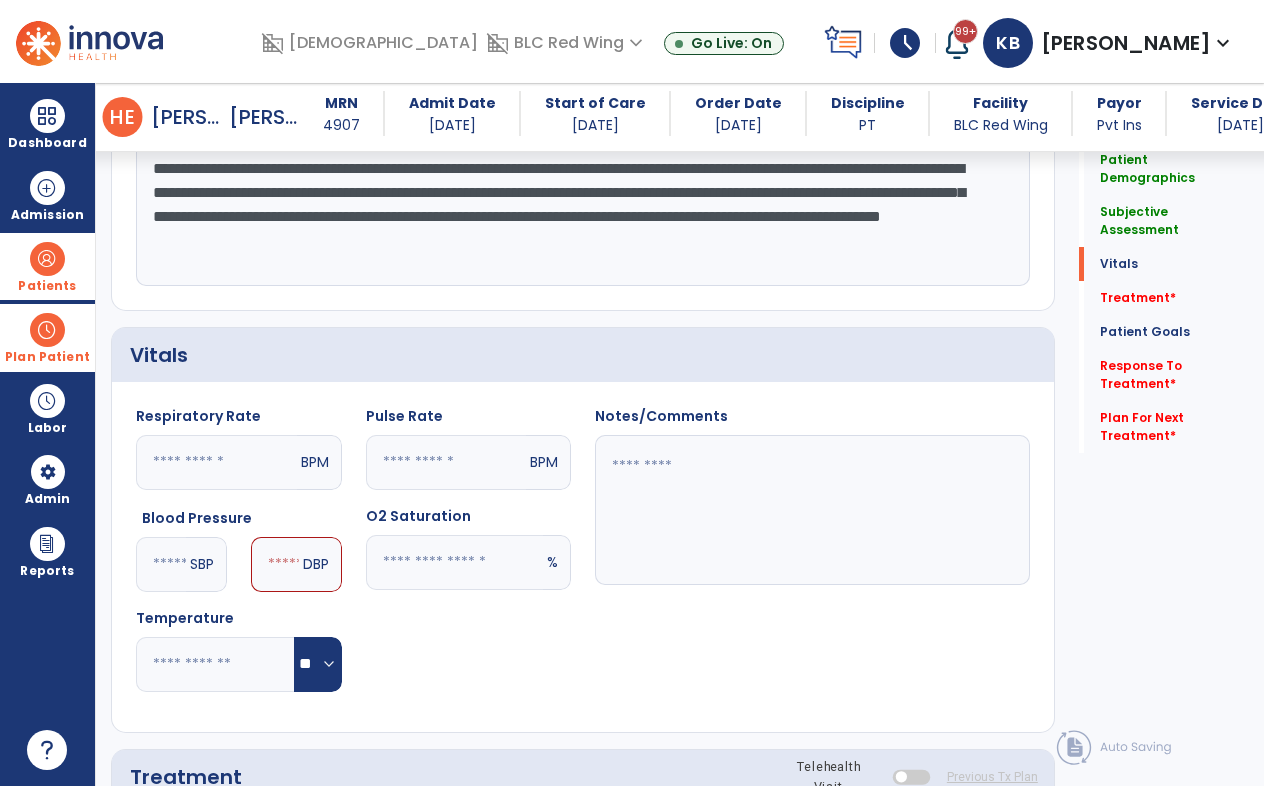 type on "***" 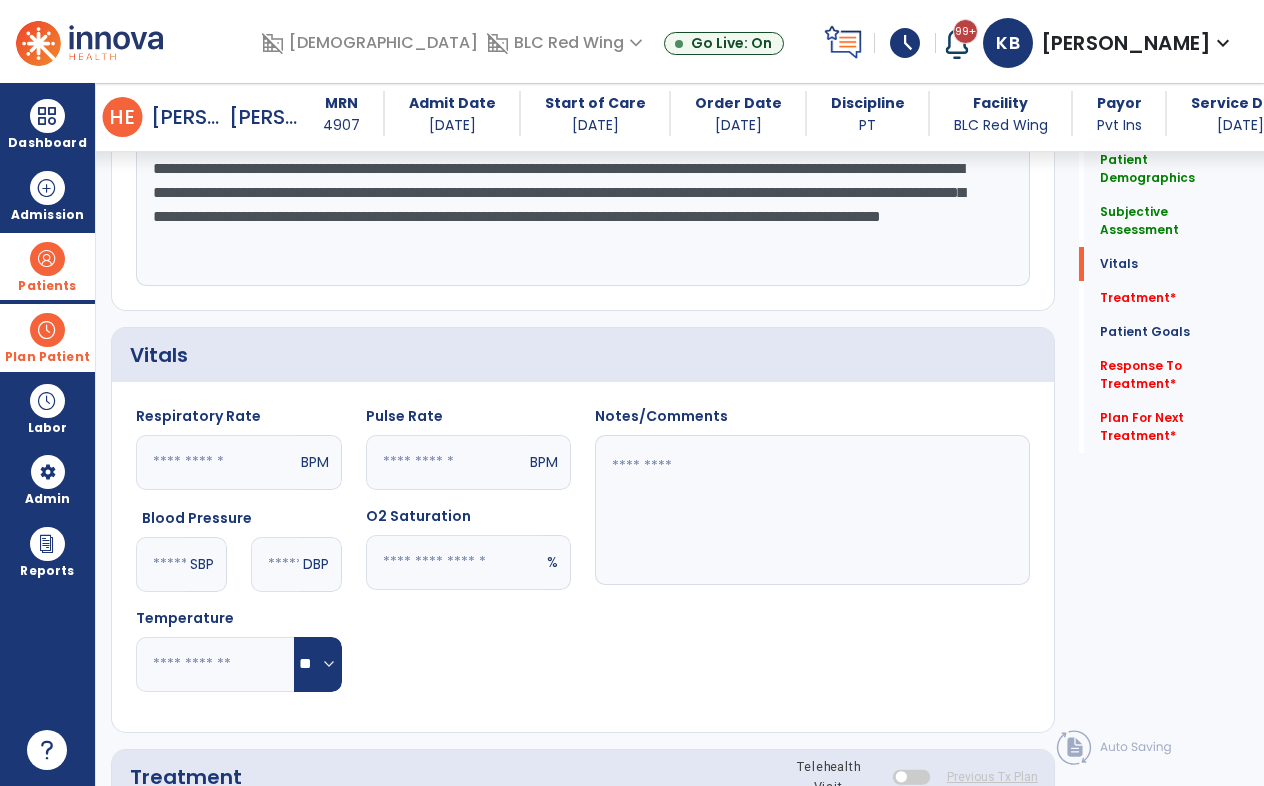 type on "**" 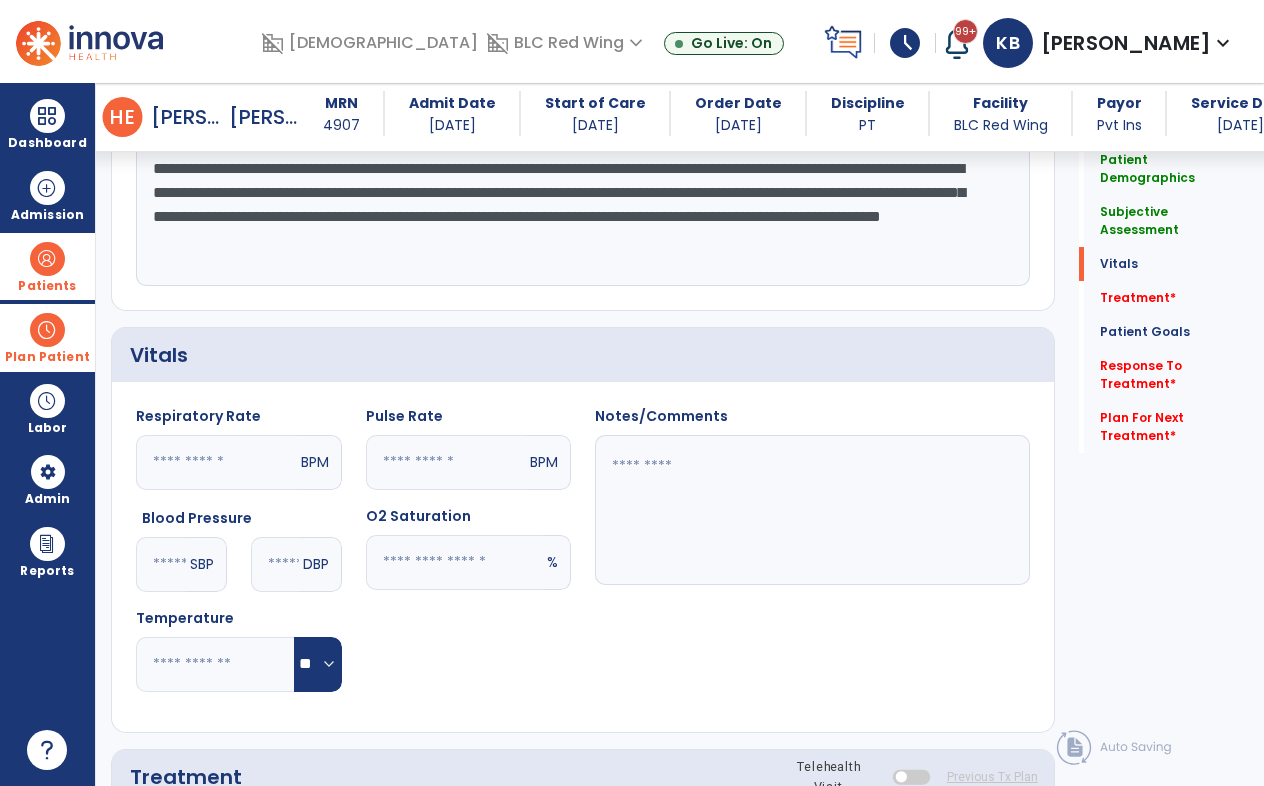 click 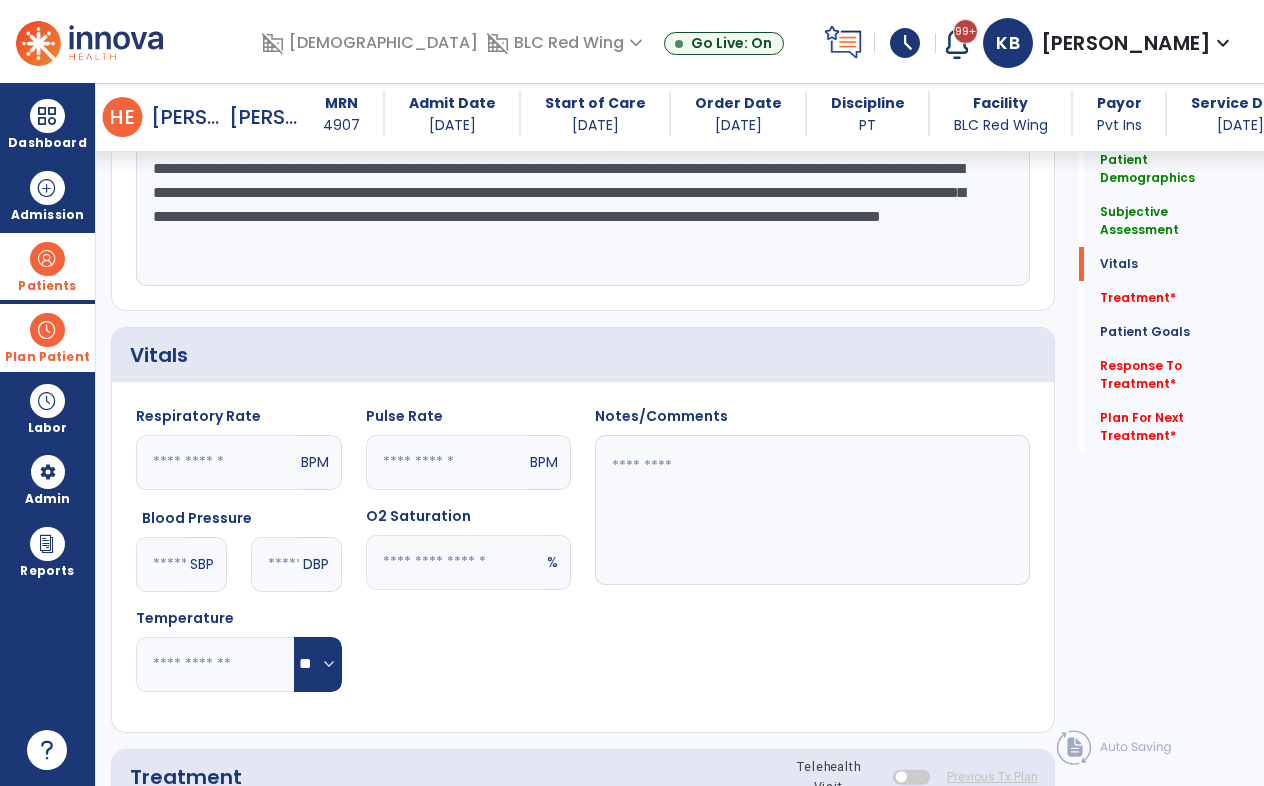 type on "**" 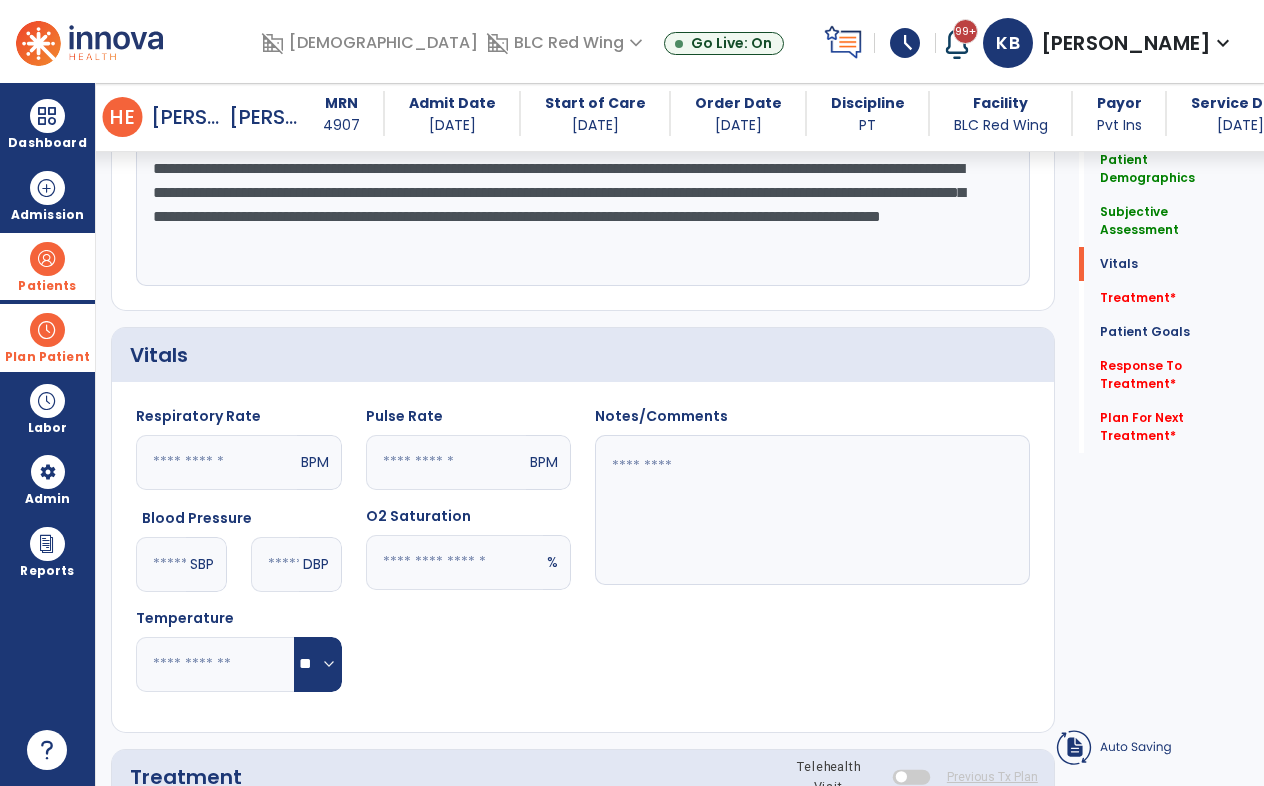 click 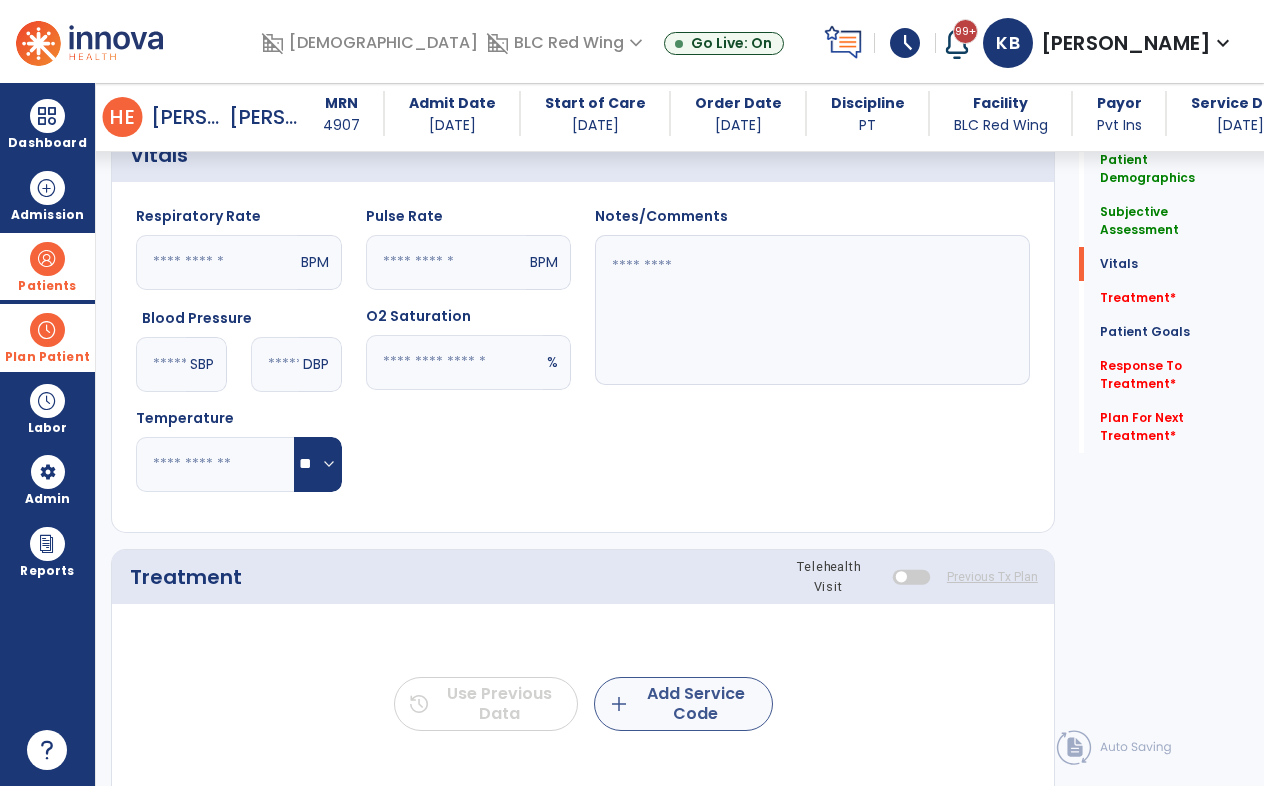 type on "**" 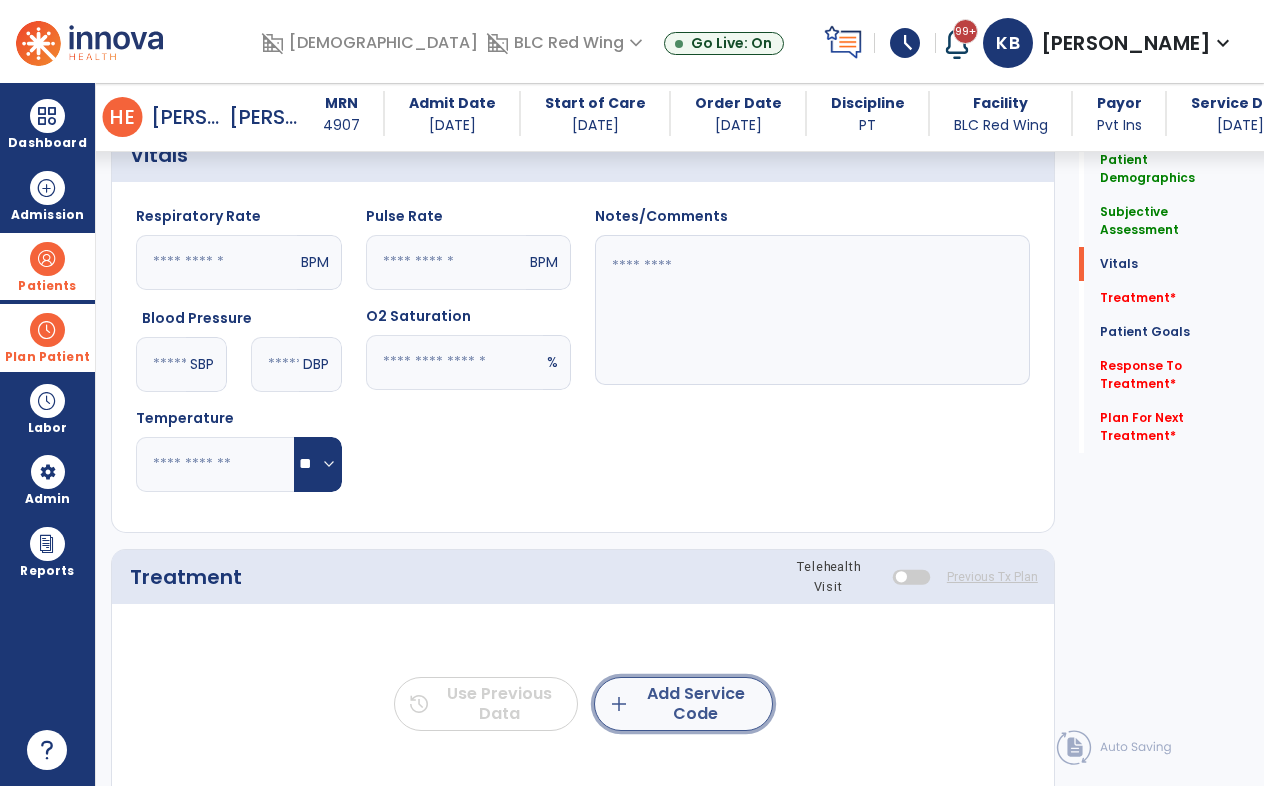 click on "add  Add Service Code" 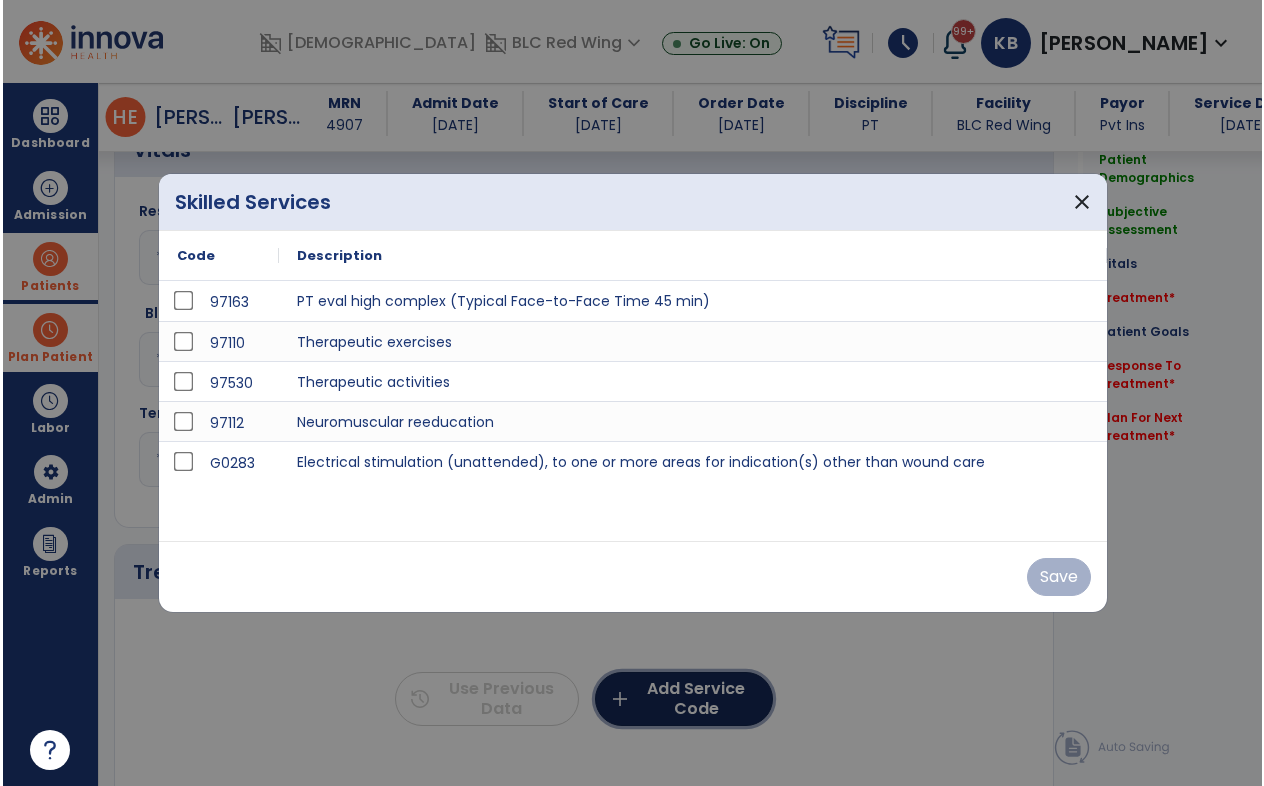 scroll, scrollTop: 900, scrollLeft: 0, axis: vertical 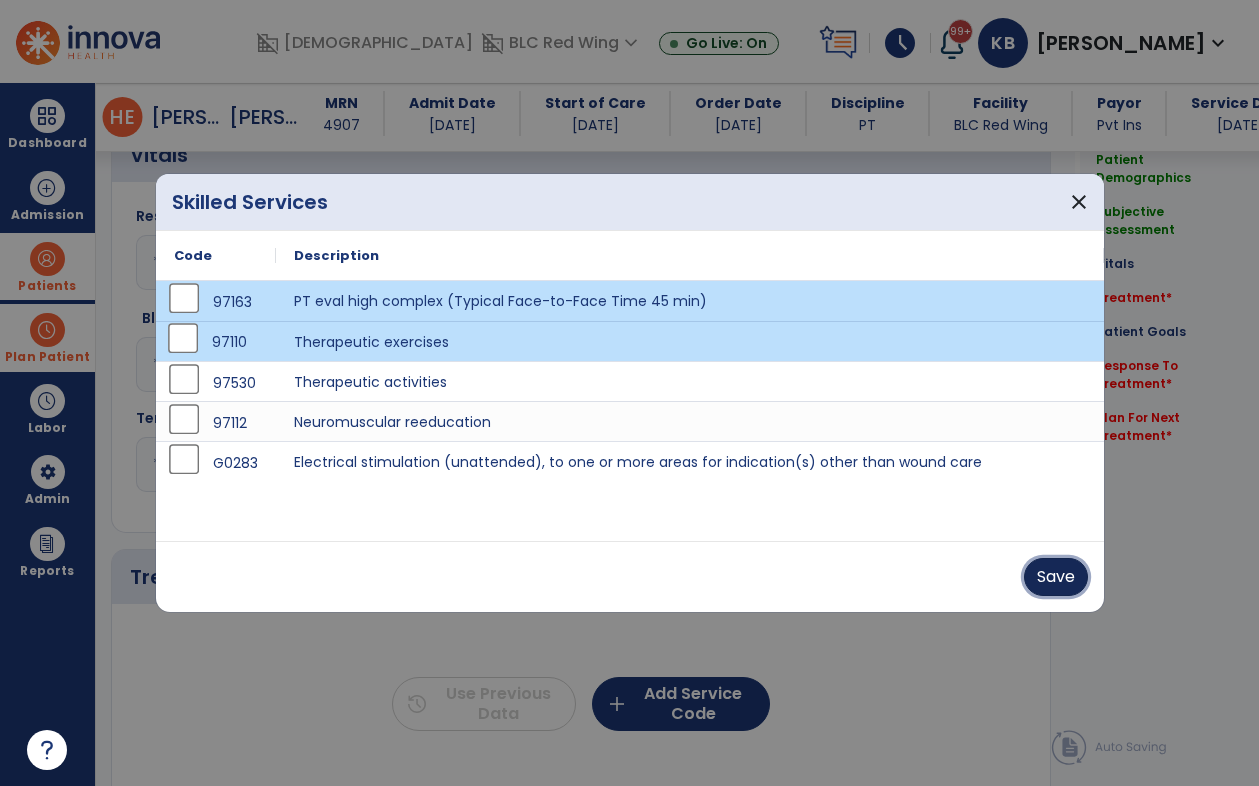 click on "Save" at bounding box center (1056, 577) 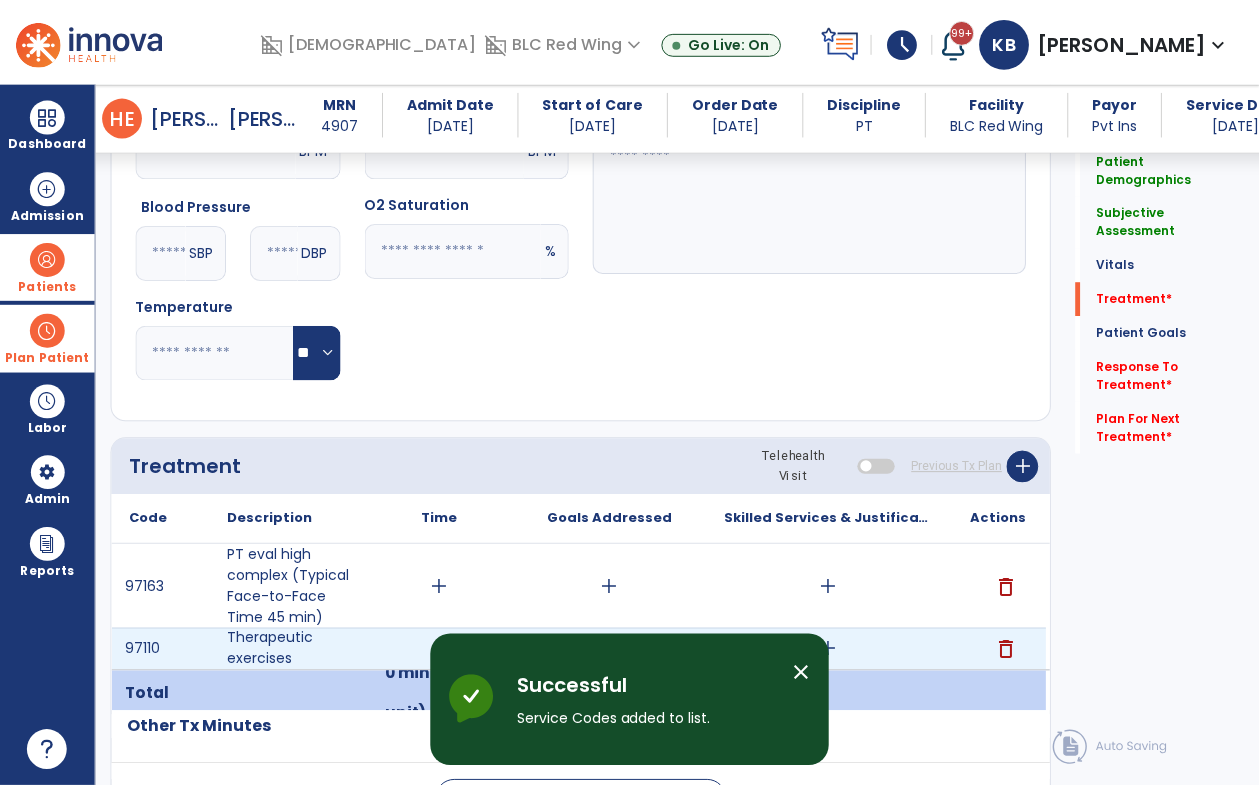 scroll, scrollTop: 1100, scrollLeft: 0, axis: vertical 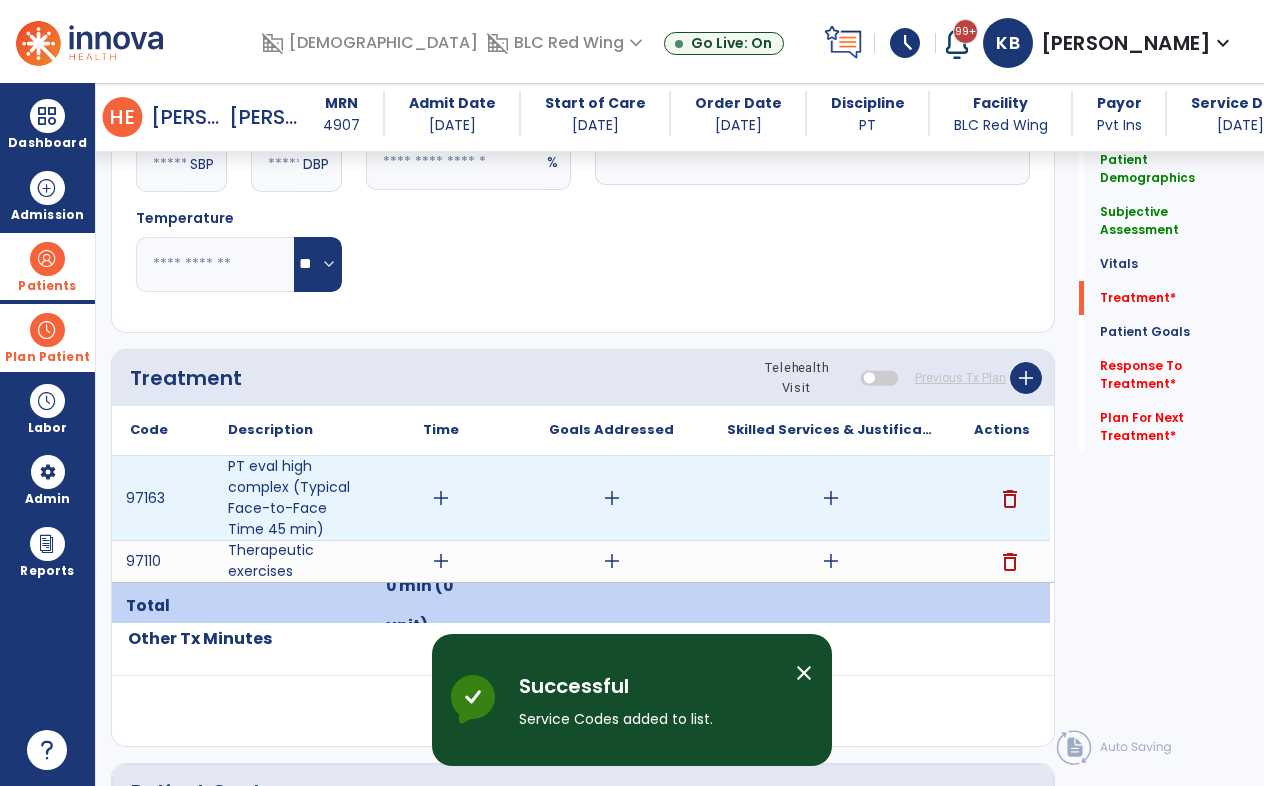 click on "add" at bounding box center [441, 498] 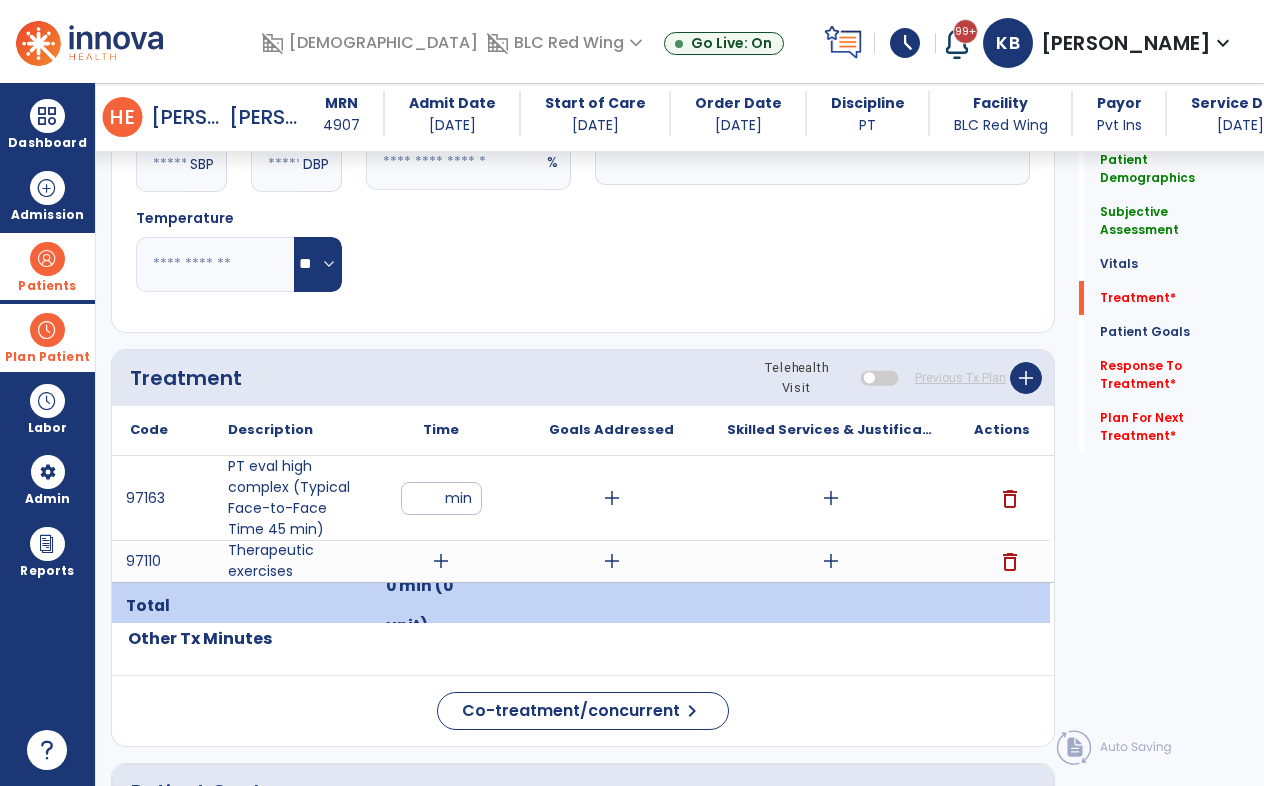 type on "**" 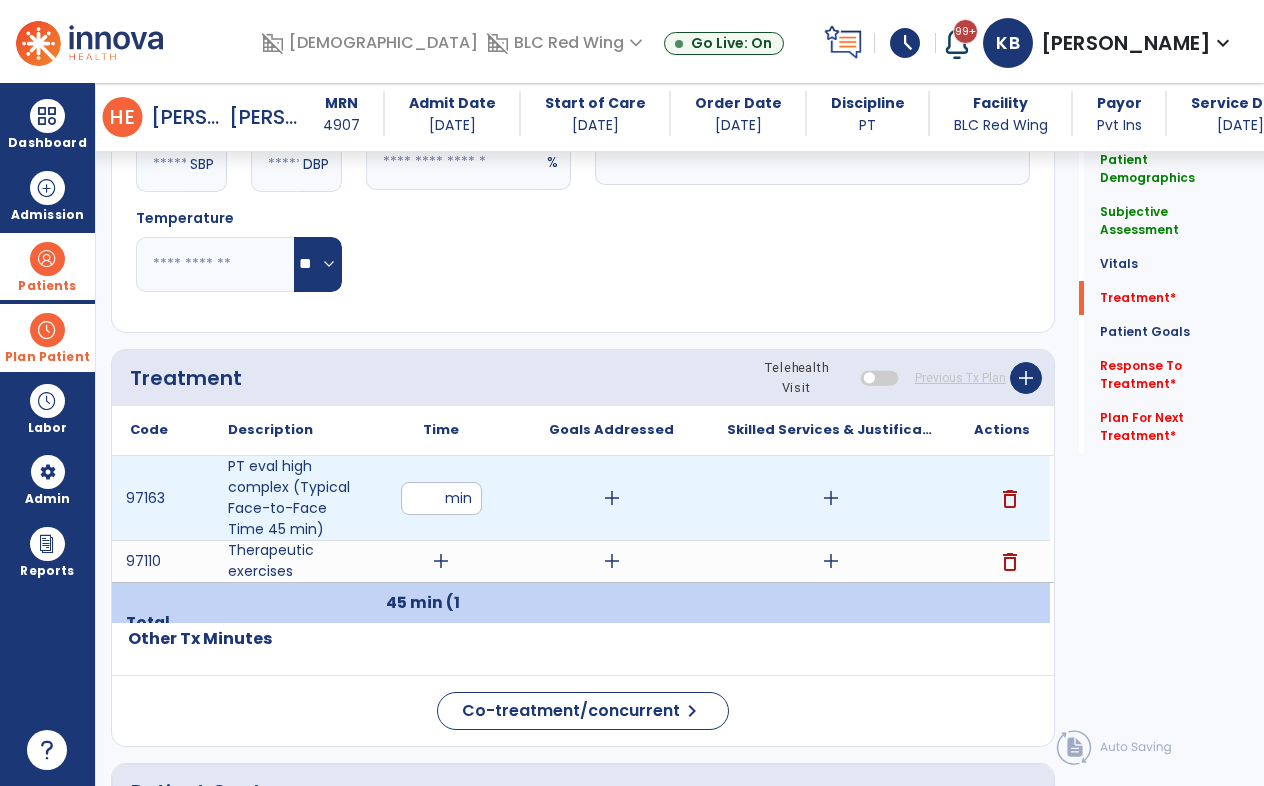 click on "add" at bounding box center (831, 498) 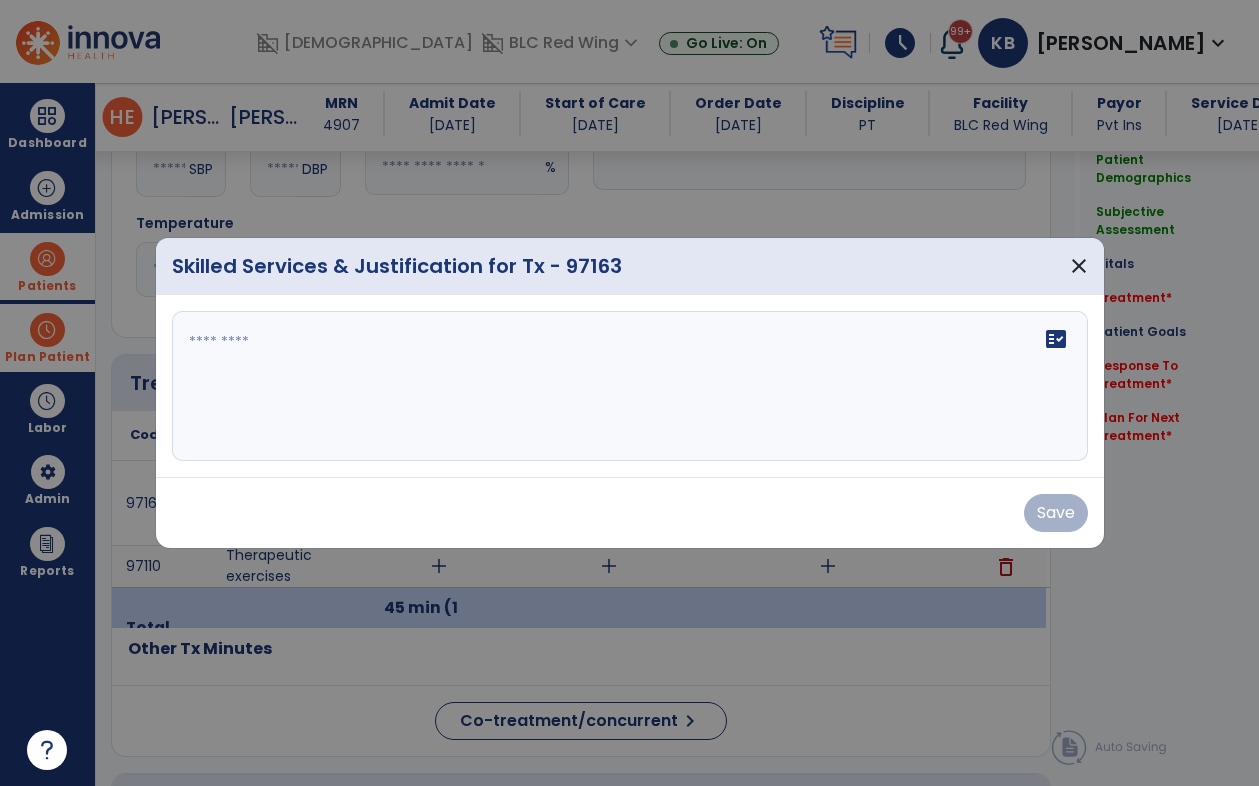 scroll, scrollTop: 1100, scrollLeft: 0, axis: vertical 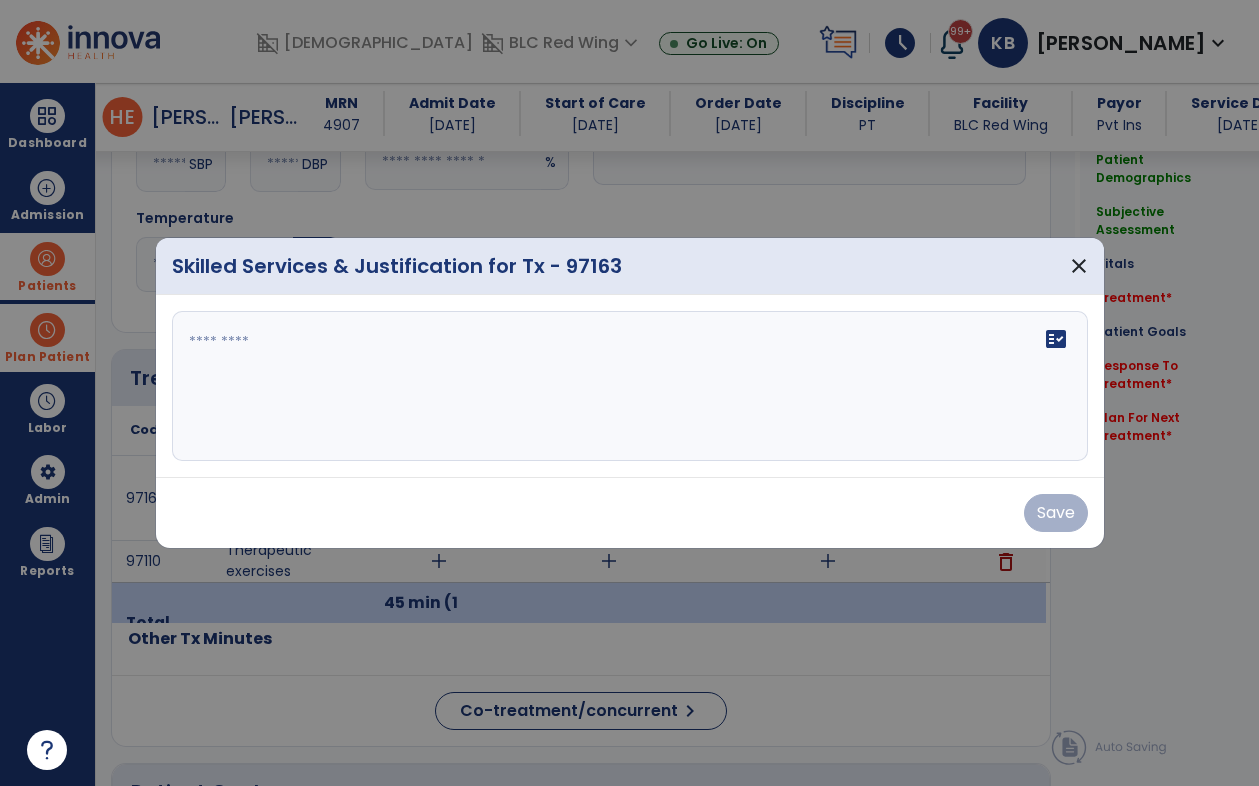 click on "fact_check" at bounding box center (630, 386) 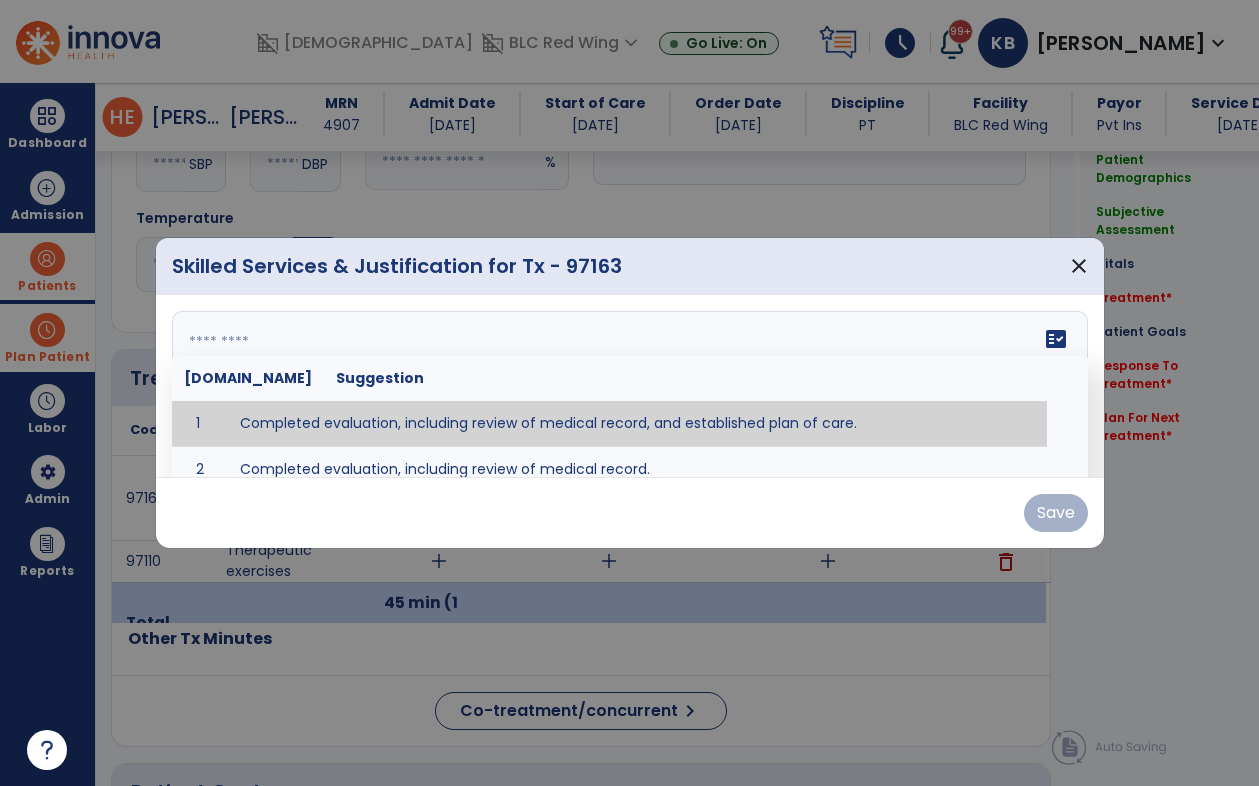 type on "**********" 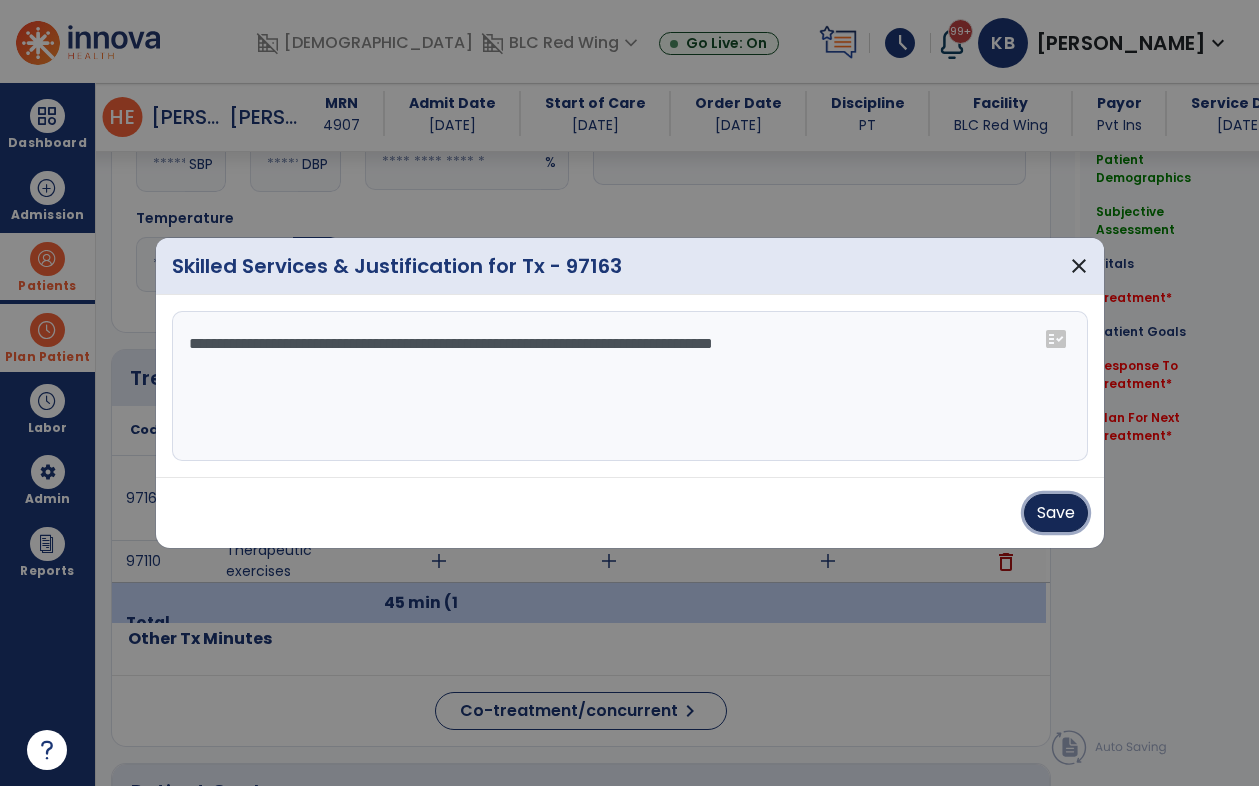 click on "Save" at bounding box center (1056, 513) 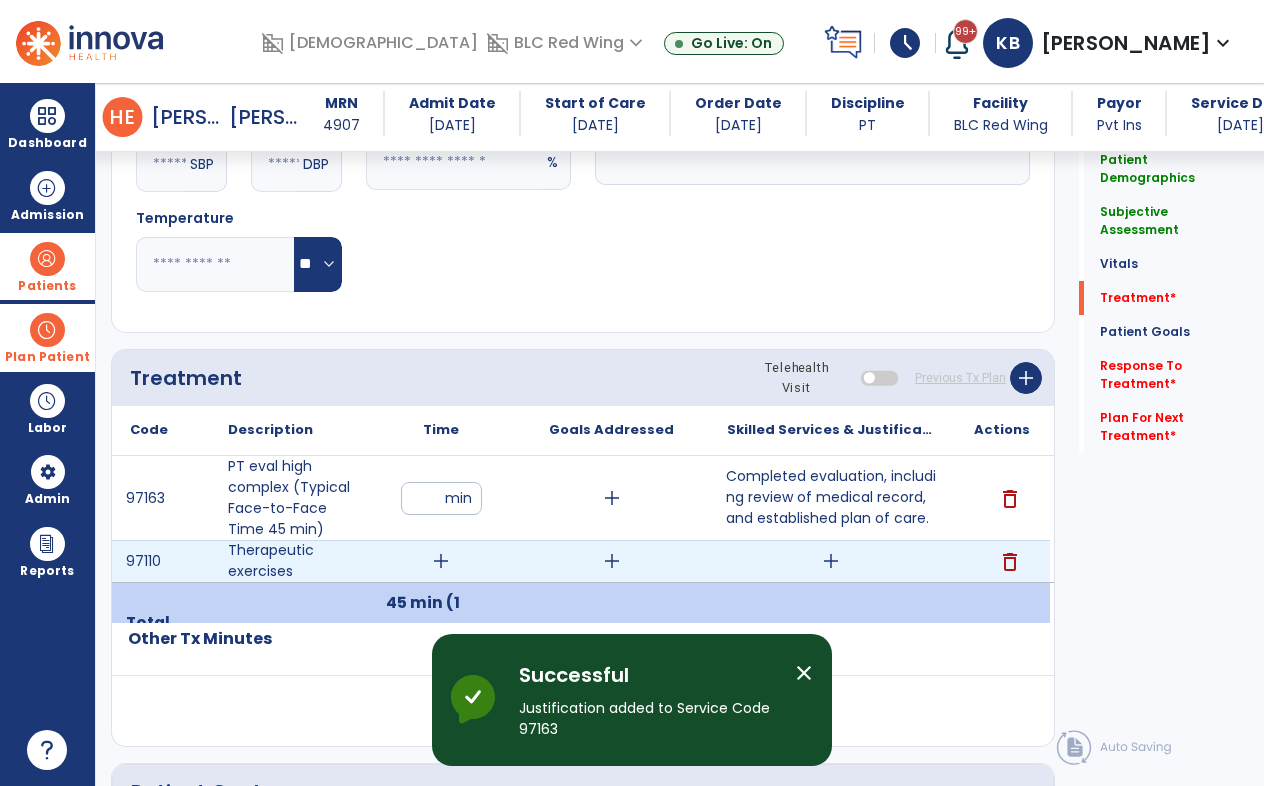 click on "add" at bounding box center (441, 561) 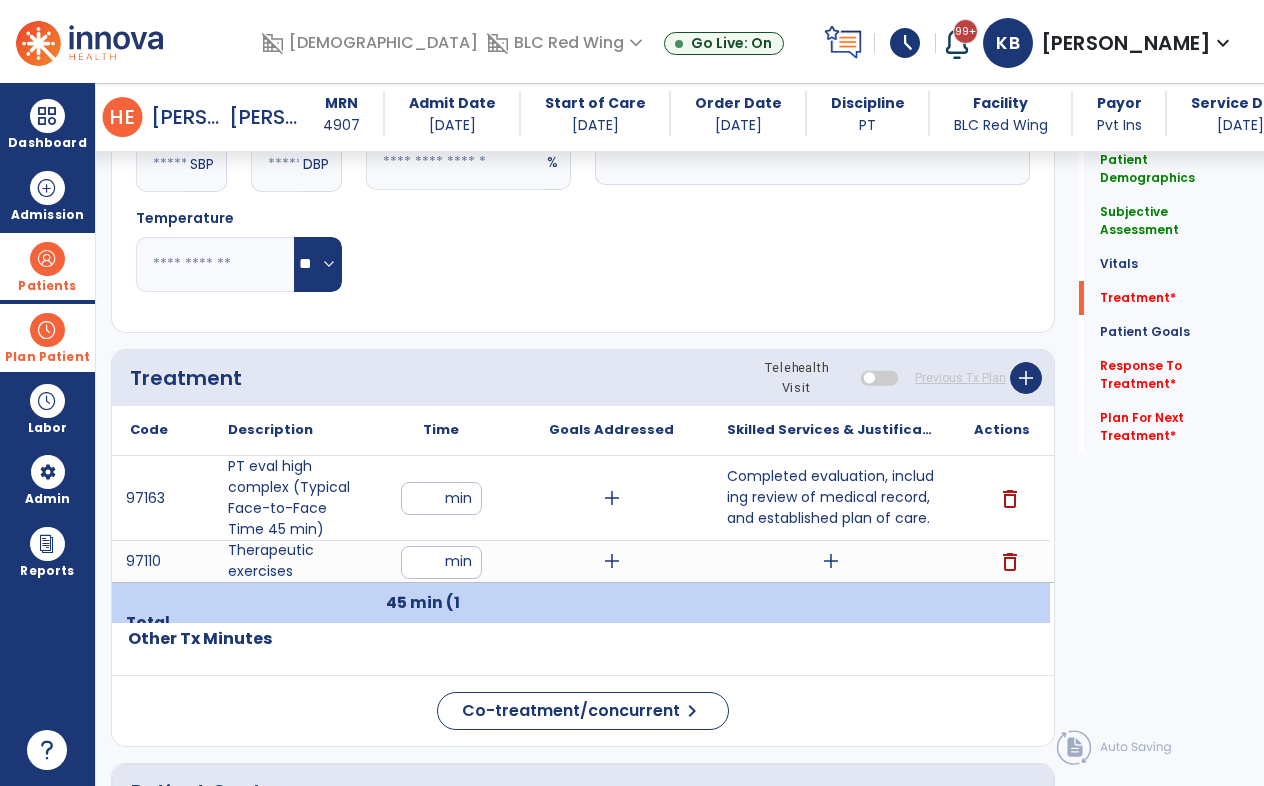 type on "**" 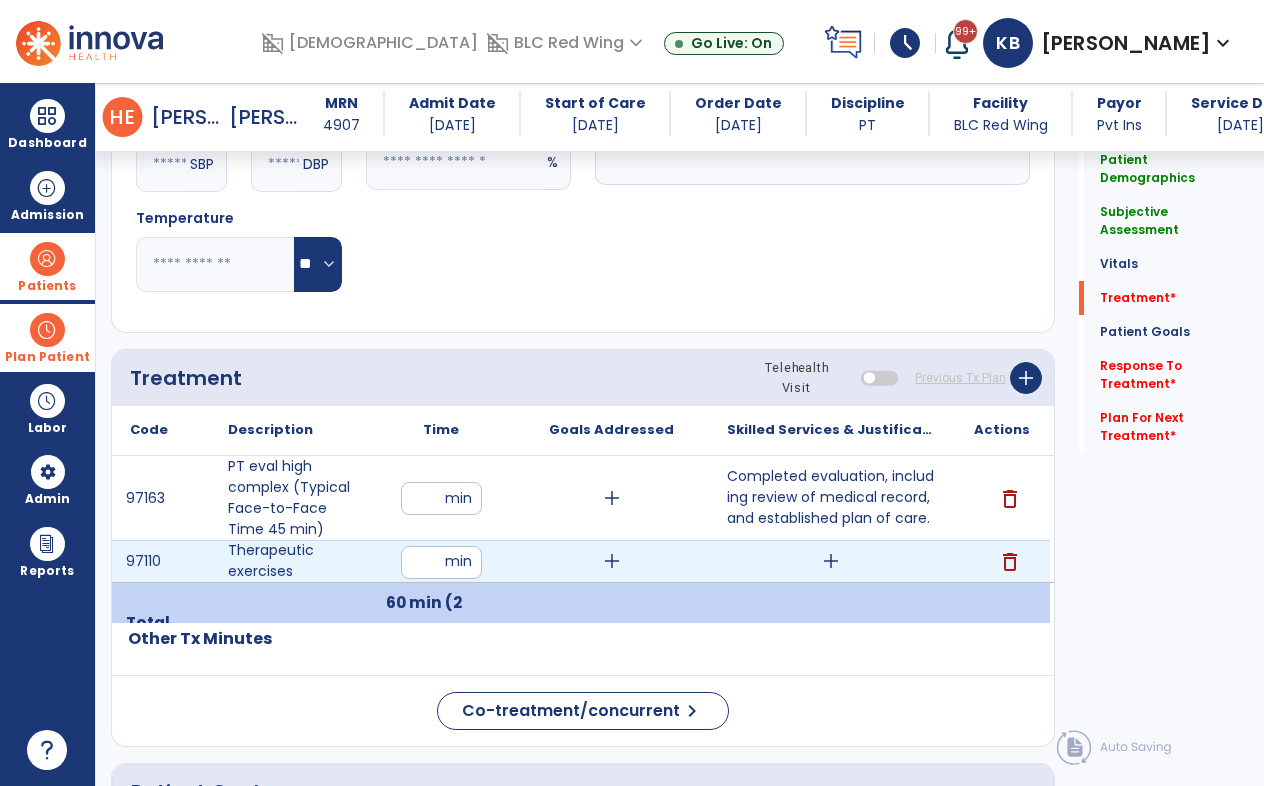 click on "add" at bounding box center (831, 561) 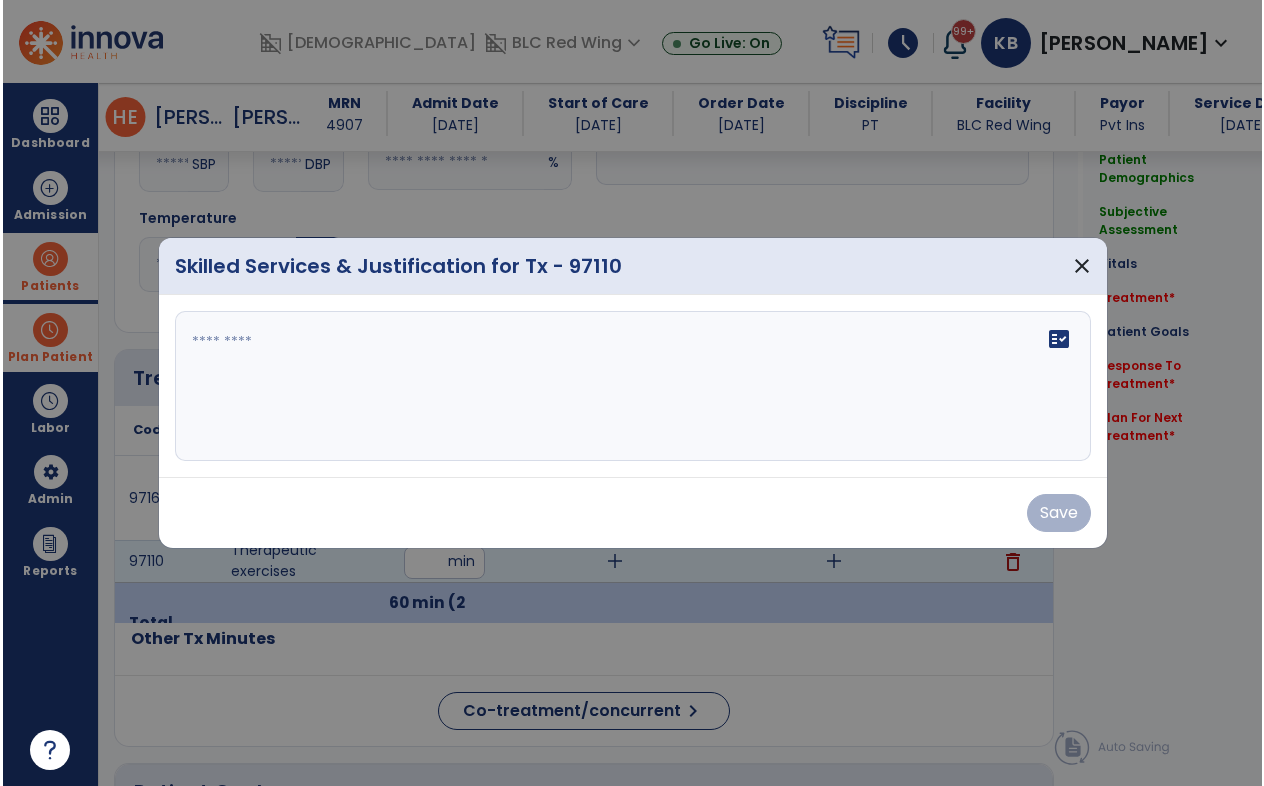 scroll, scrollTop: 1100, scrollLeft: 0, axis: vertical 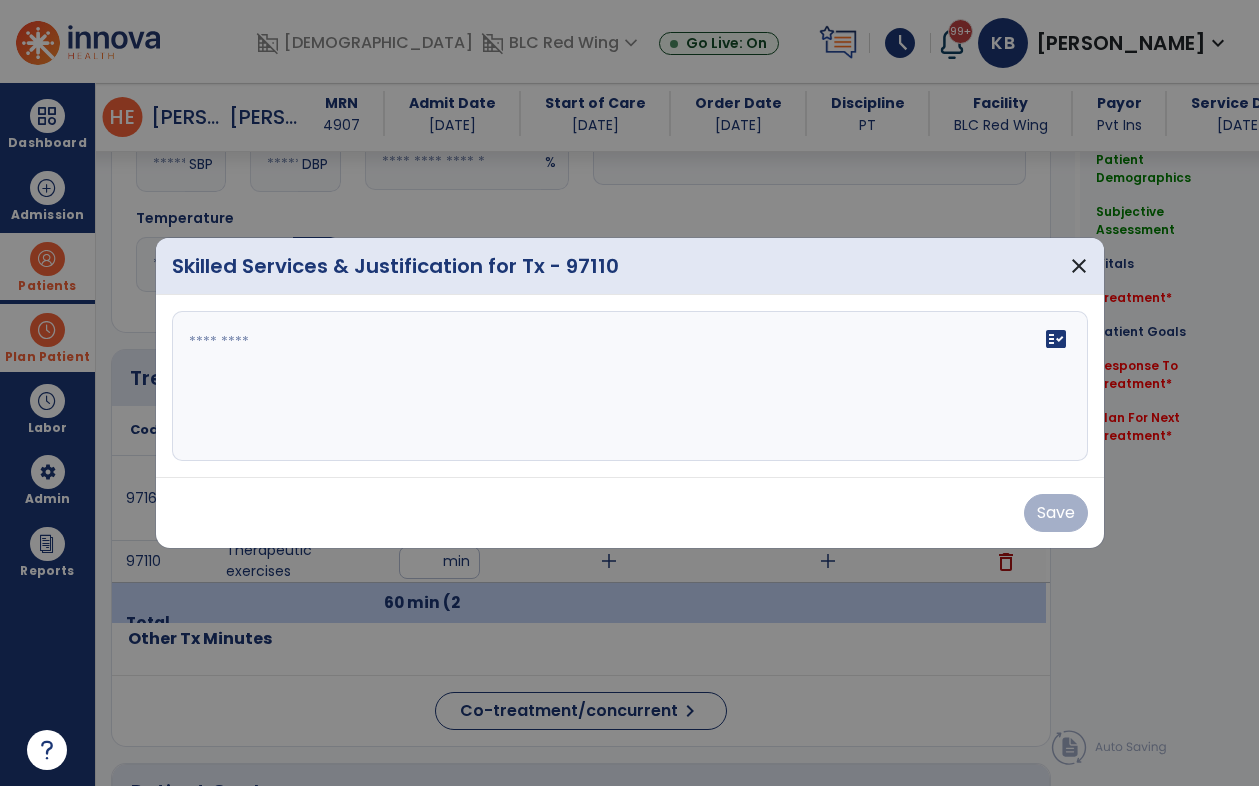 click on "fact_check" at bounding box center (630, 386) 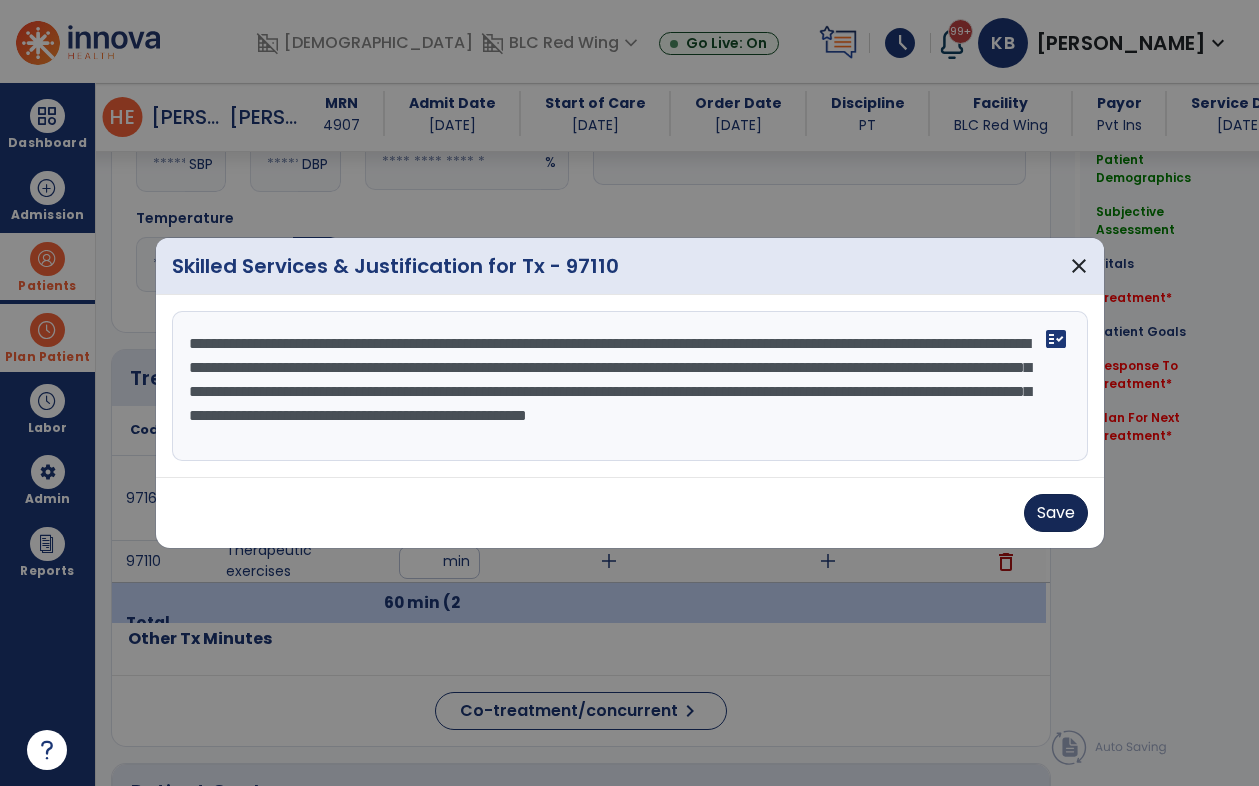 type on "**********" 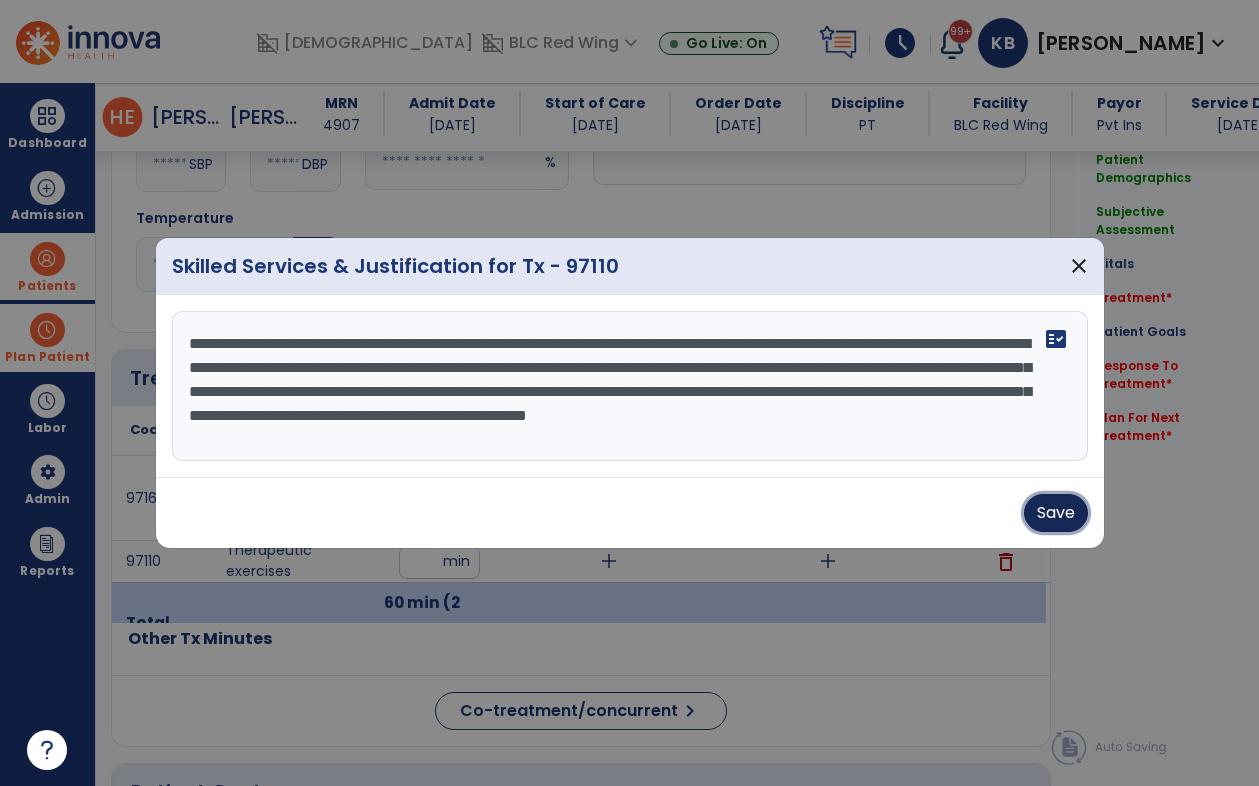 click on "Save" at bounding box center [1056, 513] 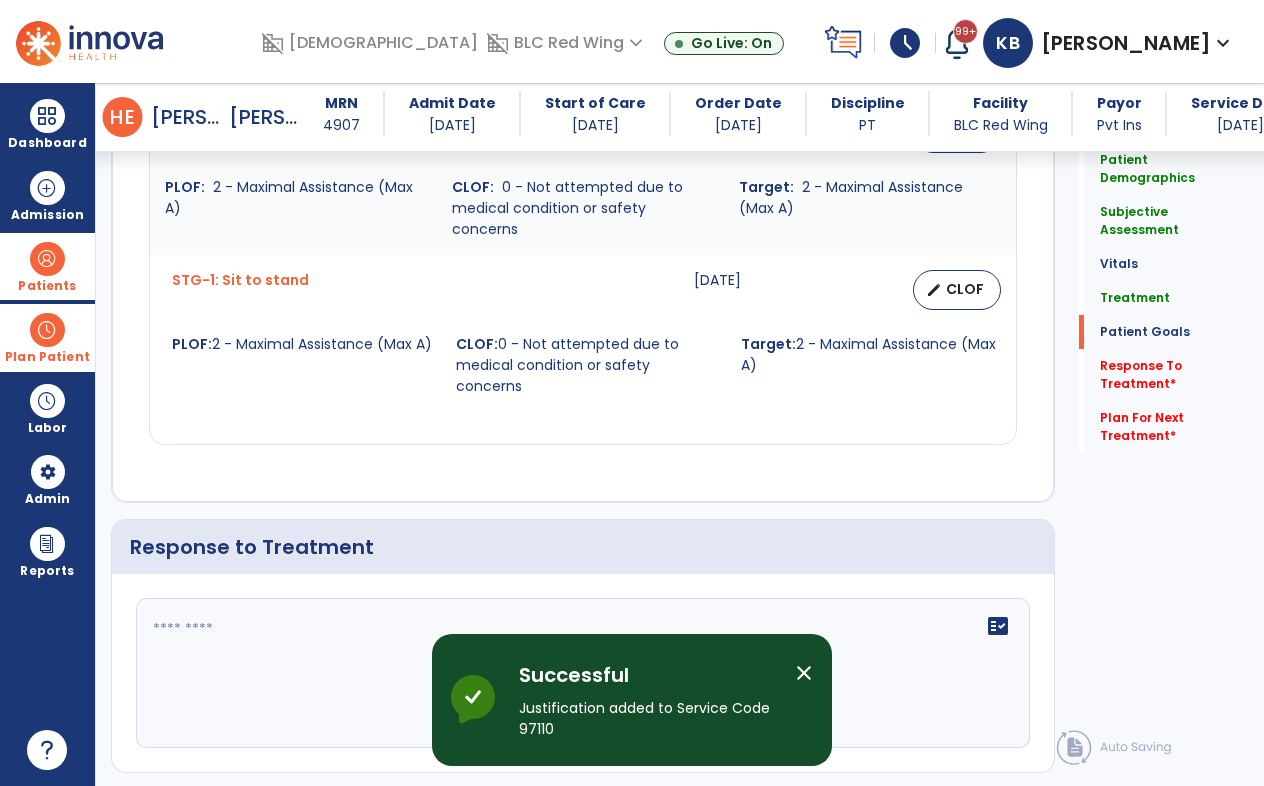 scroll, scrollTop: 2200, scrollLeft: 0, axis: vertical 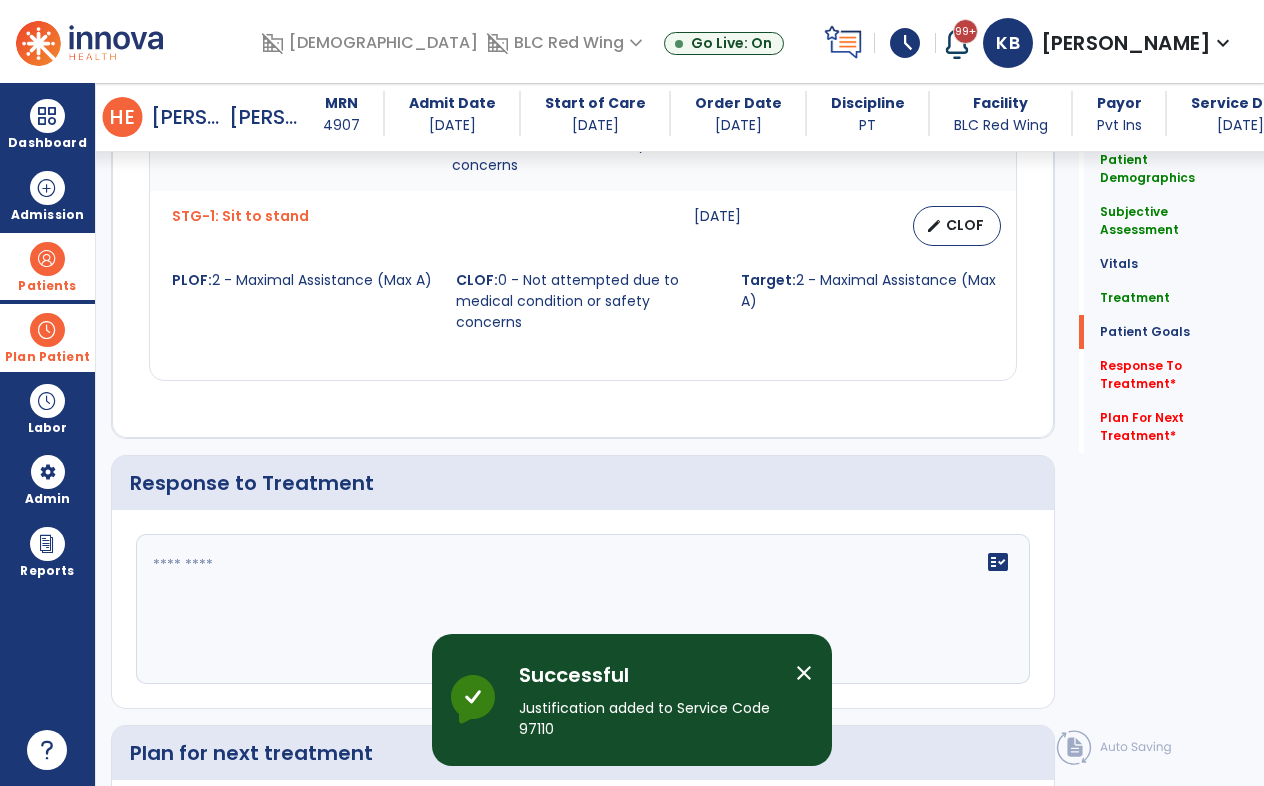 click 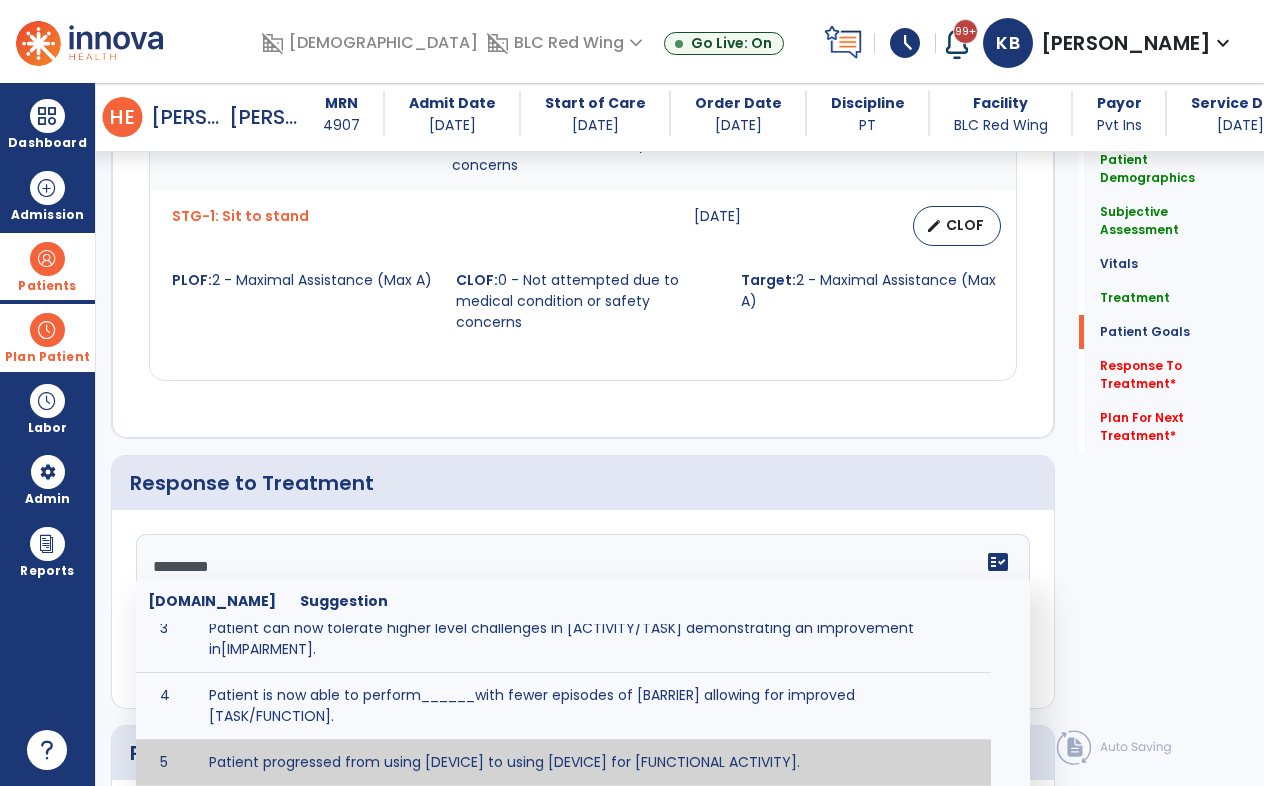 scroll, scrollTop: 0, scrollLeft: 0, axis: both 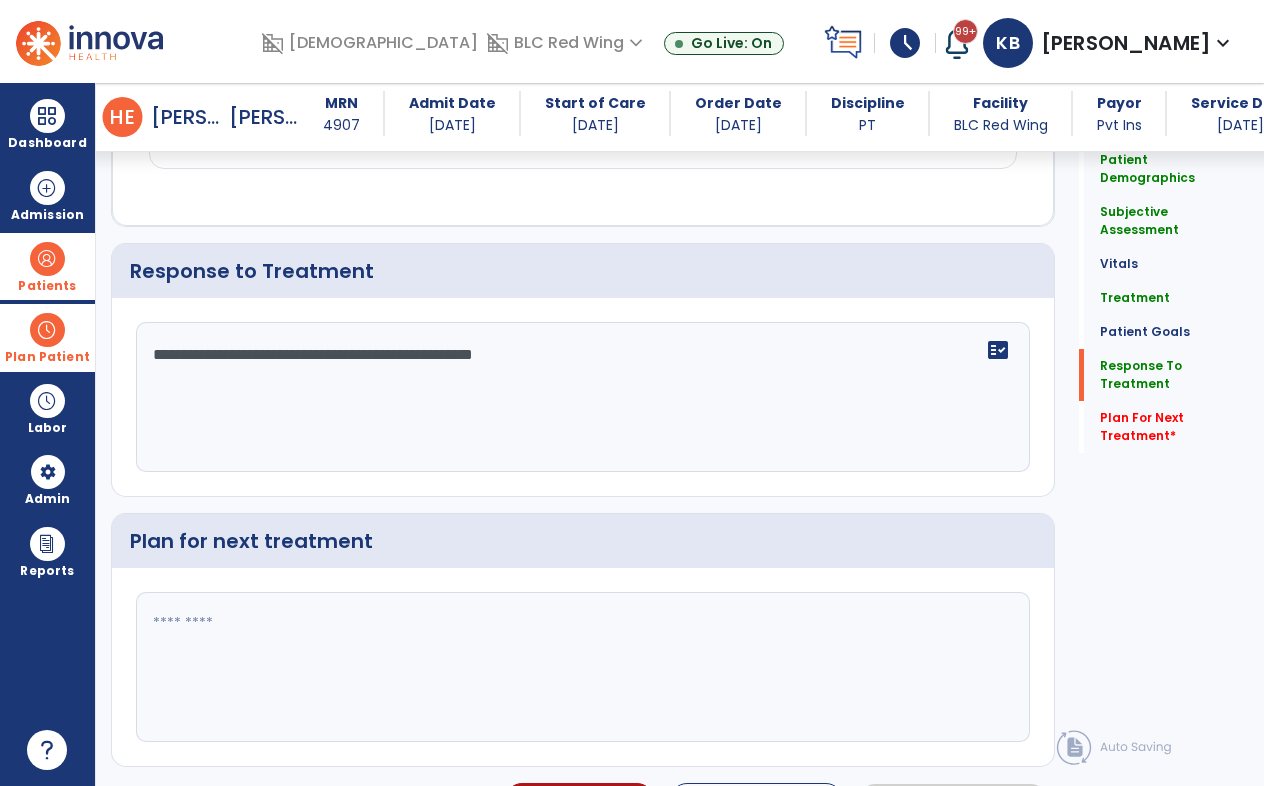 type on "**********" 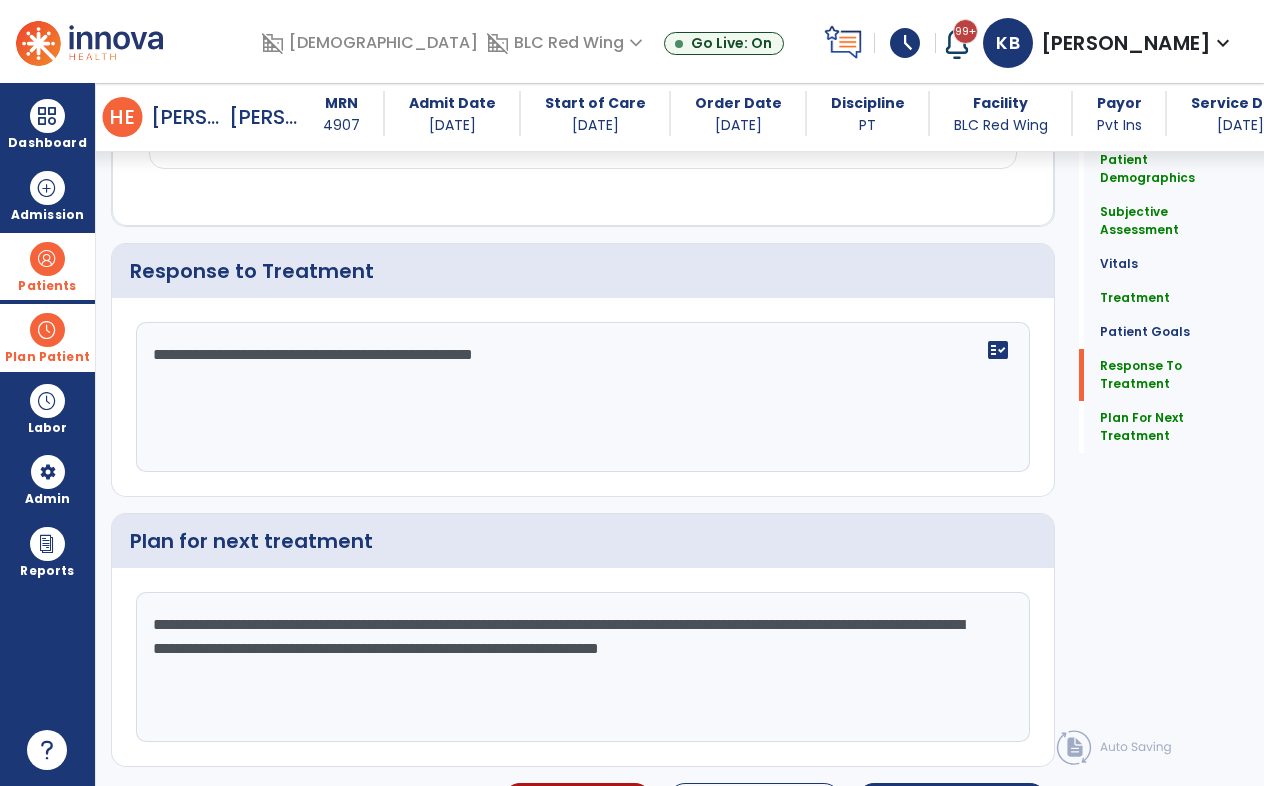 scroll, scrollTop: 2412, scrollLeft: 0, axis: vertical 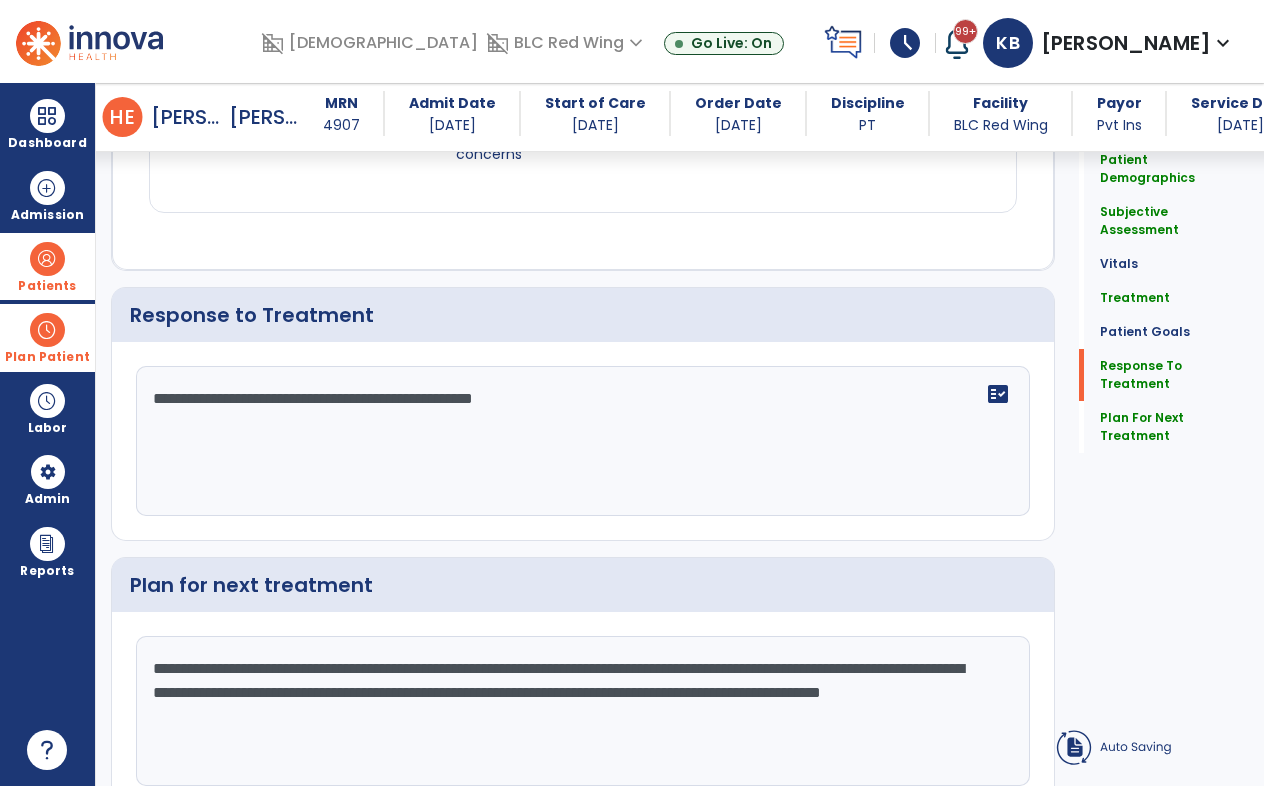 type on "**********" 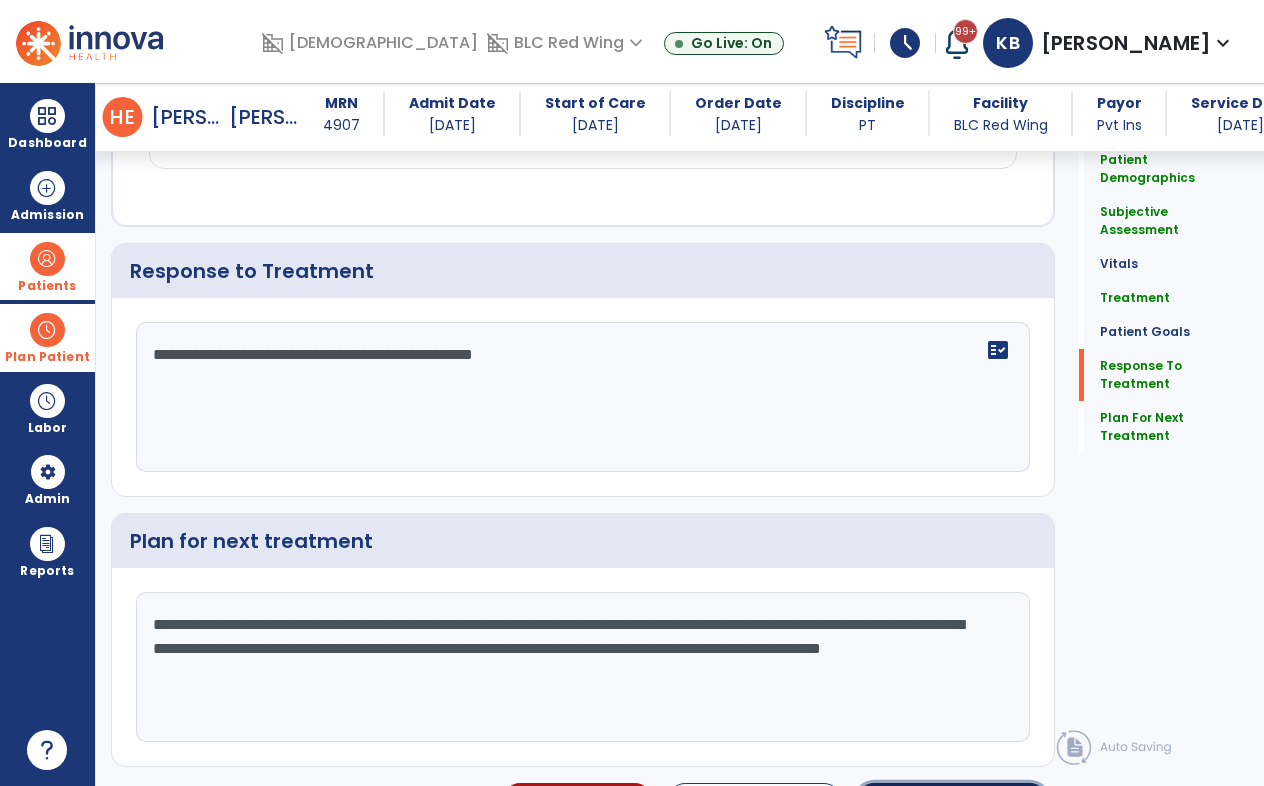 click on "Sign Doc" 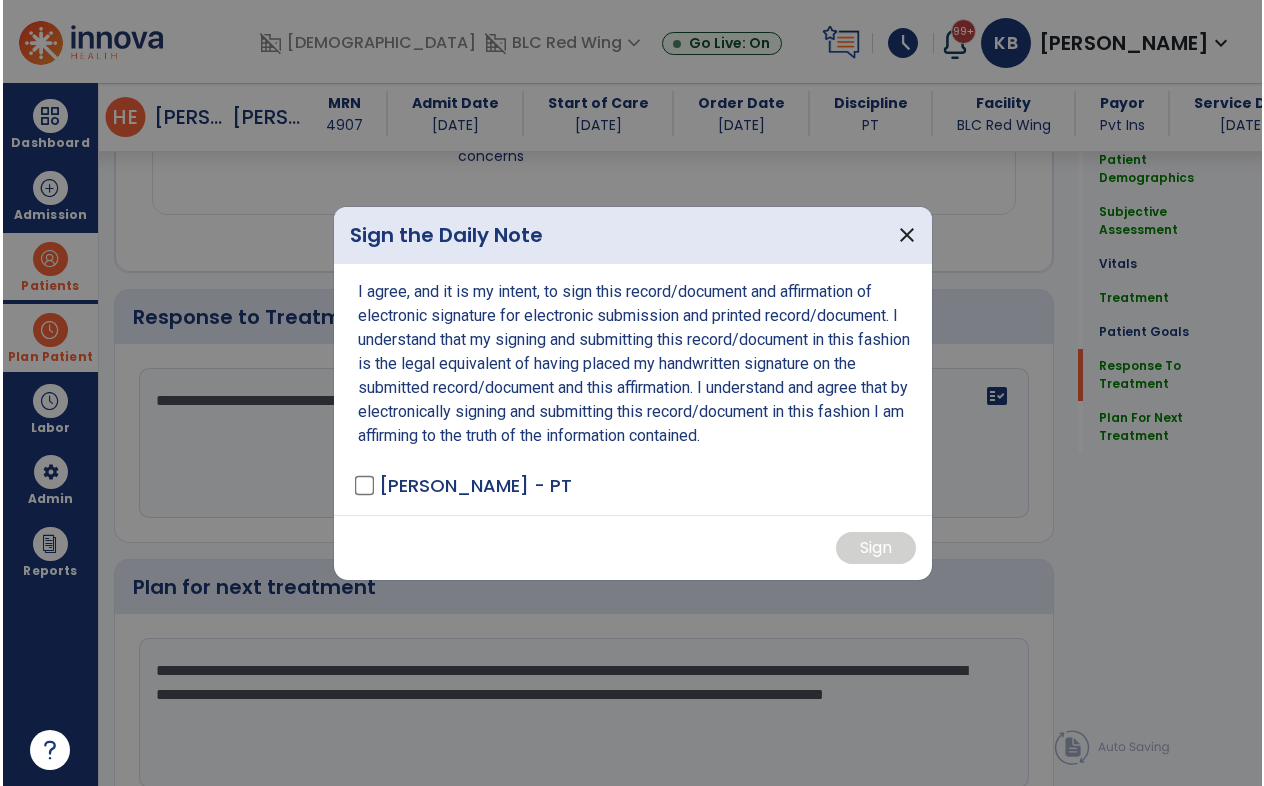 scroll, scrollTop: 2454, scrollLeft: 0, axis: vertical 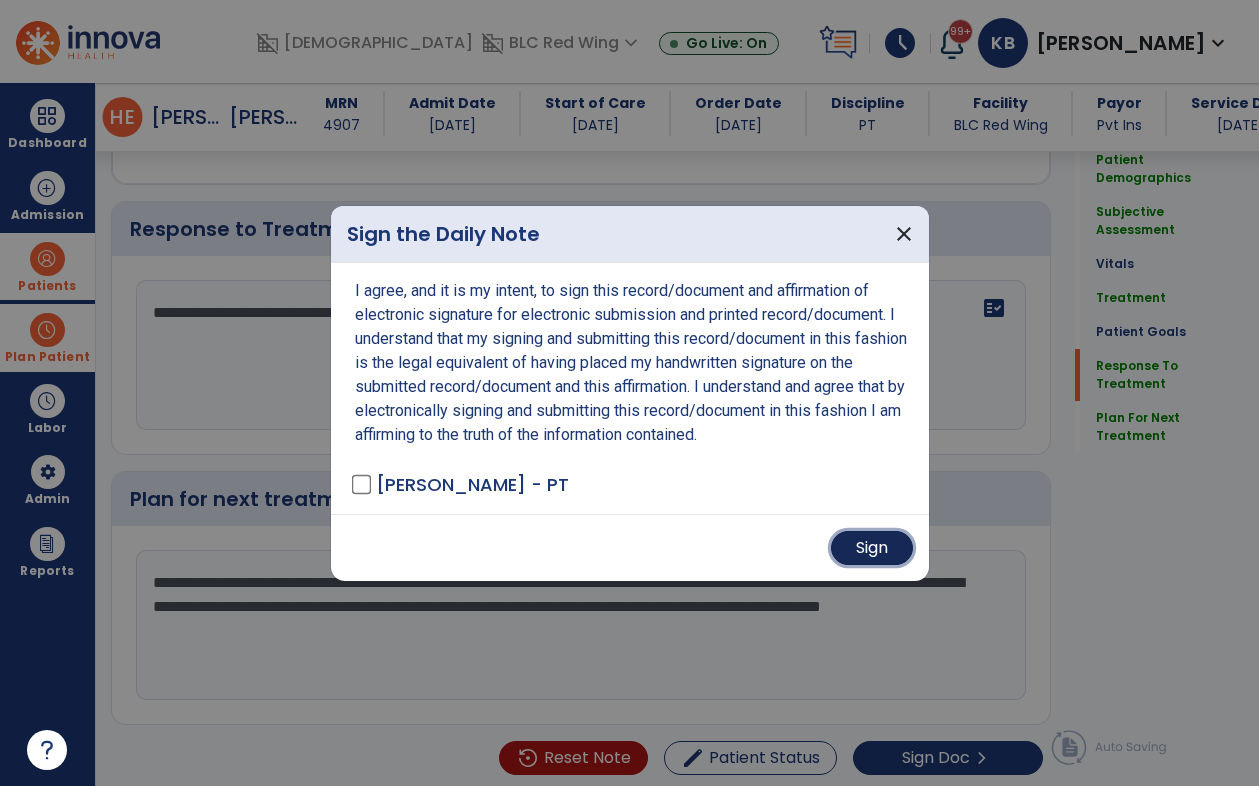 click on "Sign" at bounding box center [872, 548] 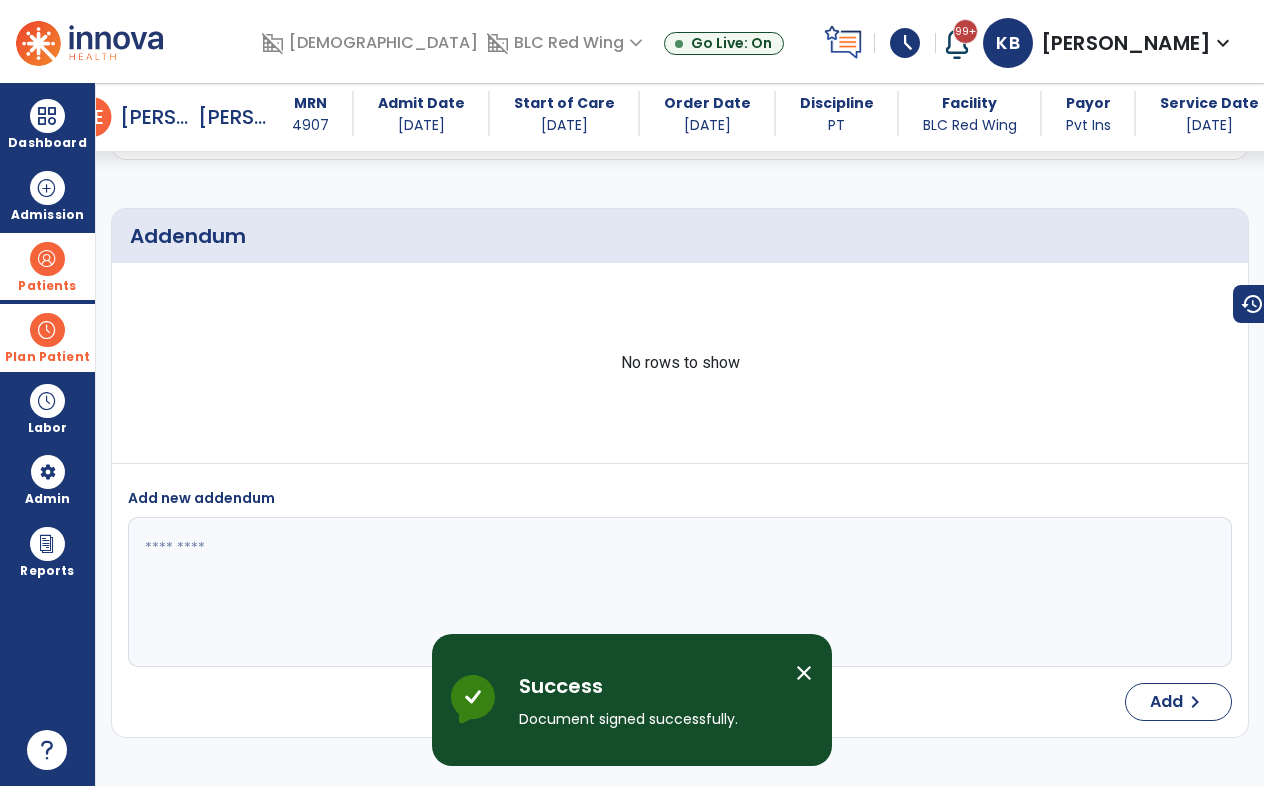 scroll, scrollTop: 3767, scrollLeft: 0, axis: vertical 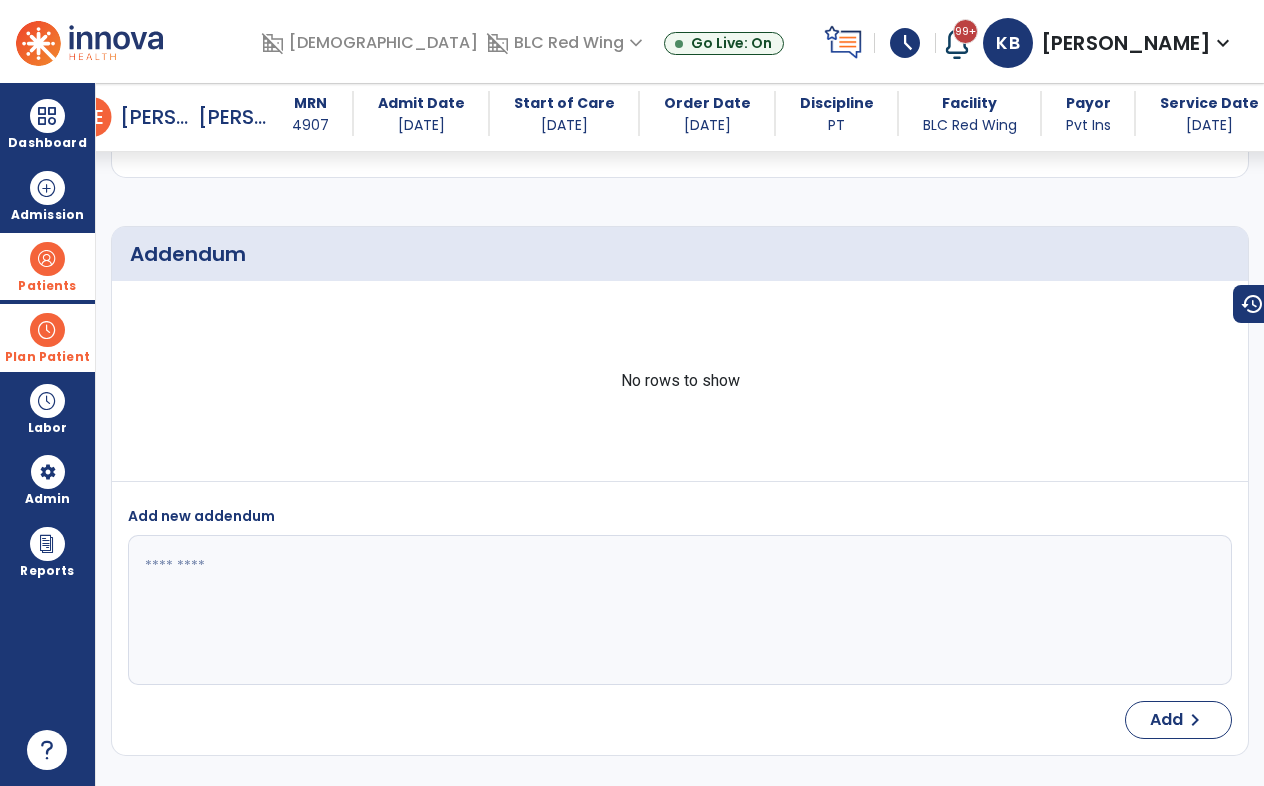 click at bounding box center (47, 259) 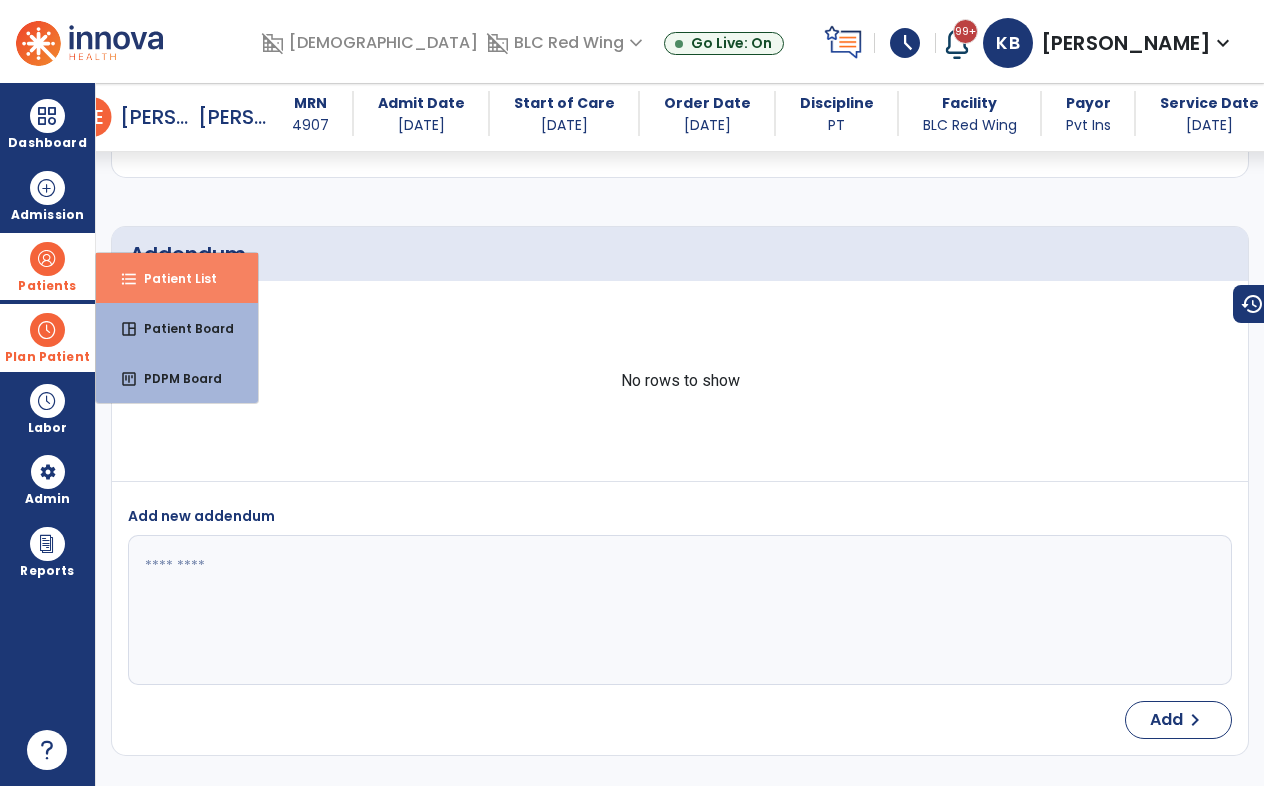 click on "Patient List" at bounding box center (172, 278) 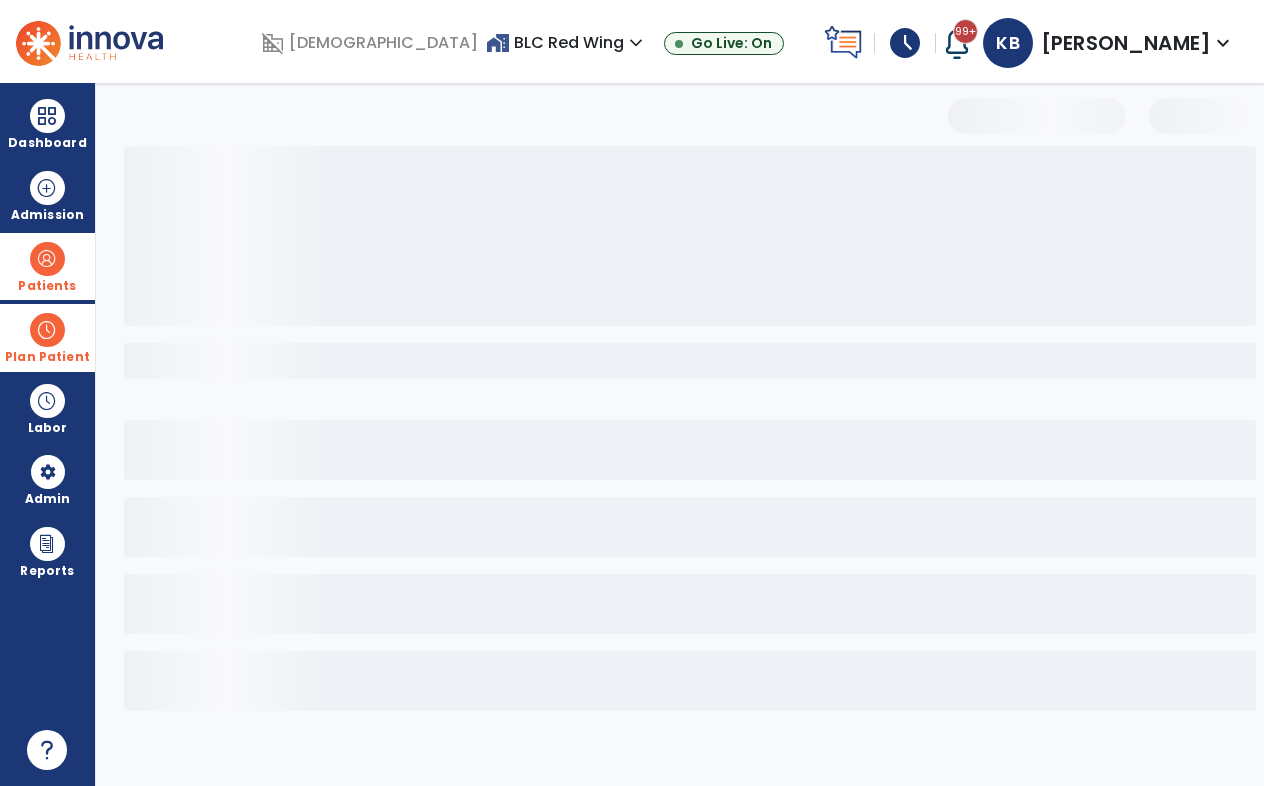 scroll, scrollTop: 0, scrollLeft: 0, axis: both 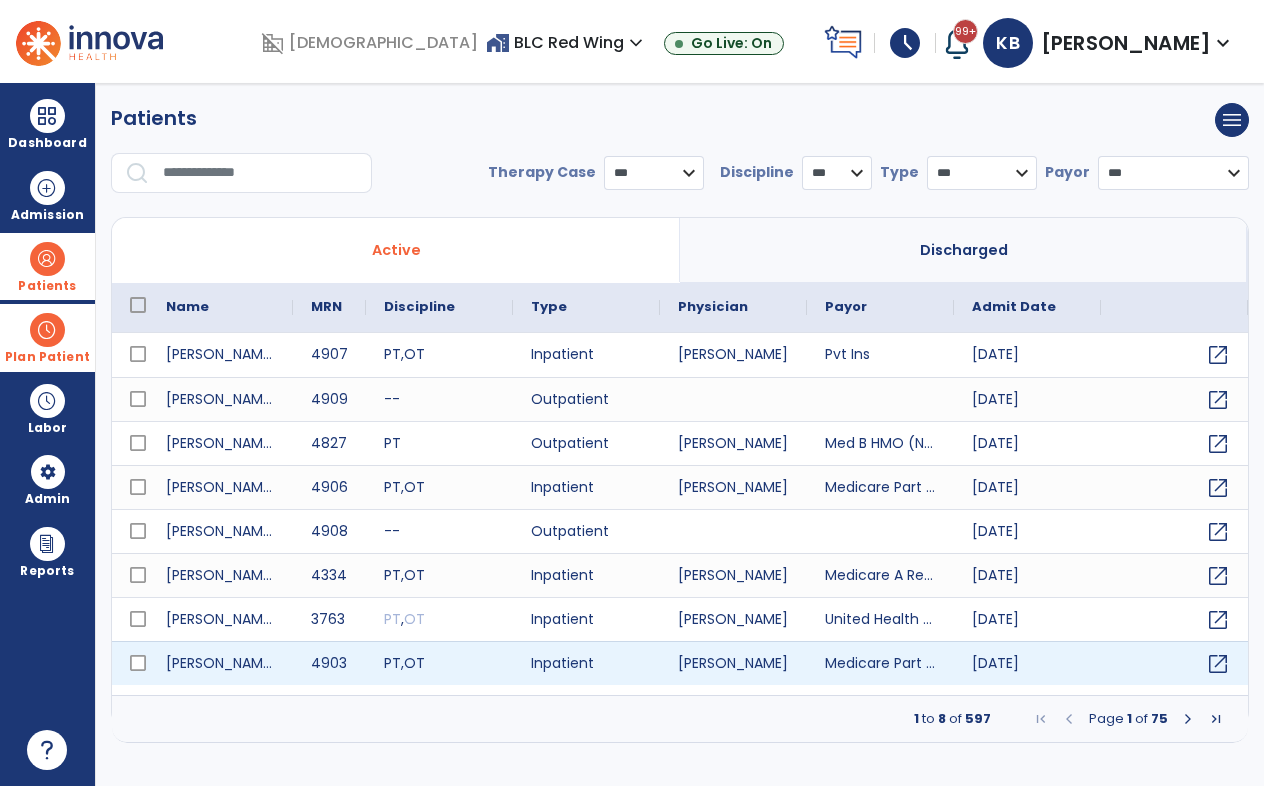type on "*****" 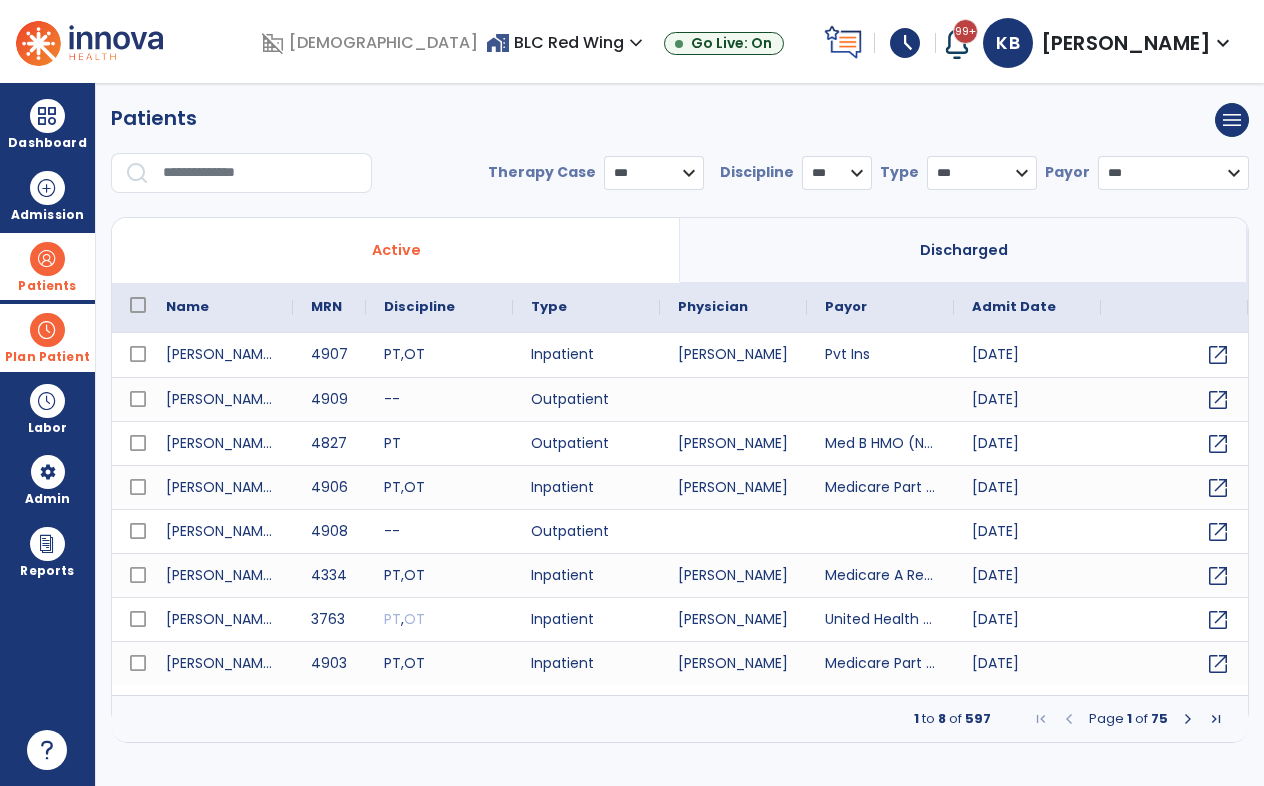click on "schedule" at bounding box center (905, 43) 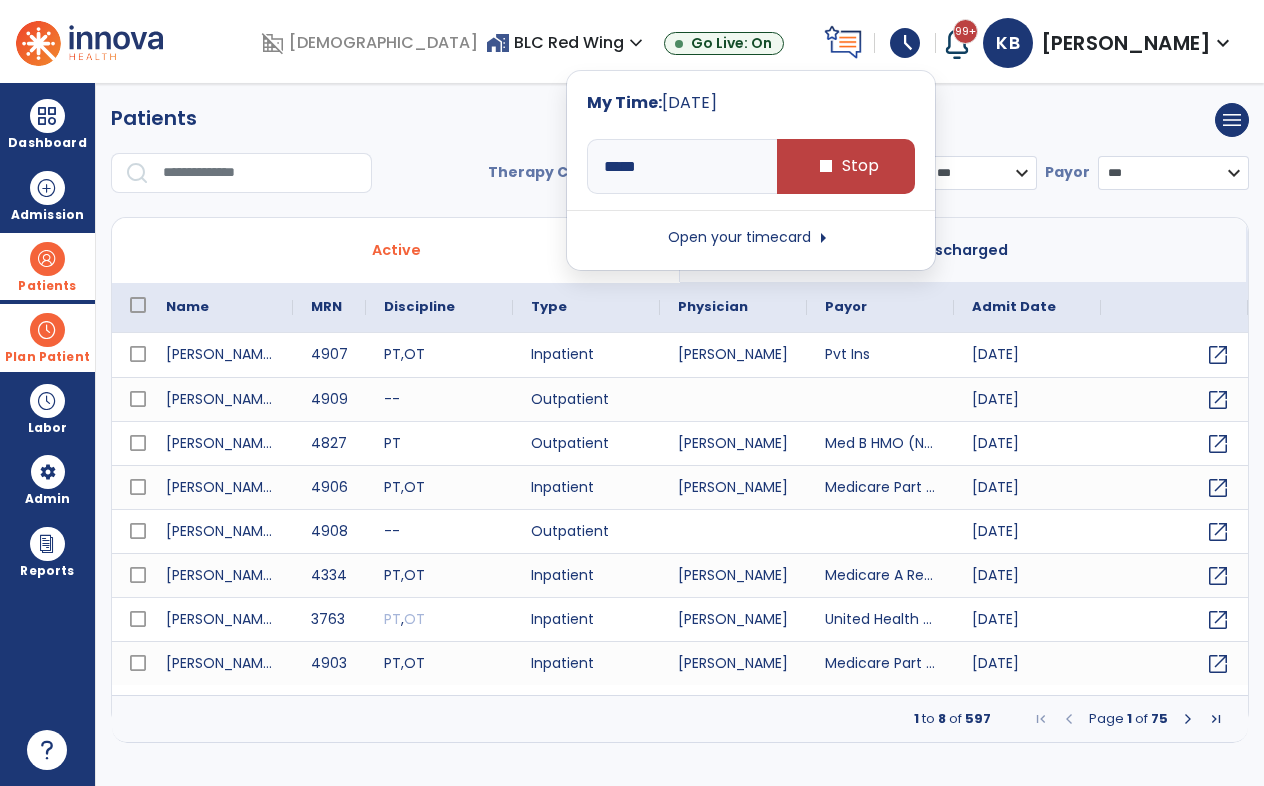 click on "arrow_right" at bounding box center (823, 238) 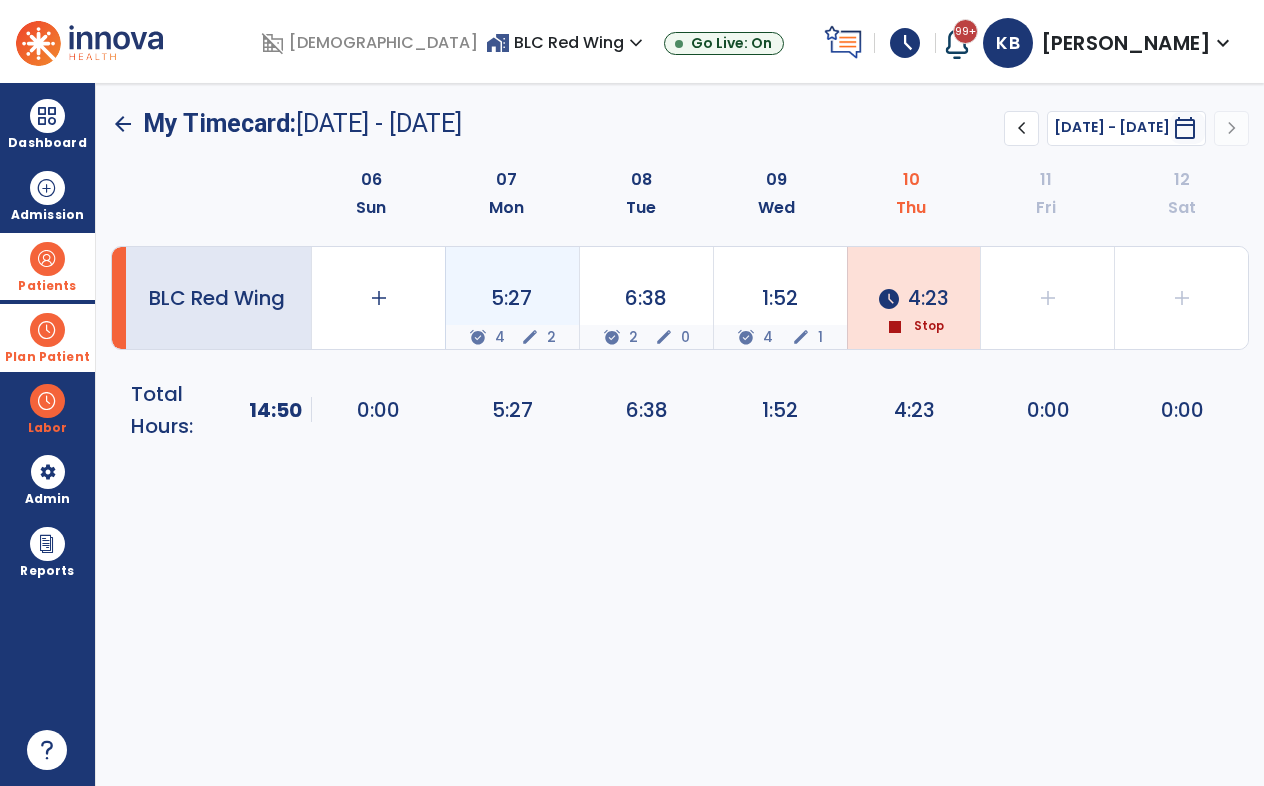 click on "2" 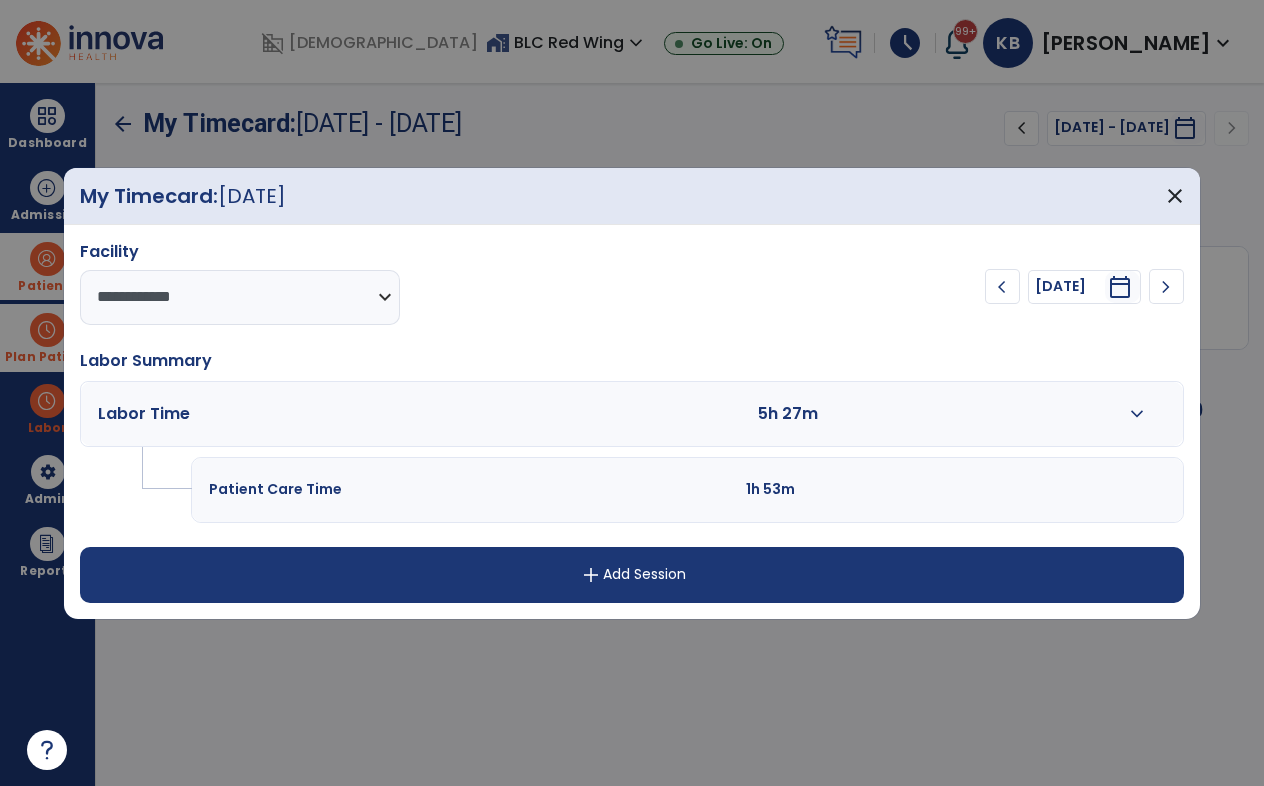 click on "expand_more" at bounding box center (1137, 414) 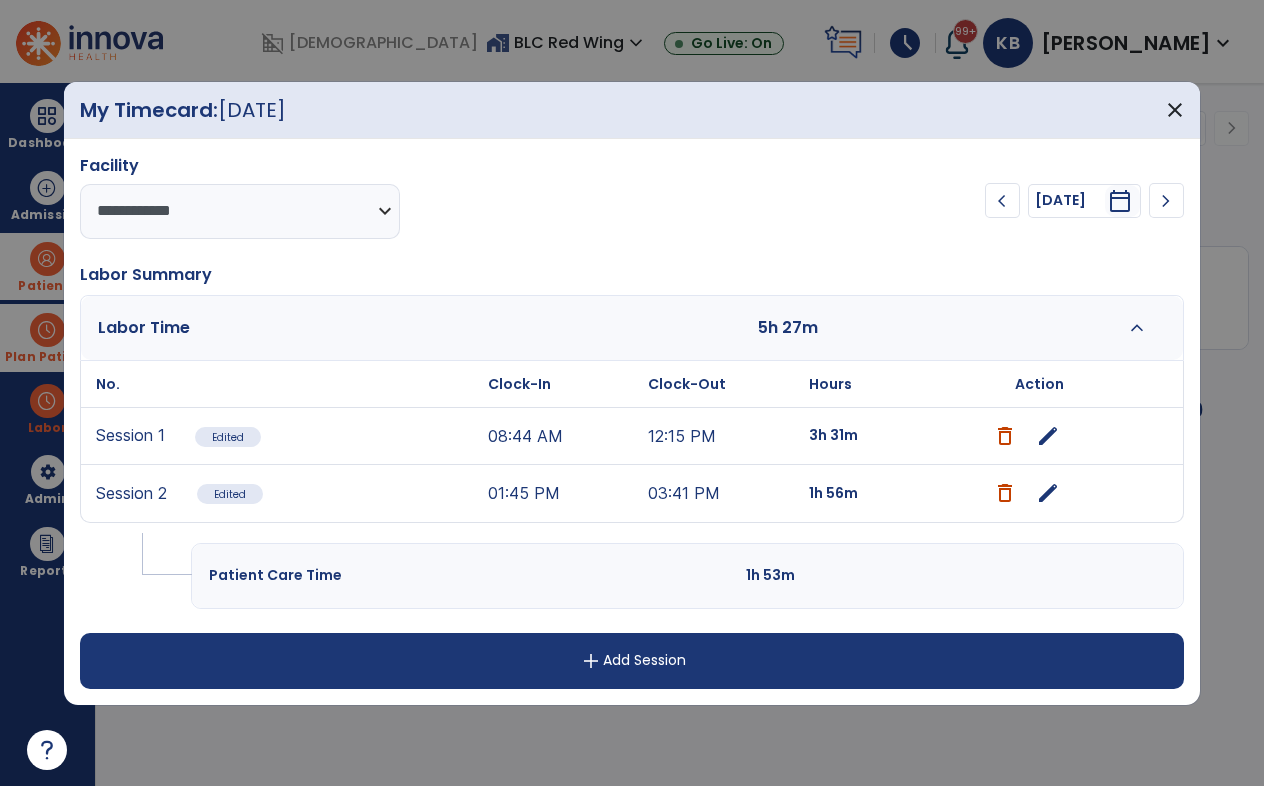 click on "edit" at bounding box center (1048, 436) 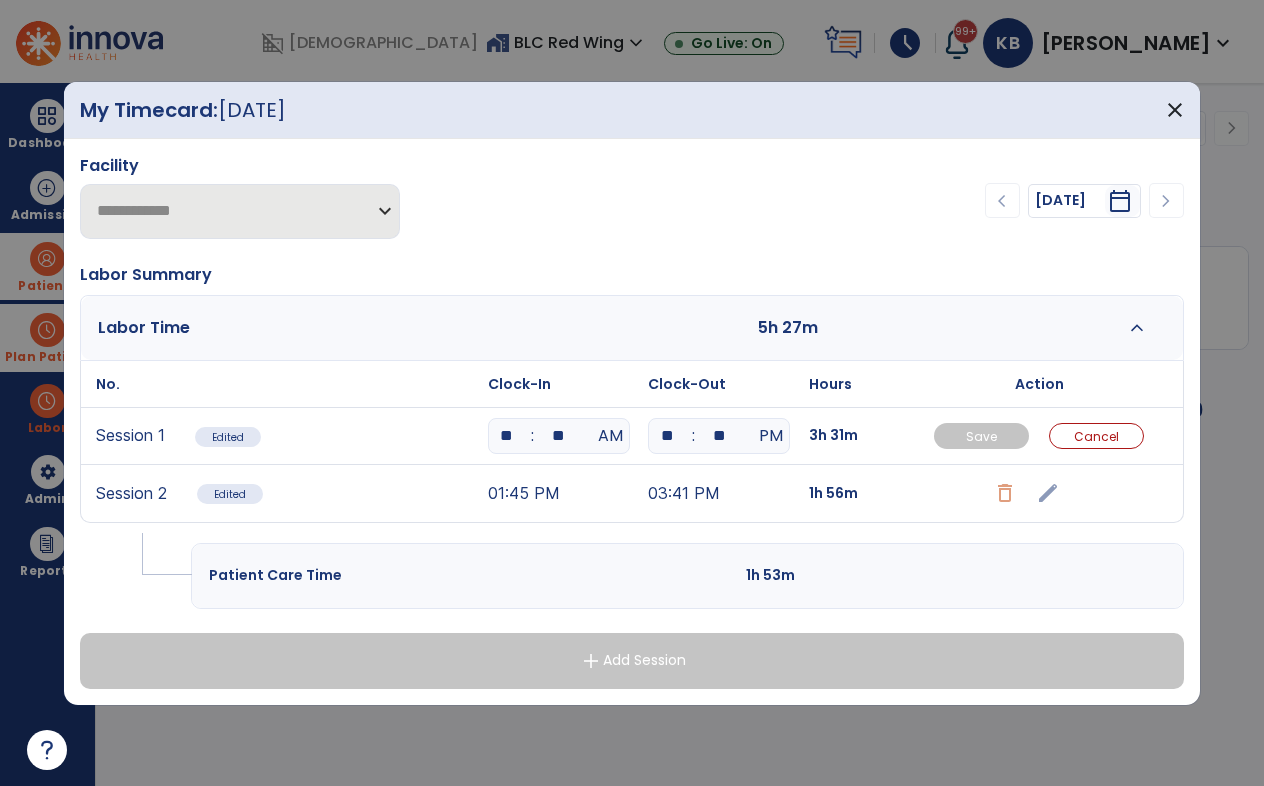click on "**" at bounding box center [559, 436] 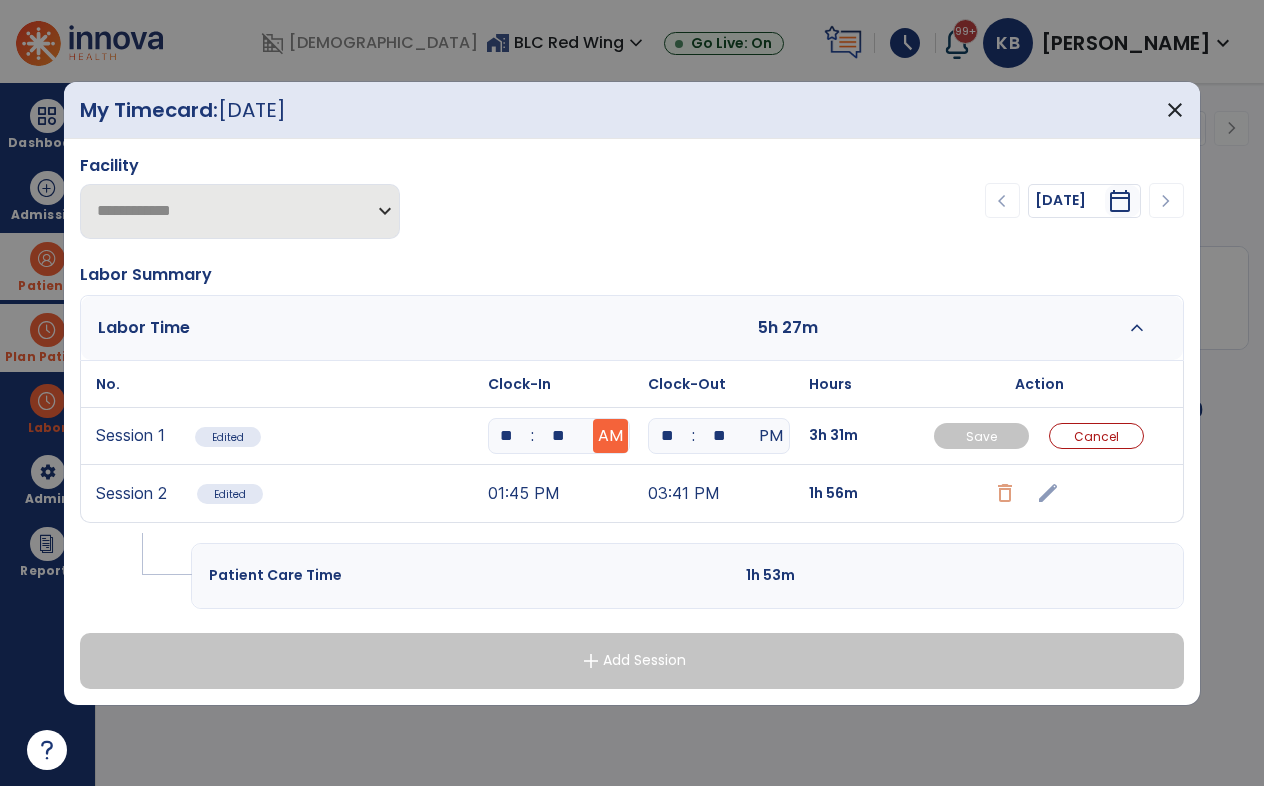 type on "*" 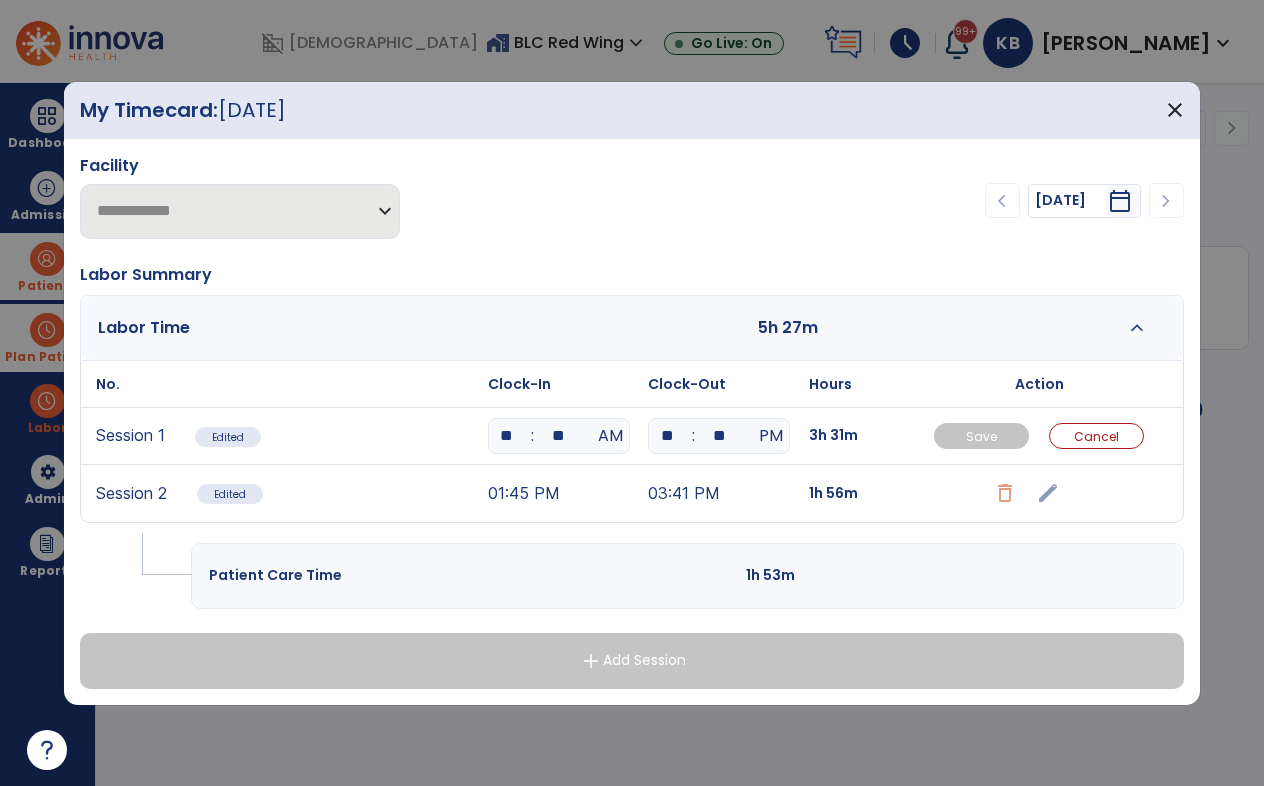 type on "**" 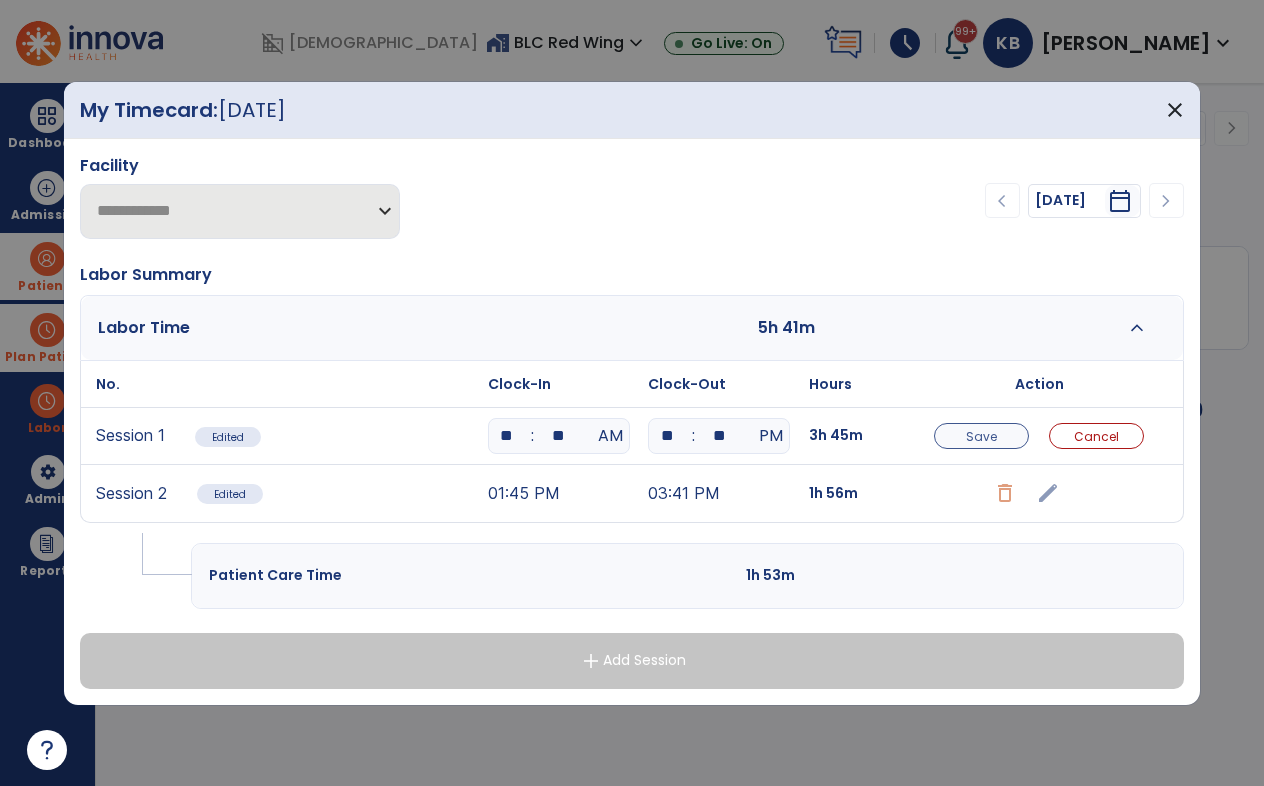 click on "Save" at bounding box center [981, 436] 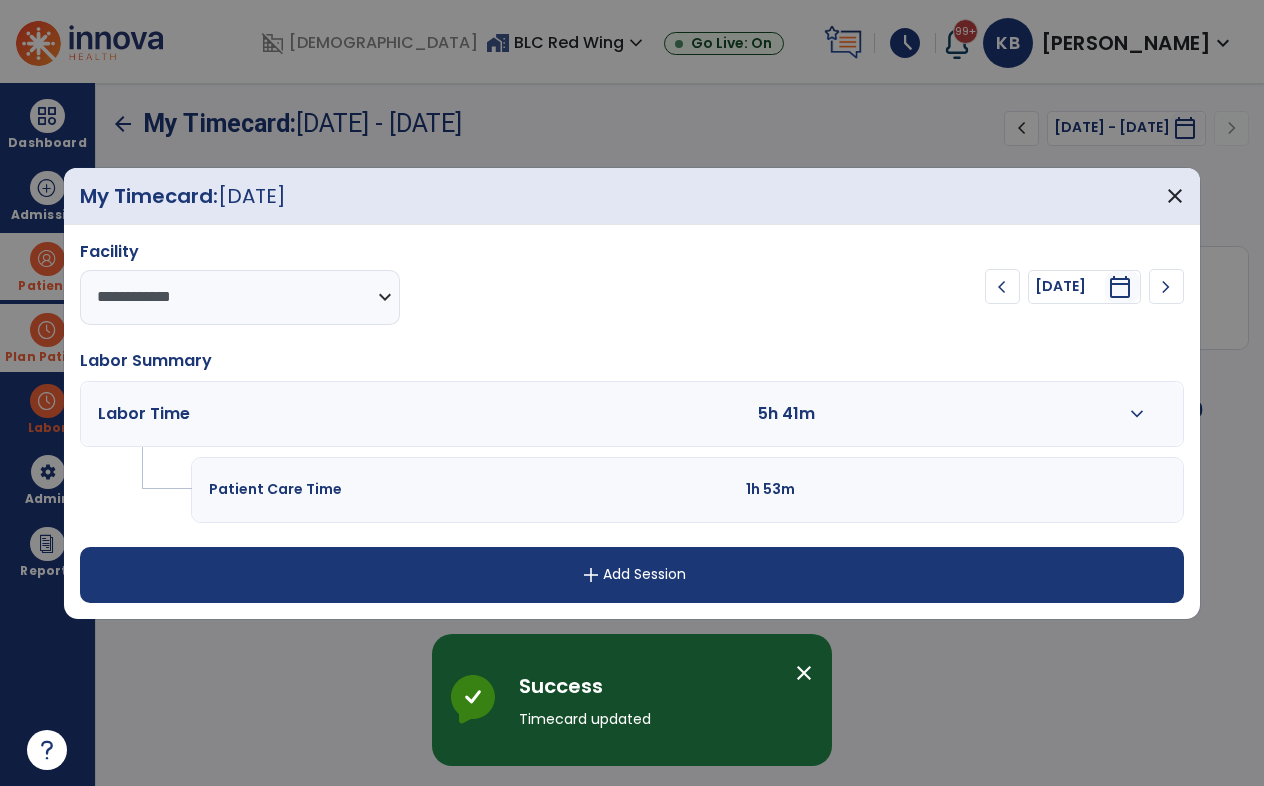 click on "expand_more" at bounding box center (1137, 414) 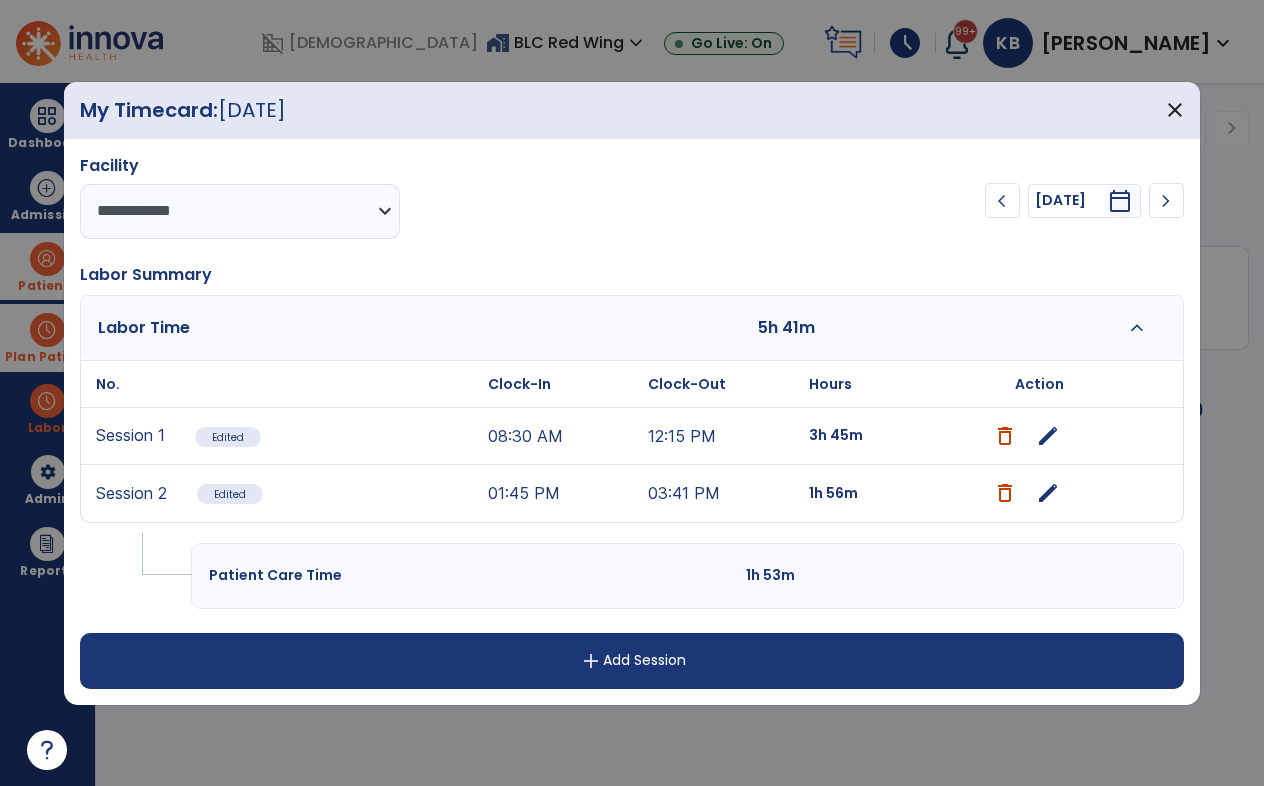 click on "edit" at bounding box center (1048, 493) 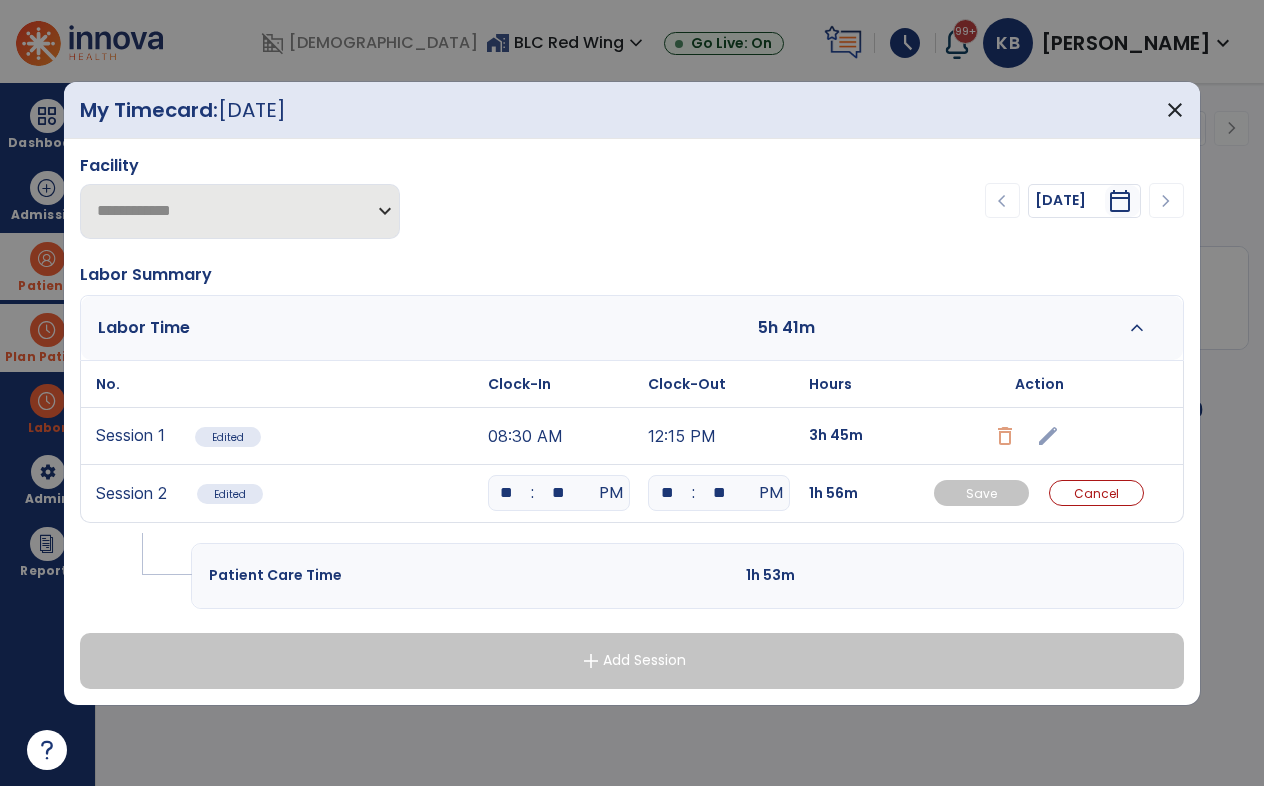 click on "**" at bounding box center [507, 493] 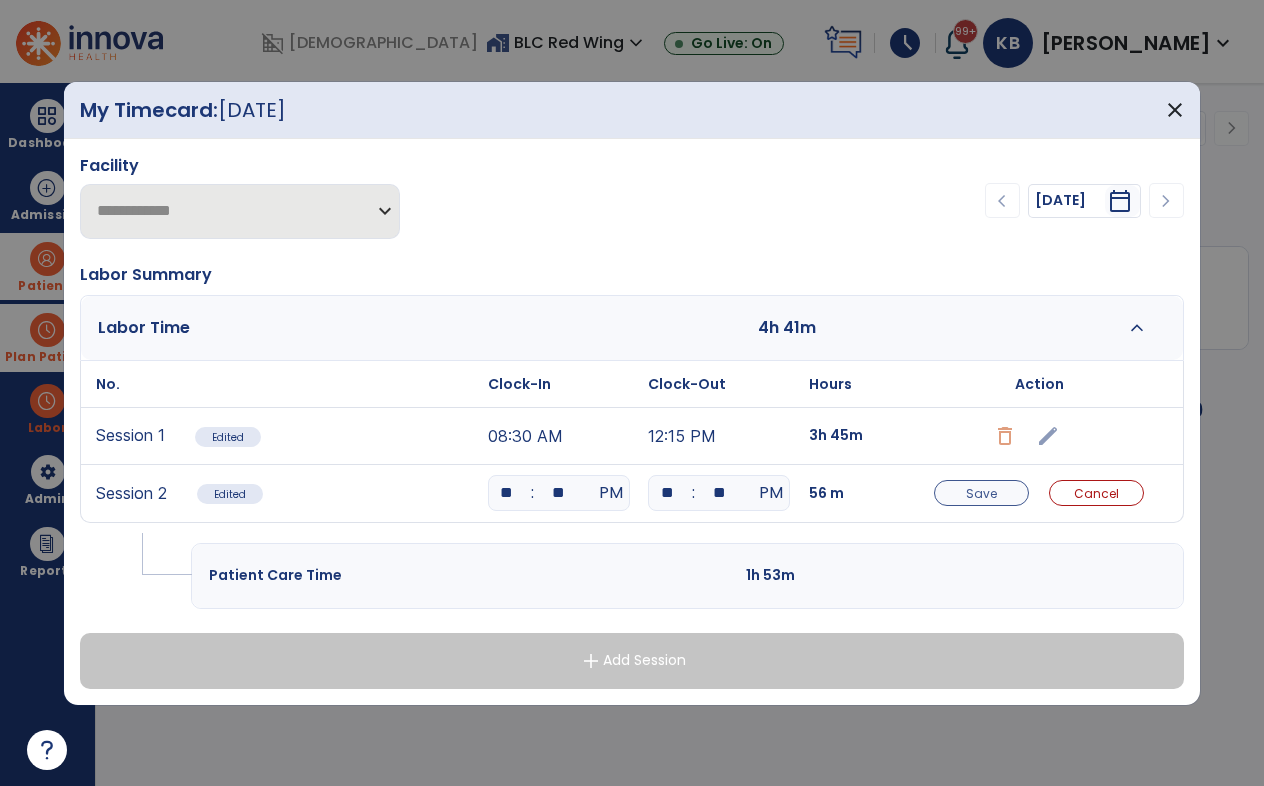 type on "**" 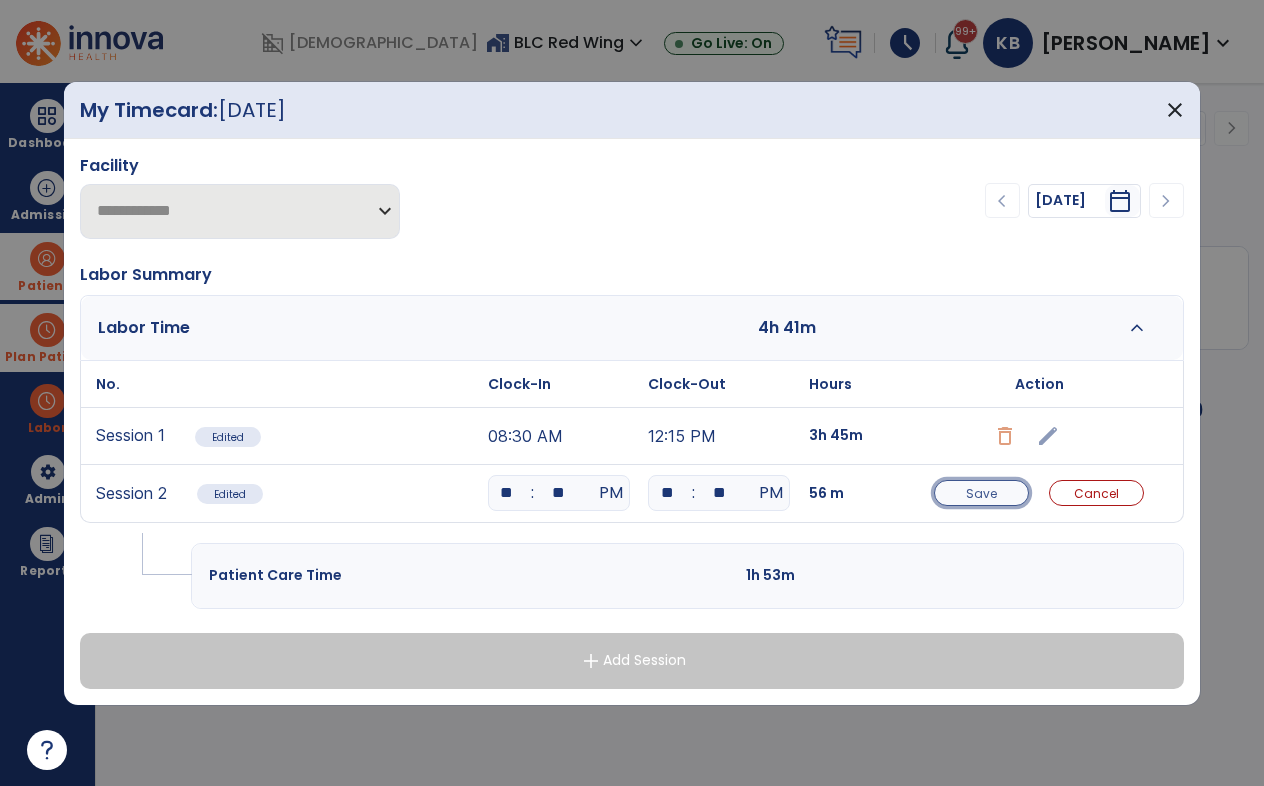 click on "Save" at bounding box center [981, 493] 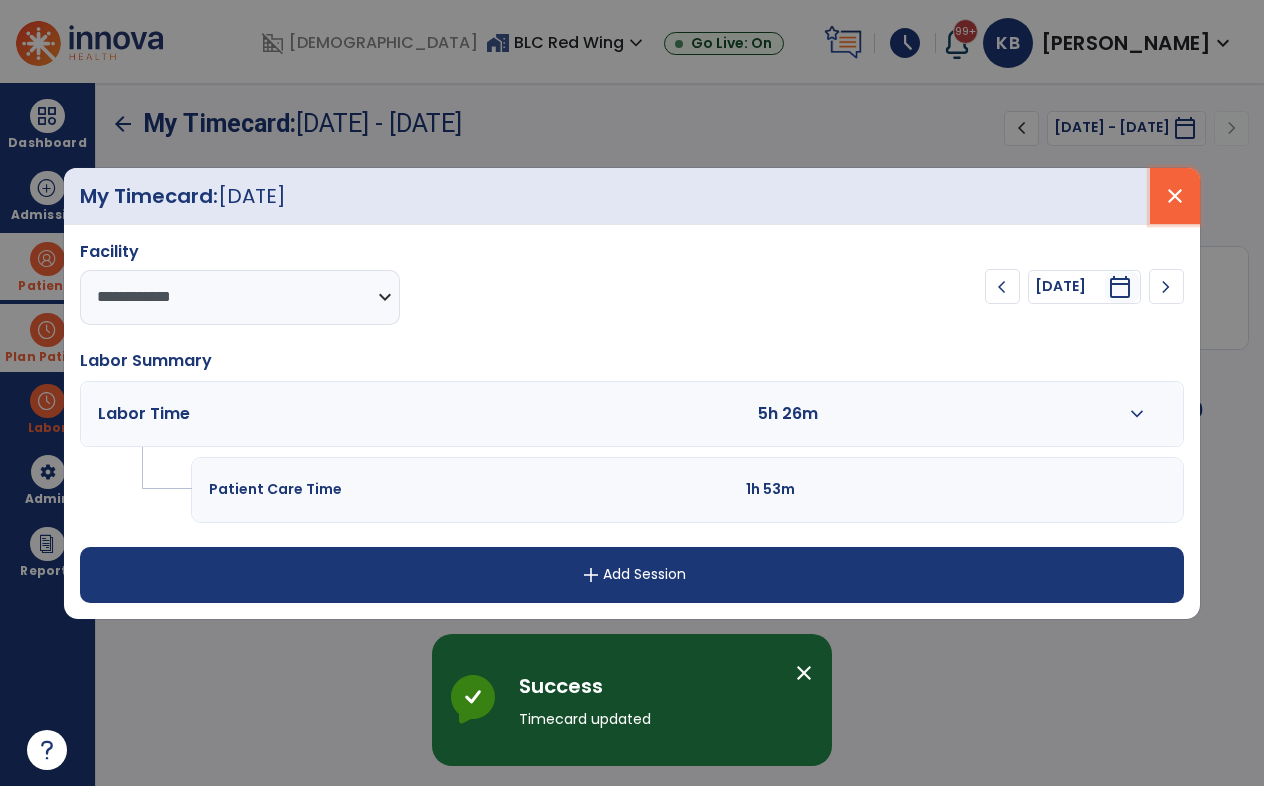 click on "close" at bounding box center [1175, 196] 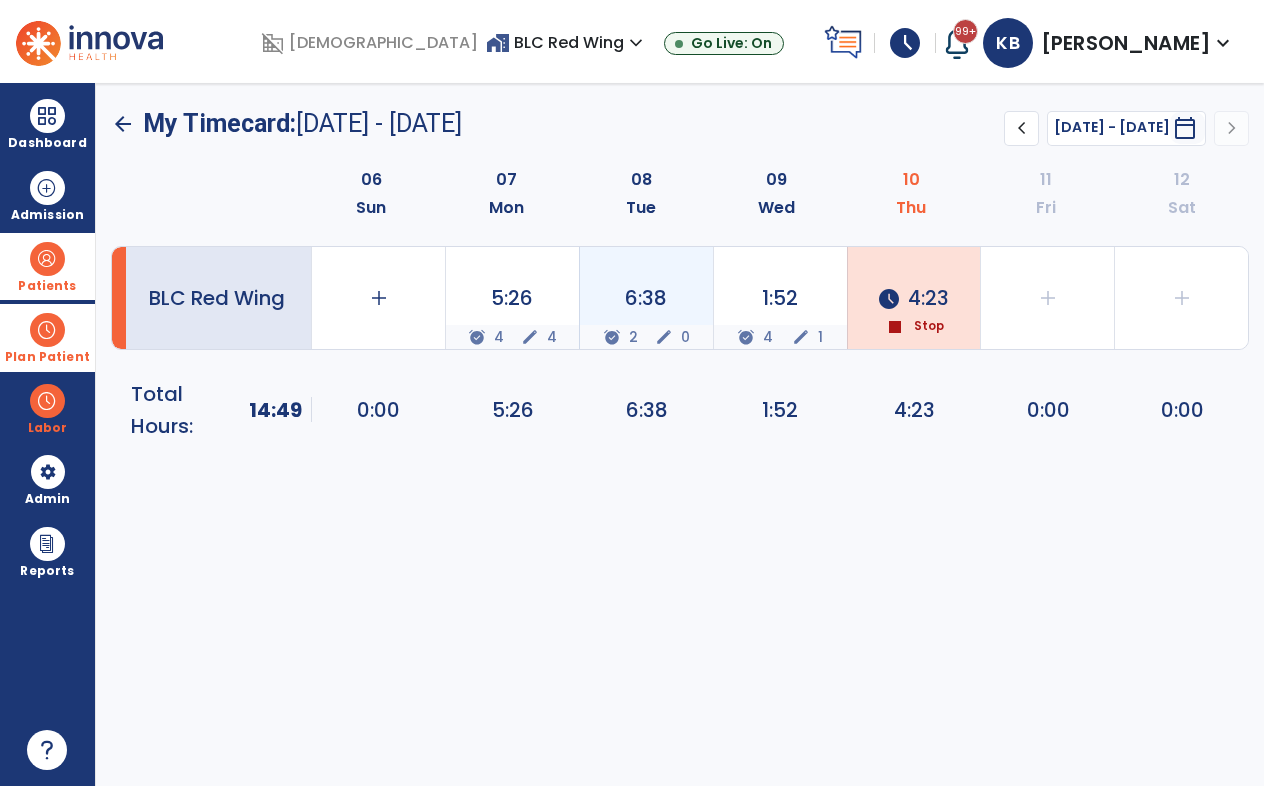 click on "0" 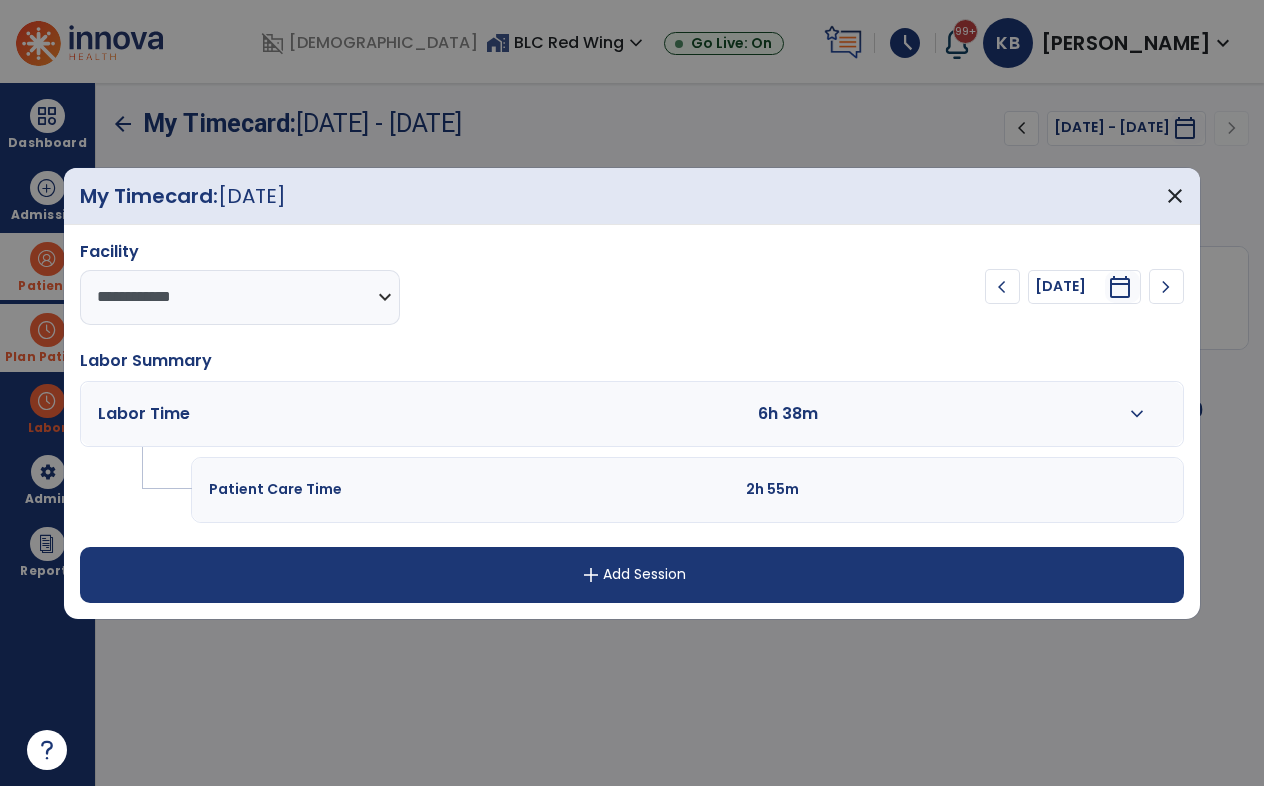 click on "expand_more" at bounding box center (1137, 414) 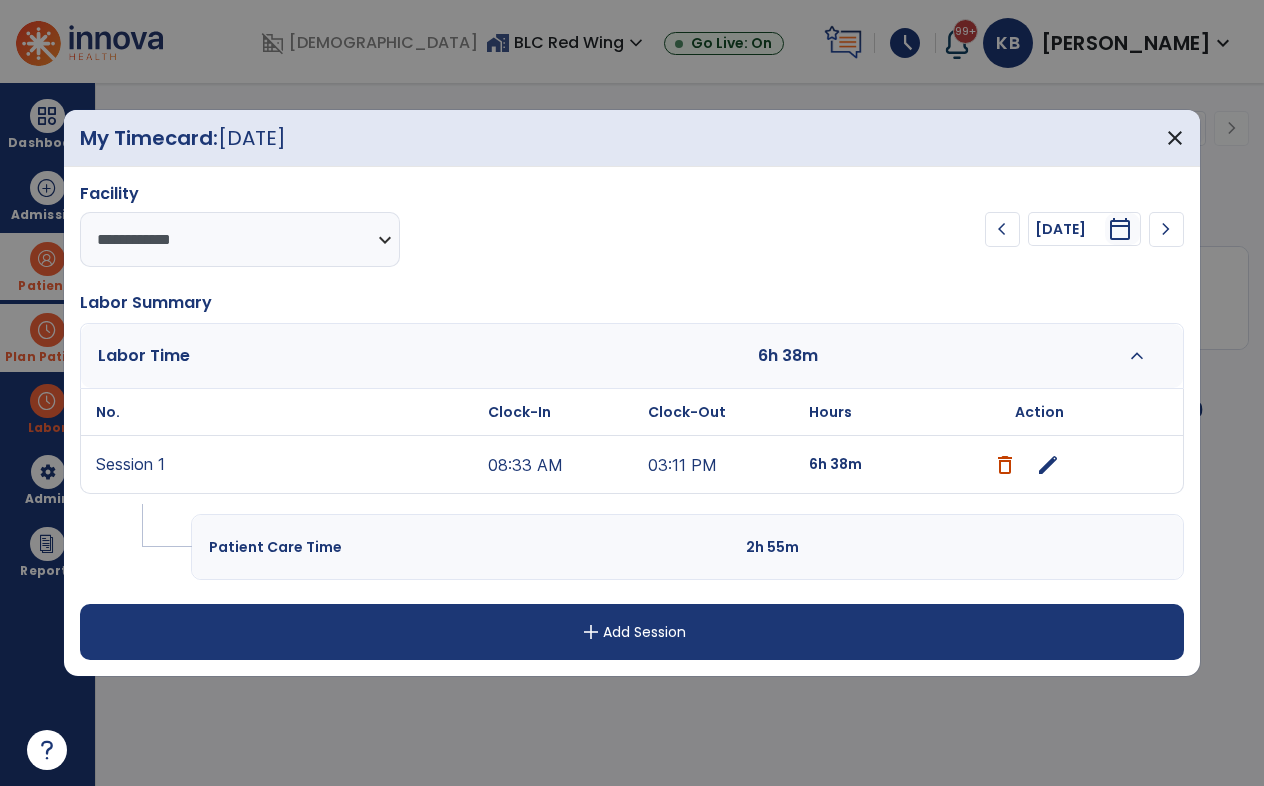 click on "edit" at bounding box center (1048, 465) 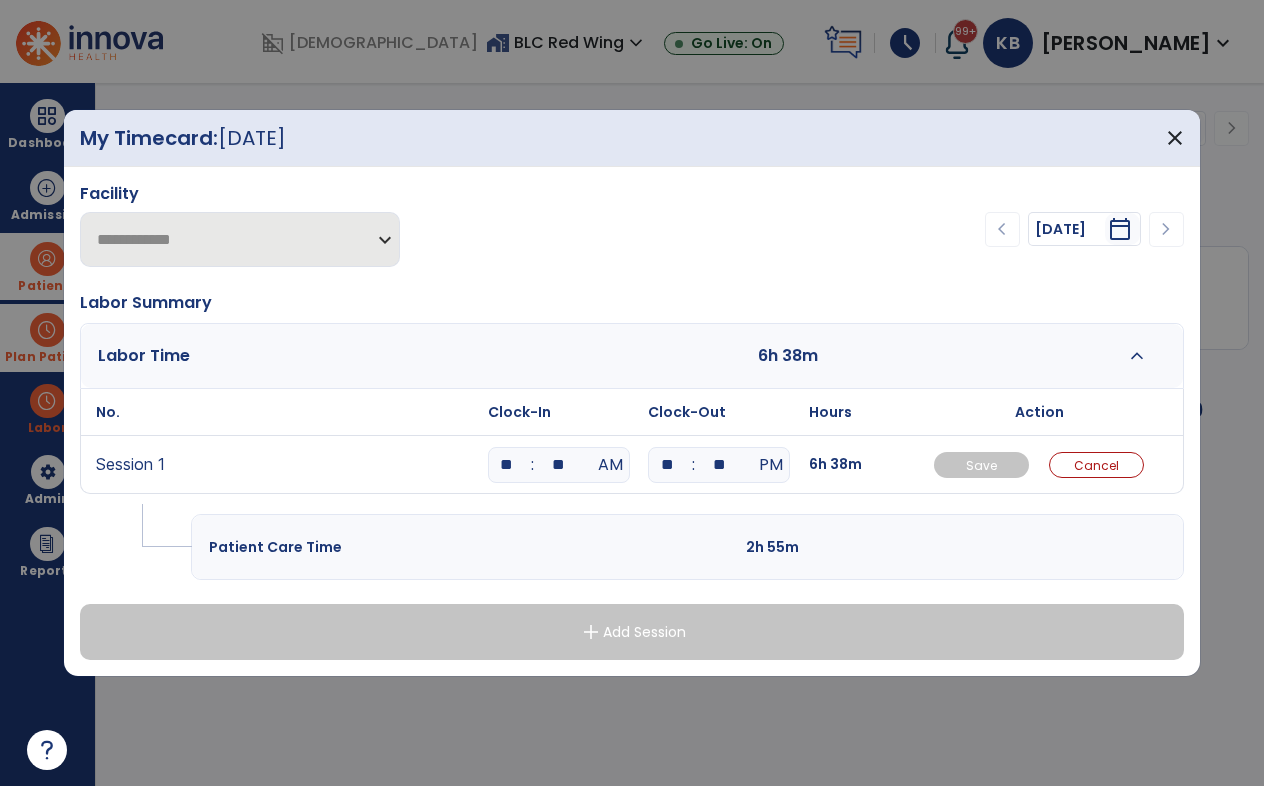 click on "**" at bounding box center [719, 465] 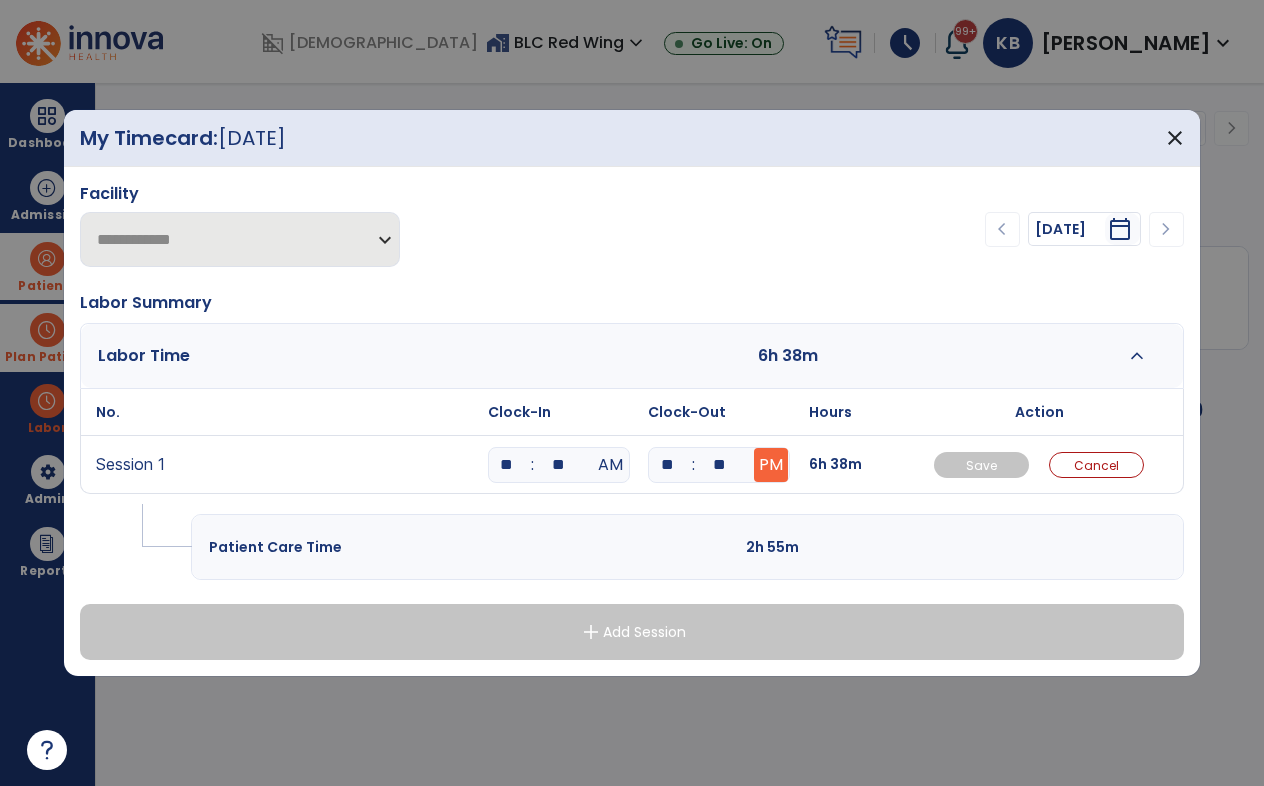 type on "*" 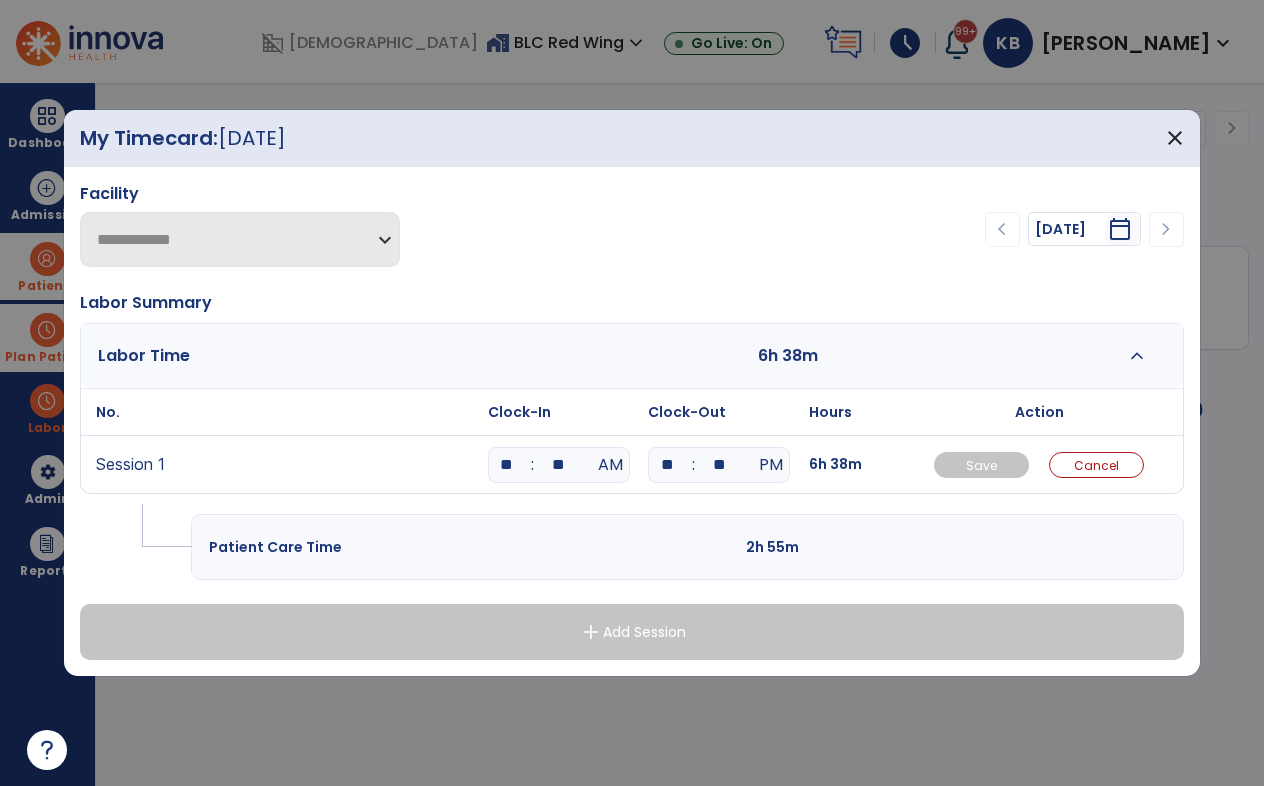 type on "**" 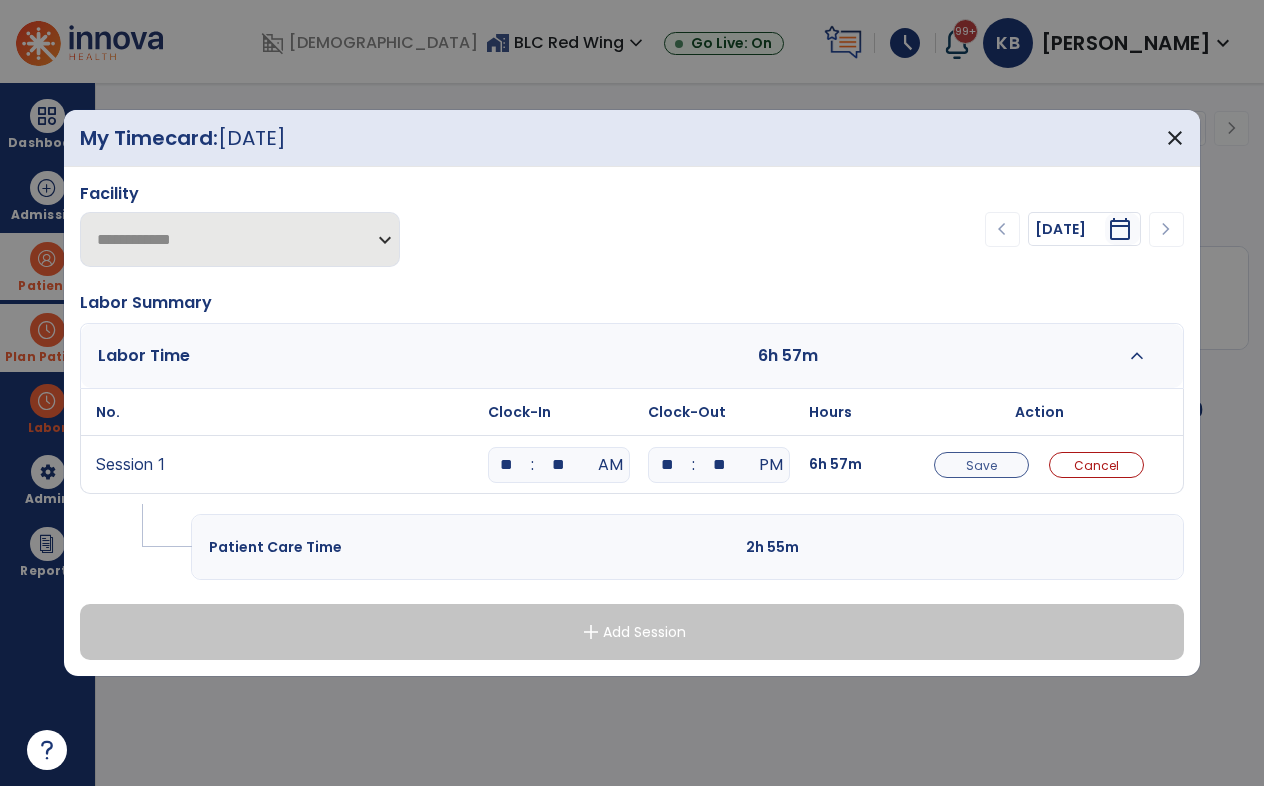 click on "Save" at bounding box center (981, 465) 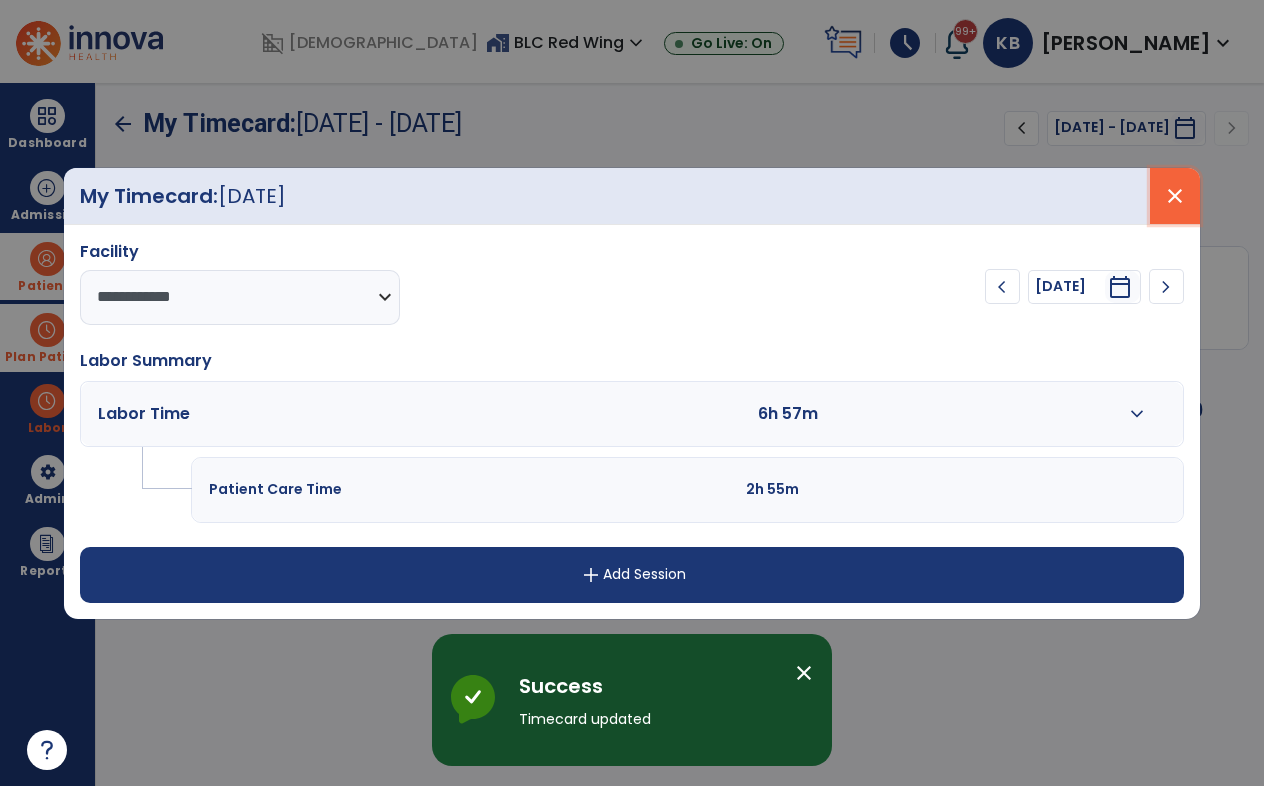 click on "close" at bounding box center [1175, 196] 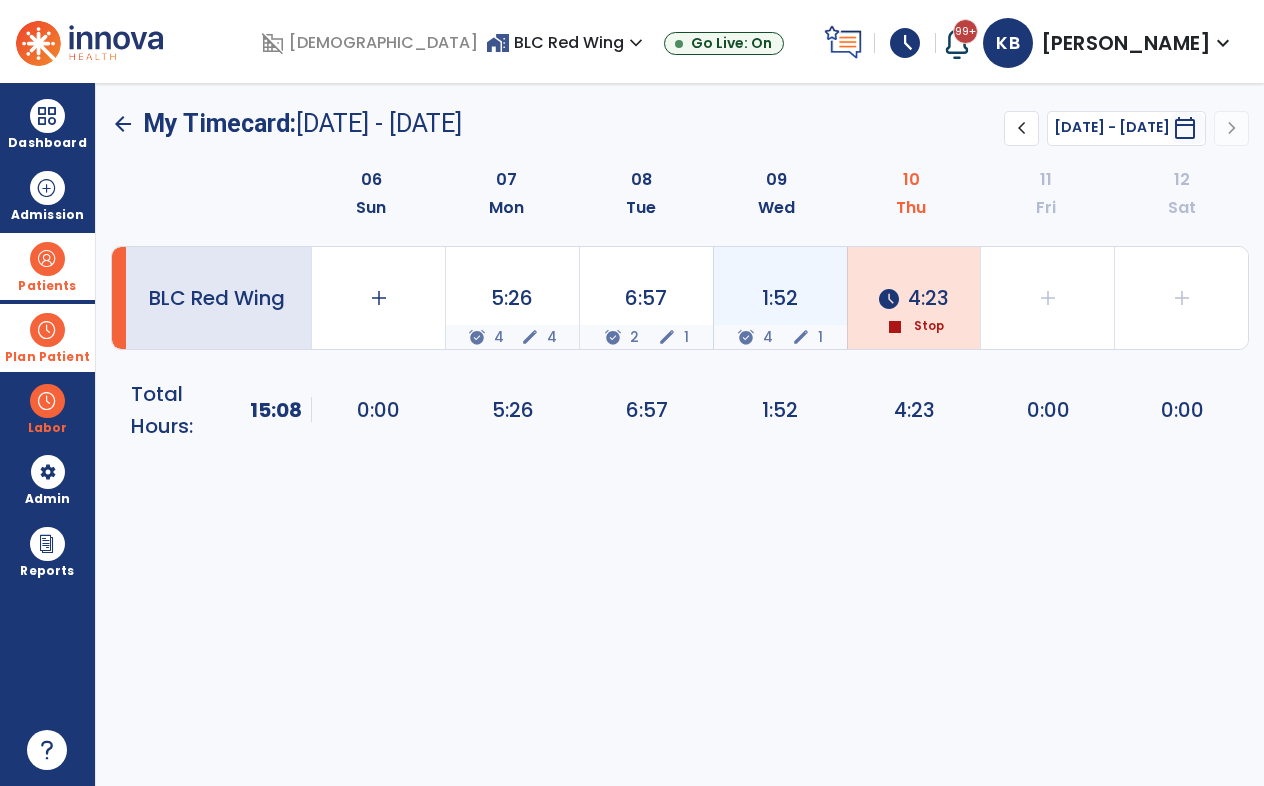 click on "1" 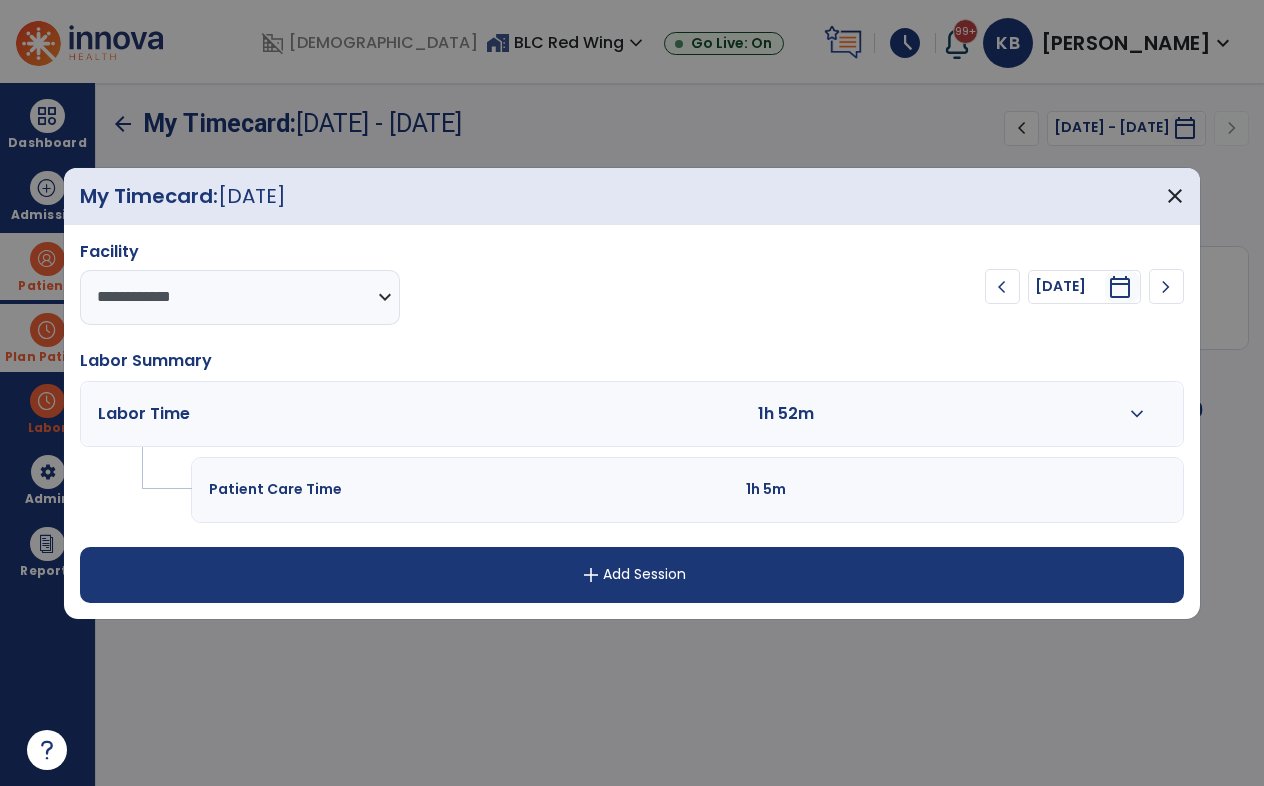 click on "expand_more" at bounding box center (1137, 414) 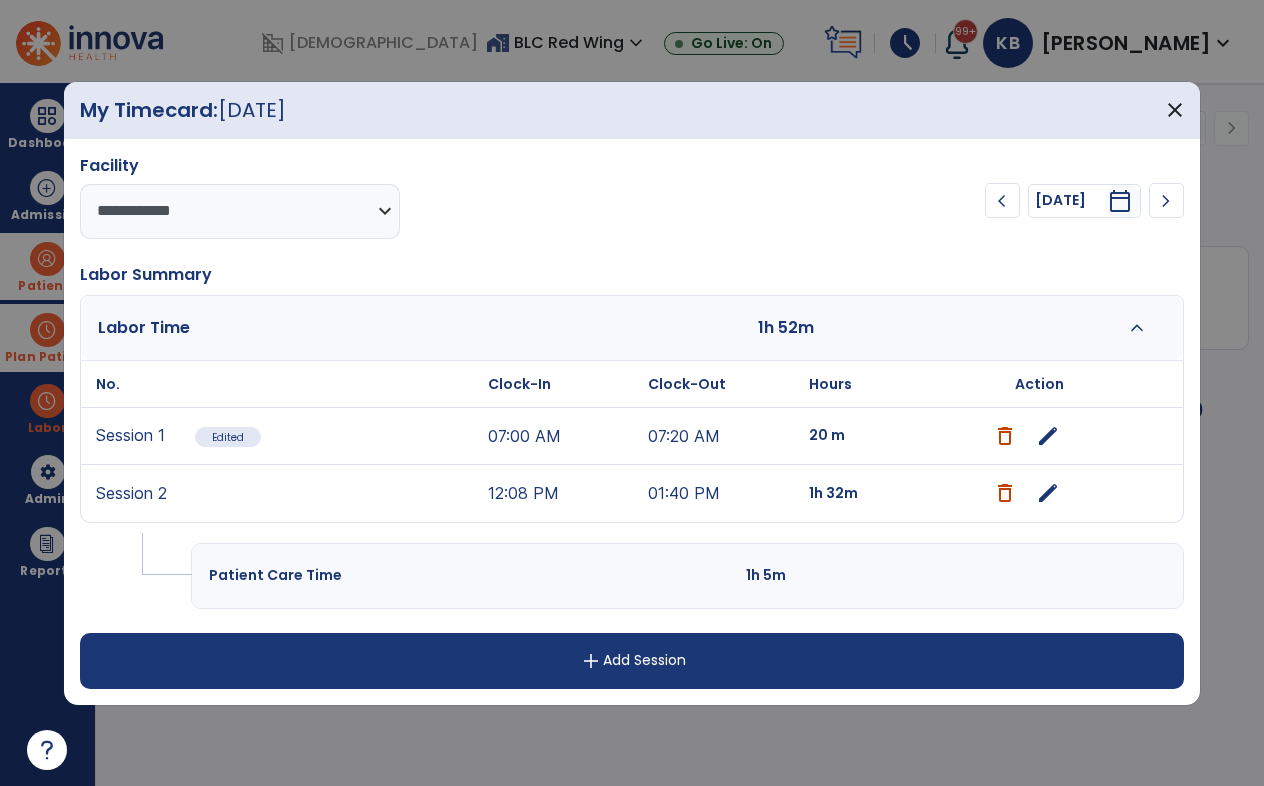 click on "edit" at bounding box center (1048, 436) 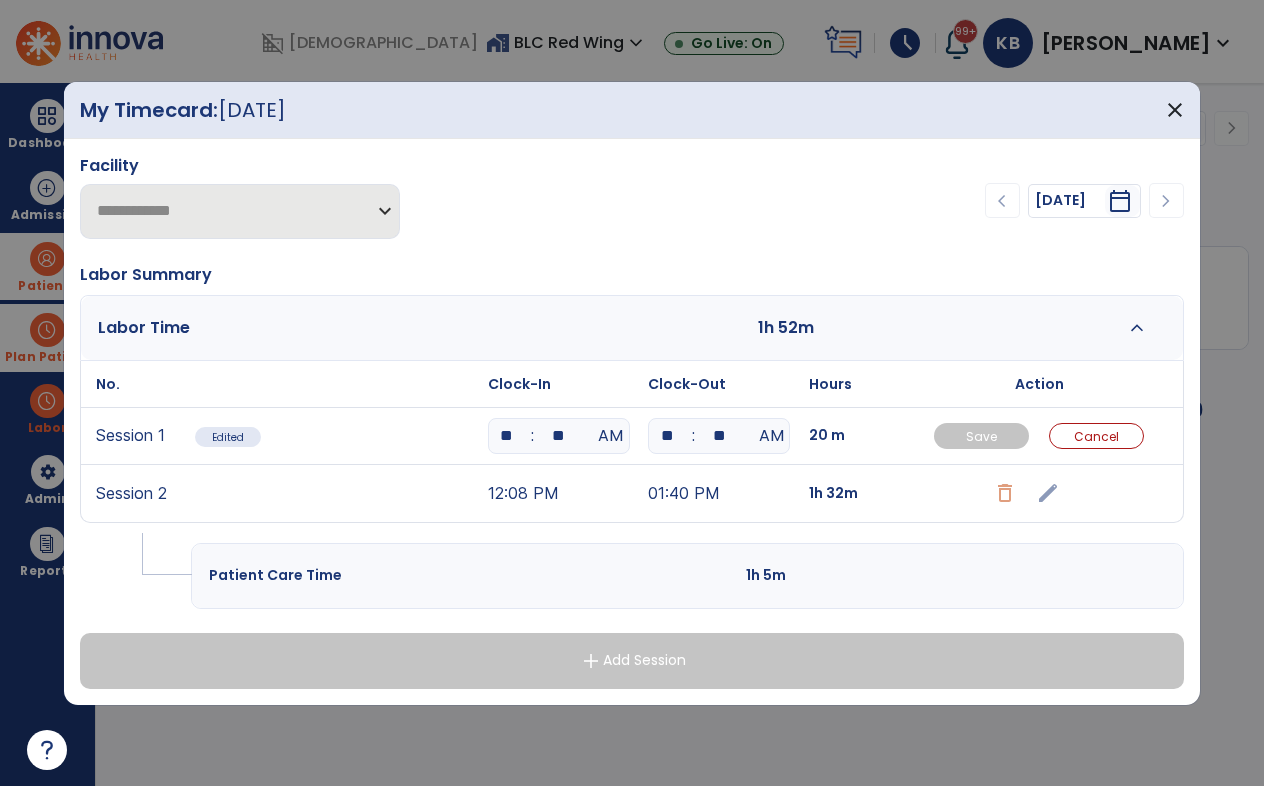 click on "**" at bounding box center (667, 436) 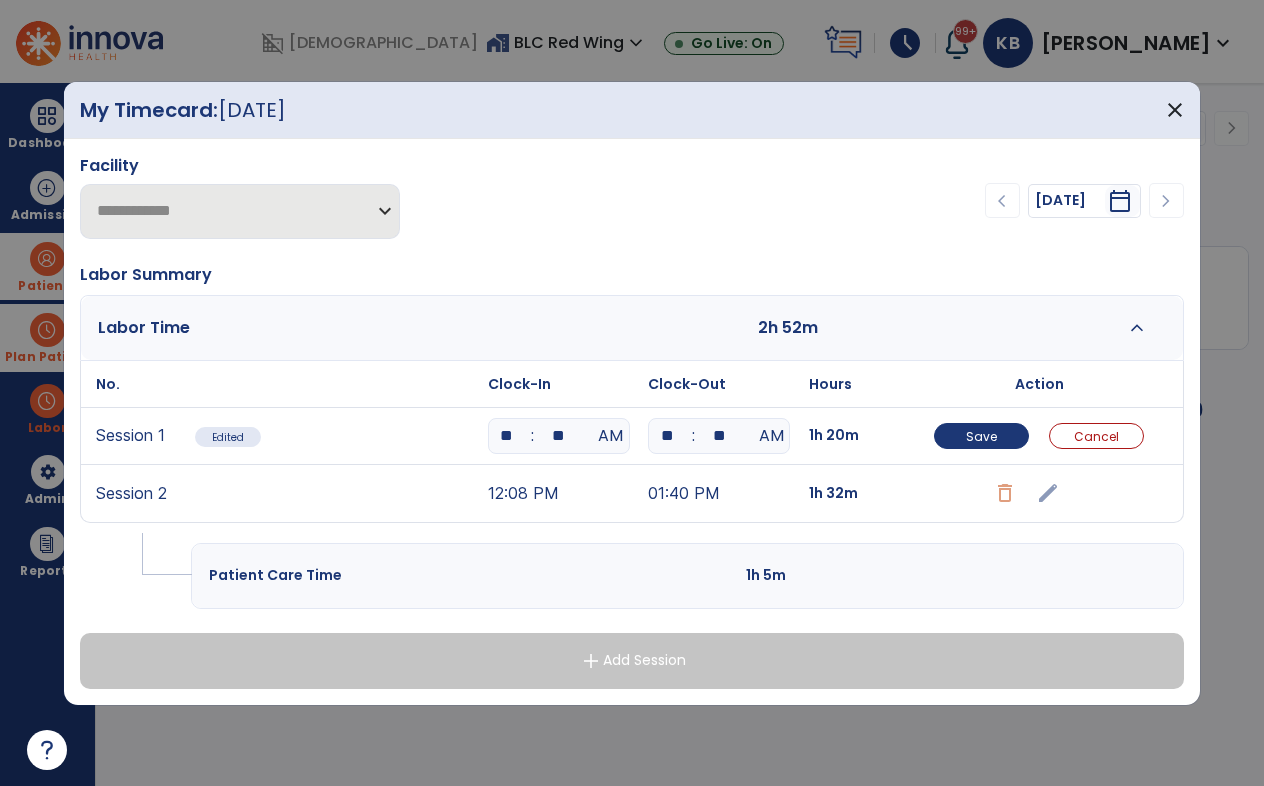 click on "**" at bounding box center [719, 436] 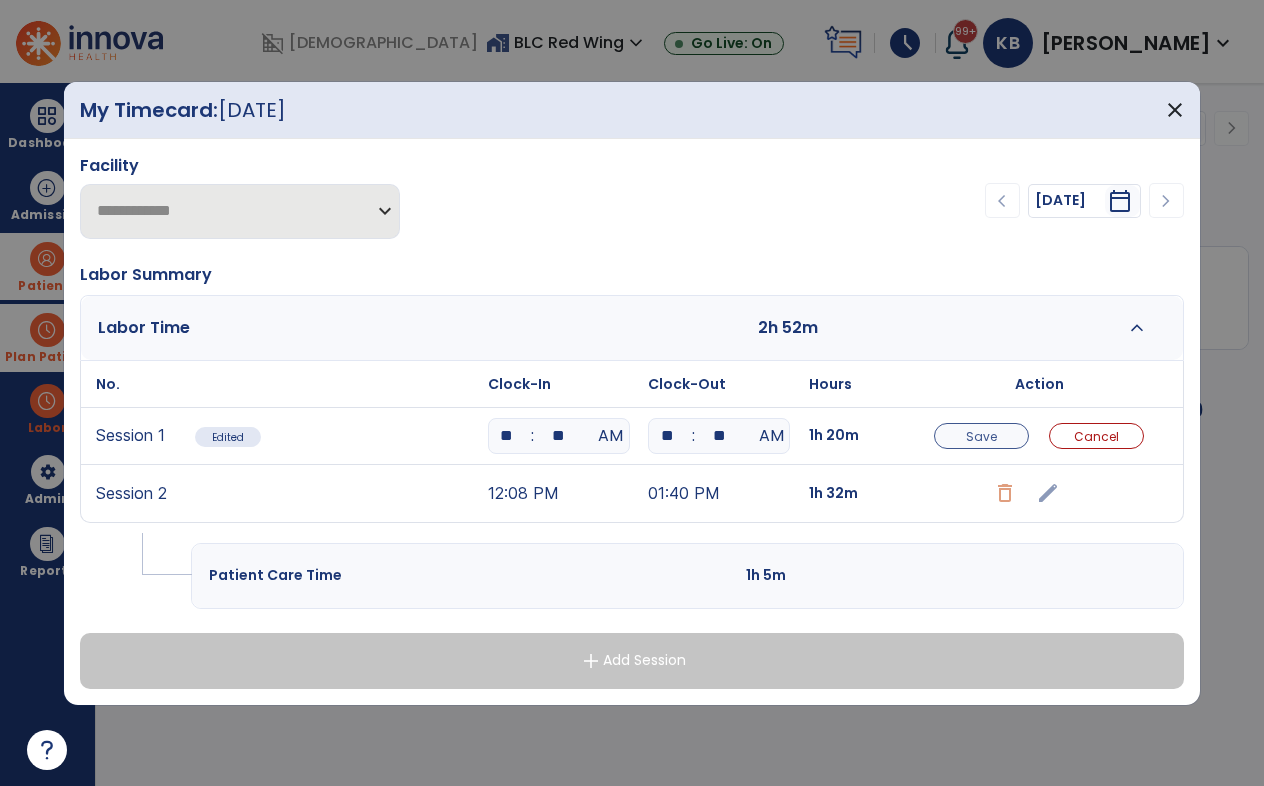 type on "**" 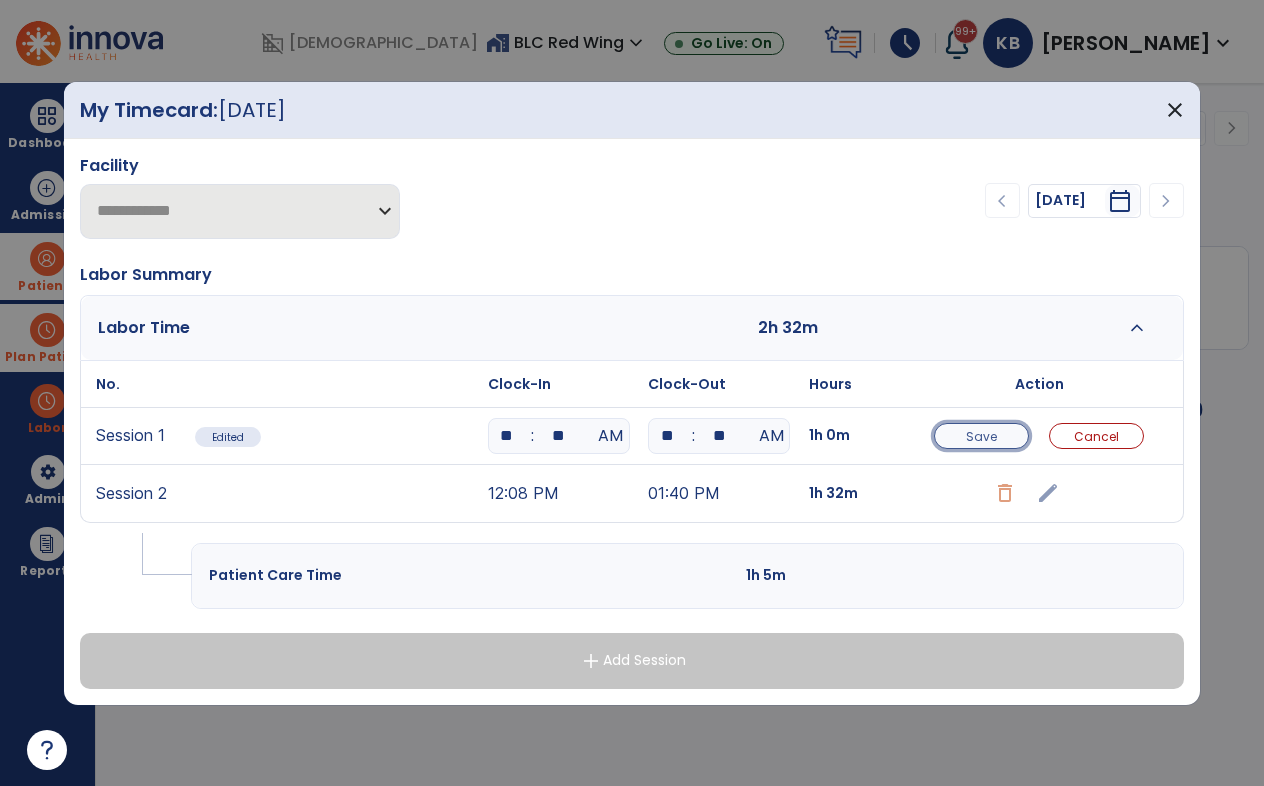 click on "Save" at bounding box center (981, 436) 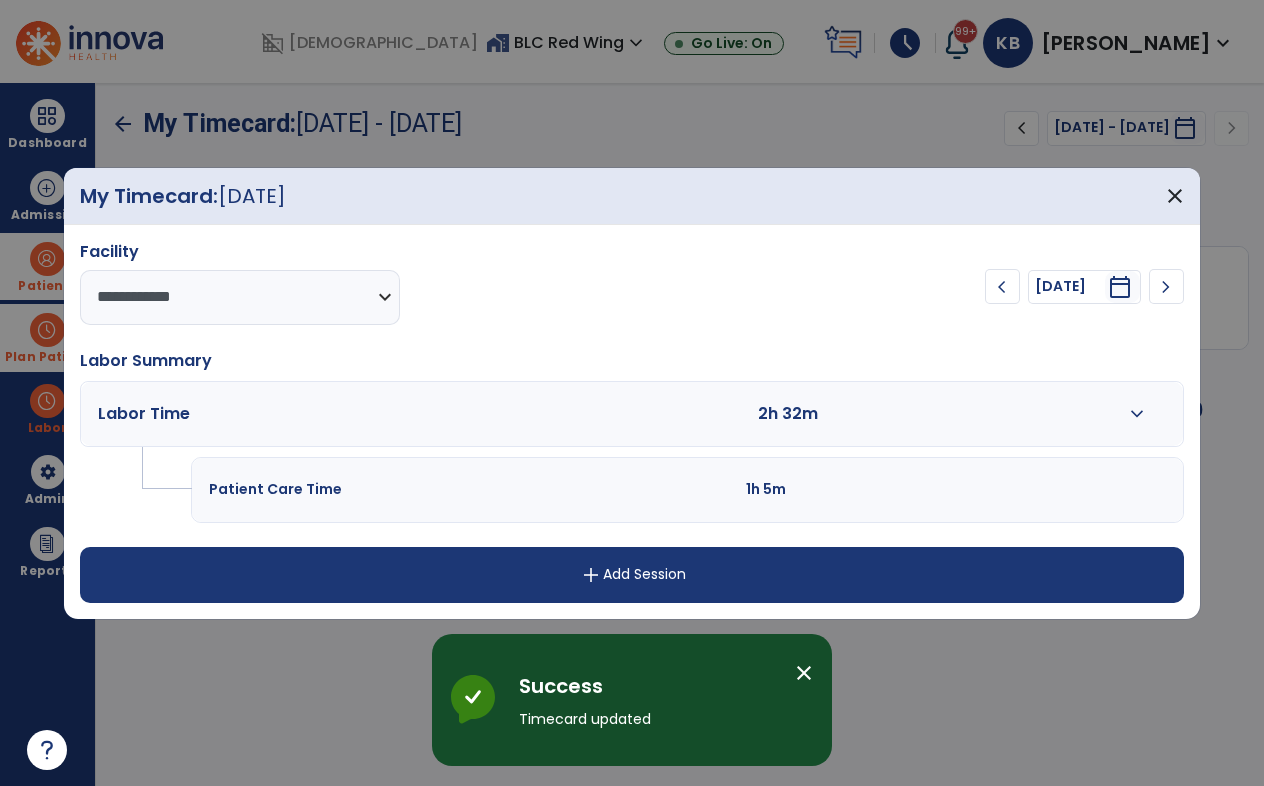 click on "expand_more" at bounding box center (1137, 414) 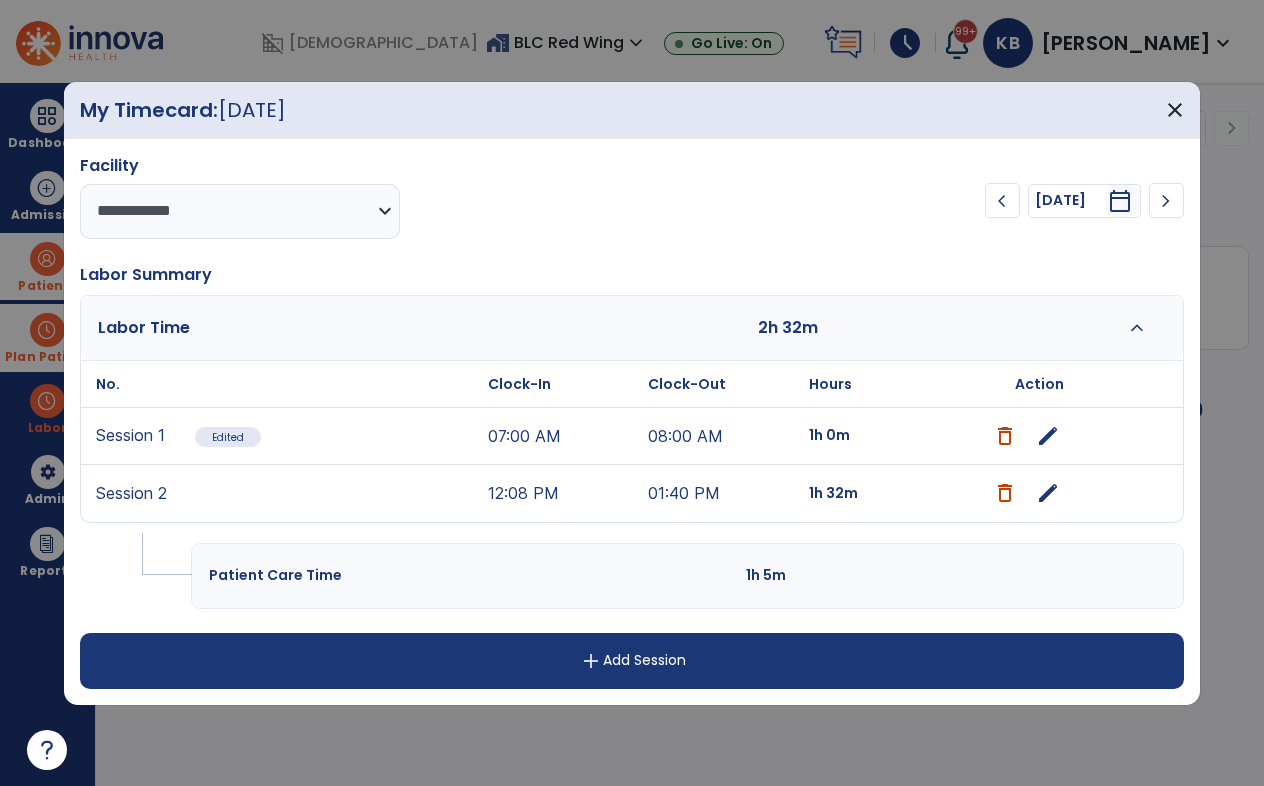 click on "add  Add Session" at bounding box center (632, 661) 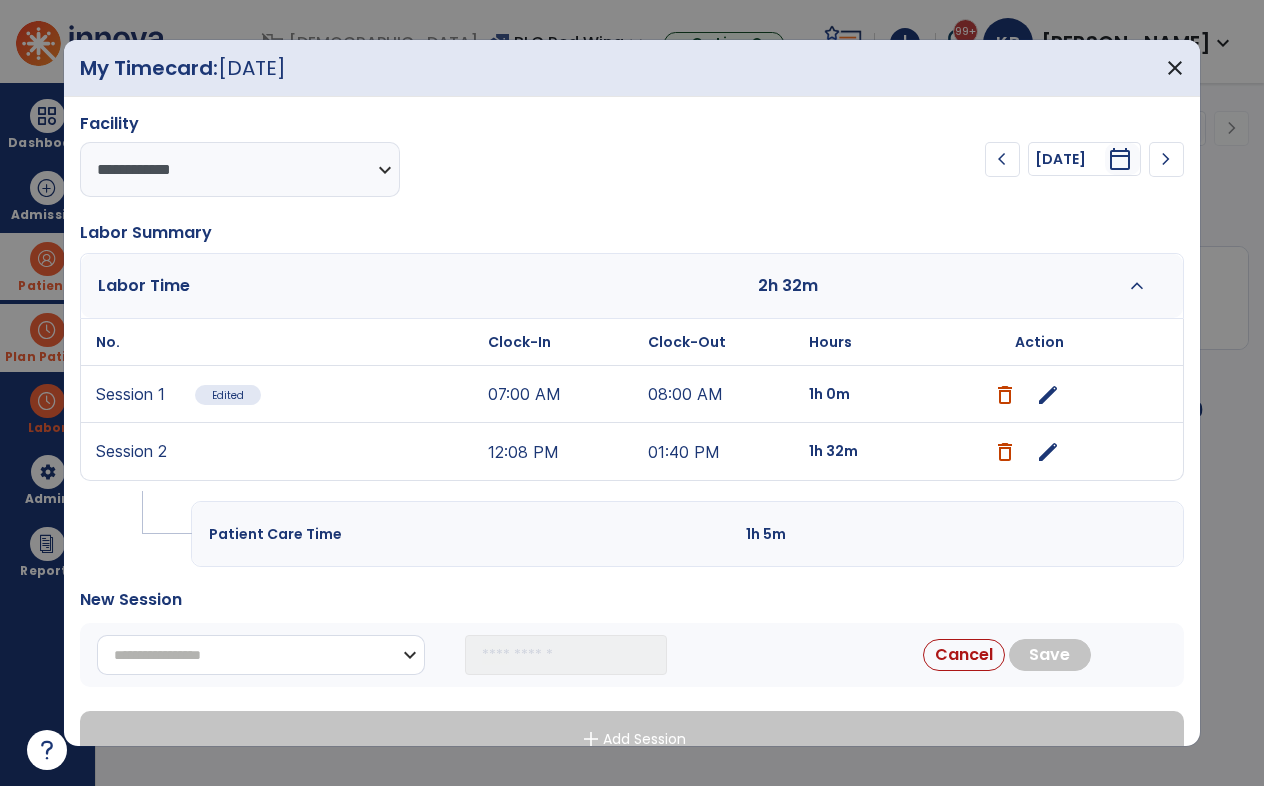 click on "**********" at bounding box center (261, 655) 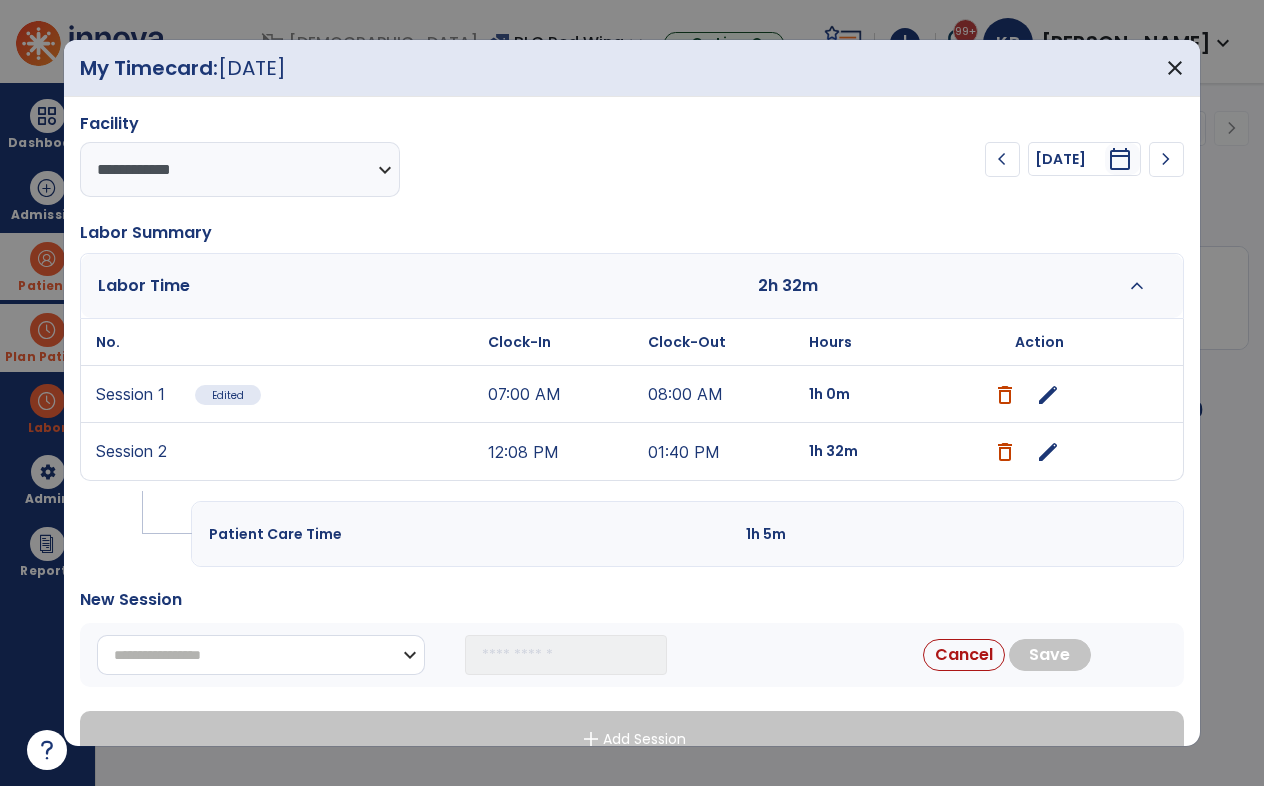select on "**********" 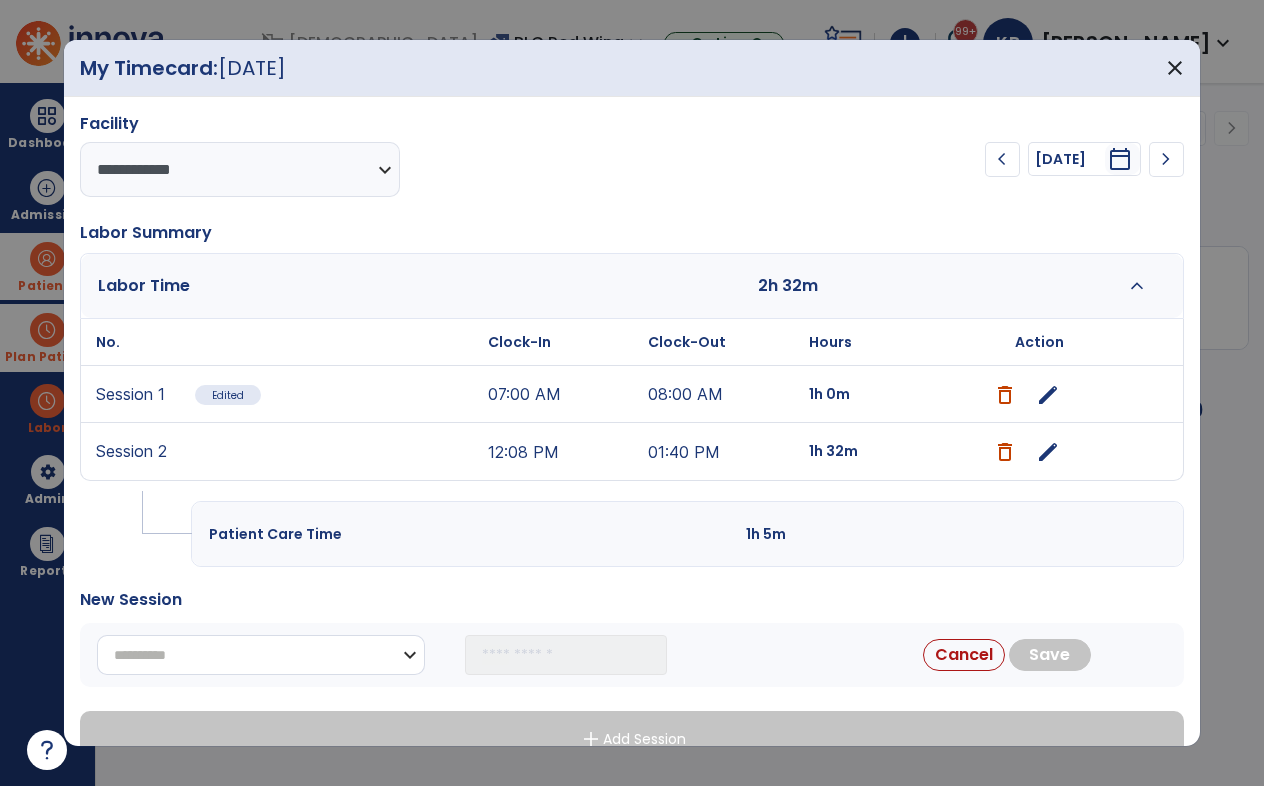 click on "**********" at bounding box center [261, 655] 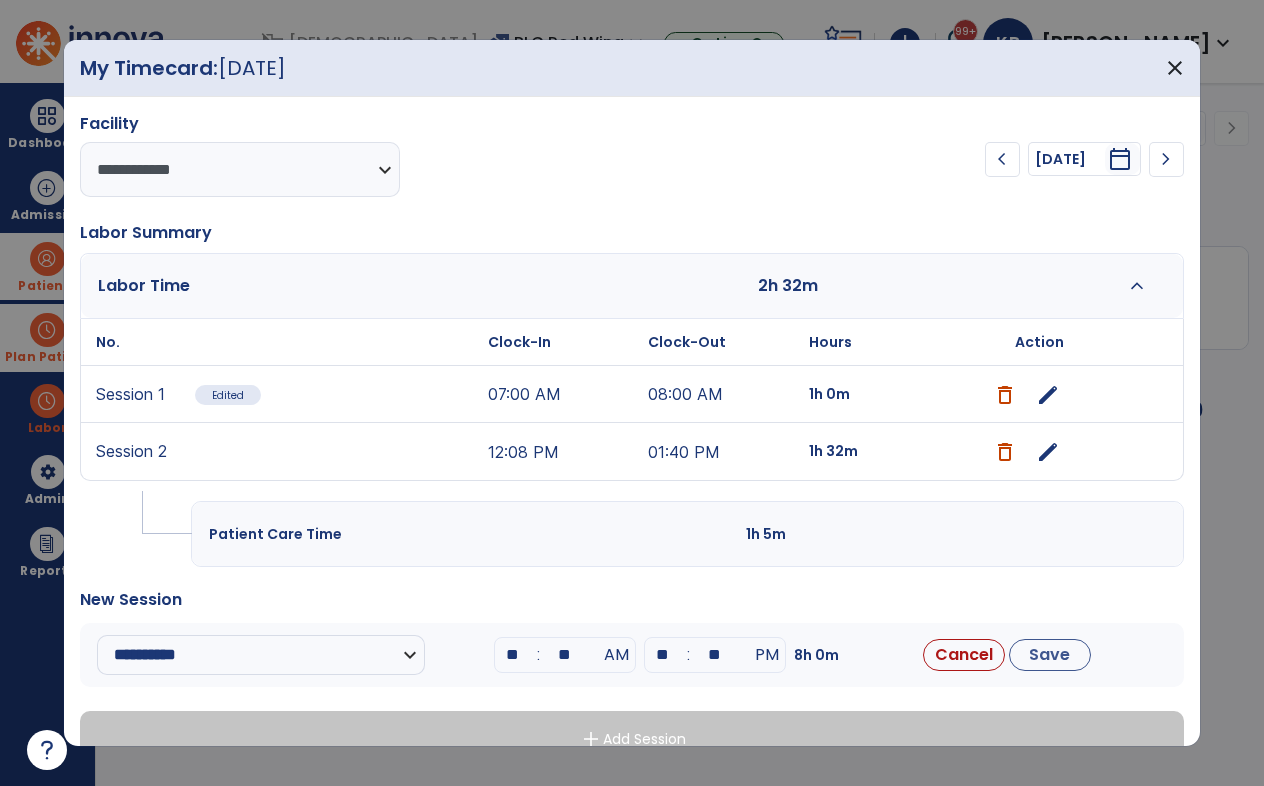 click on "**" at bounding box center (513, 655) 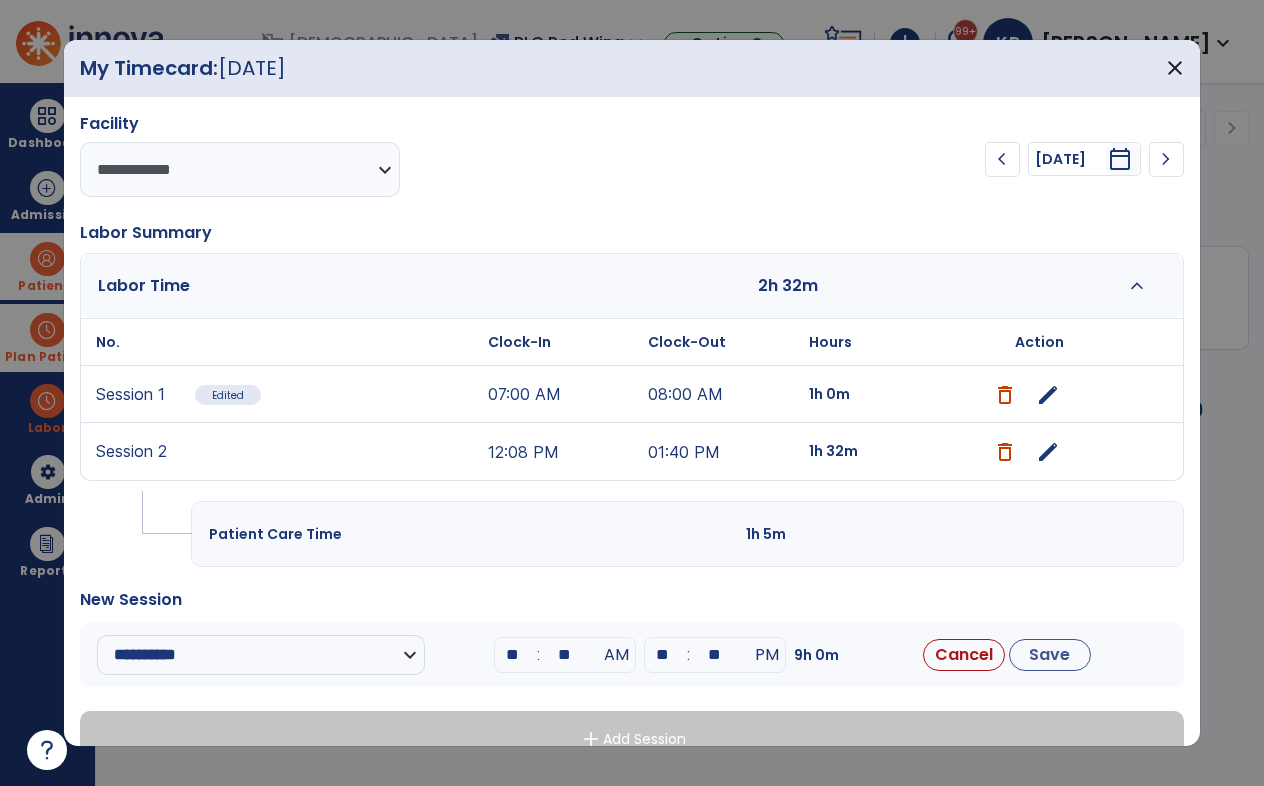 drag, startPoint x: 568, startPoint y: 649, endPoint x: 553, endPoint y: 653, distance: 15.524175 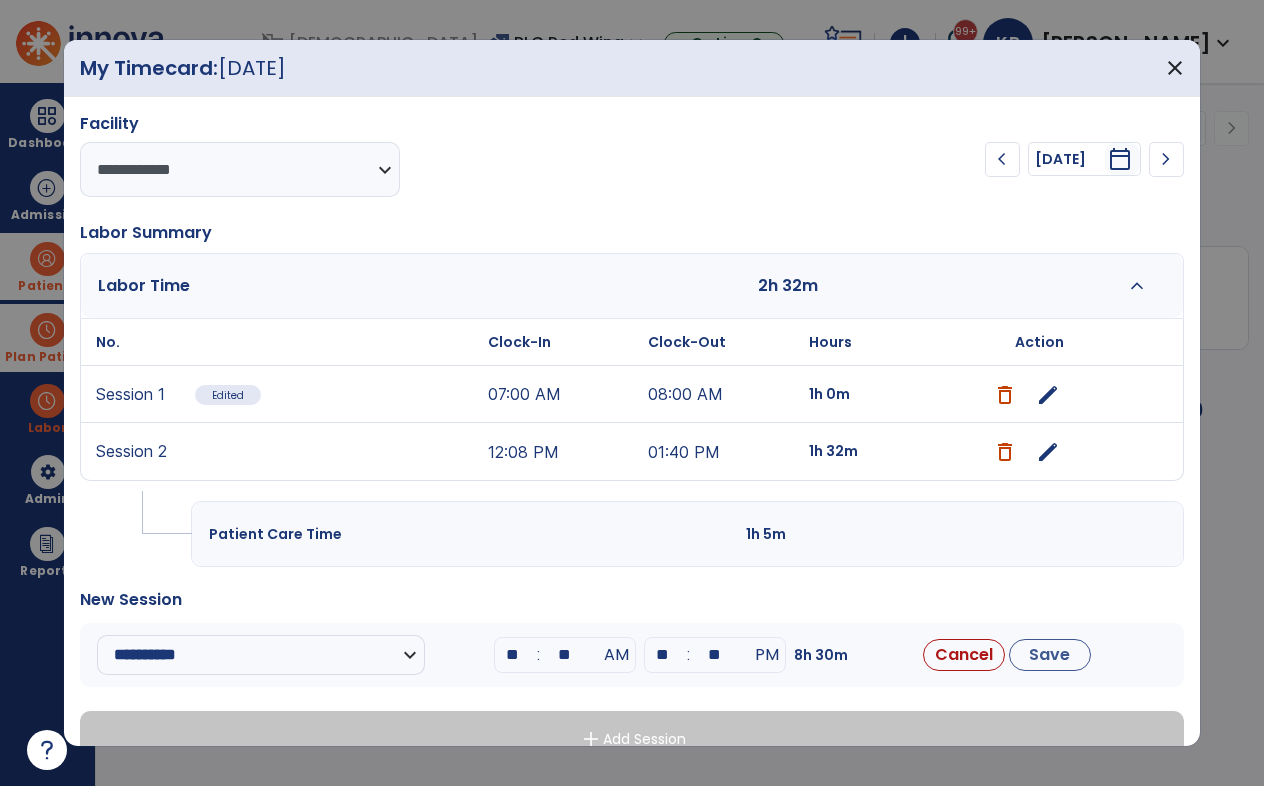 type on "*" 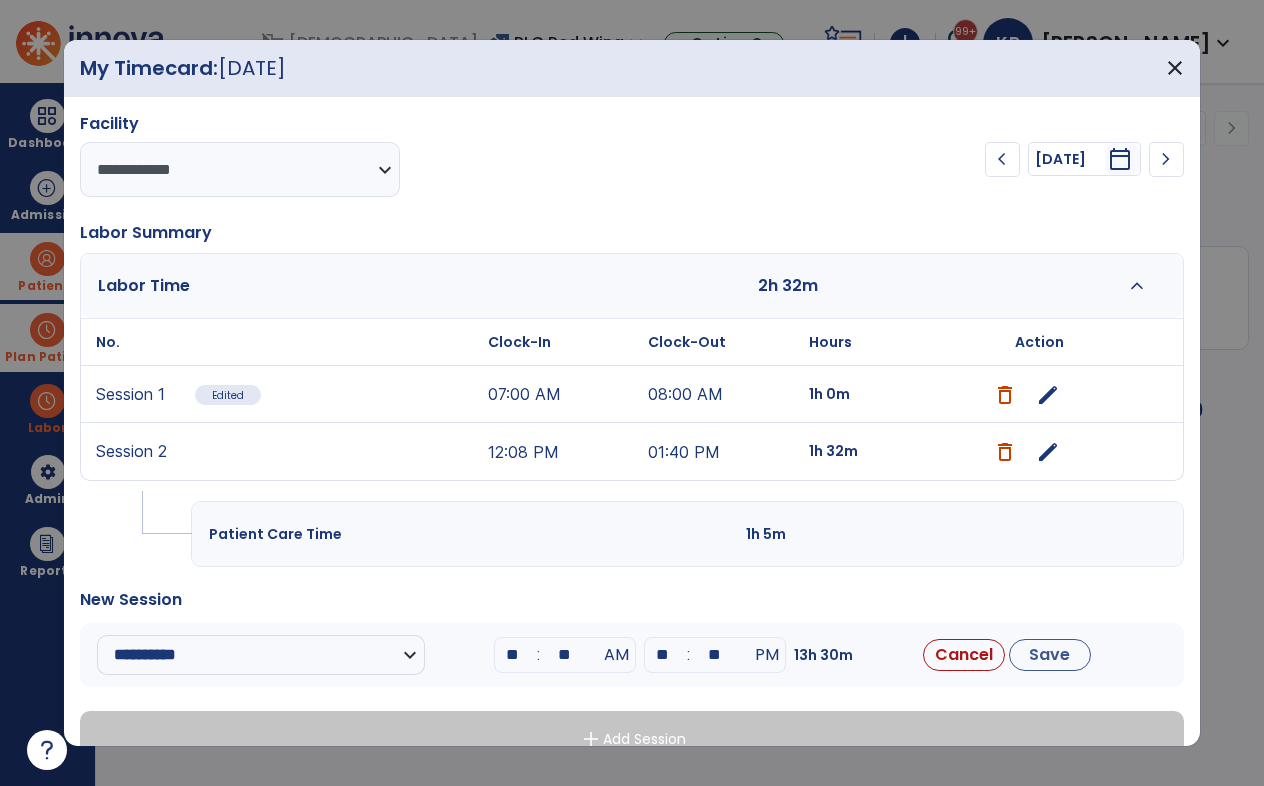 type on "*" 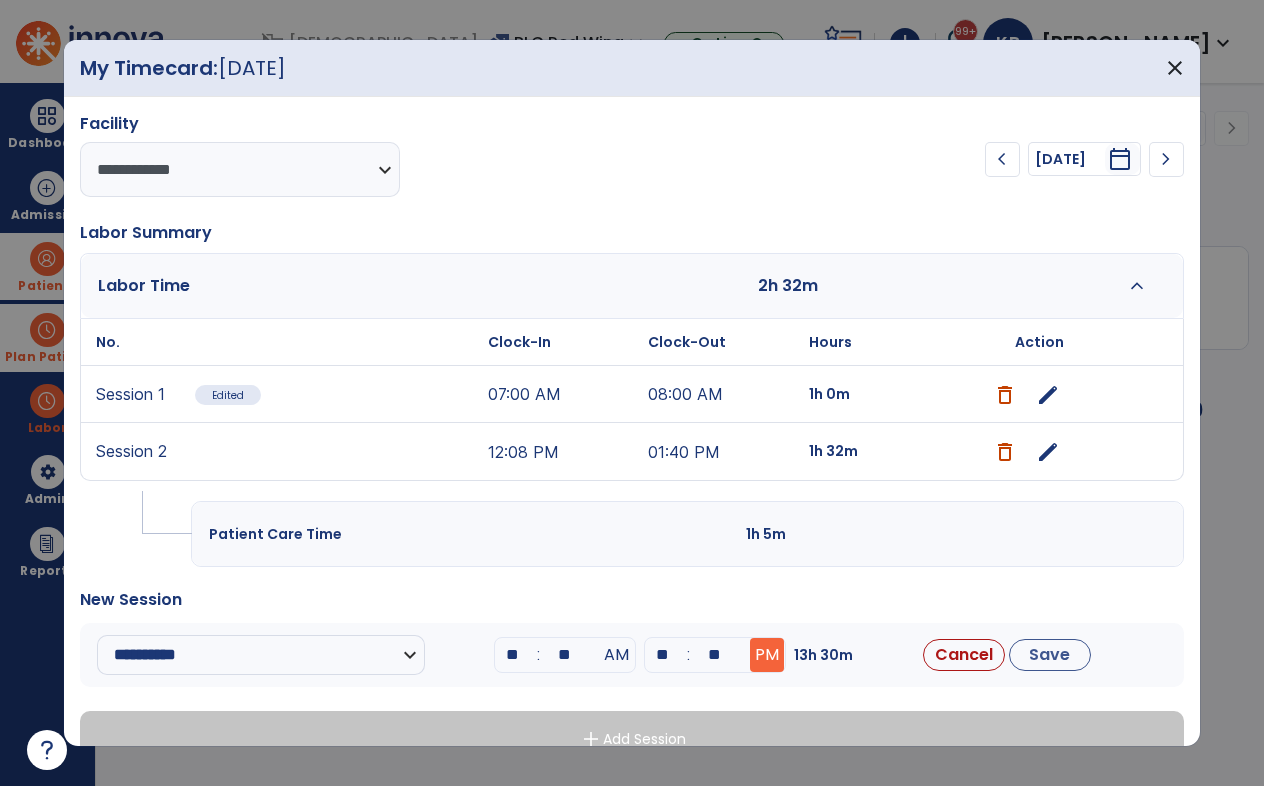 type on "**" 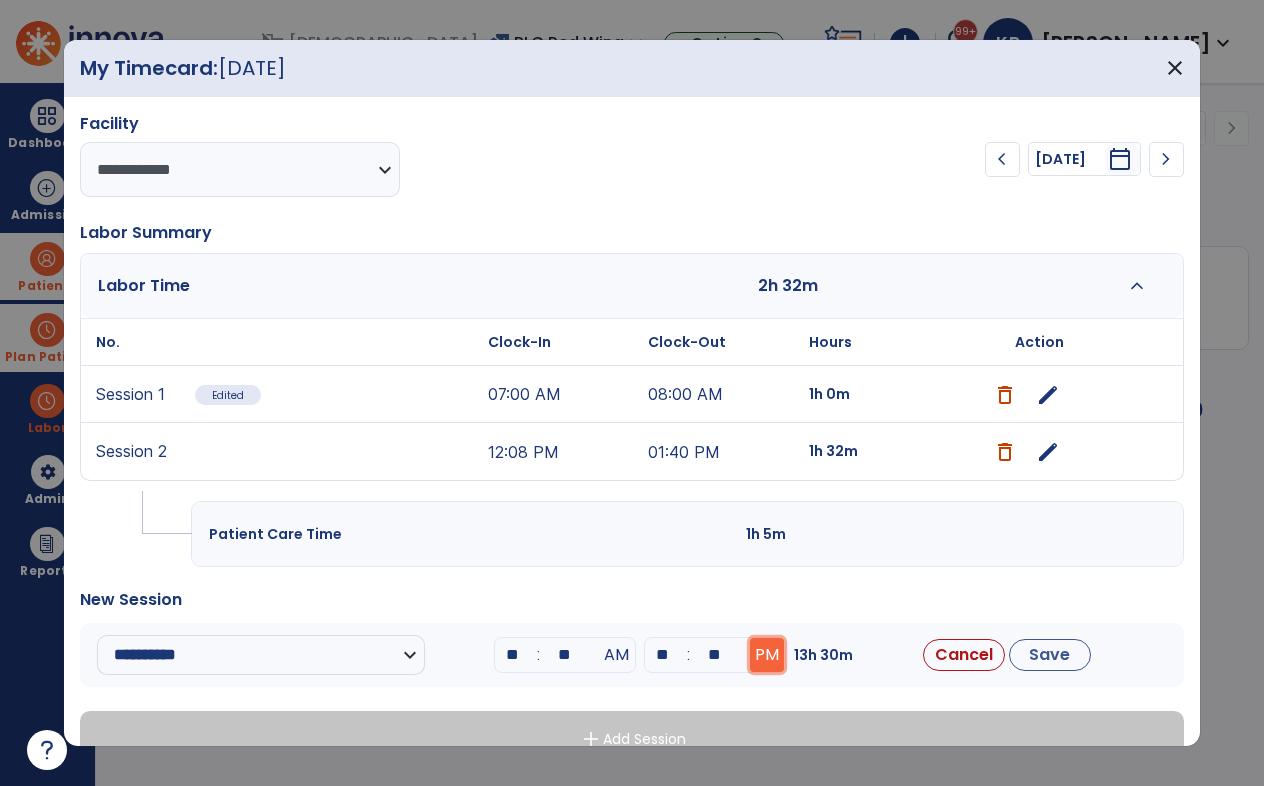 click on "PM" at bounding box center (767, 655) 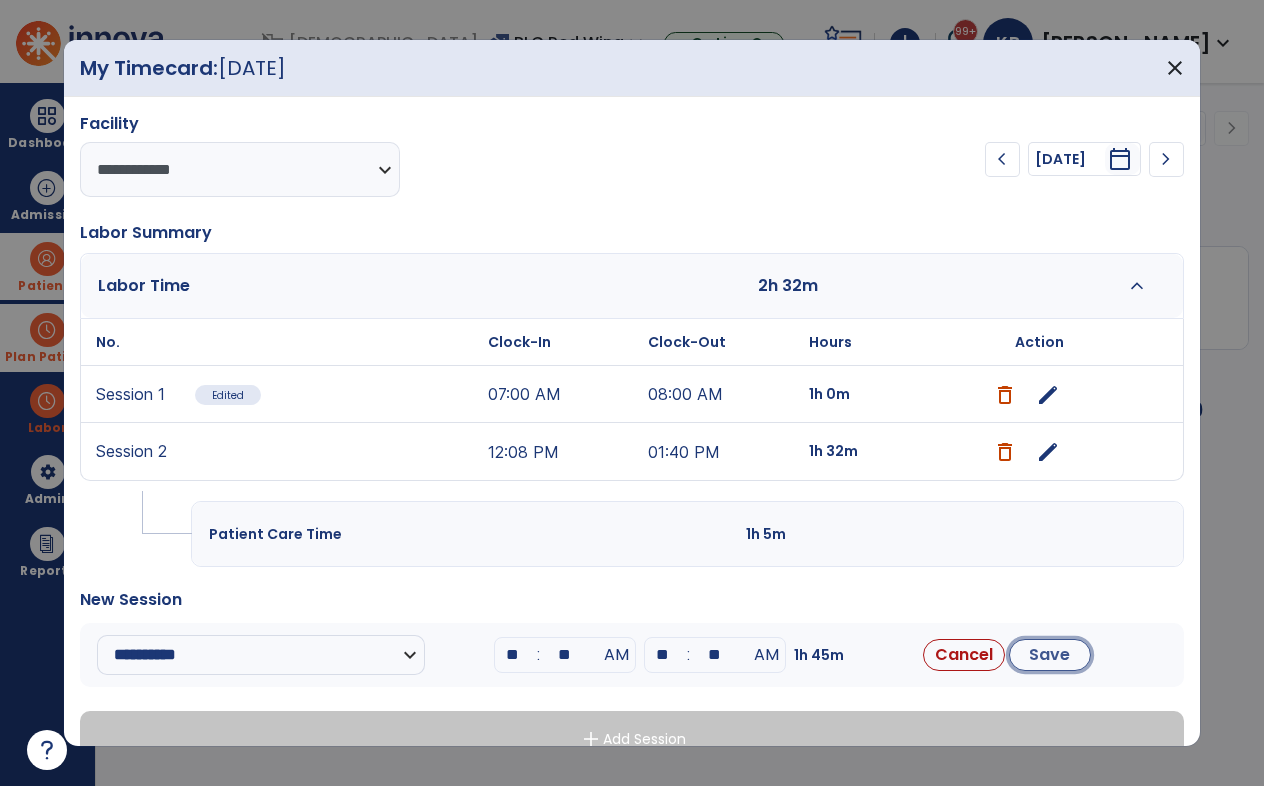 click on "Save" at bounding box center (1050, 655) 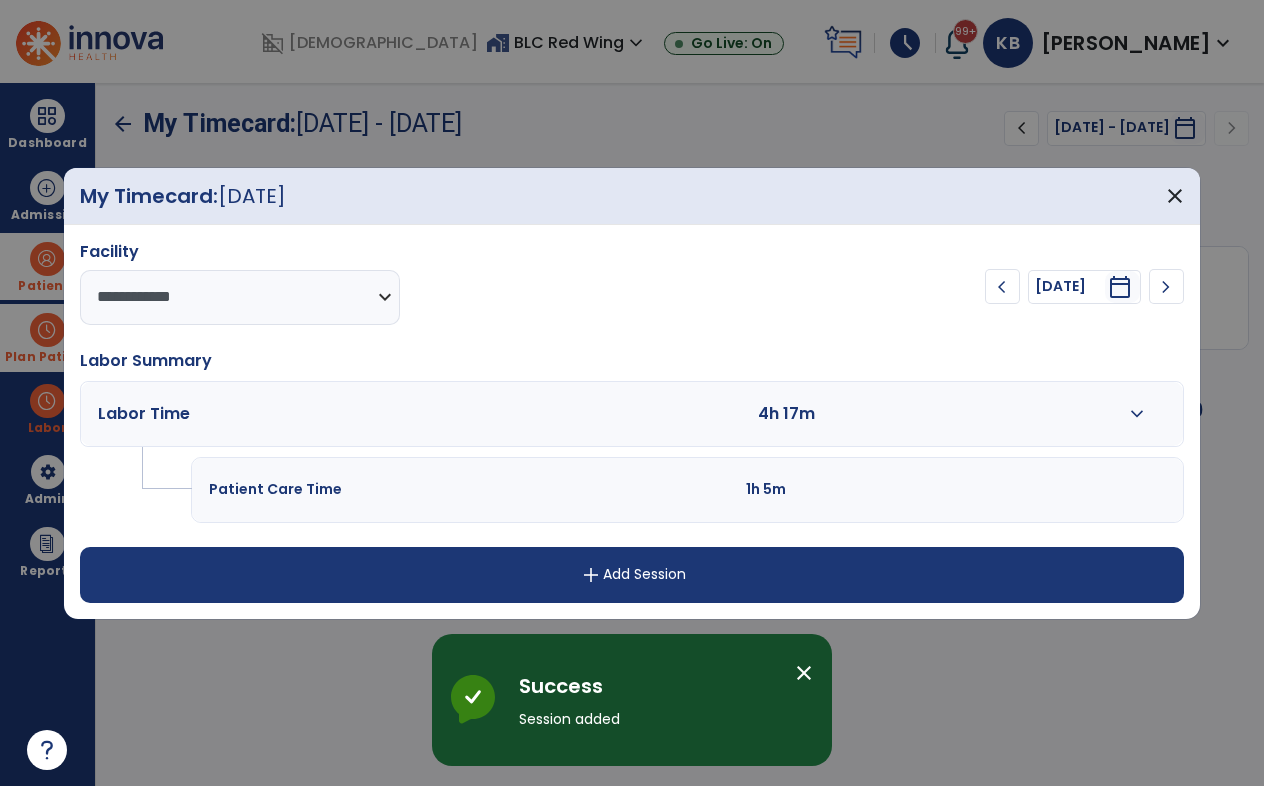 click on "expand_more" at bounding box center (1137, 414) 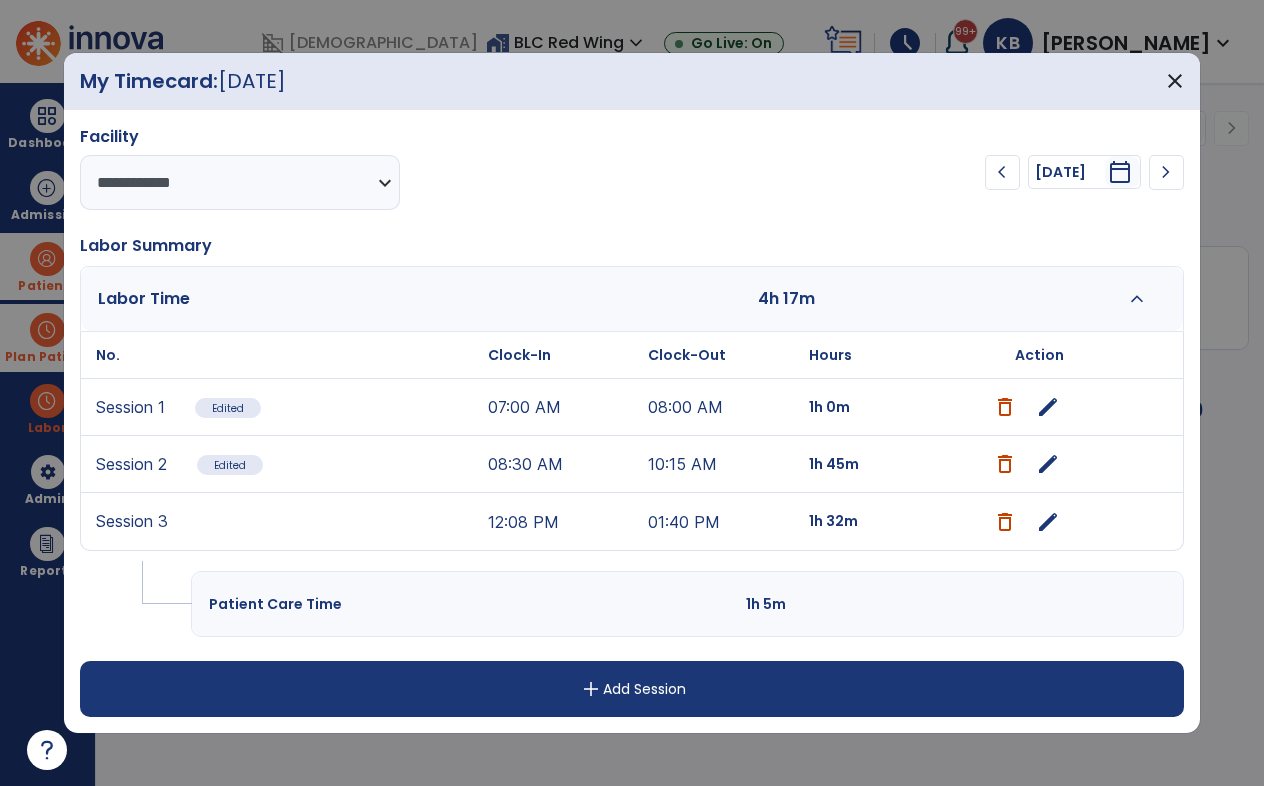 click on "edit" at bounding box center (1048, 522) 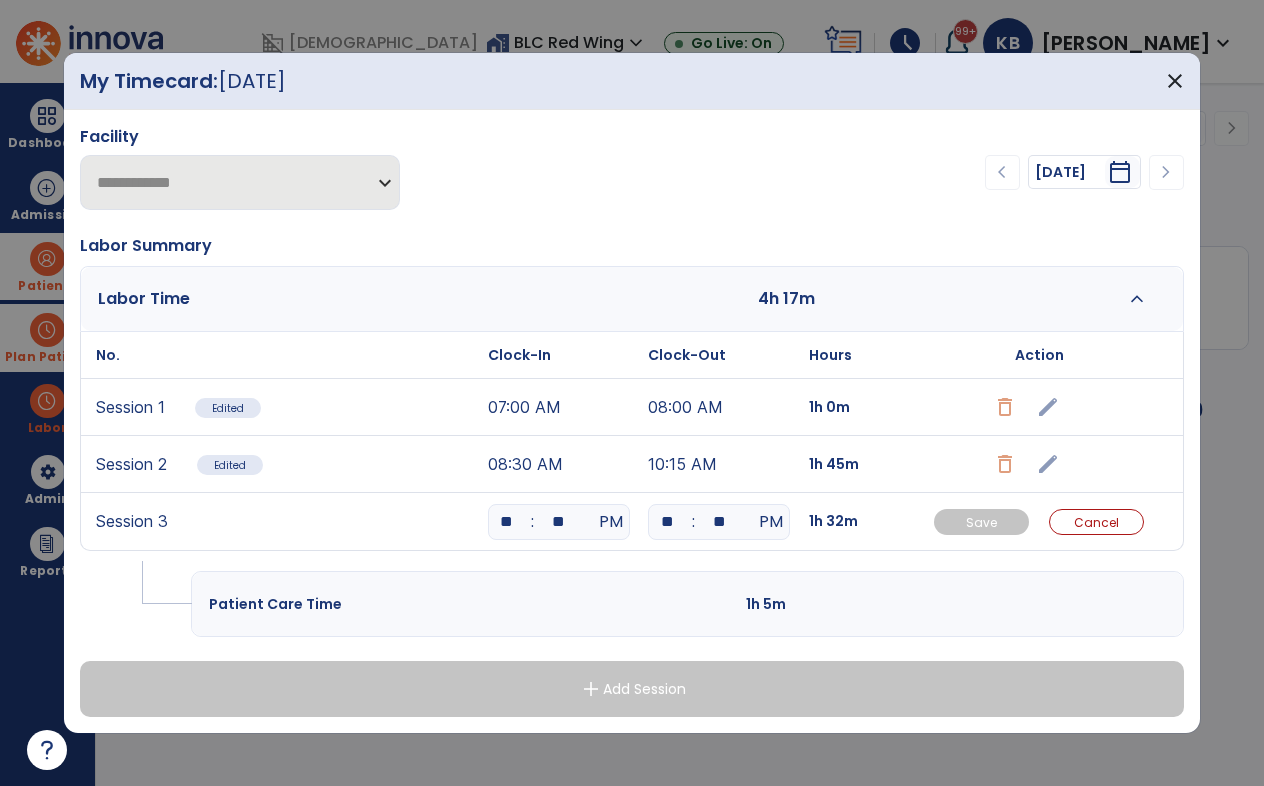 click on "**" at bounding box center [507, 522] 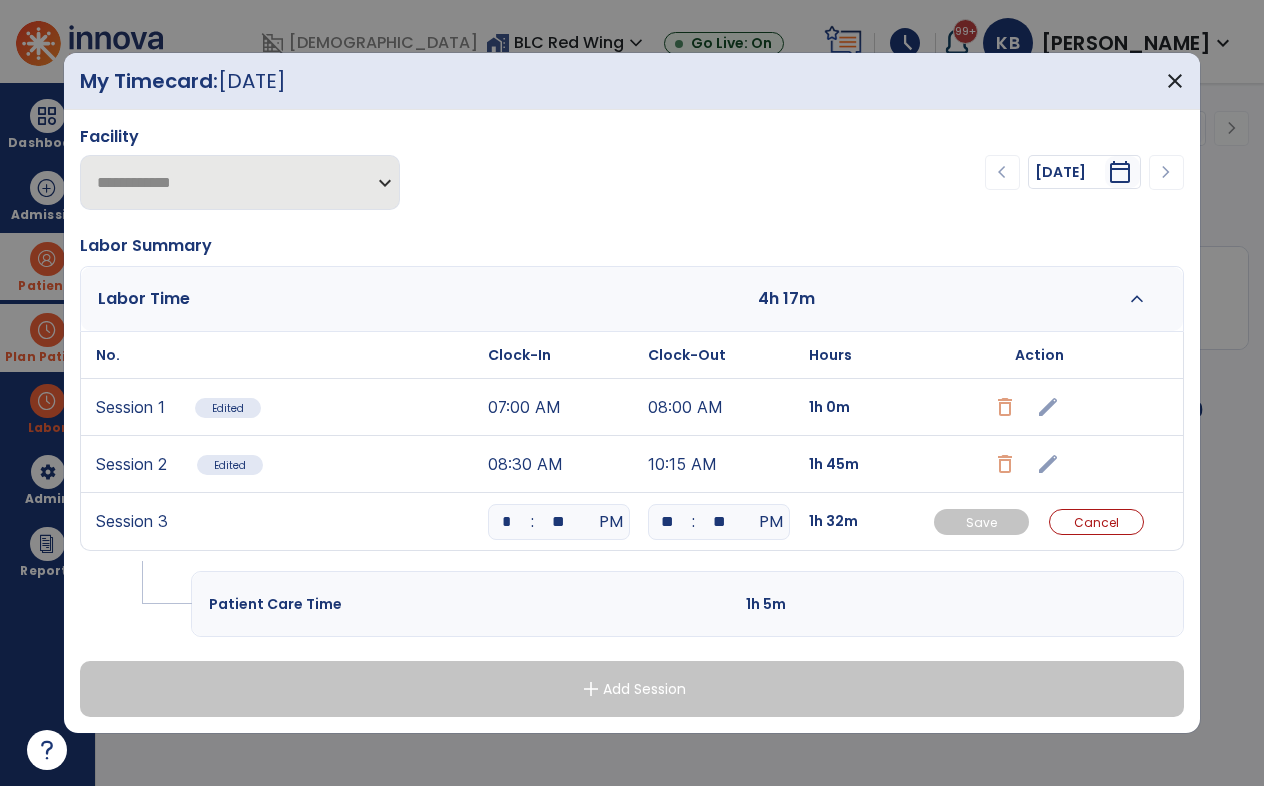 type on "**" 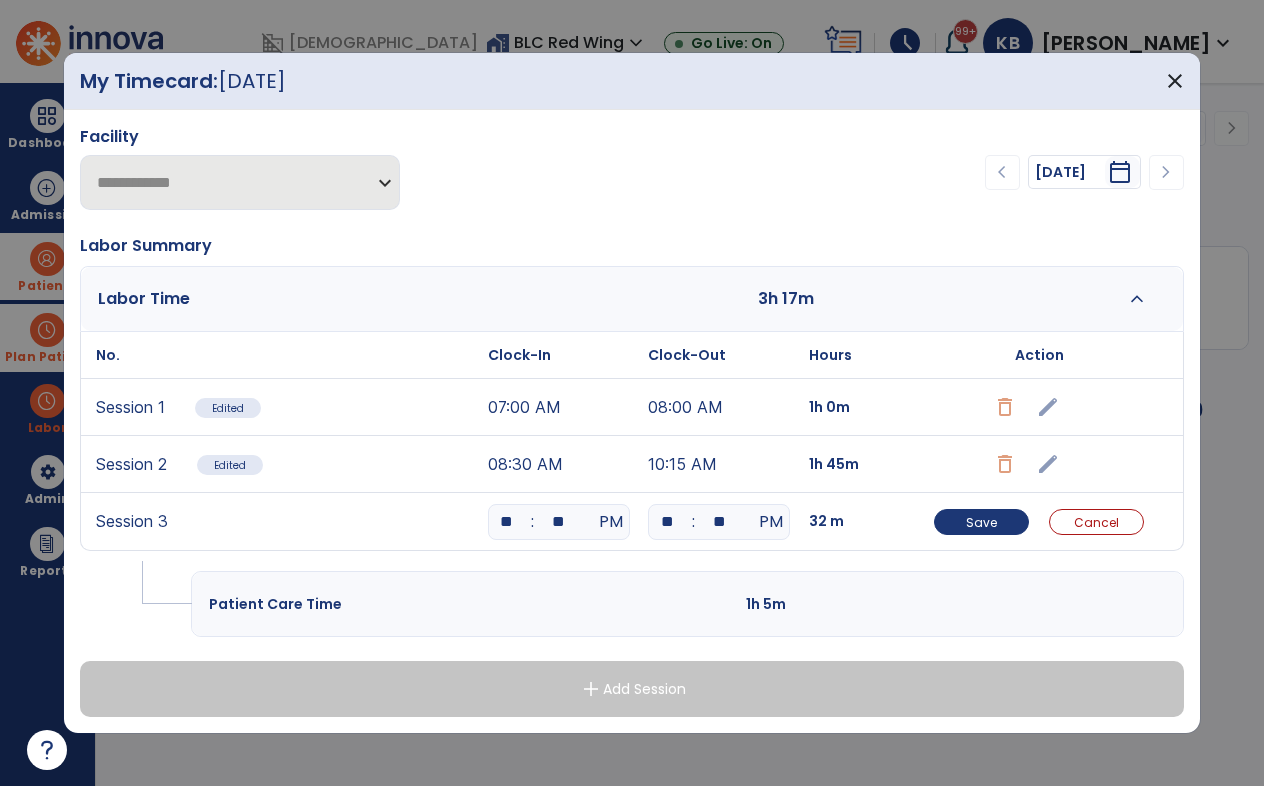 click on "**" at bounding box center [559, 522] 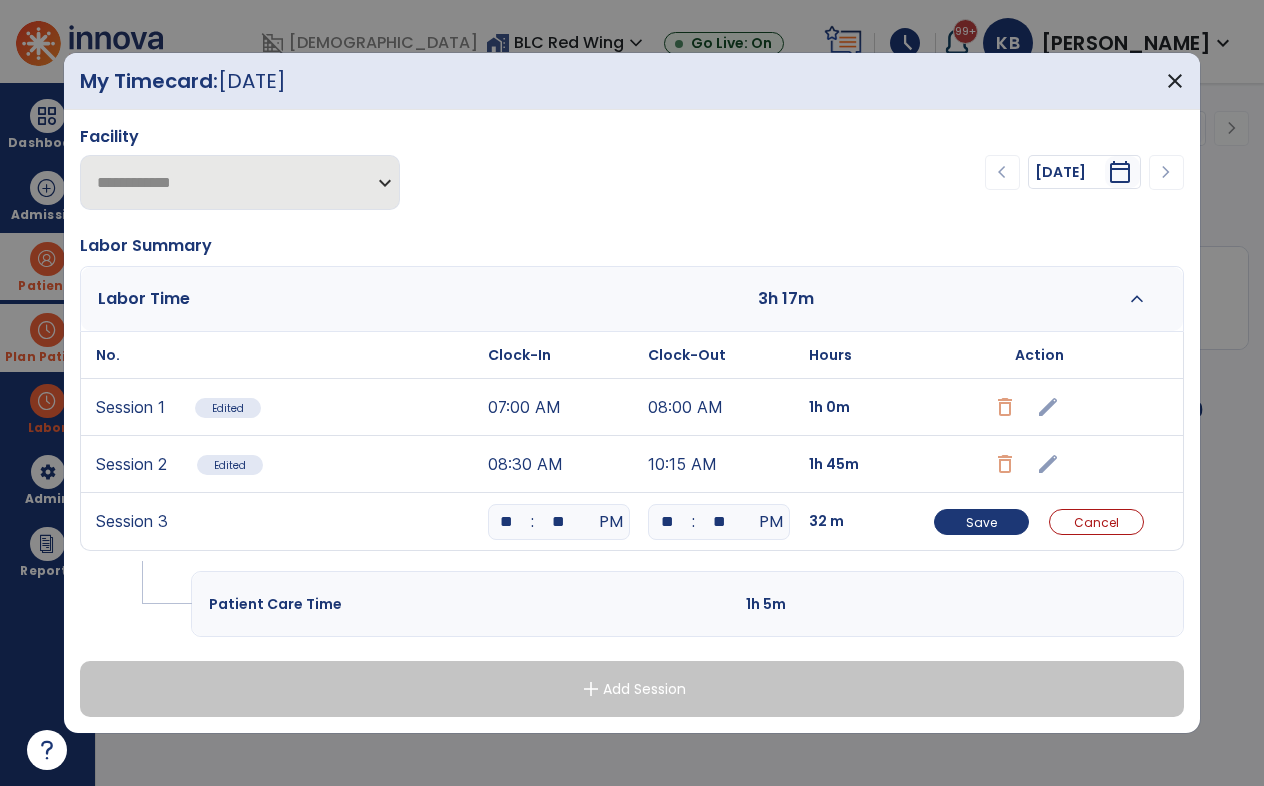 type on "**" 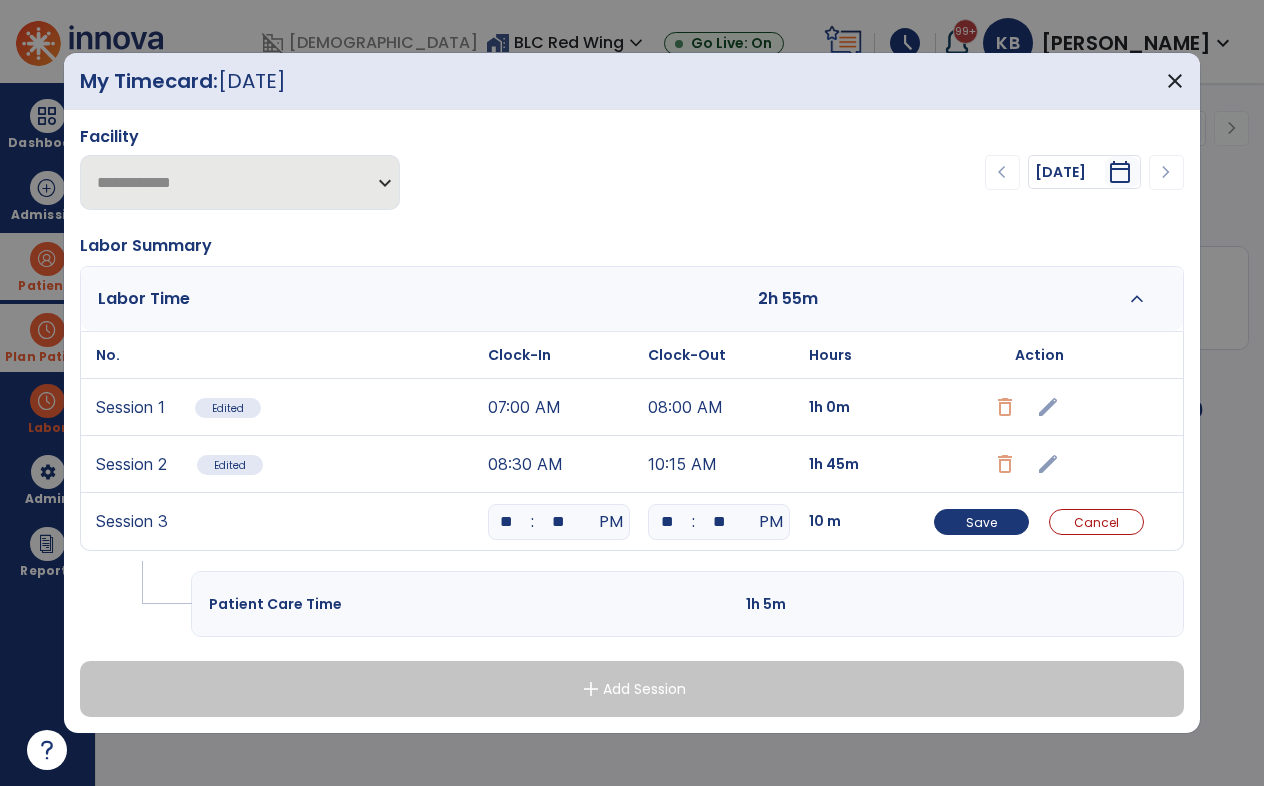 click on "**" at bounding box center [507, 522] 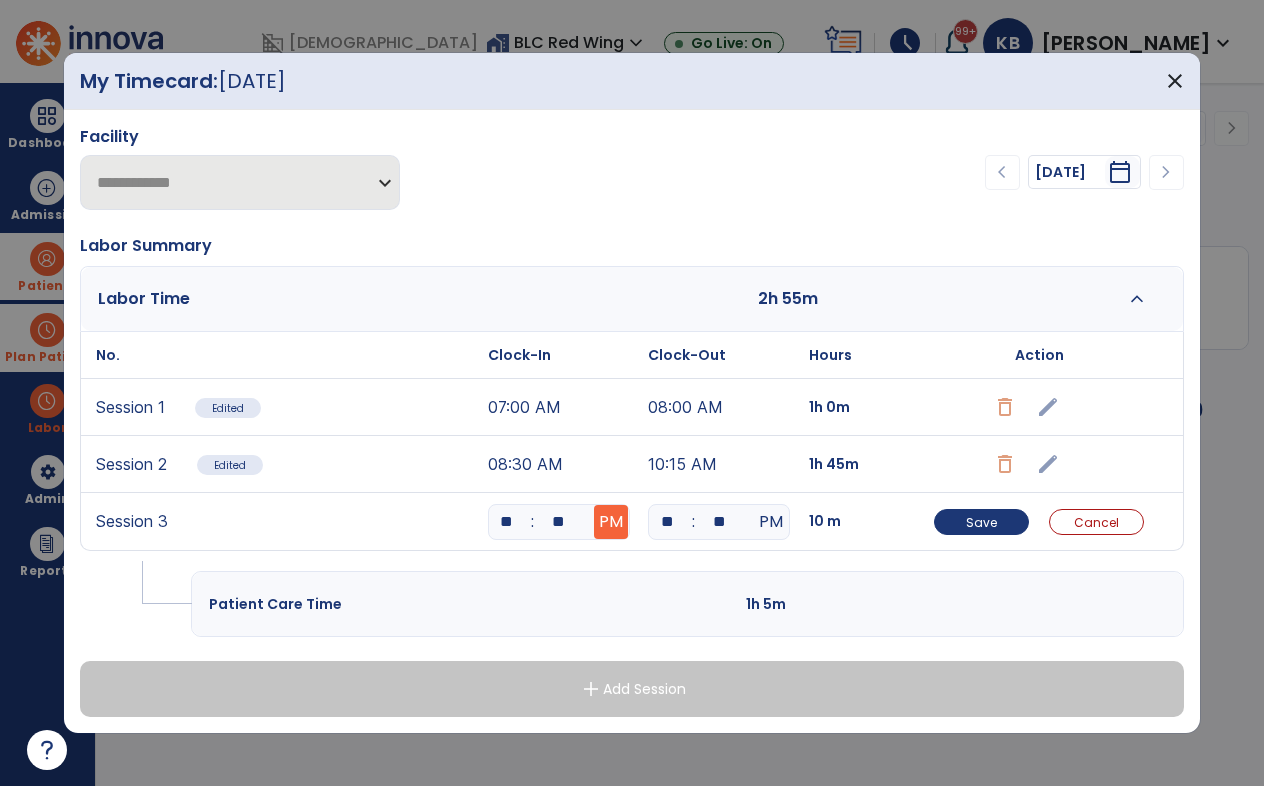 type on "**" 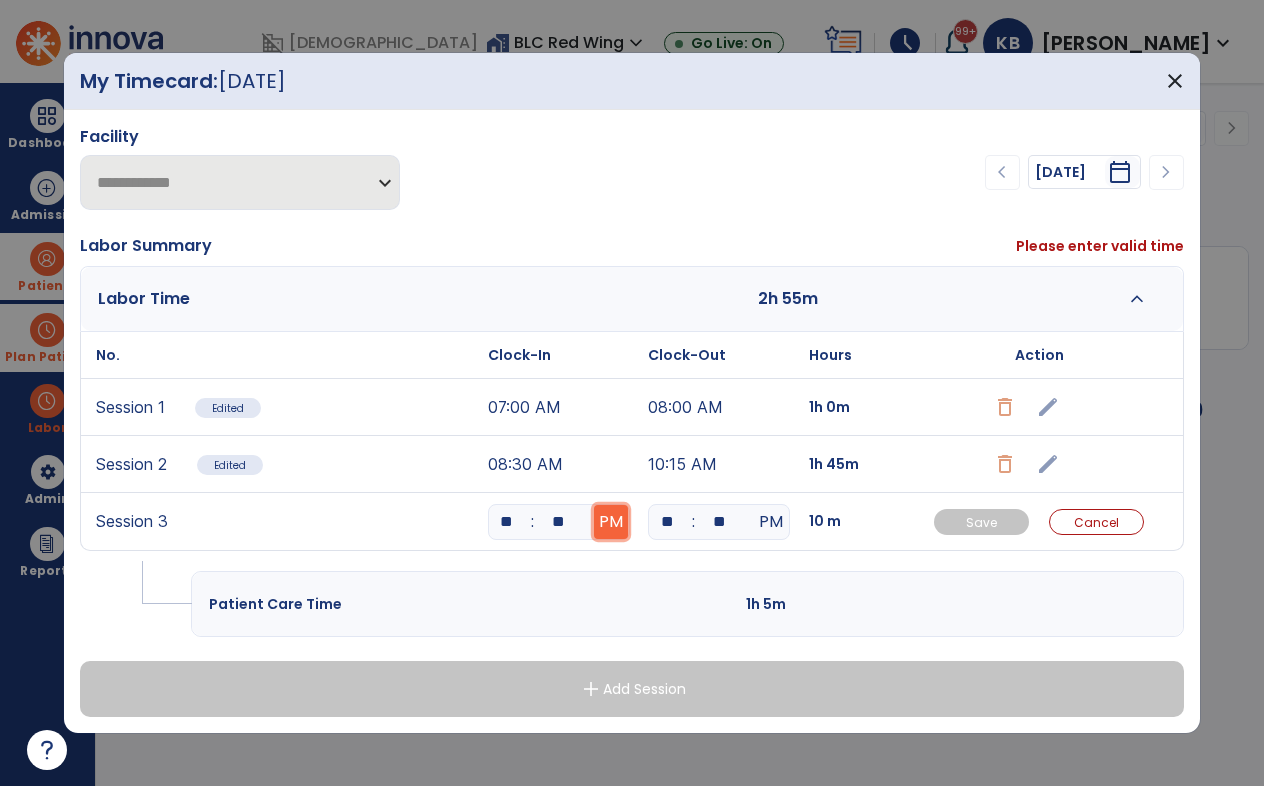 click on "PM" at bounding box center [611, 522] 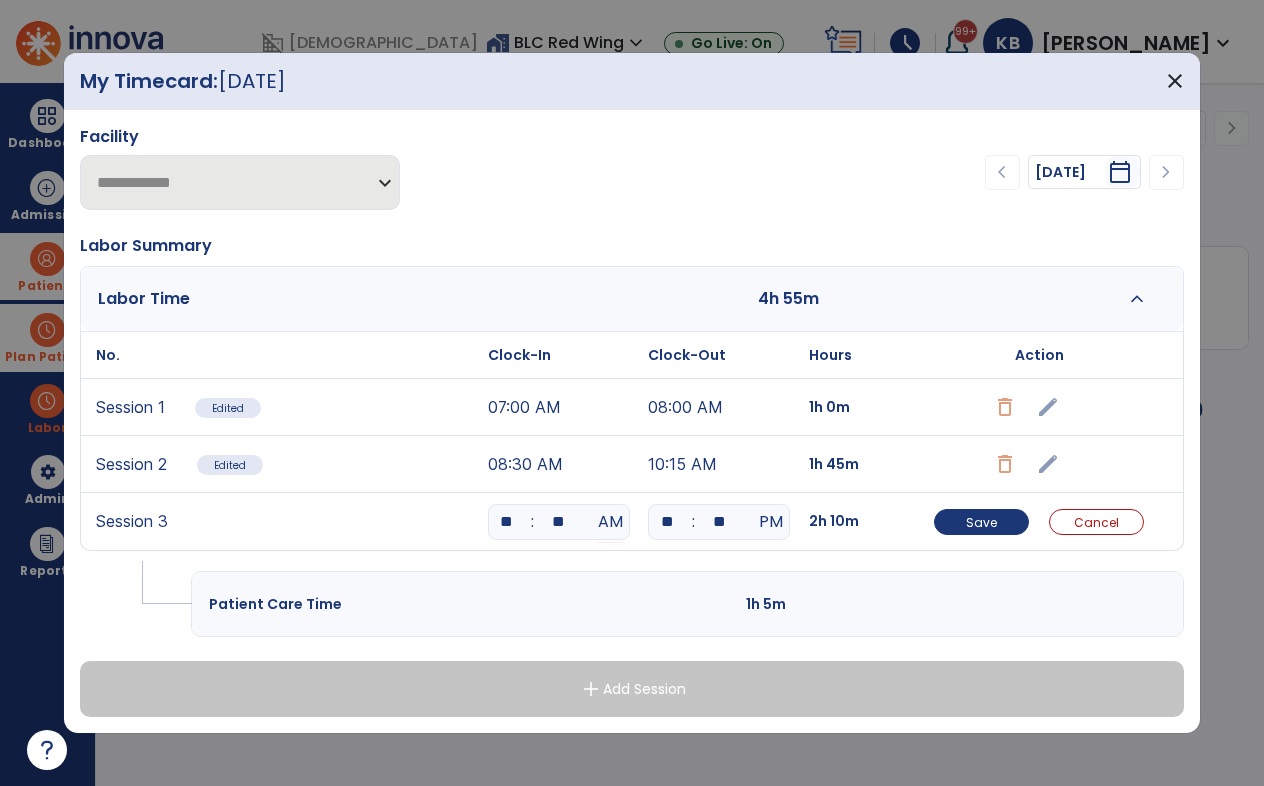click on "**" at bounding box center (719, 522) 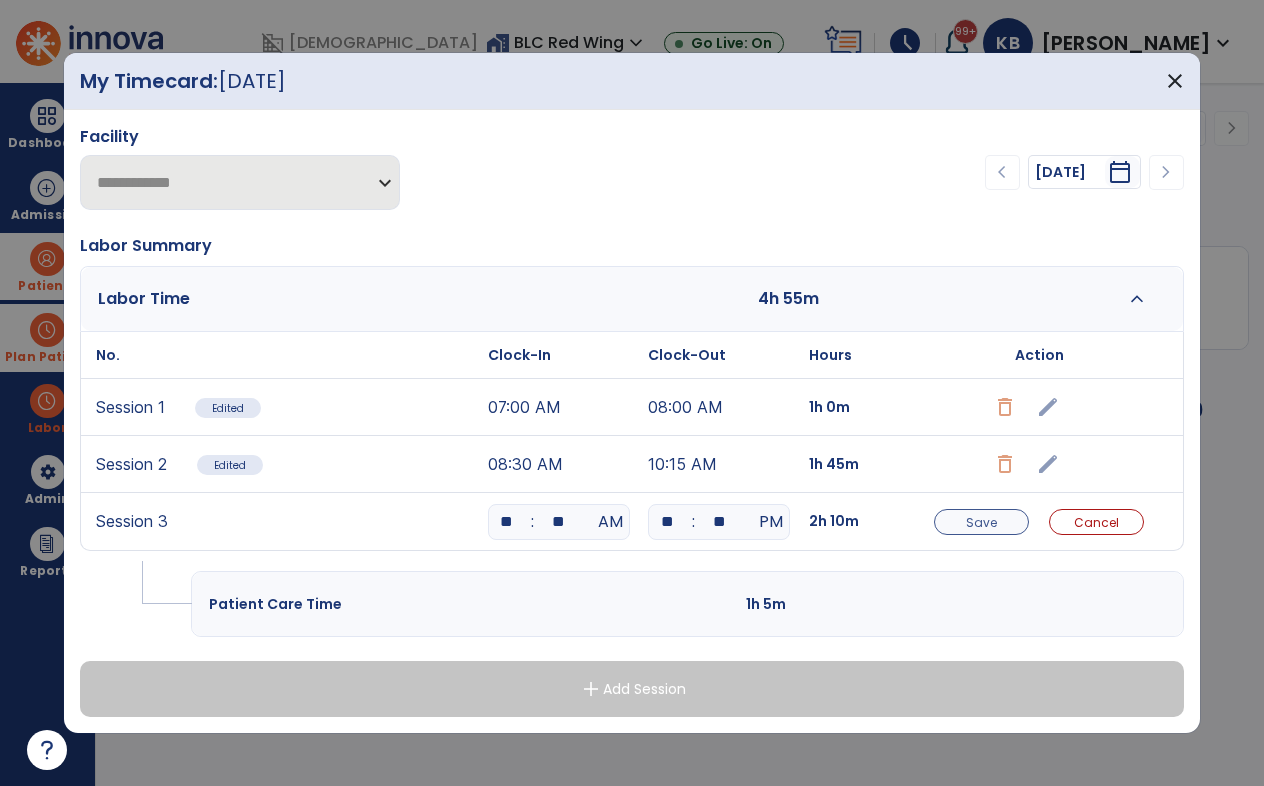 type on "**" 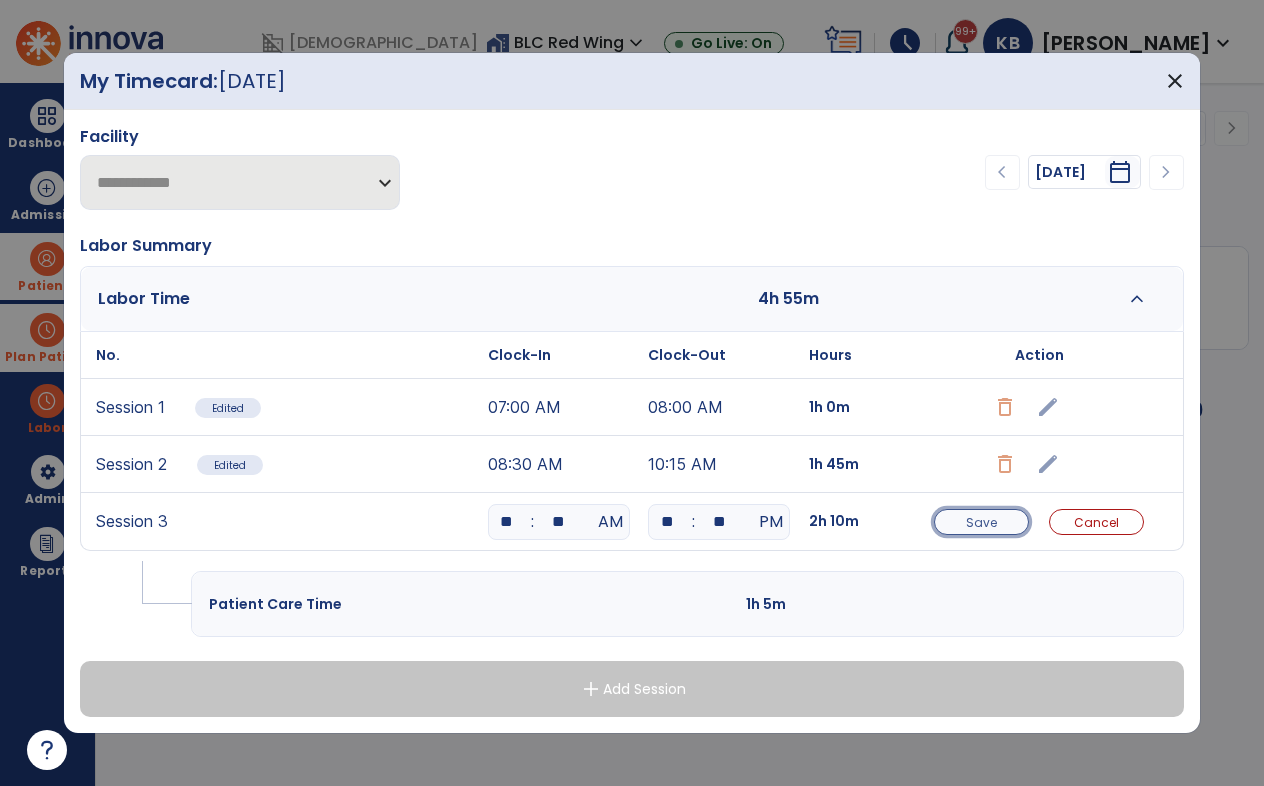 click on "Save" at bounding box center (981, 522) 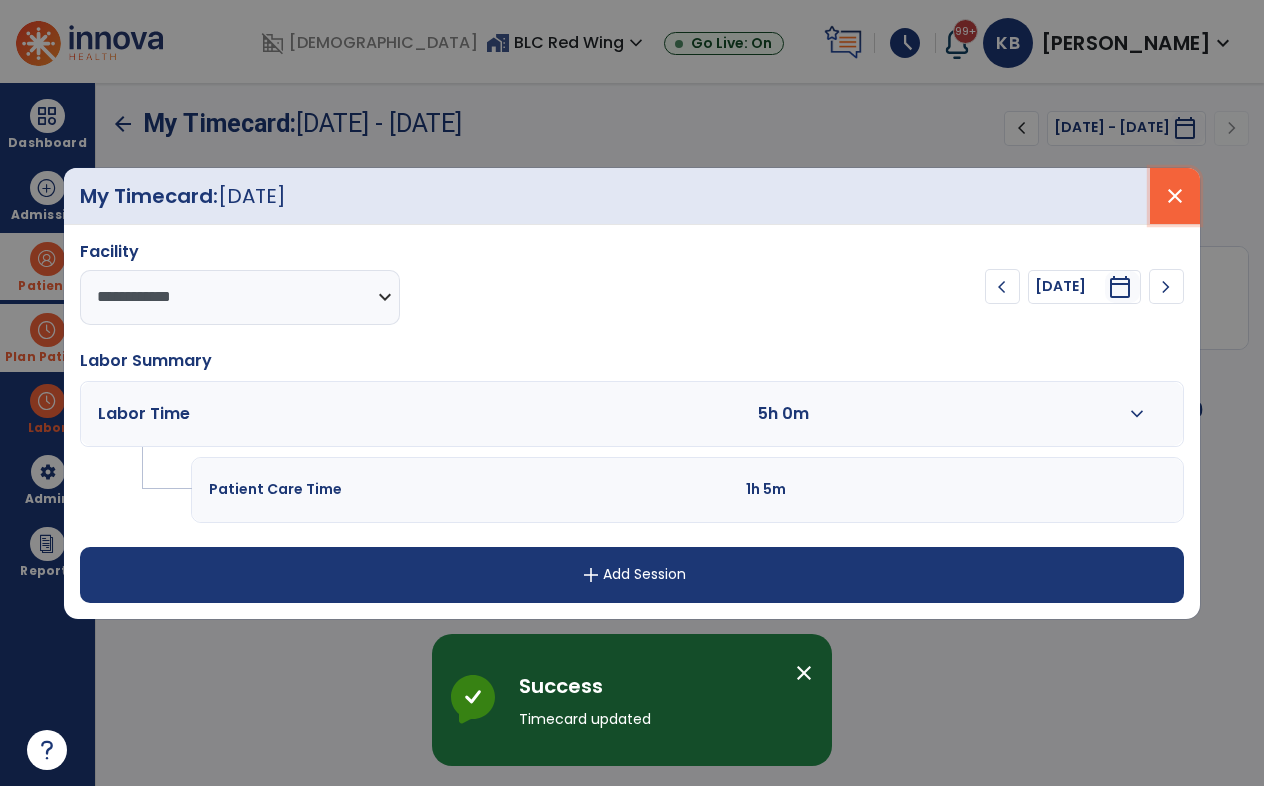 click on "close" at bounding box center [1175, 196] 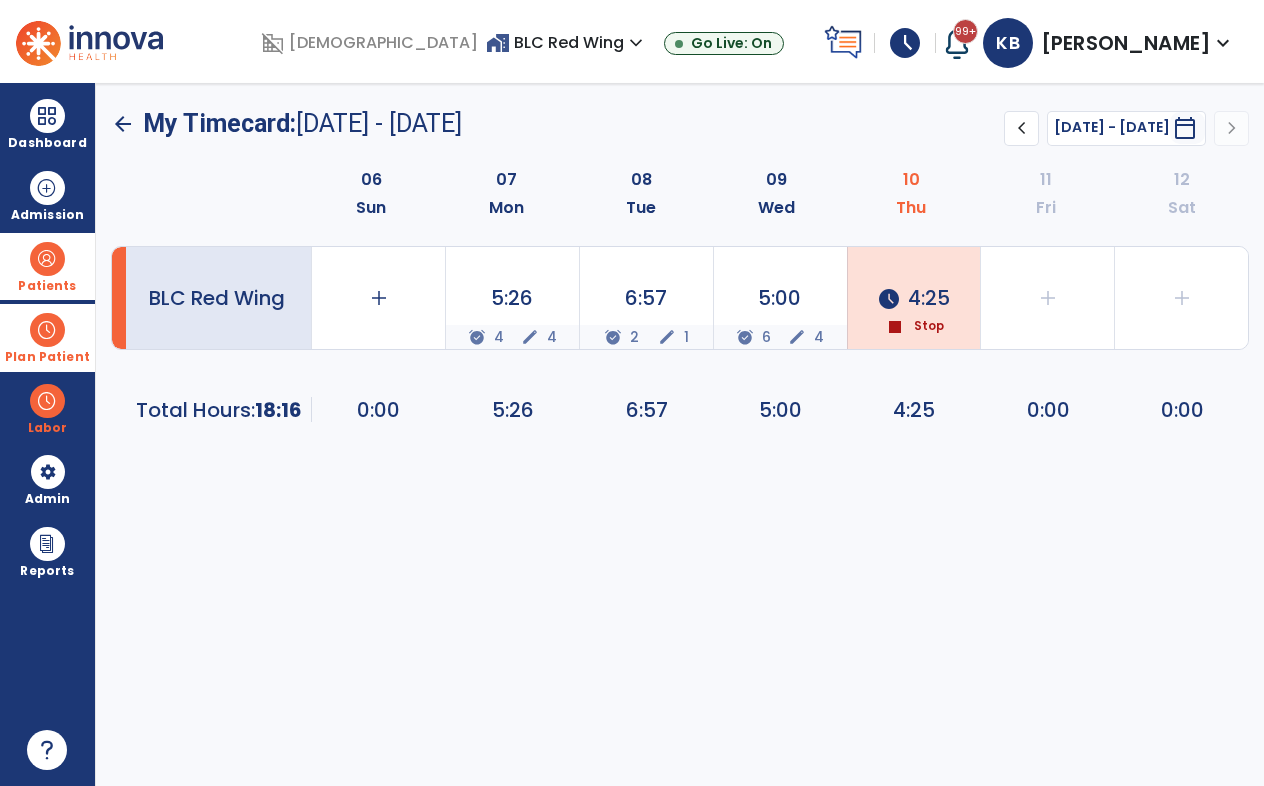 click on "Stop" 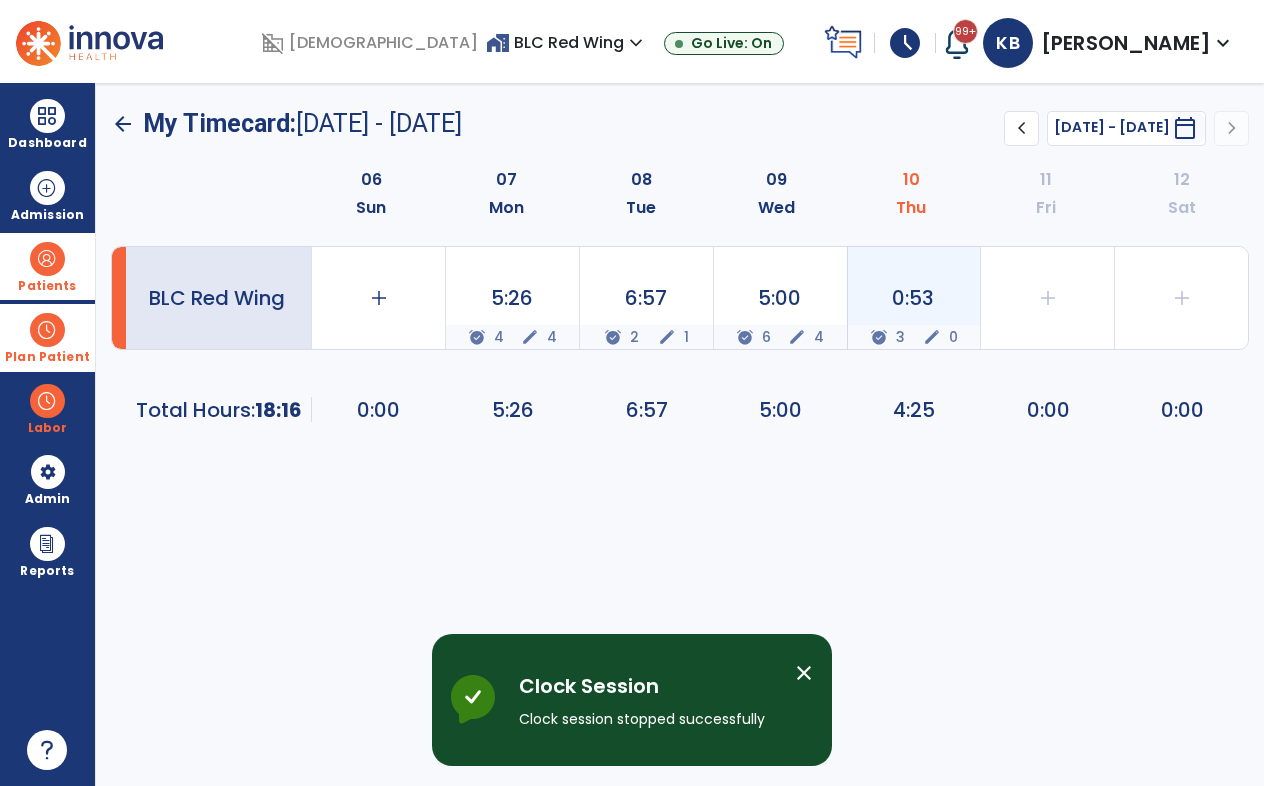 click on "0" 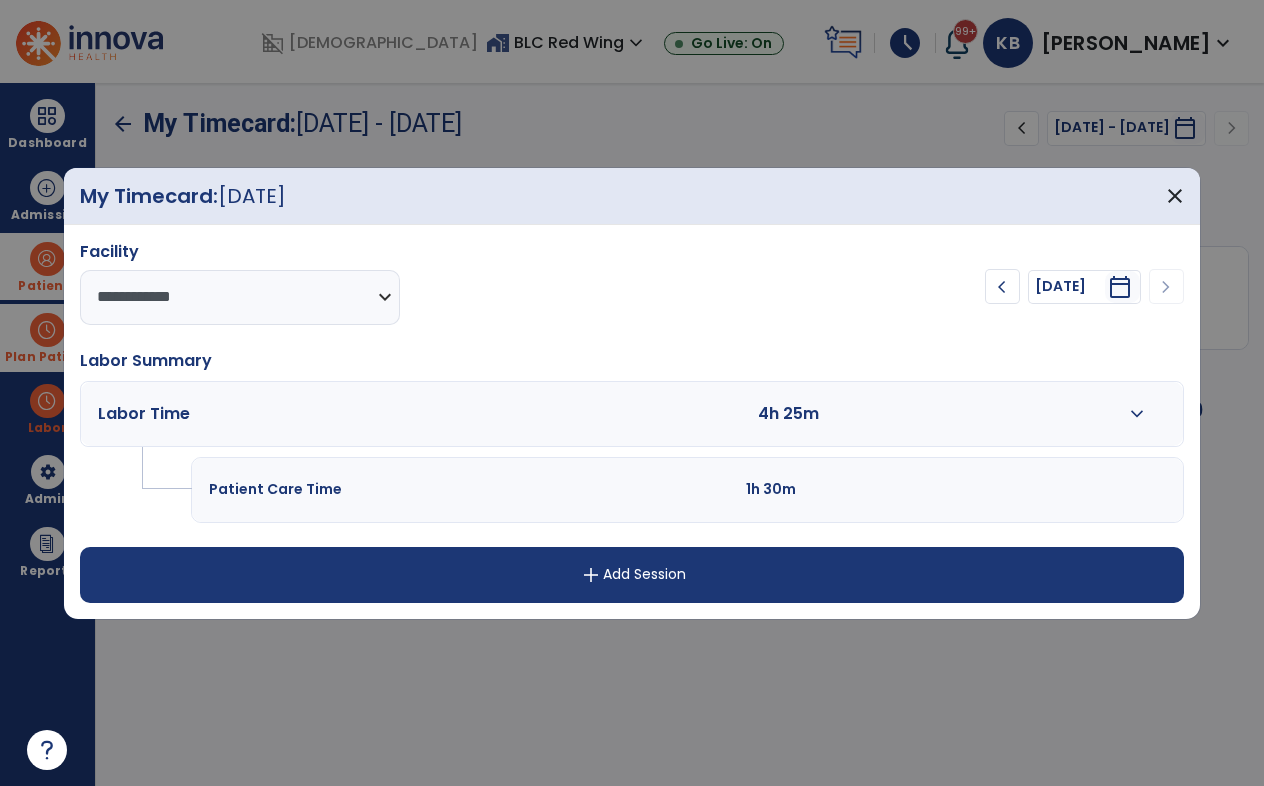 click on "expand_more" at bounding box center [1137, 414] 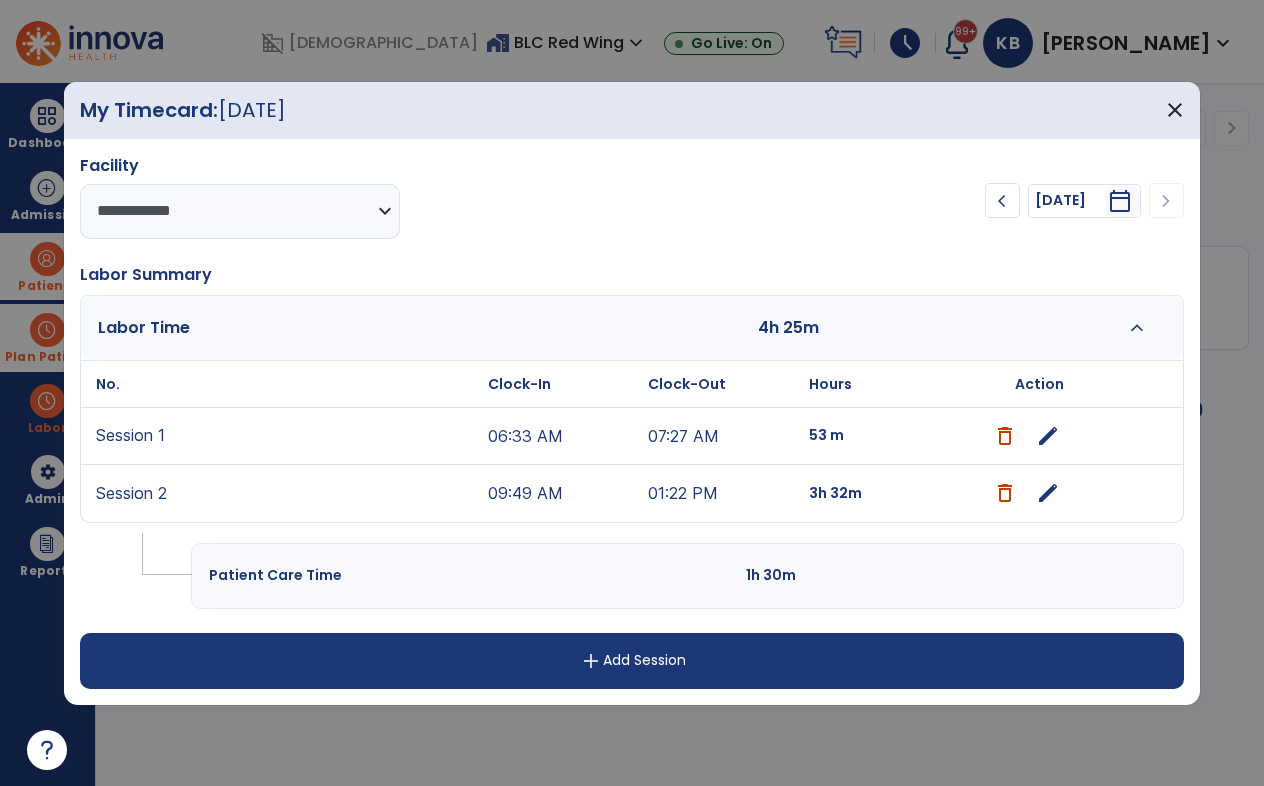 click on "07:27 AM" at bounding box center [723, 436] 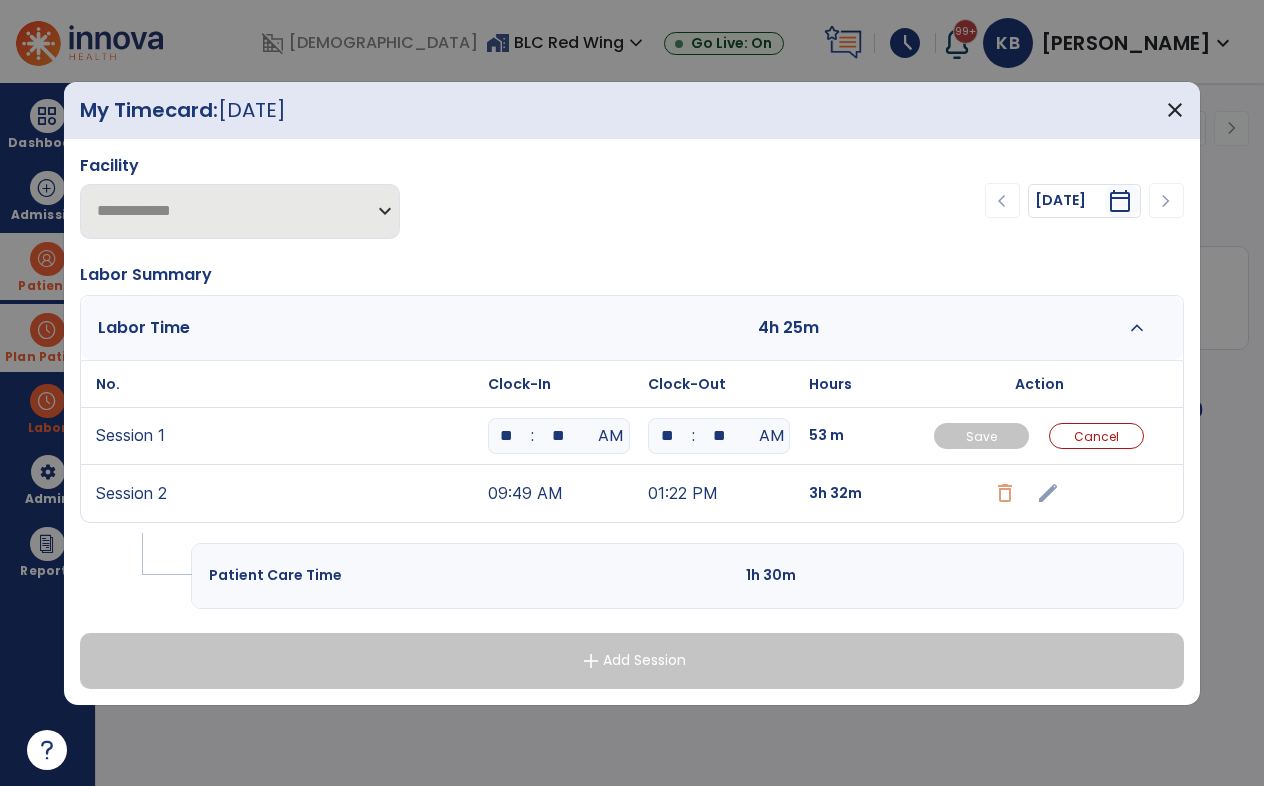 click on "**" at bounding box center (719, 436) 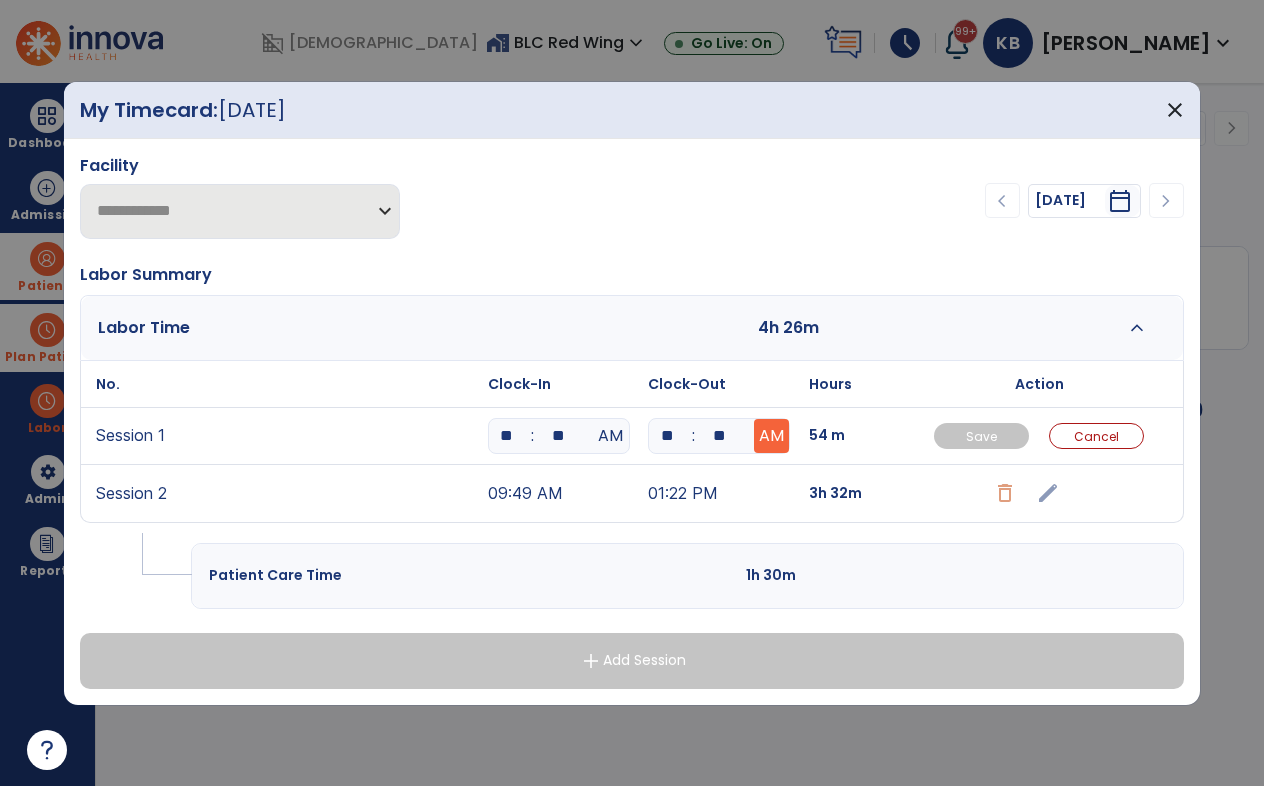 type on "*" 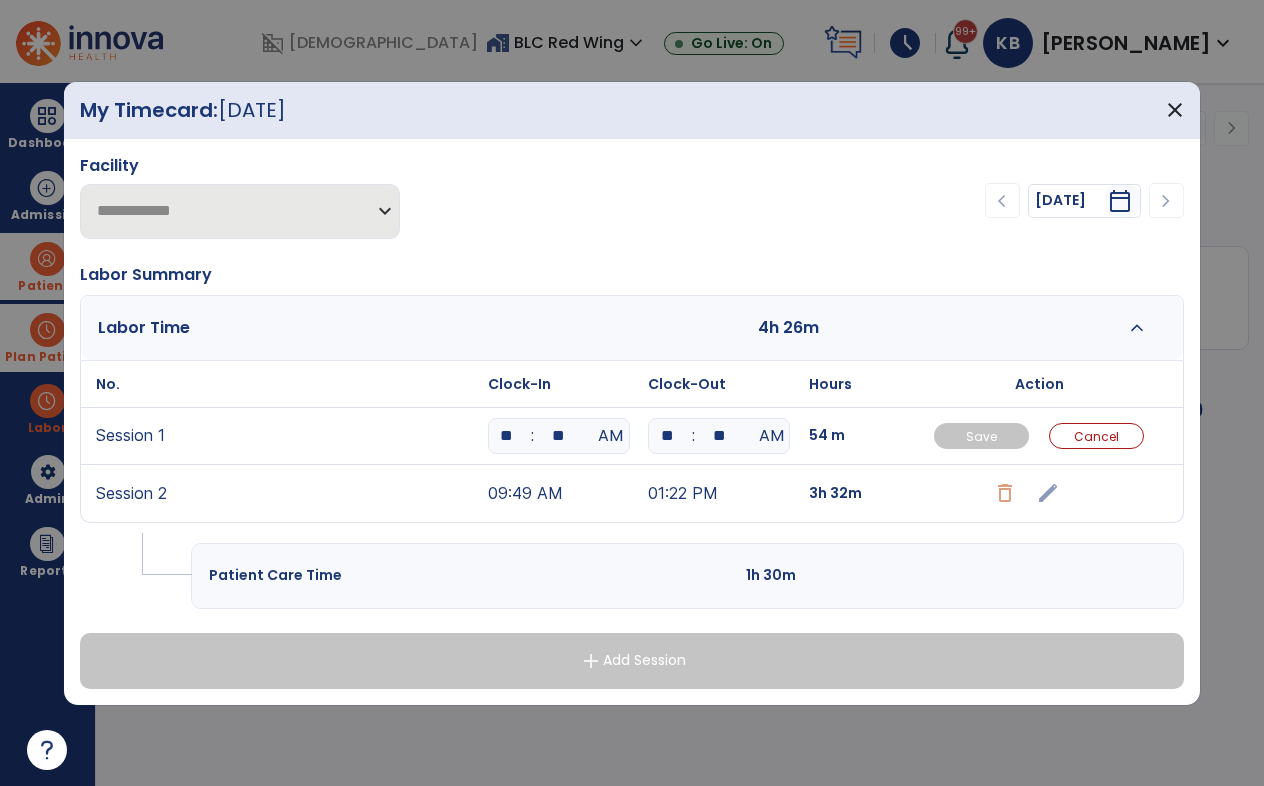 type on "**" 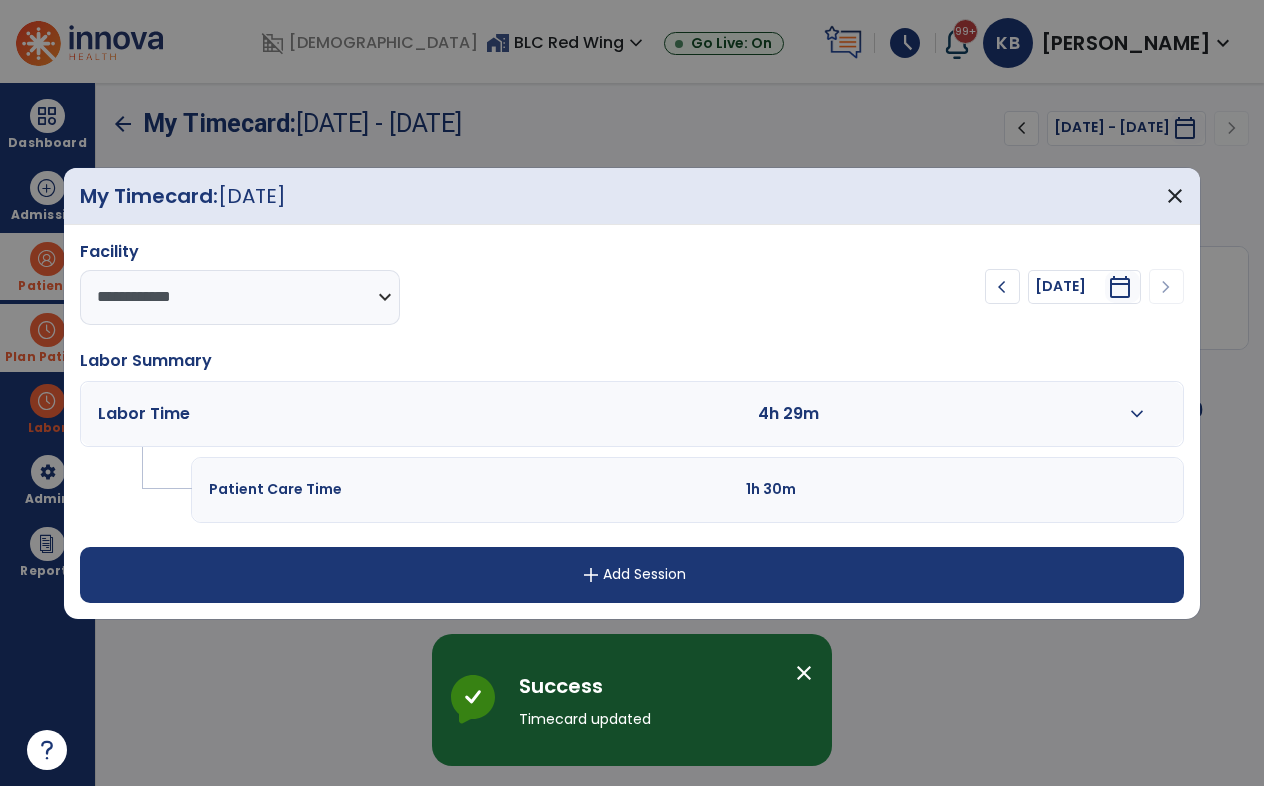 click on "expand_more" at bounding box center (1137, 414) 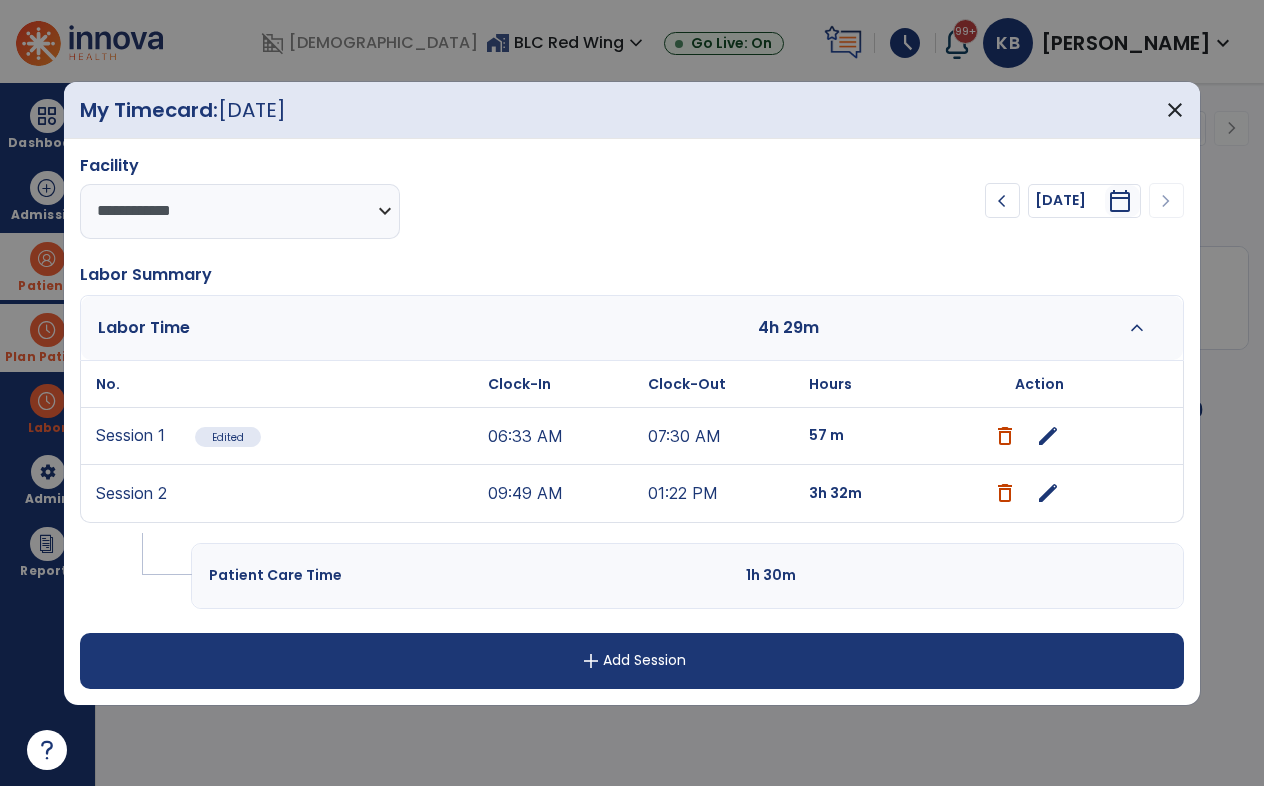 click on "edit" at bounding box center (1048, 493) 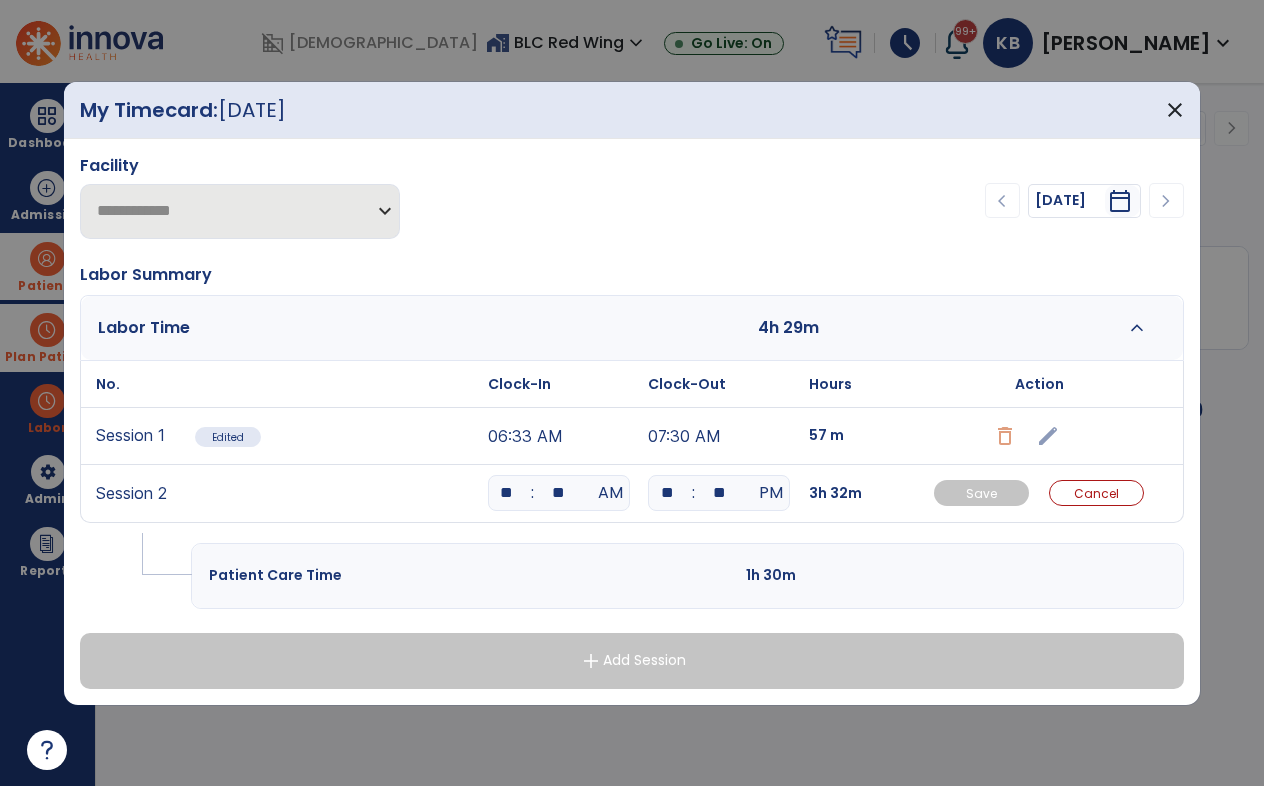 click on "**" at bounding box center (507, 493) 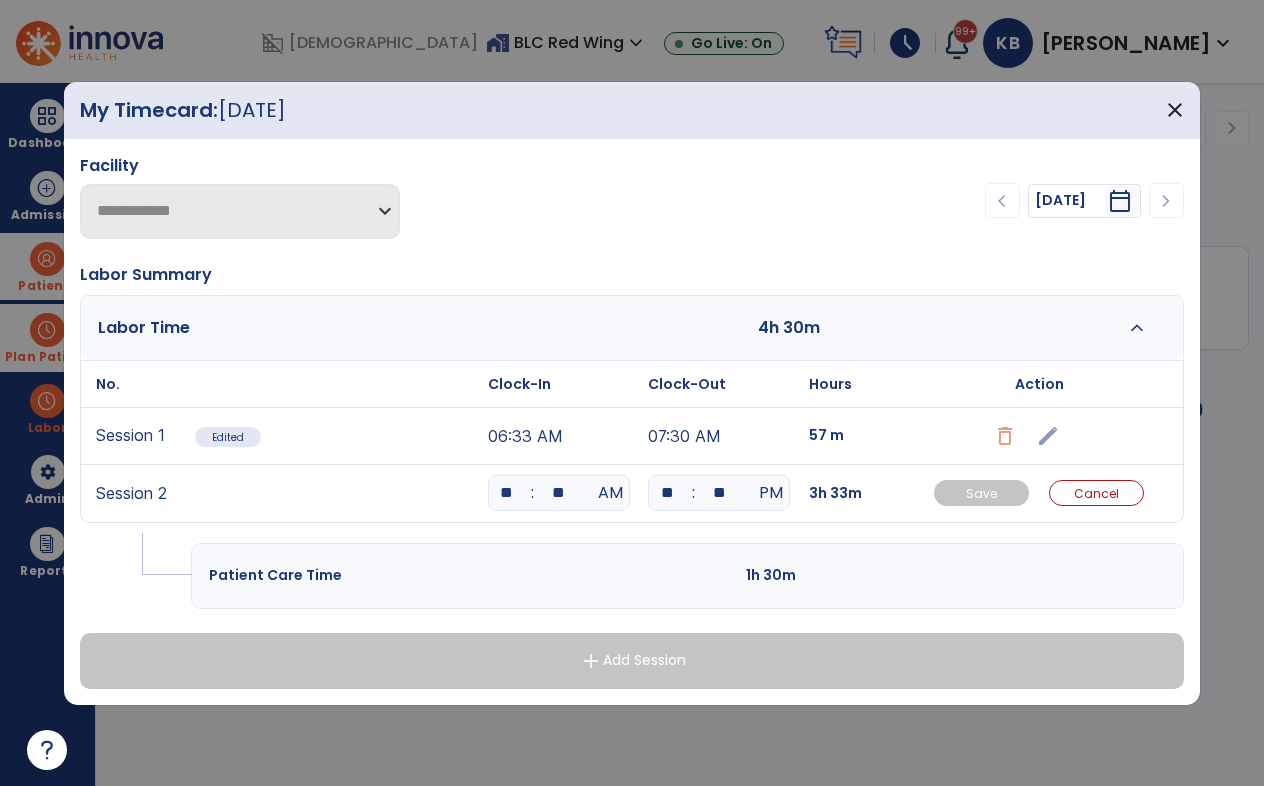 type on "**" 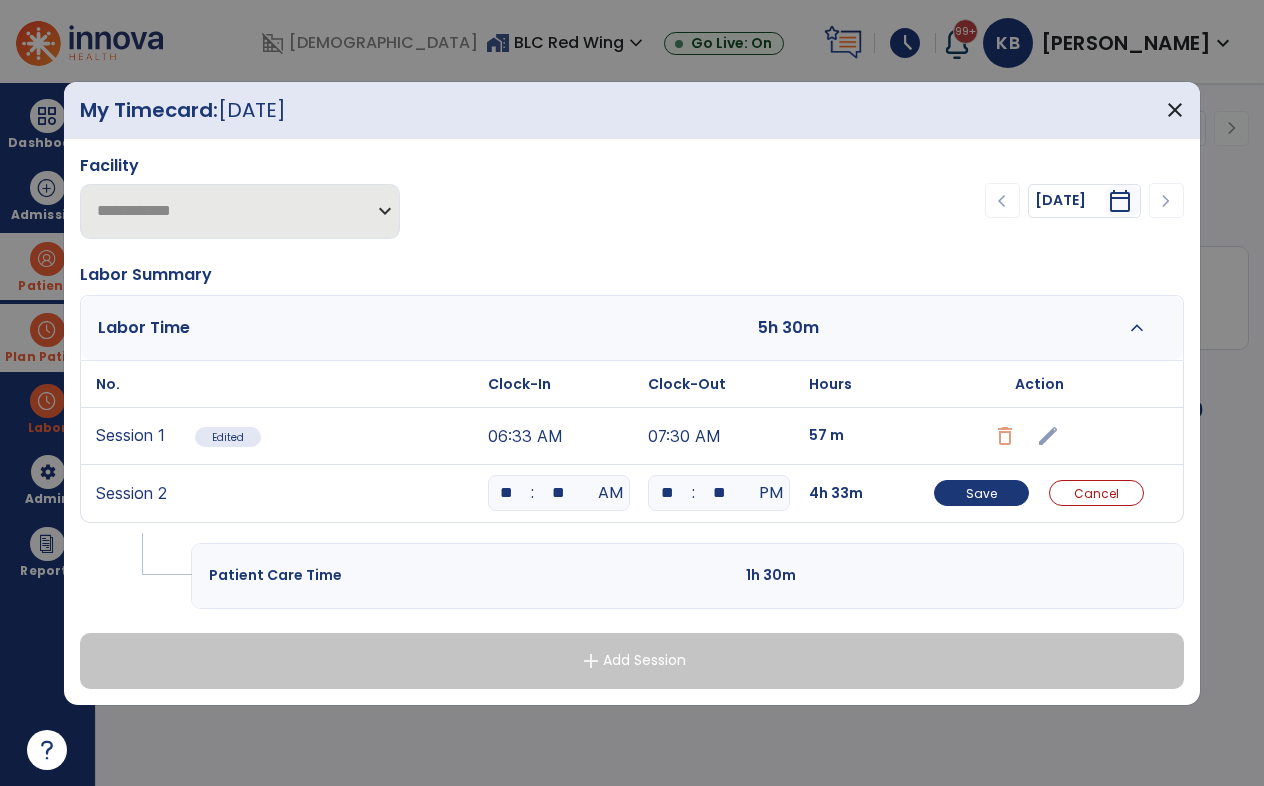 type on "*" 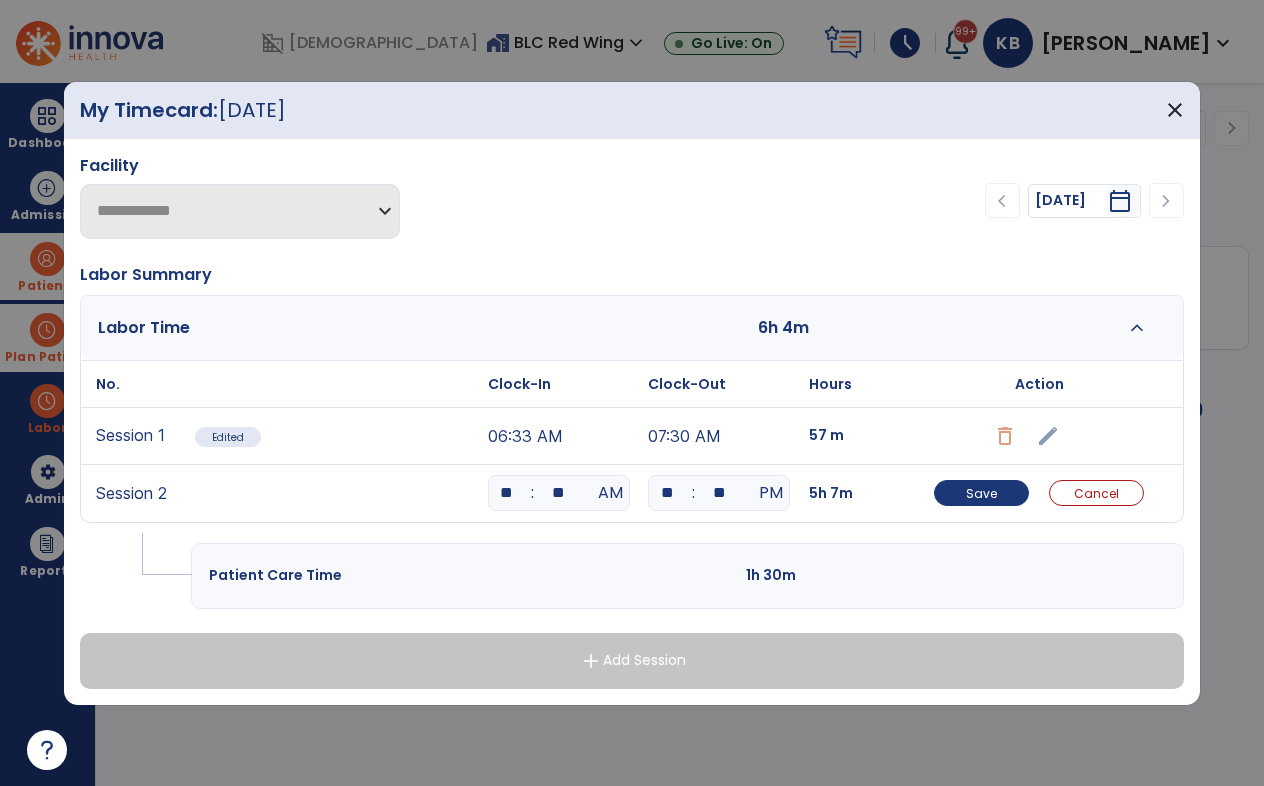 type on "*" 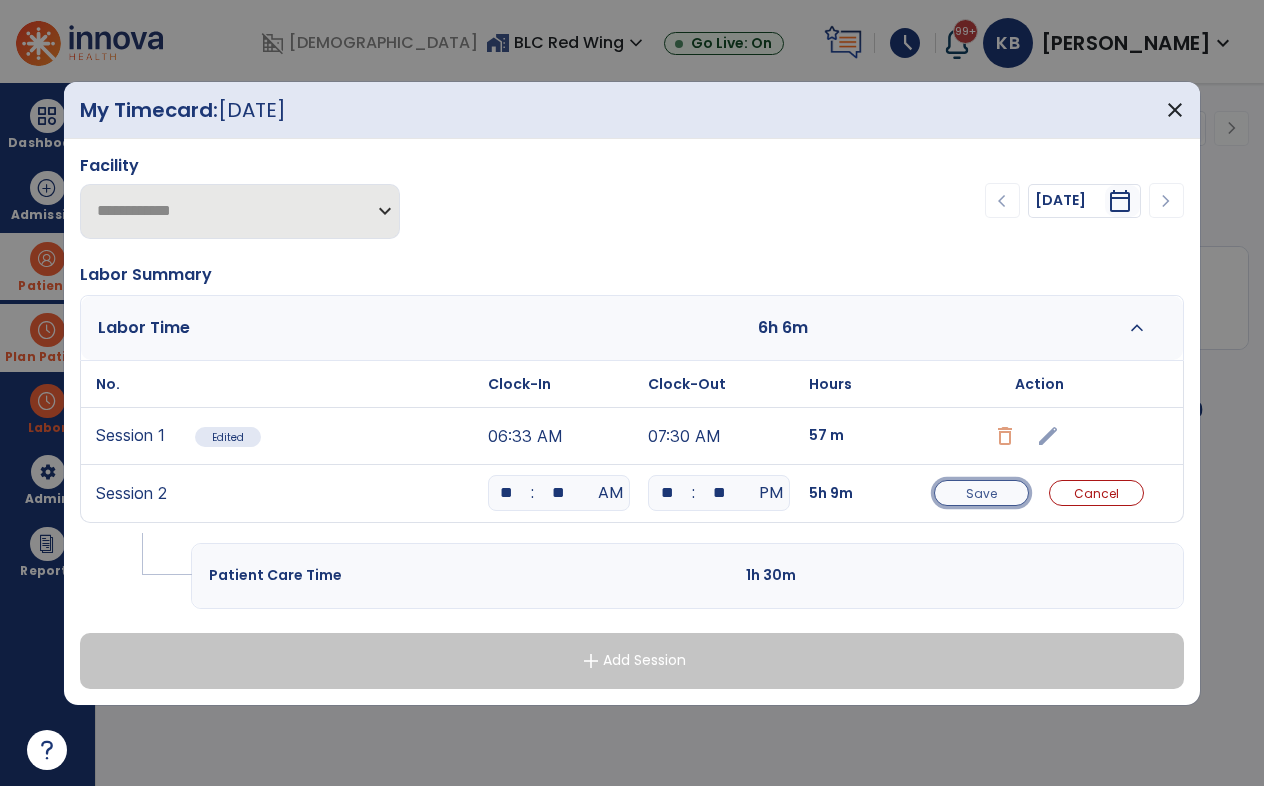 click on "Save" at bounding box center [981, 493] 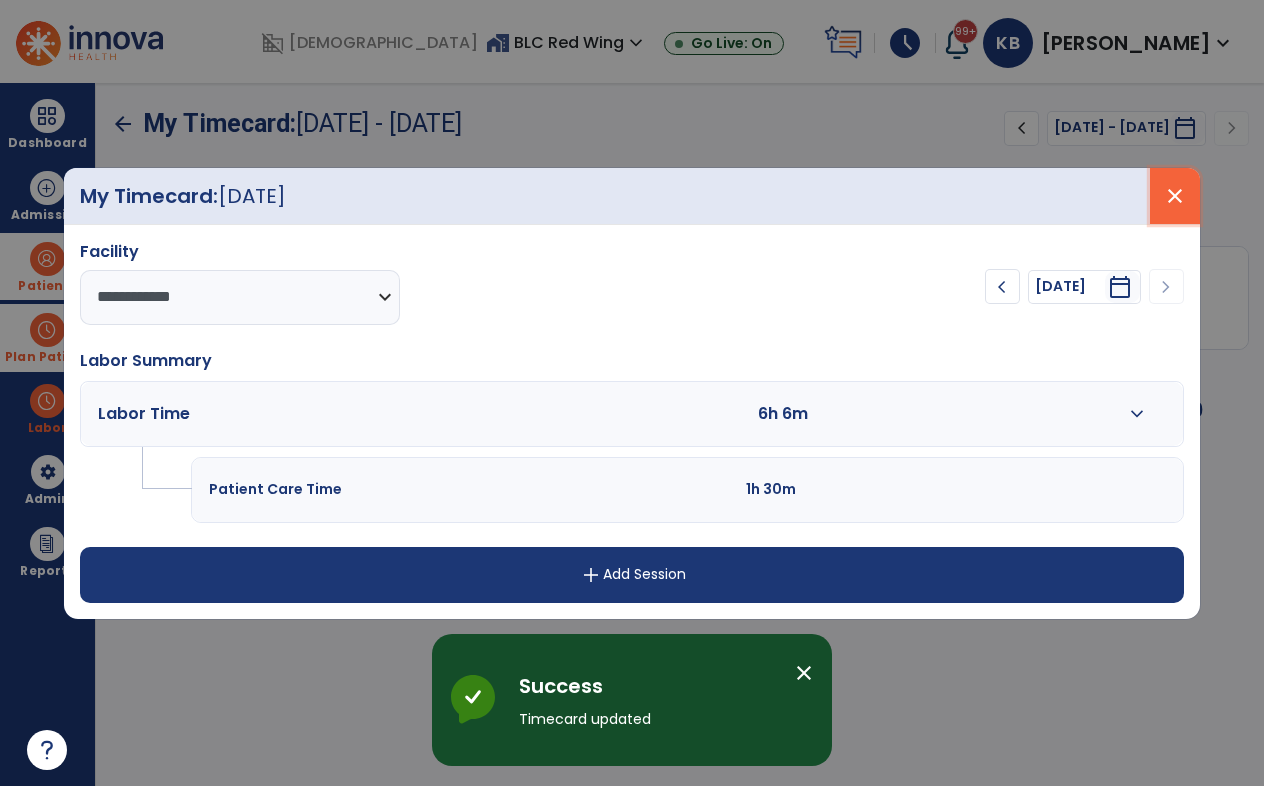 click on "close" at bounding box center [1175, 196] 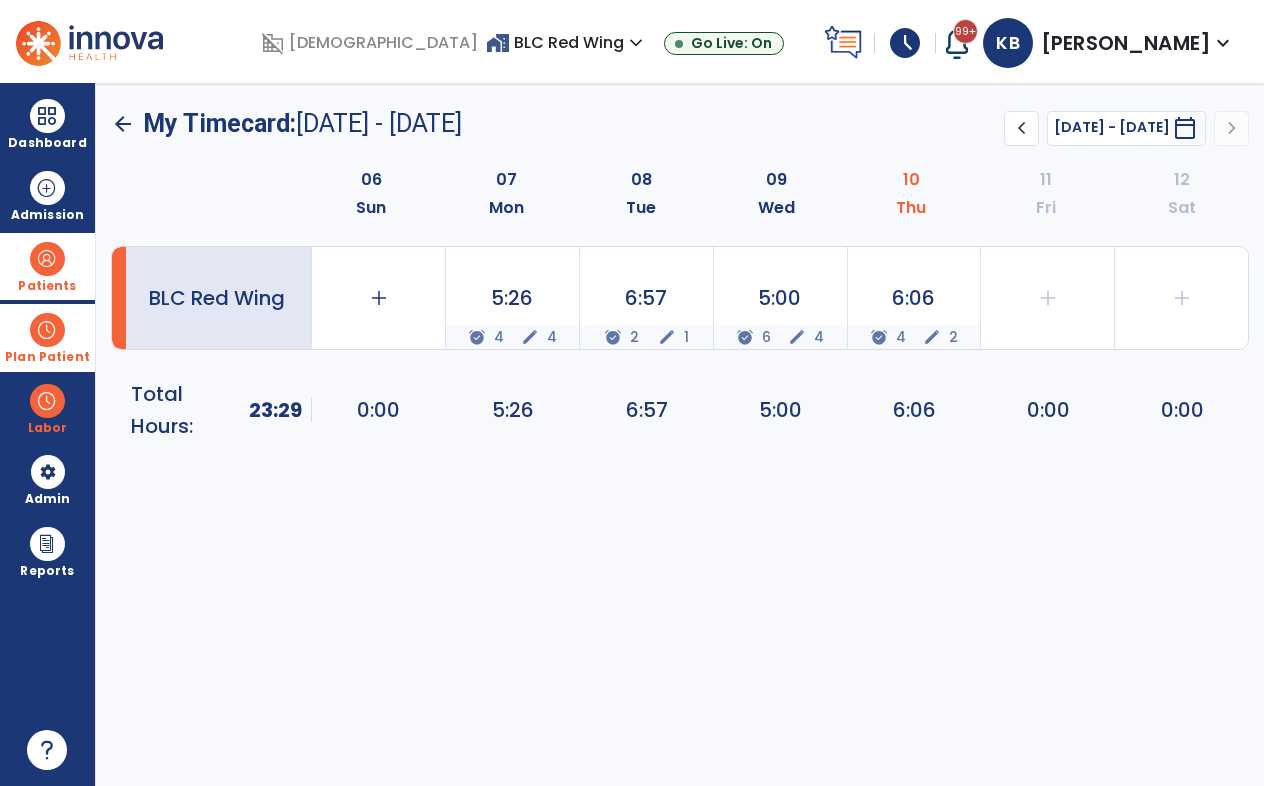 click at bounding box center [47, 259] 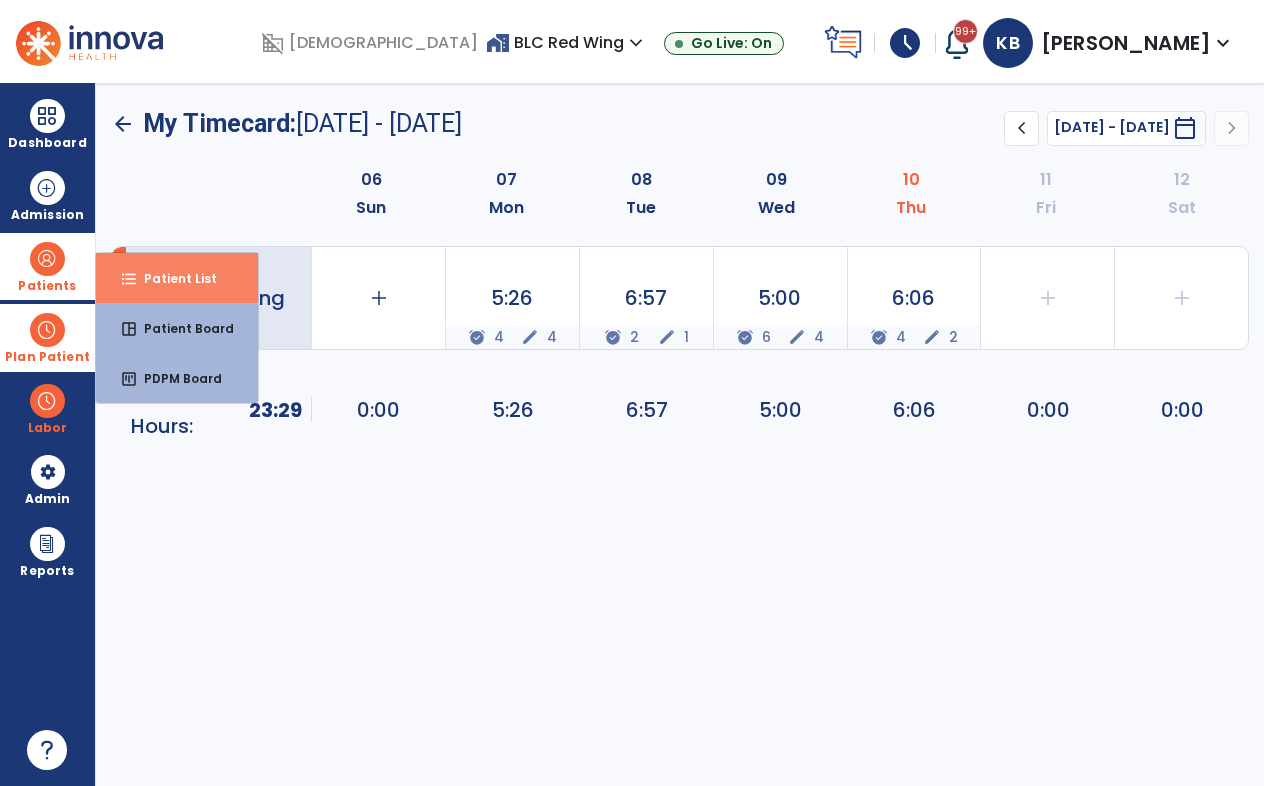 click on "Patient List" at bounding box center (172, 278) 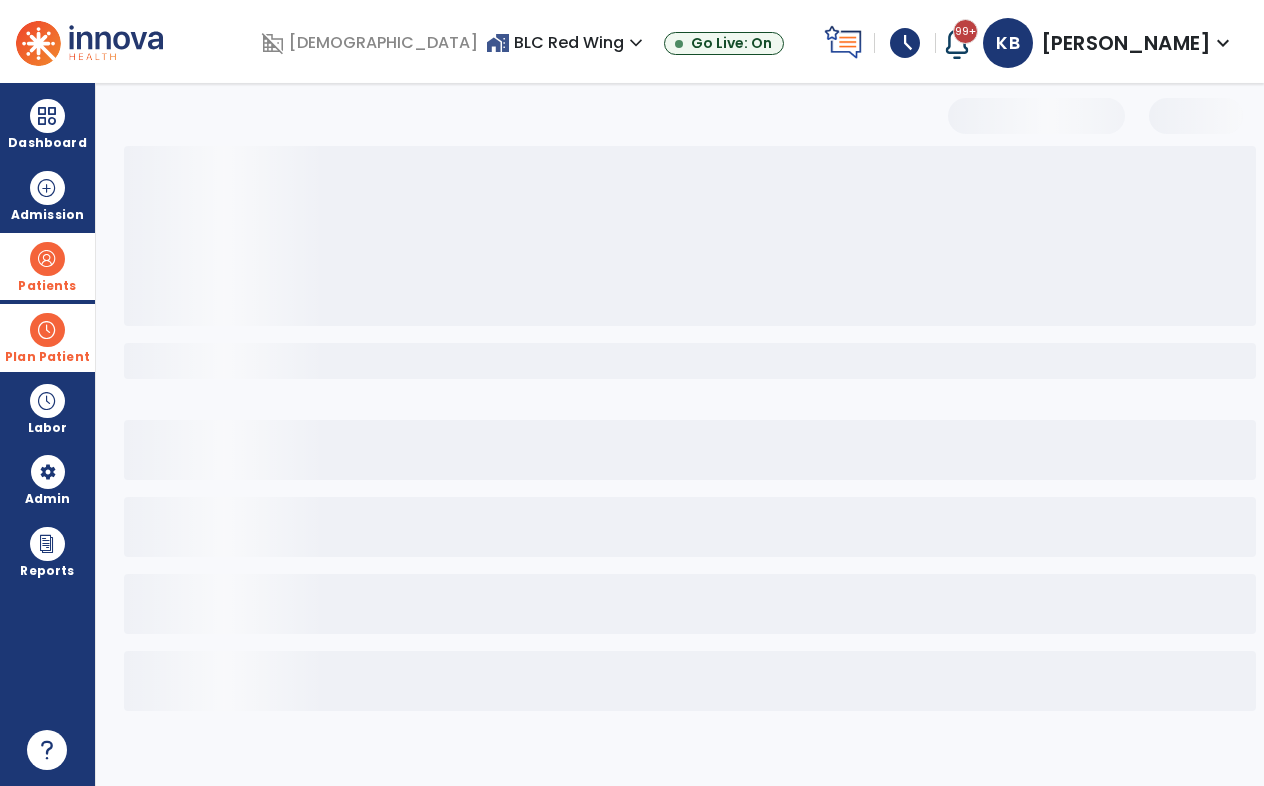 select on "***" 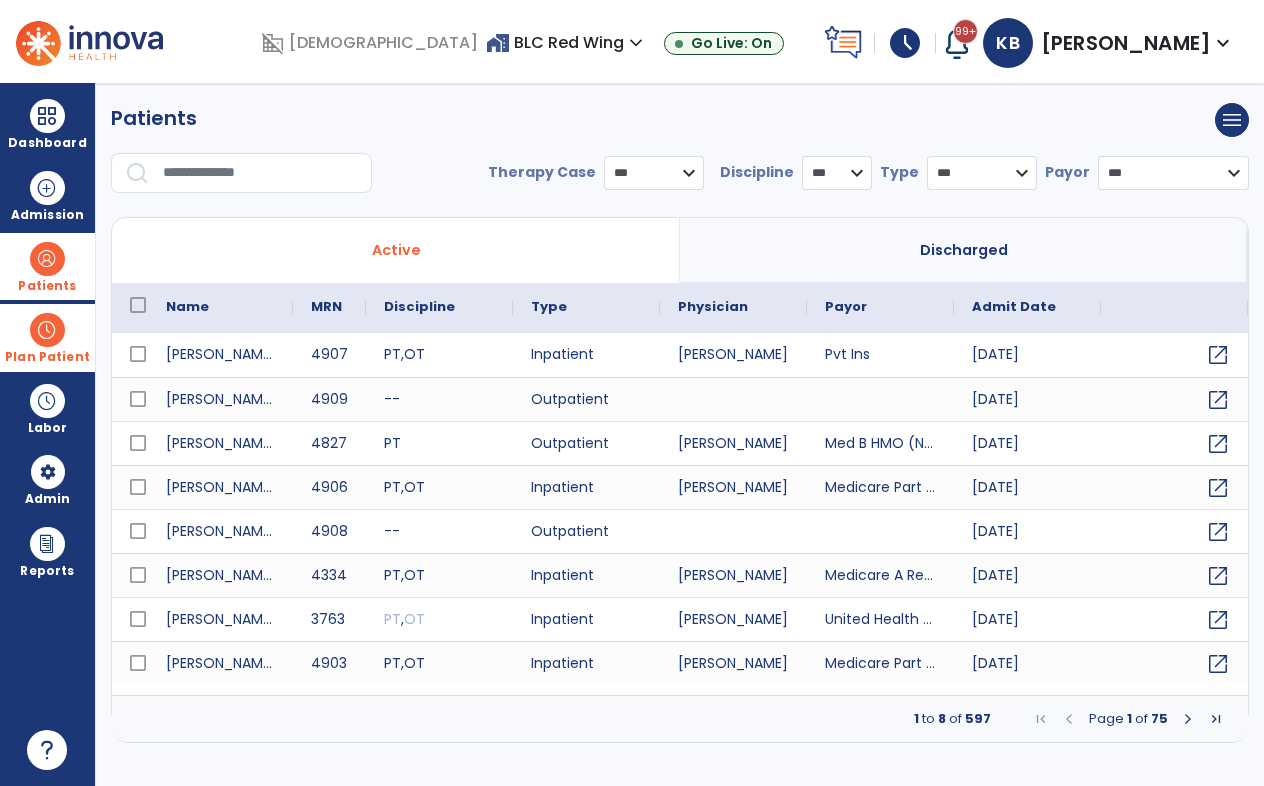 click at bounding box center [47, 330] 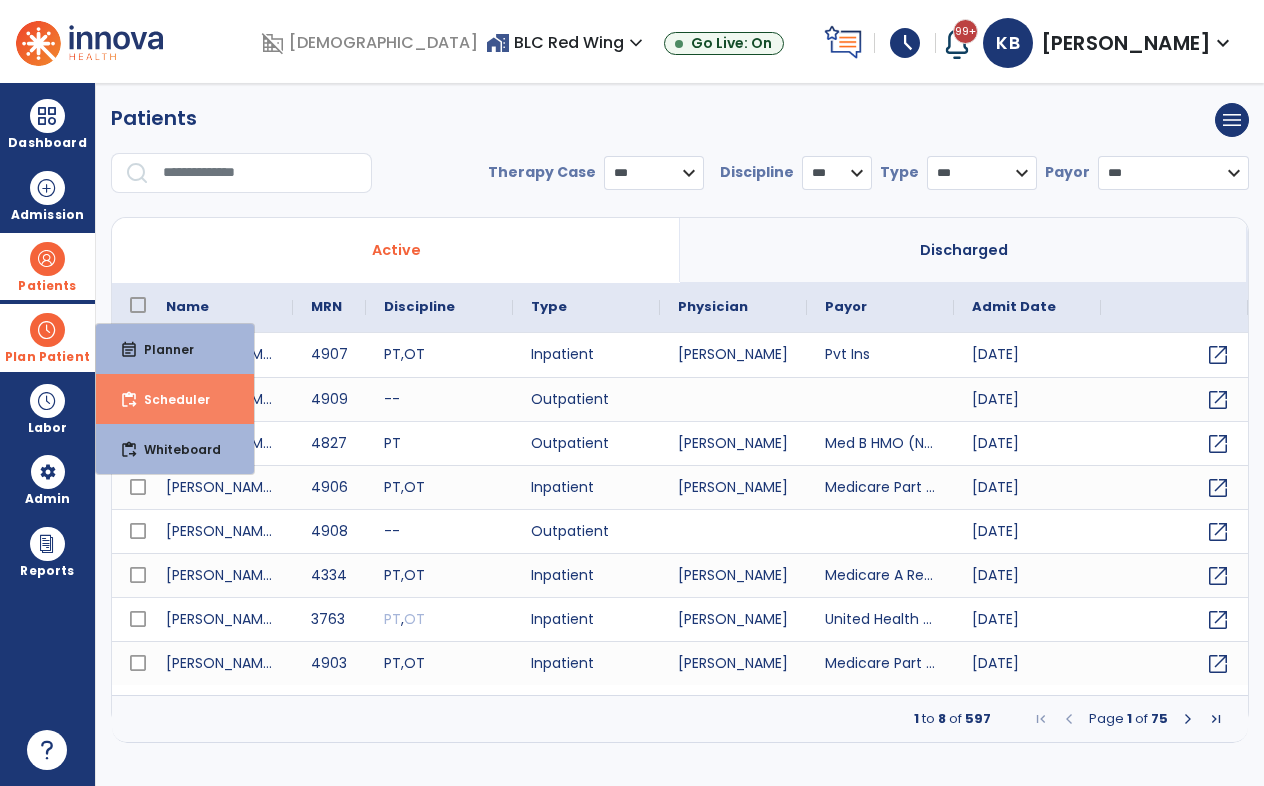 click on "content_paste_go  Scheduler" at bounding box center [175, 399] 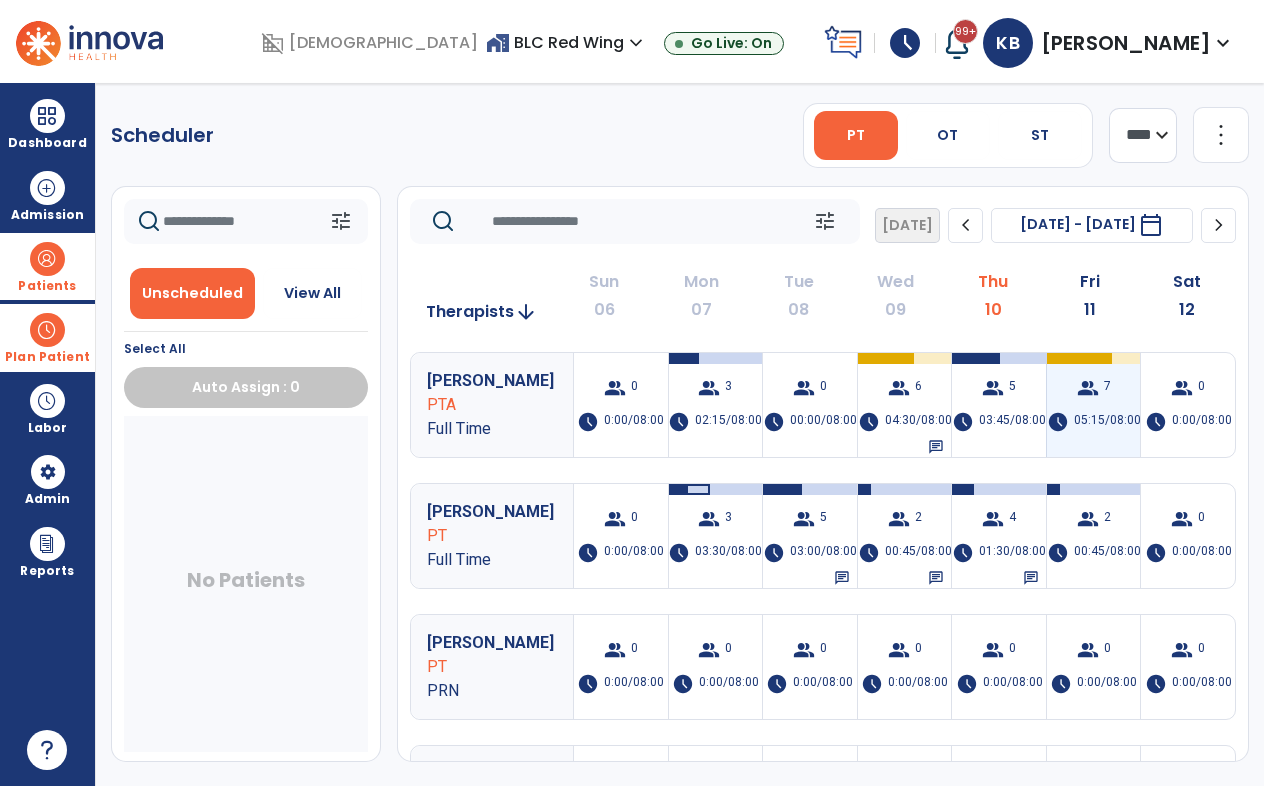 click on "group  7  schedule  05:15/08:00" at bounding box center [1094, 405] 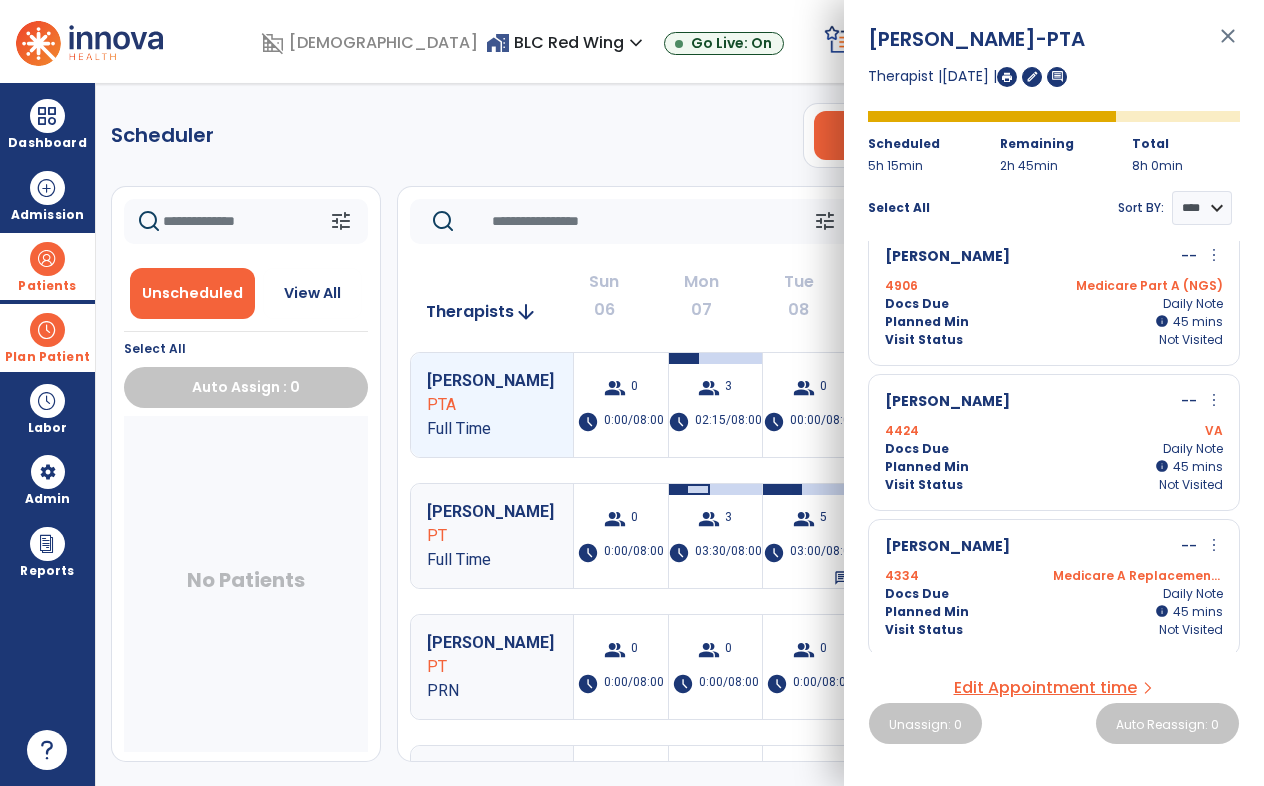 scroll, scrollTop: 604, scrollLeft: 0, axis: vertical 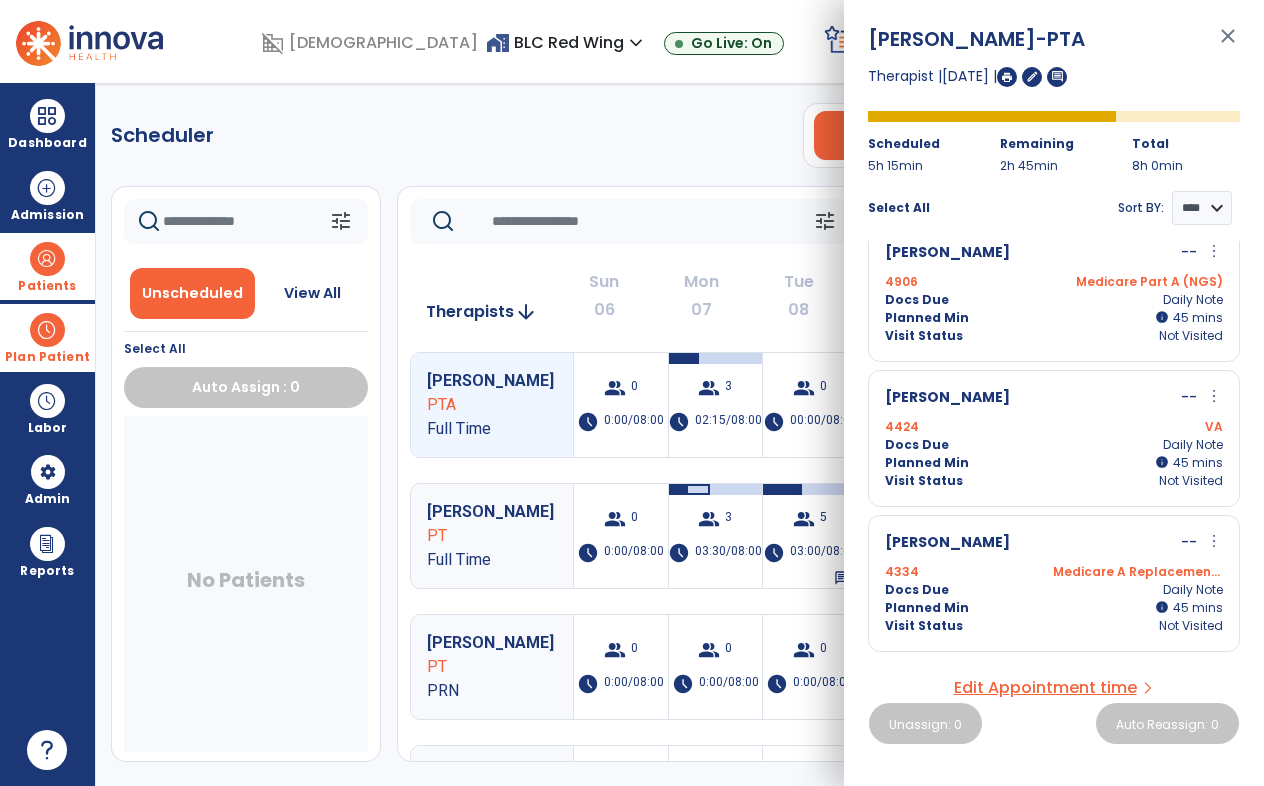 drag, startPoint x: 1236, startPoint y: 31, endPoint x: 1225, endPoint y: 31, distance: 11 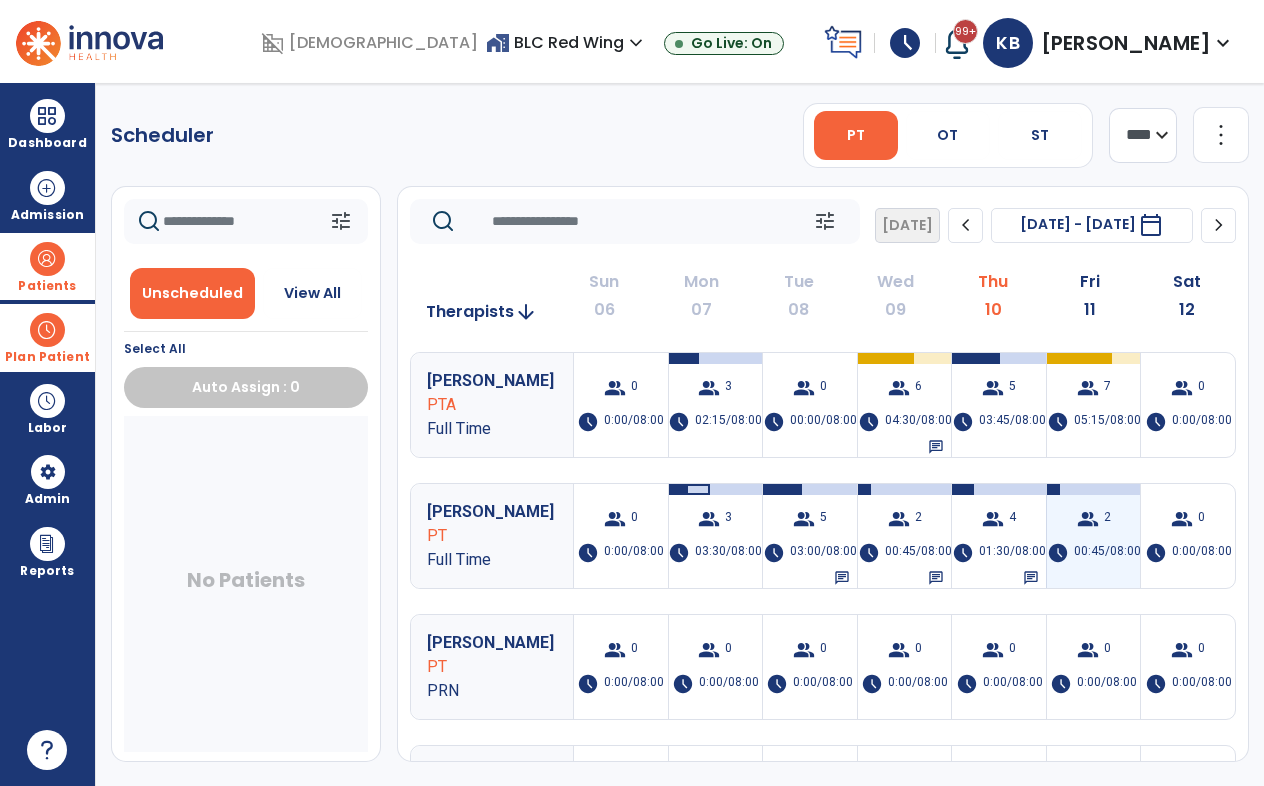 click on "group  2  schedule  00:45/08:00" at bounding box center [1094, 536] 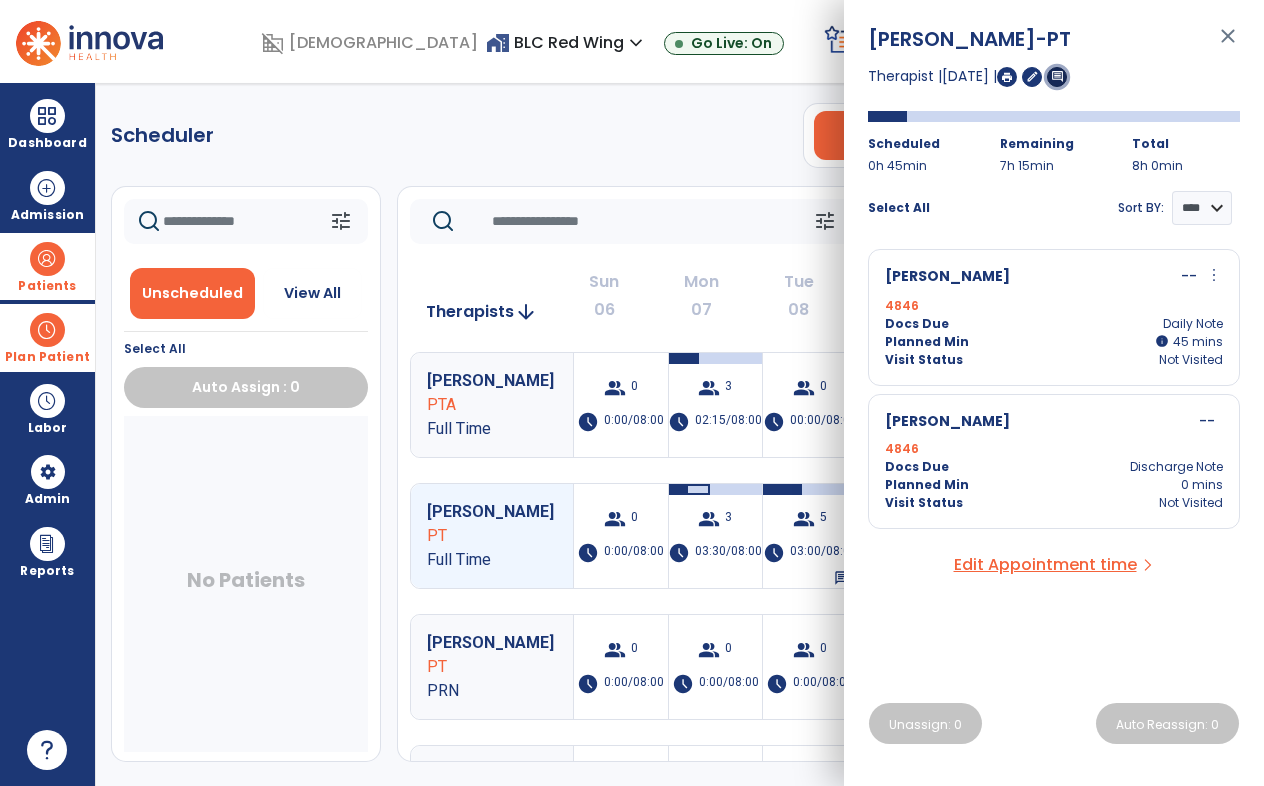 click on "comment" at bounding box center [1057, 76] 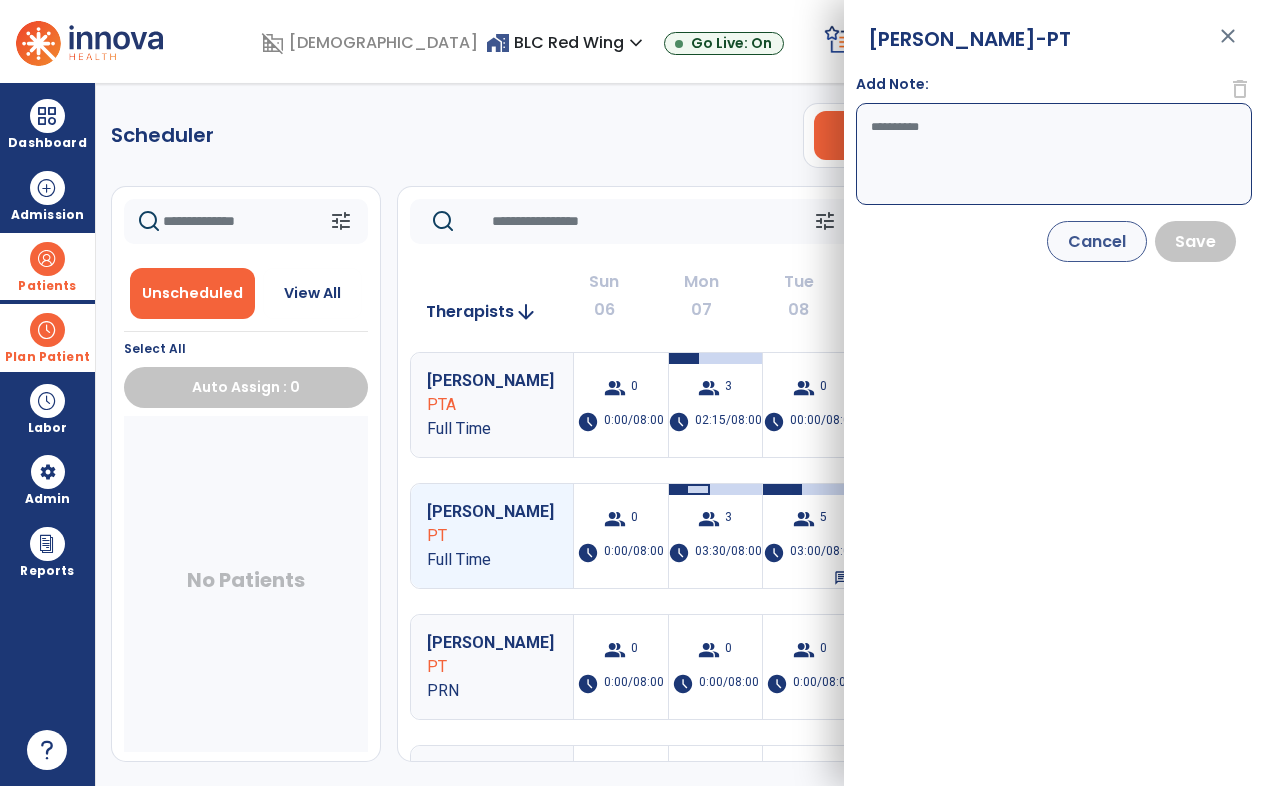 click on "Add Note:" at bounding box center (1054, 154) 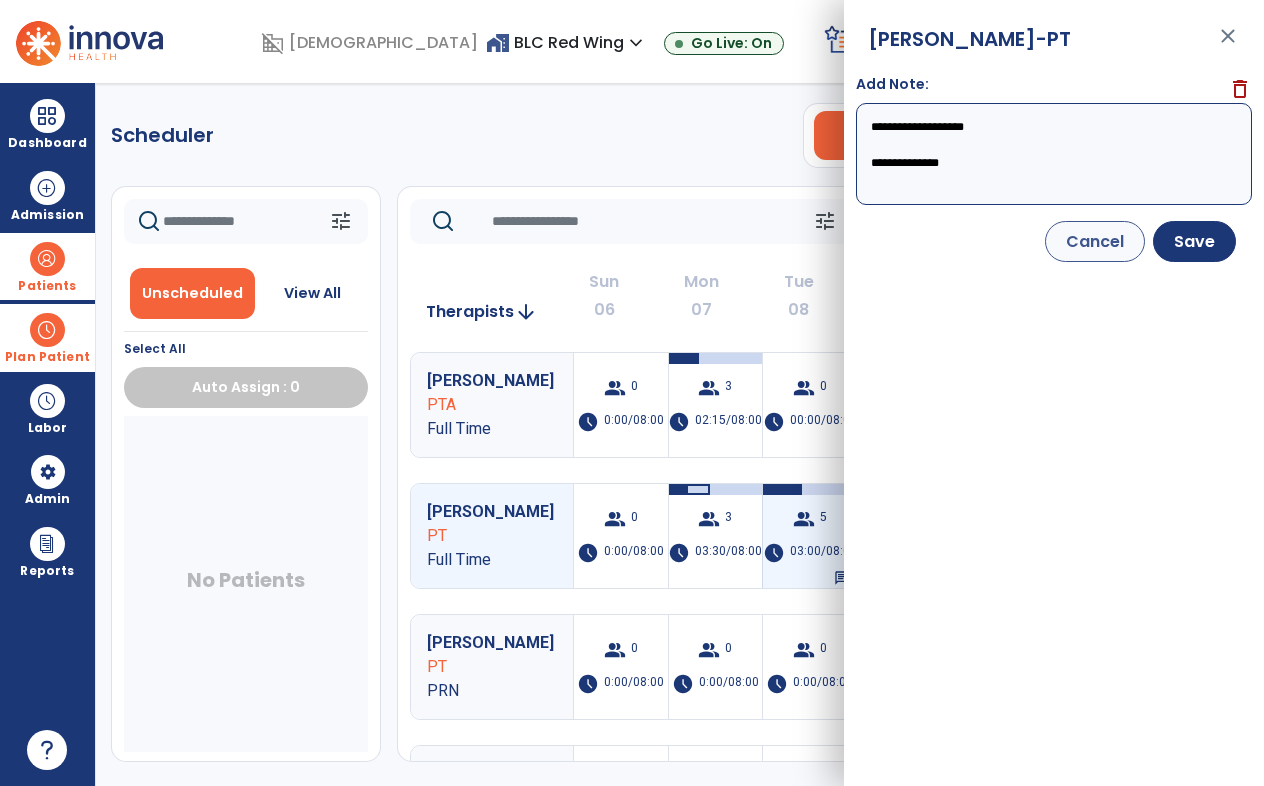 scroll, scrollTop: 3, scrollLeft: 0, axis: vertical 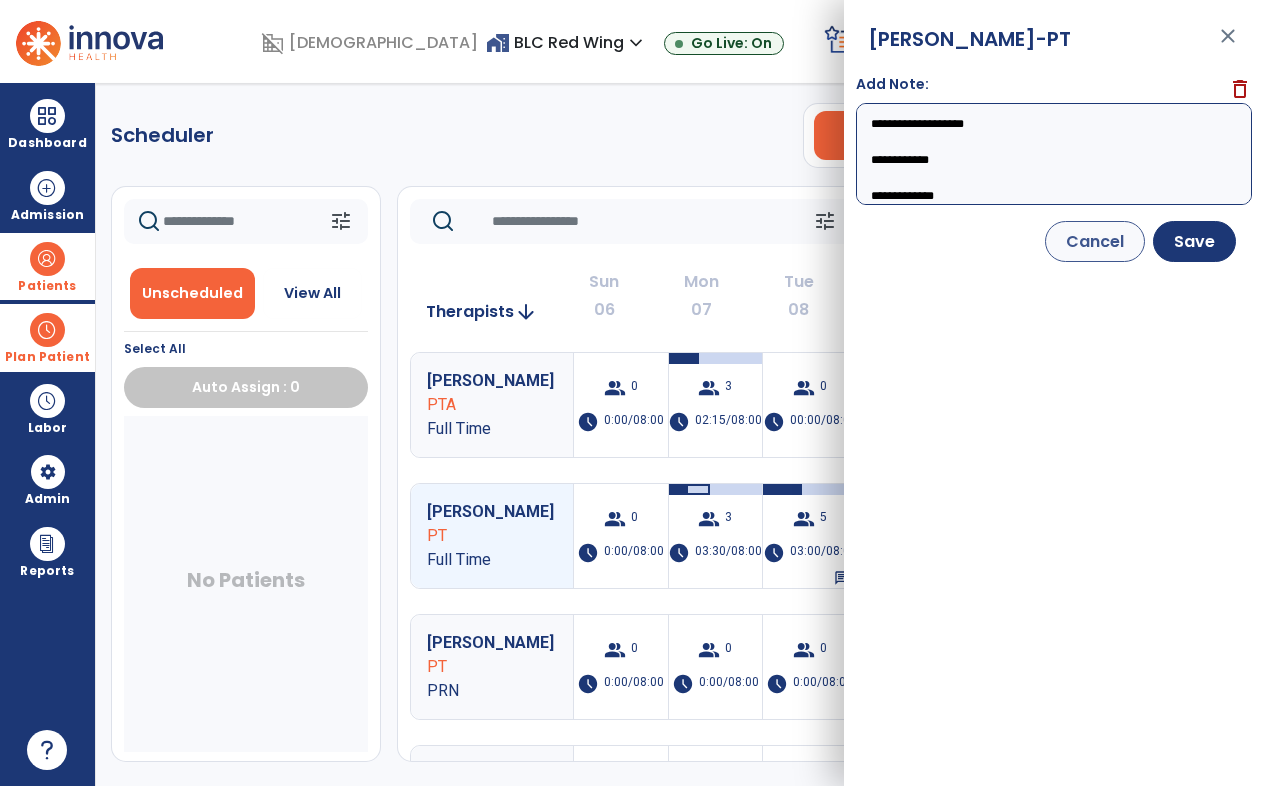 click on "**********" at bounding box center [1054, 154] 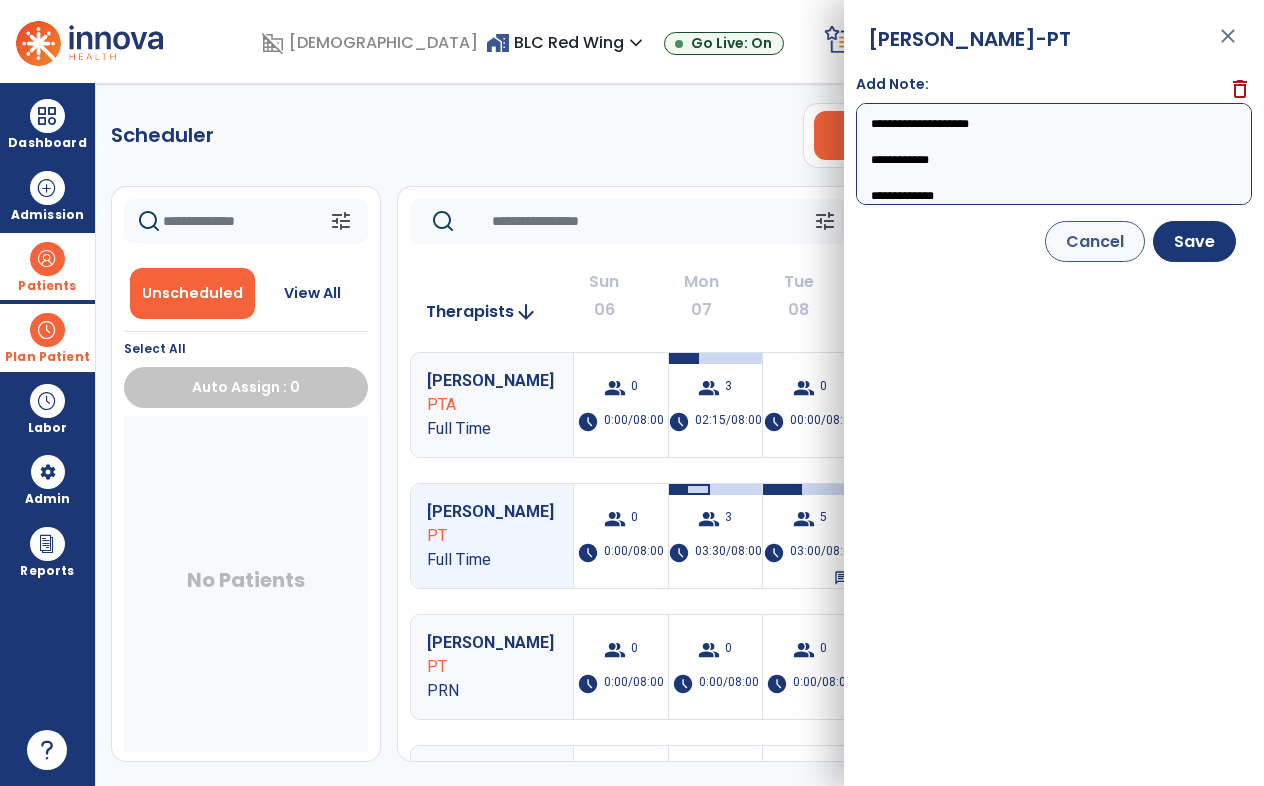 click on "**********" at bounding box center (1054, 154) 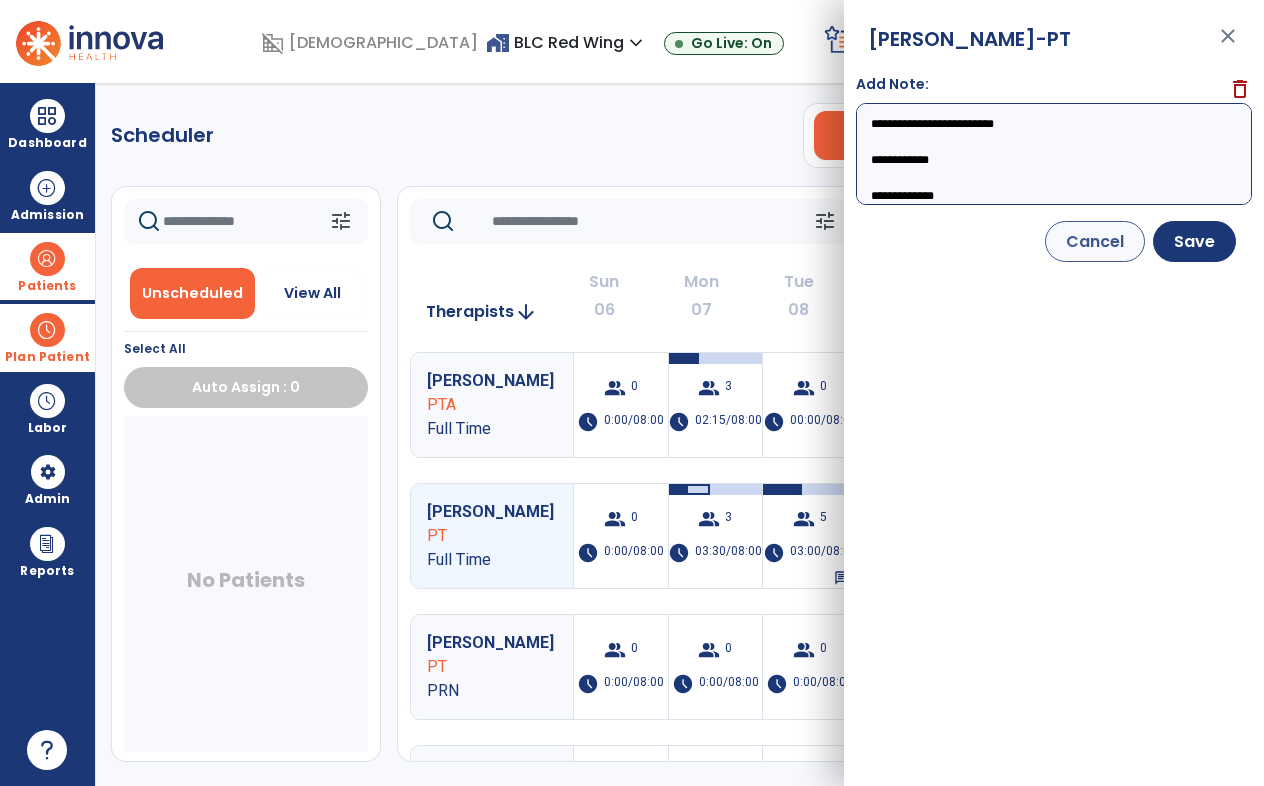 click on "**********" at bounding box center (1054, 154) 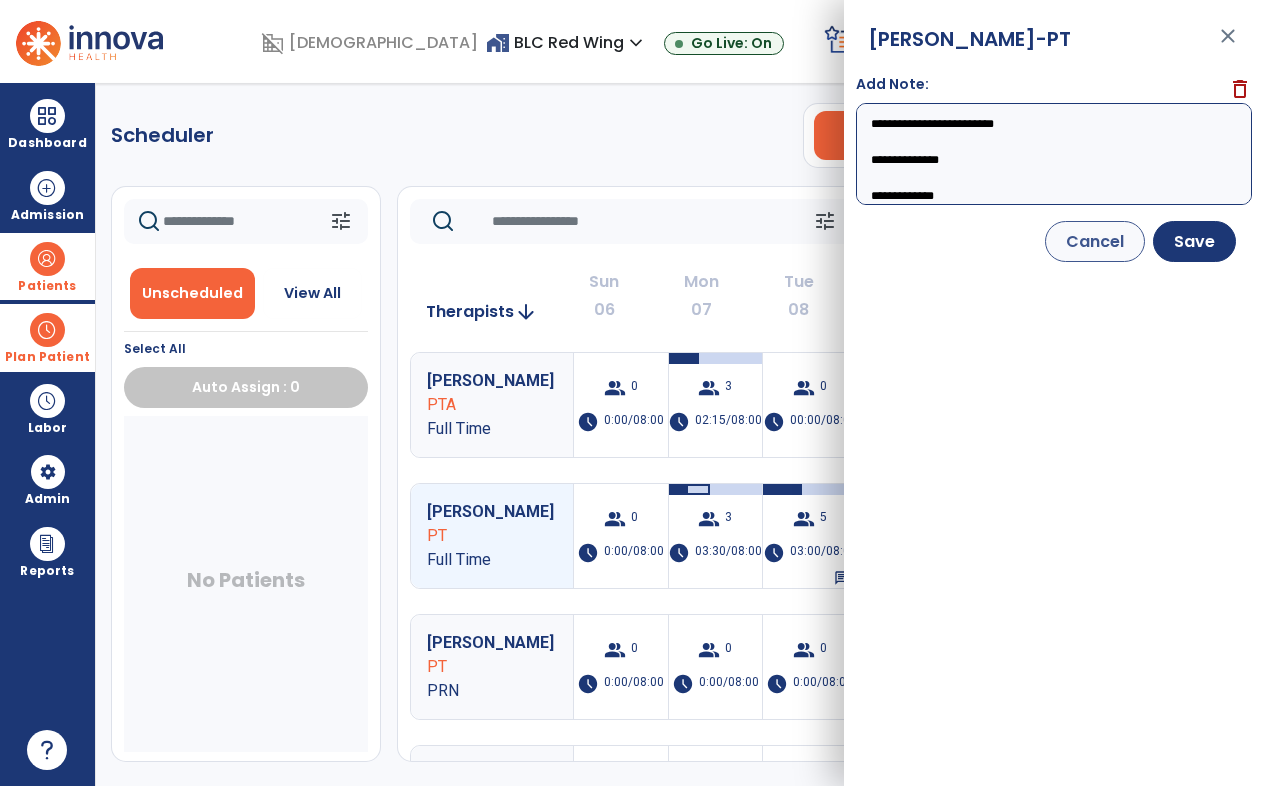 click on "**********" at bounding box center [1054, 154] 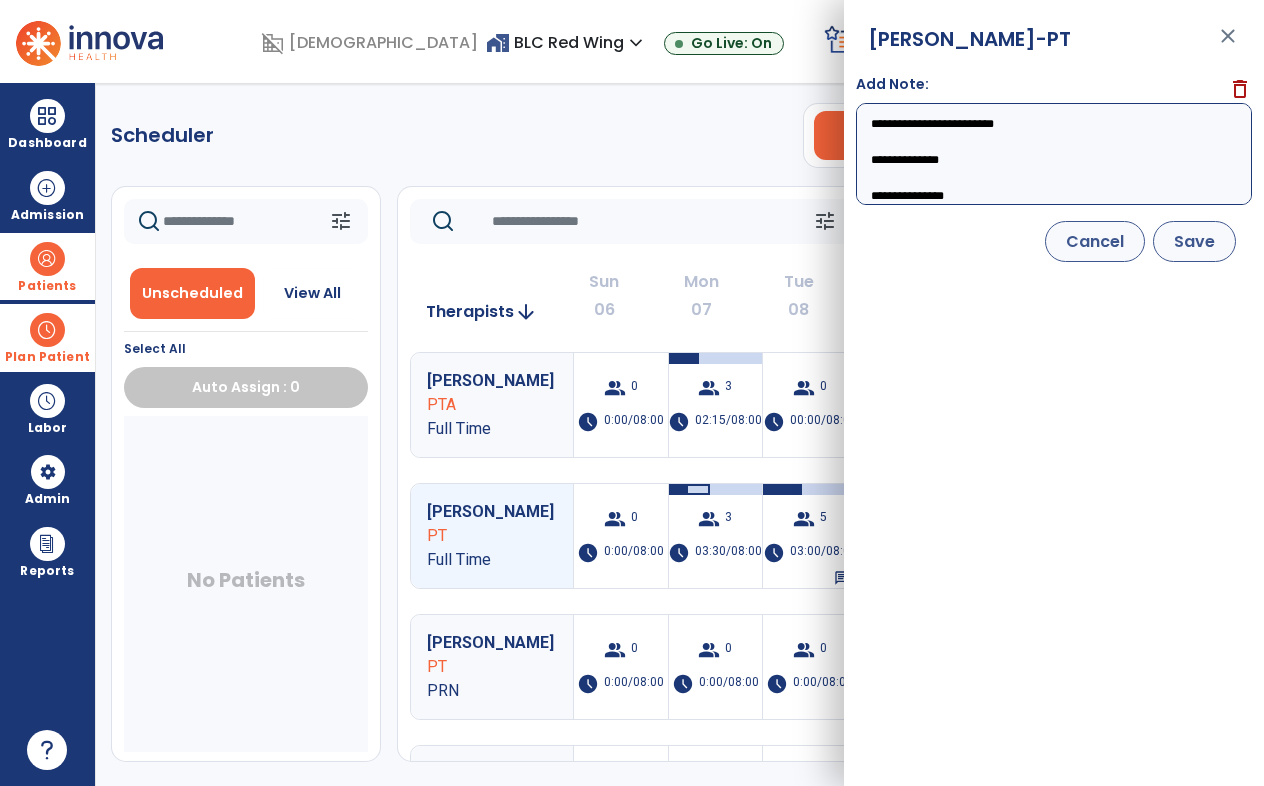 type on "**********" 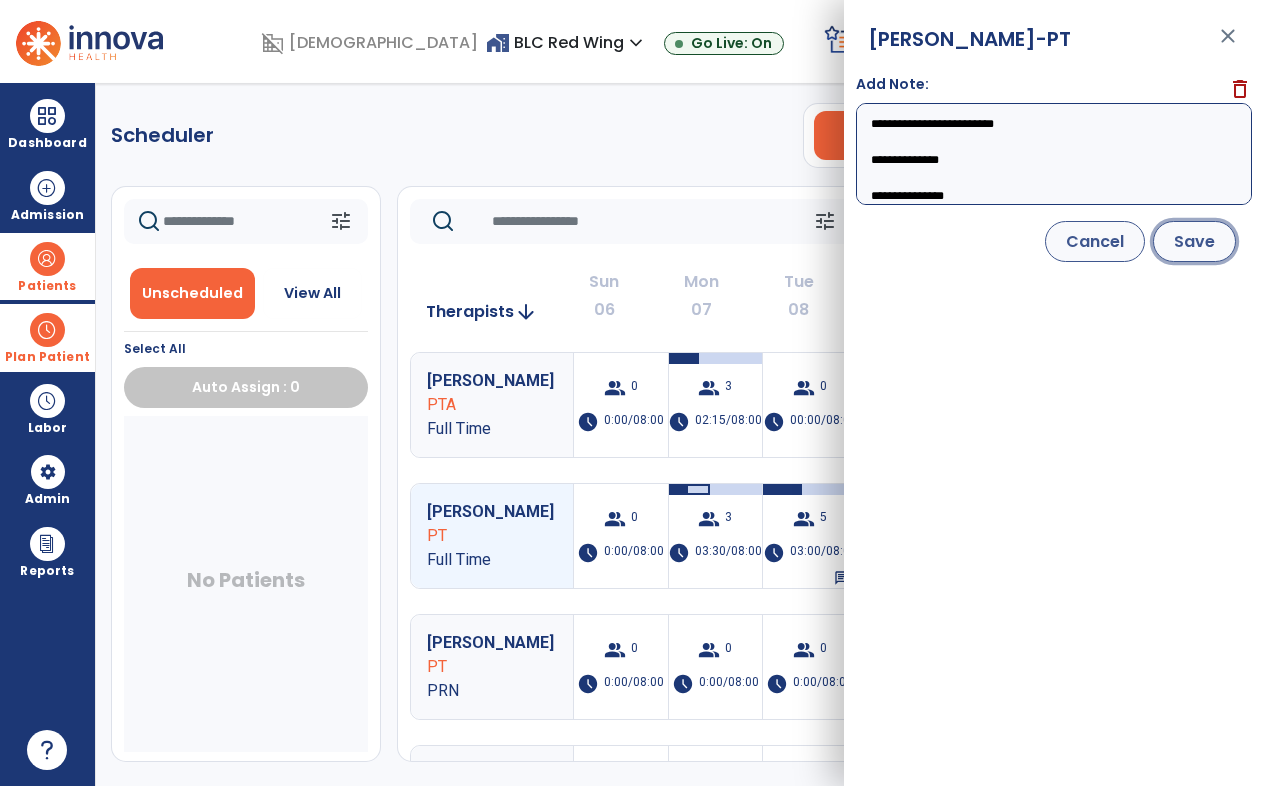click on "Save" at bounding box center [1194, 241] 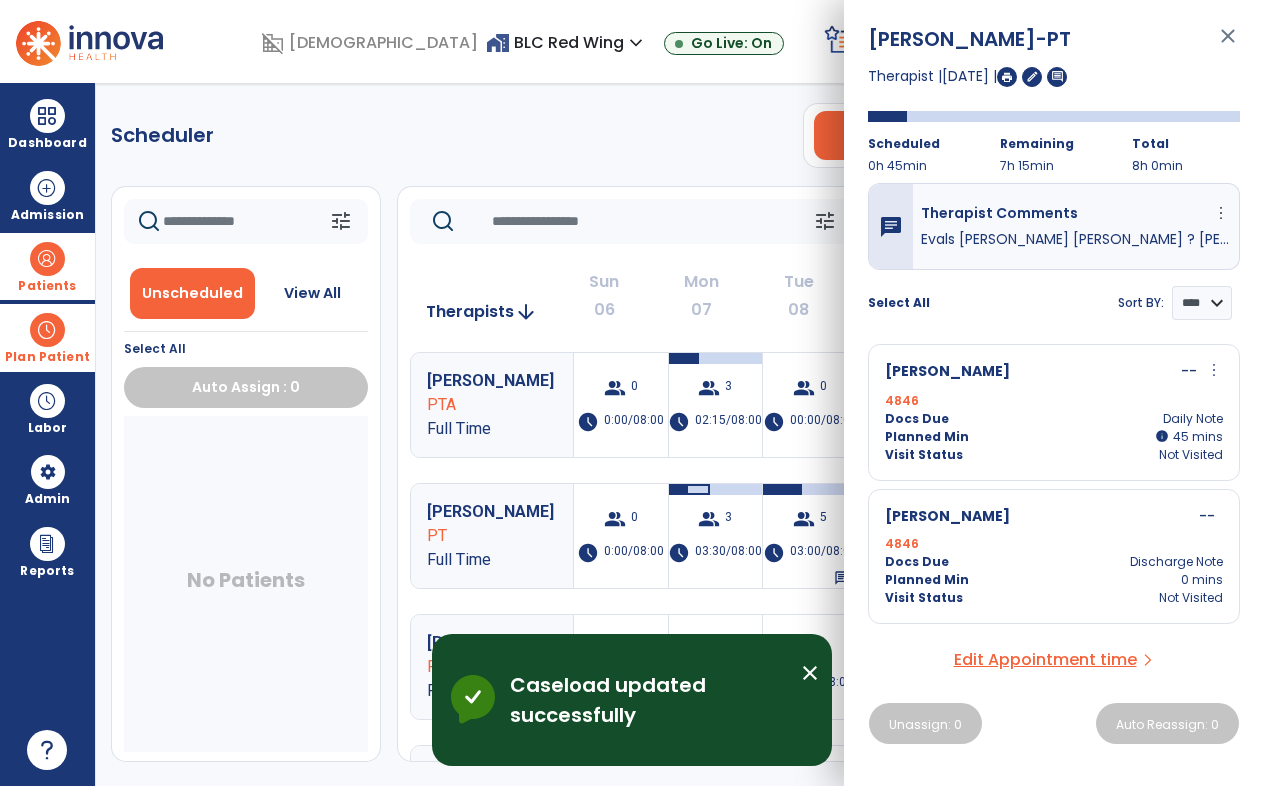 click on "close" at bounding box center [1228, 45] 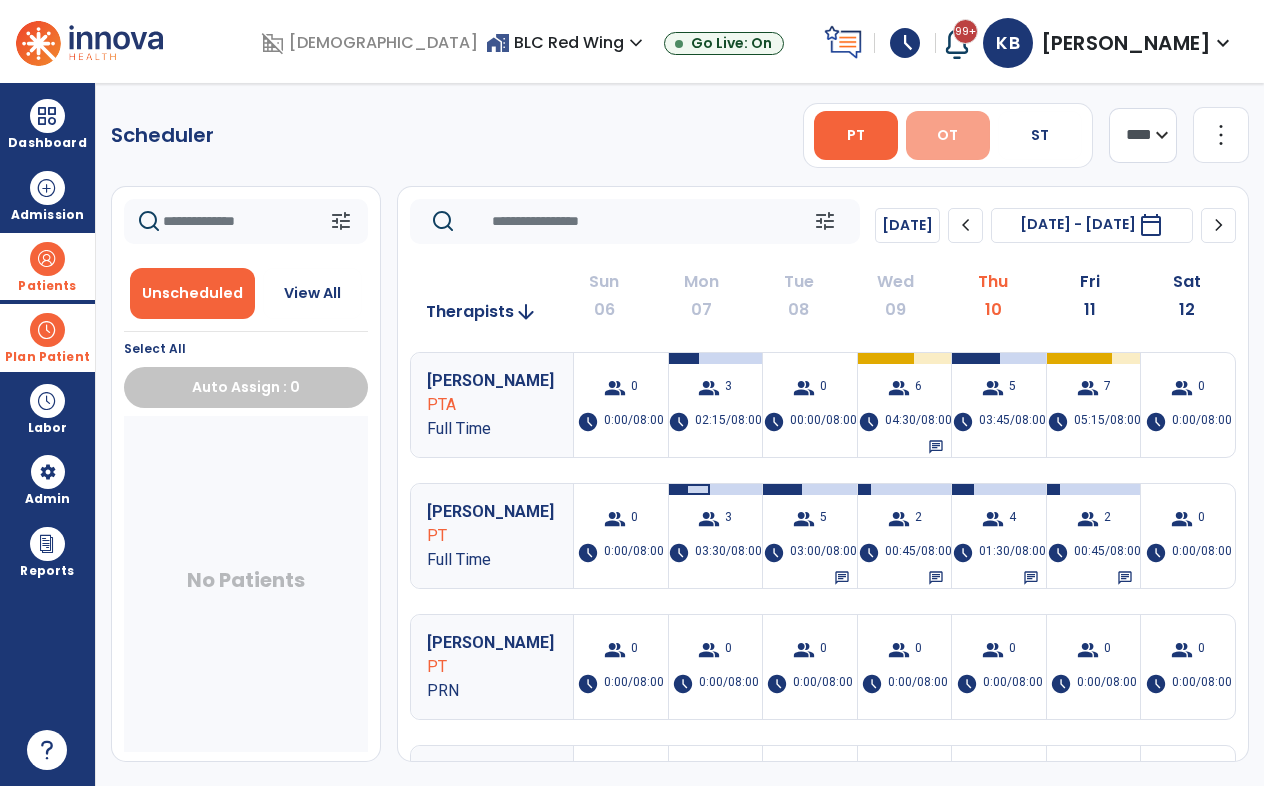 click on "OT" at bounding box center (947, 135) 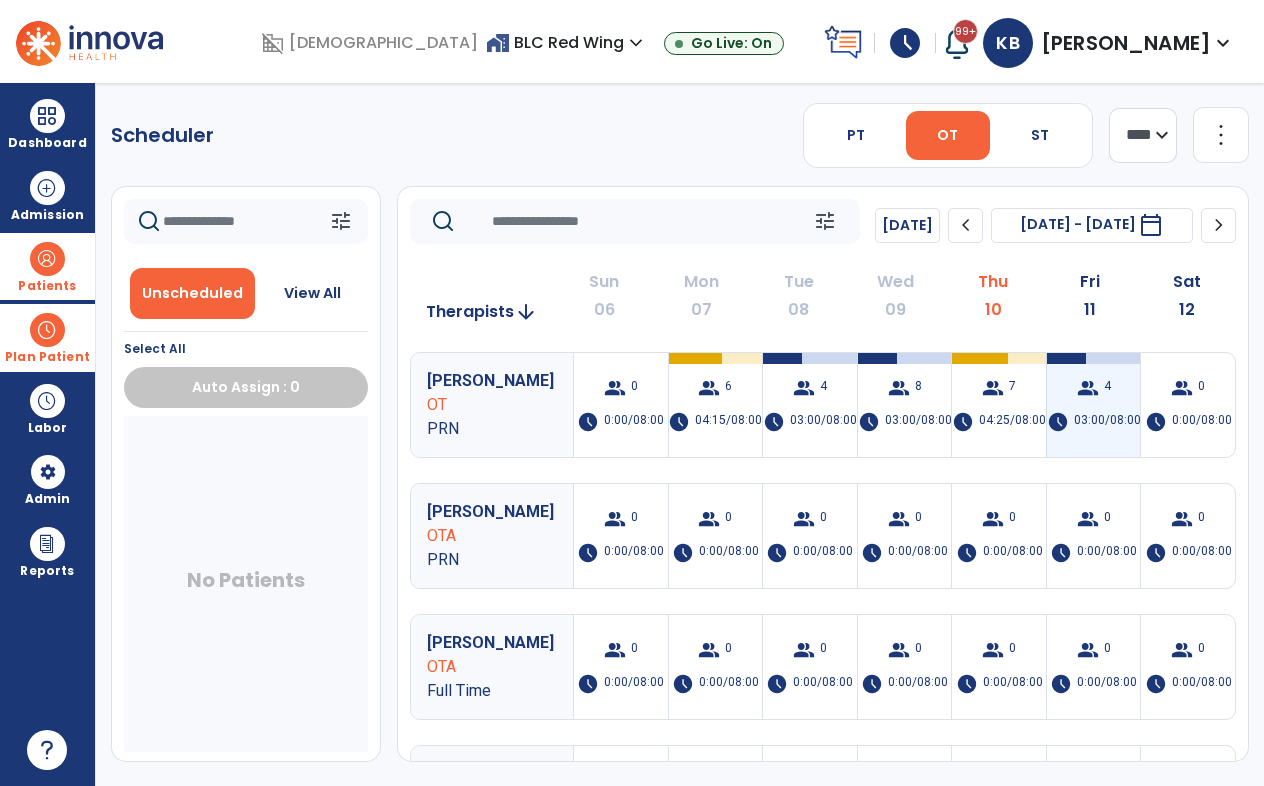 click on "group  4  schedule  03:00/08:00" at bounding box center (1094, 405) 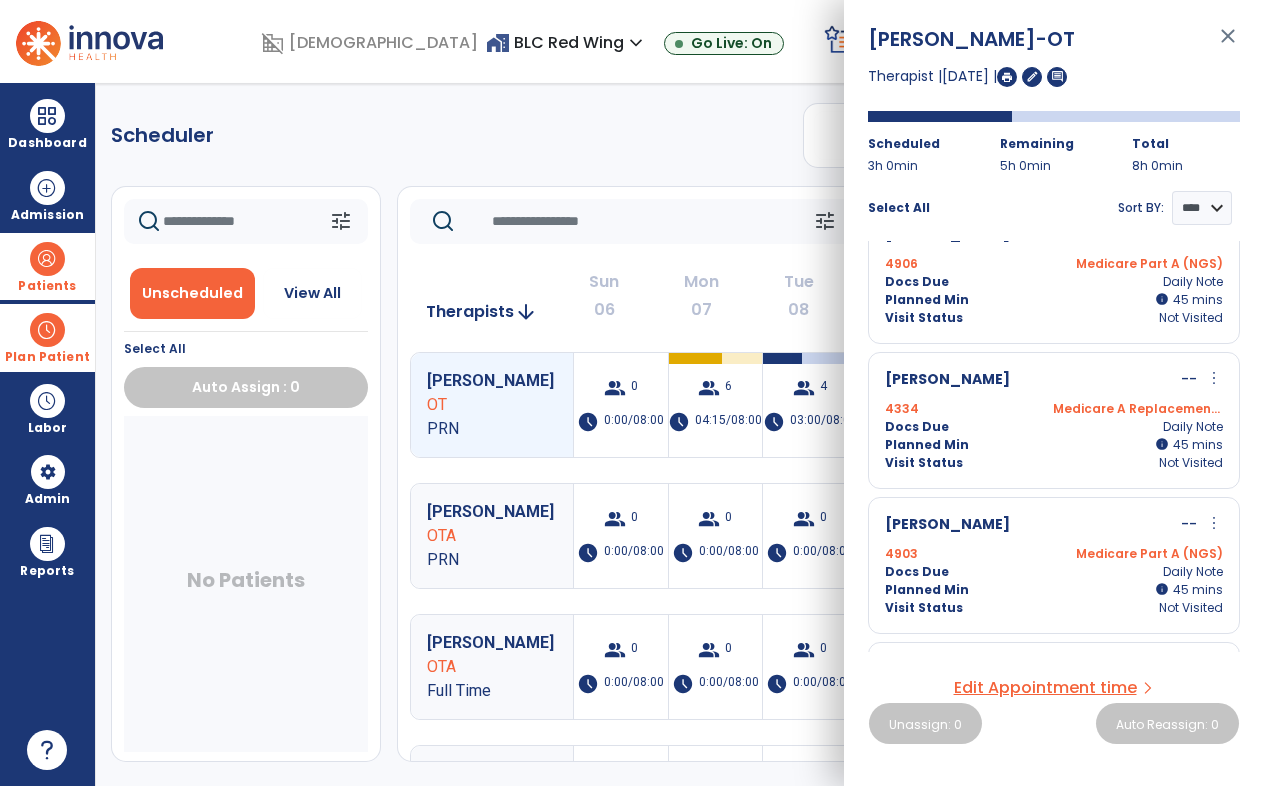 scroll, scrollTop: 0, scrollLeft: 0, axis: both 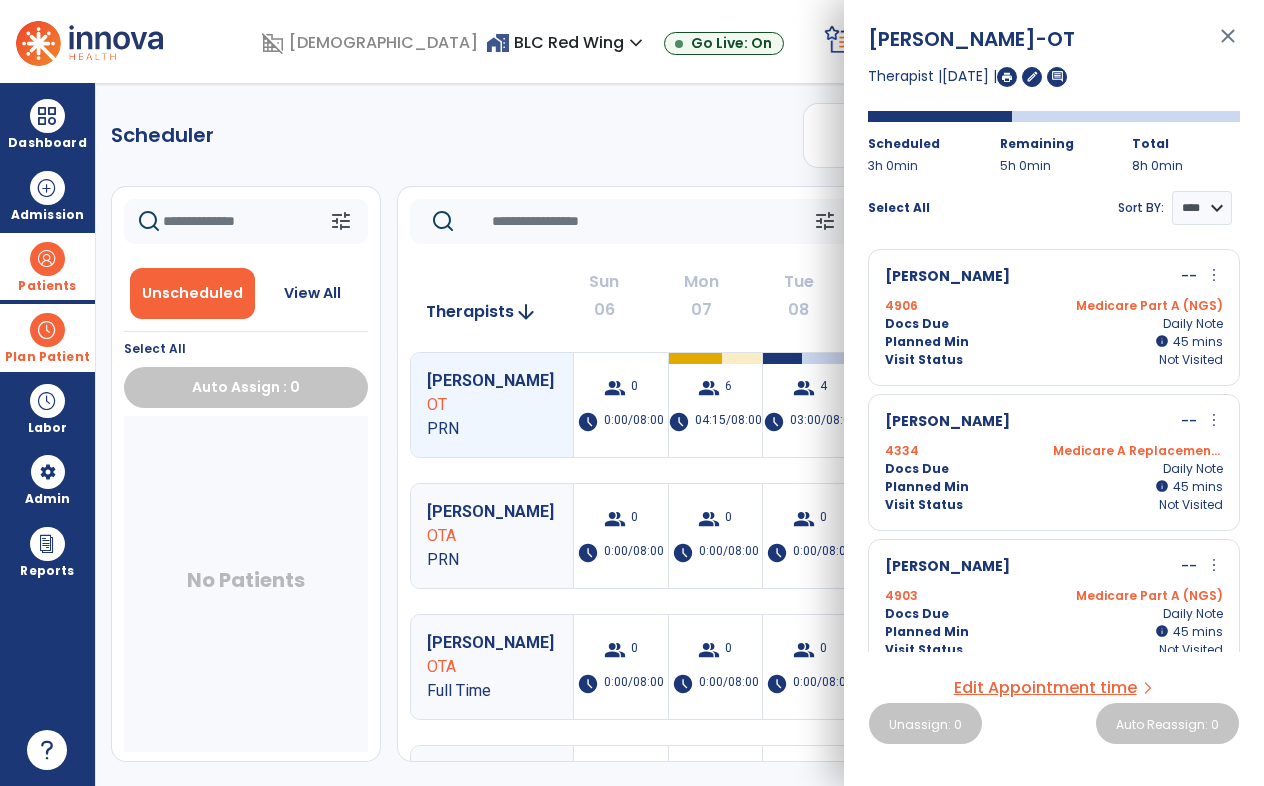 click on "close" at bounding box center (1228, 45) 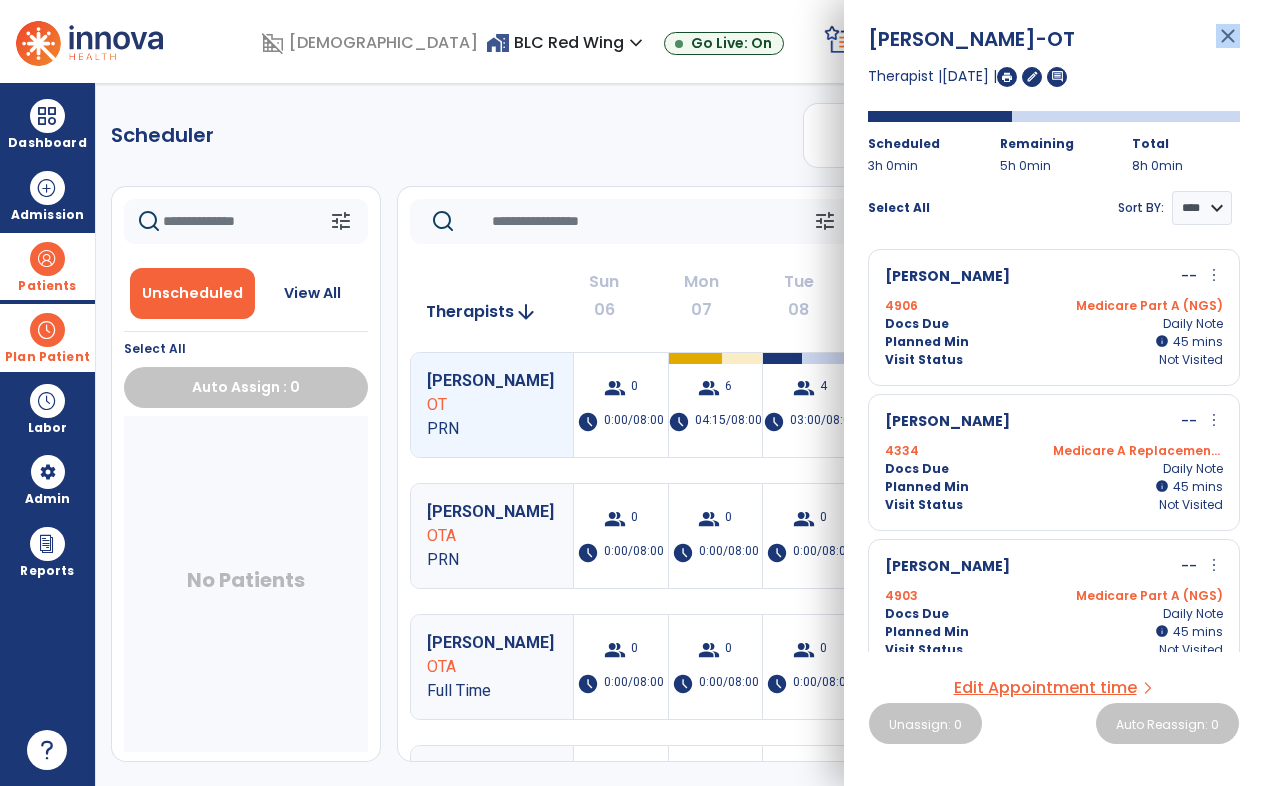 click on "[PERSON_NAME] close" at bounding box center (1054, 45) 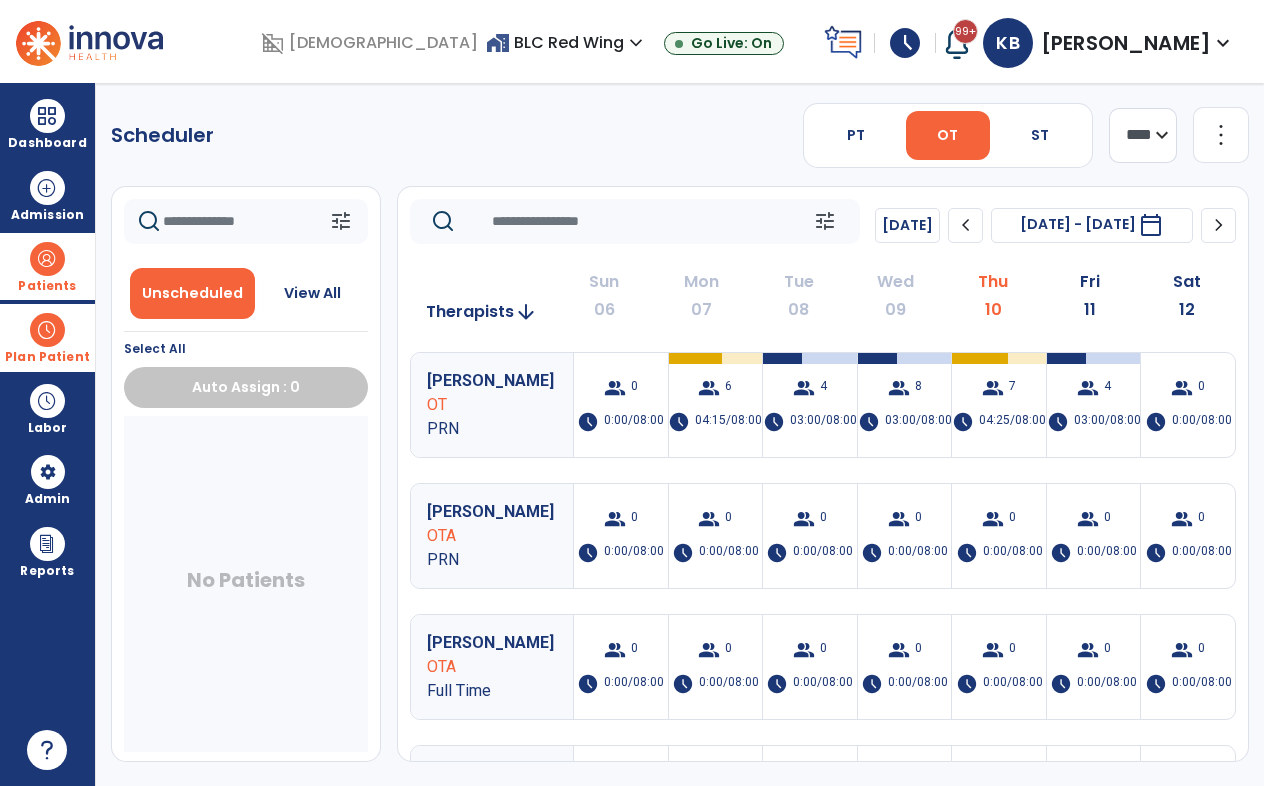 click on "PT   OT   ST  **** *** more_vert  Manage Labor   View All Therapists   Print" 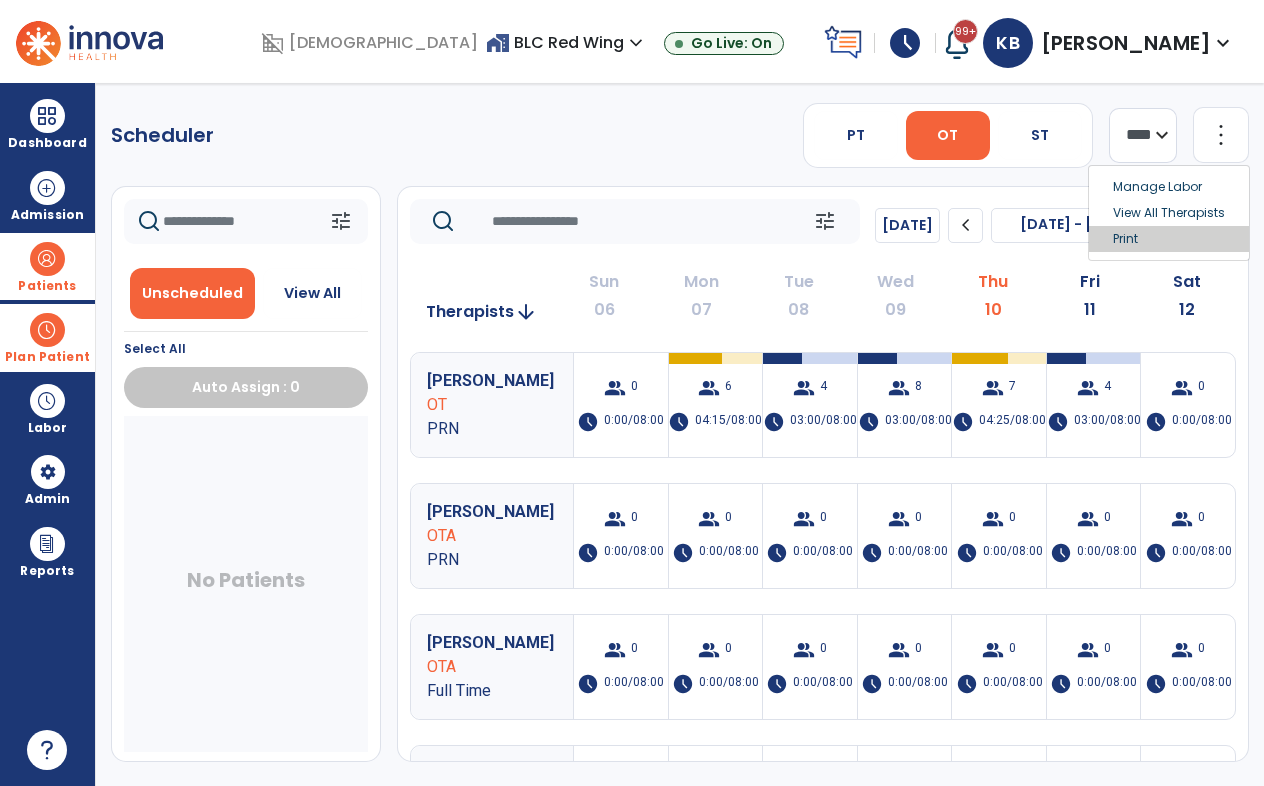 click on "Print" at bounding box center (1169, 239) 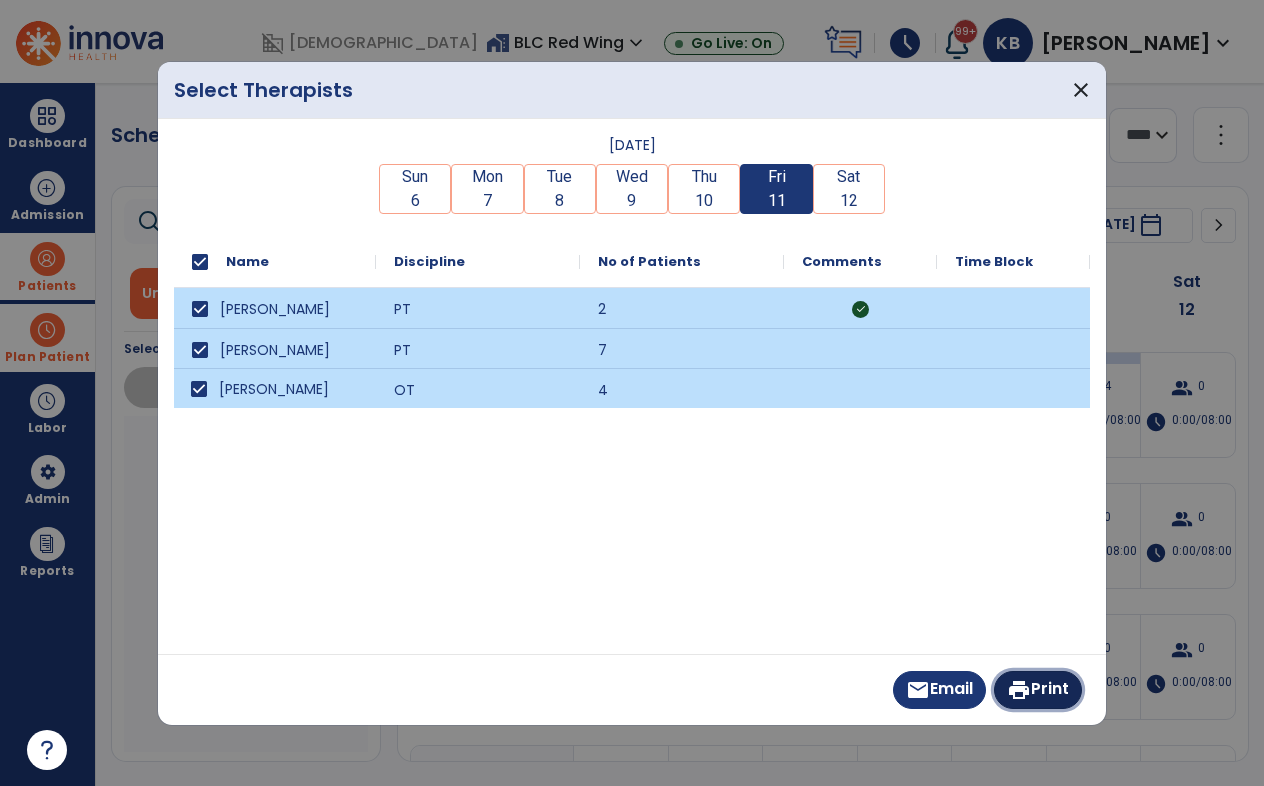 click on "print  Print" at bounding box center (1038, 690) 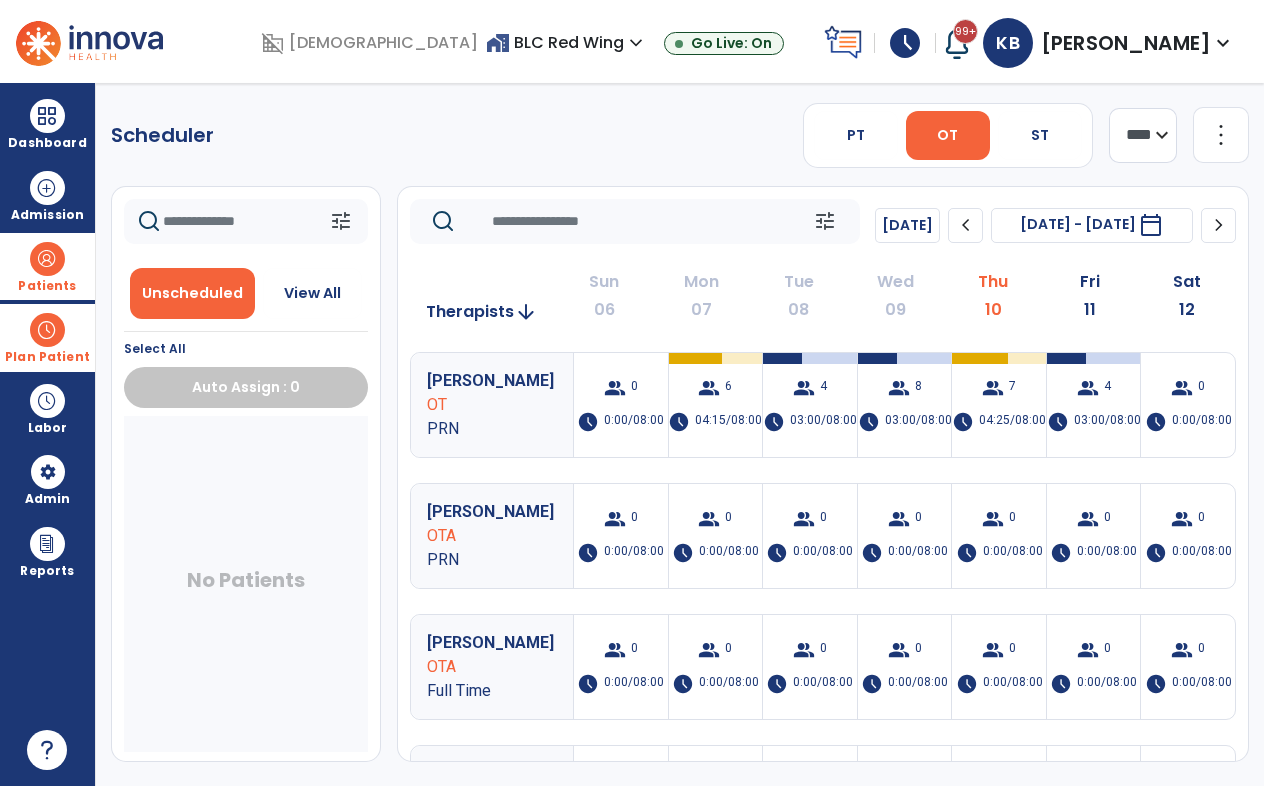 click on "[PERSON_NAME]" at bounding box center (1126, 43) 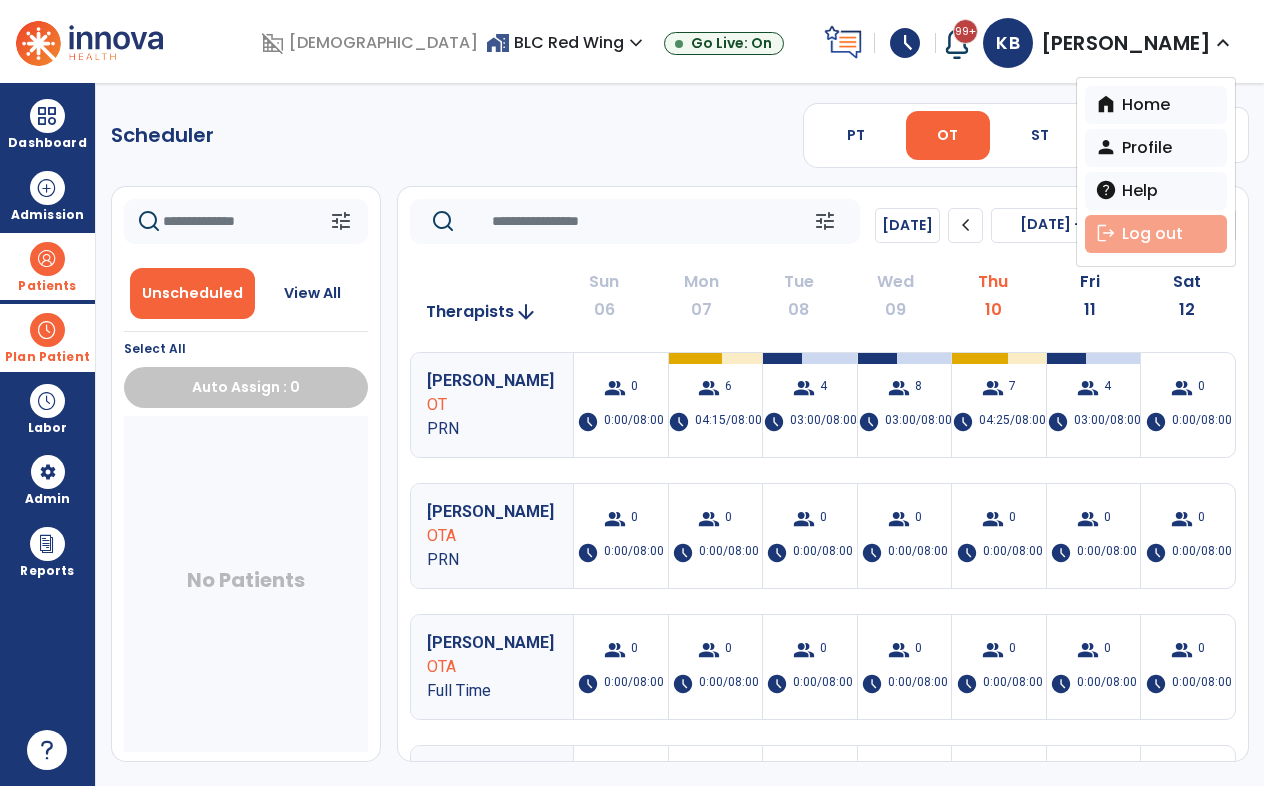 click on "logout   Log out" at bounding box center [1156, 234] 